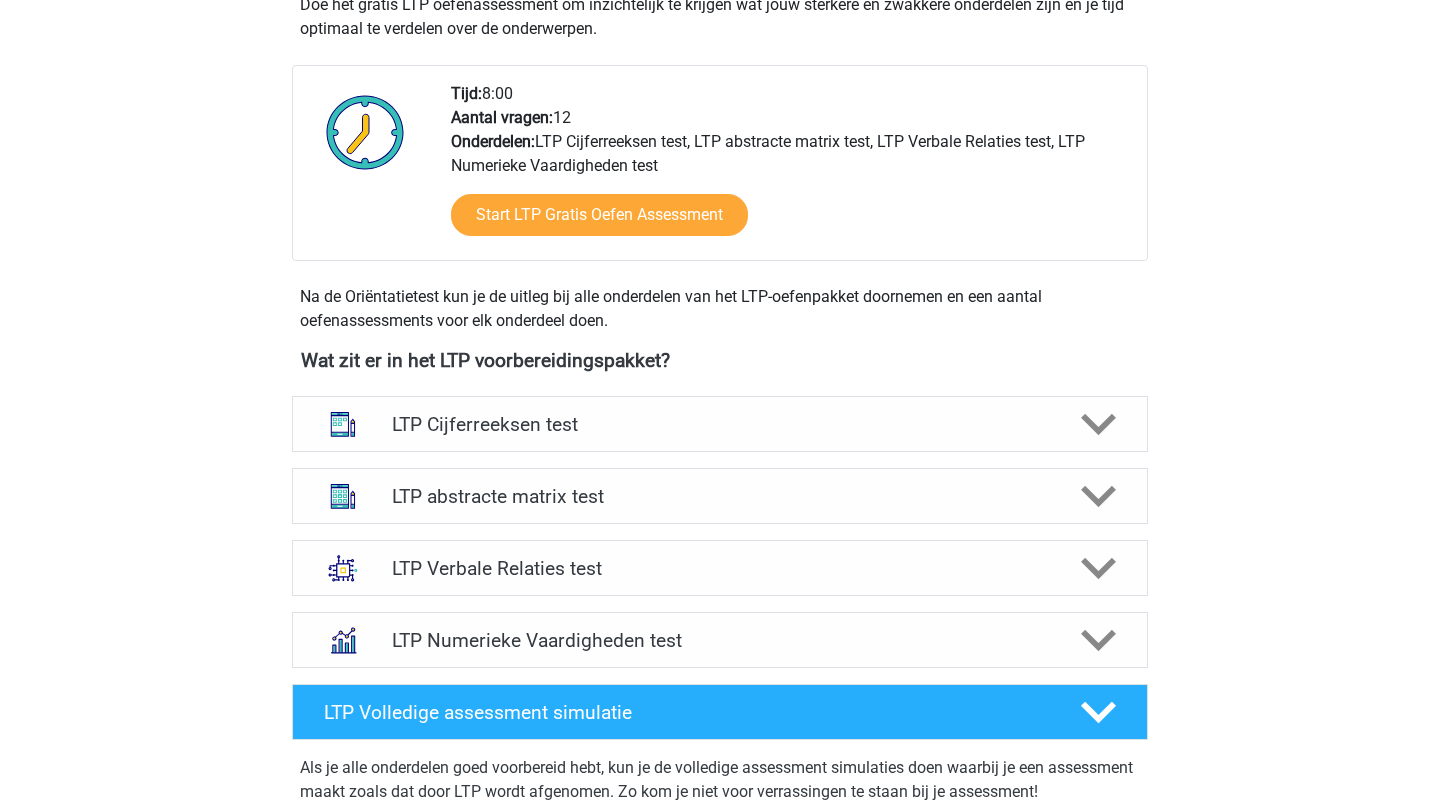 scroll, scrollTop: 467, scrollLeft: 0, axis: vertical 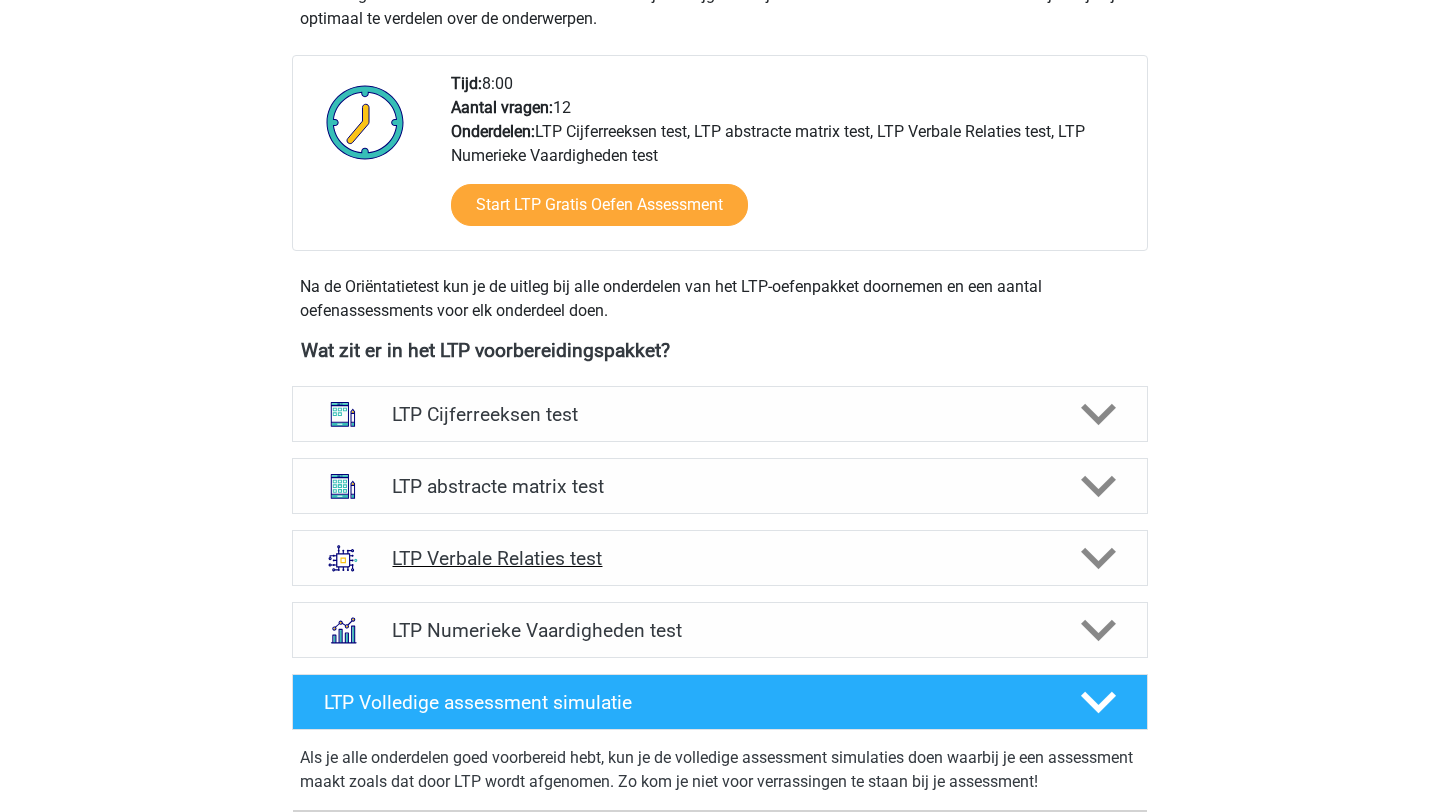 click on "LTP Verbale Relaties test" at bounding box center (719, 558) 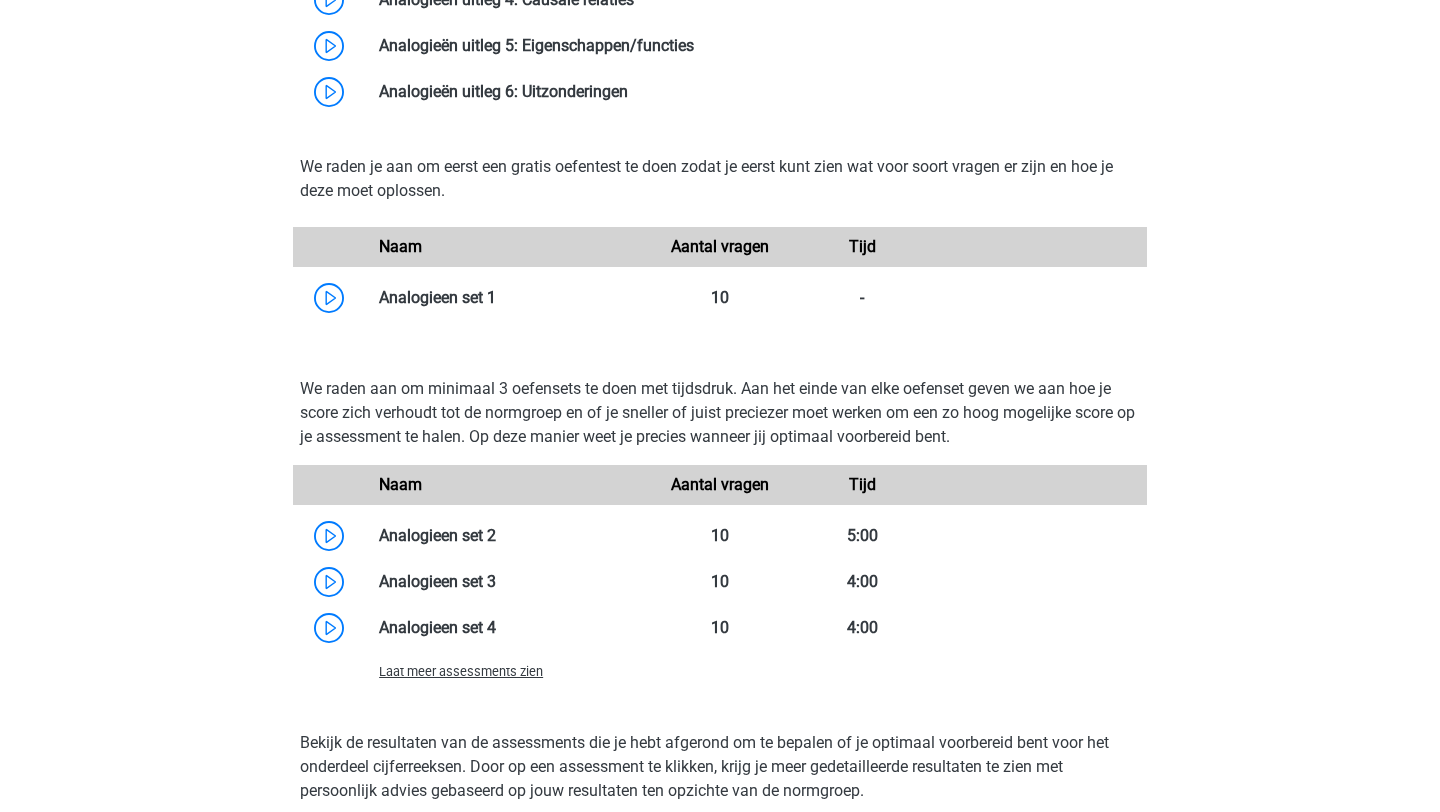 scroll, scrollTop: 1537, scrollLeft: 0, axis: vertical 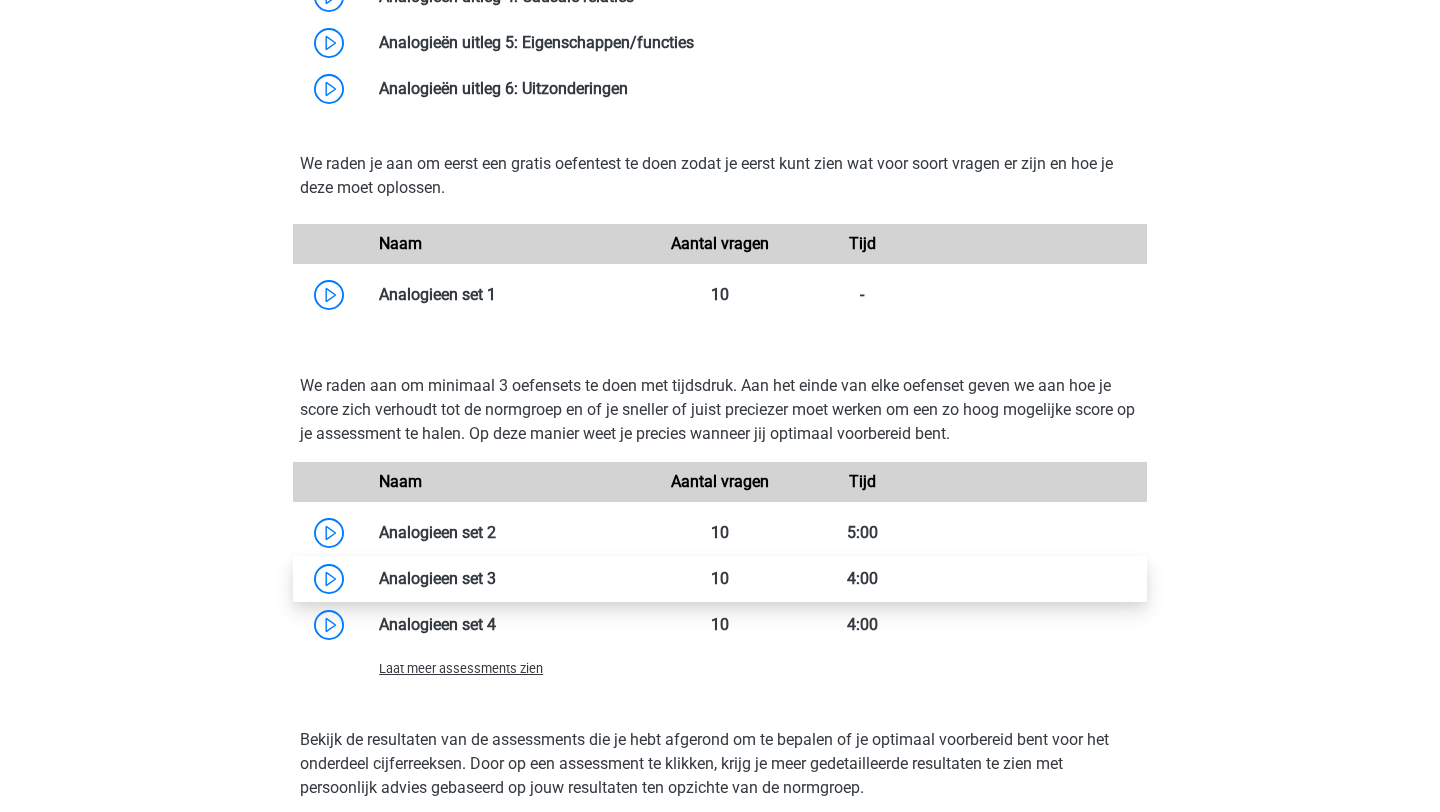click at bounding box center [496, 578] 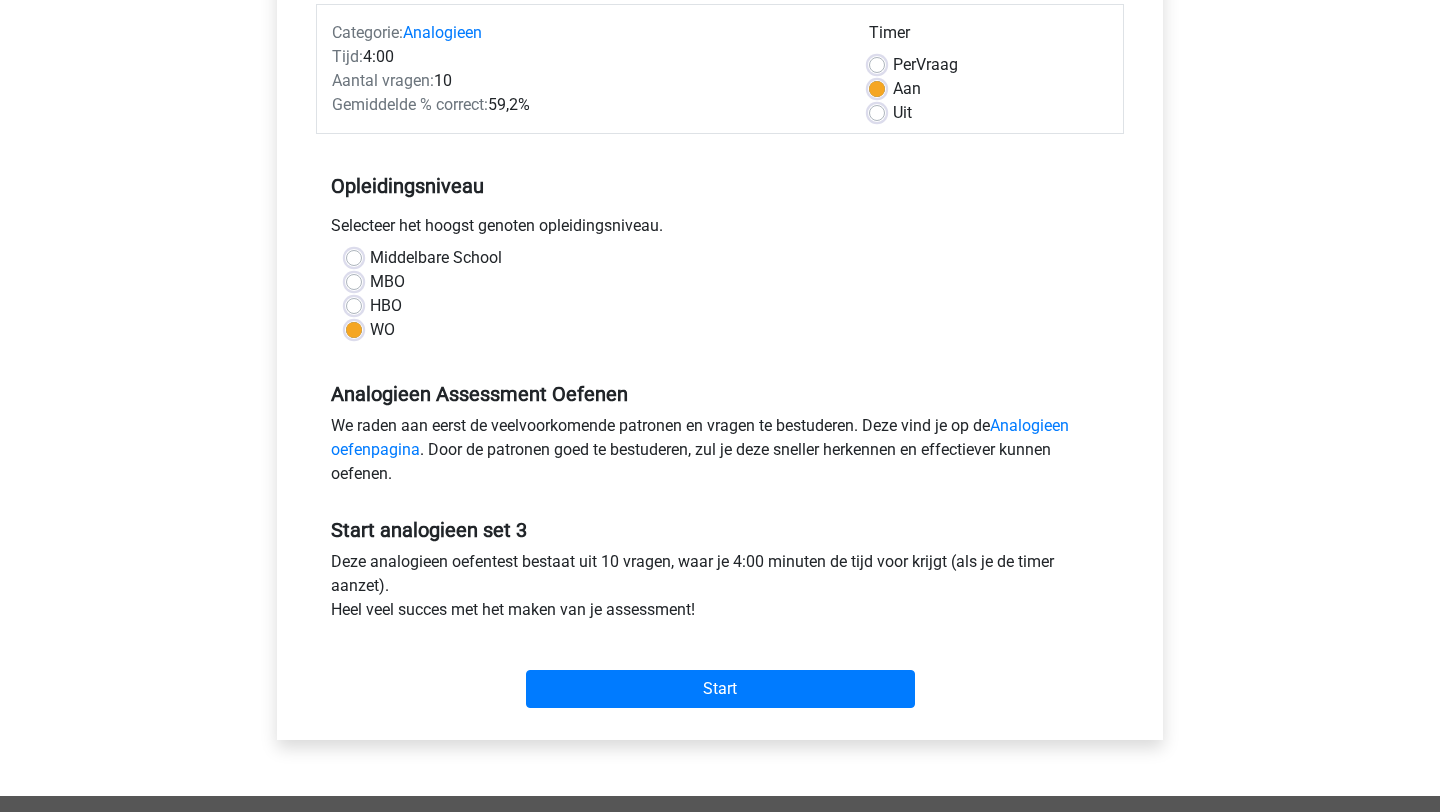scroll, scrollTop: 260, scrollLeft: 0, axis: vertical 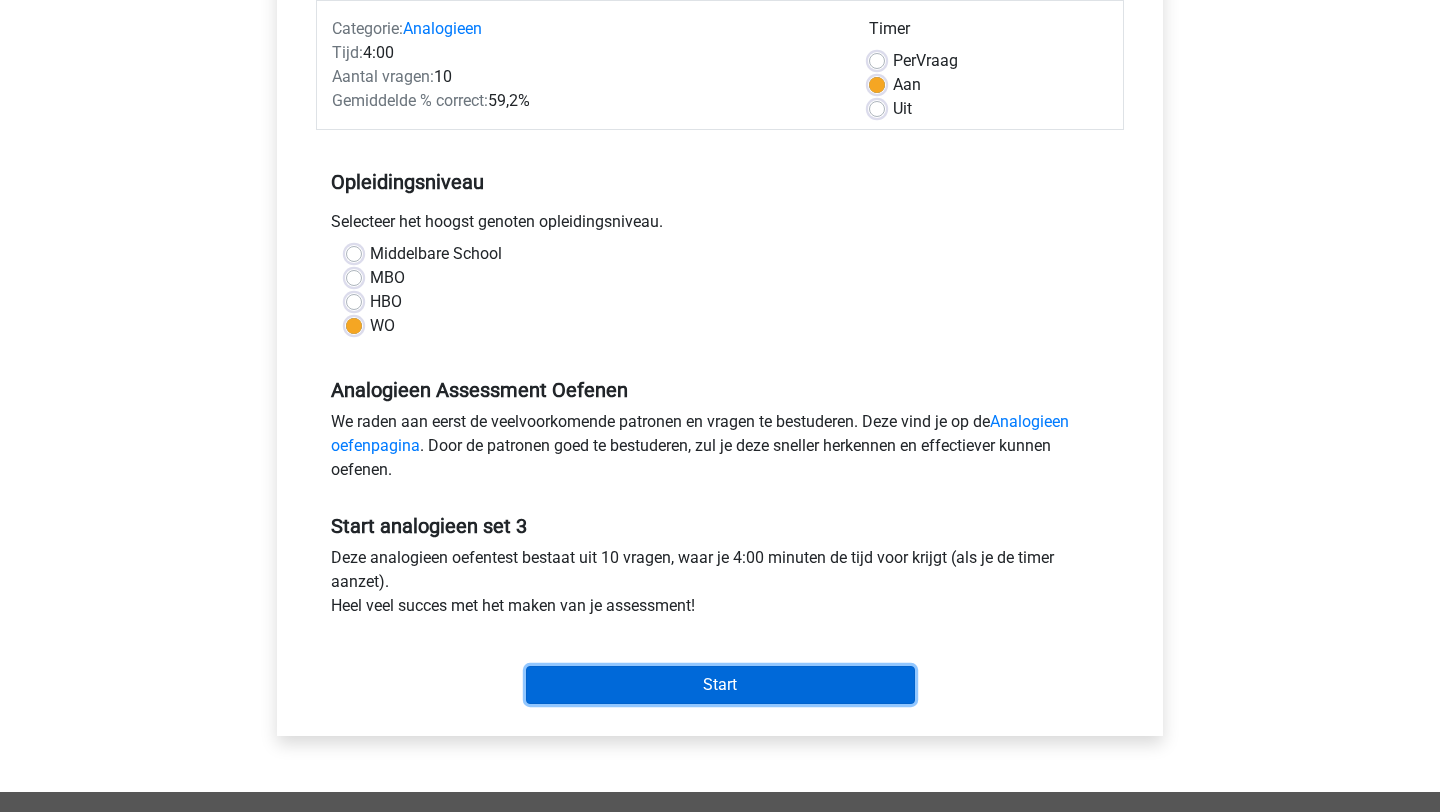 click on "Start" at bounding box center (720, 685) 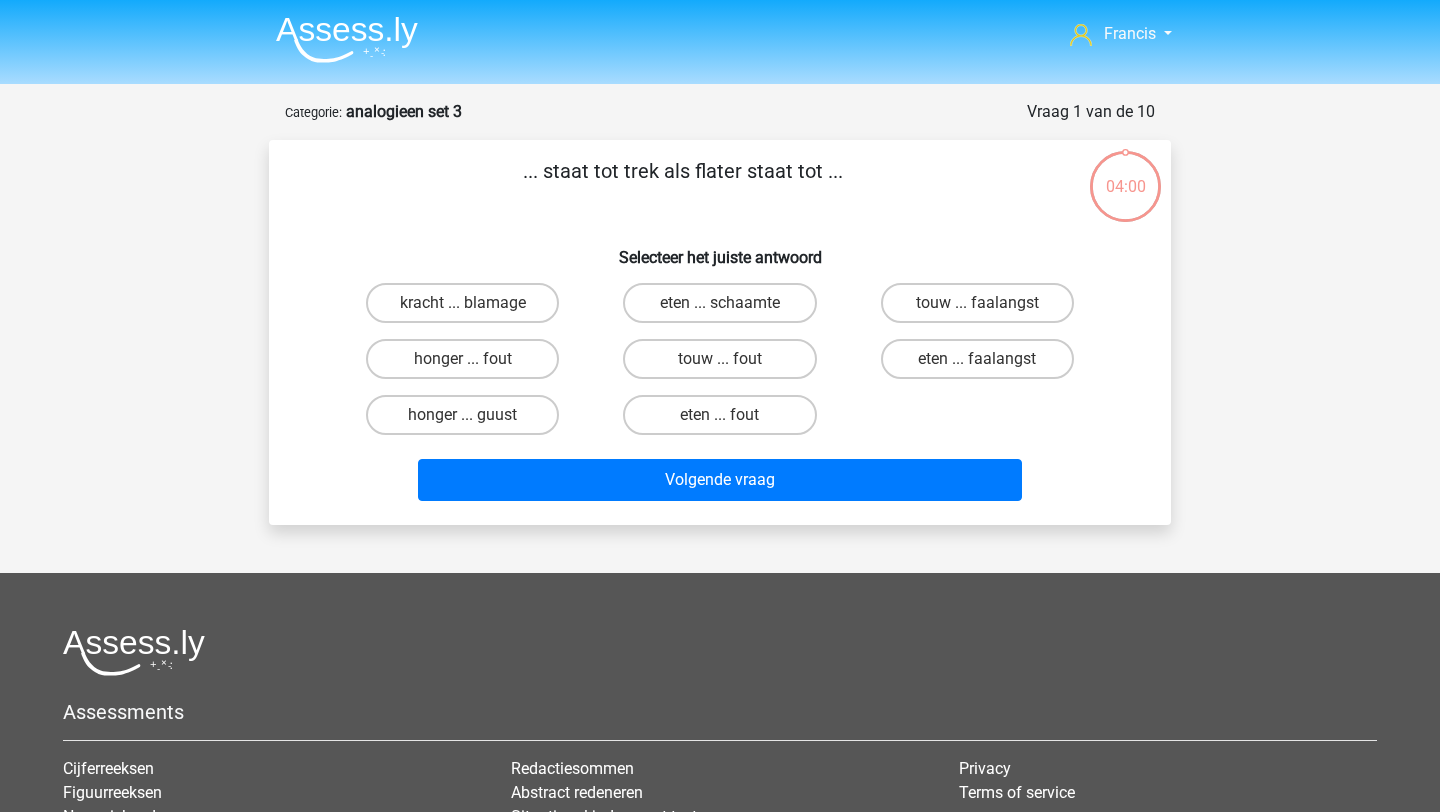 scroll, scrollTop: 0, scrollLeft: 0, axis: both 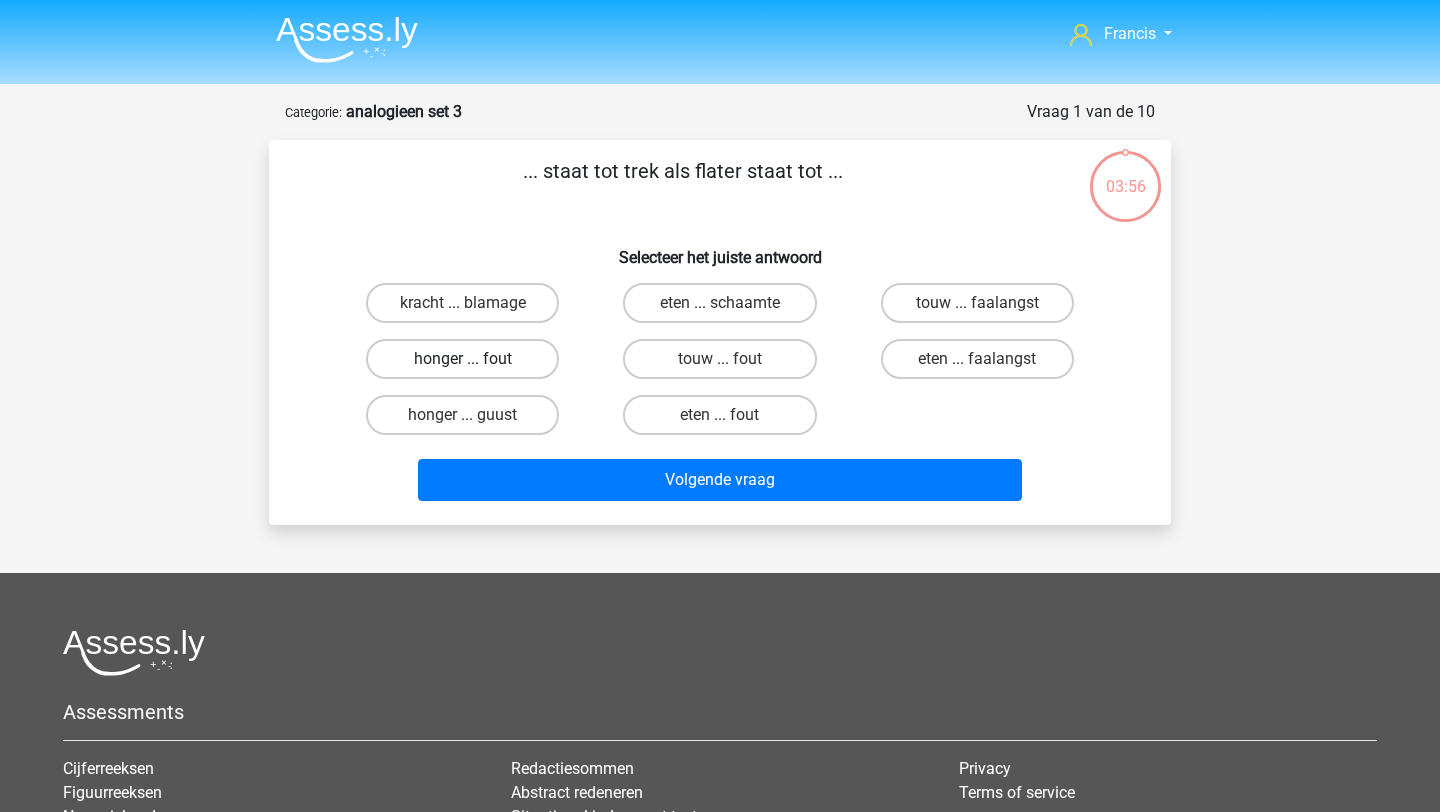click on "honger ... fout" at bounding box center (462, 359) 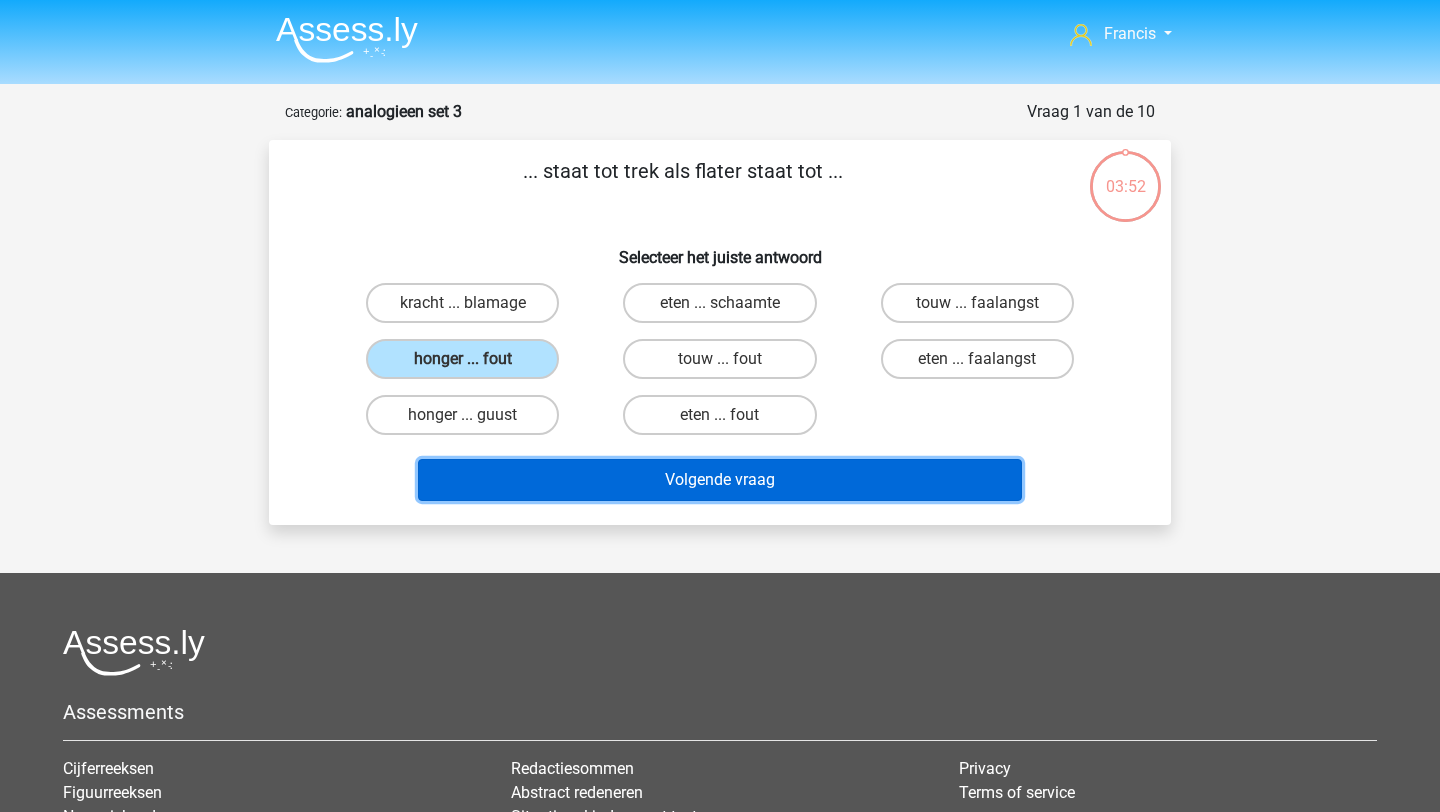 click on "Volgende vraag" at bounding box center [720, 480] 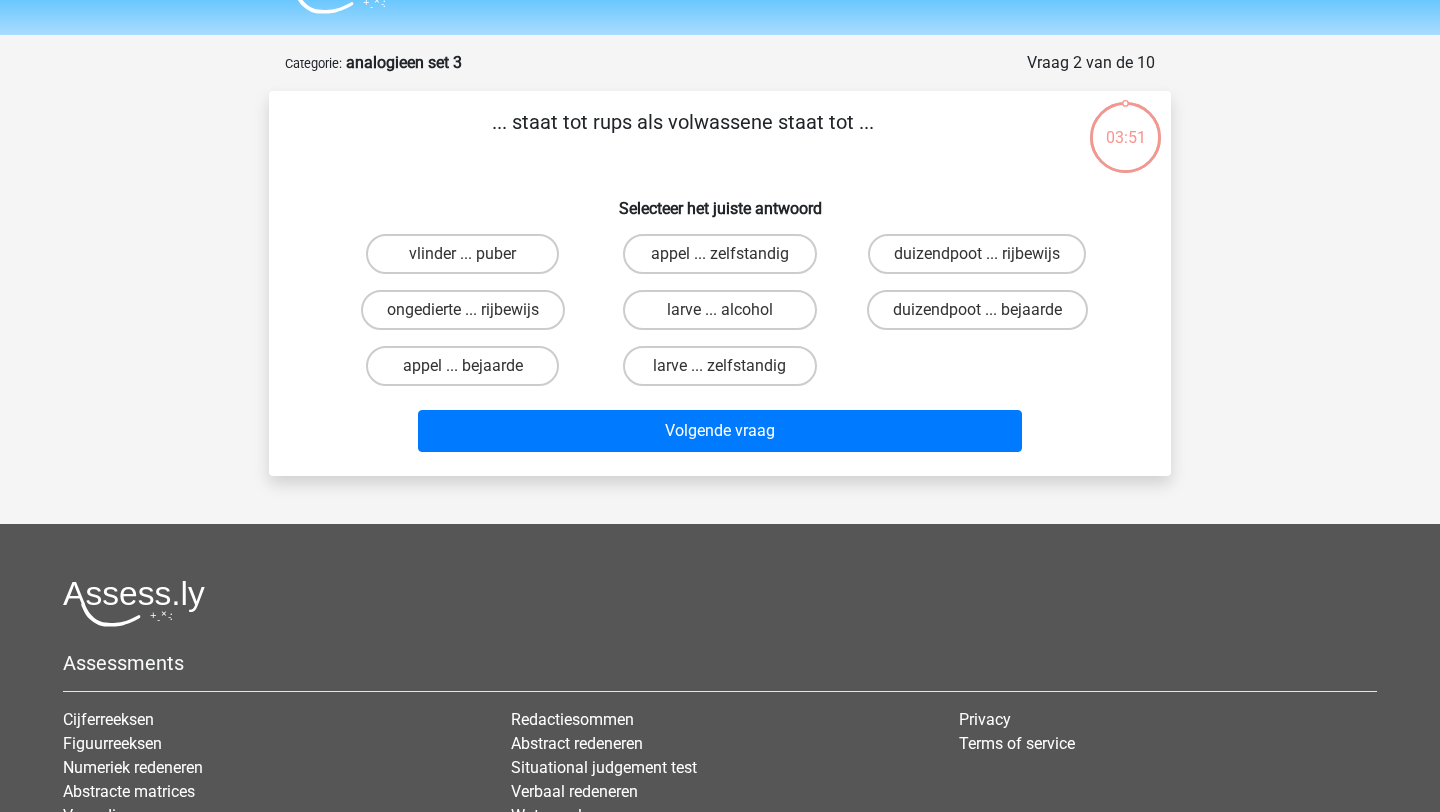 scroll, scrollTop: 100, scrollLeft: 0, axis: vertical 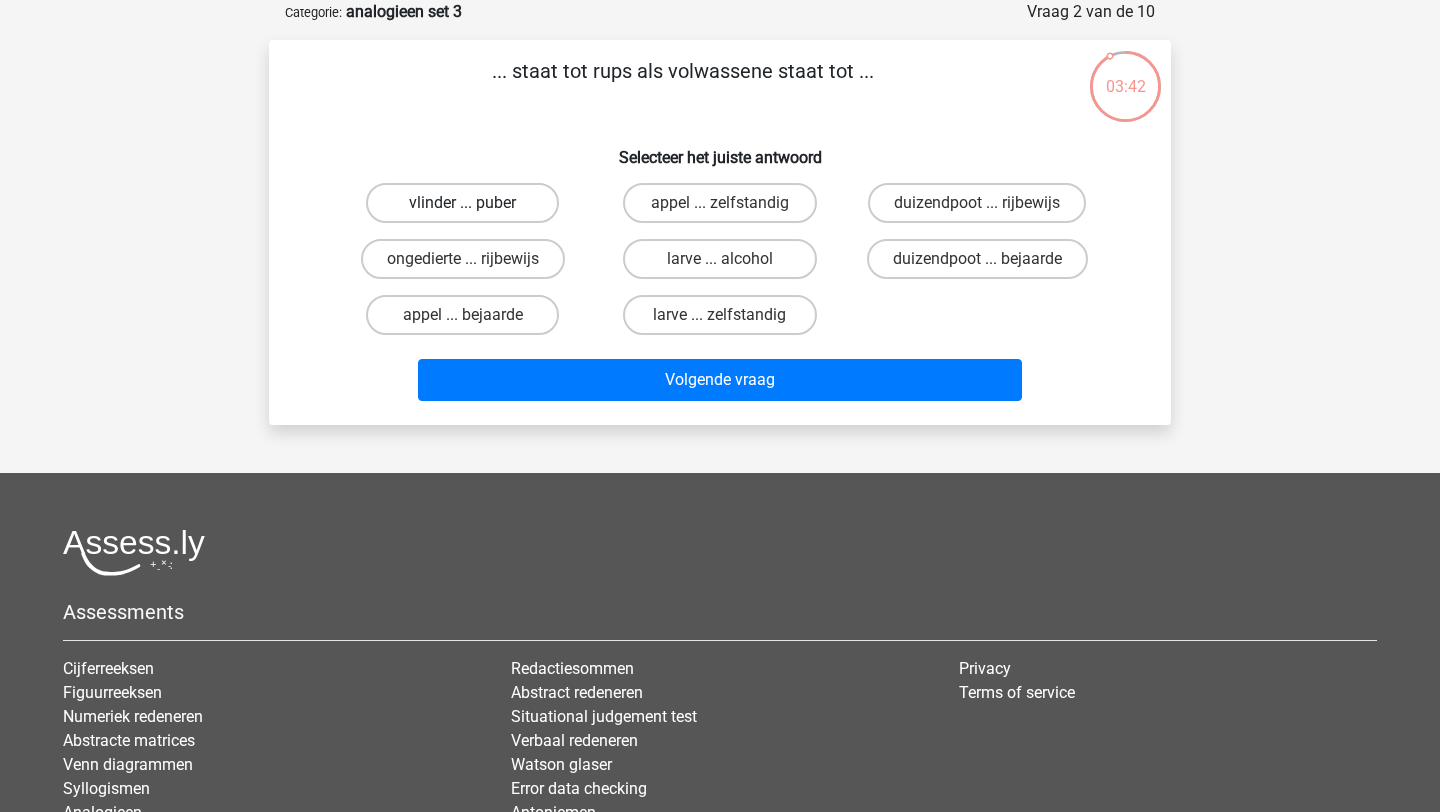 click on "vlinder ... puber" at bounding box center (462, 203) 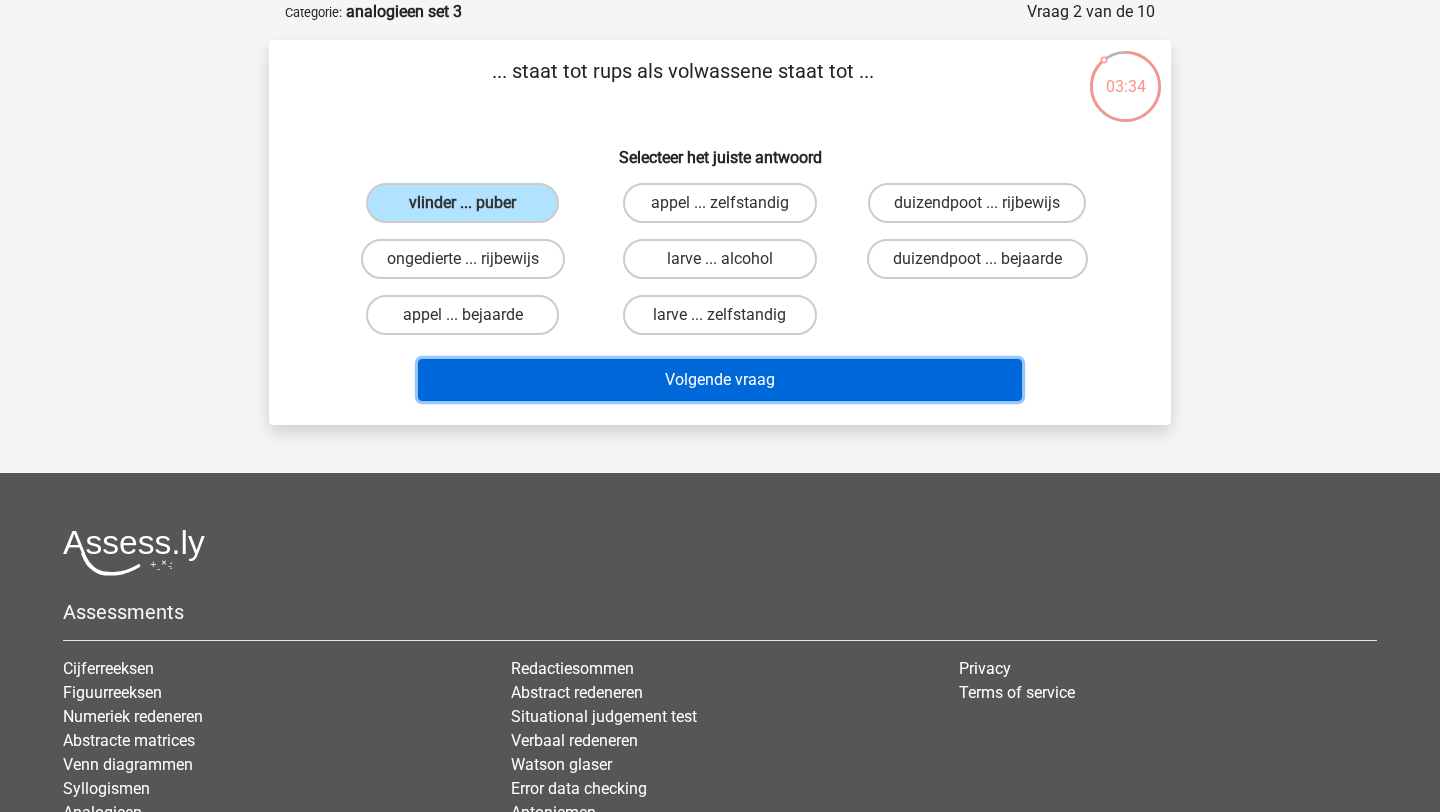 click on "Volgende vraag" at bounding box center (720, 380) 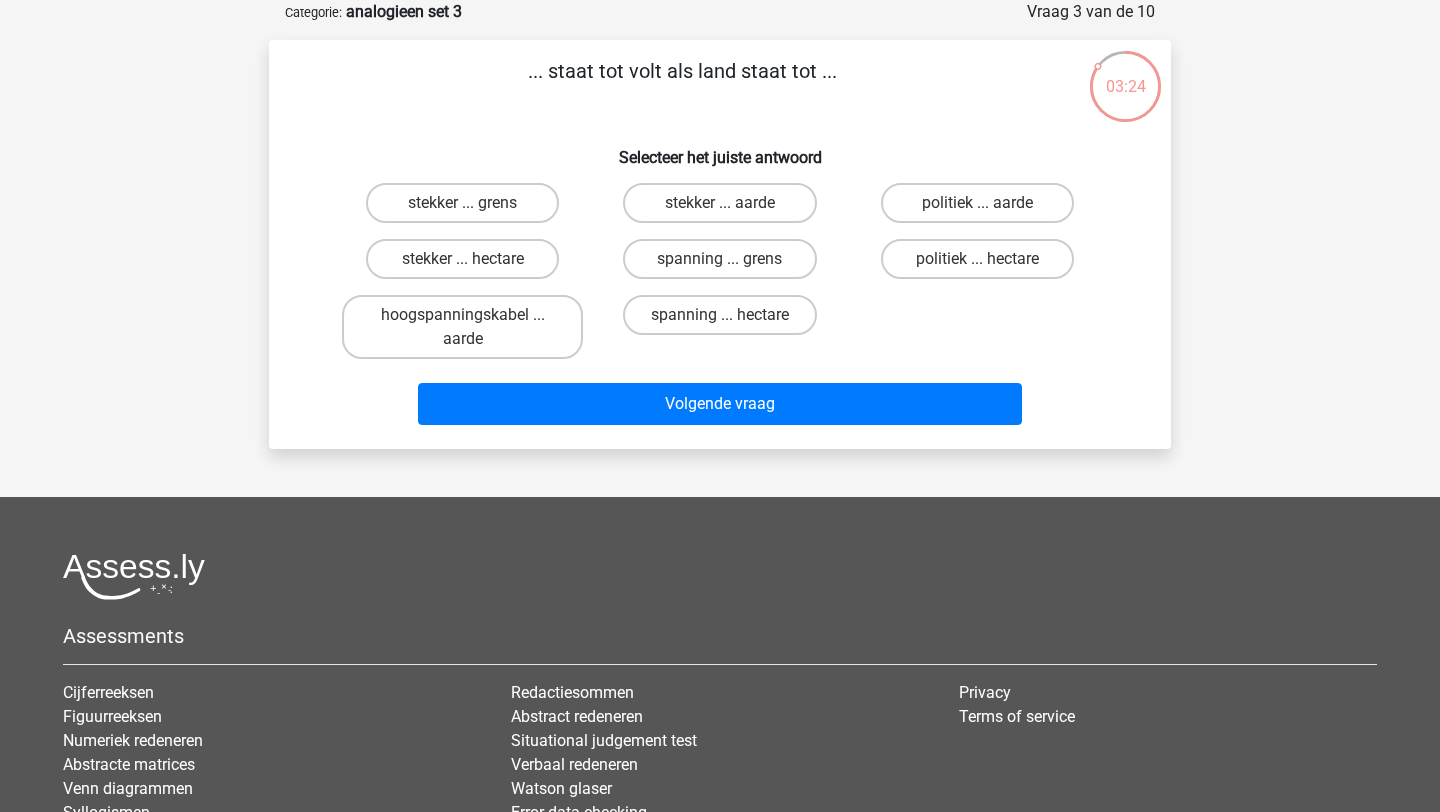 click on "stekker ... aarde" at bounding box center (726, 209) 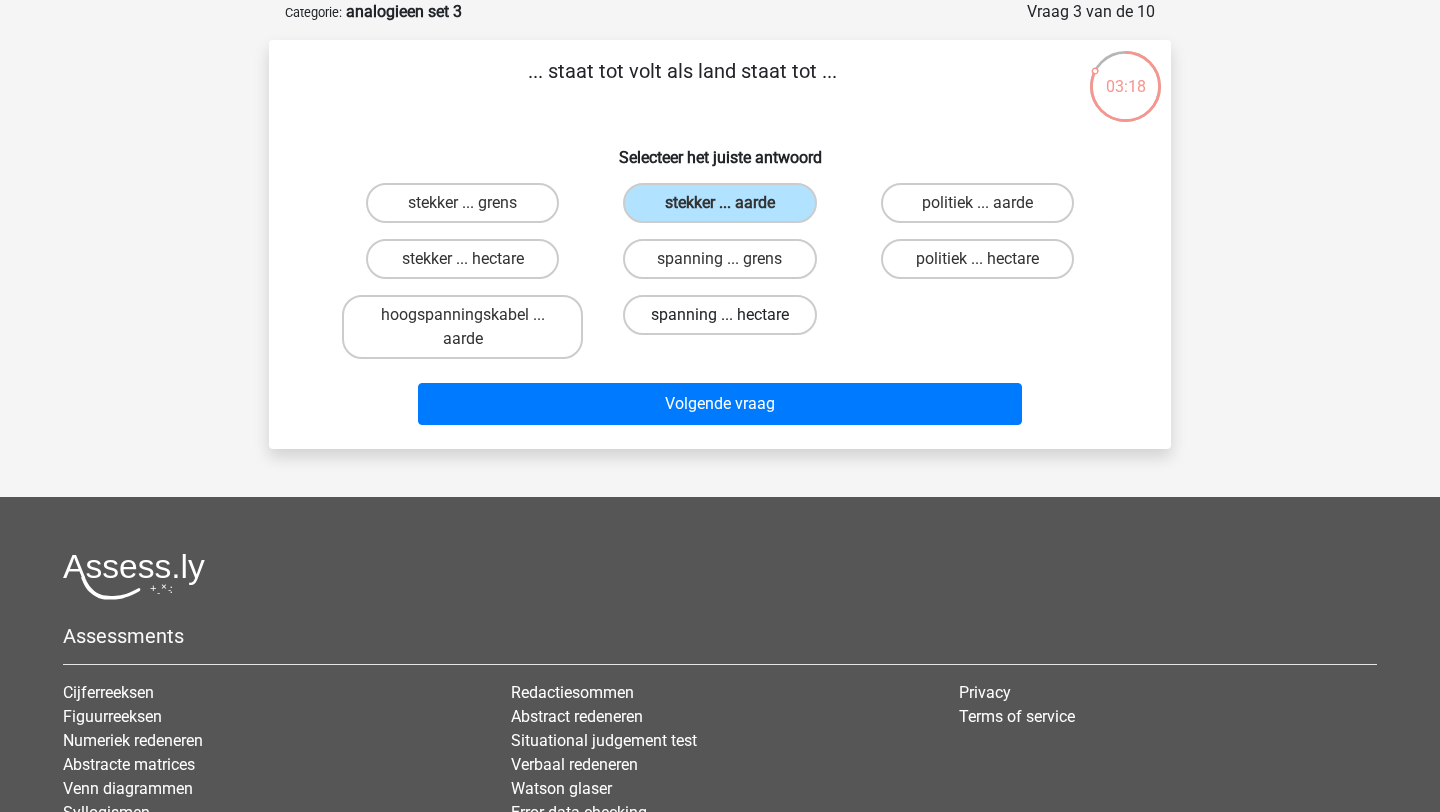 click on "spanning ... hectare" at bounding box center (719, 315) 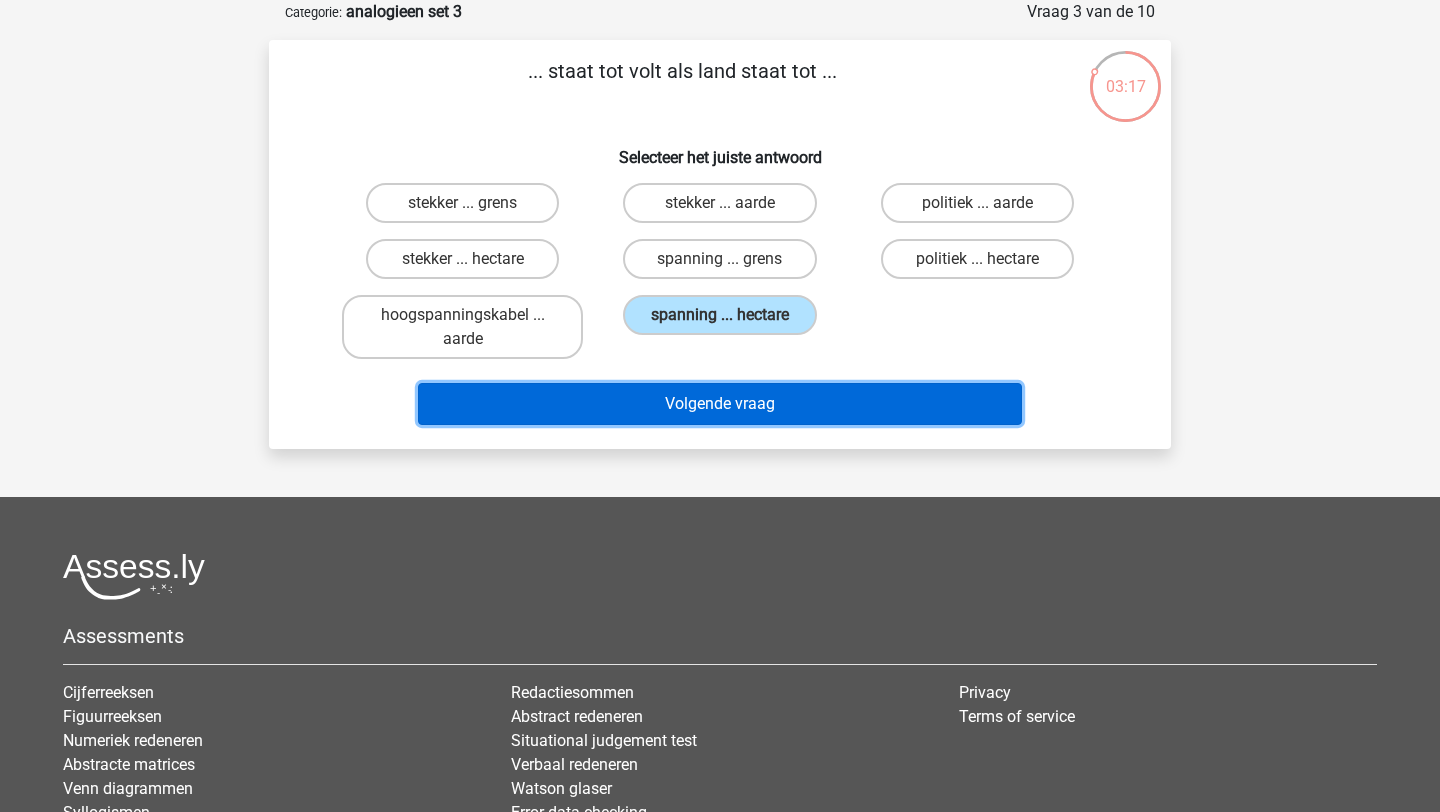 click on "Volgende vraag" at bounding box center [720, 404] 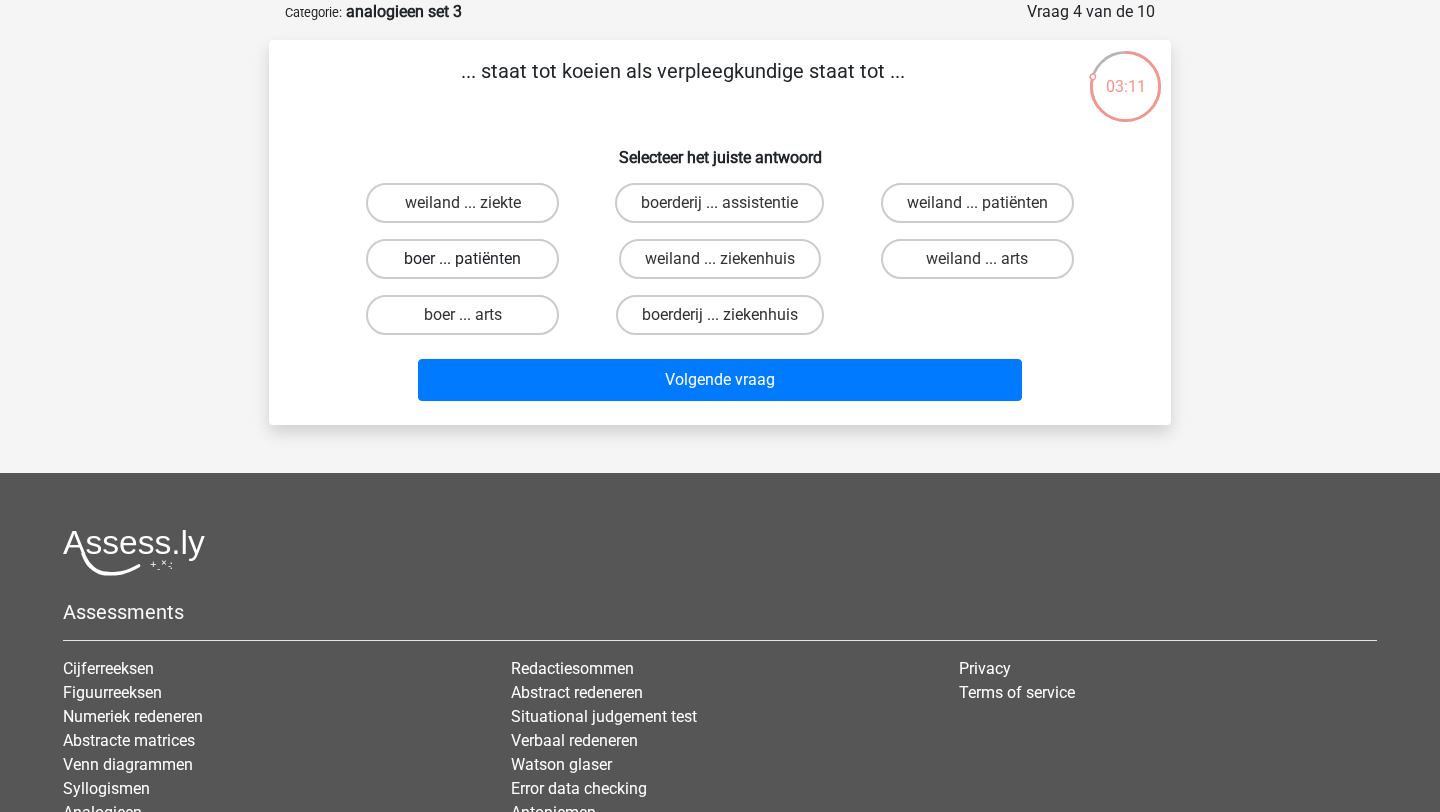 click on "boer ... patiënten" at bounding box center [462, 259] 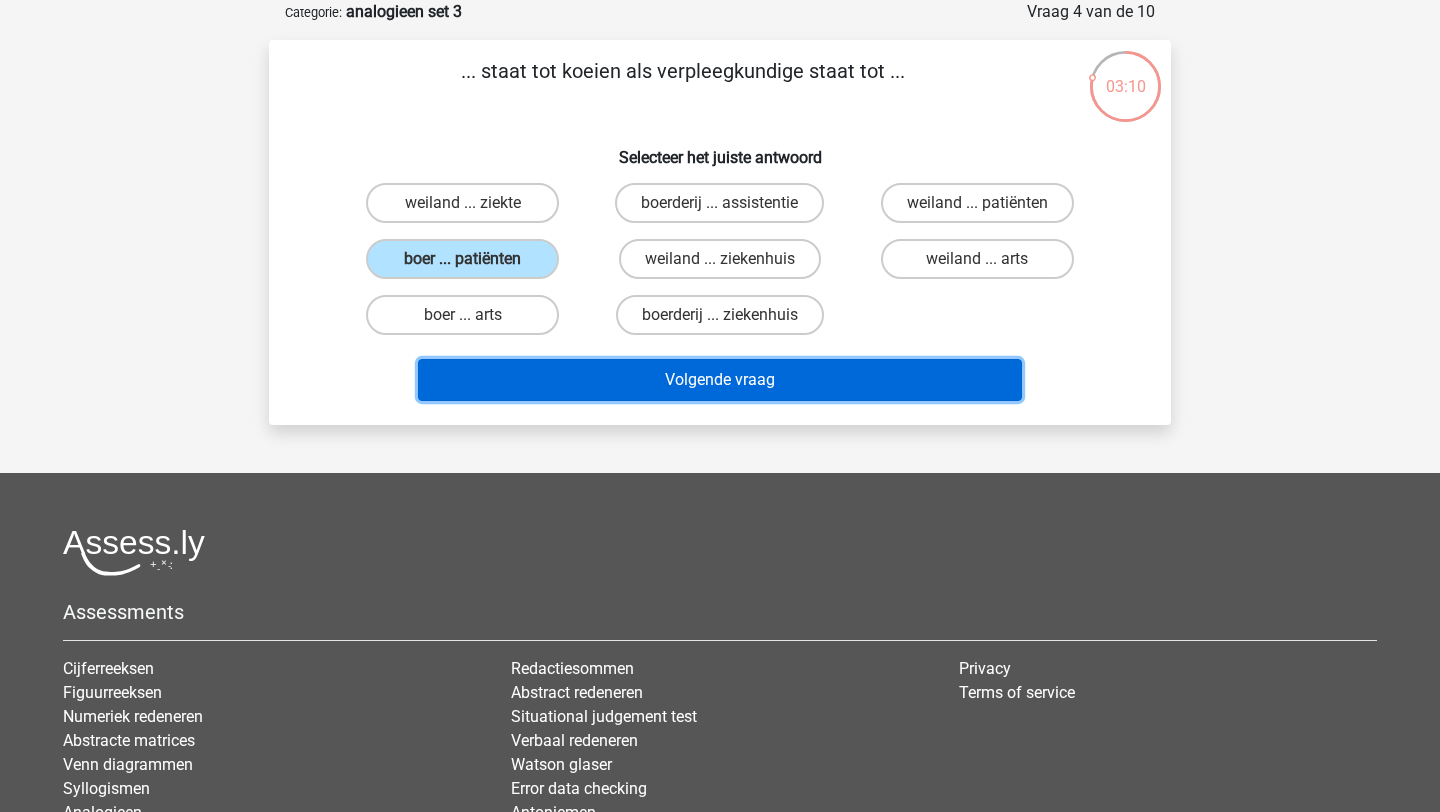 click on "Volgende vraag" at bounding box center (720, 380) 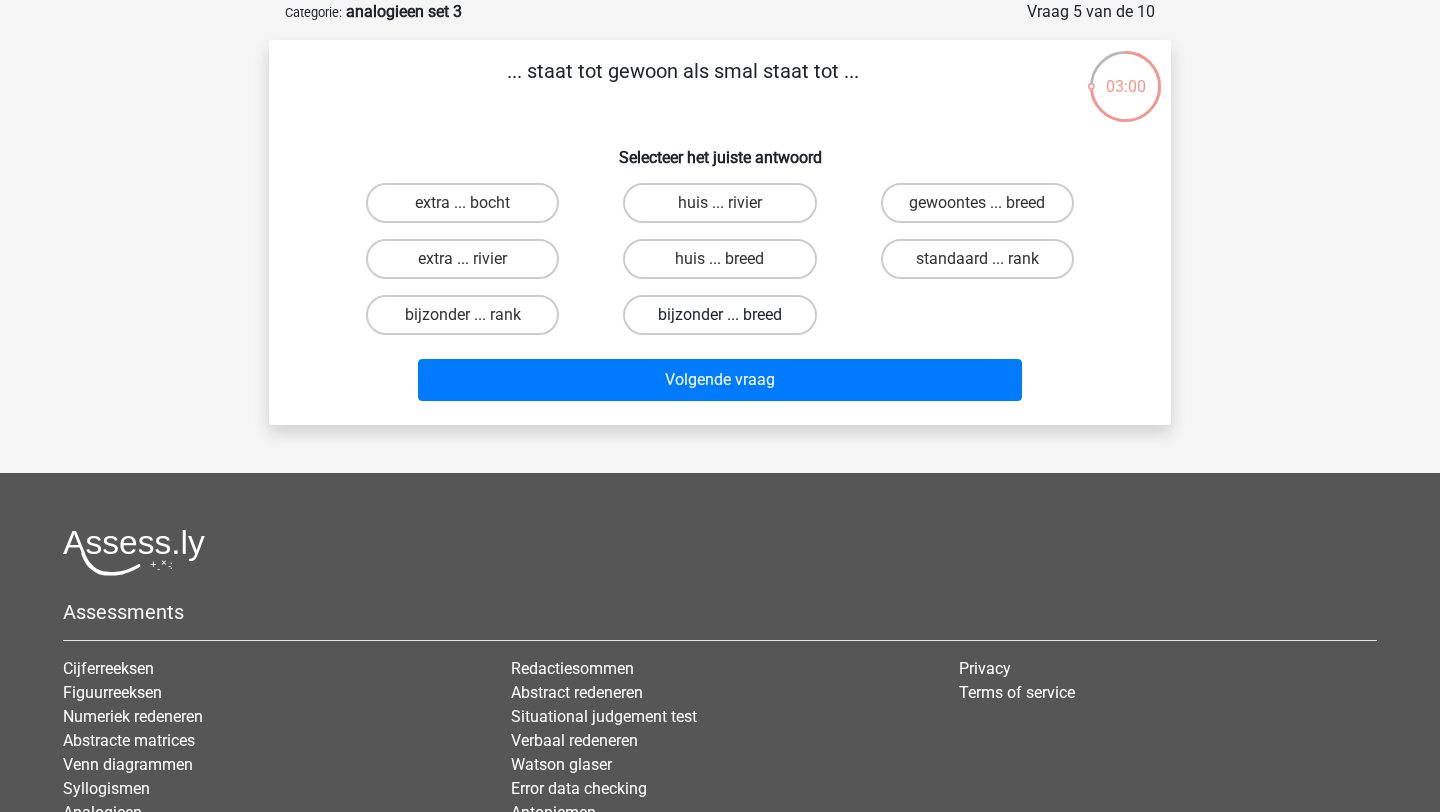 click on "bijzonder ... breed" at bounding box center (719, 315) 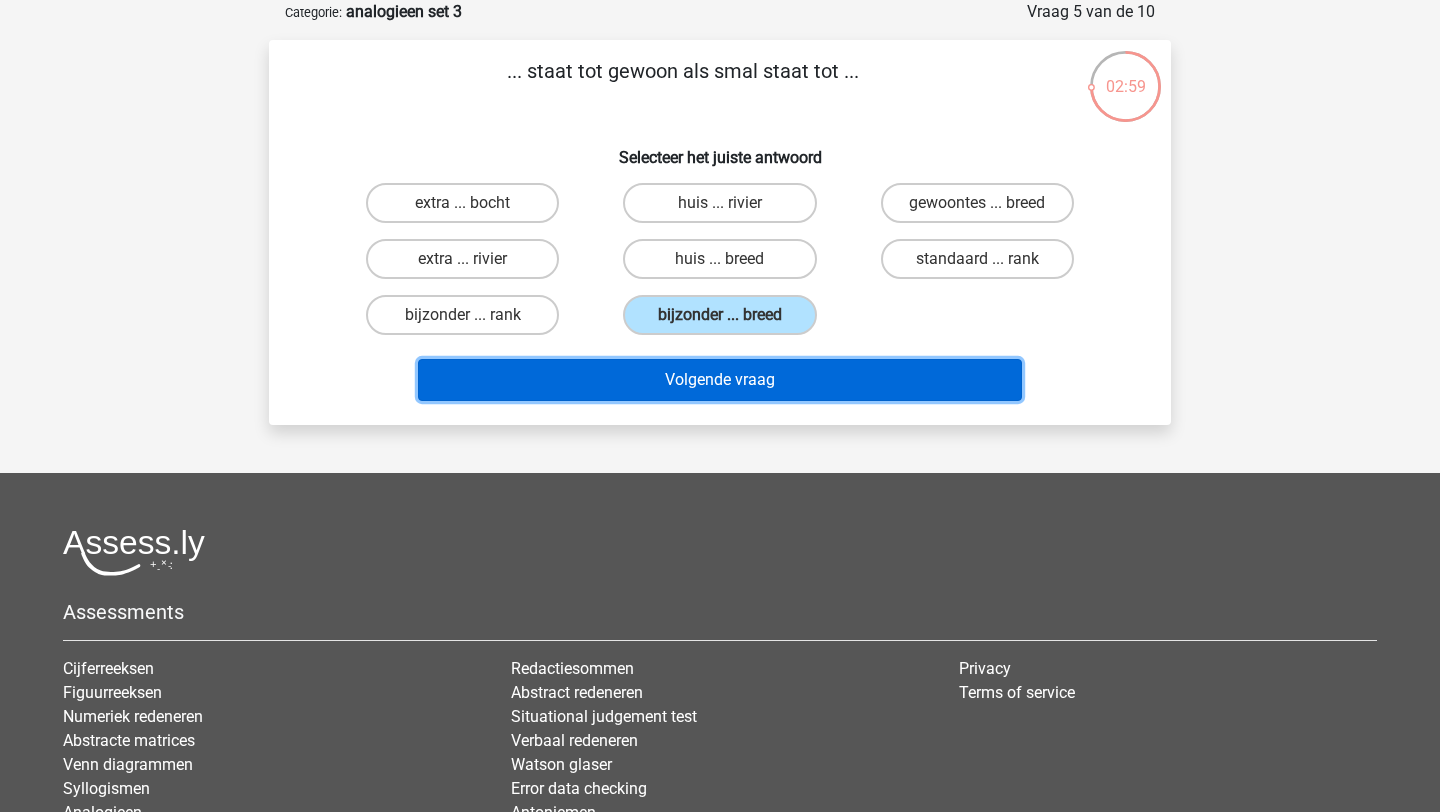 click on "Volgende vraag" at bounding box center [720, 380] 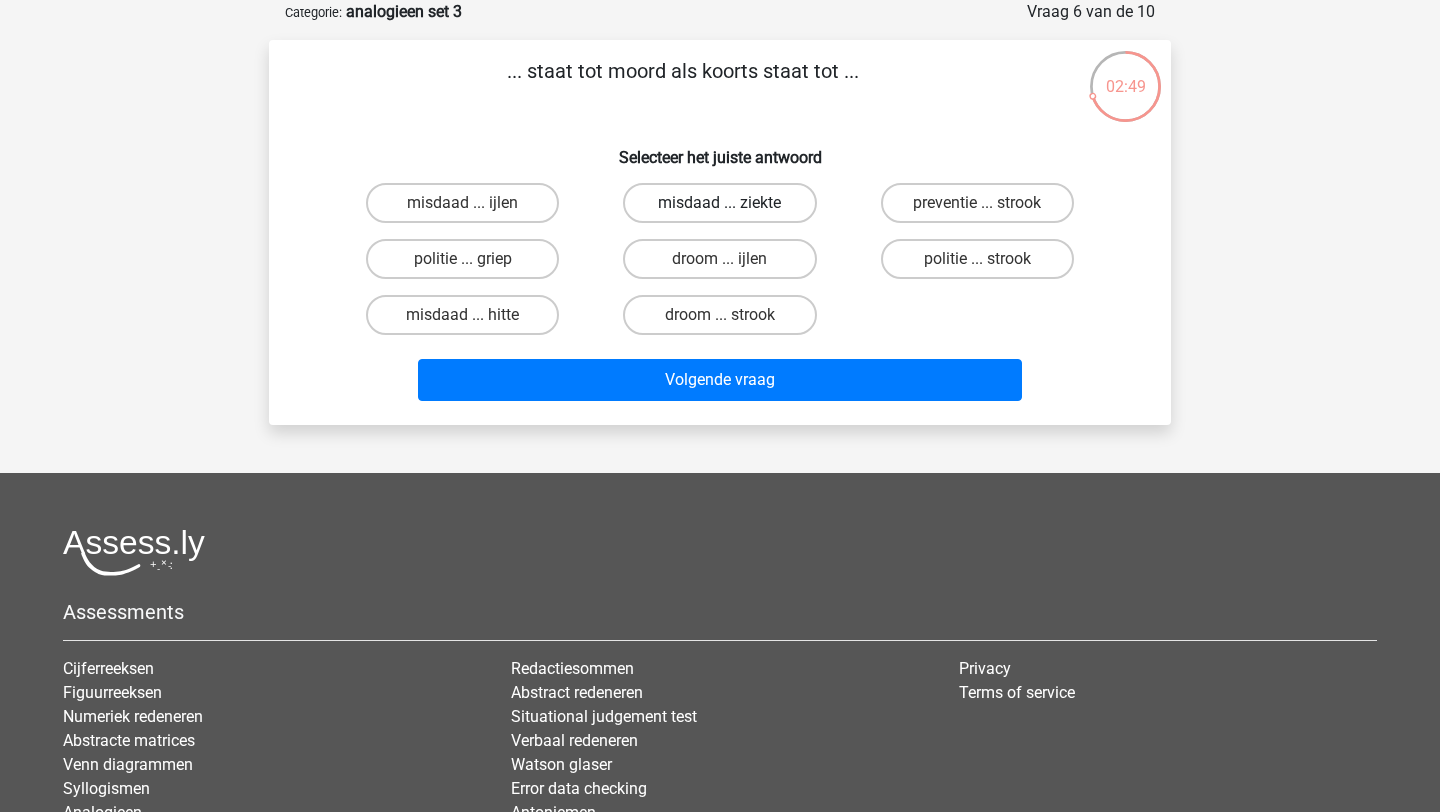 click on "misdaad ... ziekte" at bounding box center [719, 203] 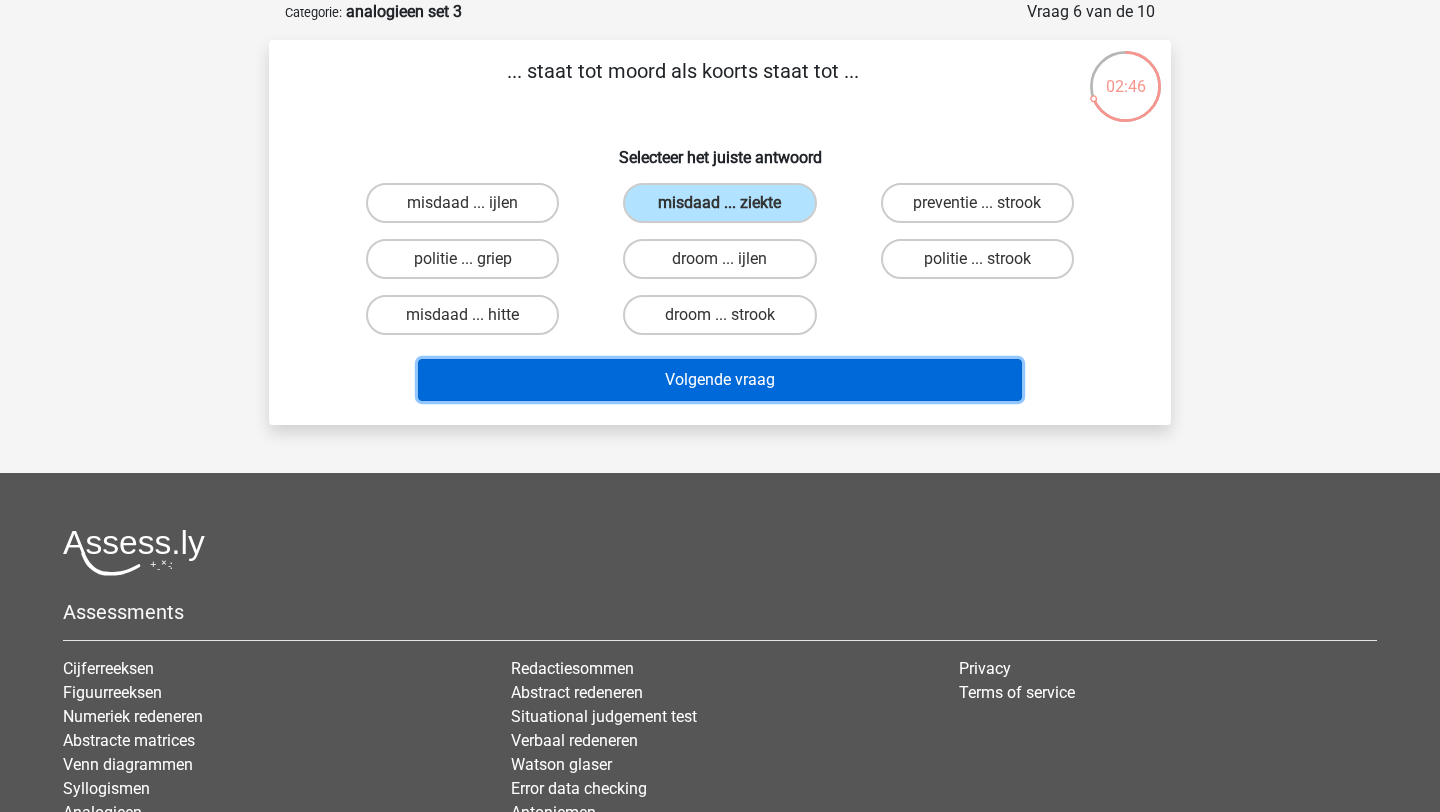 click on "Volgende vraag" at bounding box center (720, 380) 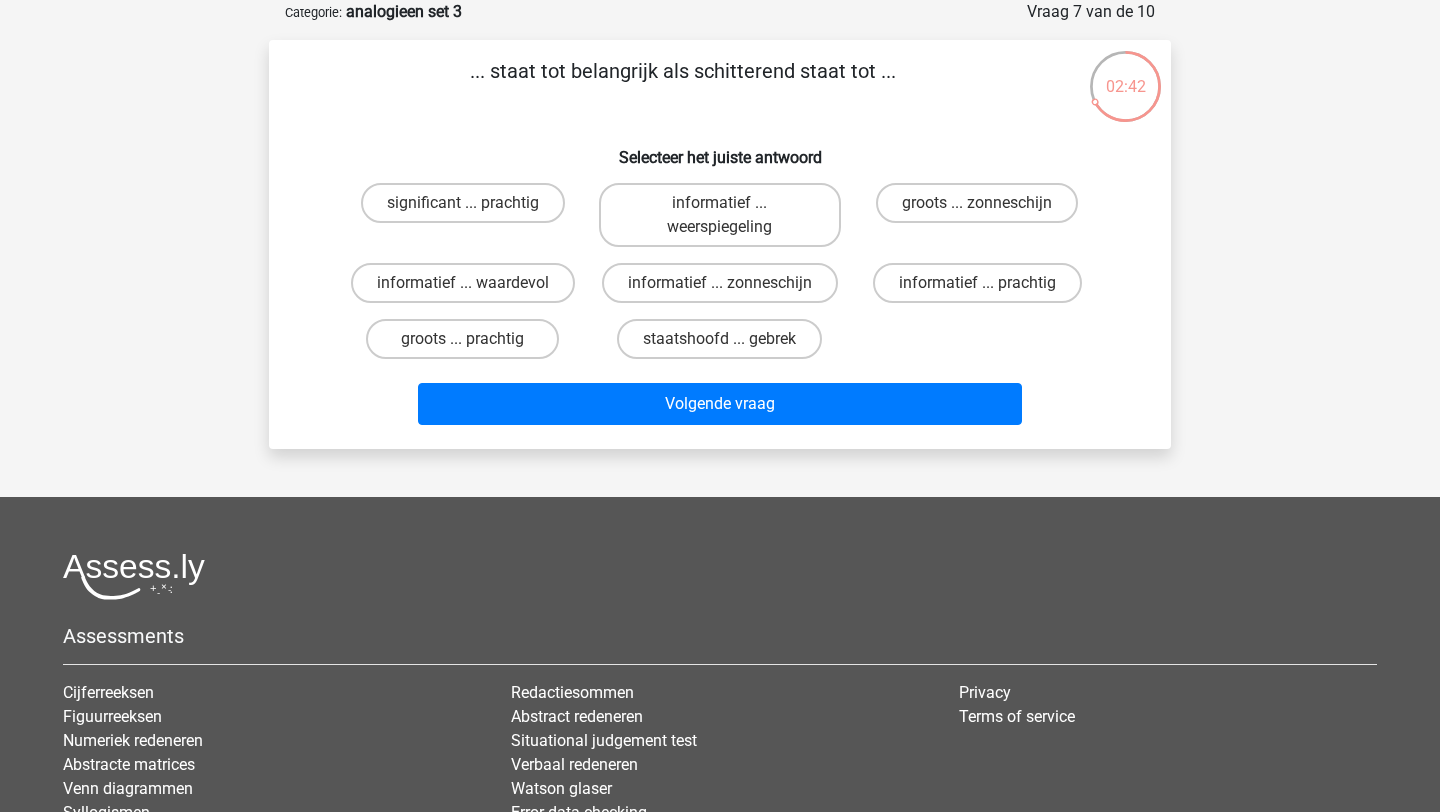 click on "significant ... prachtig" at bounding box center [462, 215] 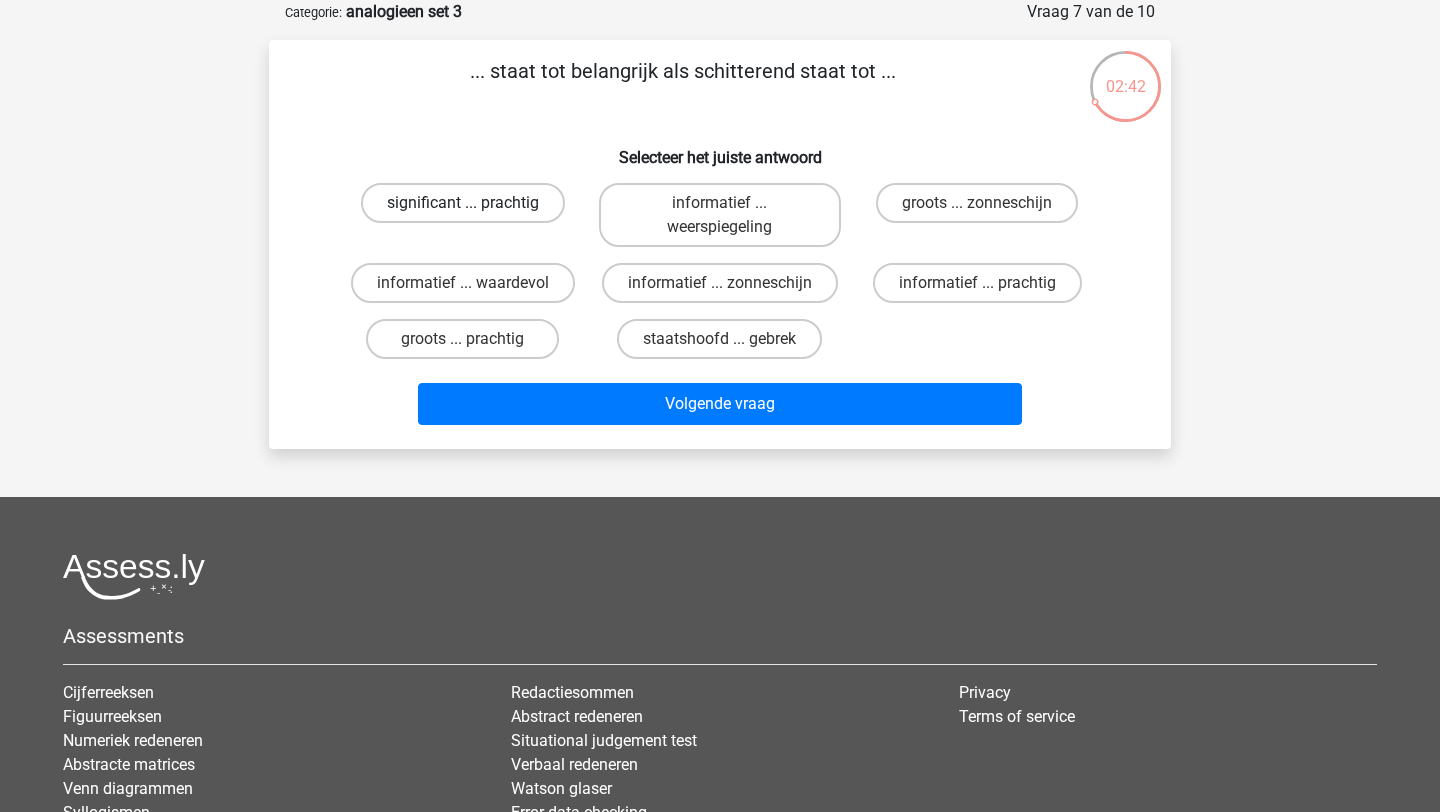 click on "significant ... prachtig" at bounding box center (463, 203) 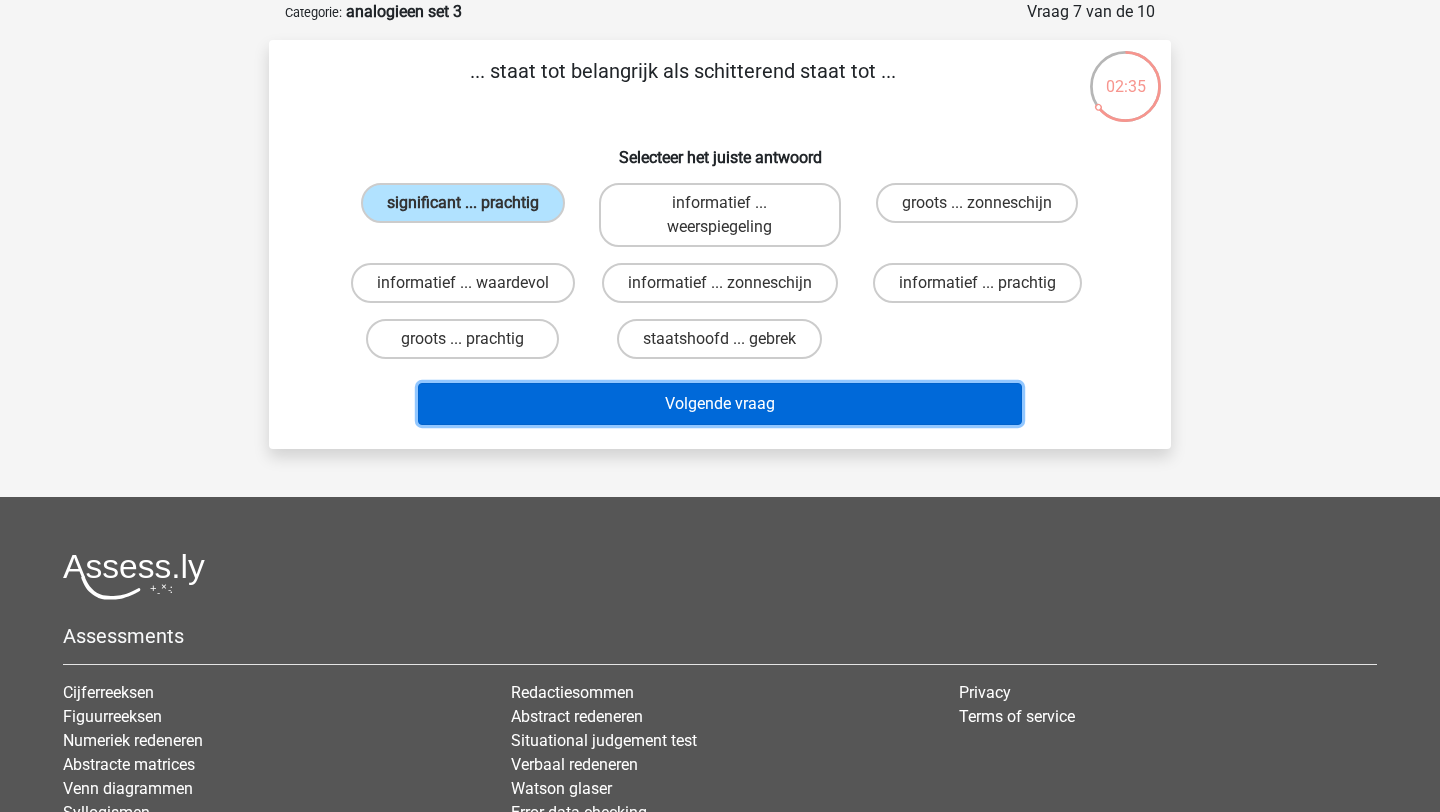 click on "Volgende vraag" at bounding box center (720, 404) 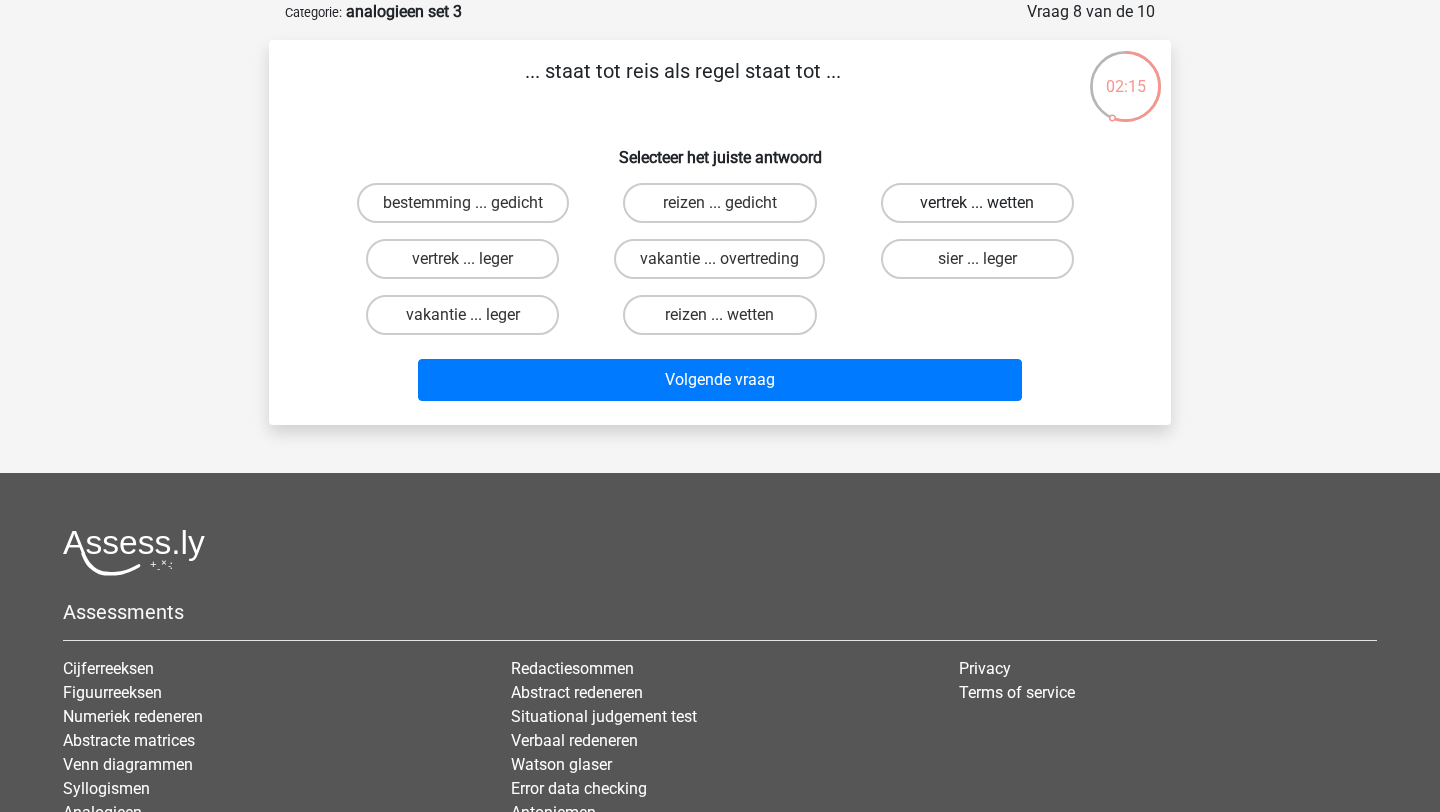 click on "vertrek ... wetten" at bounding box center (977, 203) 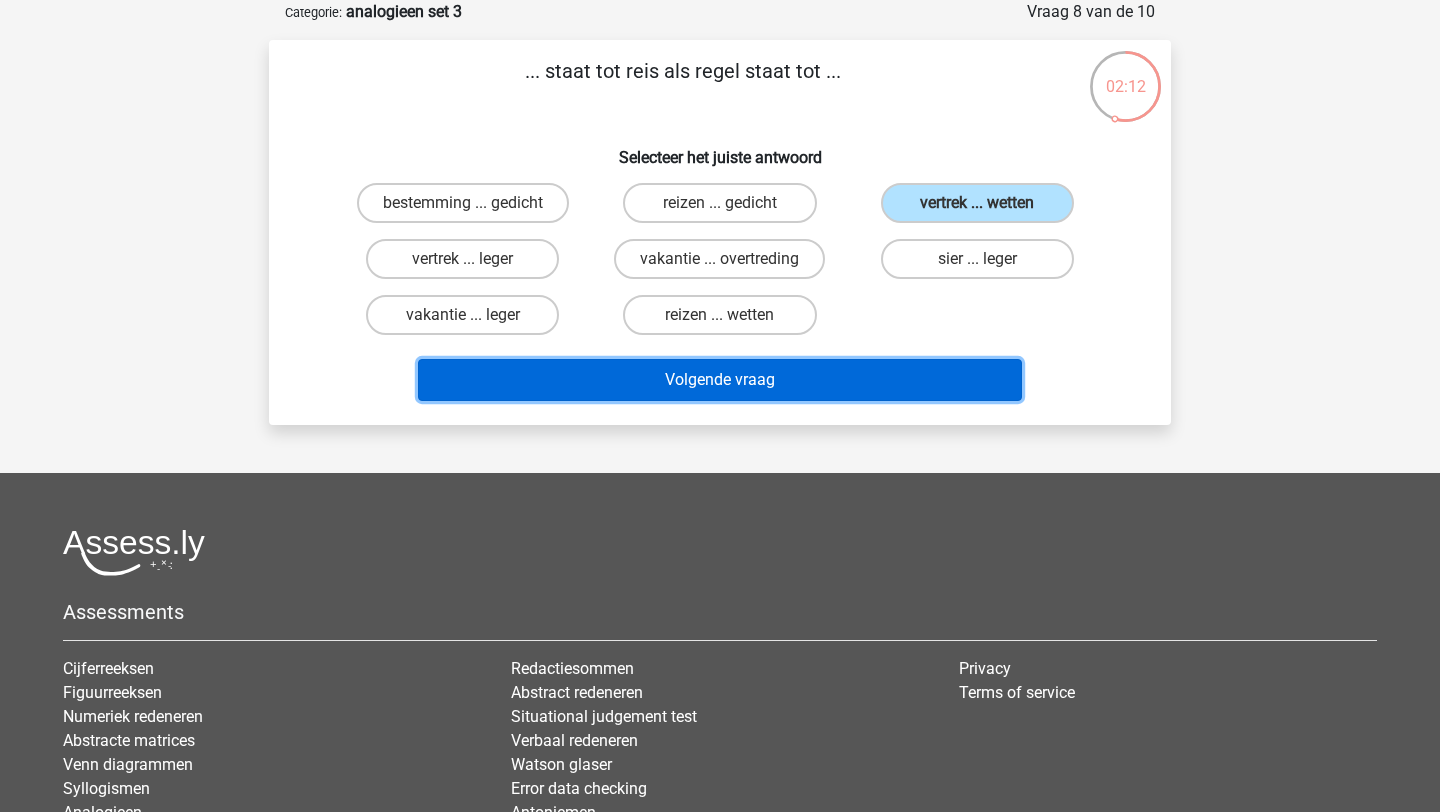 click on "Volgende vraag" at bounding box center [720, 380] 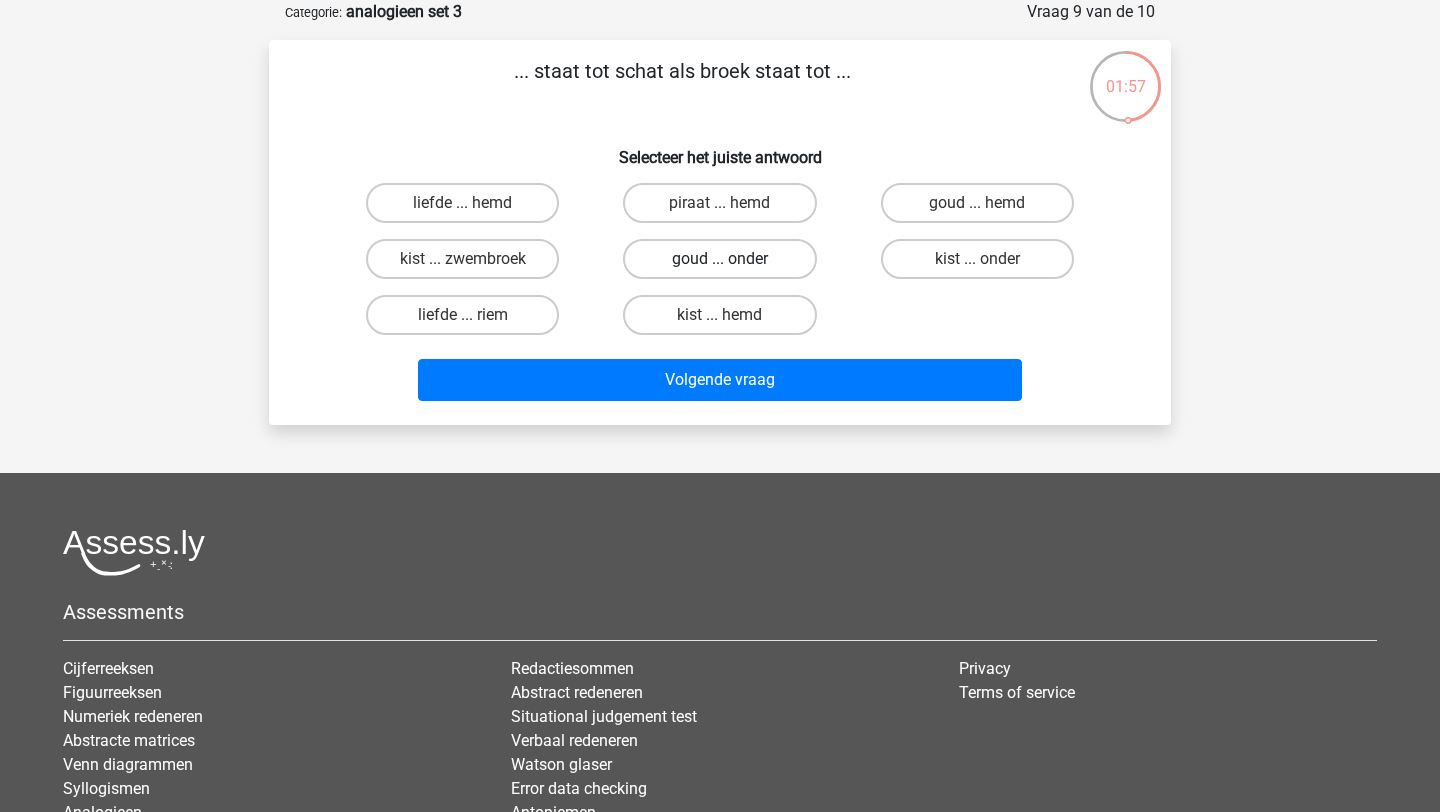 click on "goud ... onder" at bounding box center [719, 259] 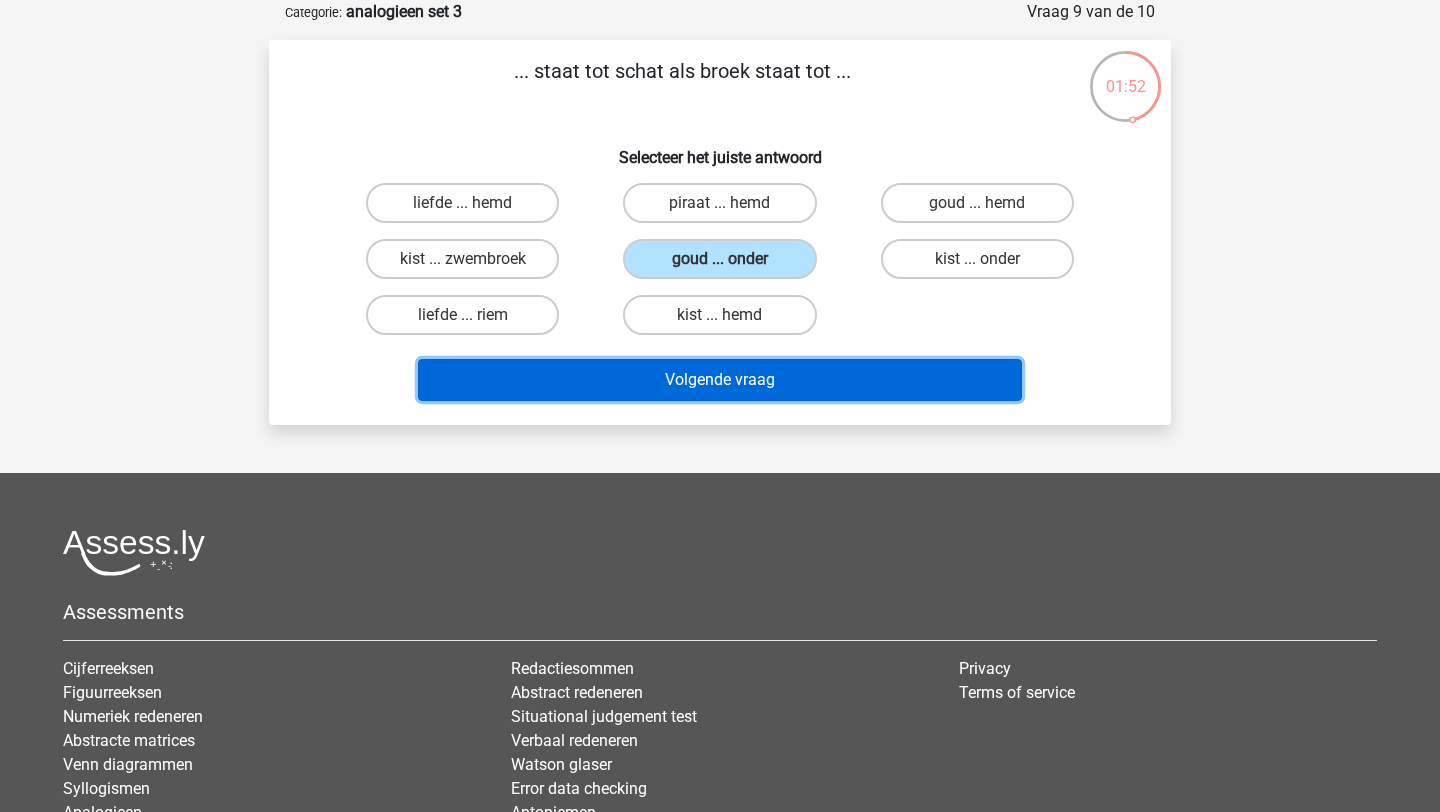 click on "Volgende vraag" at bounding box center [720, 380] 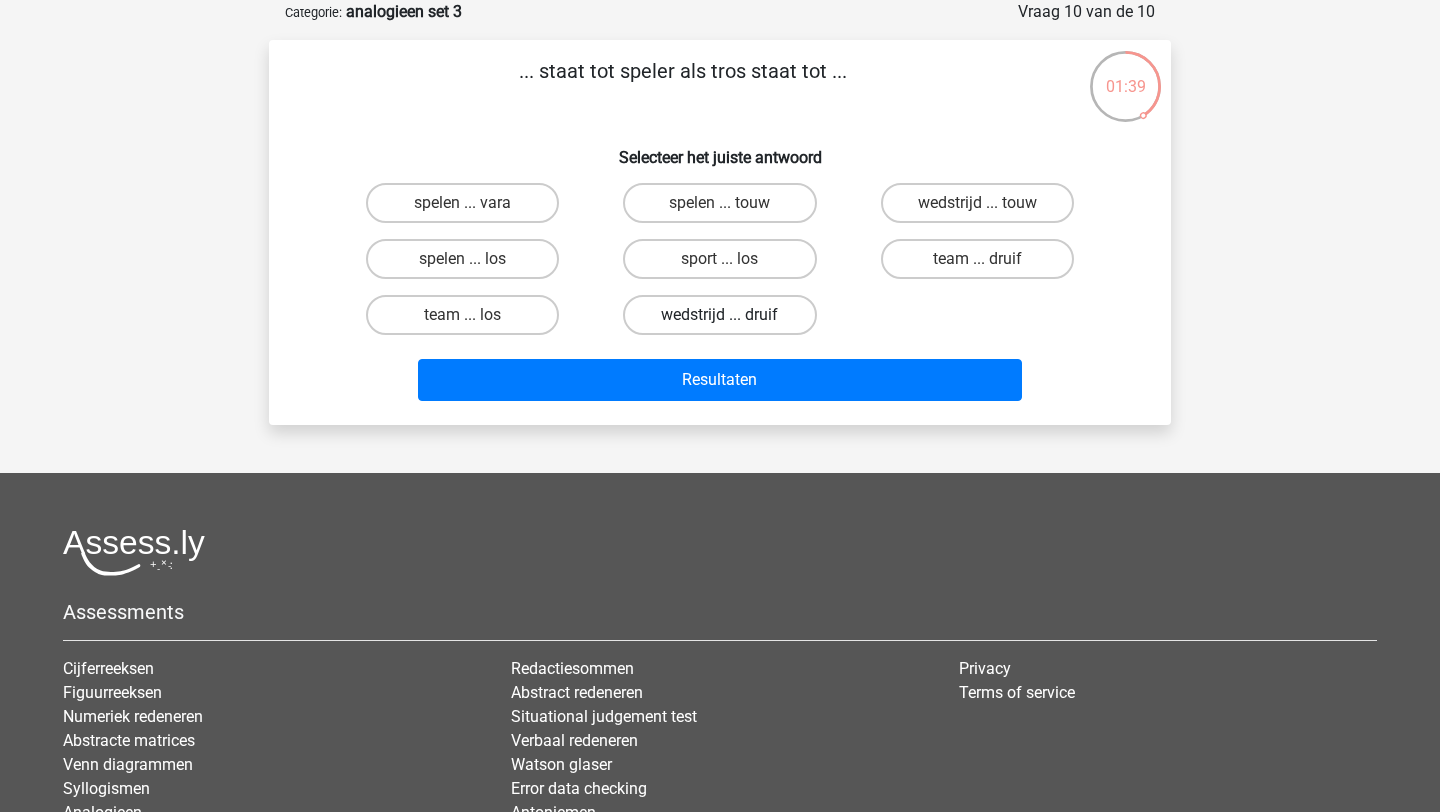 click on "wedstrijd ... druif" at bounding box center [719, 315] 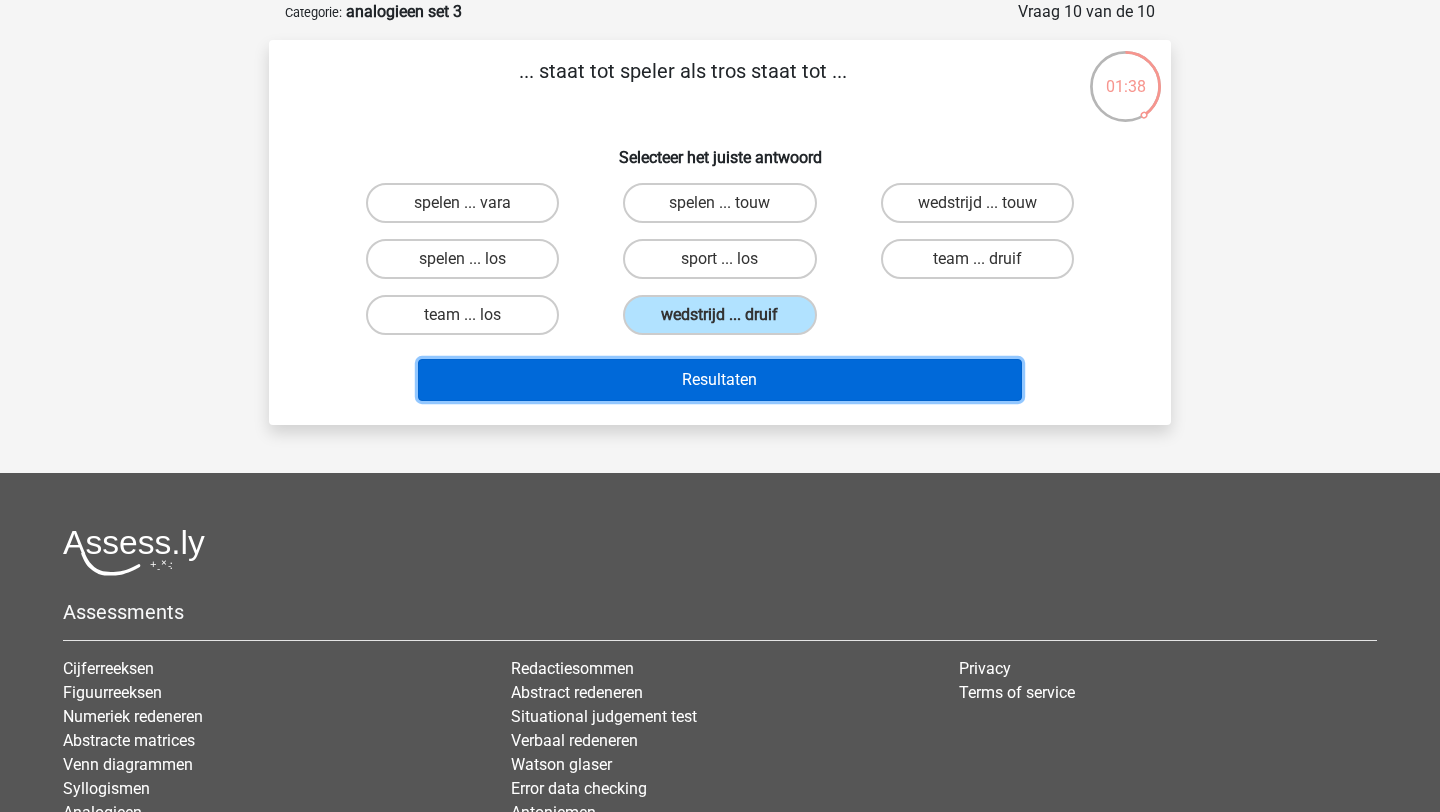 click on "Resultaten" at bounding box center (720, 380) 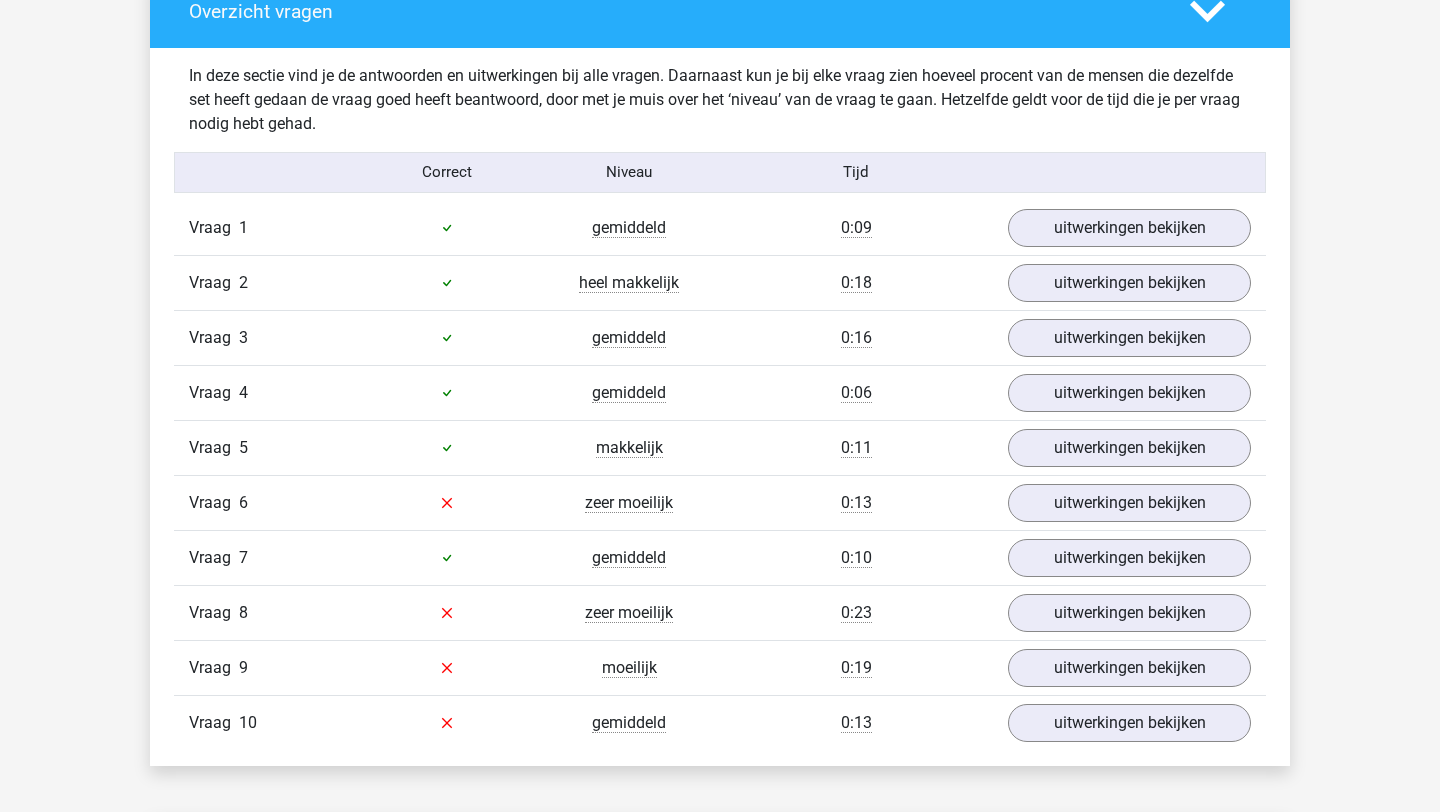 scroll, scrollTop: 1176, scrollLeft: 0, axis: vertical 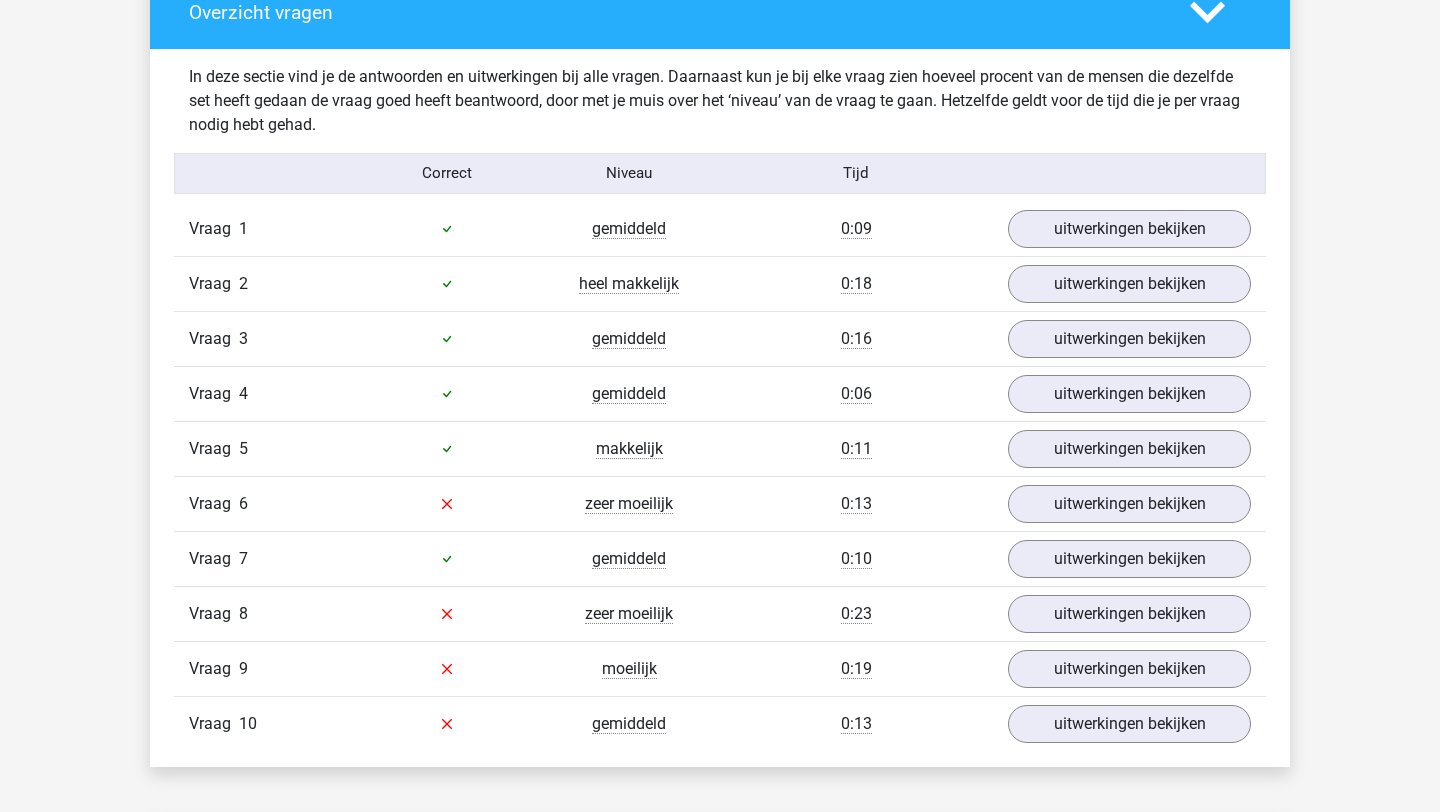 click on "Vraag
1
gemiddeld
0:09
uitwerkingen bekijken" at bounding box center (720, 229) 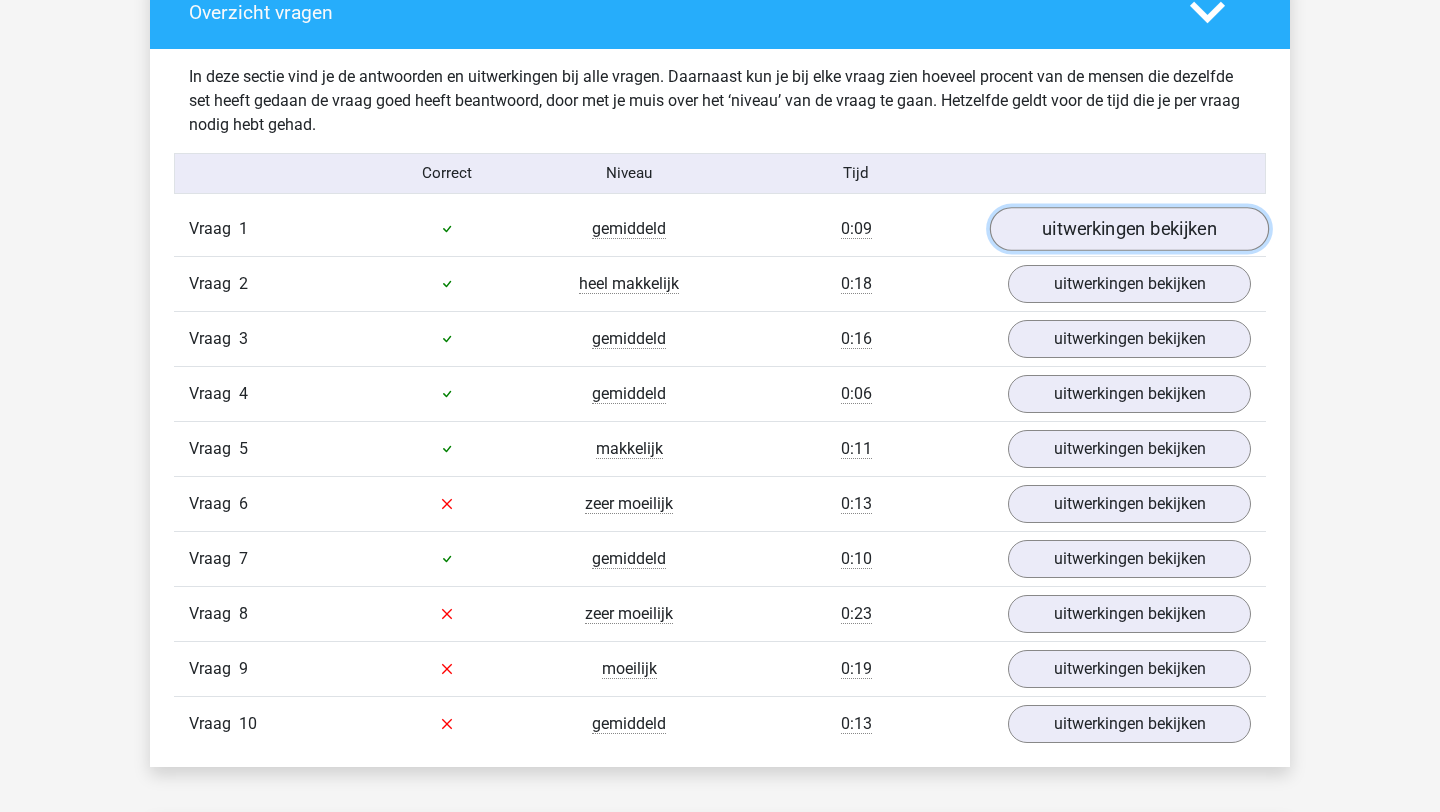 click on "uitwerkingen bekijken" at bounding box center [1129, 229] 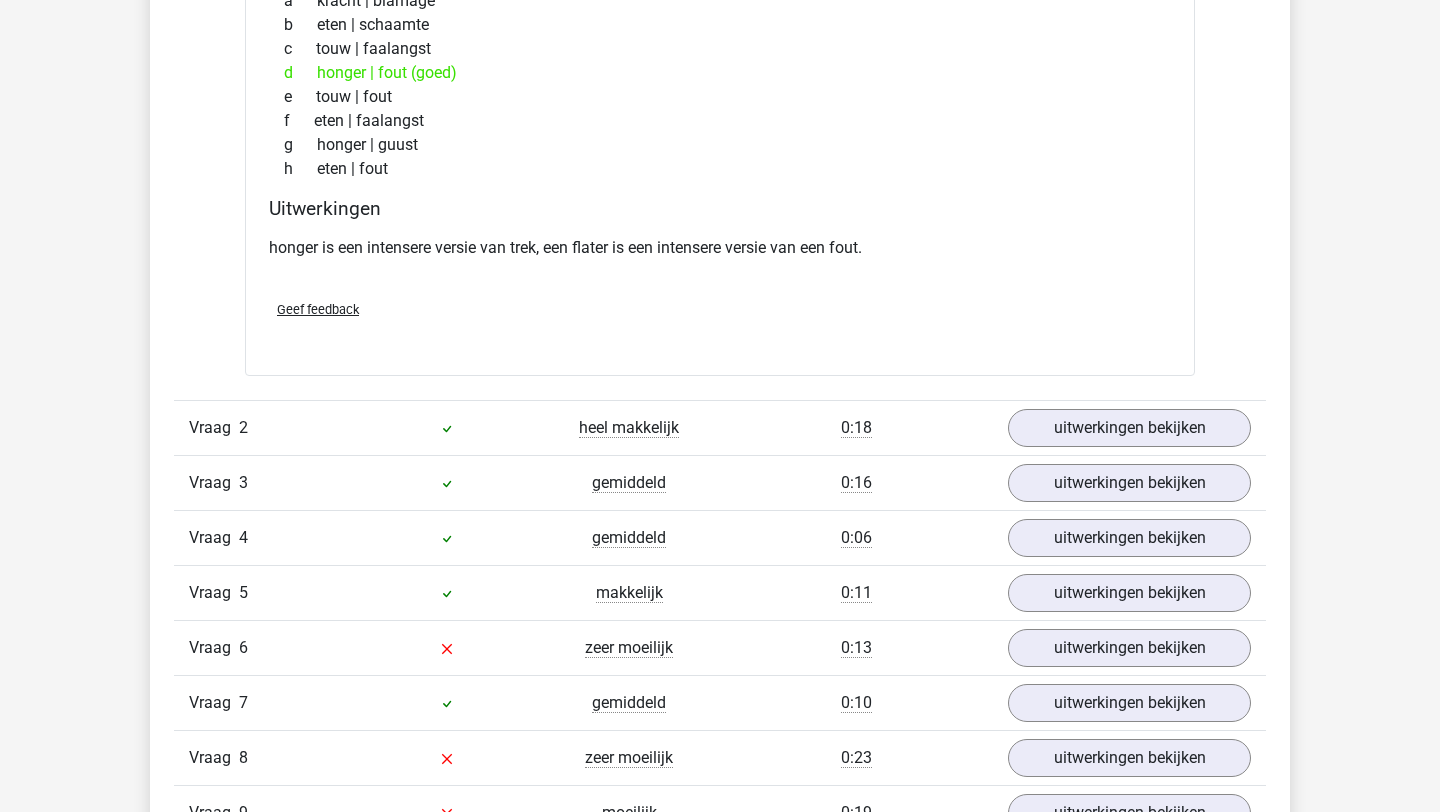 scroll, scrollTop: 1563, scrollLeft: 0, axis: vertical 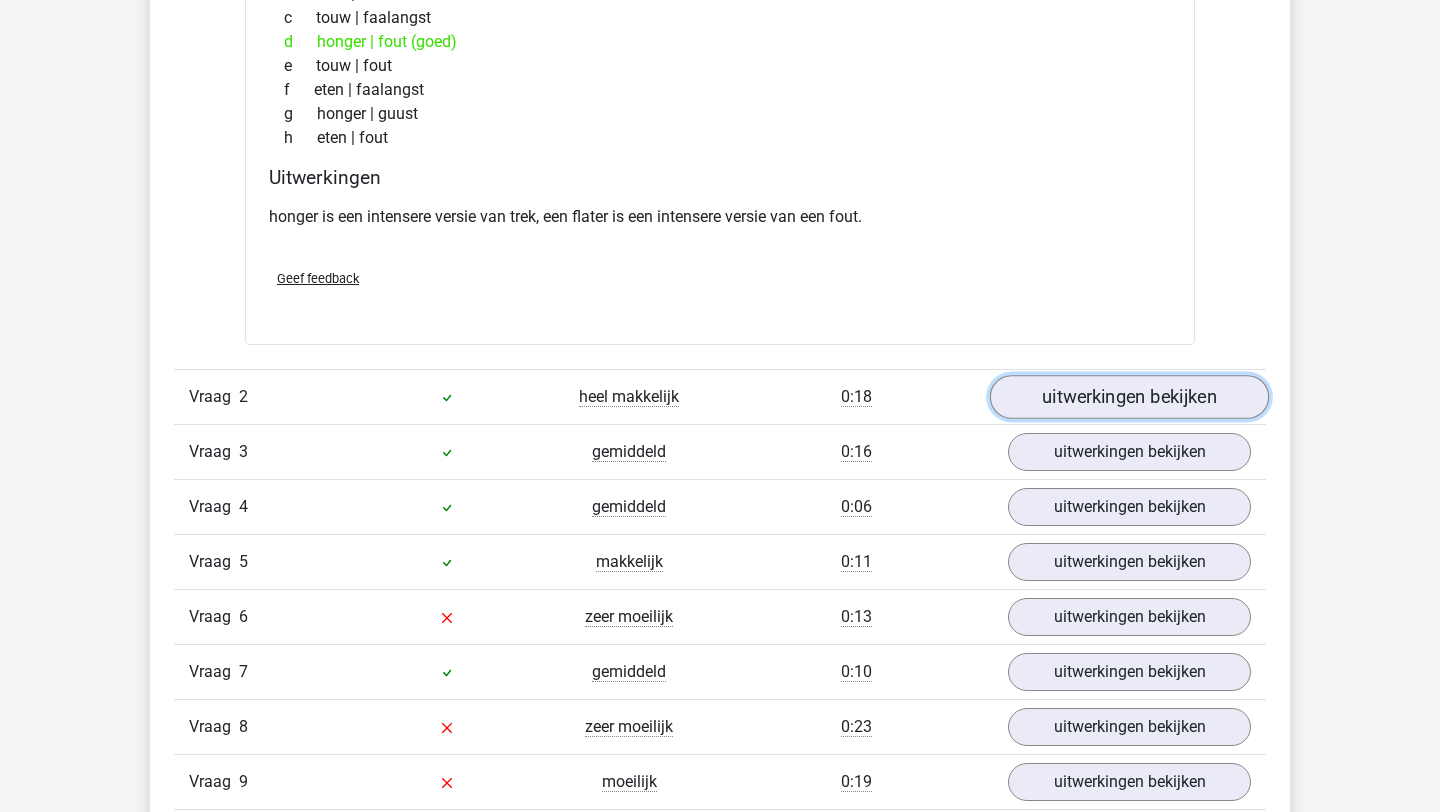 click on "uitwerkingen bekijken" at bounding box center [1129, 397] 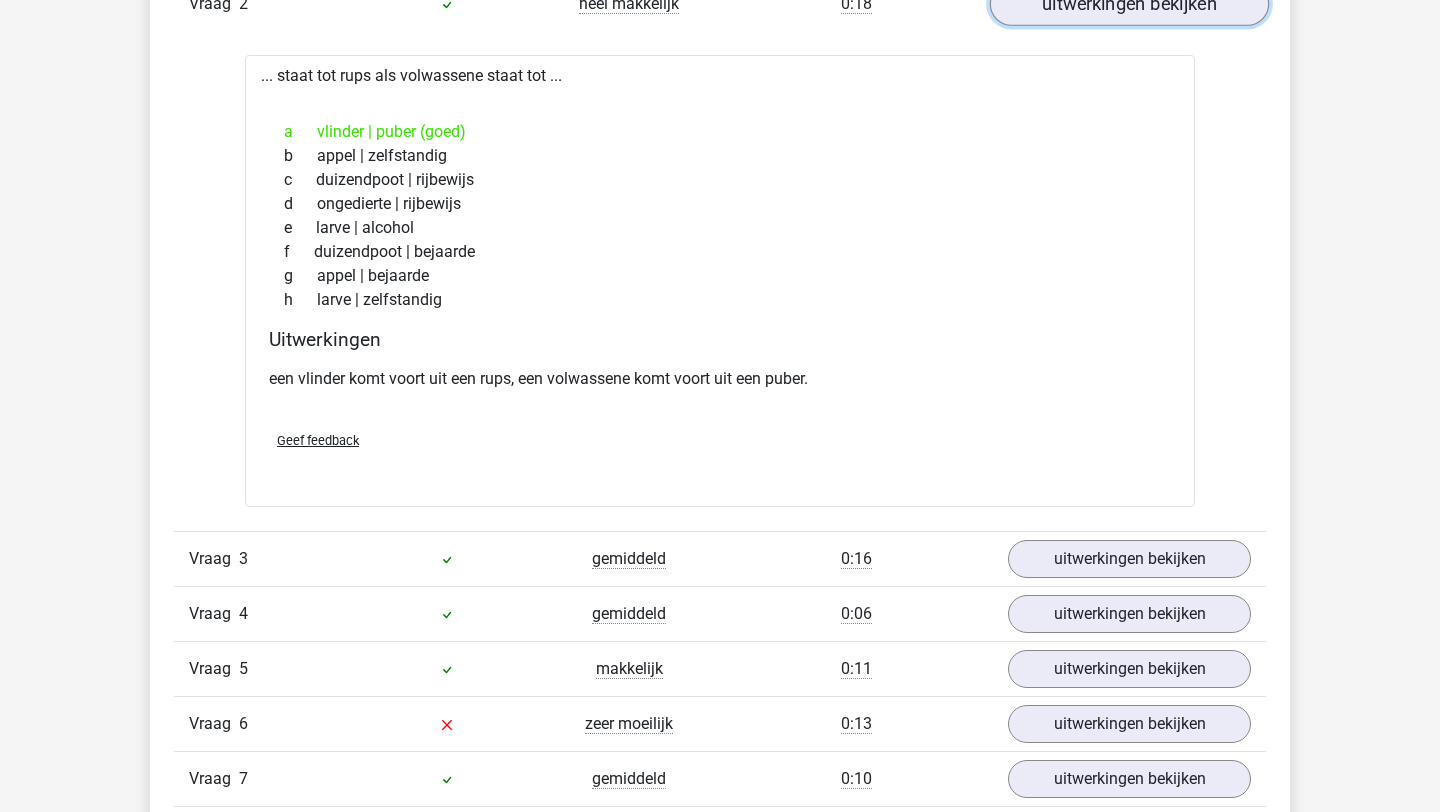 scroll, scrollTop: 1958, scrollLeft: 0, axis: vertical 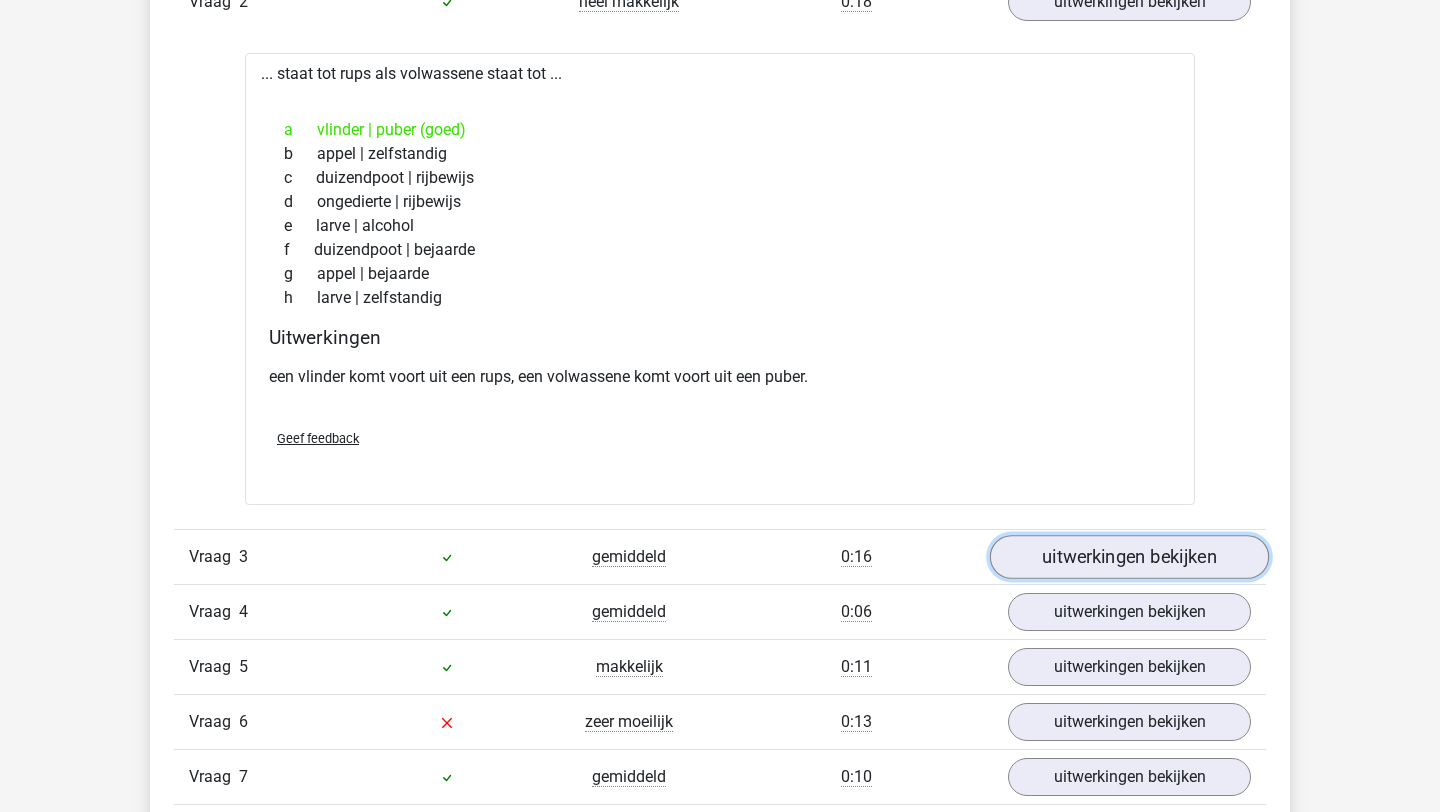 click on "uitwerkingen bekijken" at bounding box center (1129, 557) 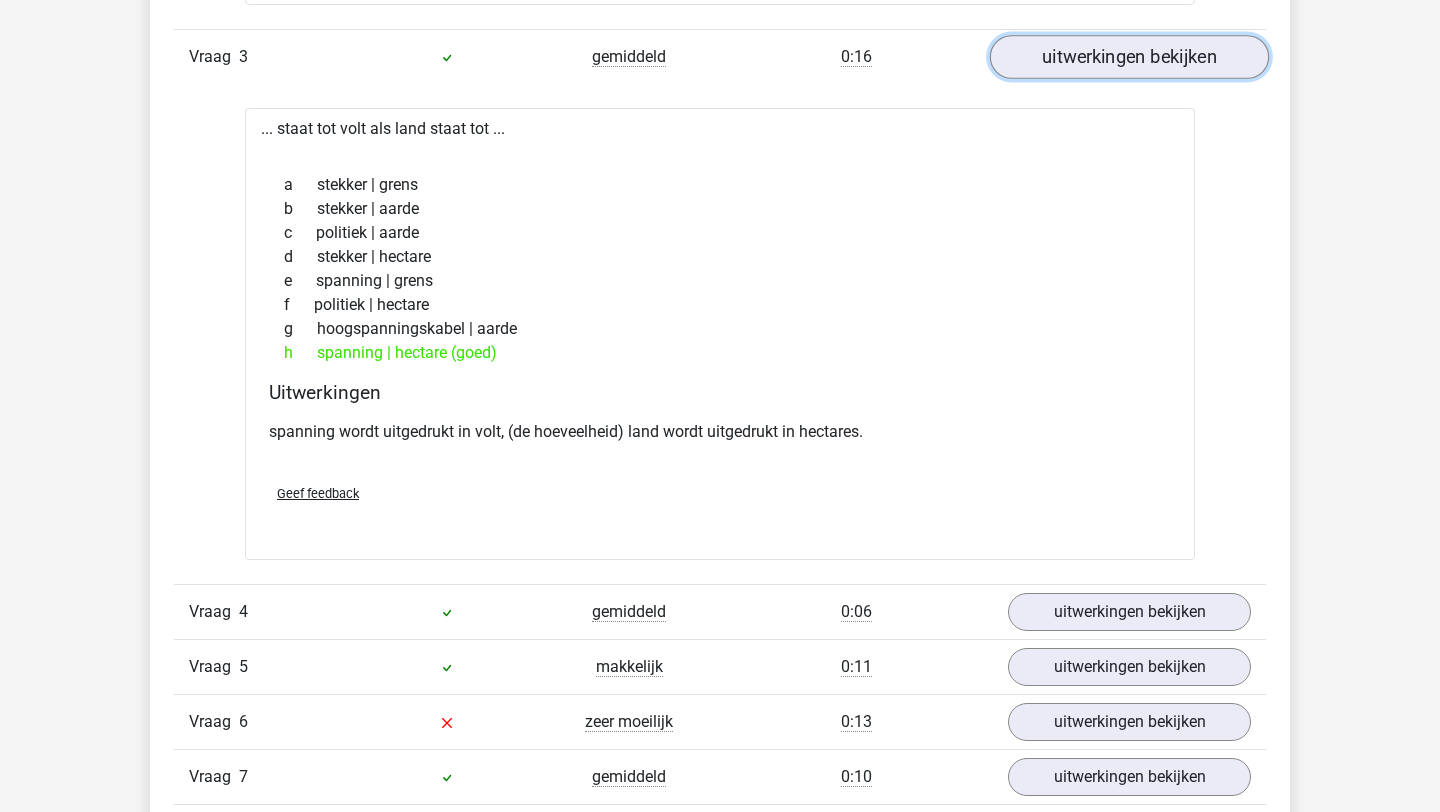 scroll, scrollTop: 2457, scrollLeft: 0, axis: vertical 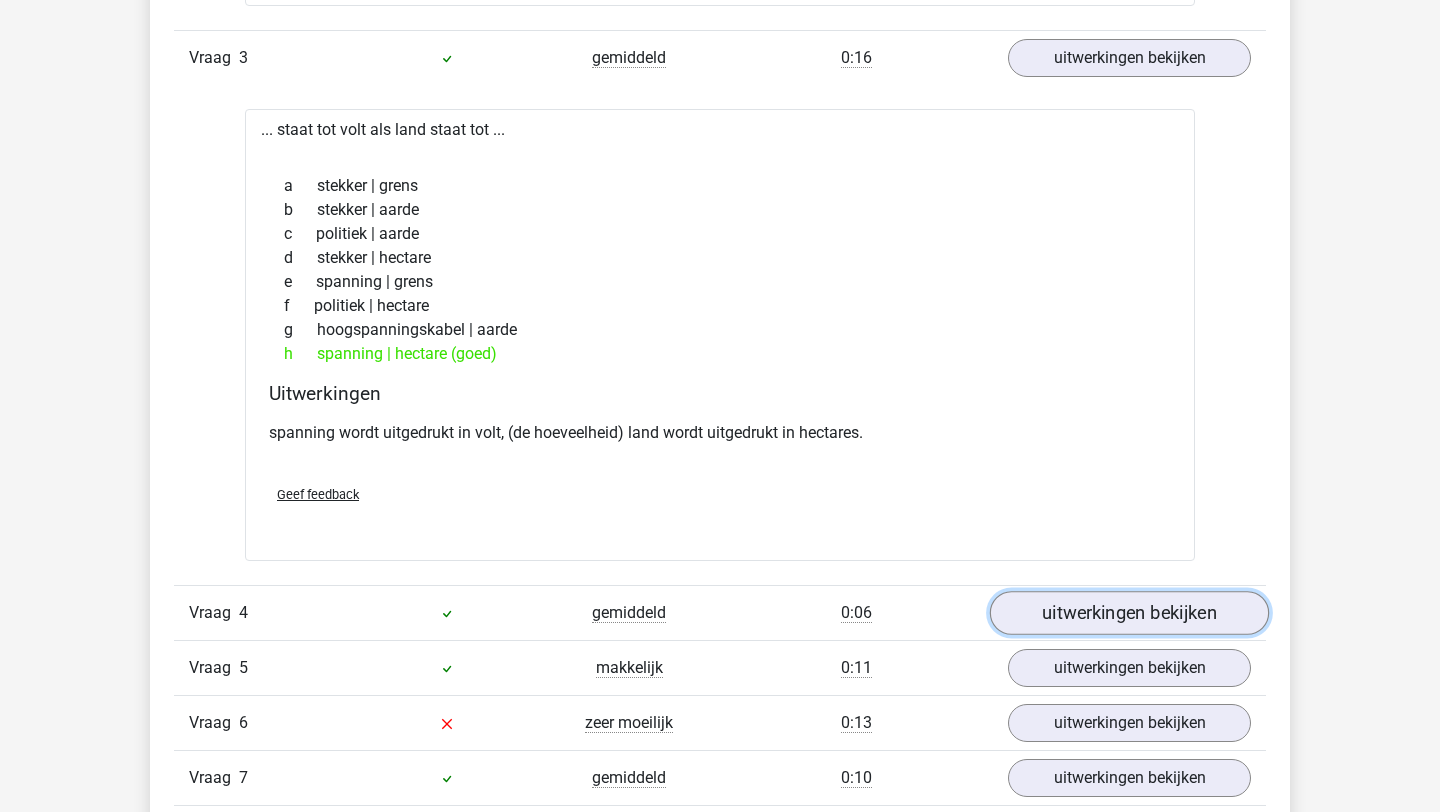 click on "uitwerkingen bekijken" at bounding box center (1129, 613) 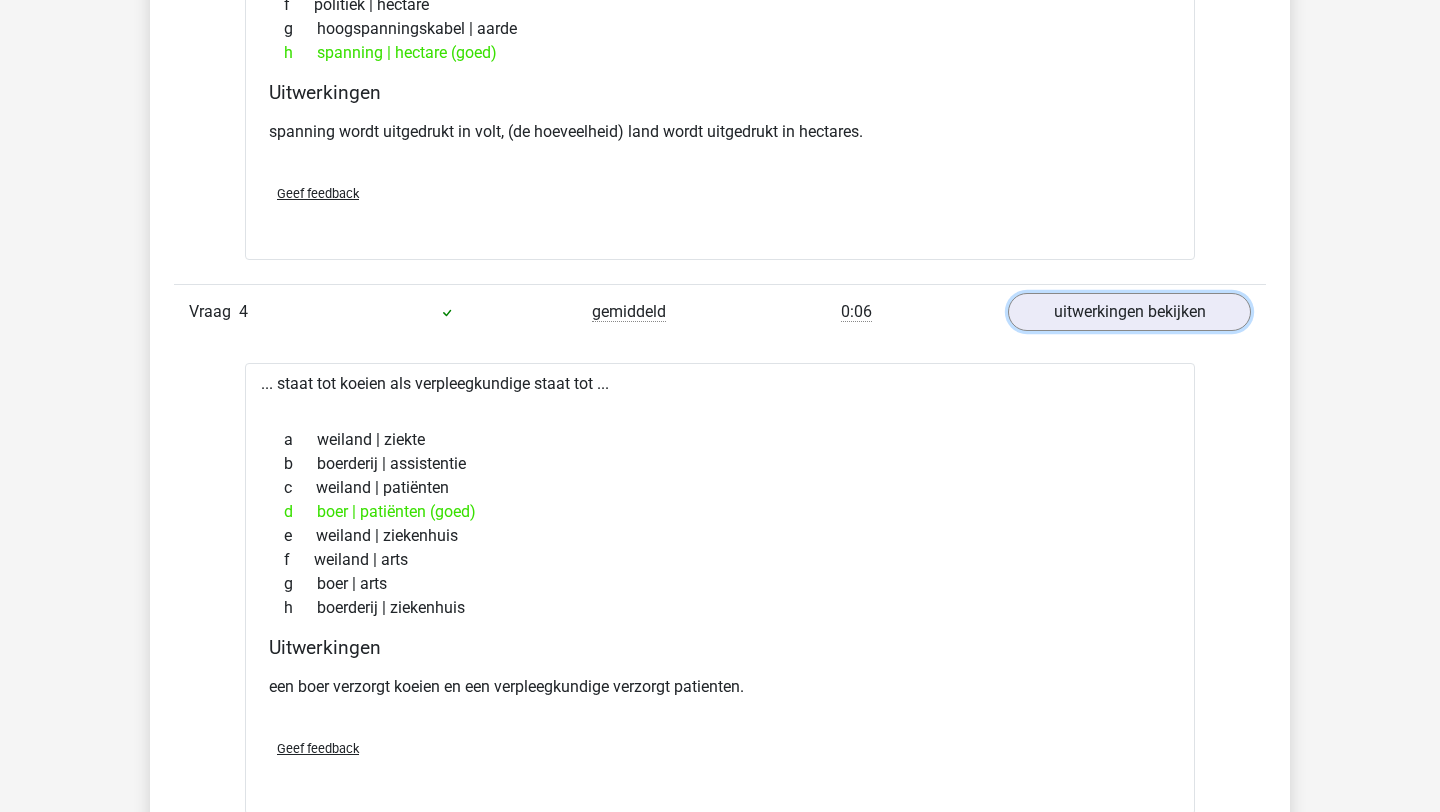 scroll, scrollTop: 2784, scrollLeft: 0, axis: vertical 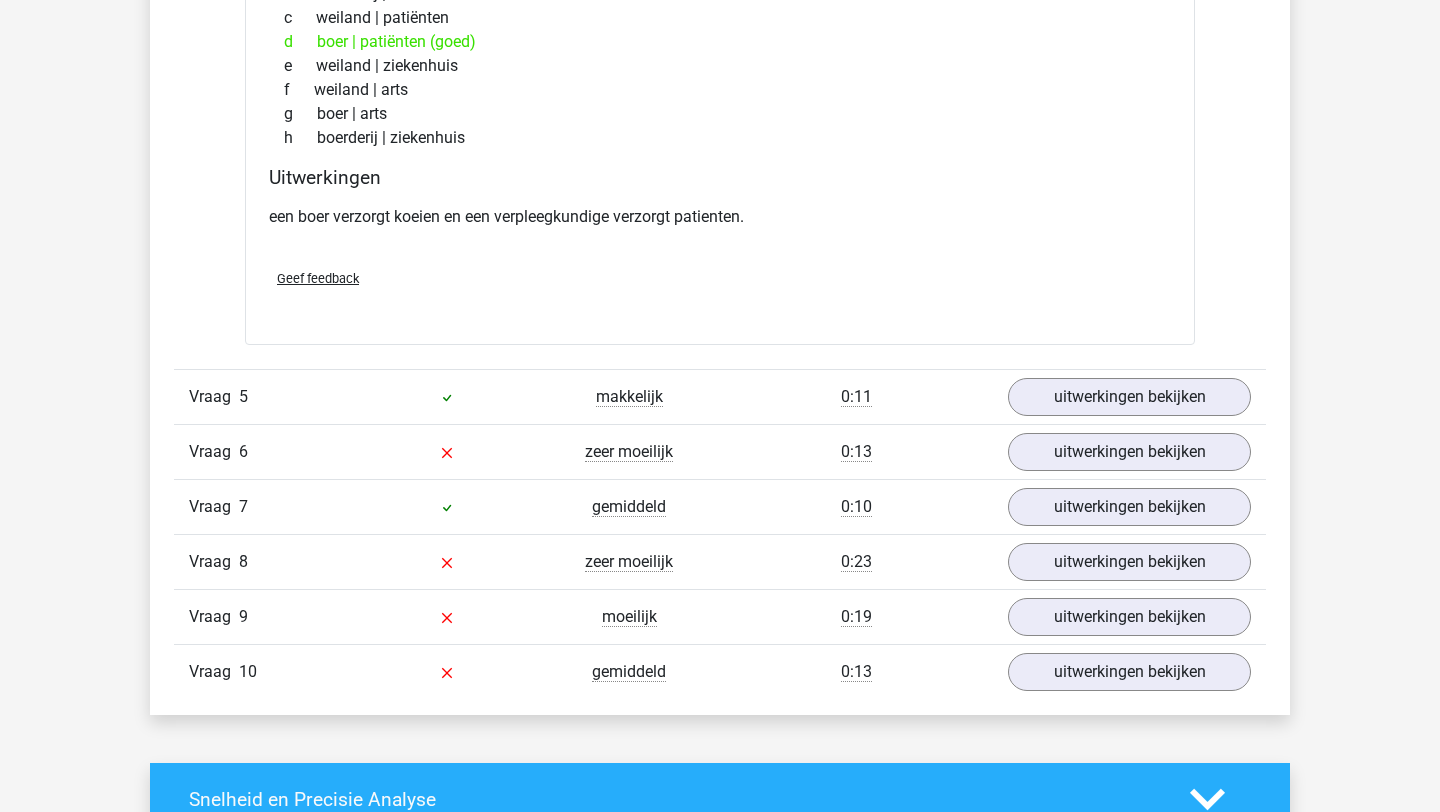 click on "Vraag
5
makkelijk
0:11
uitwerkingen bekijken" at bounding box center [720, 396] 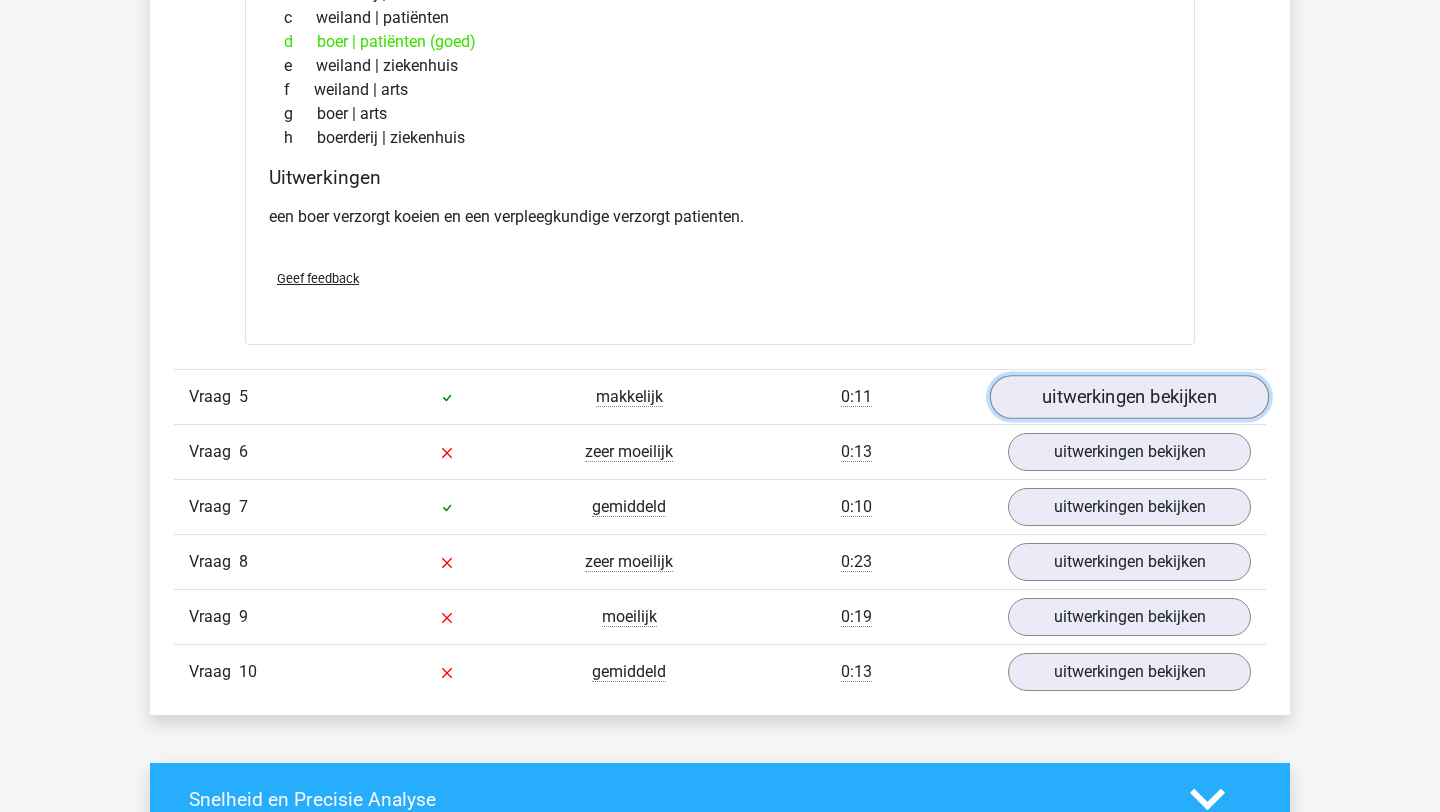 click on "uitwerkingen bekijken" at bounding box center (1129, 398) 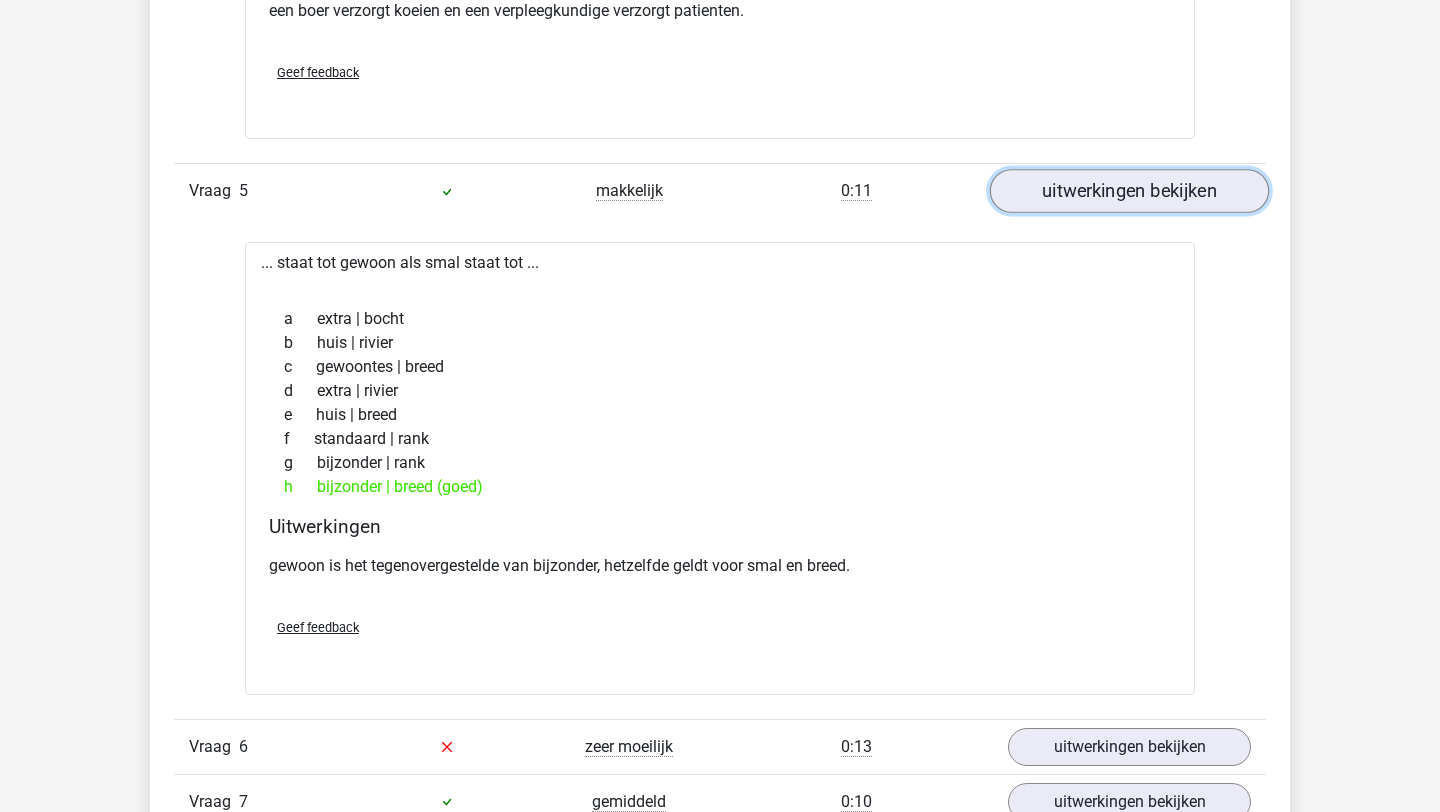 scroll, scrollTop: 3515, scrollLeft: 0, axis: vertical 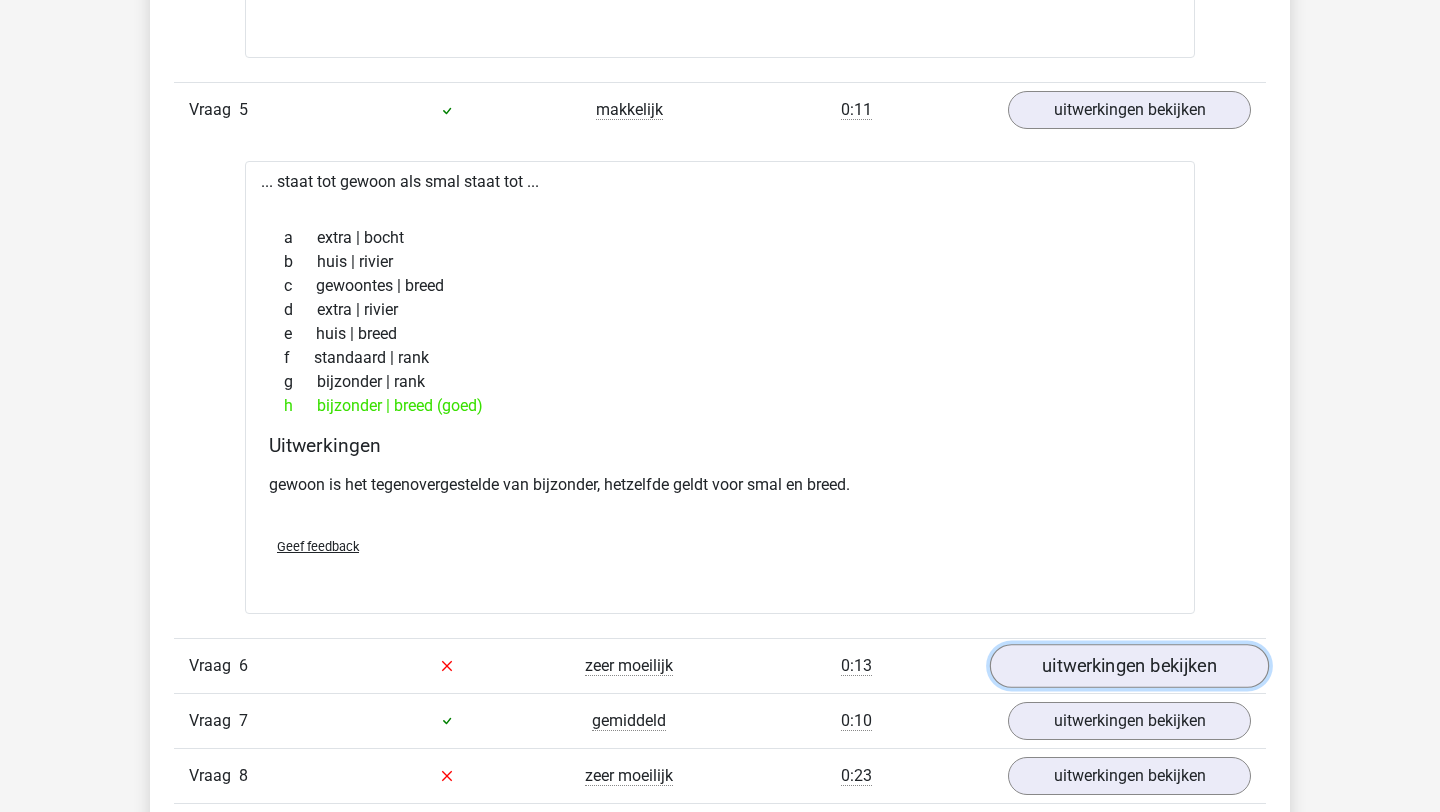 click on "uitwerkingen bekijken" at bounding box center (1129, 666) 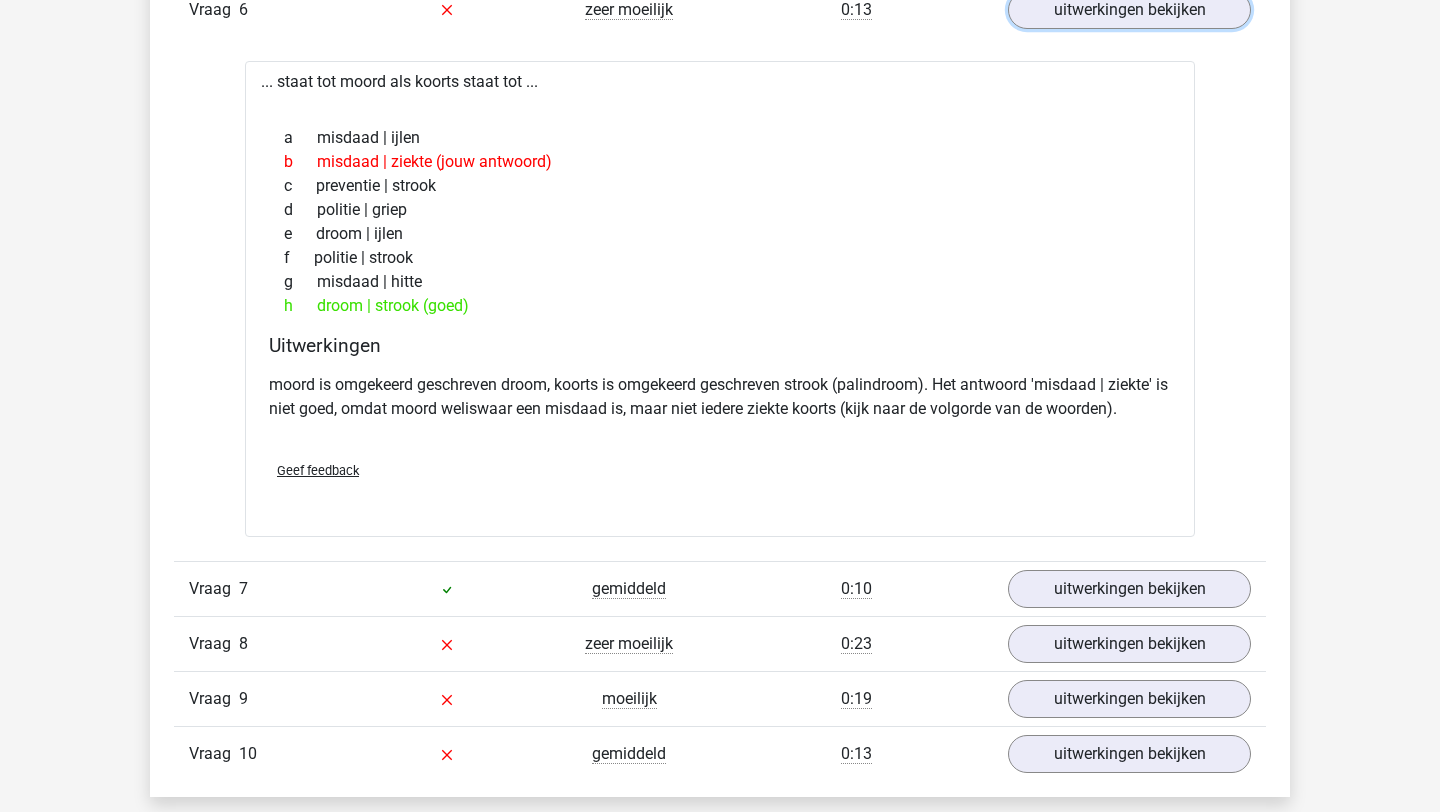 scroll, scrollTop: 4172, scrollLeft: 0, axis: vertical 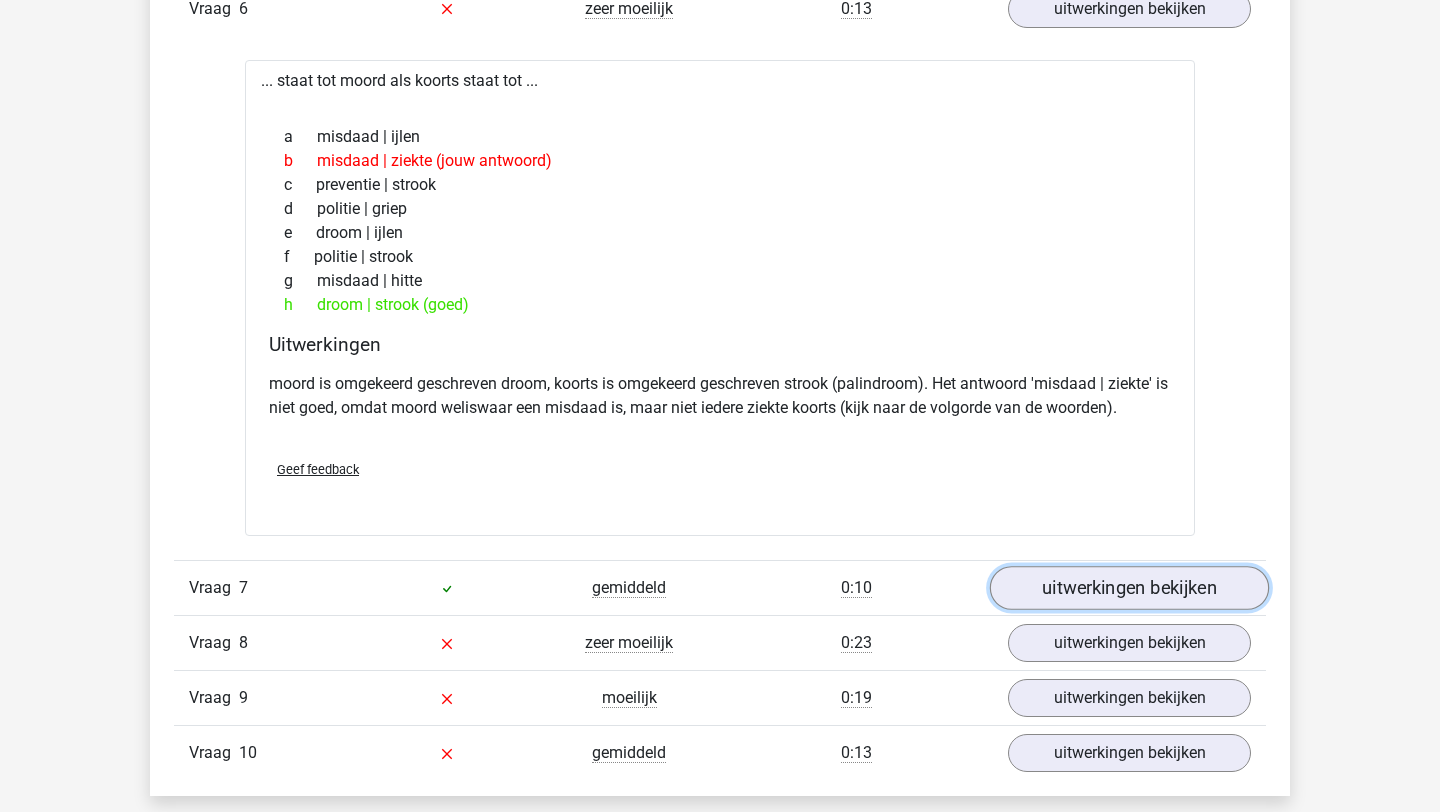 click on "uitwerkingen bekijken" at bounding box center (1129, 588) 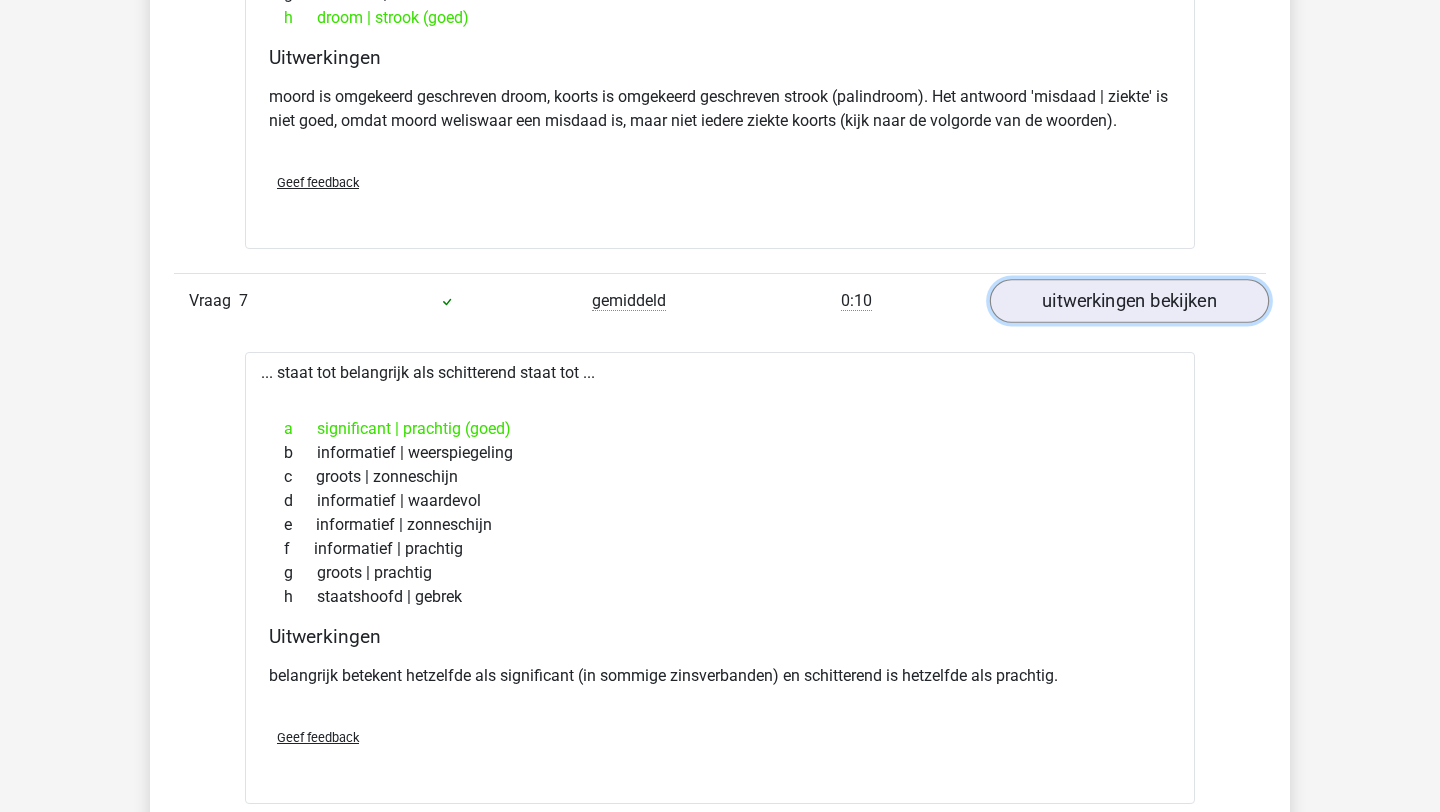 scroll, scrollTop: 4500, scrollLeft: 0, axis: vertical 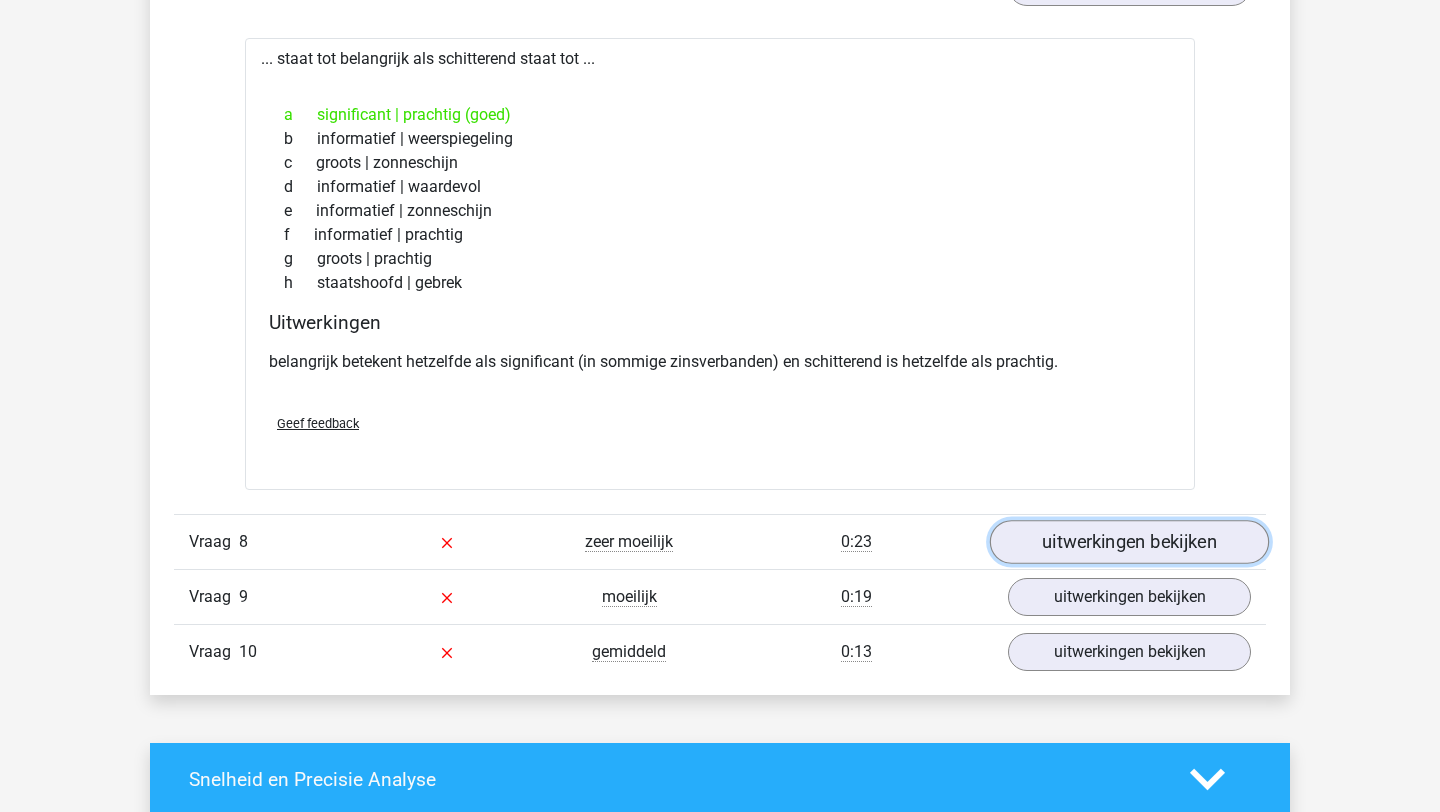 click on "uitwerkingen bekijken" at bounding box center [1129, 542] 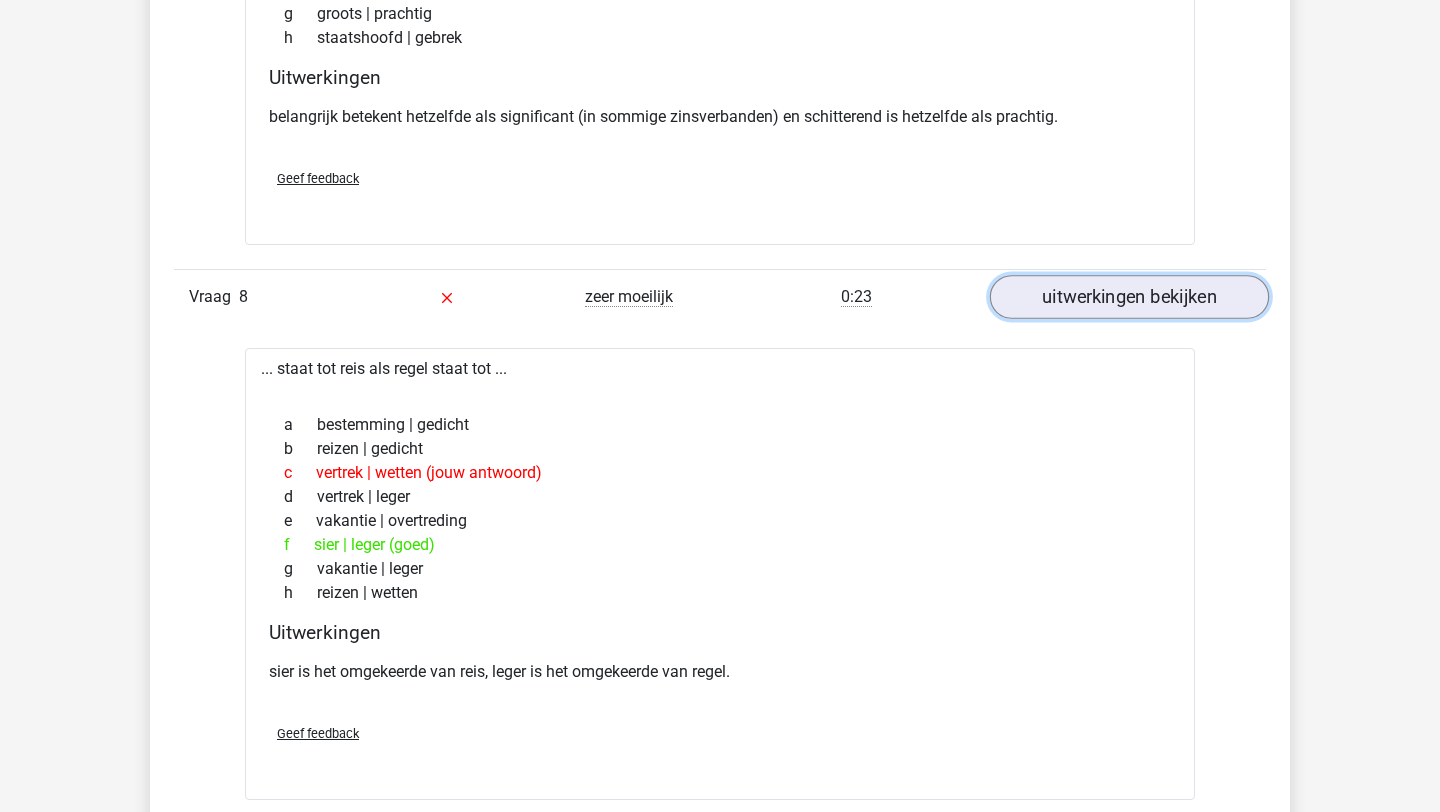 scroll, scrollTop: 5032, scrollLeft: 0, axis: vertical 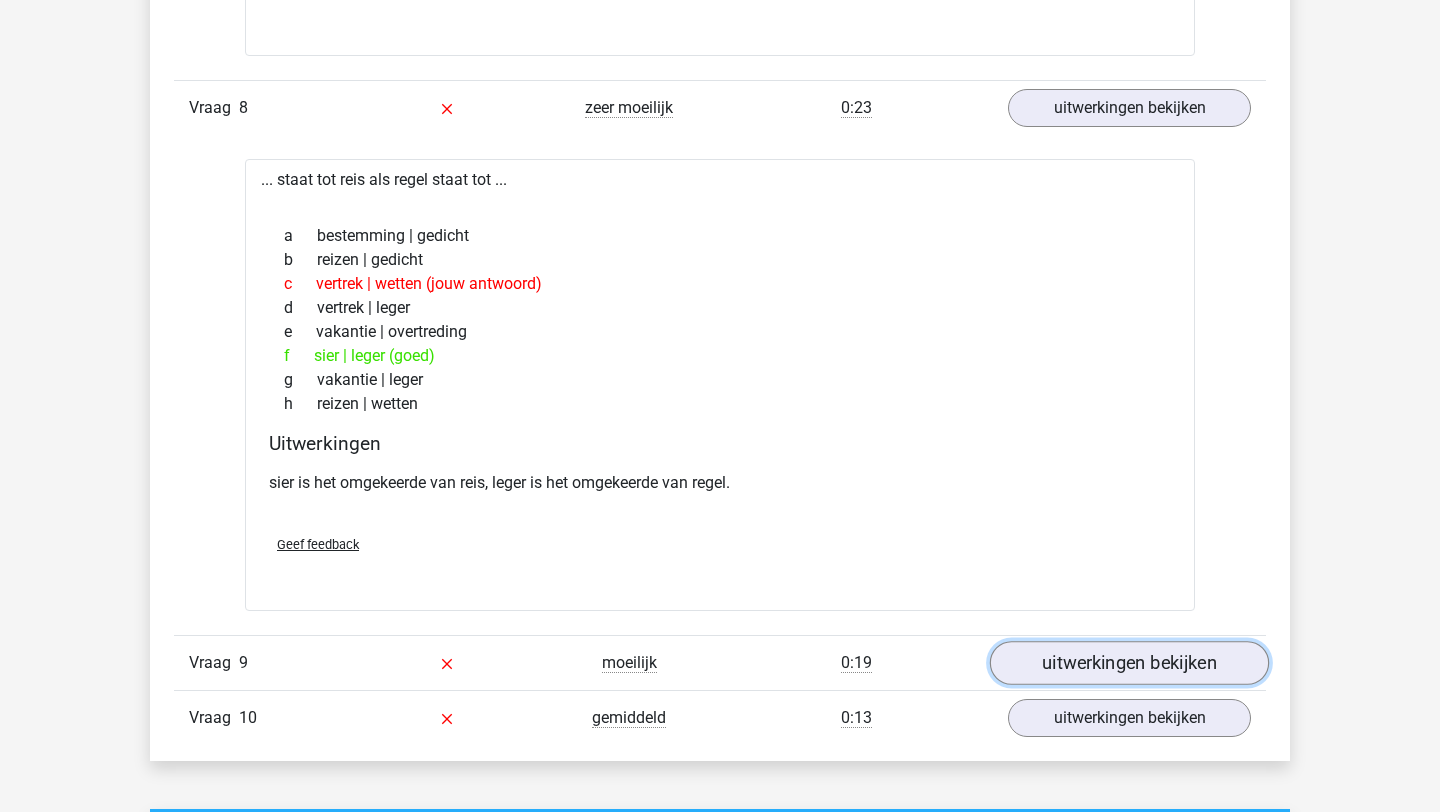 click on "uitwerkingen bekijken" at bounding box center [1129, 663] 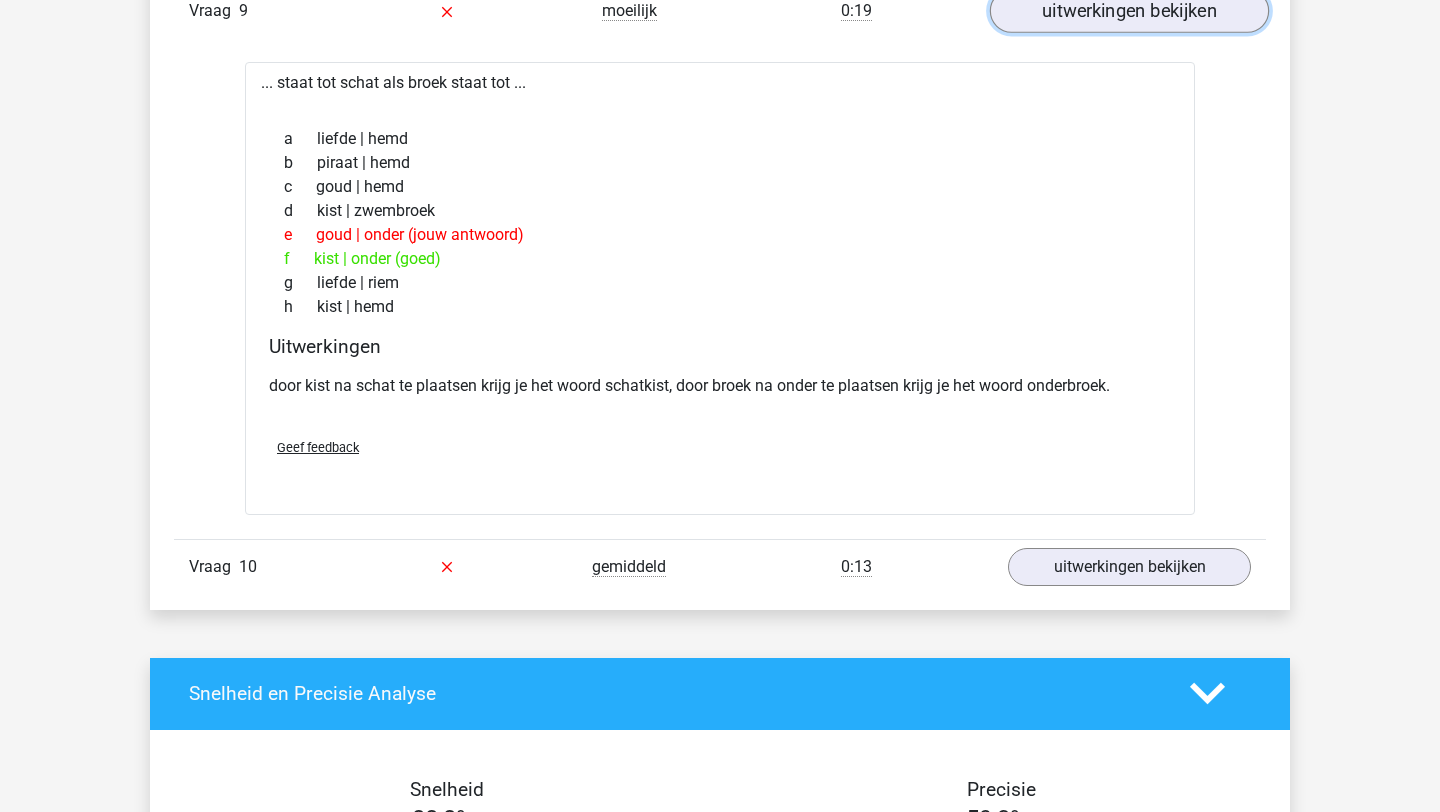 scroll, scrollTop: 5862, scrollLeft: 0, axis: vertical 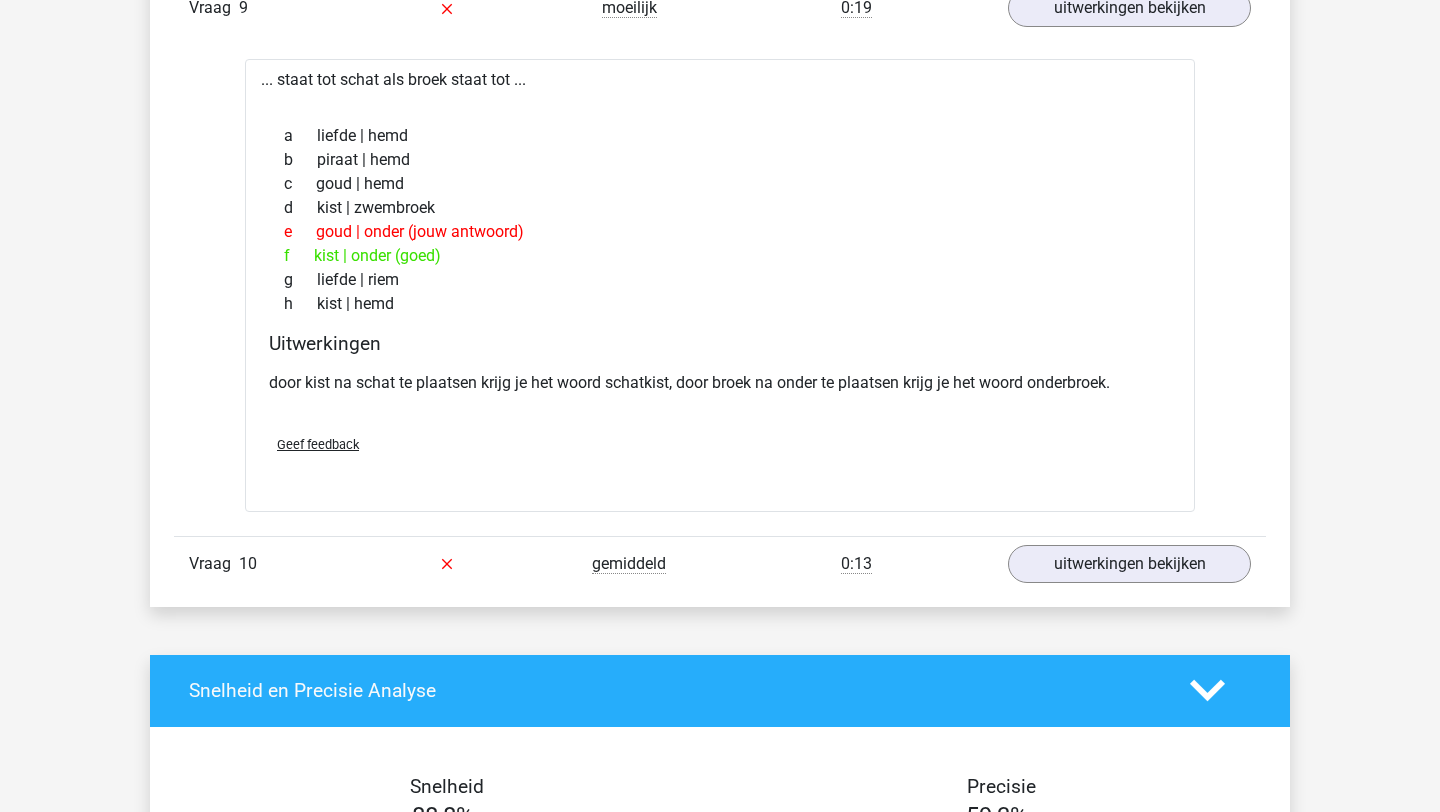 click on "Vraag
10
gemiddeld
0:13
uitwerkingen bekijken" at bounding box center (720, 563) 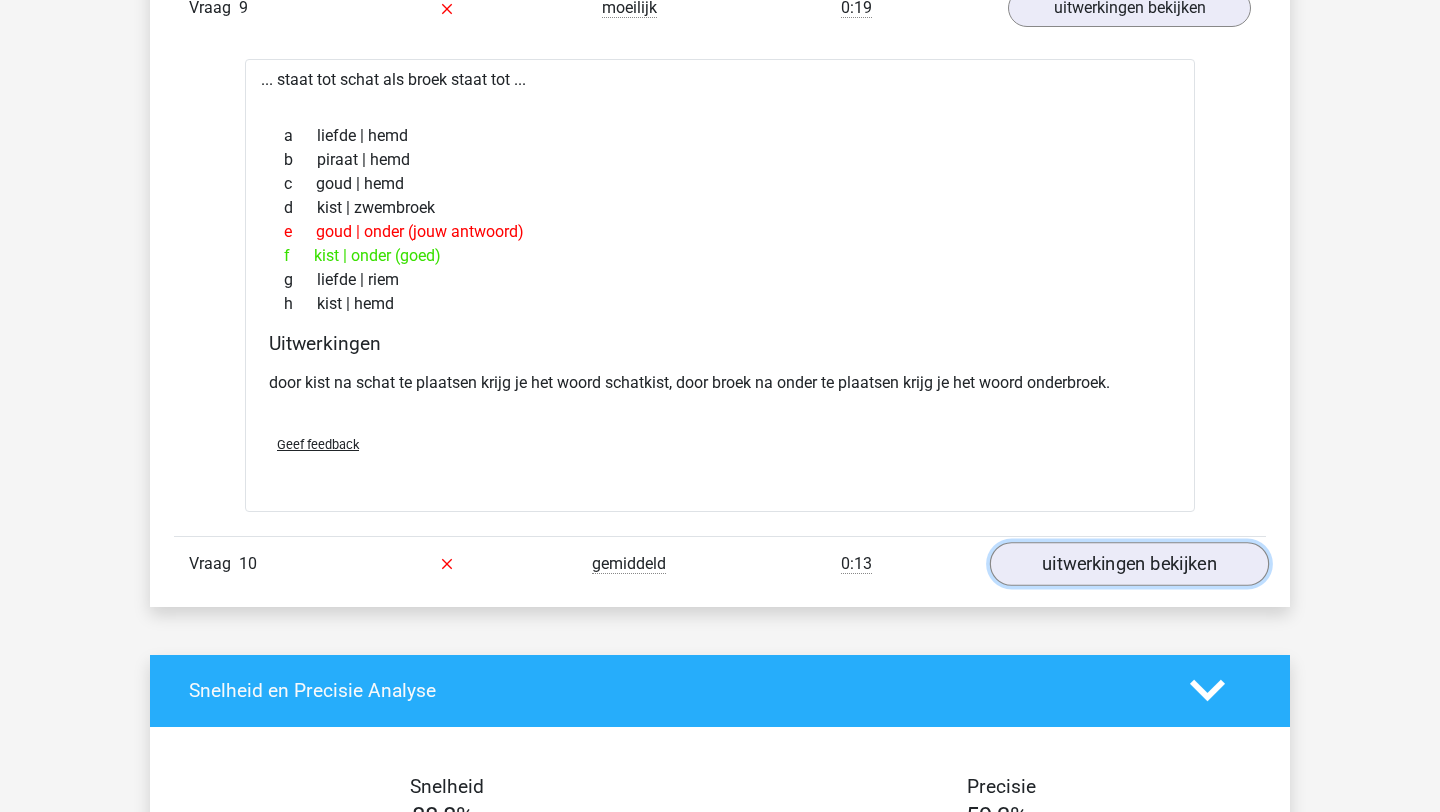click on "uitwerkingen bekijken" at bounding box center [1129, 564] 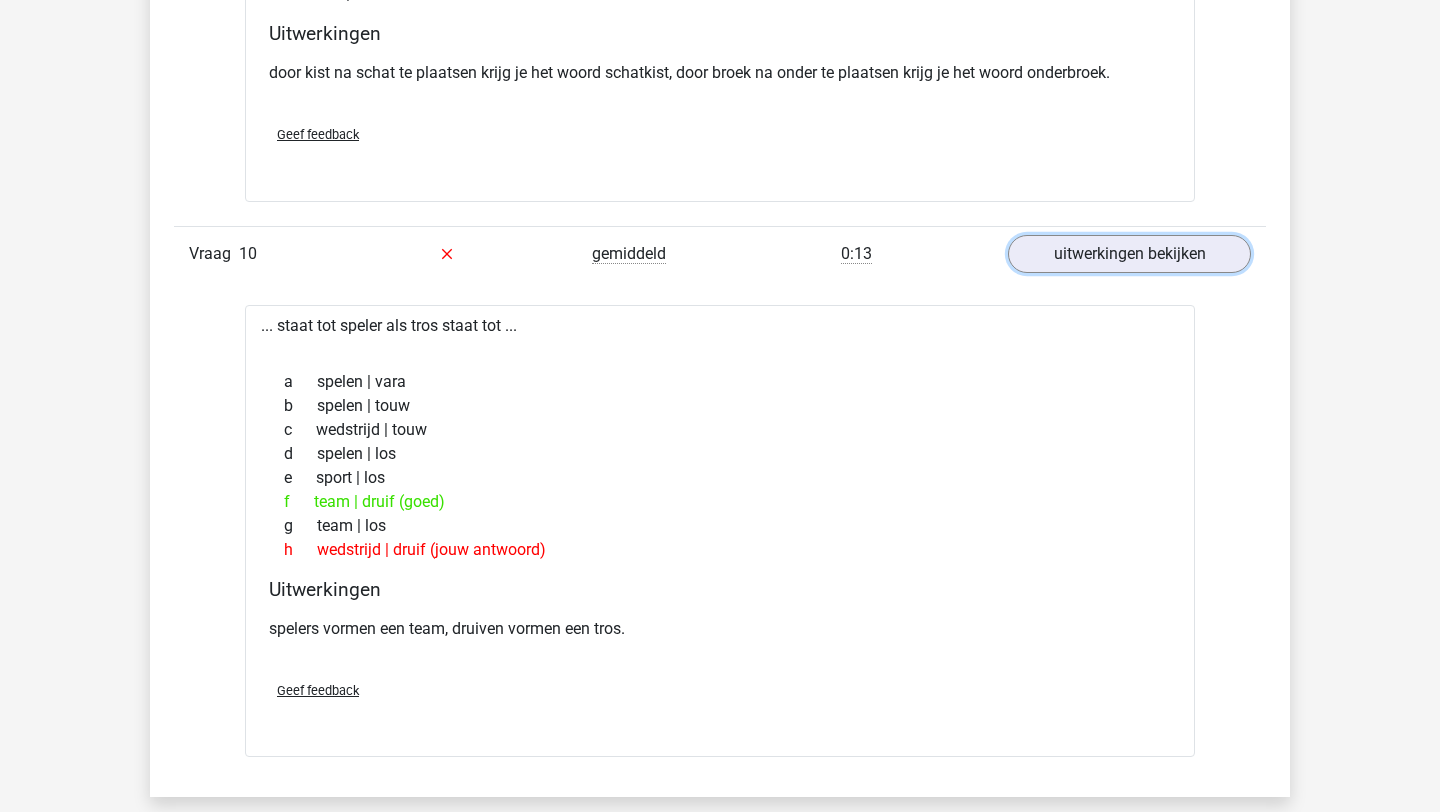 scroll, scrollTop: 6220, scrollLeft: 0, axis: vertical 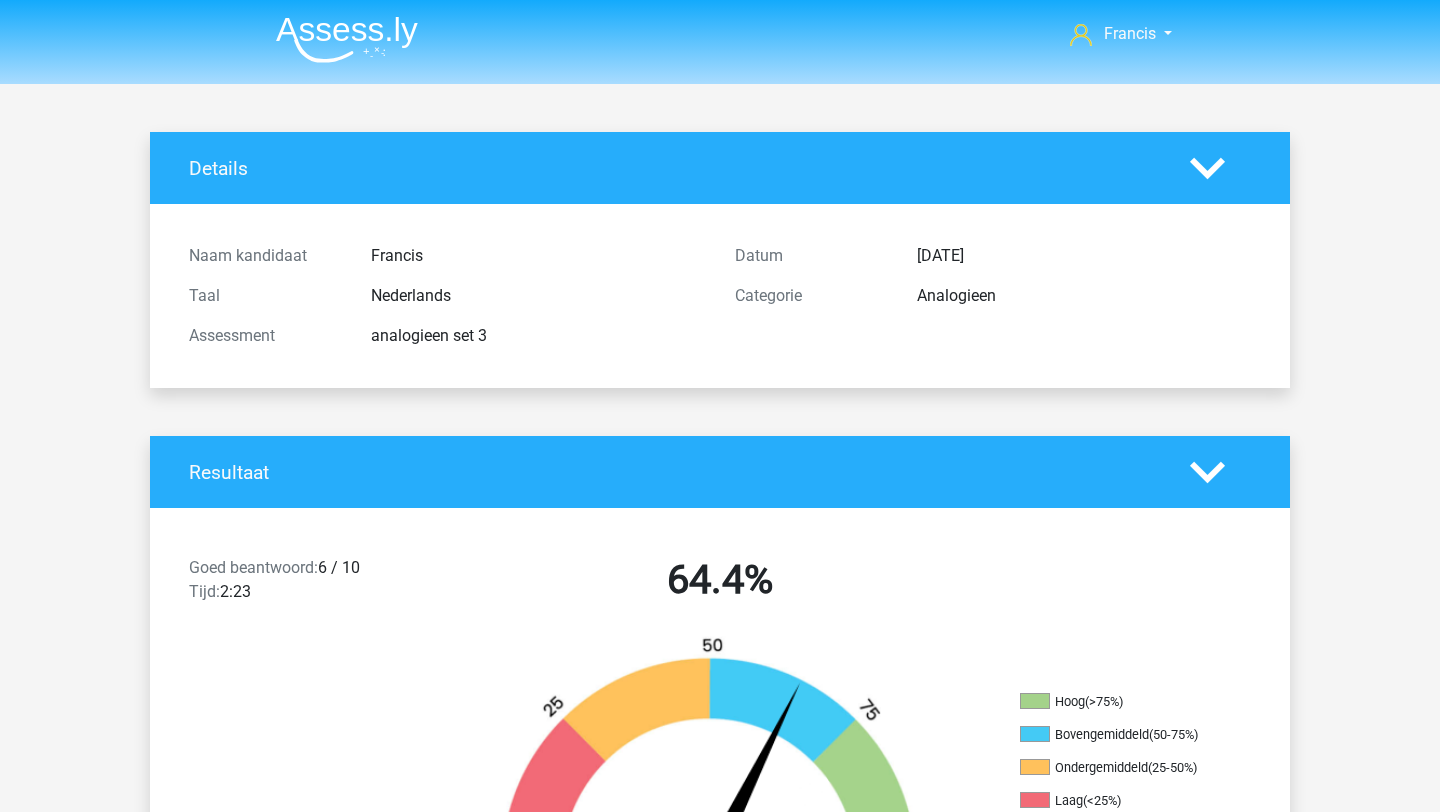 click at bounding box center (347, 39) 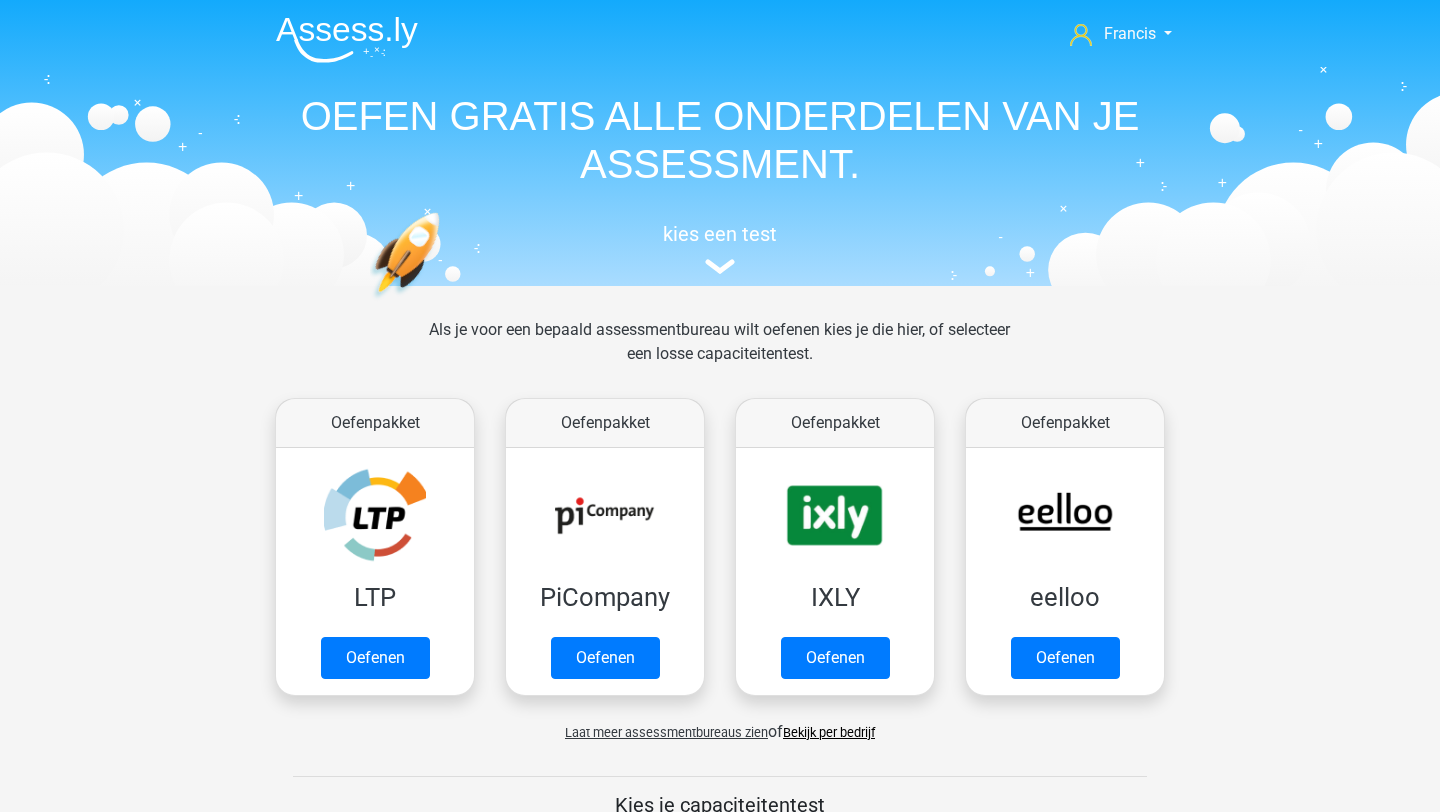 scroll, scrollTop: 0, scrollLeft: 0, axis: both 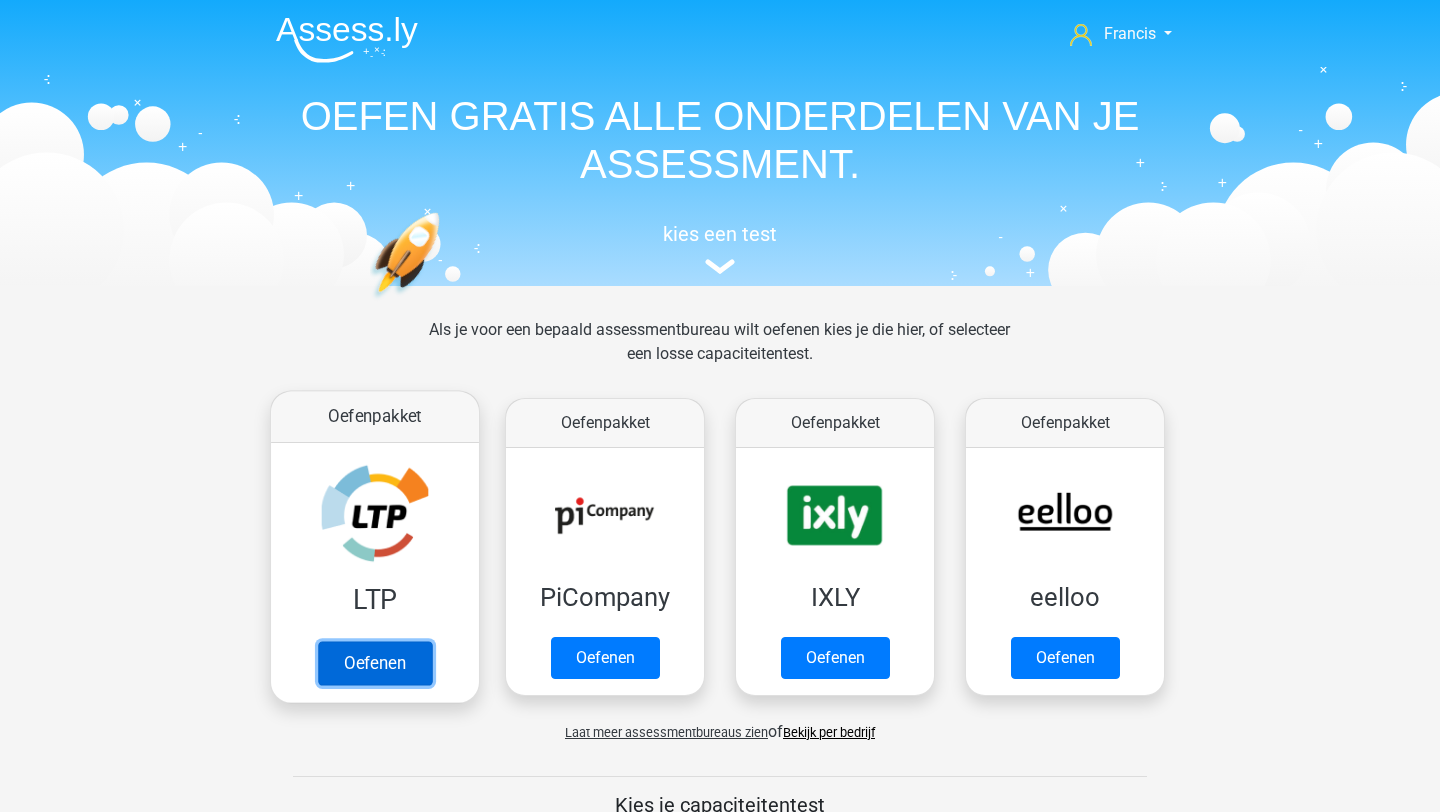 click on "Oefenen" at bounding box center (375, 663) 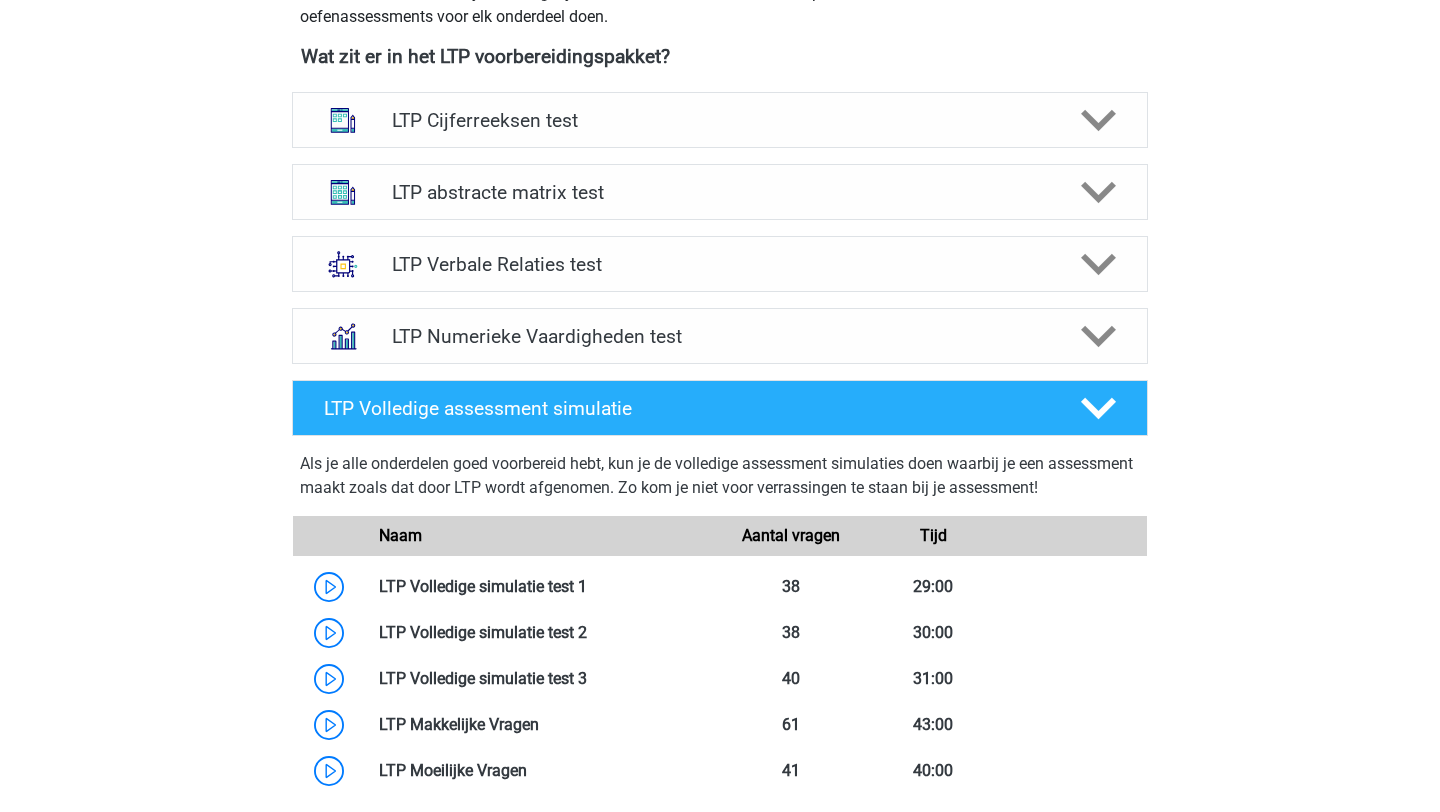 scroll, scrollTop: 776, scrollLeft: 0, axis: vertical 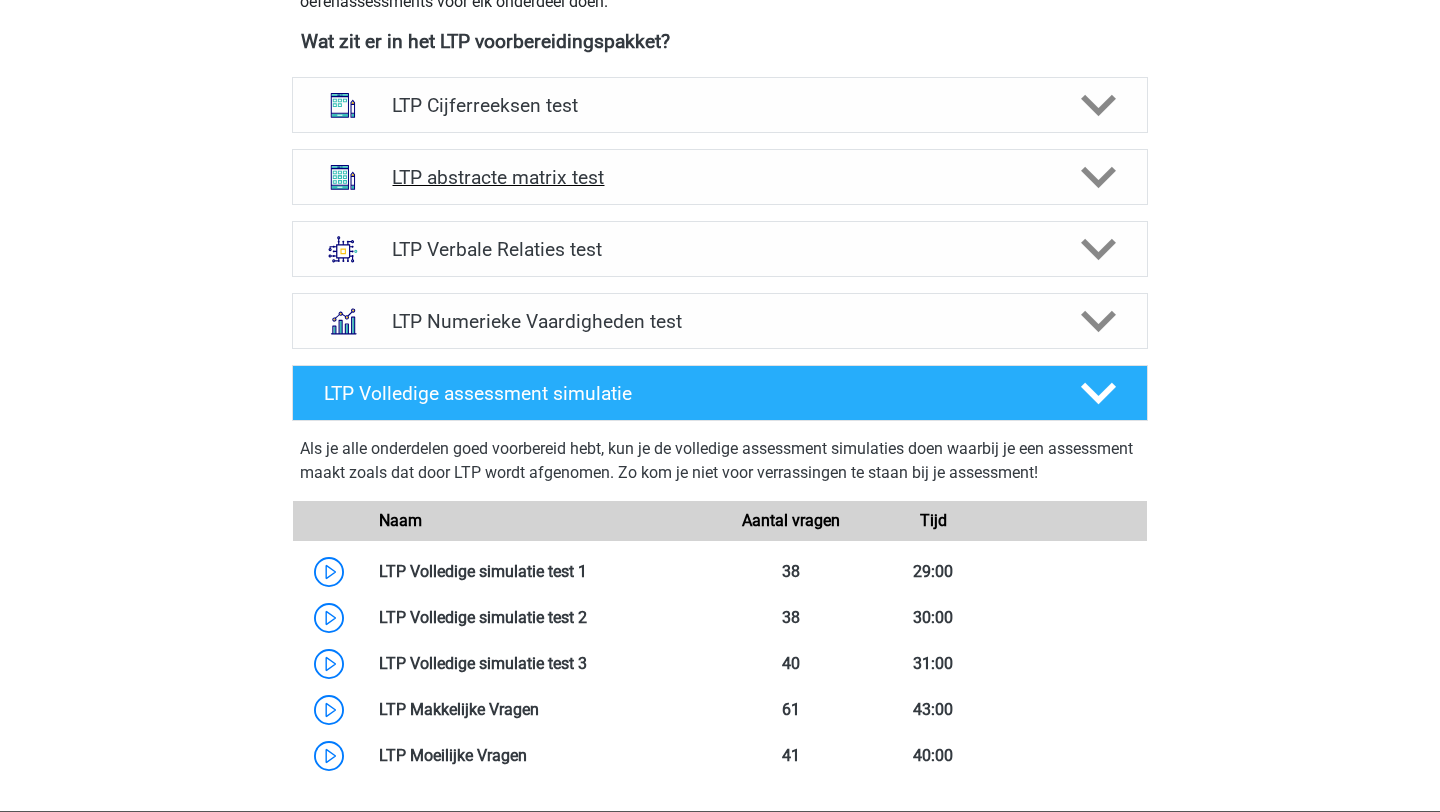click on "LTP abstracte matrix test" at bounding box center (719, 177) 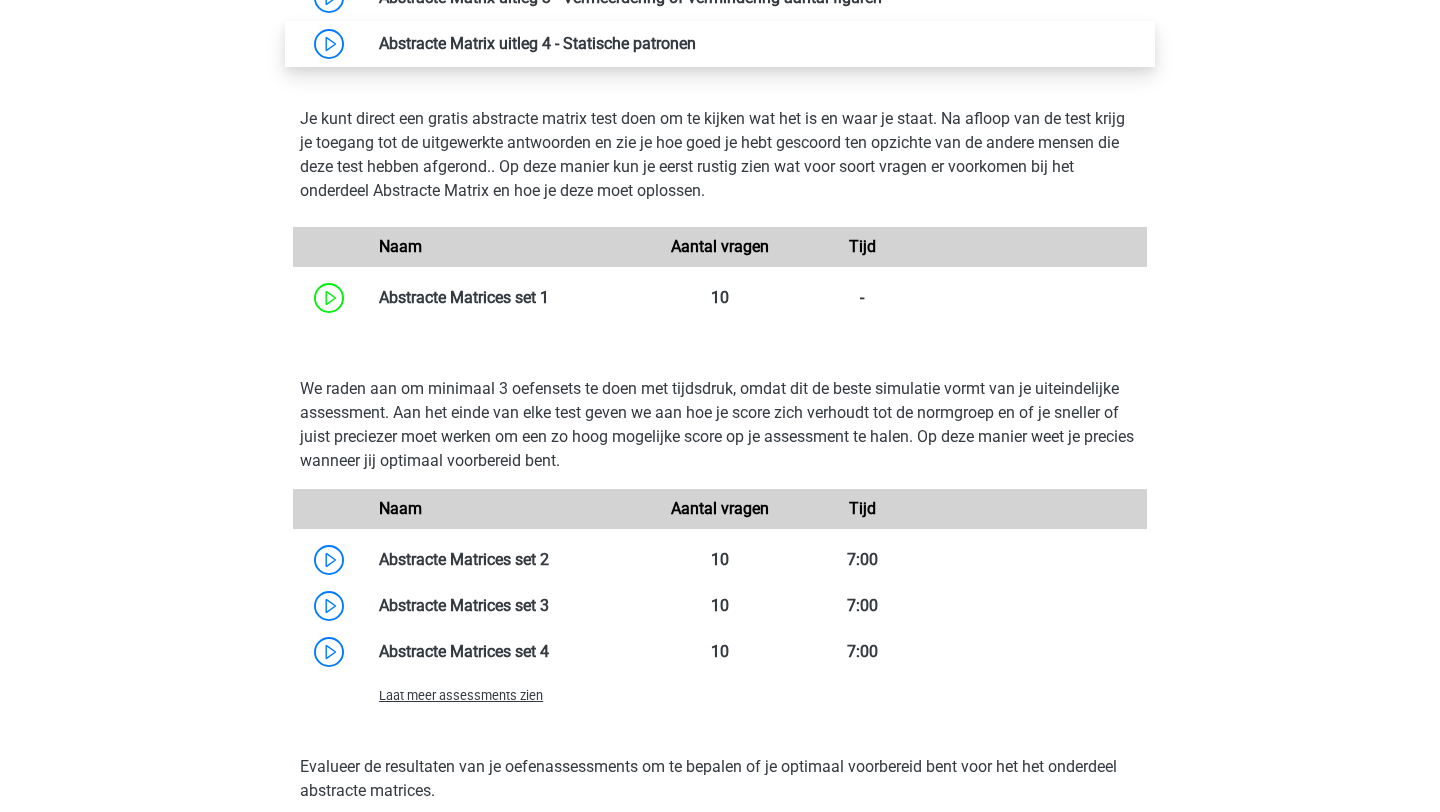 scroll, scrollTop: 1243, scrollLeft: 0, axis: vertical 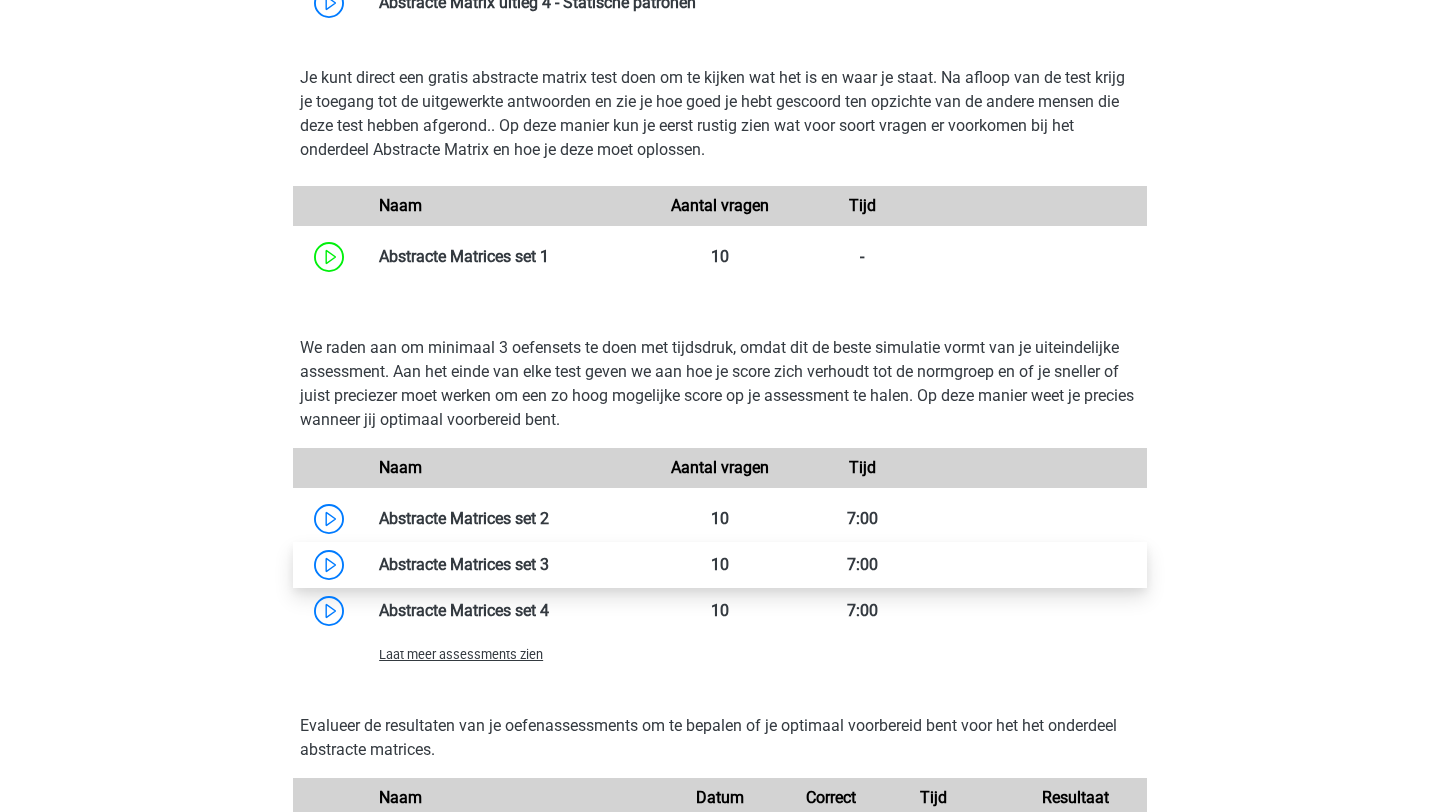 click at bounding box center (549, 564) 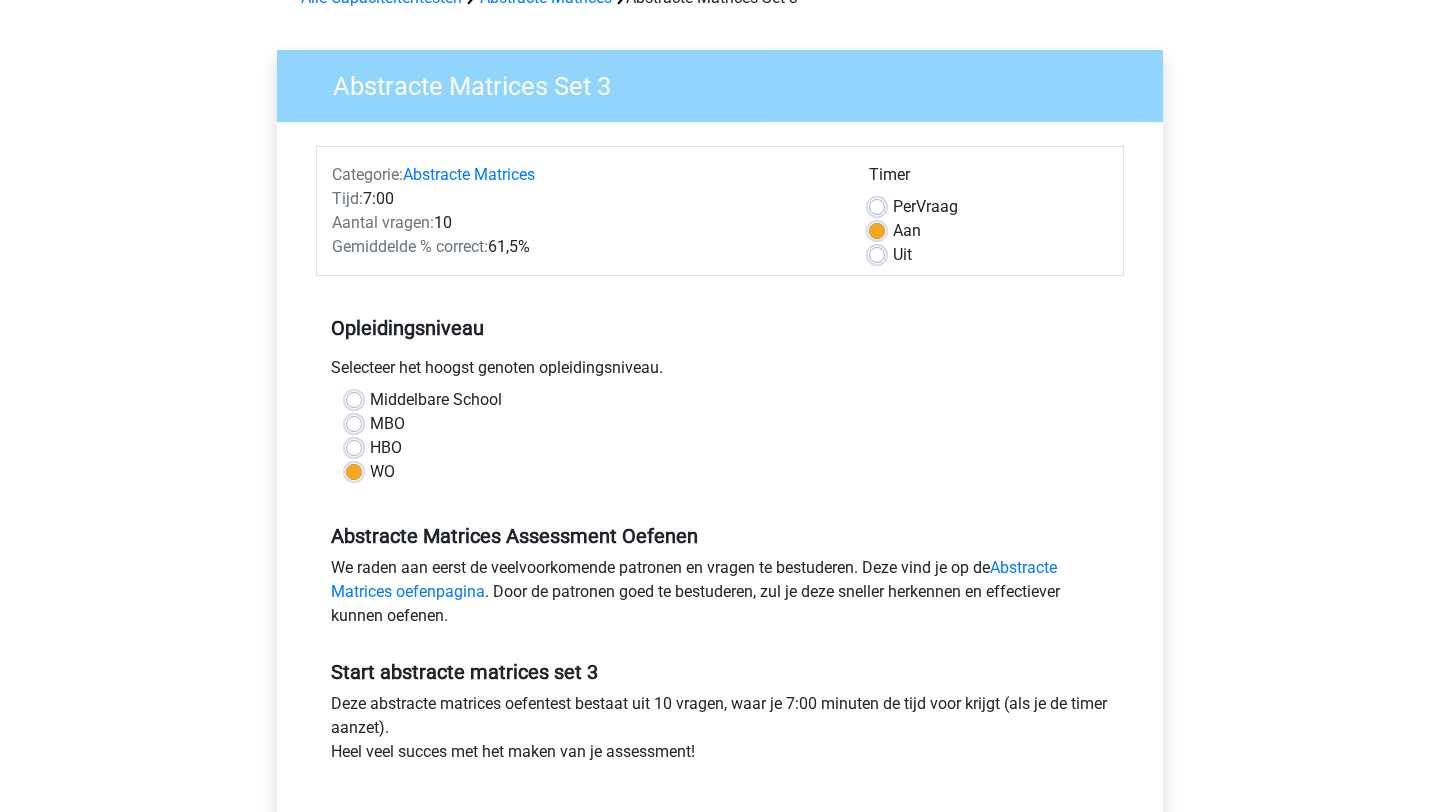 scroll, scrollTop: 427, scrollLeft: 0, axis: vertical 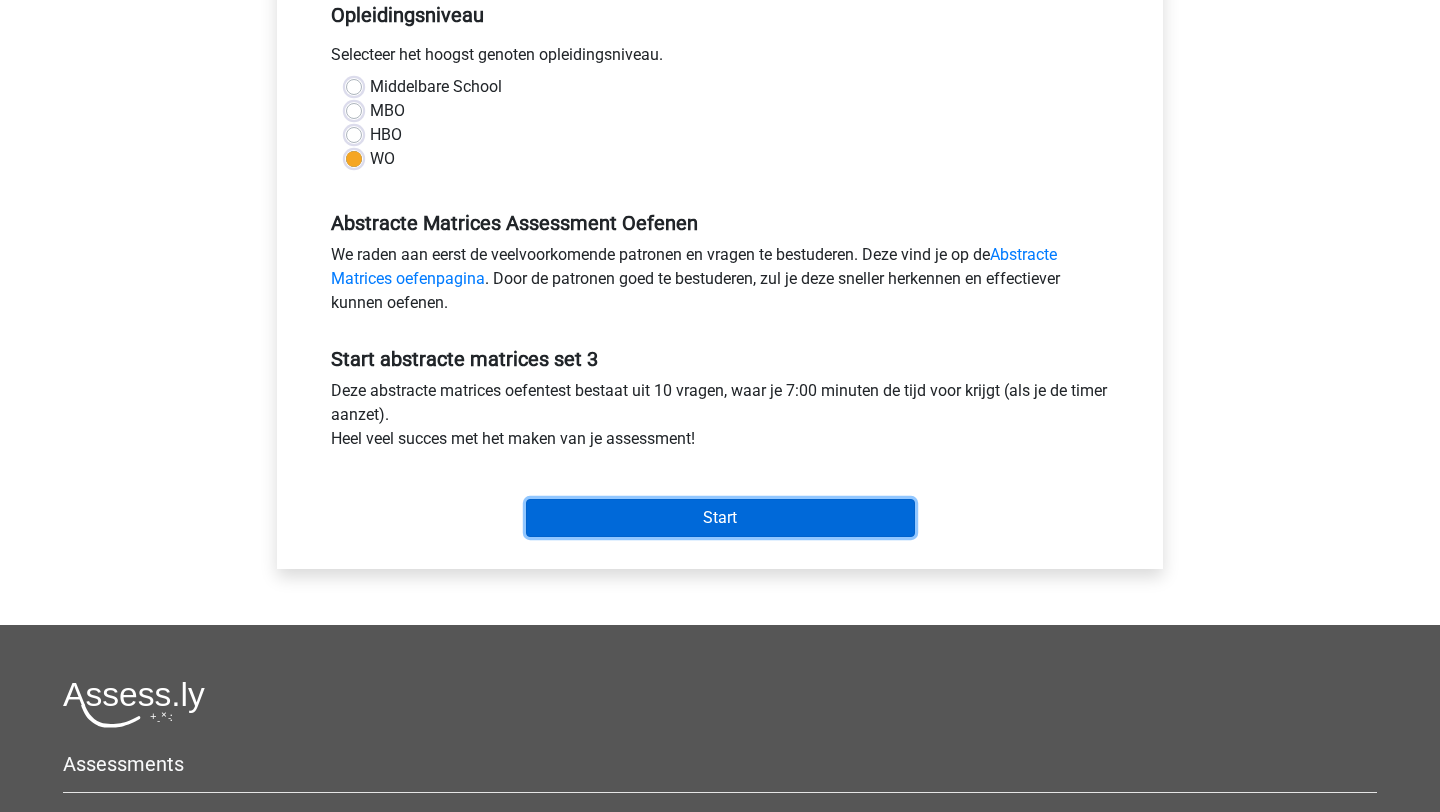 click on "Start" at bounding box center (720, 518) 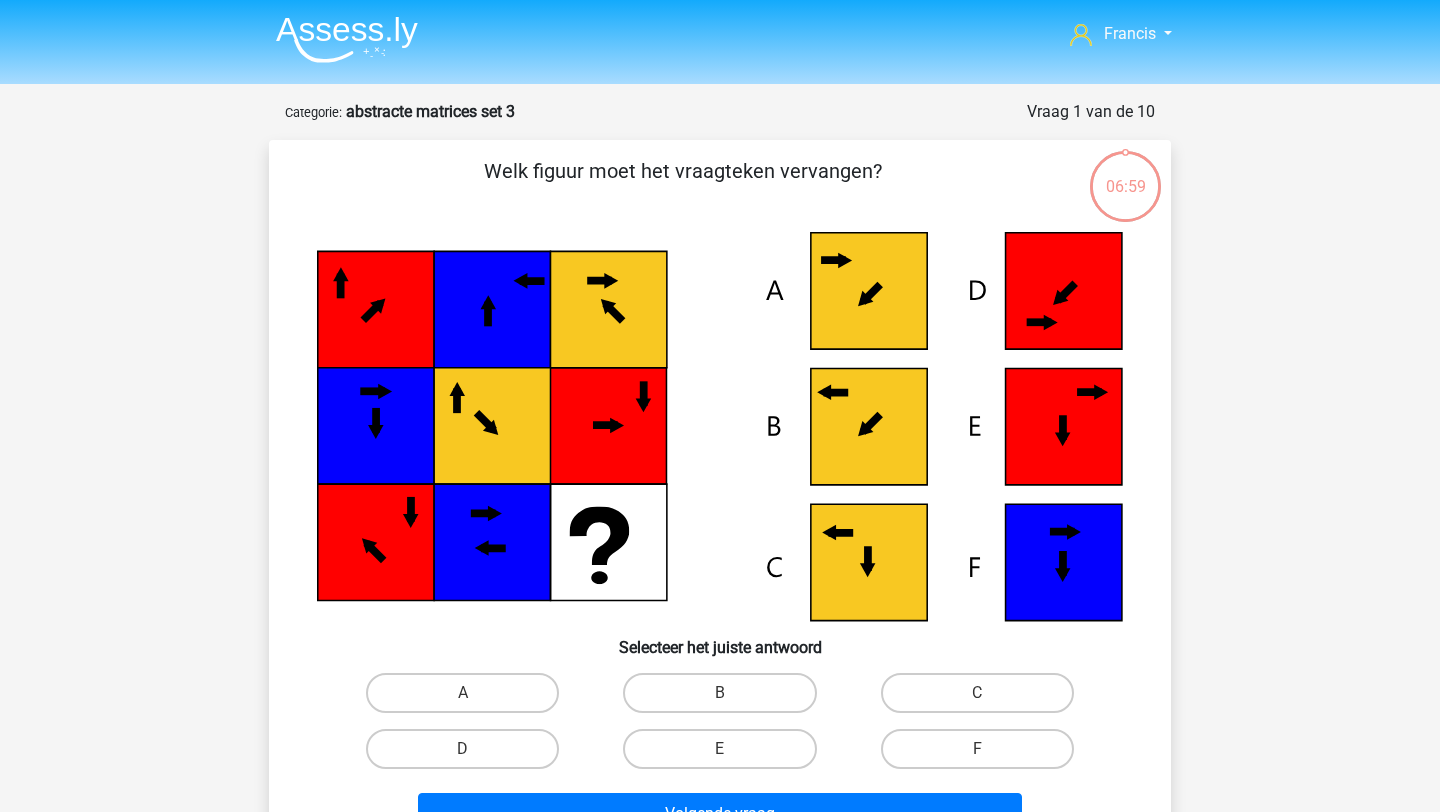 scroll, scrollTop: 24, scrollLeft: 0, axis: vertical 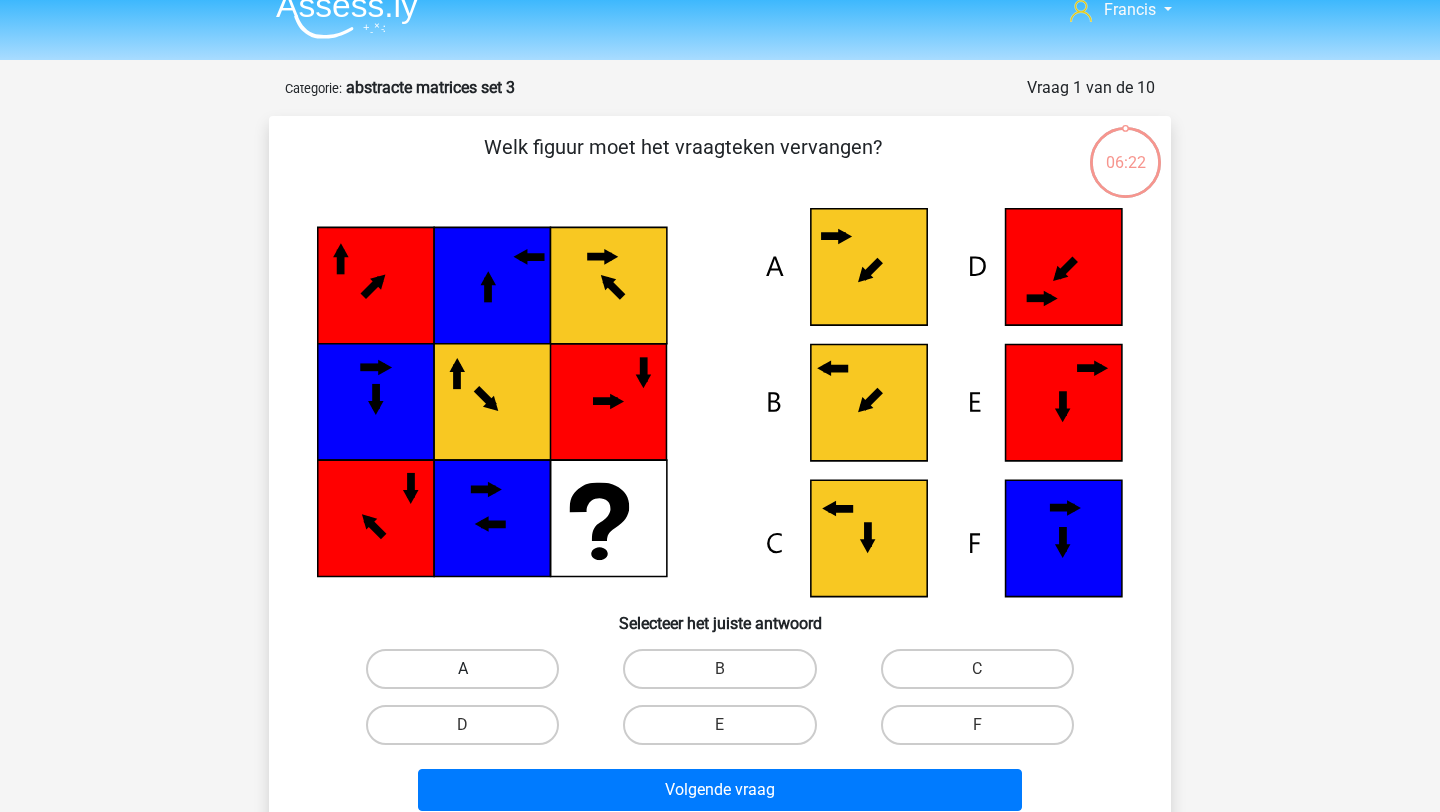 click on "A" at bounding box center (462, 669) 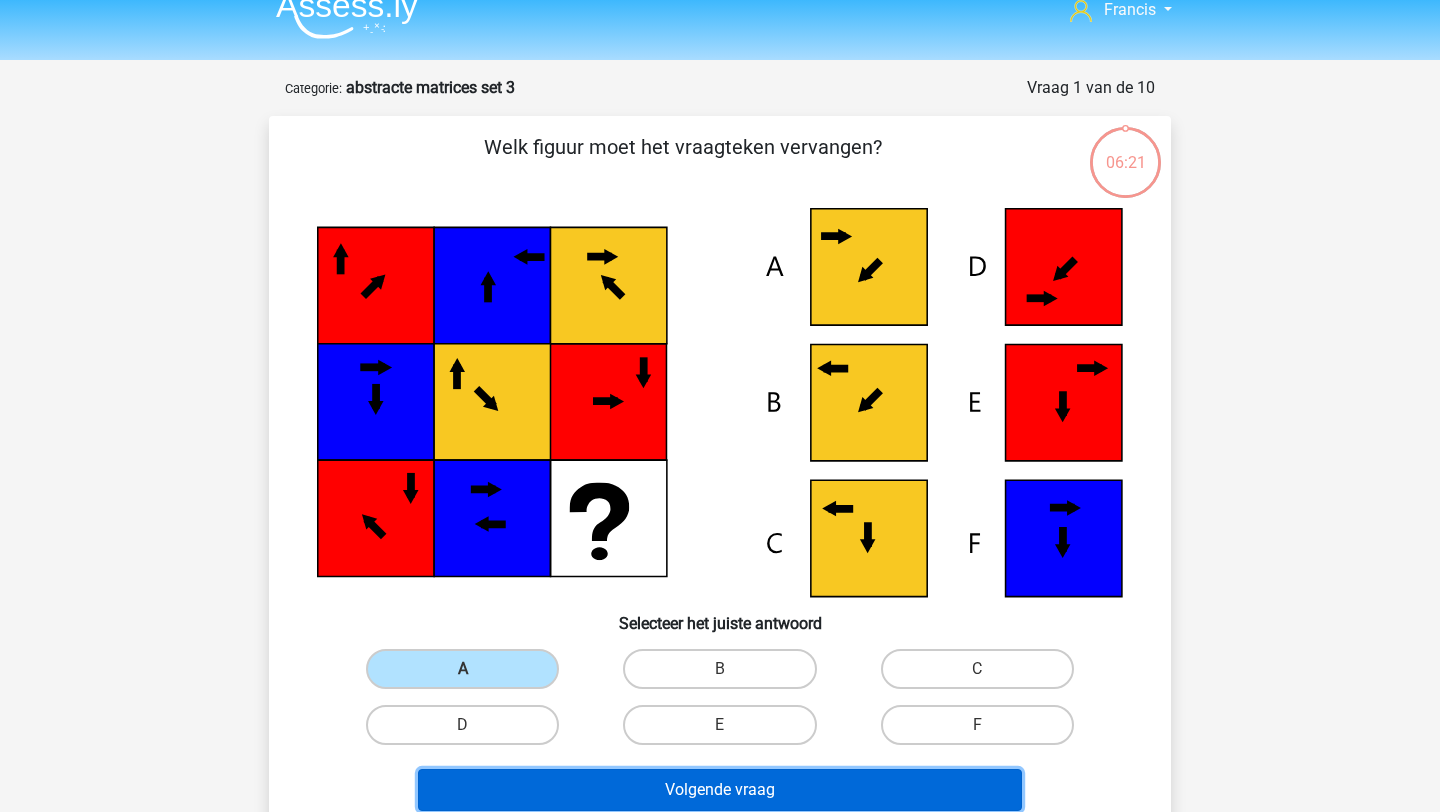 click on "Volgende vraag" at bounding box center [720, 790] 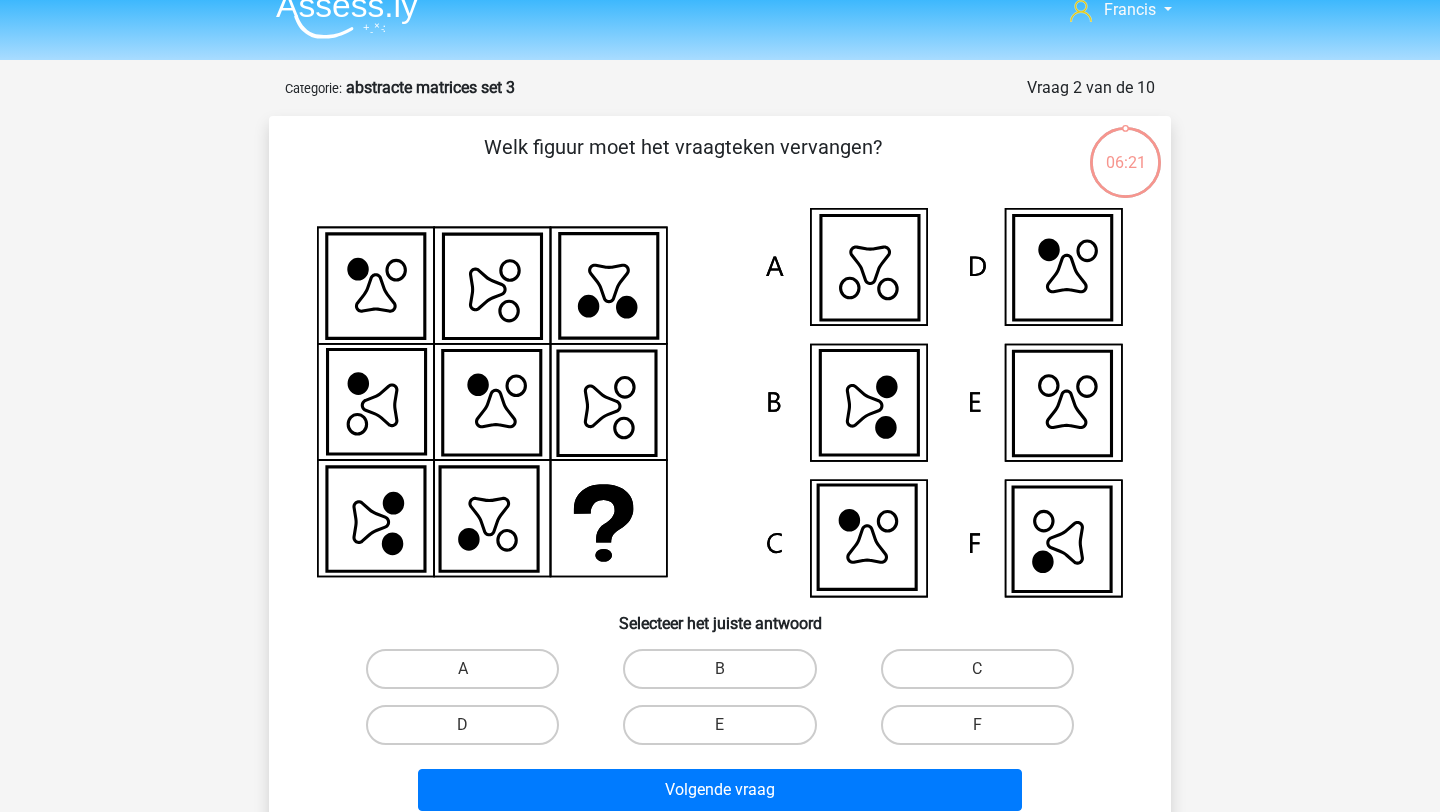 scroll, scrollTop: 100, scrollLeft: 0, axis: vertical 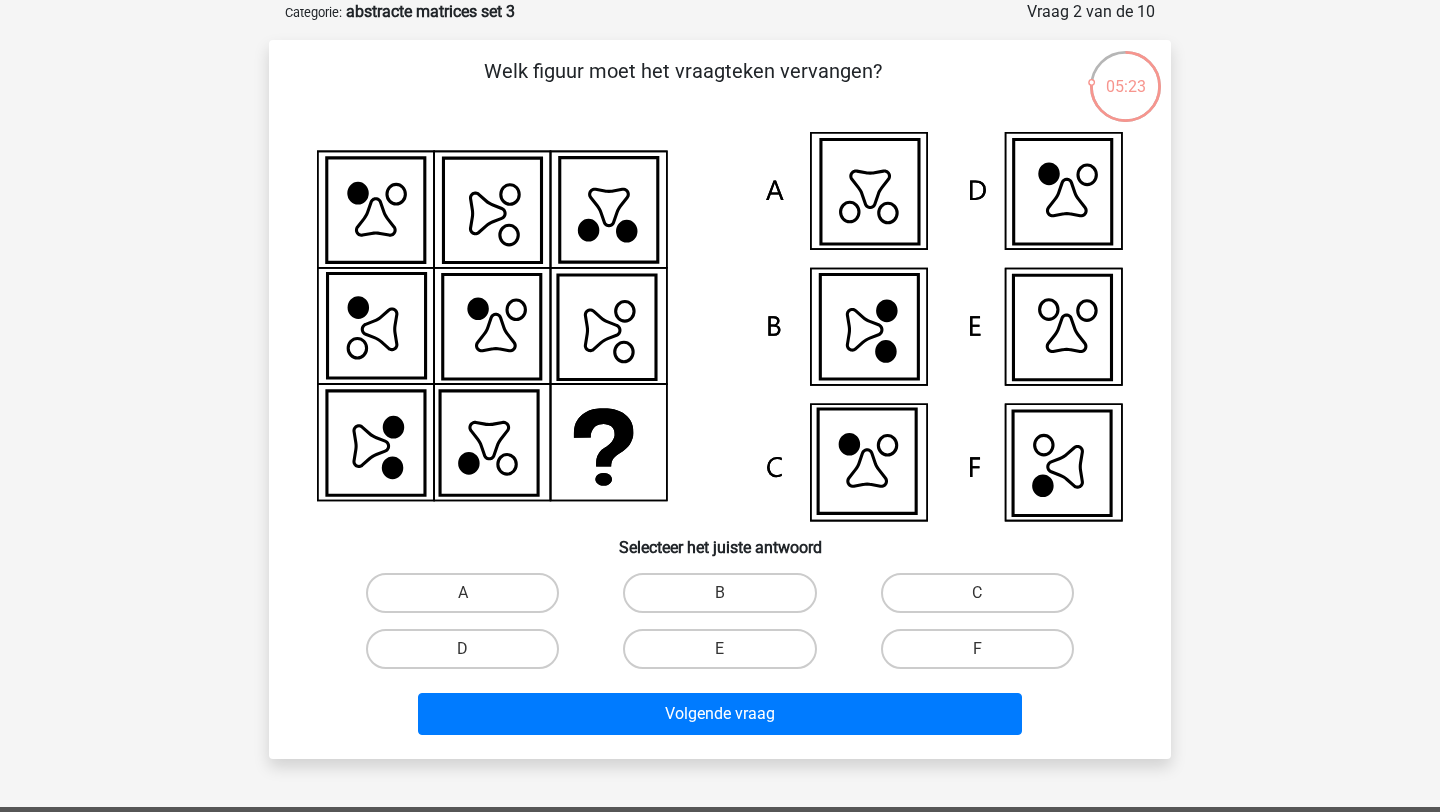 click on "C" at bounding box center [983, 599] 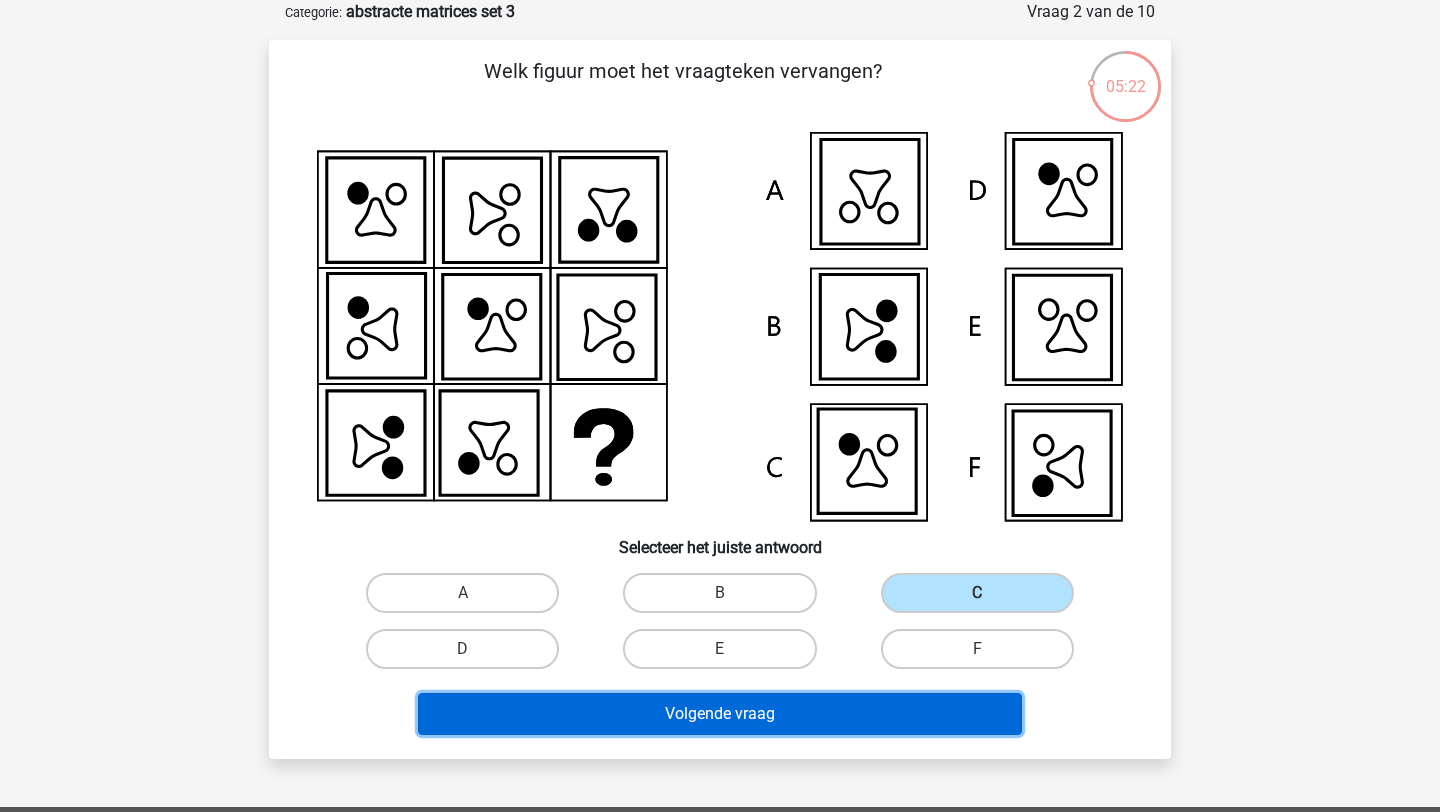 click on "Volgende vraag" at bounding box center (720, 714) 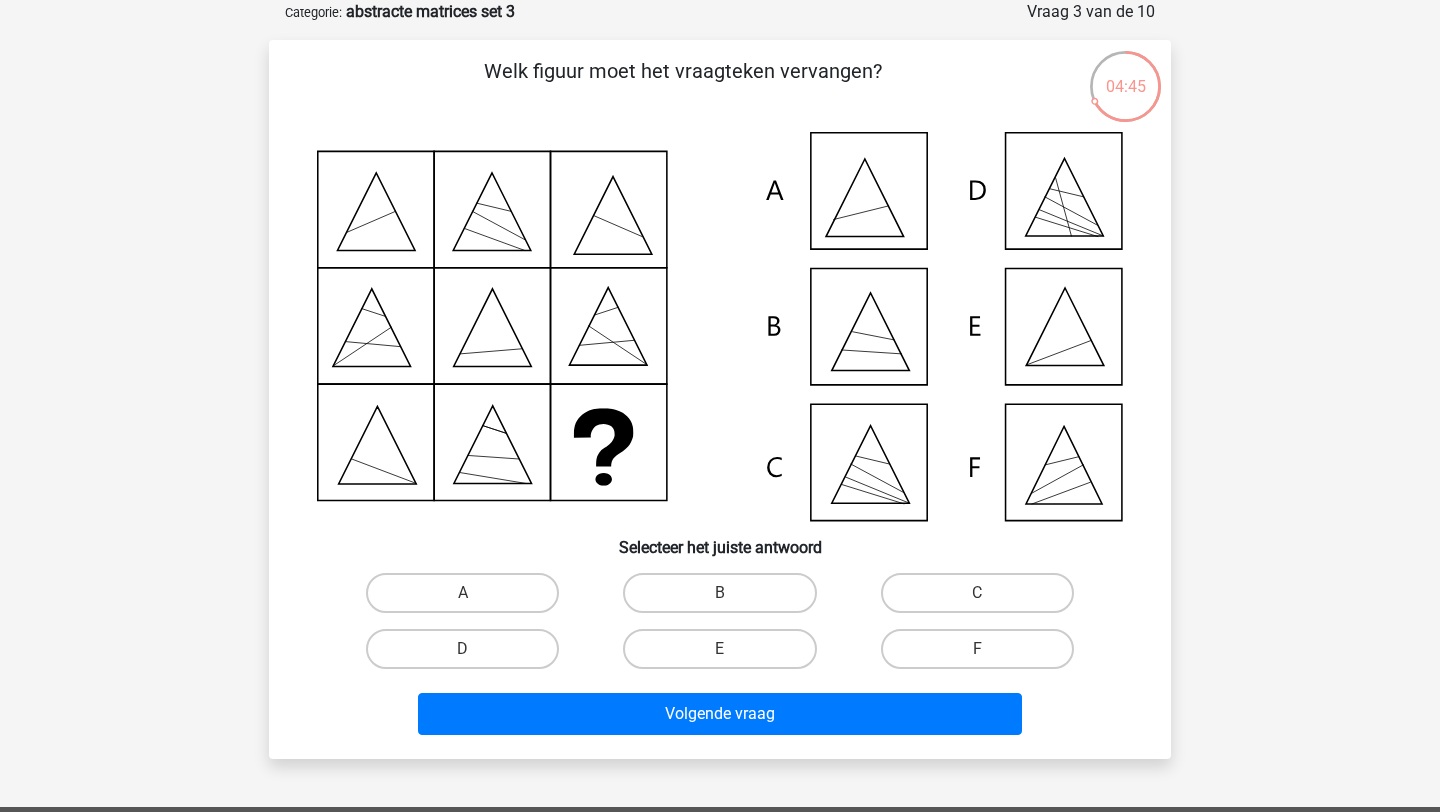 click on "Selecteer het juiste antwoord" at bounding box center [720, 539] 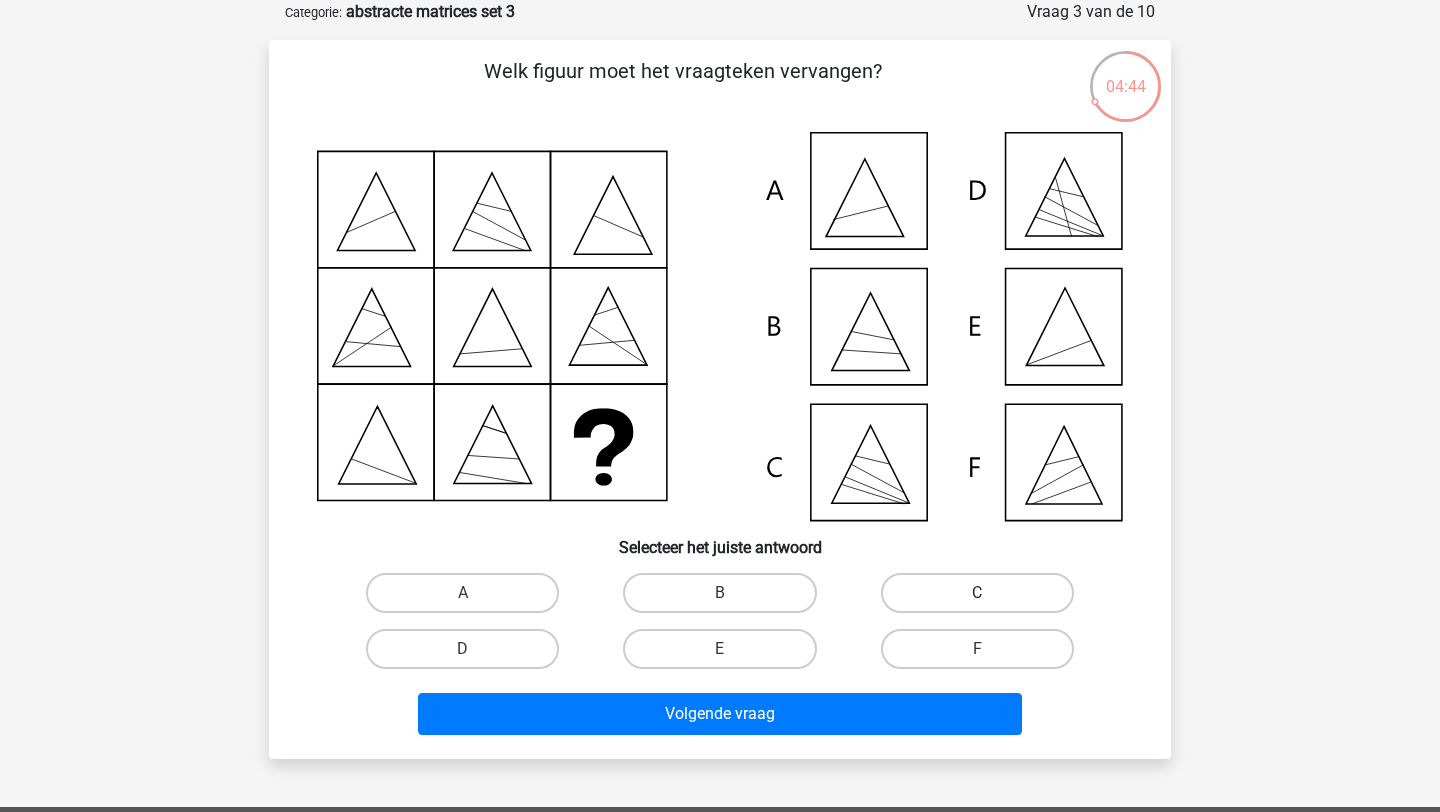 click on "C" at bounding box center (977, 593) 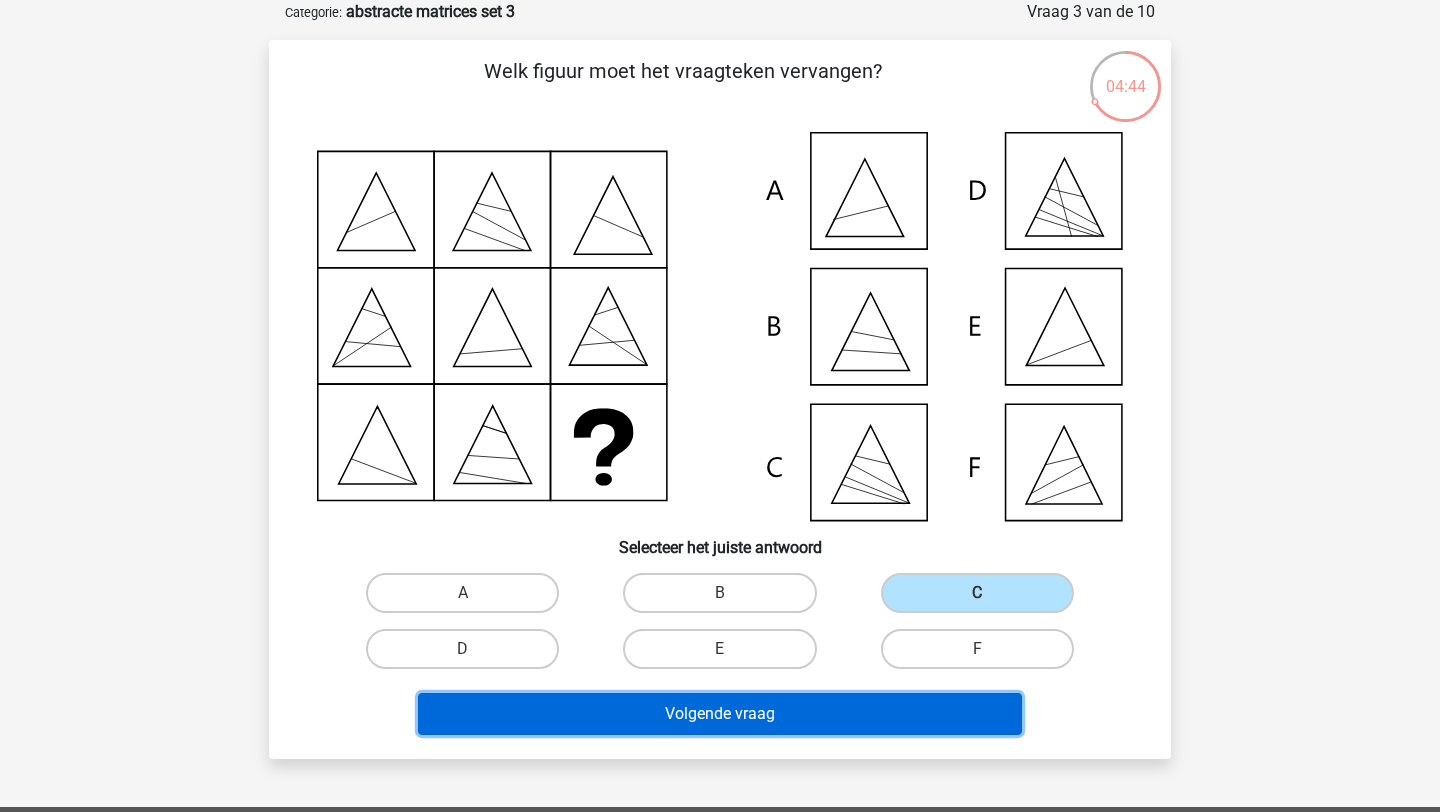 click on "Volgende vraag" at bounding box center (720, 714) 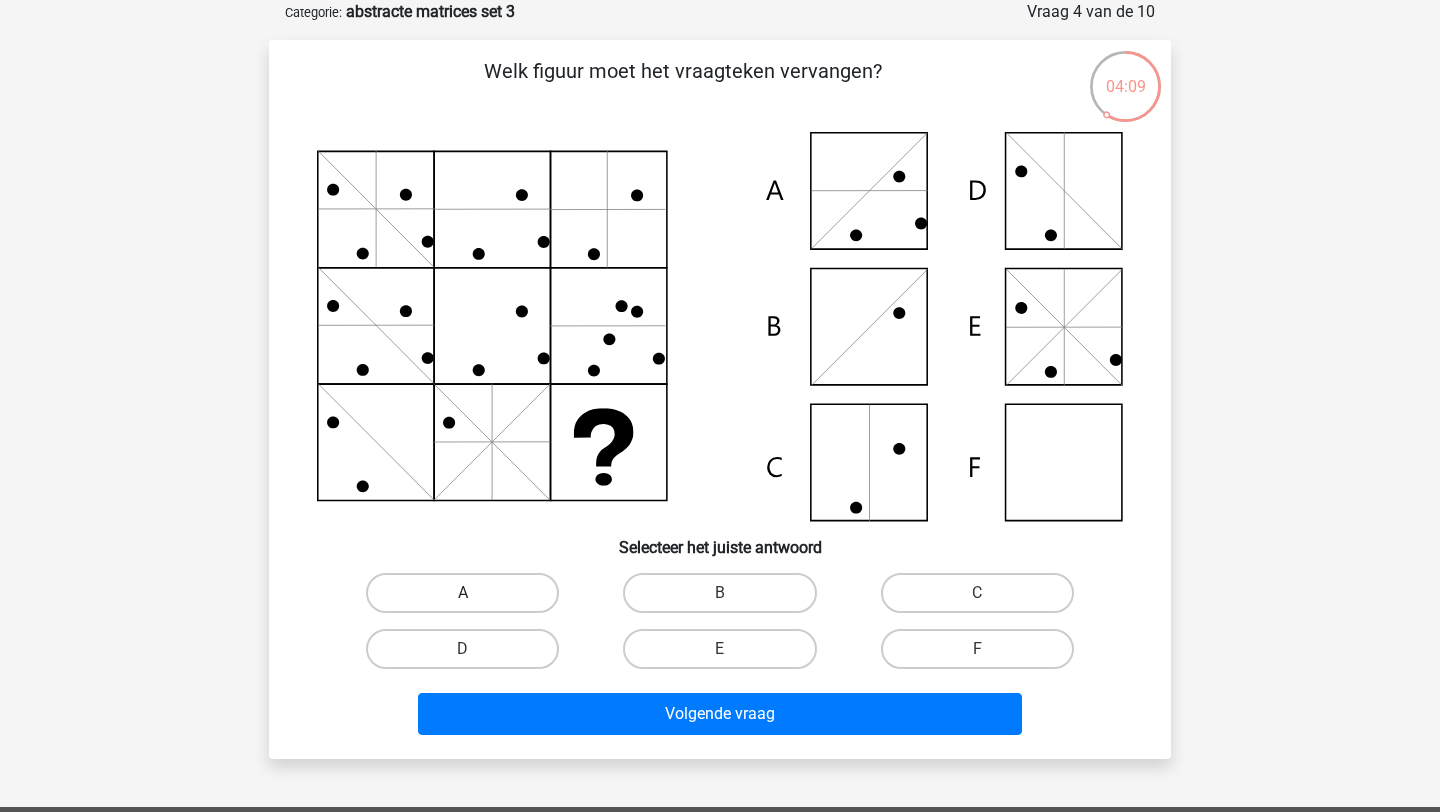 click on "A" at bounding box center (462, 593) 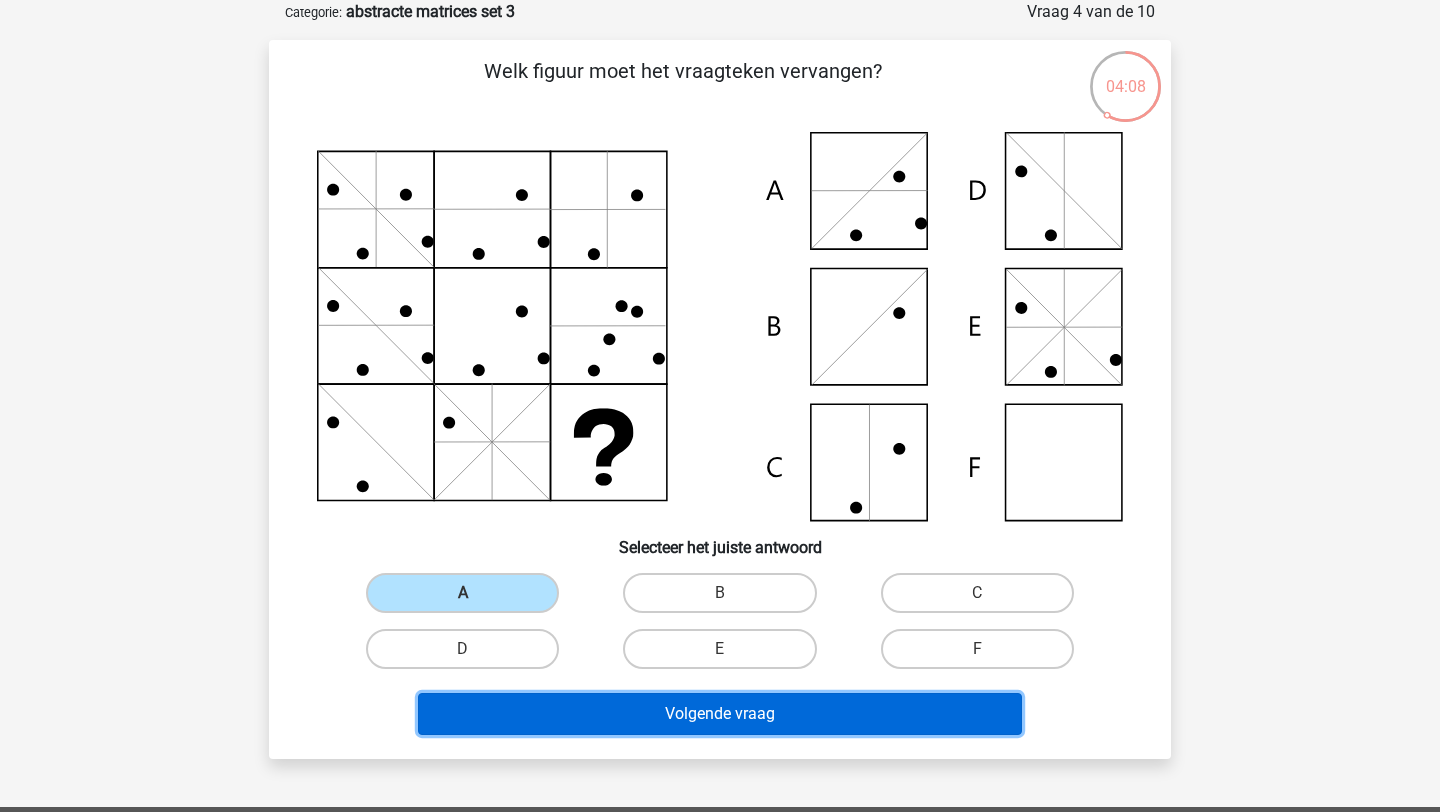 click on "Volgende vraag" at bounding box center [720, 714] 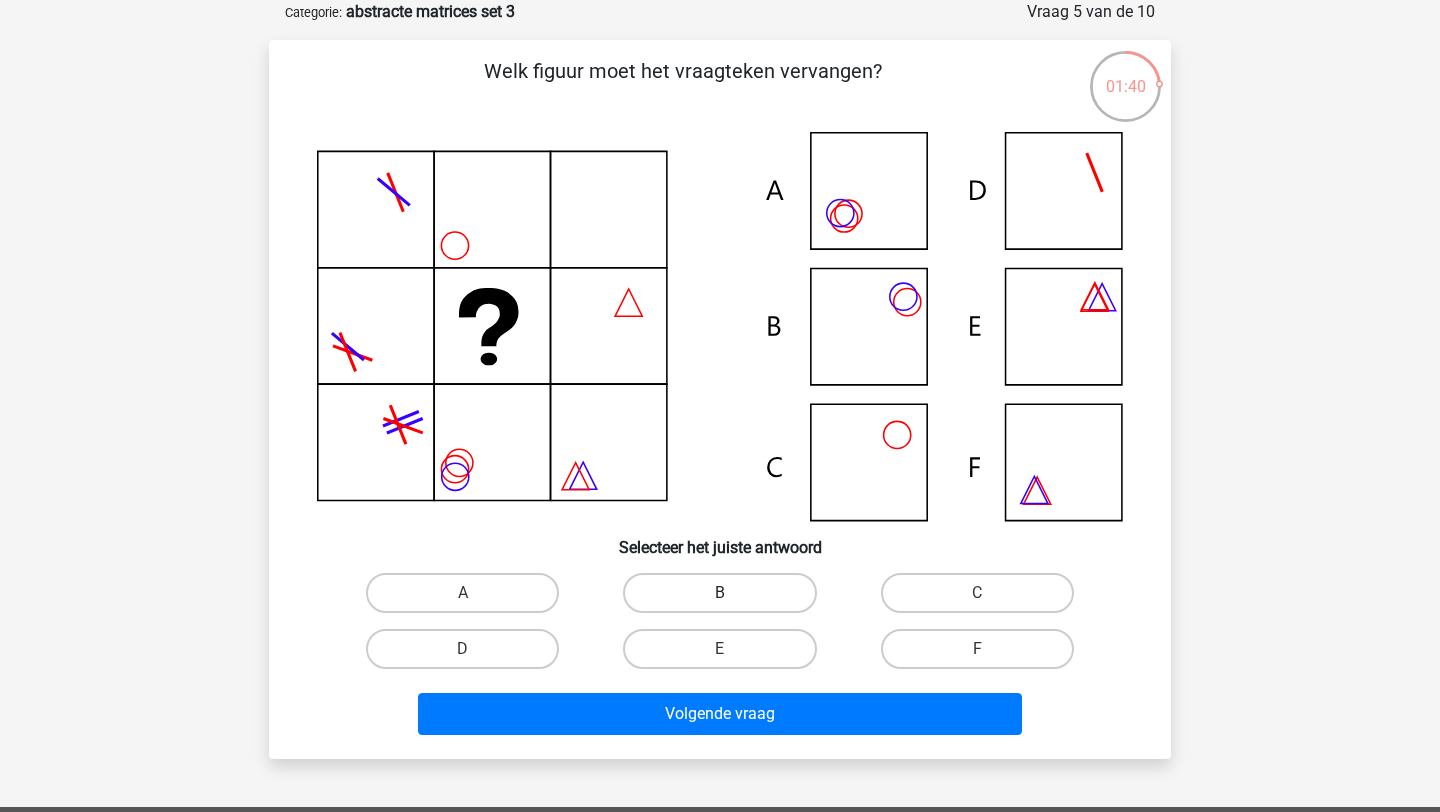 click on "B" at bounding box center (719, 593) 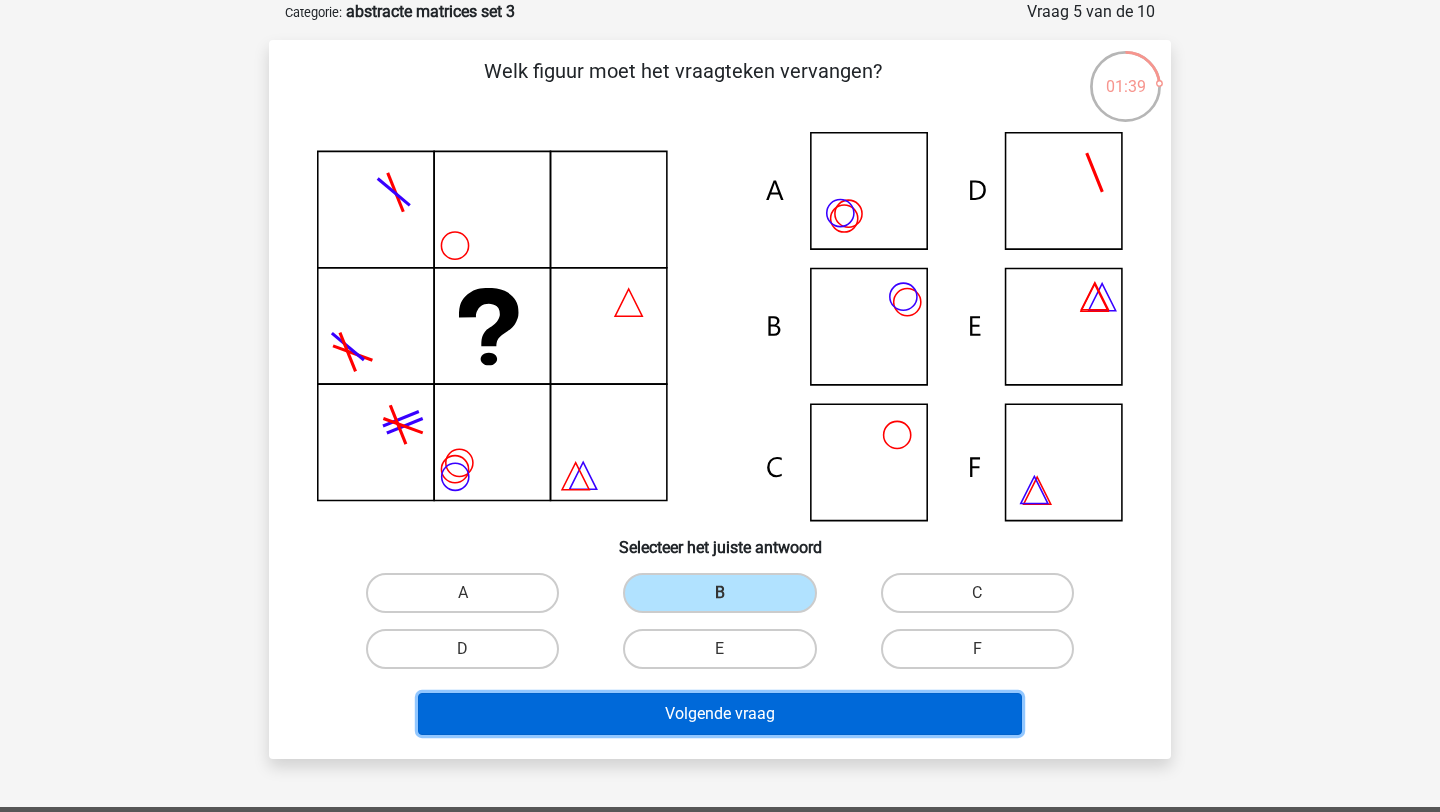 click on "Volgende vraag" at bounding box center [720, 714] 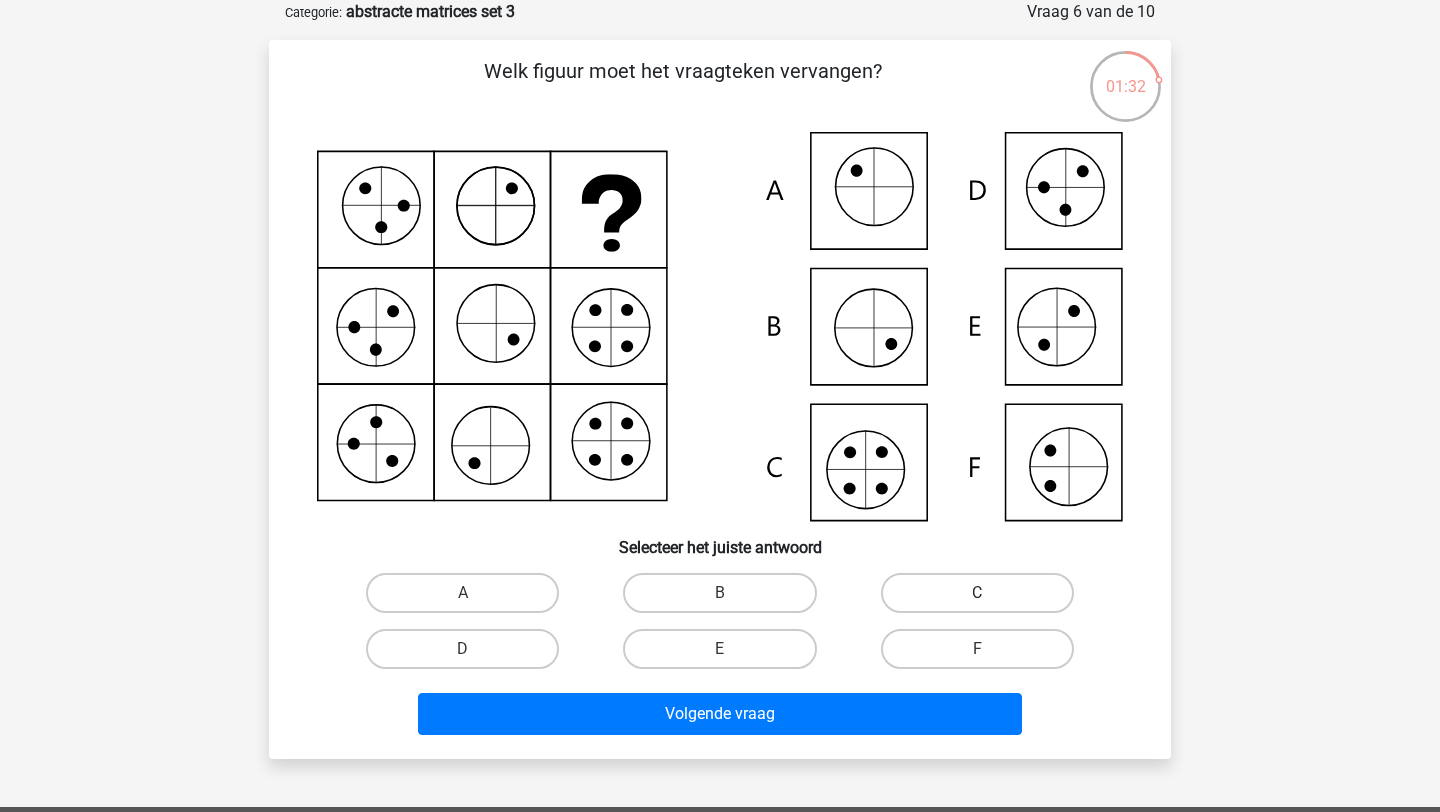 click on "C" at bounding box center [977, 593] 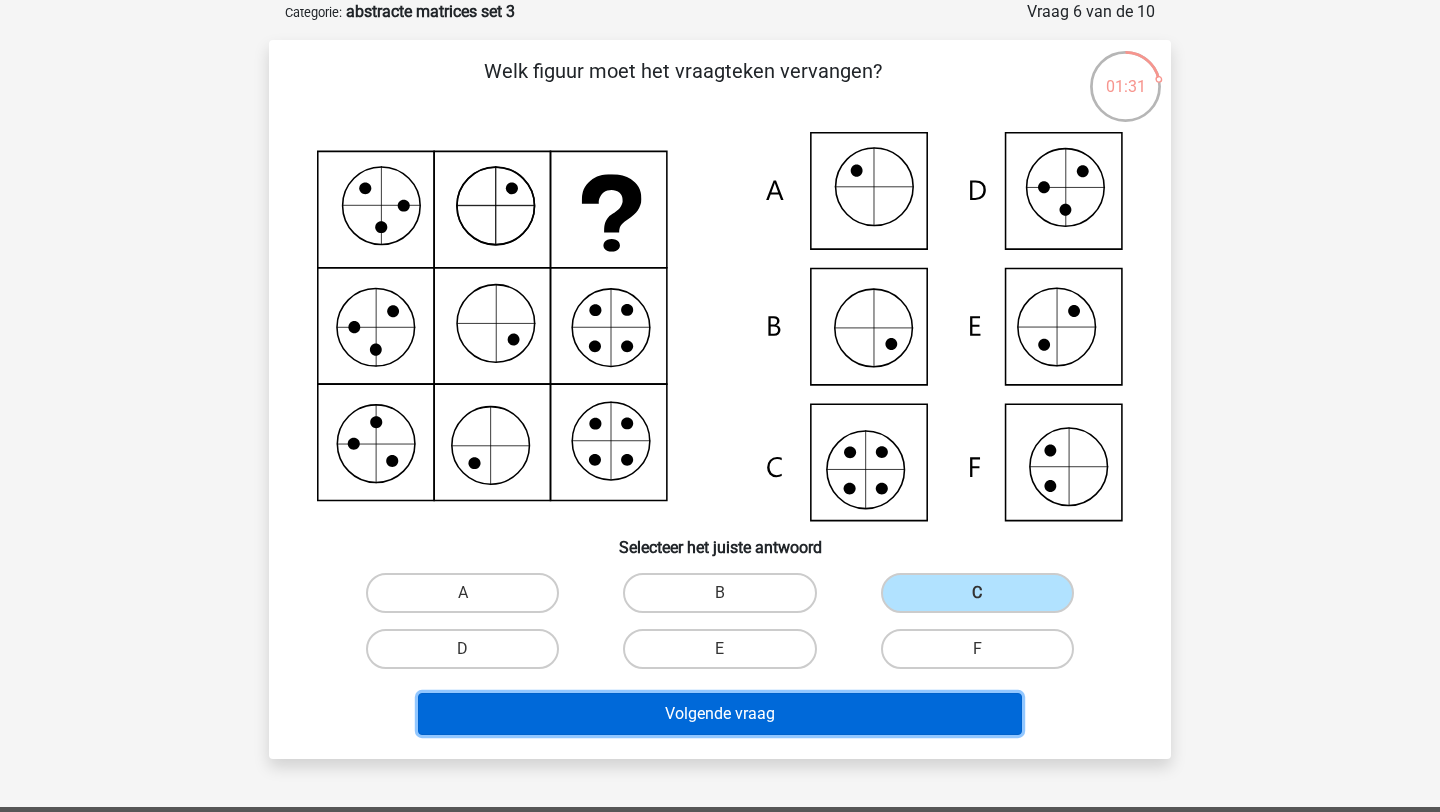 click on "Volgende vraag" at bounding box center (720, 714) 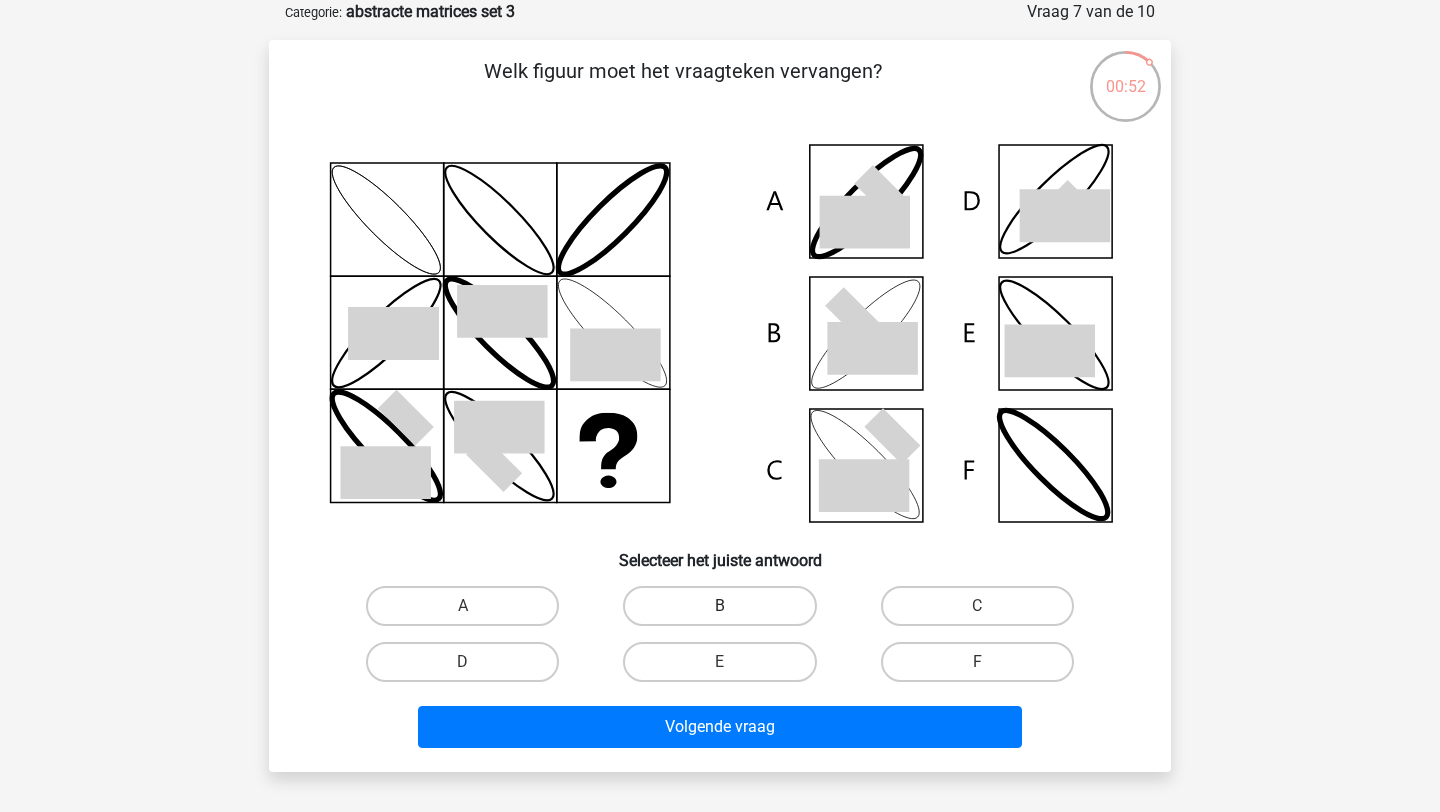 click on "B" at bounding box center [719, 606] 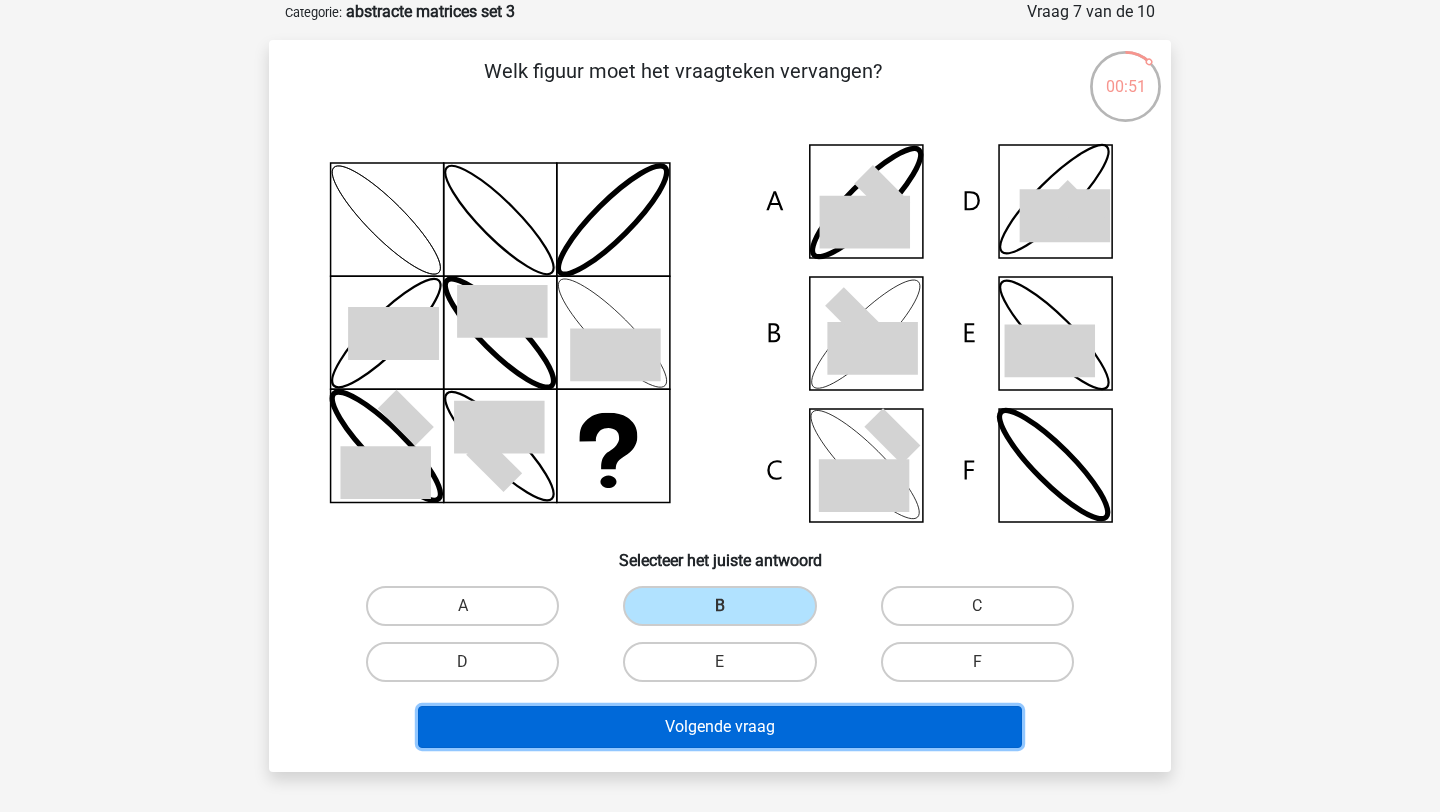 click on "Volgende vraag" at bounding box center [720, 727] 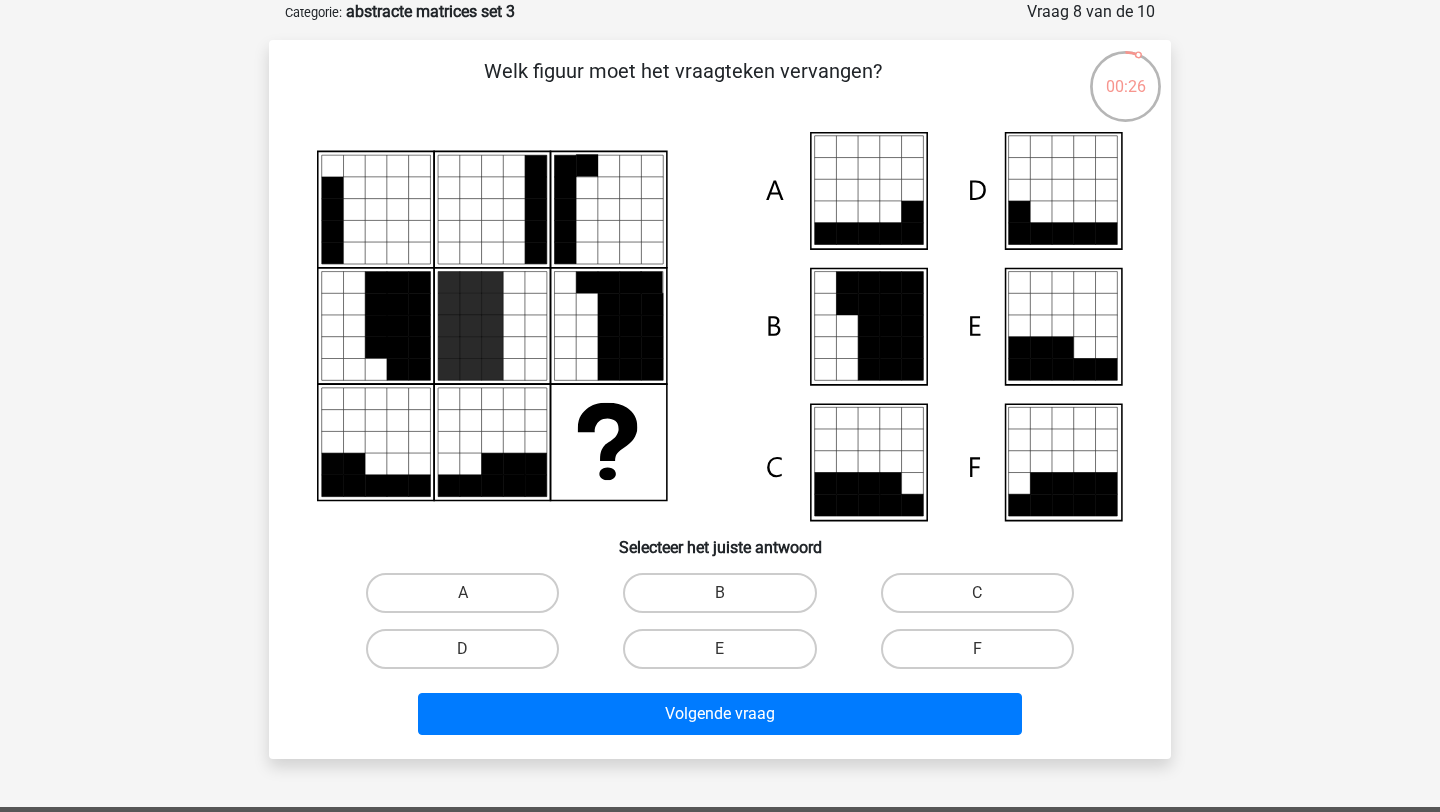 click on "E" at bounding box center [719, 649] 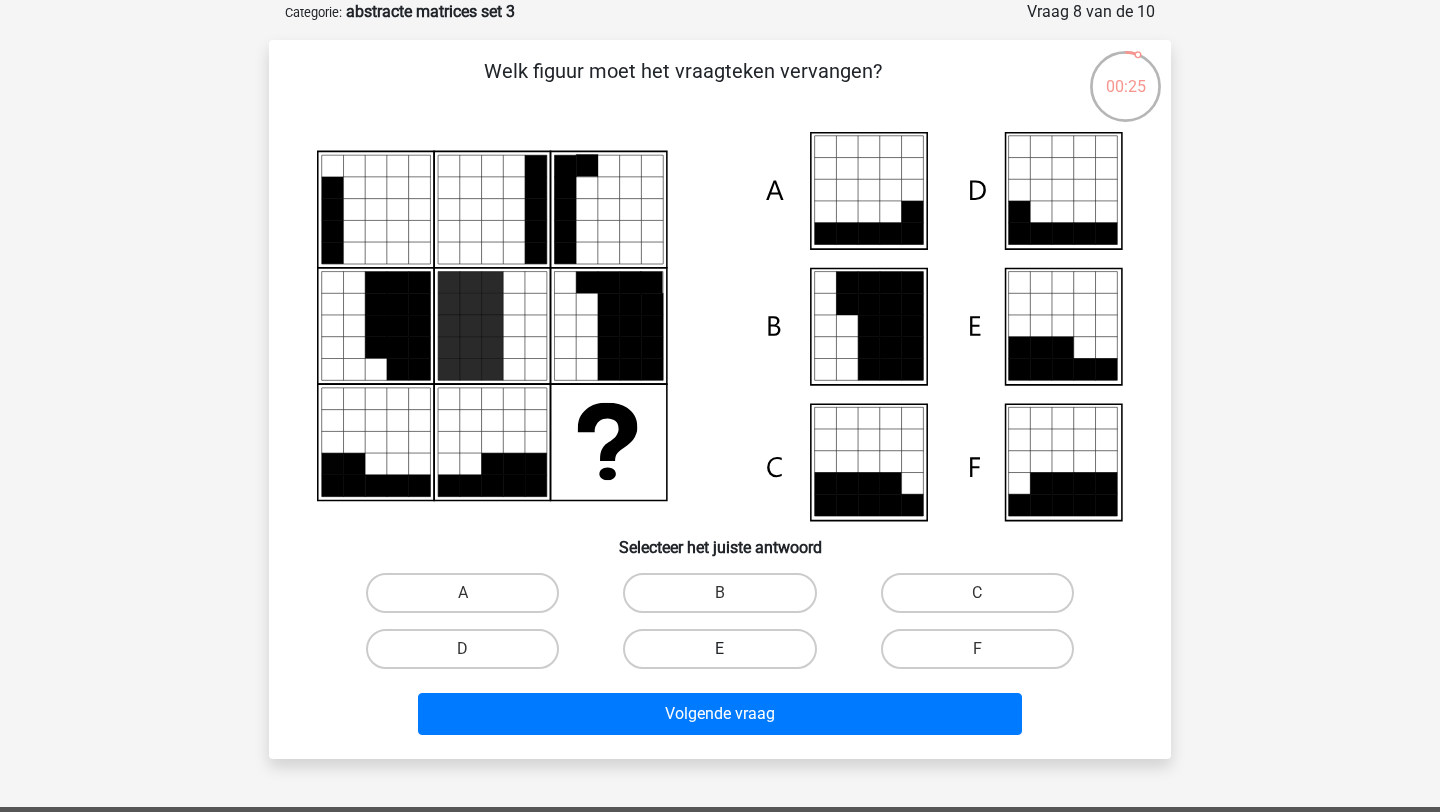 click on "E" at bounding box center (719, 649) 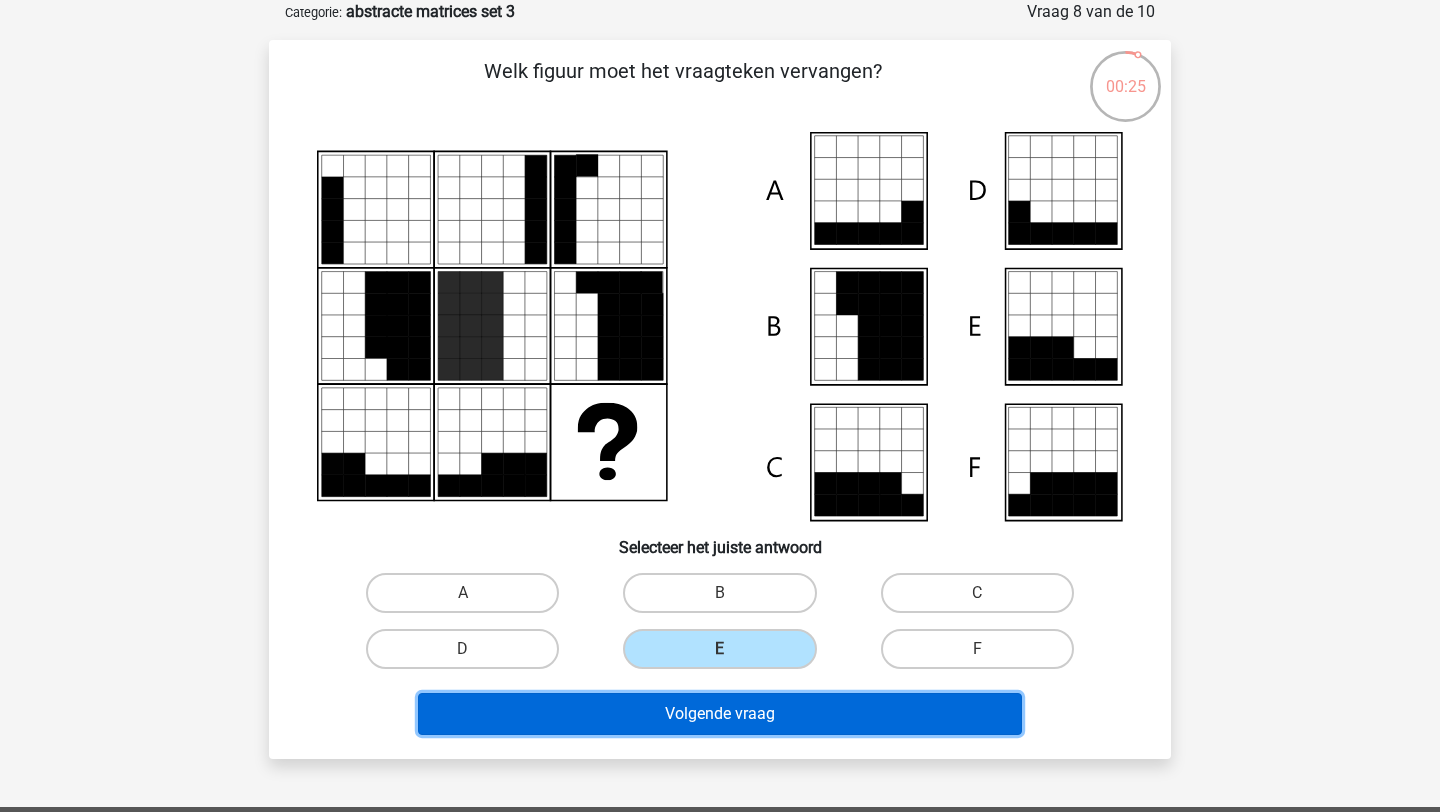 click on "Volgende vraag" at bounding box center [720, 714] 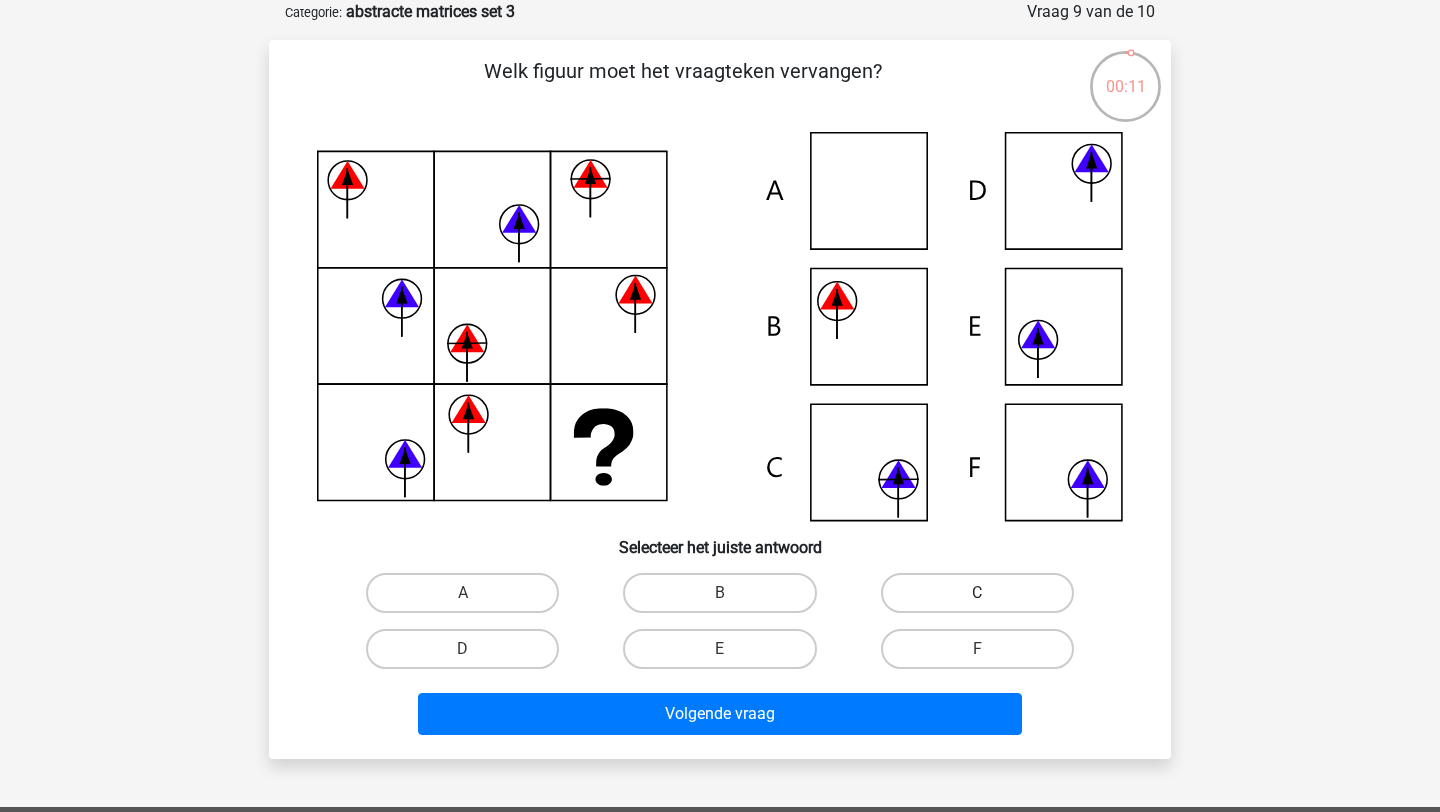 click on "C" at bounding box center [977, 593] 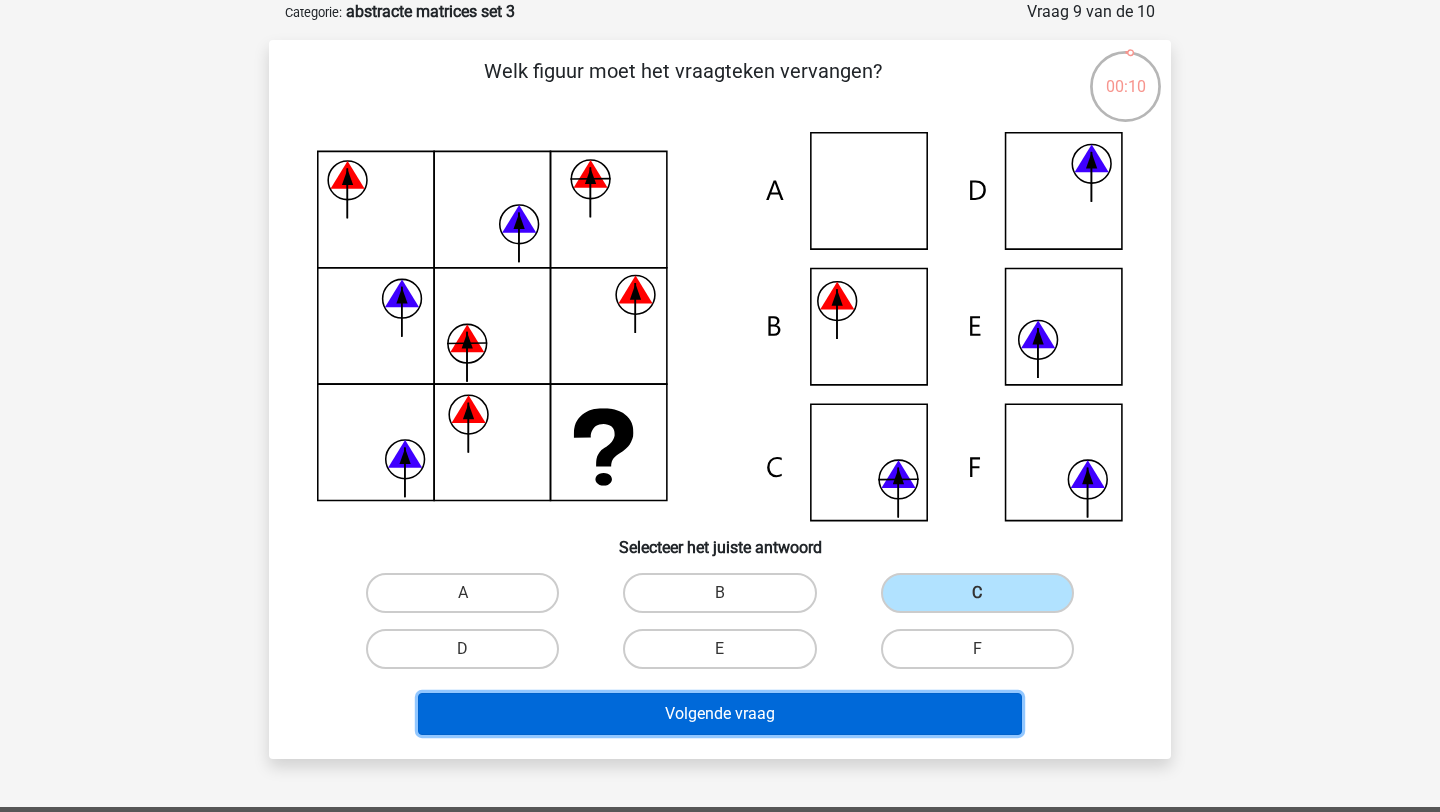 click on "Volgende vraag" at bounding box center [720, 714] 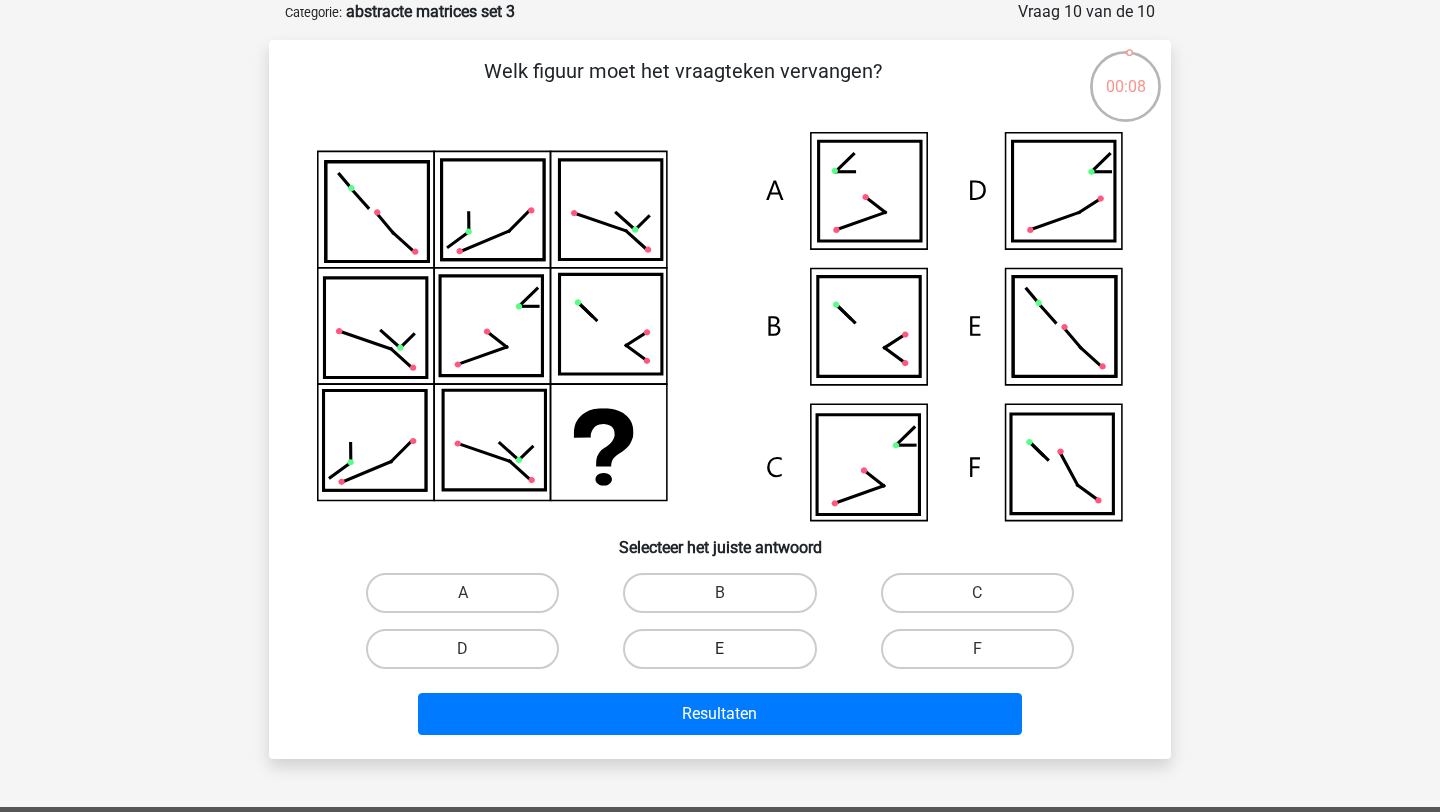 click on "E" at bounding box center [719, 649] 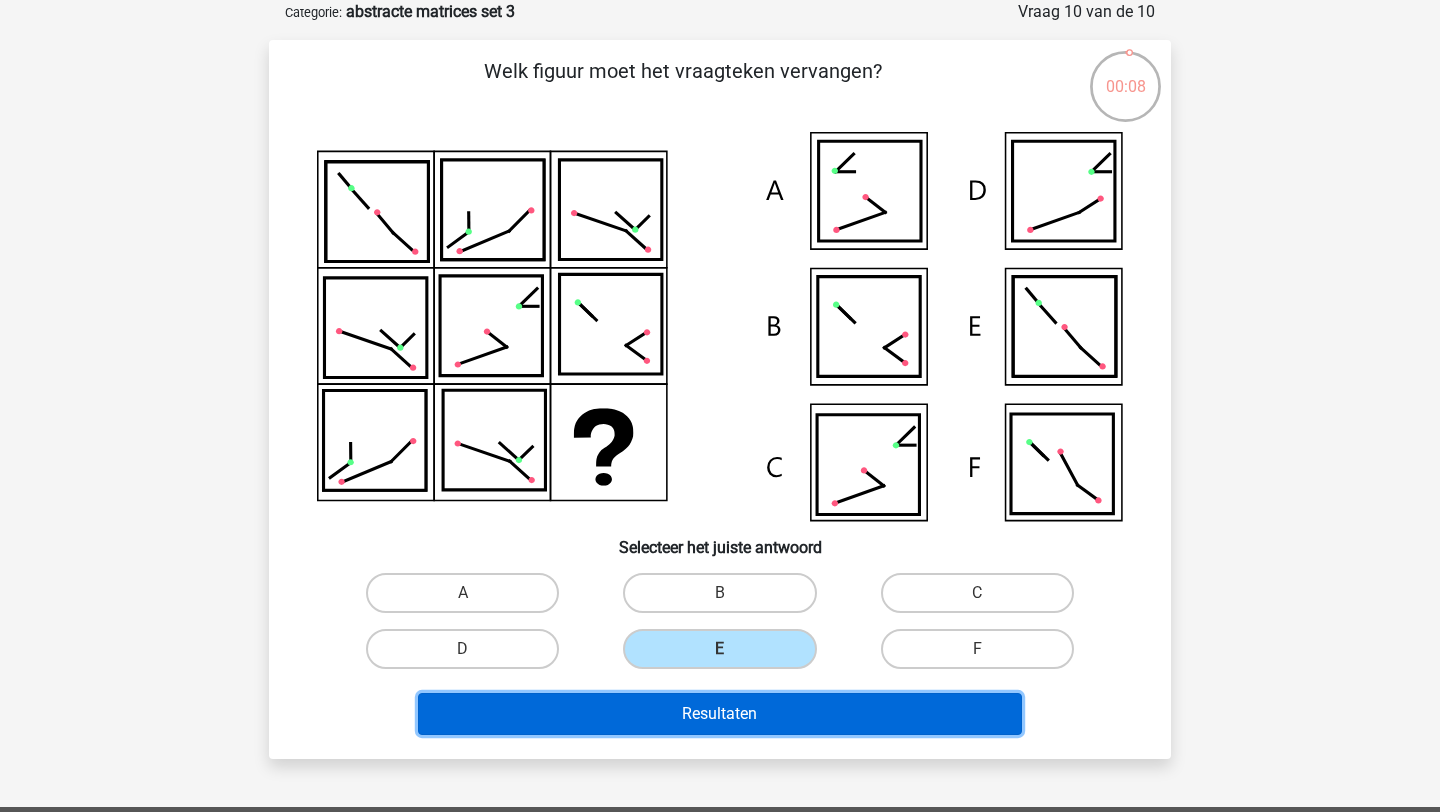 click on "Resultaten" at bounding box center (720, 714) 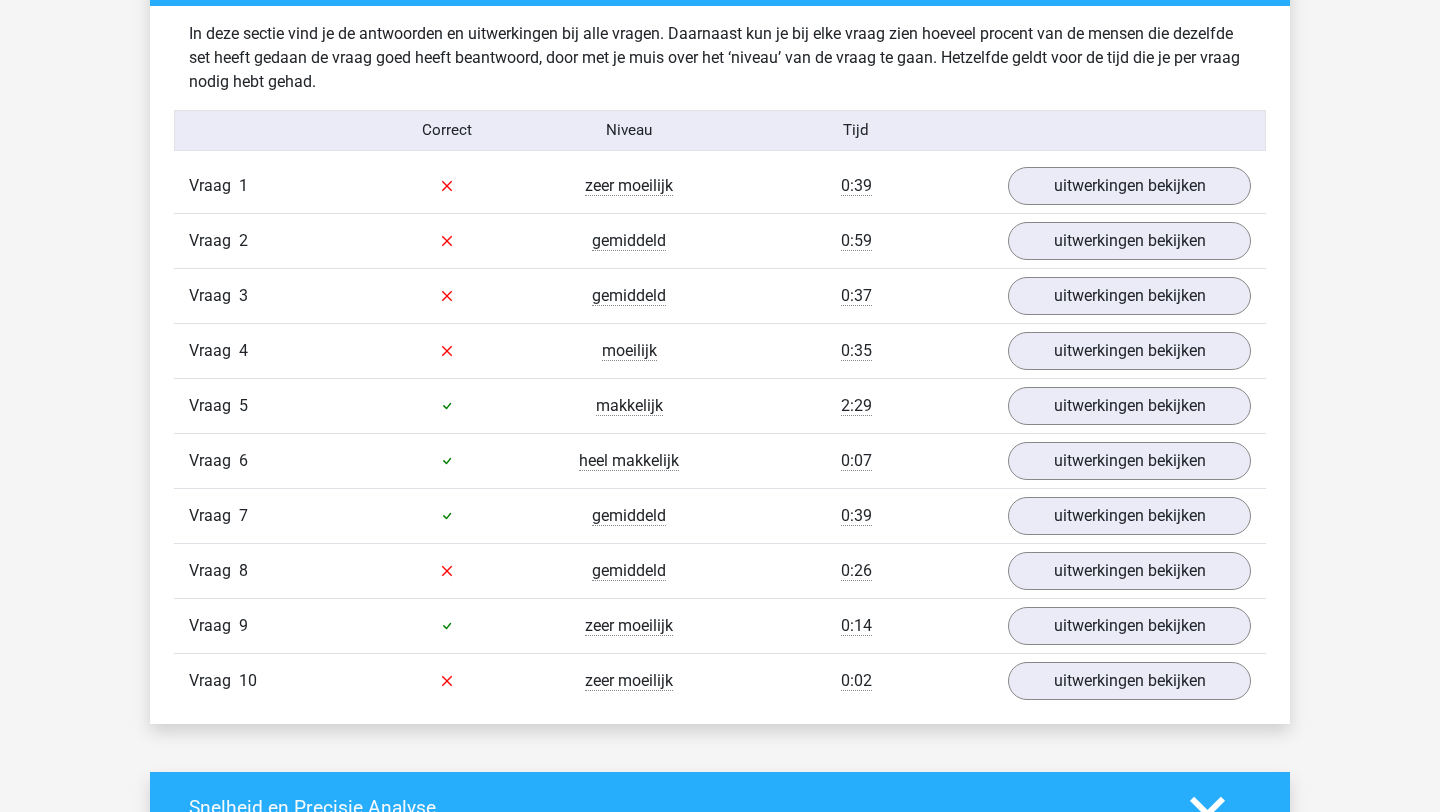 scroll, scrollTop: 1171, scrollLeft: 0, axis: vertical 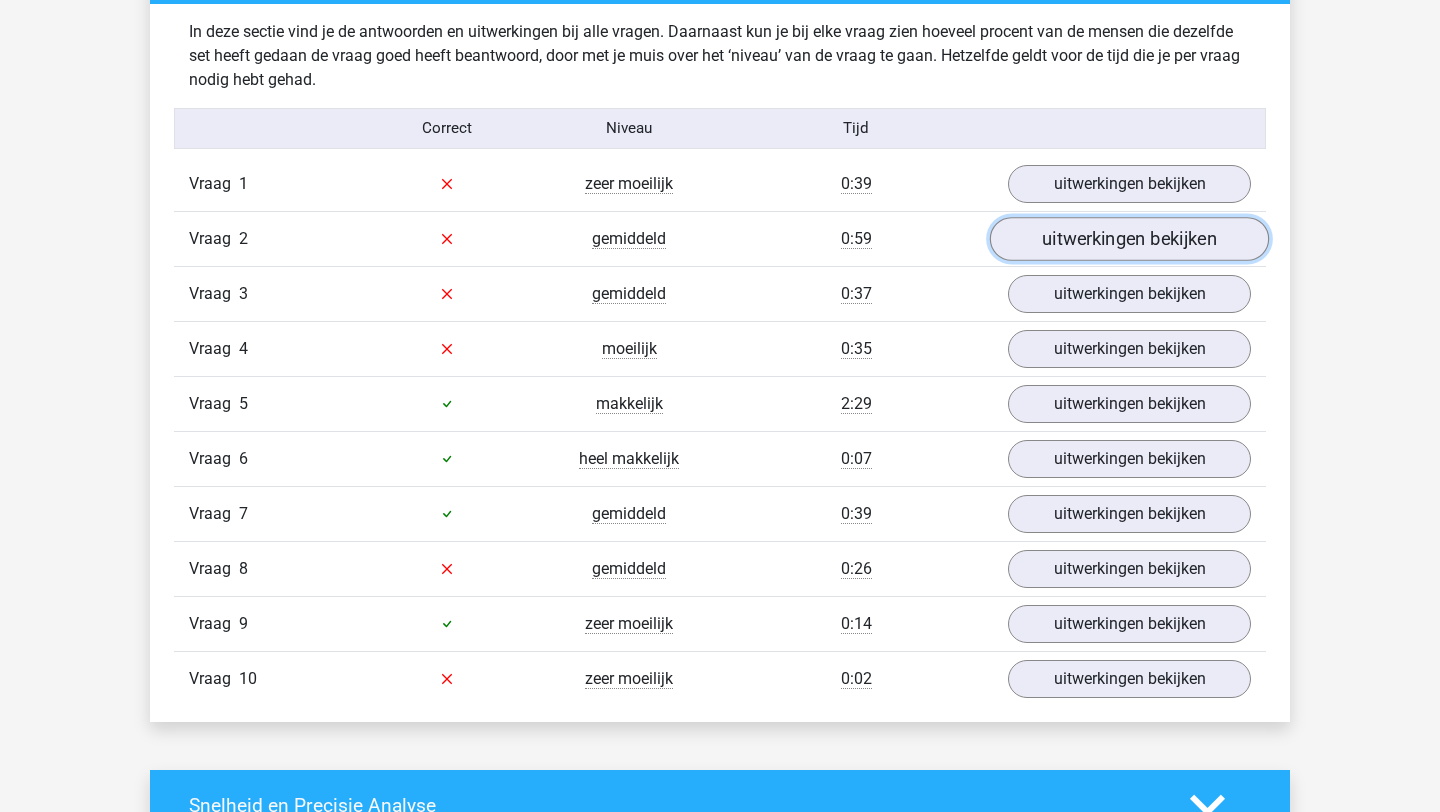 click on "uitwerkingen bekijken" at bounding box center [1129, 239] 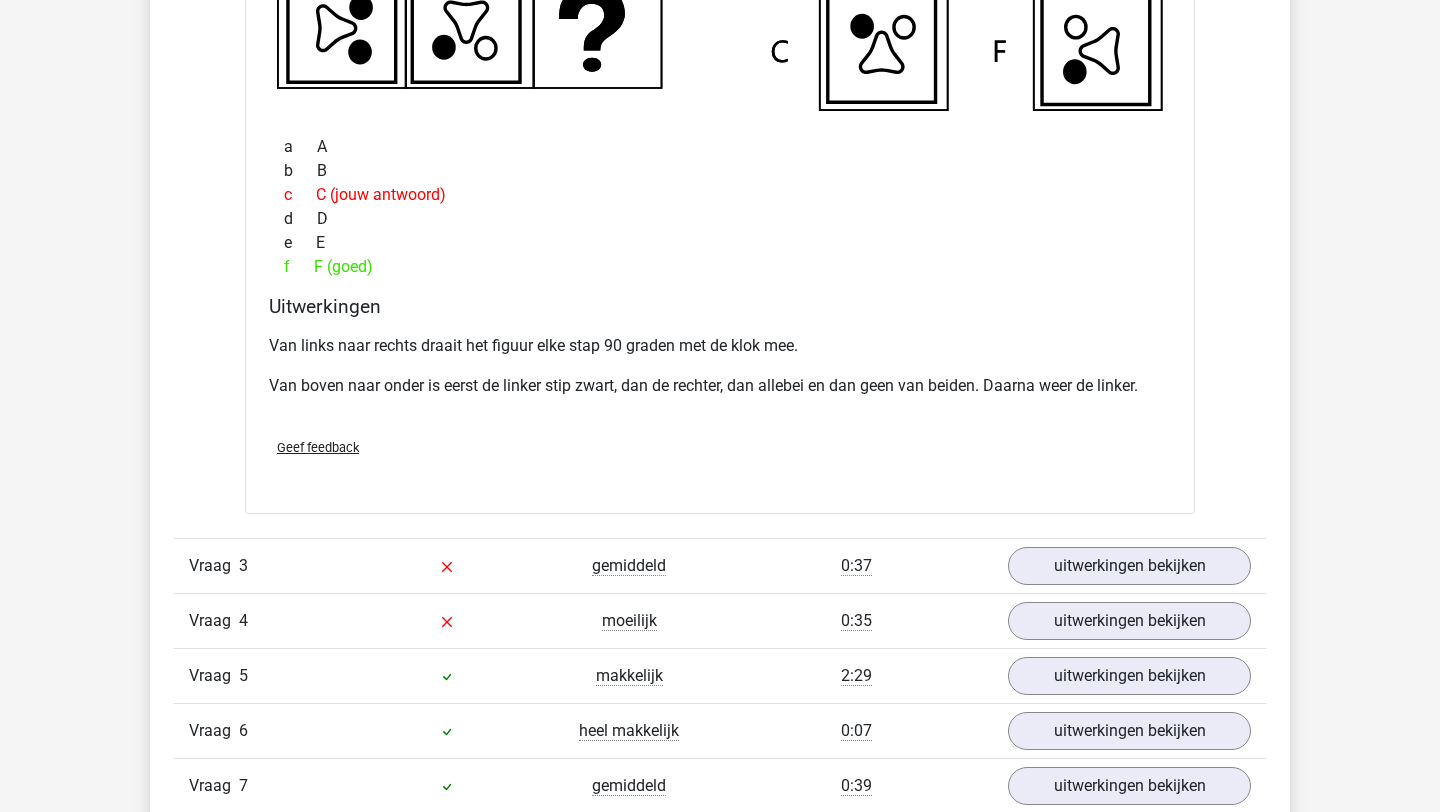 scroll, scrollTop: 1822, scrollLeft: 0, axis: vertical 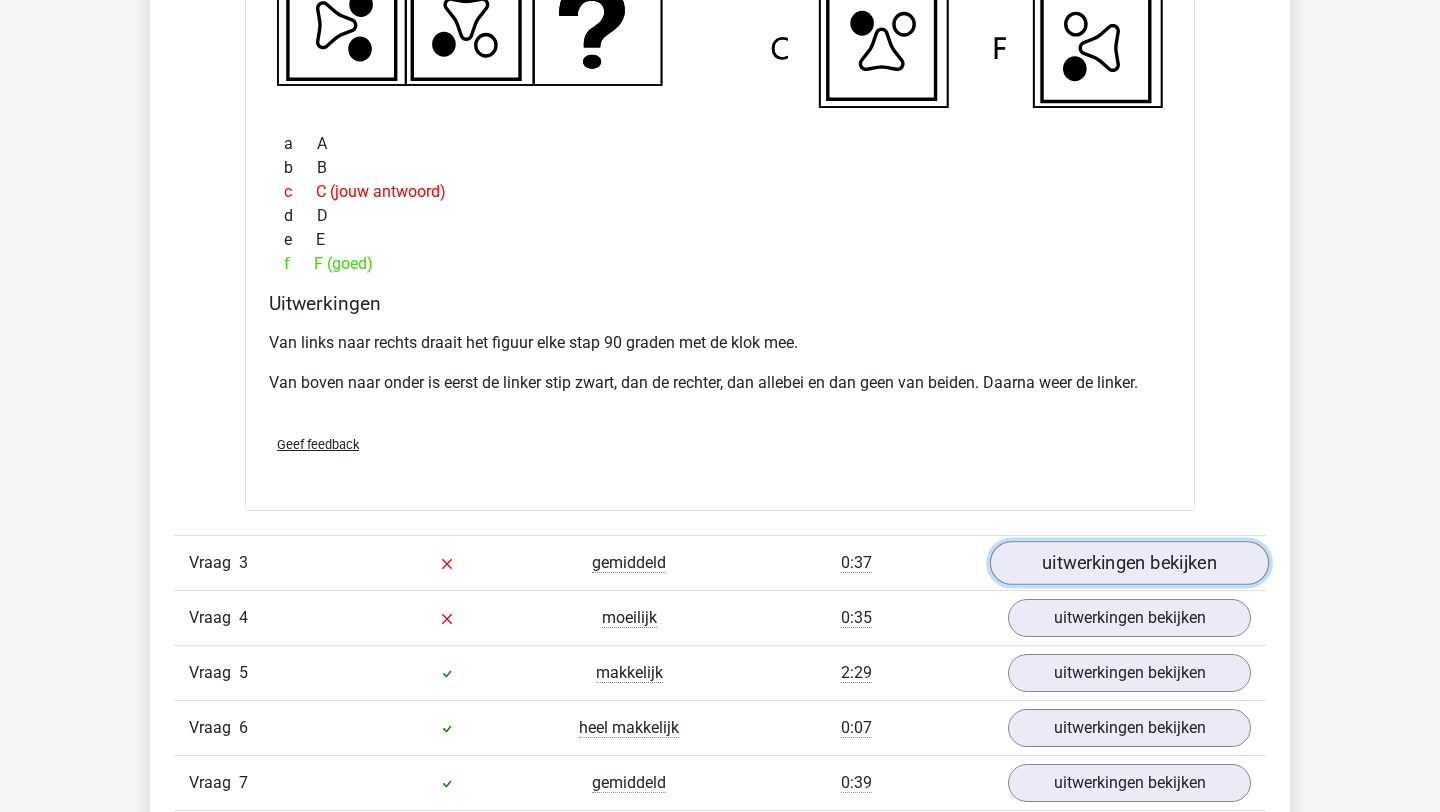 click on "uitwerkingen bekijken" at bounding box center [1129, 563] 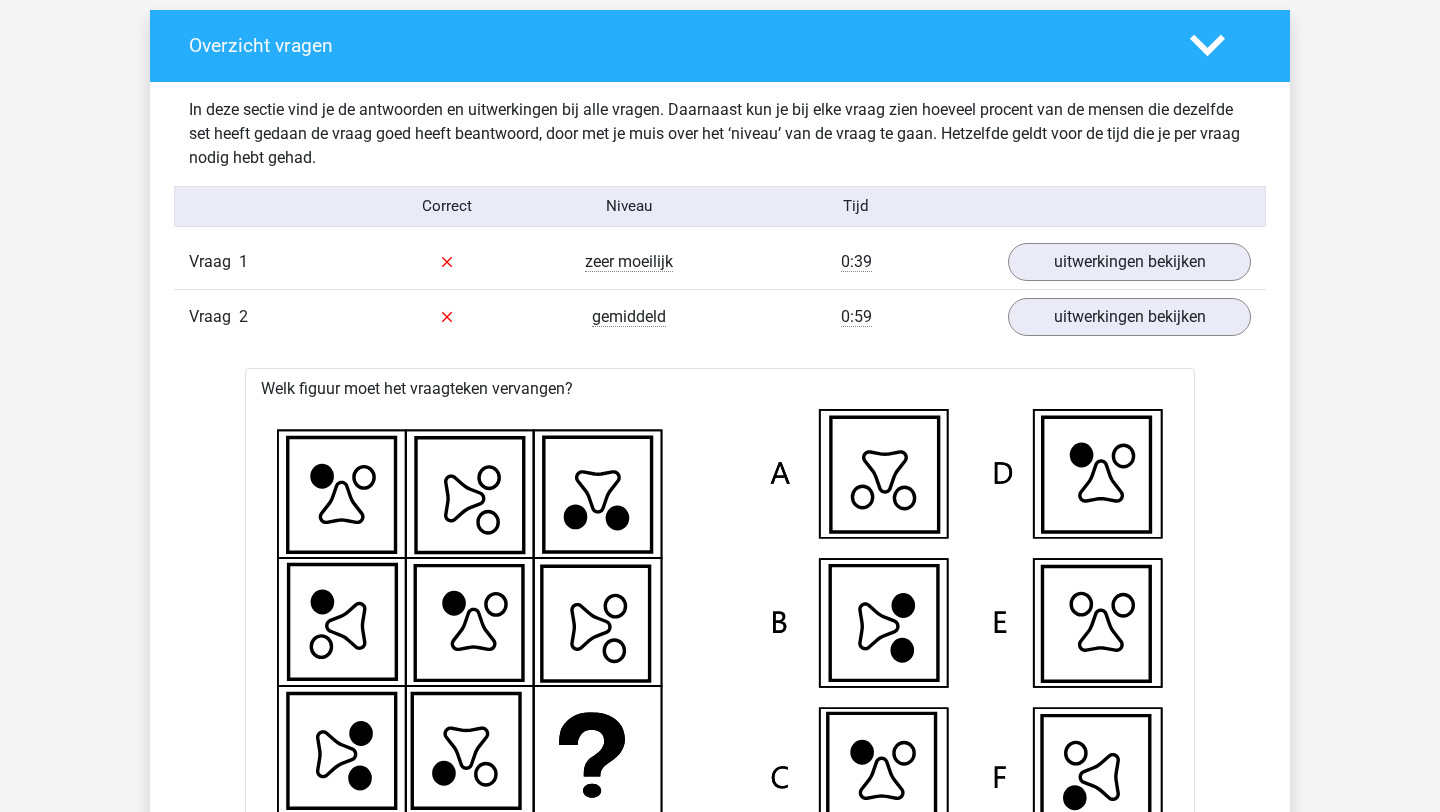 scroll, scrollTop: 1053, scrollLeft: 0, axis: vertical 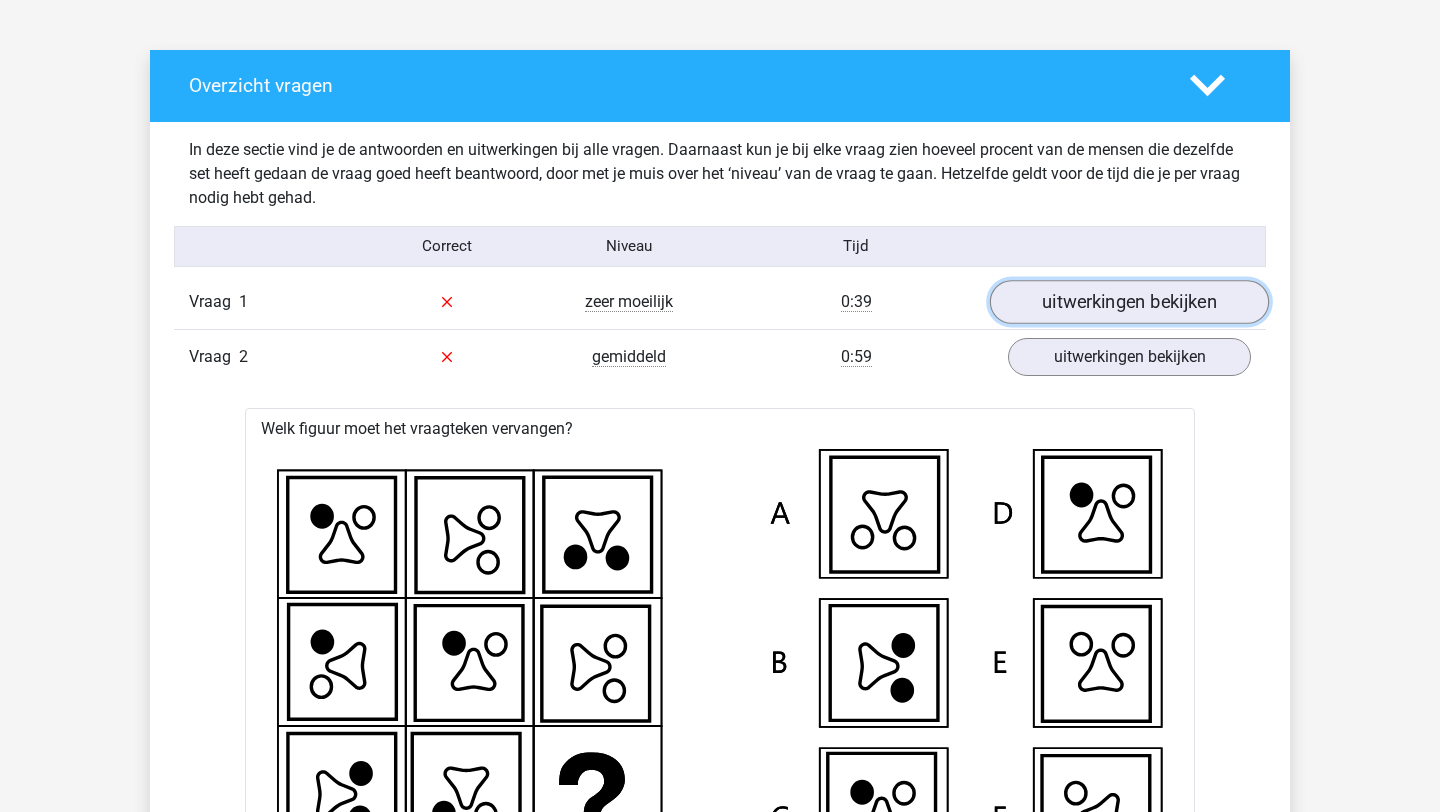 click on "uitwerkingen bekijken" at bounding box center (1129, 302) 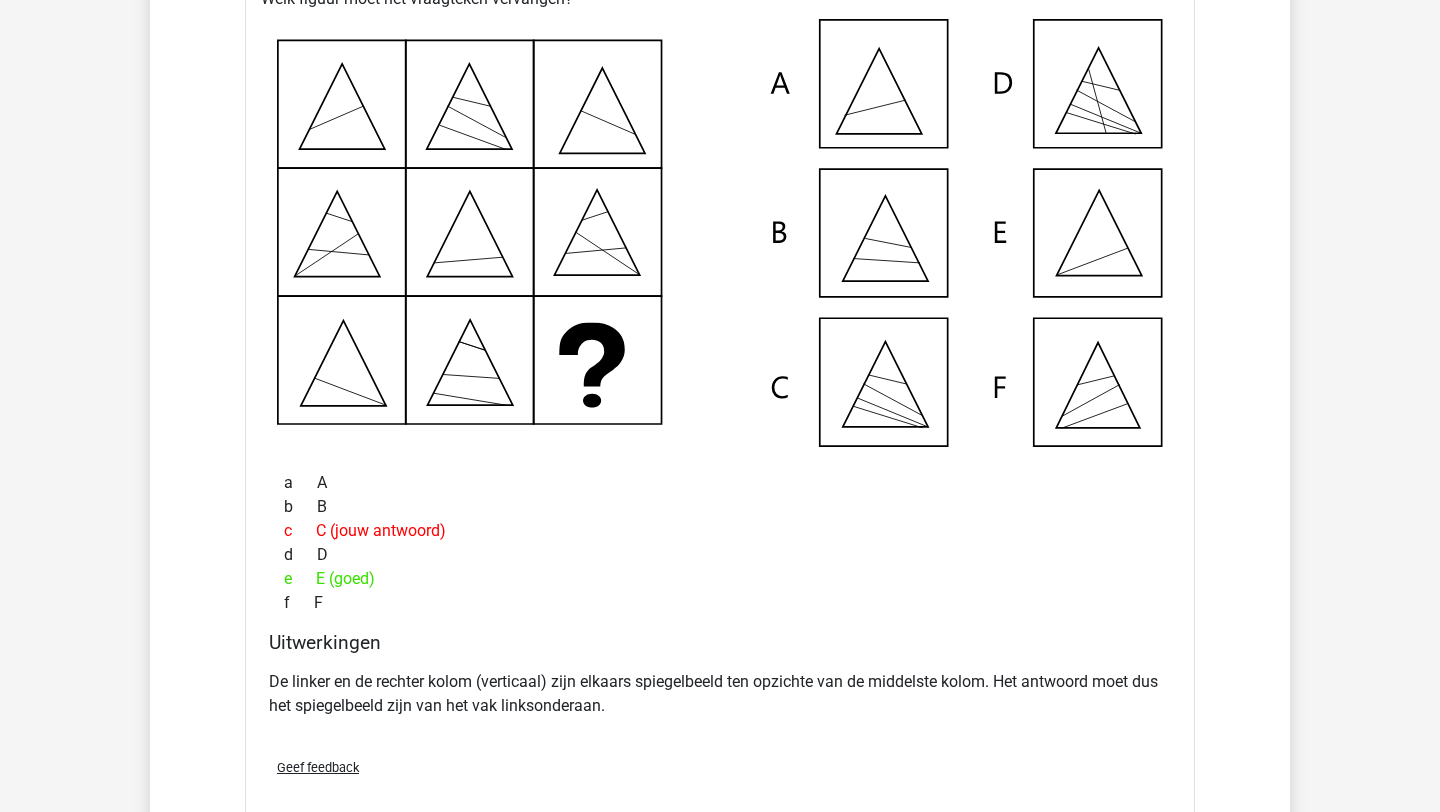 scroll, scrollTop: 3443, scrollLeft: 0, axis: vertical 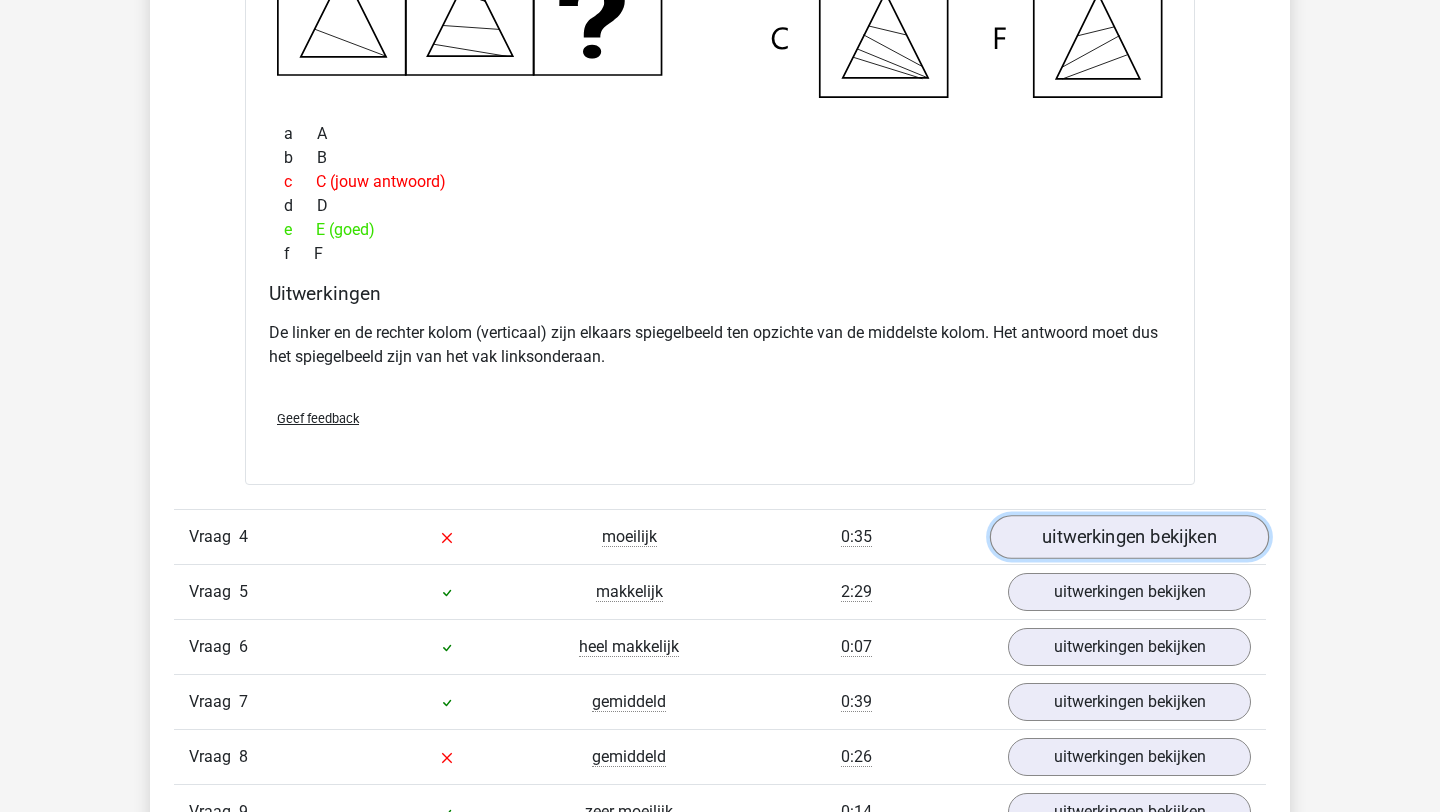 click on "uitwerkingen bekijken" at bounding box center (1129, 538) 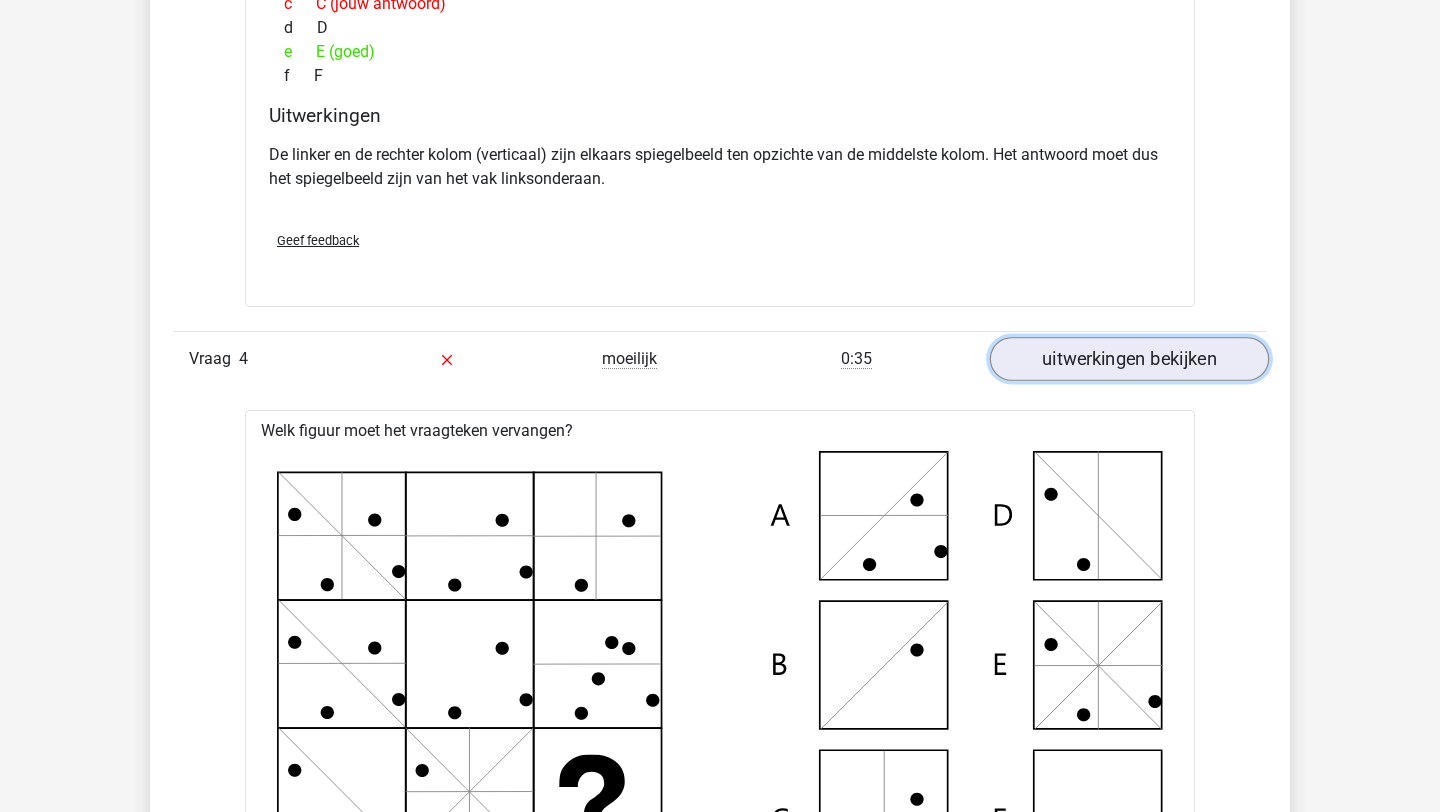 scroll, scrollTop: 4230, scrollLeft: 0, axis: vertical 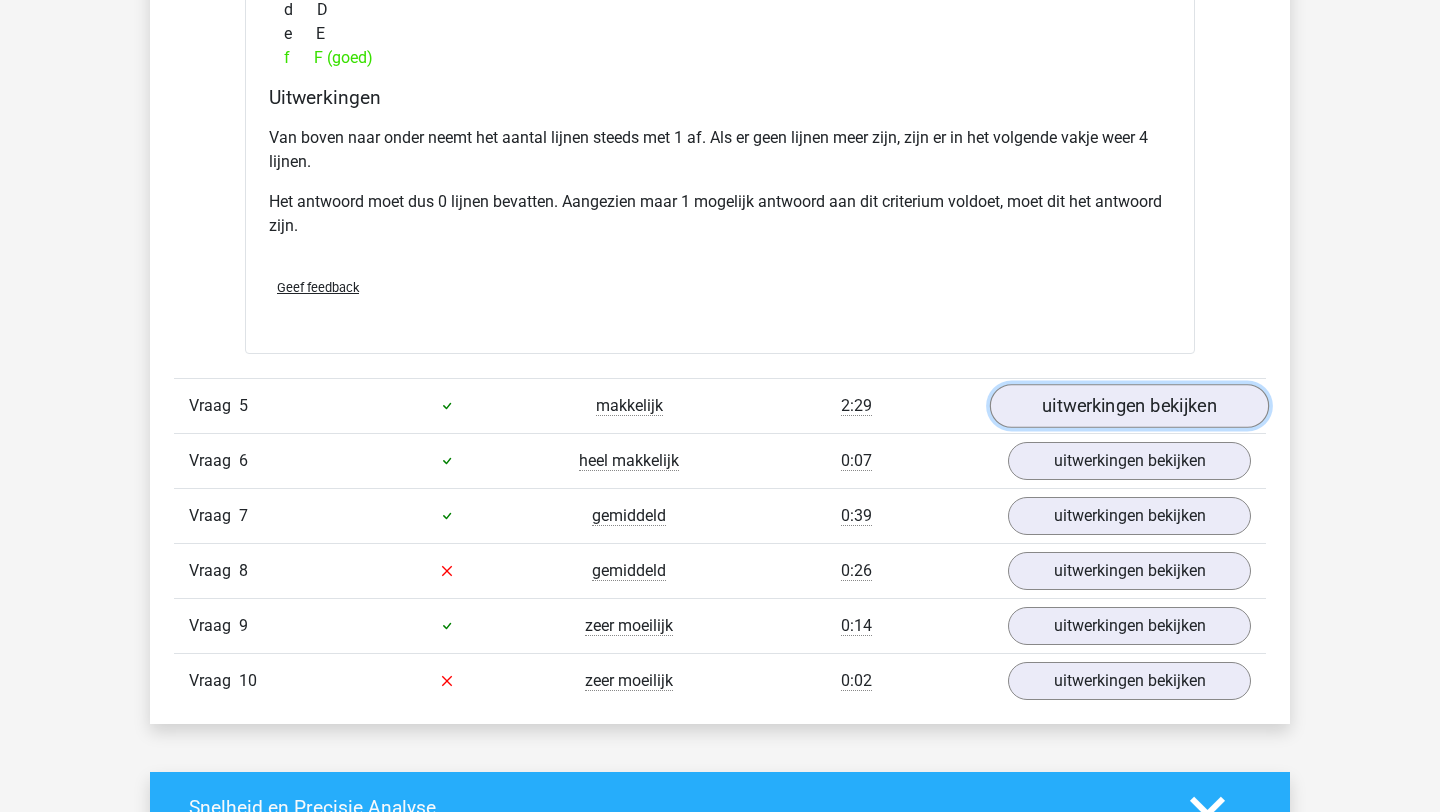 click on "uitwerkingen bekijken" at bounding box center [1129, 406] 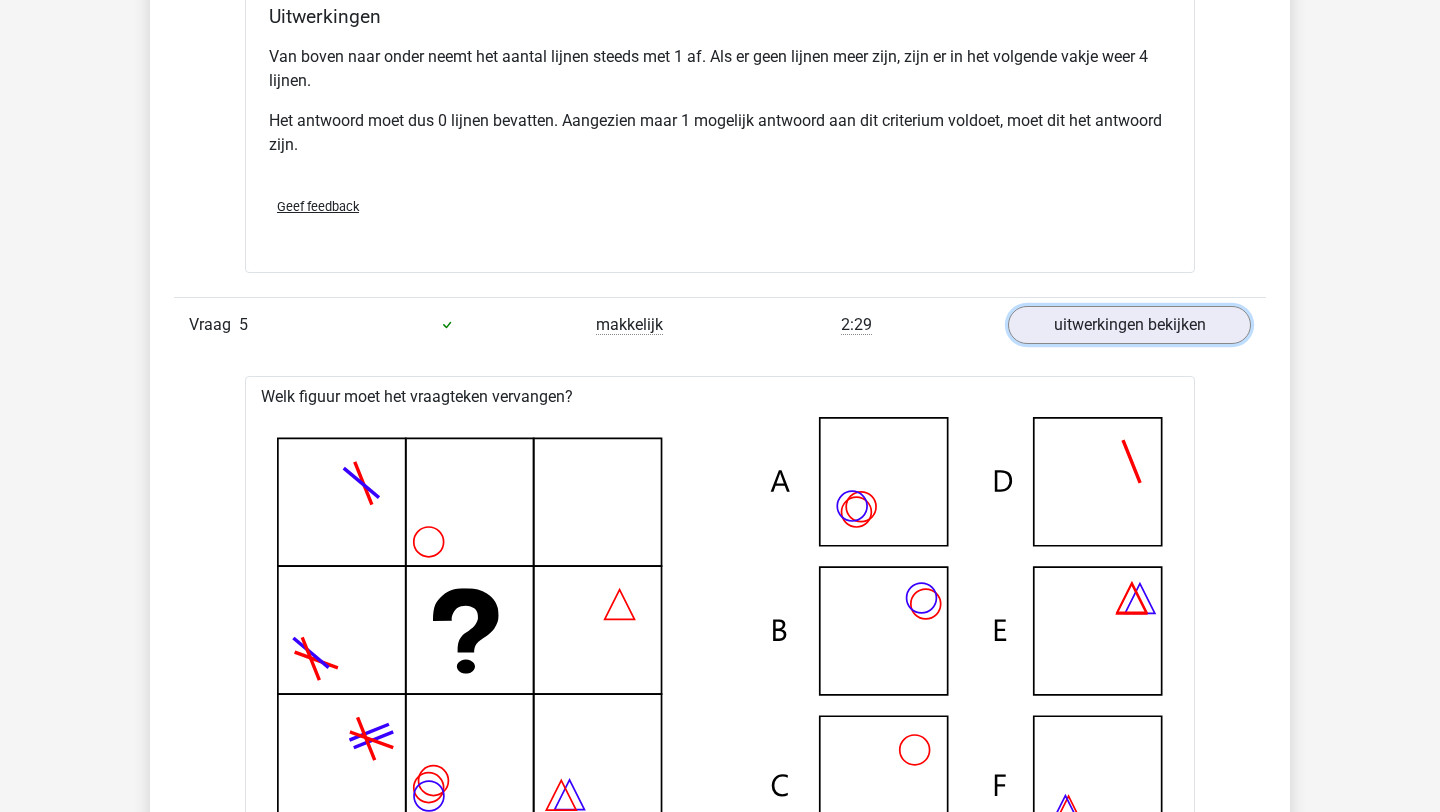scroll, scrollTop: 5061, scrollLeft: 0, axis: vertical 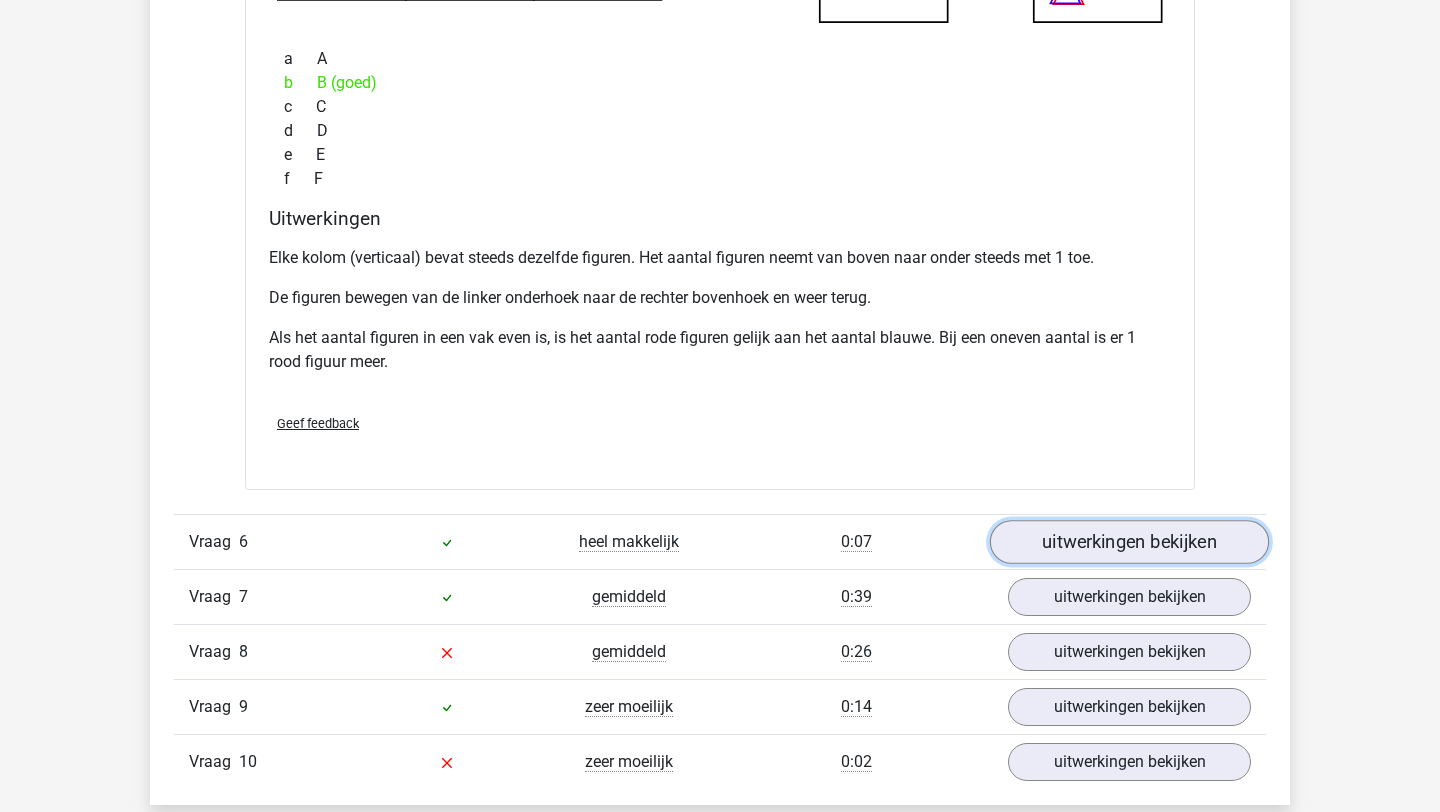 click on "uitwerkingen bekijken" at bounding box center (1129, 542) 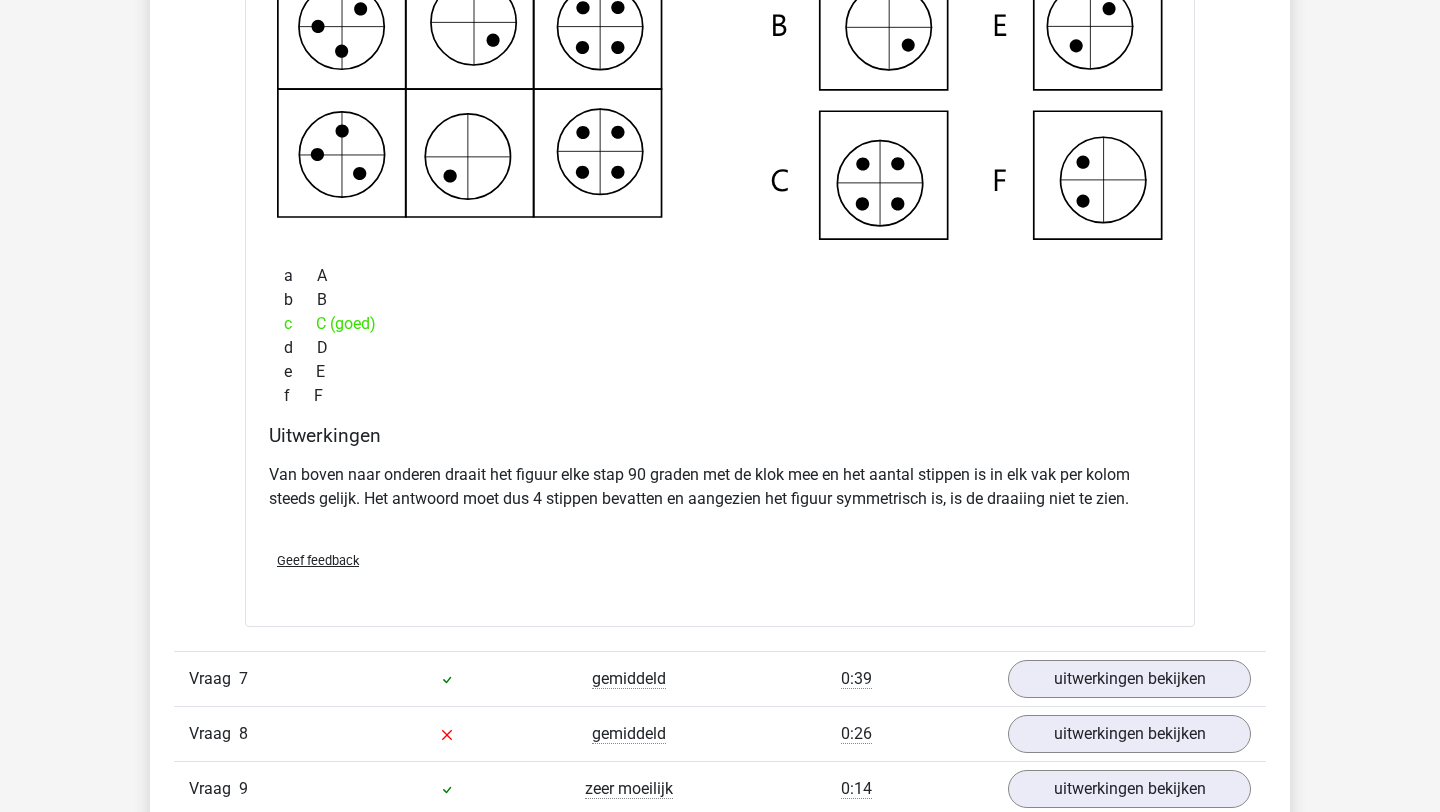 scroll, scrollTop: 6672, scrollLeft: 0, axis: vertical 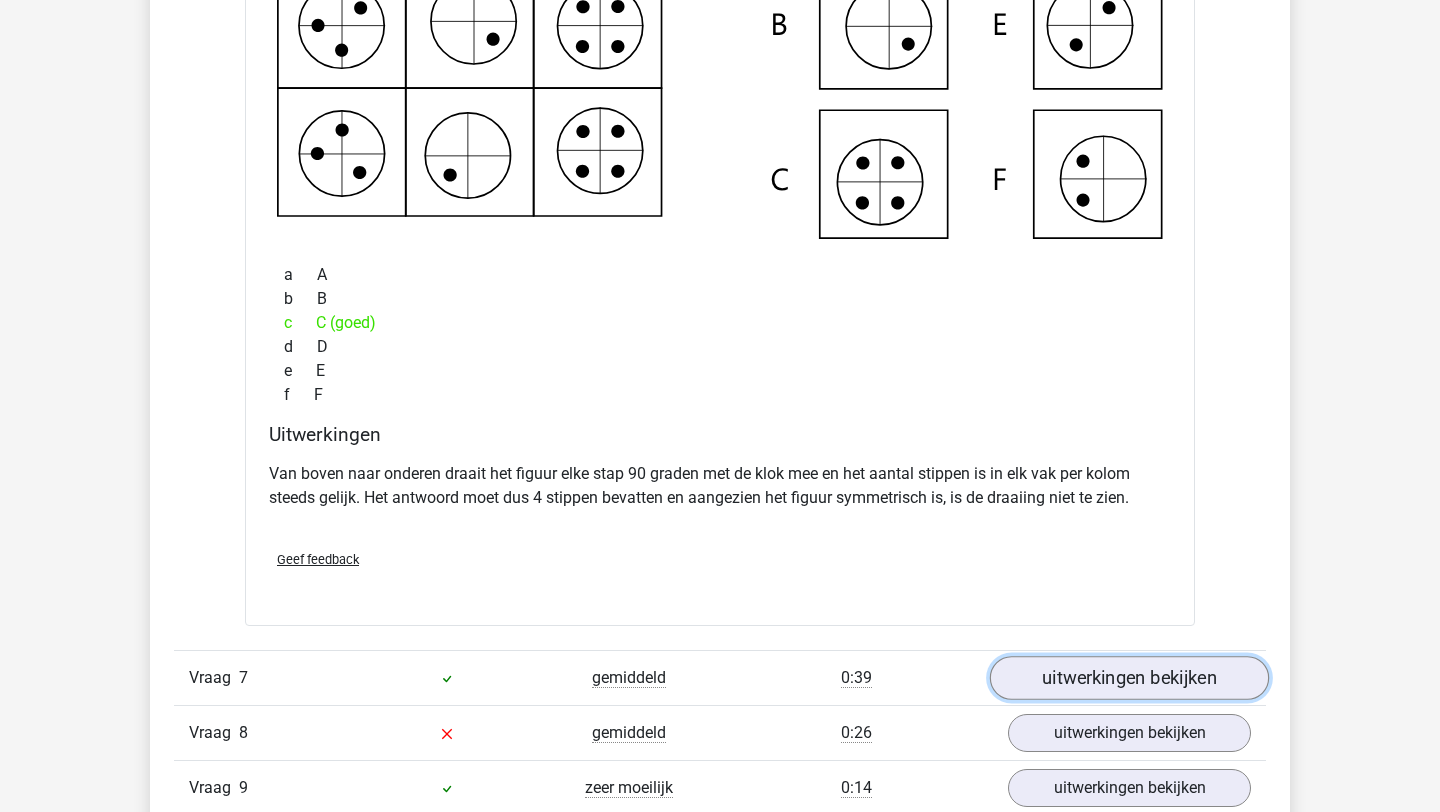 click on "uitwerkingen bekijken" at bounding box center (1129, 678) 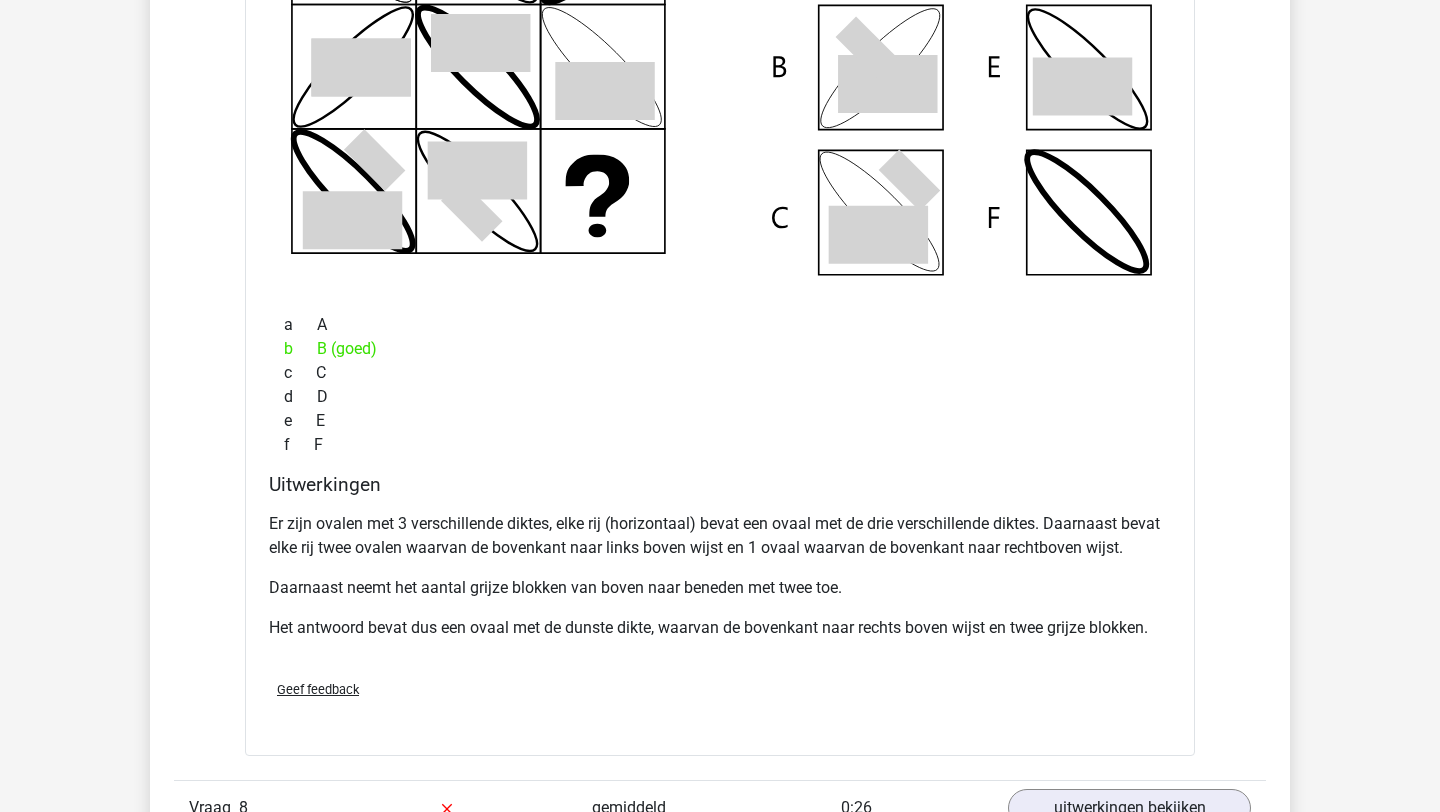scroll, scrollTop: 7604, scrollLeft: 0, axis: vertical 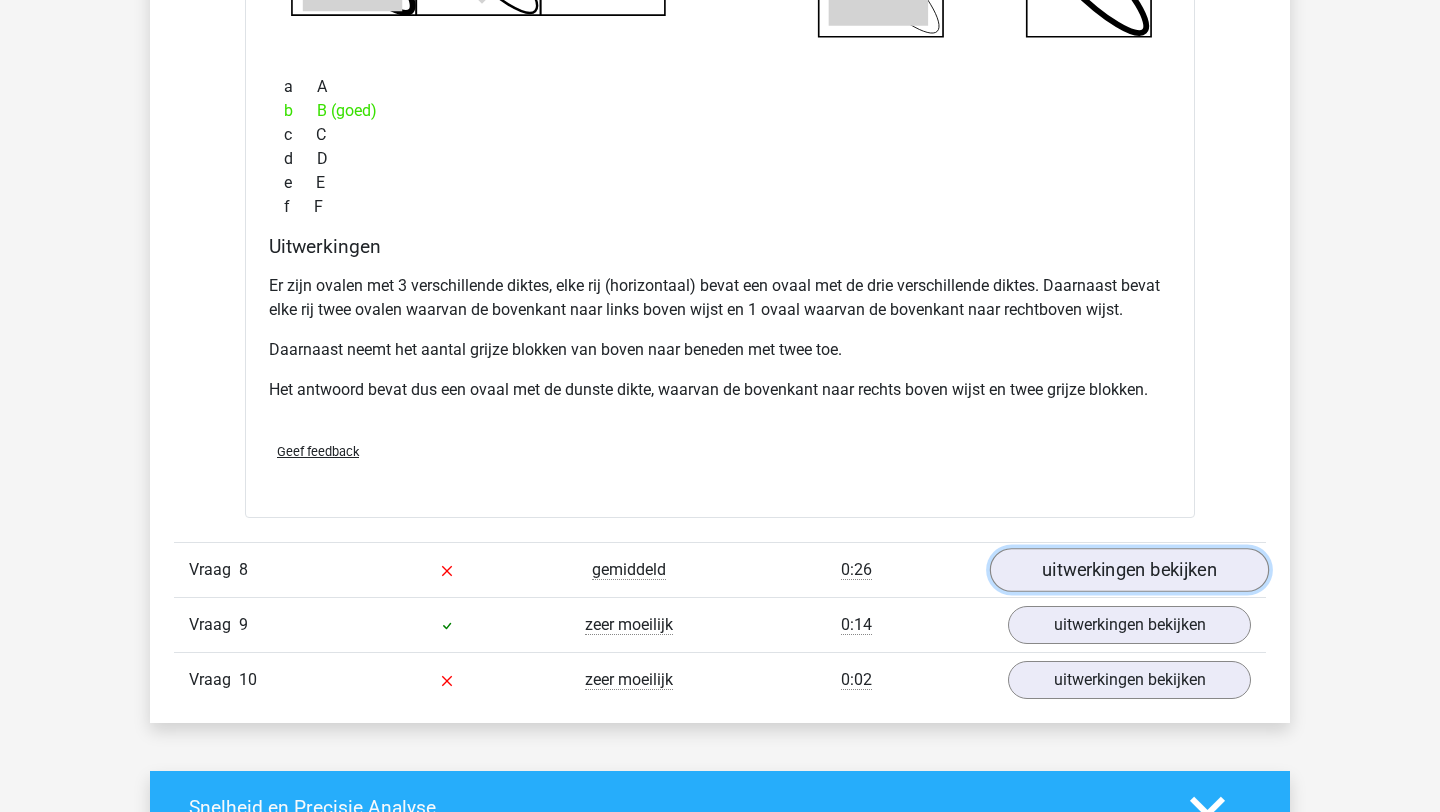 click on "uitwerkingen bekijken" at bounding box center (1129, 570) 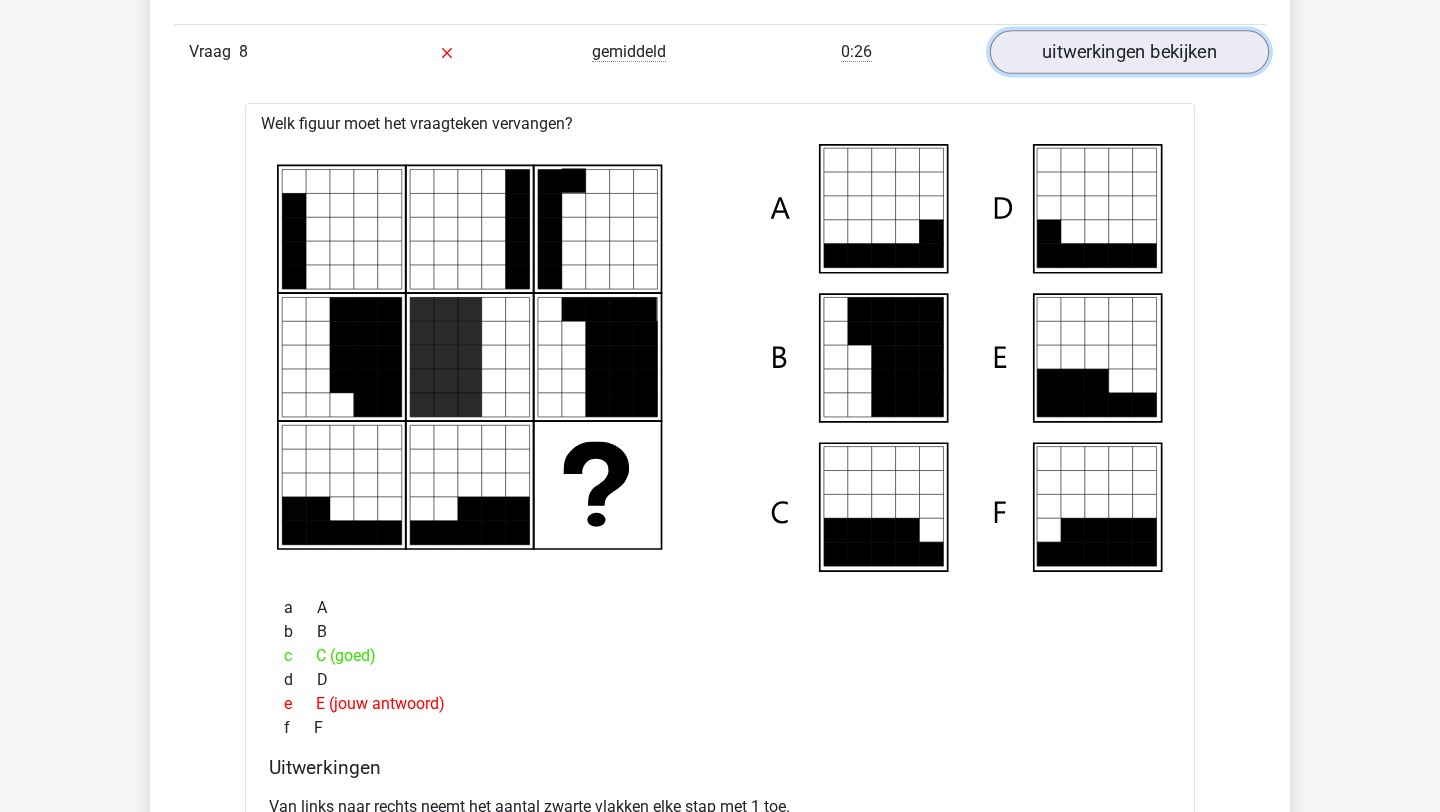scroll, scrollTop: 8359, scrollLeft: 0, axis: vertical 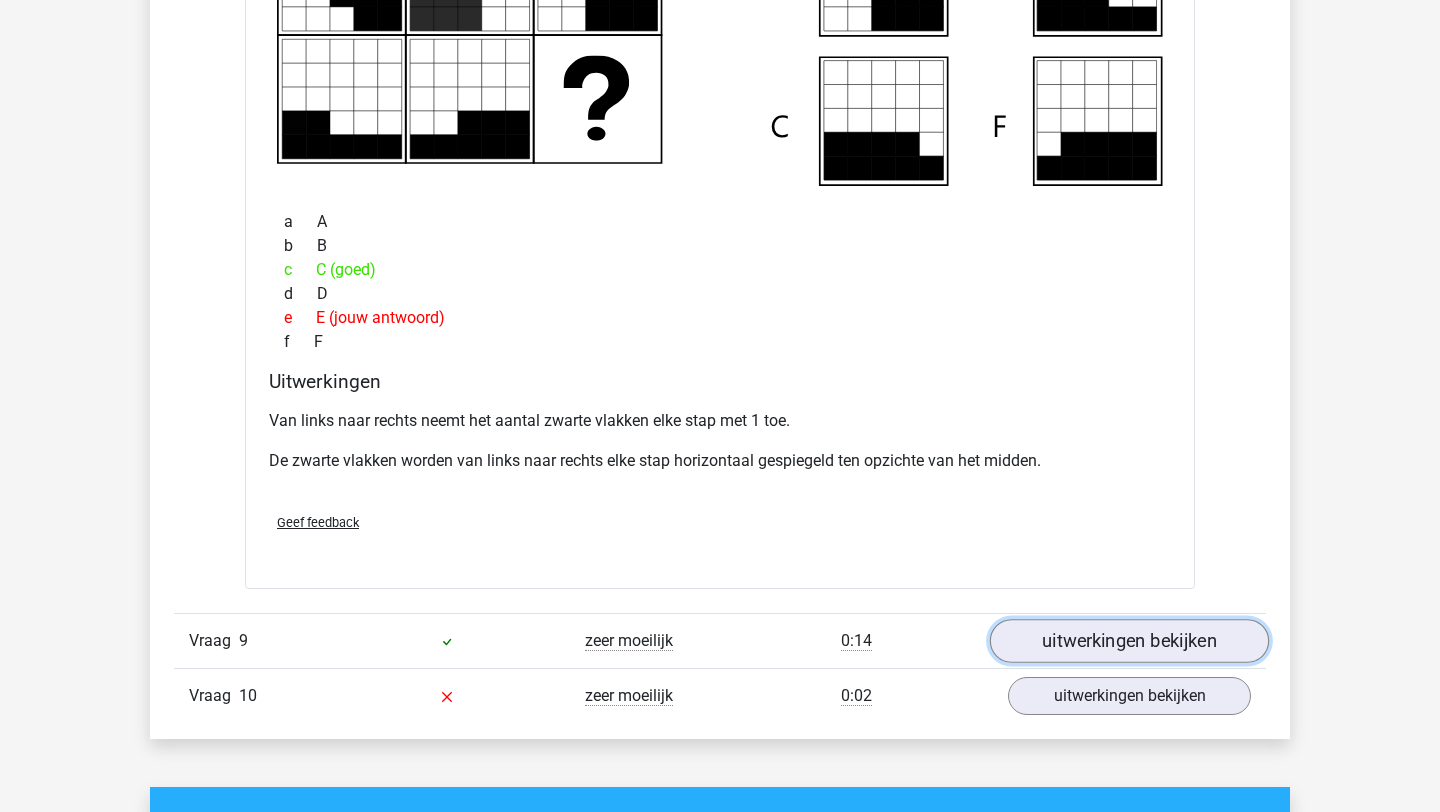 click on "uitwerkingen bekijken" at bounding box center (1129, 641) 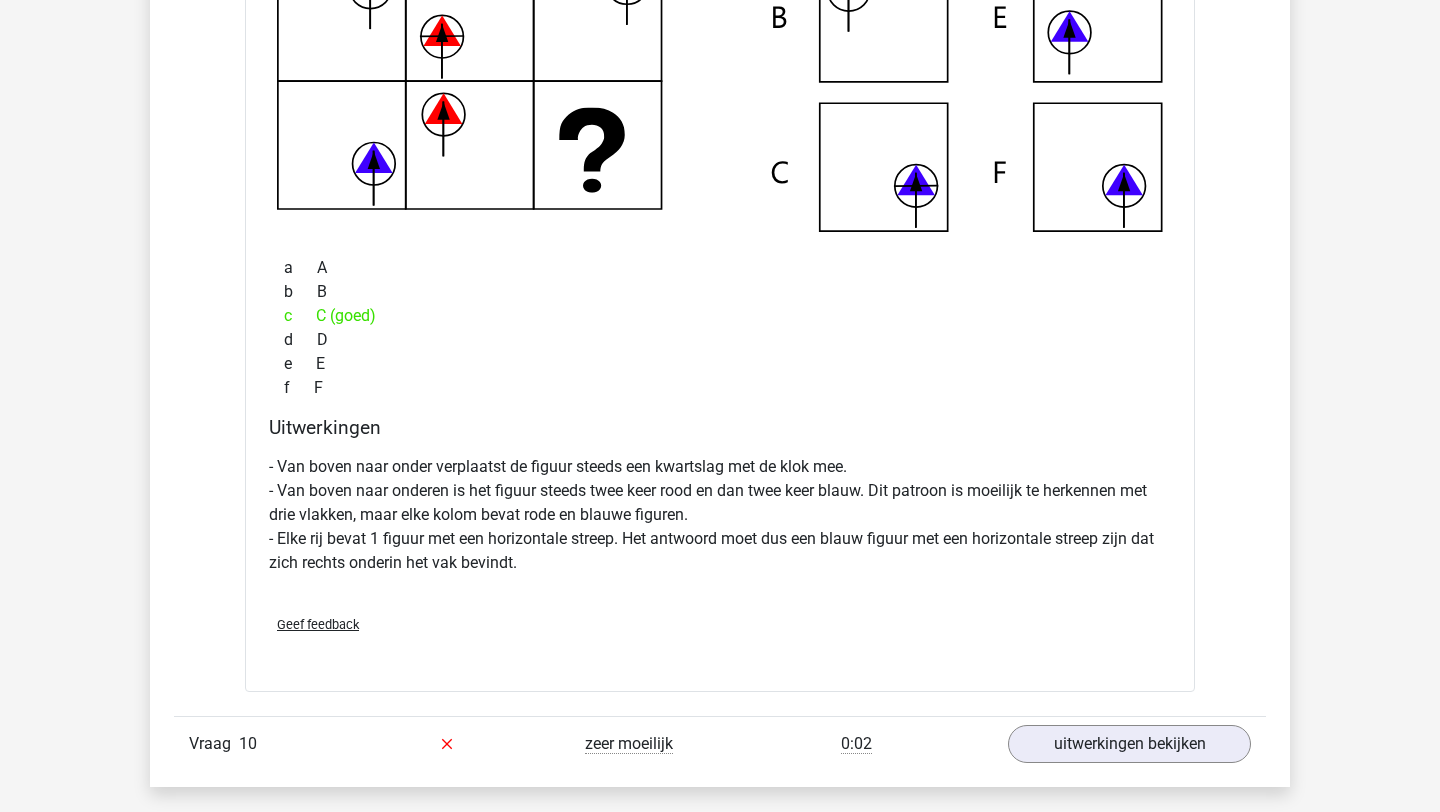 scroll, scrollTop: 9680, scrollLeft: 0, axis: vertical 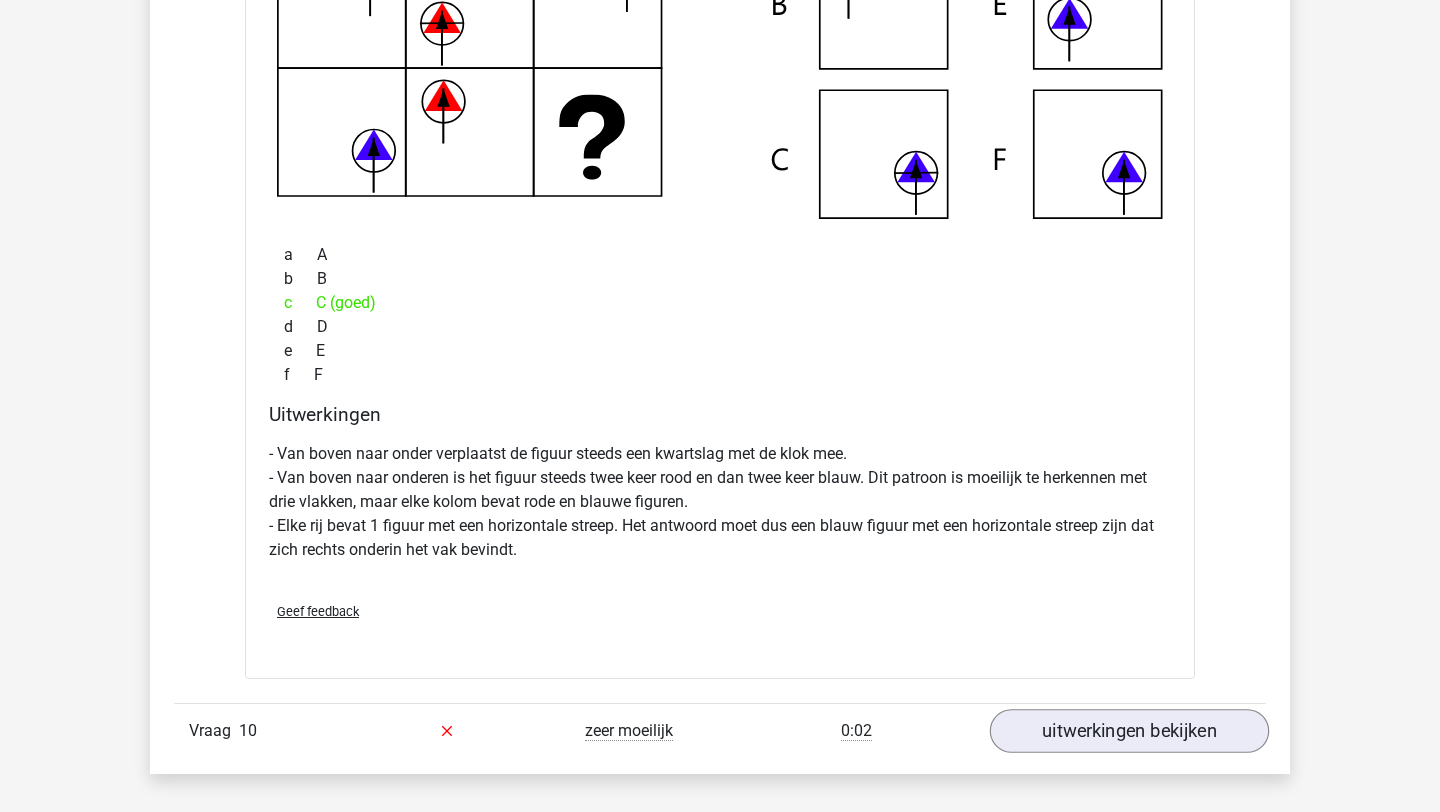 click on "Vraag
10
zeer moeilijk
0:02
uitwerkingen bekijken" at bounding box center (720, 730) 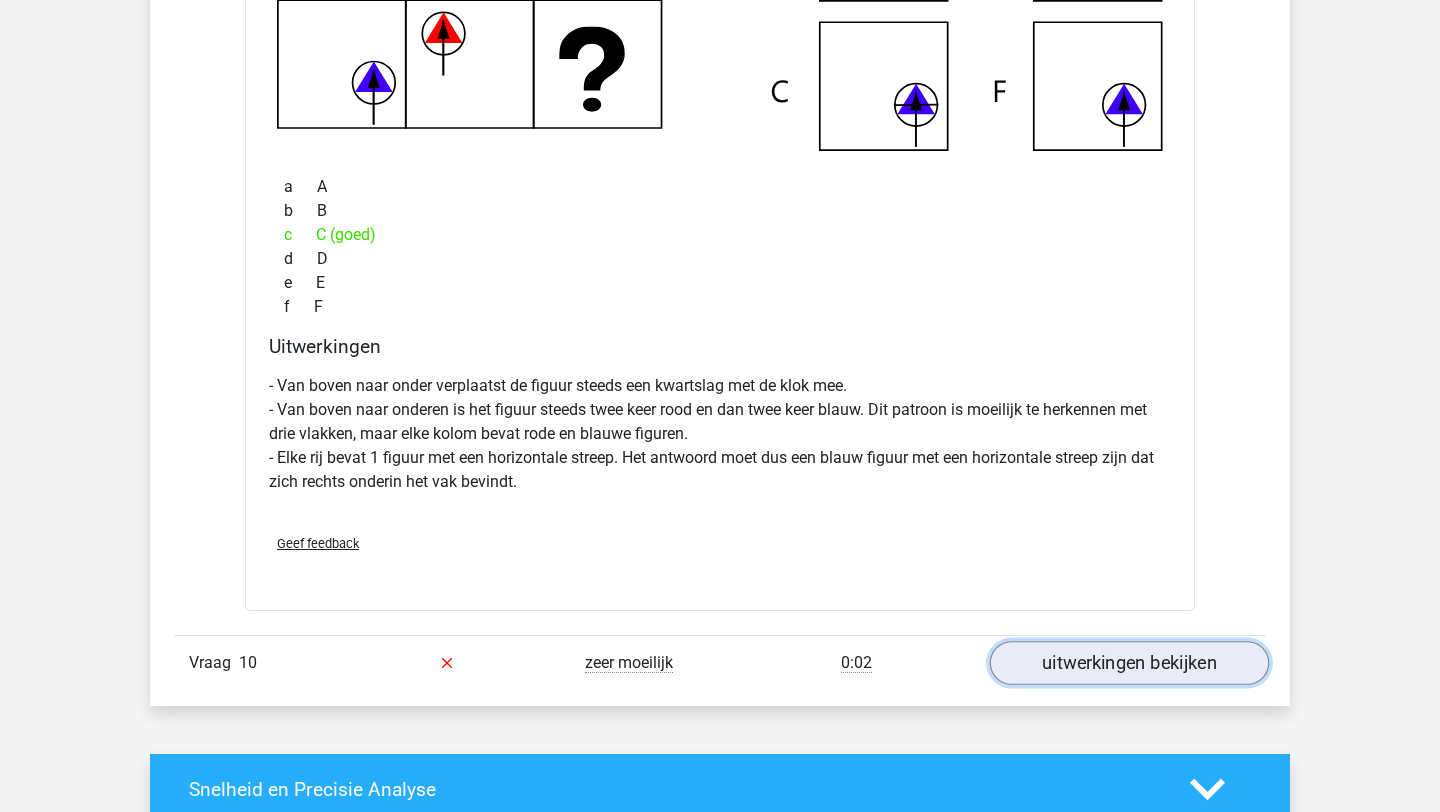 click on "uitwerkingen bekijken" at bounding box center (1129, 663) 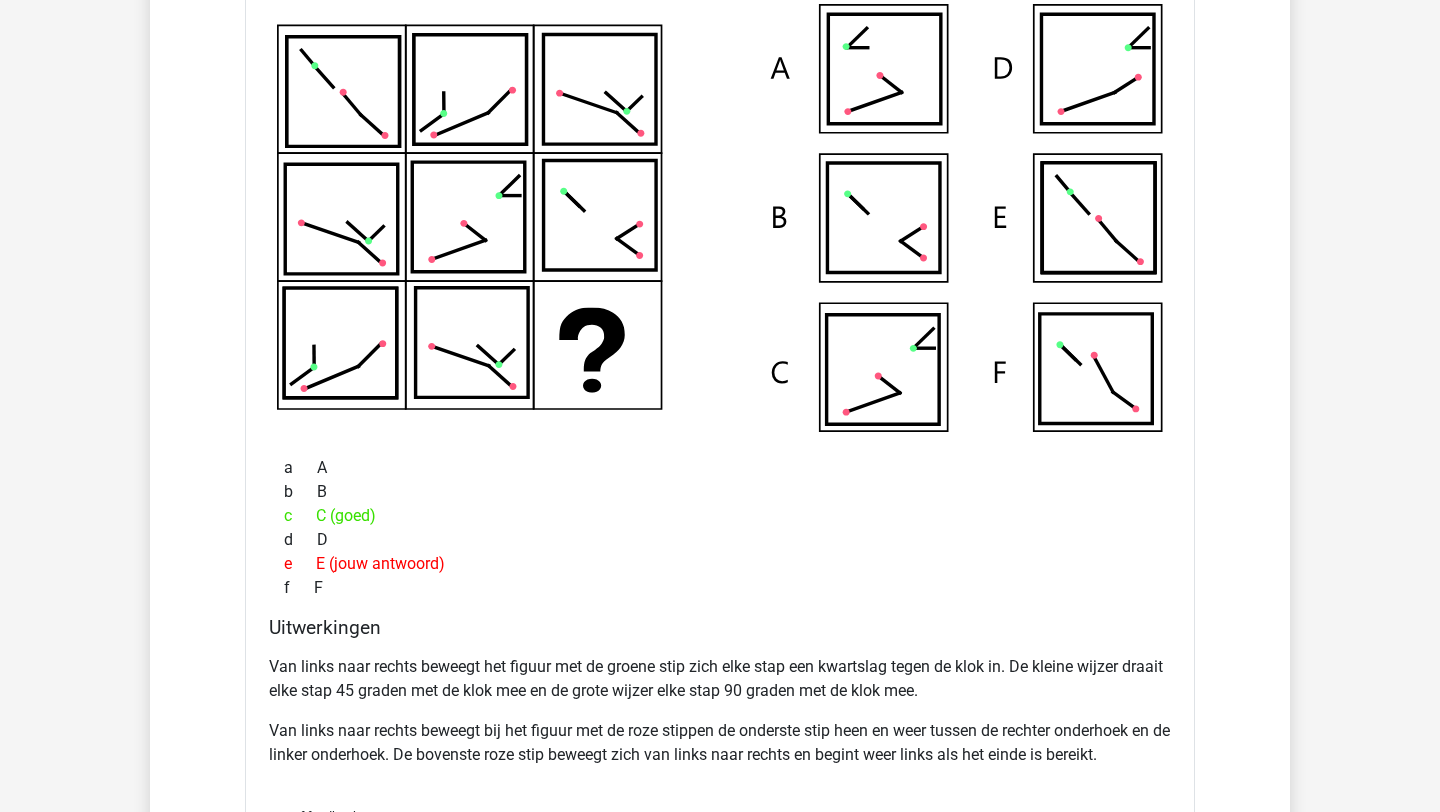 scroll, scrollTop: 10505, scrollLeft: 0, axis: vertical 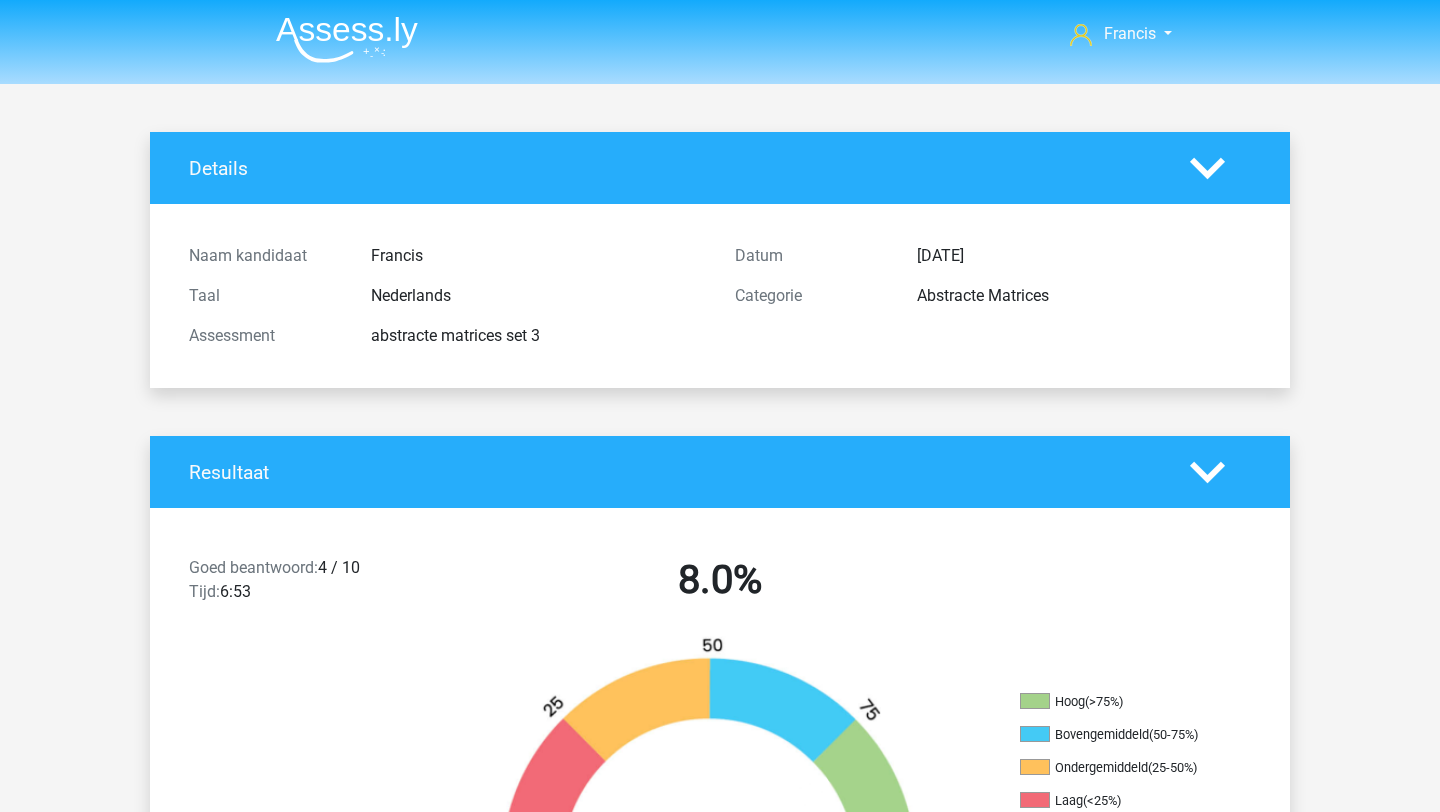 click at bounding box center [347, 39] 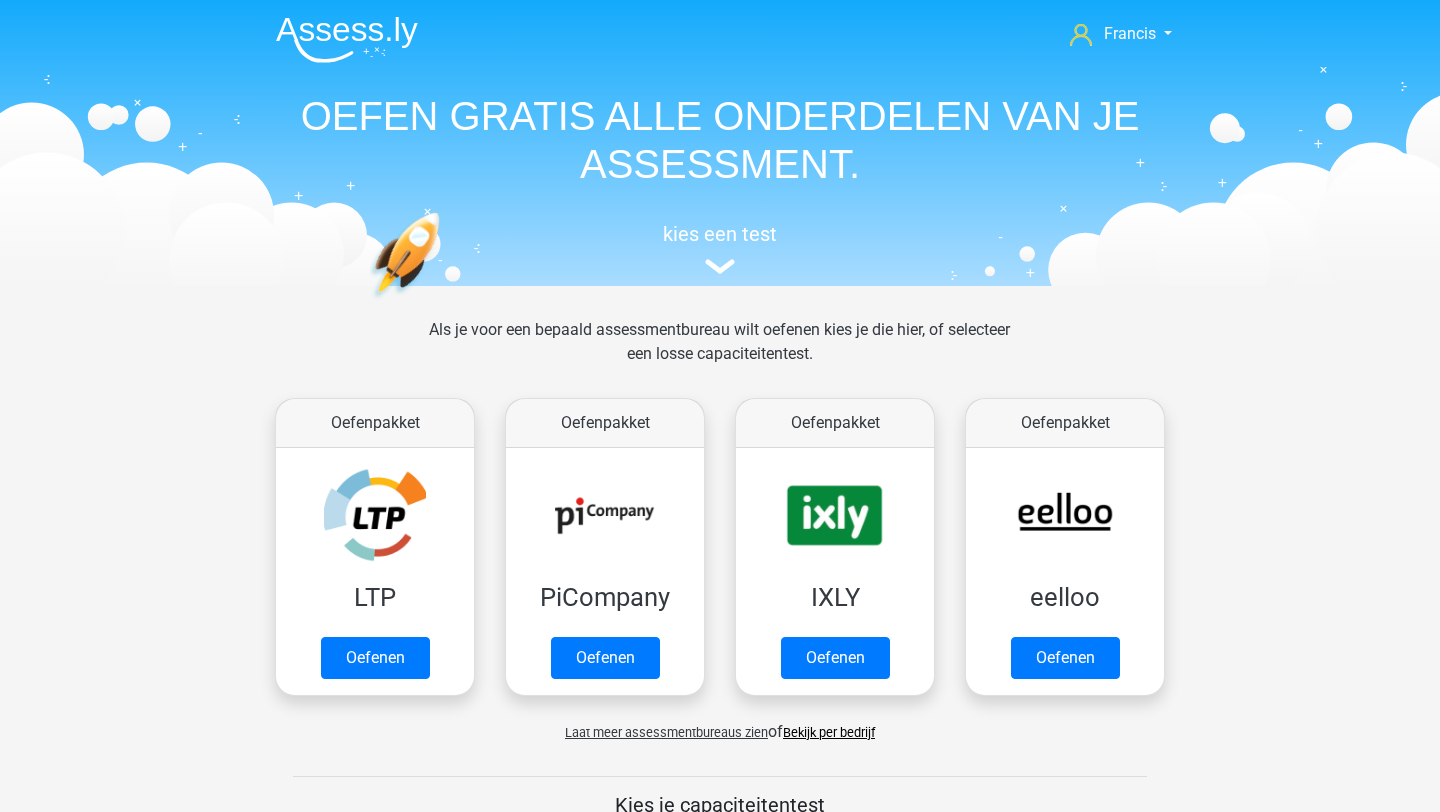 scroll, scrollTop: 0, scrollLeft: 0, axis: both 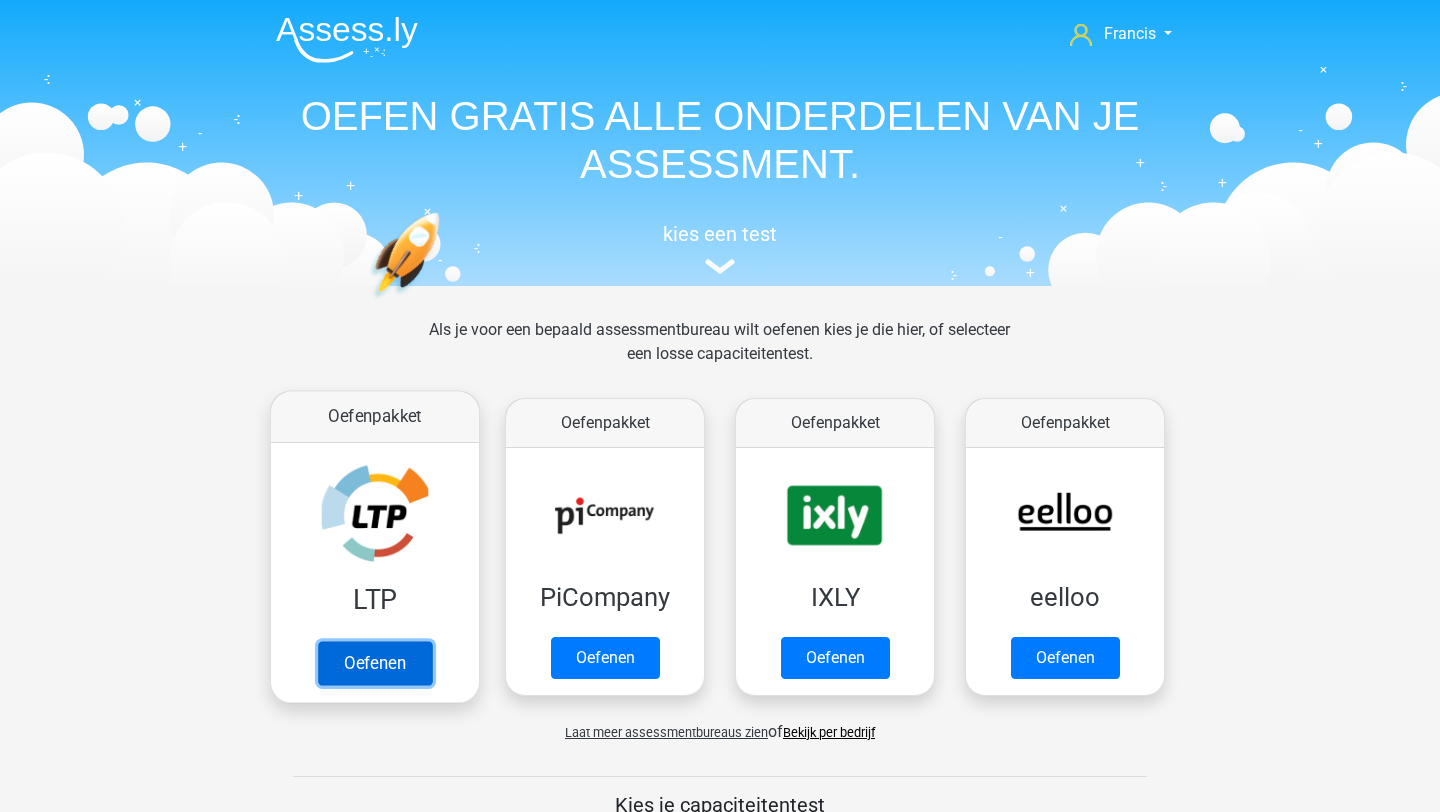 click on "Oefenen" at bounding box center (375, 663) 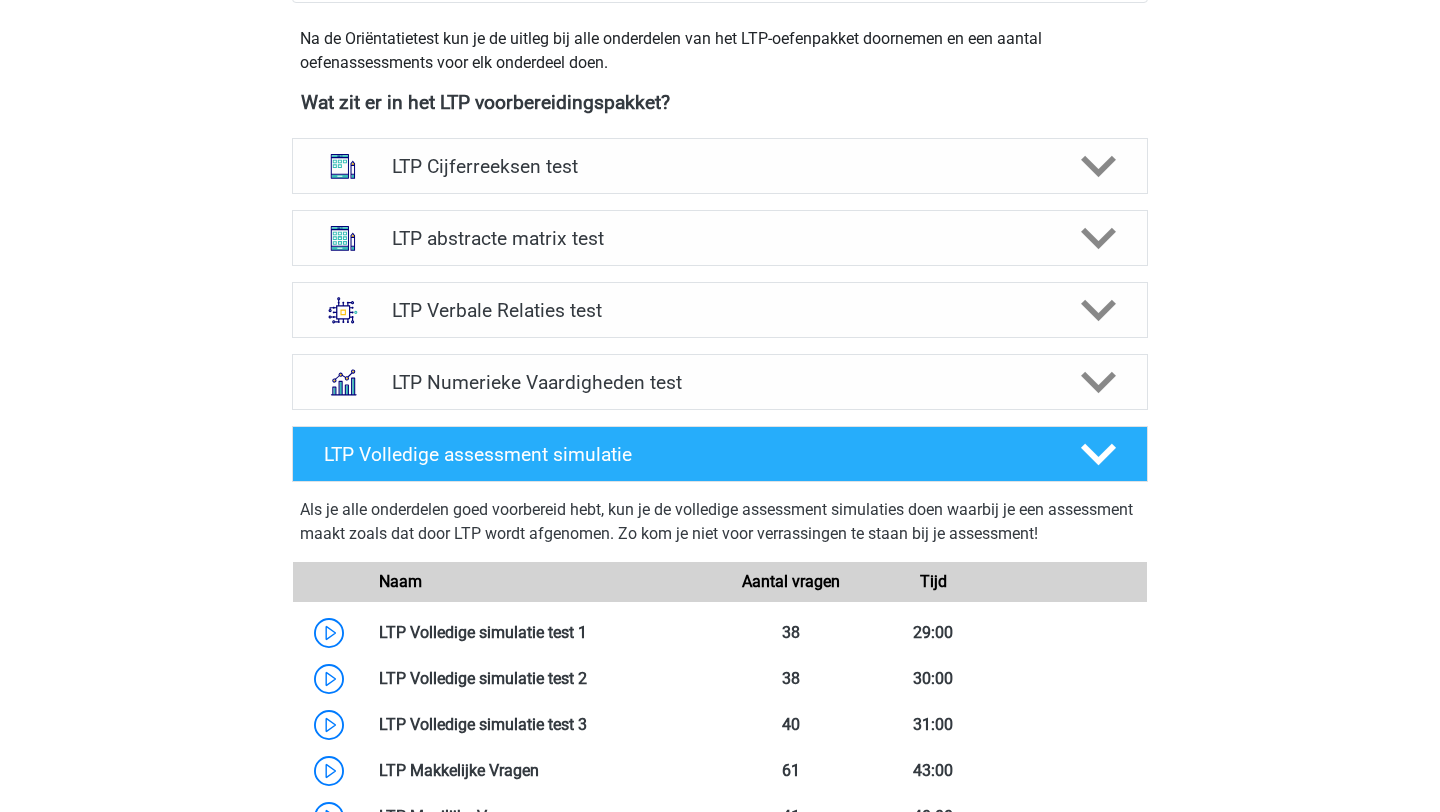 scroll, scrollTop: 712, scrollLeft: 0, axis: vertical 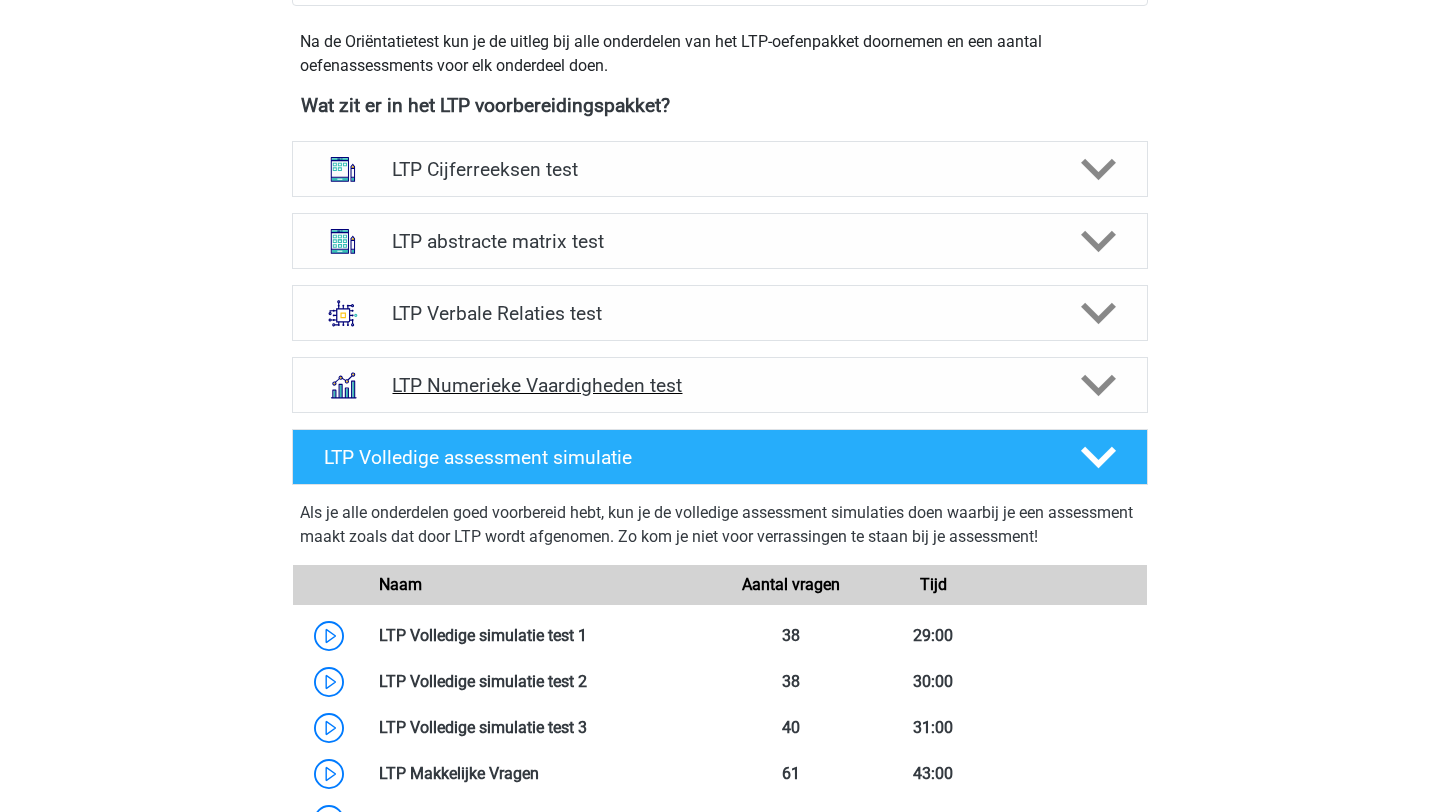 click on "LTP Numerieke Vaardigheden test" at bounding box center [720, 385] 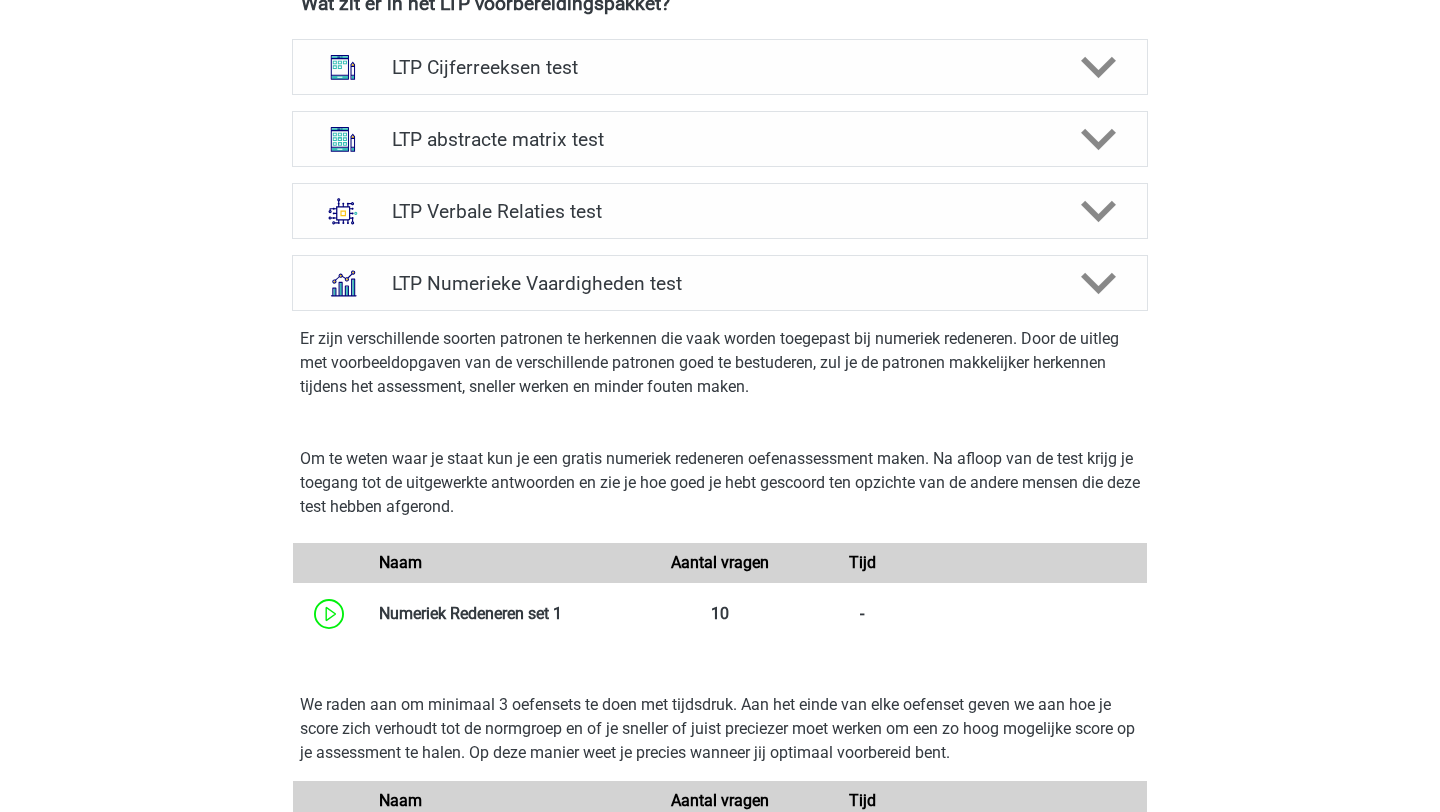 scroll, scrollTop: 798, scrollLeft: 0, axis: vertical 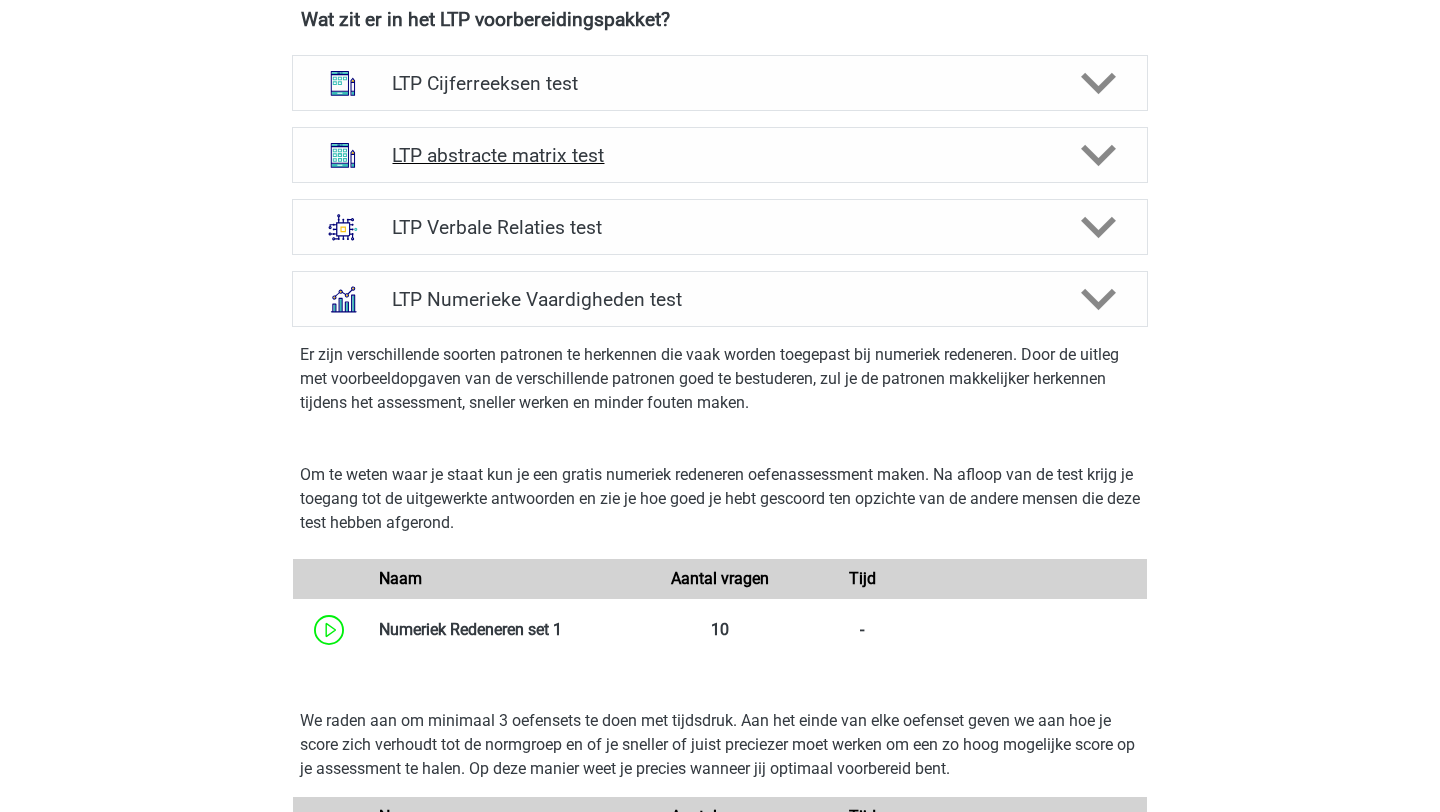 click on "LTP abstracte matrix test" at bounding box center (719, 155) 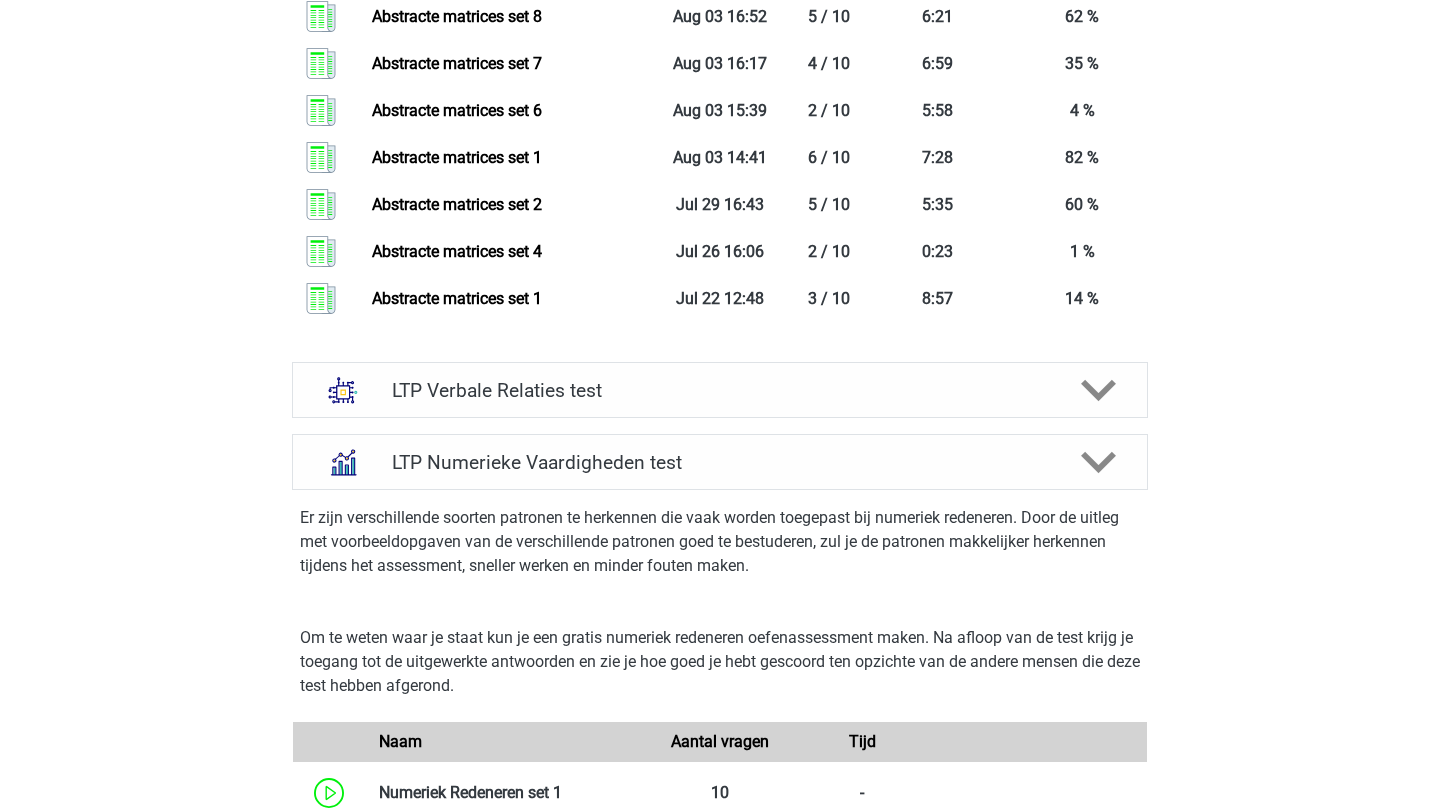 scroll, scrollTop: 2214, scrollLeft: 0, axis: vertical 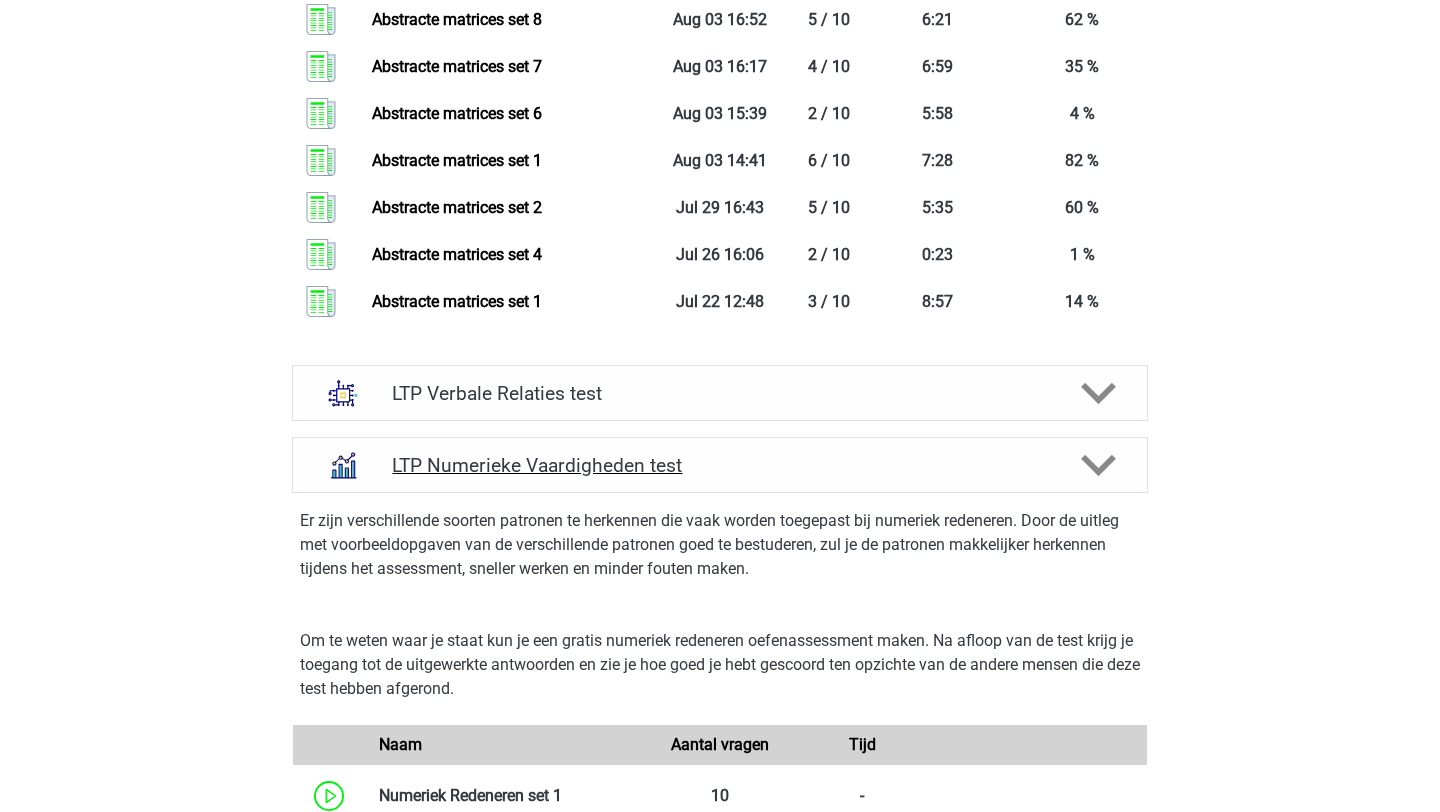 click on "LTP Numerieke Vaardigheden test" at bounding box center [720, 465] 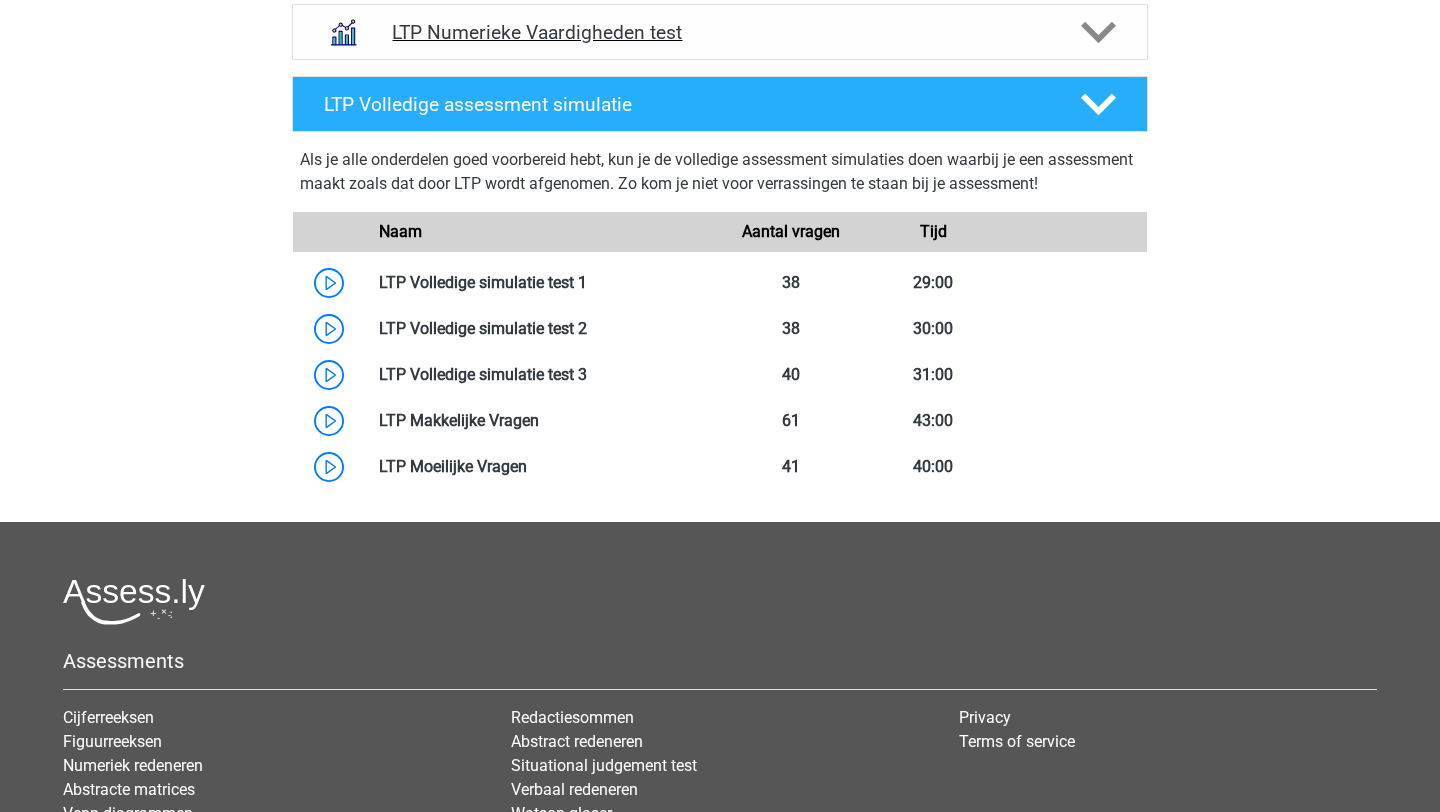 scroll, scrollTop: 2418, scrollLeft: 0, axis: vertical 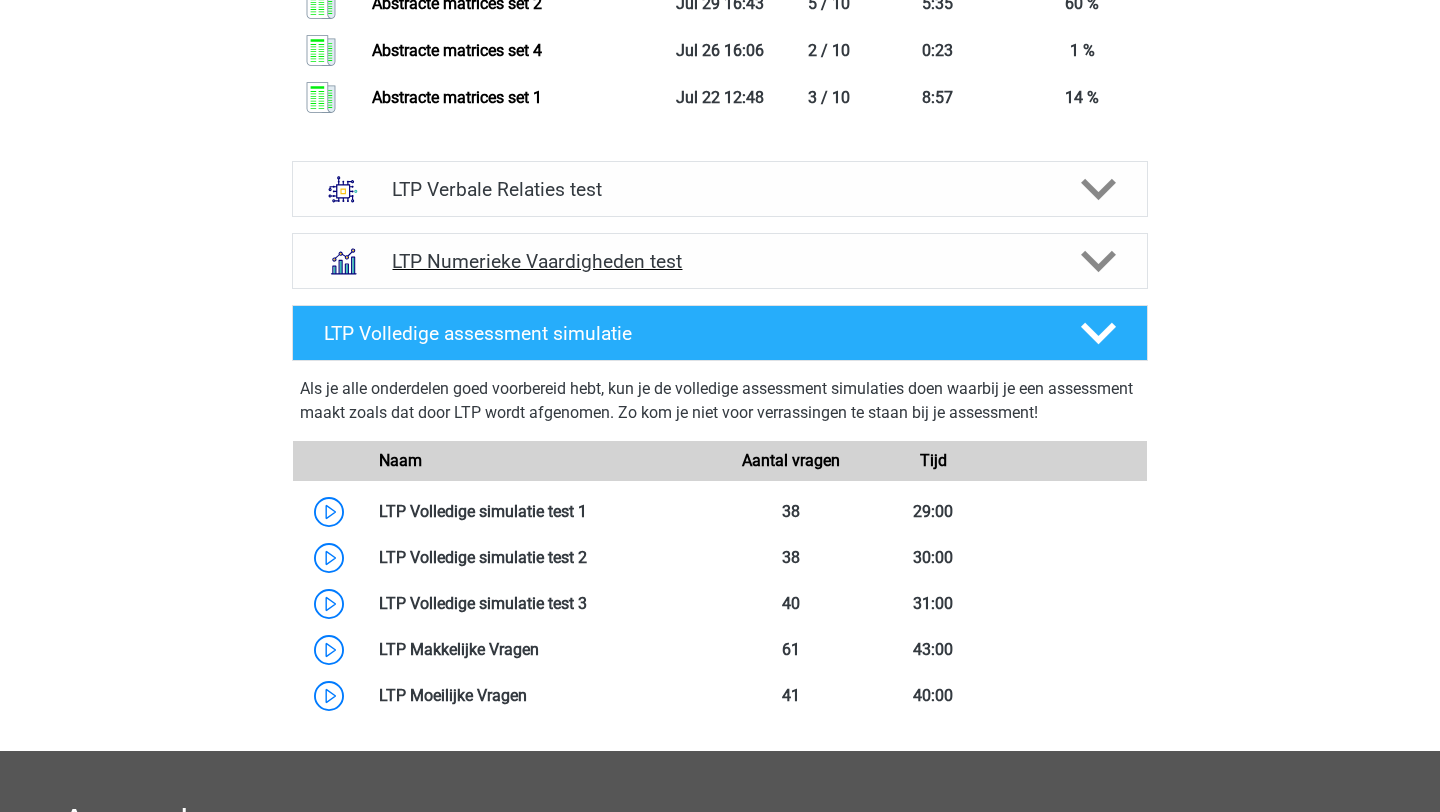 click on "LTP Numerieke Vaardigheden test" at bounding box center (719, 261) 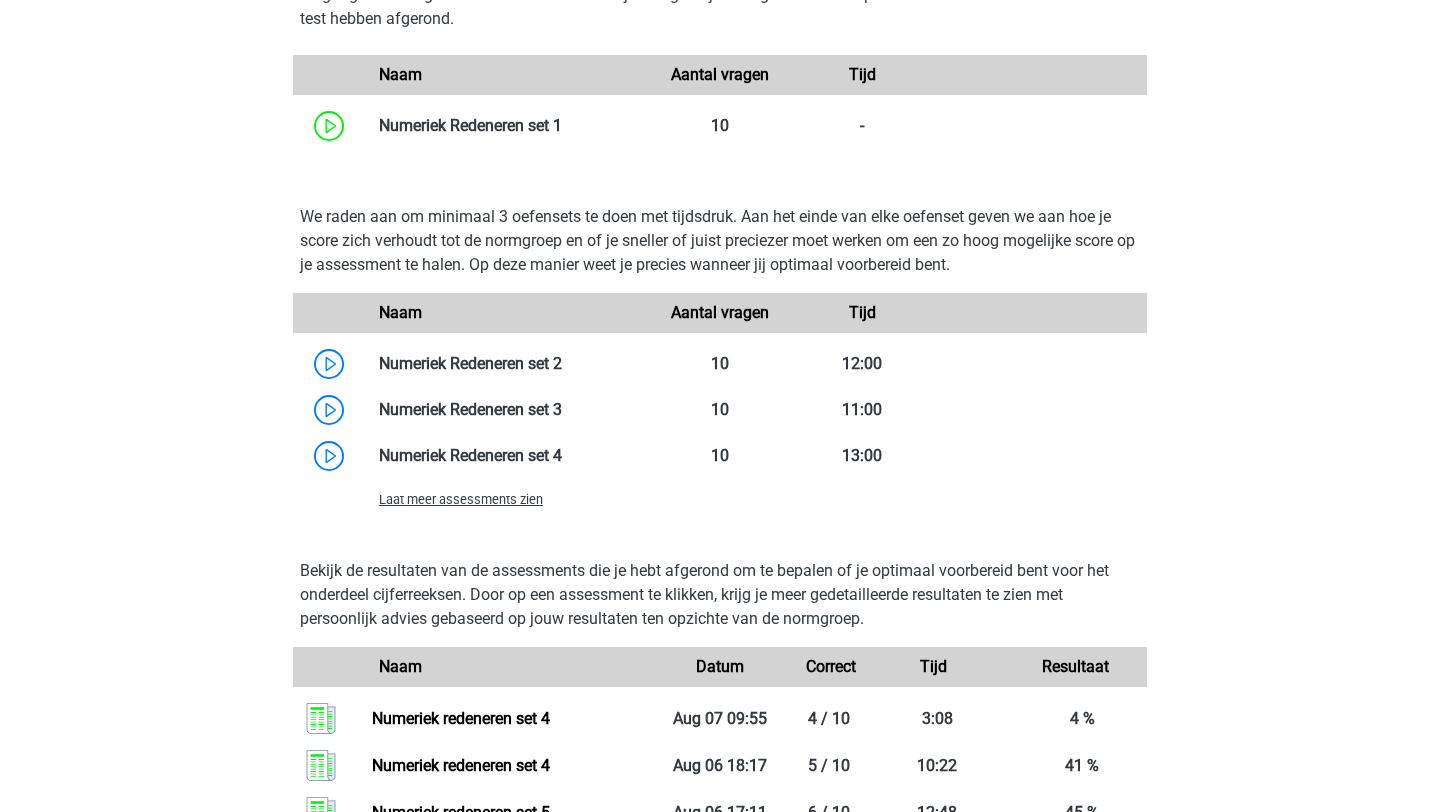 scroll, scrollTop: 2889, scrollLeft: 0, axis: vertical 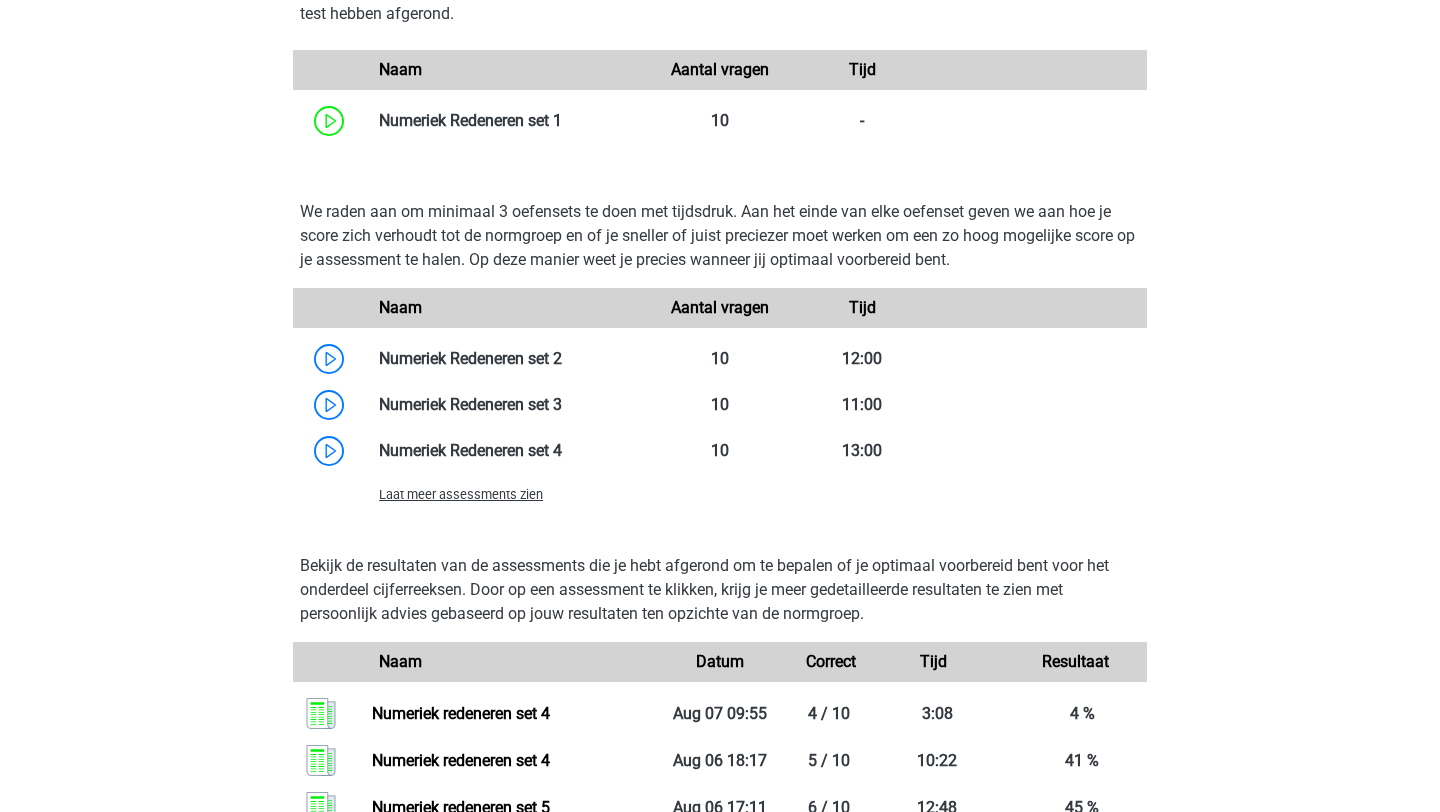 click on "Laat meer assessments zien" at bounding box center (720, 494) 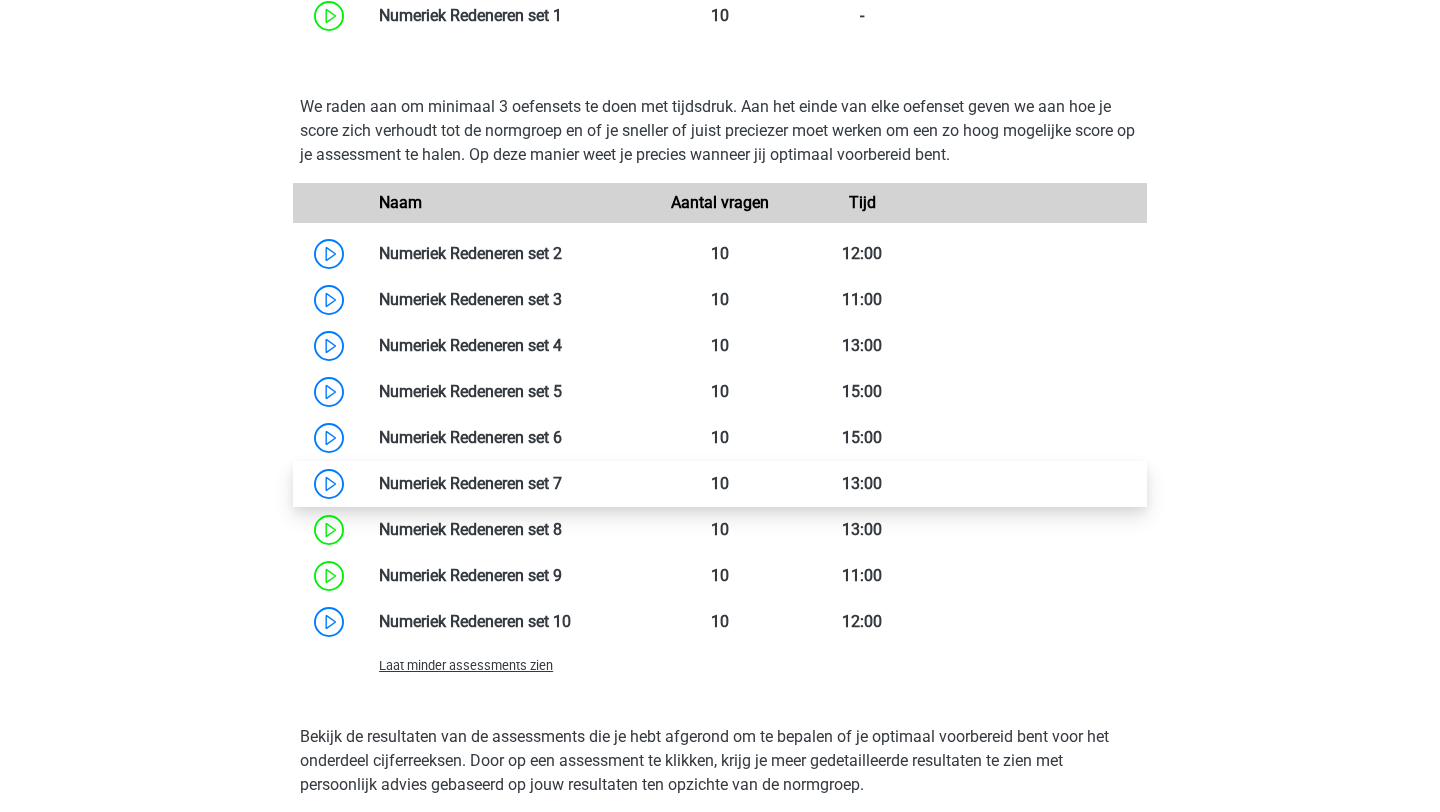 scroll, scrollTop: 2993, scrollLeft: 0, axis: vertical 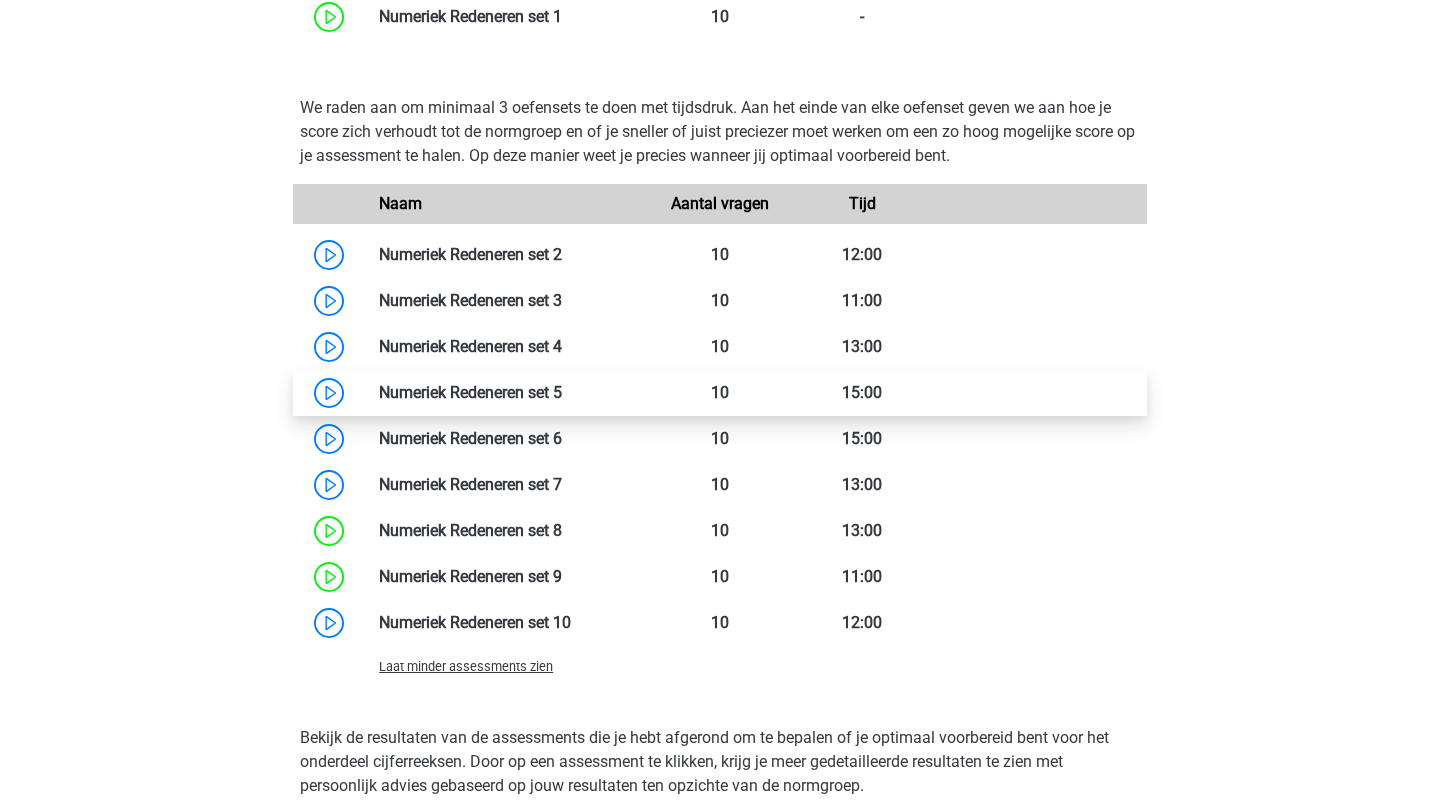 click at bounding box center (562, 392) 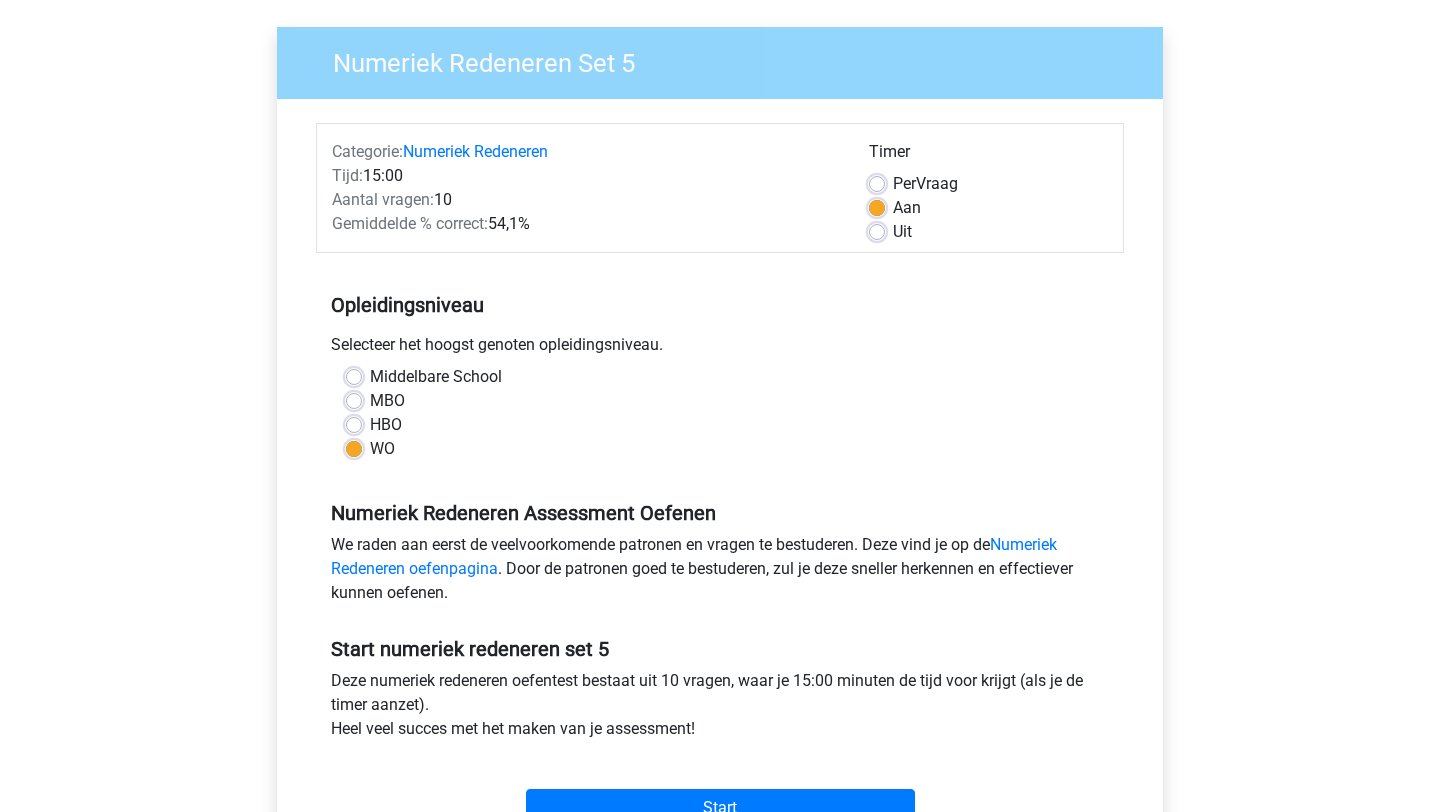 scroll, scrollTop: 204, scrollLeft: 0, axis: vertical 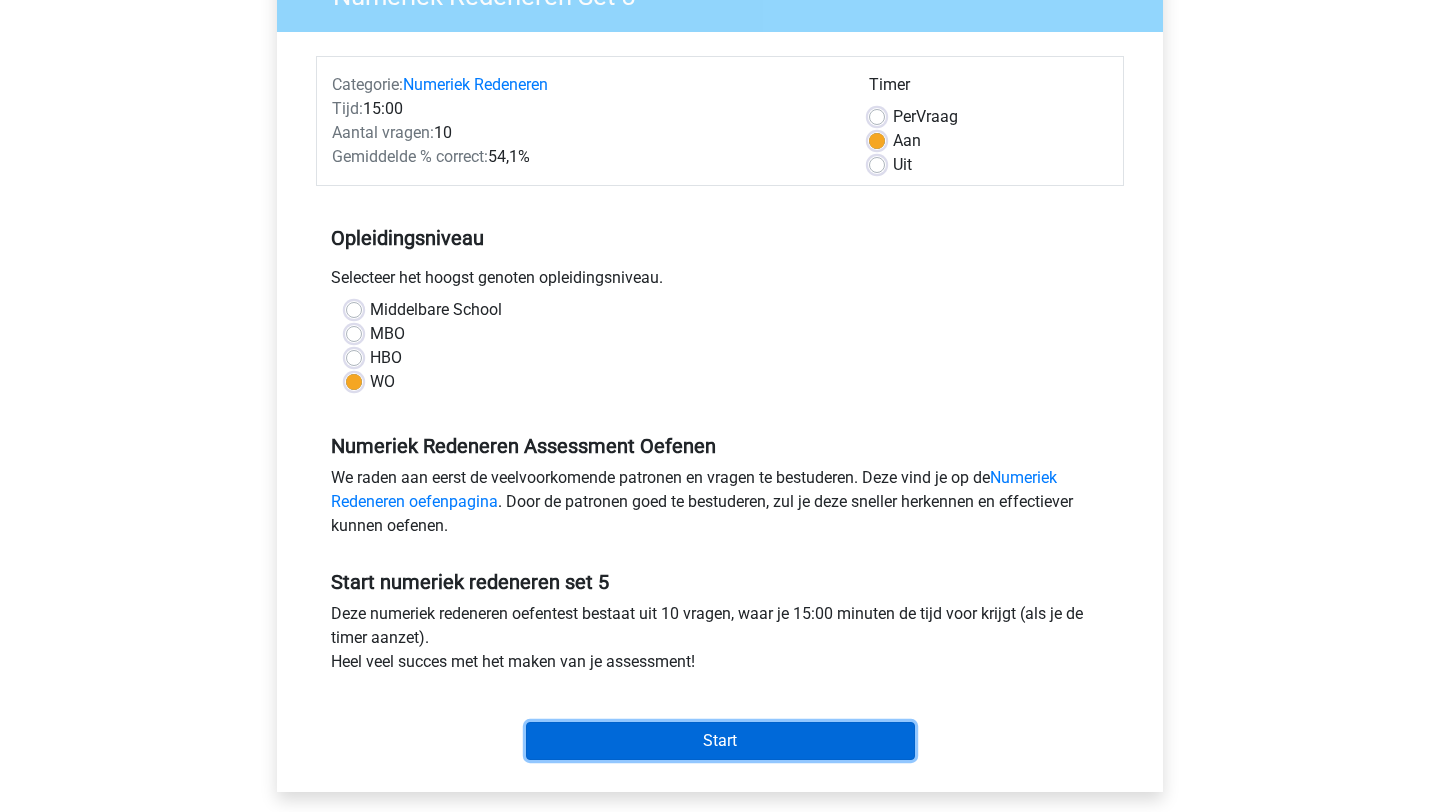 click on "Start" at bounding box center (720, 741) 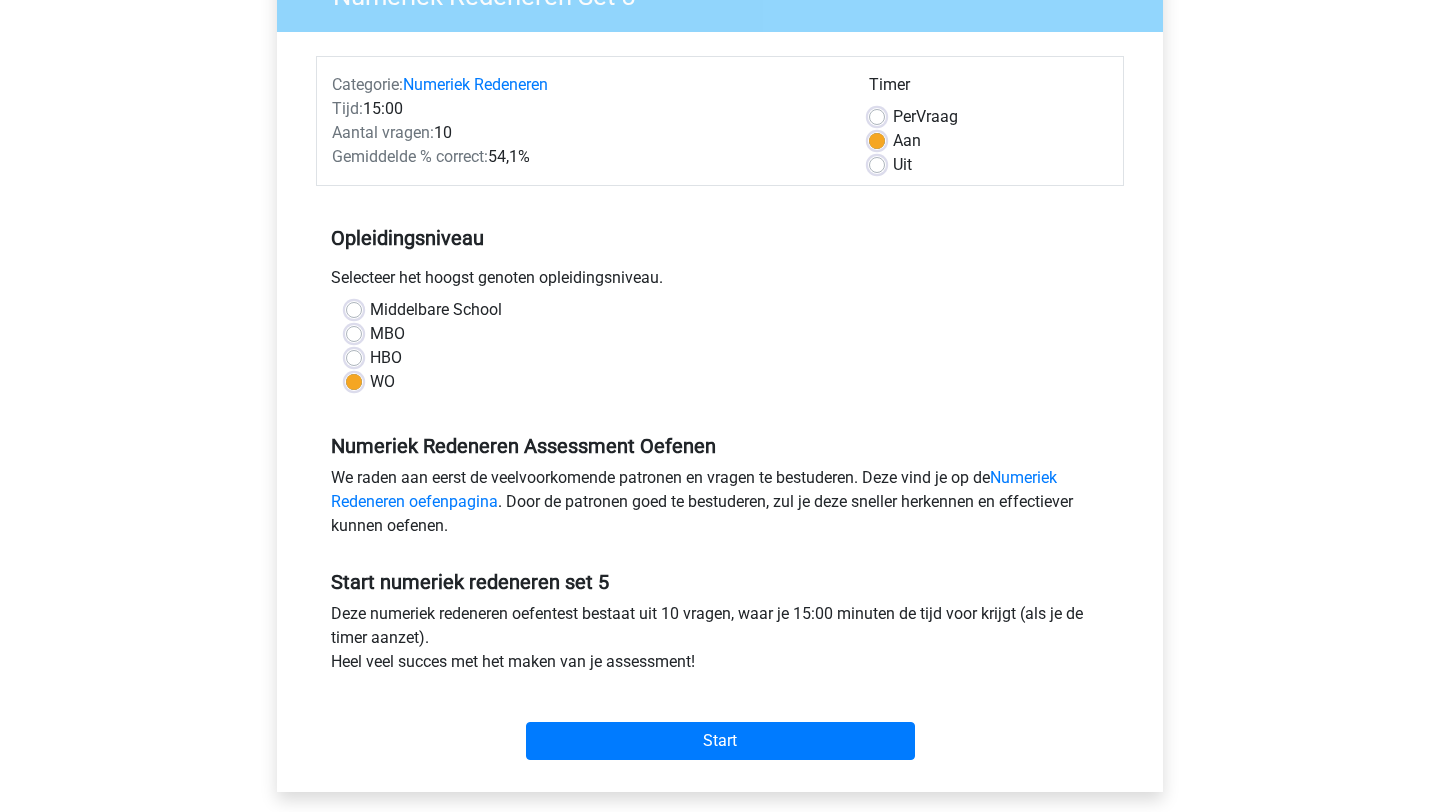 click on "Per  Vraag" at bounding box center [925, 117] 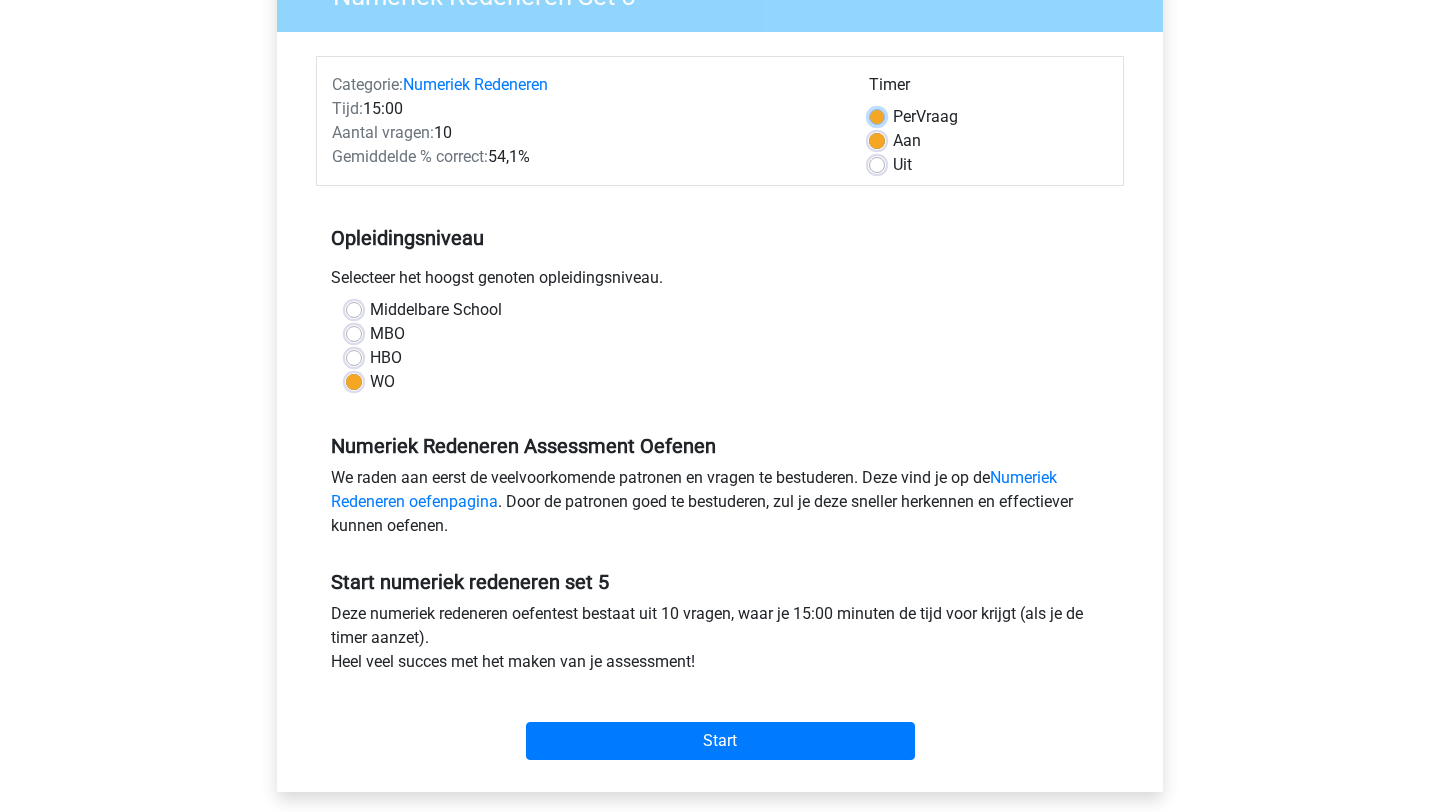 click on "Per  Vraag" at bounding box center (877, 115) 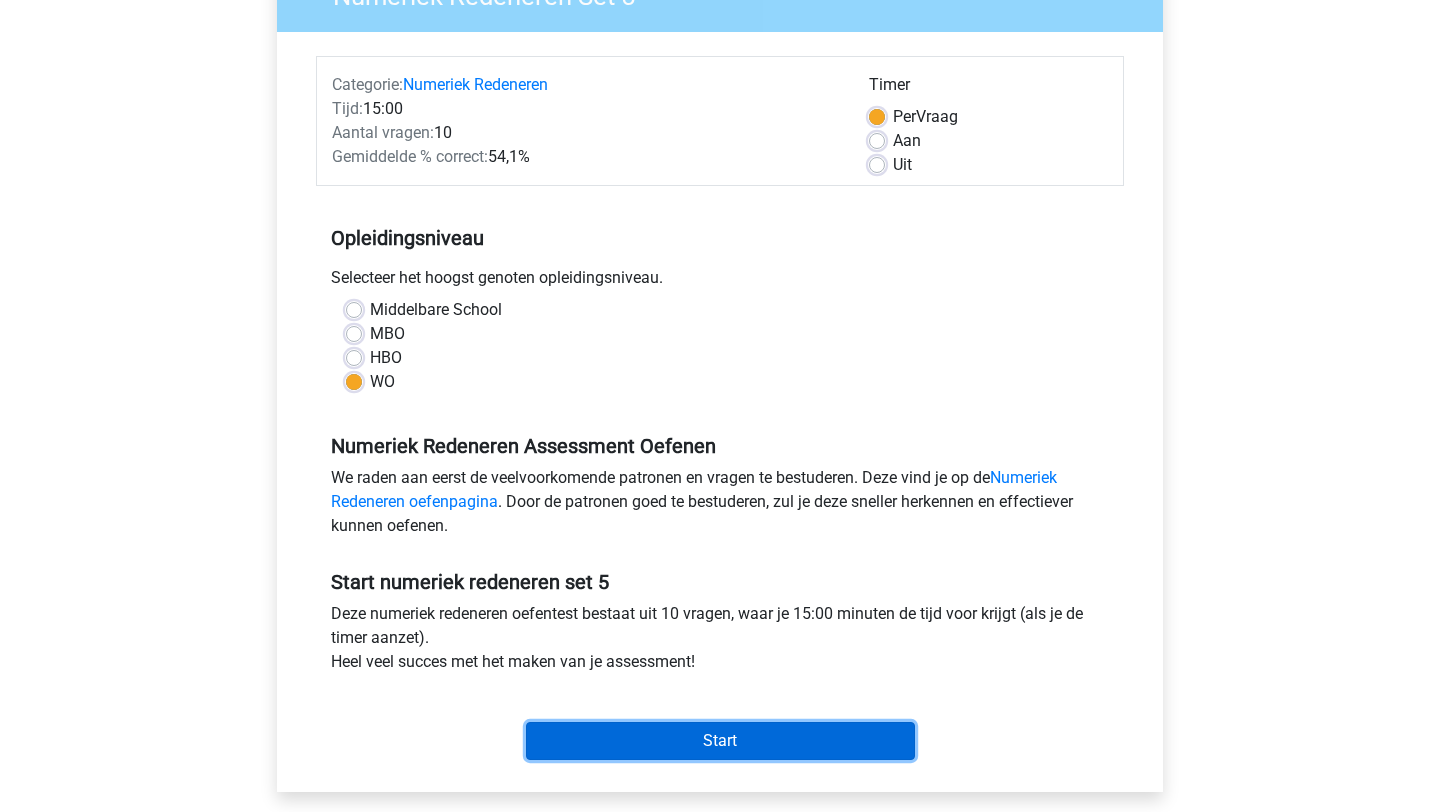 click on "Start" at bounding box center [720, 741] 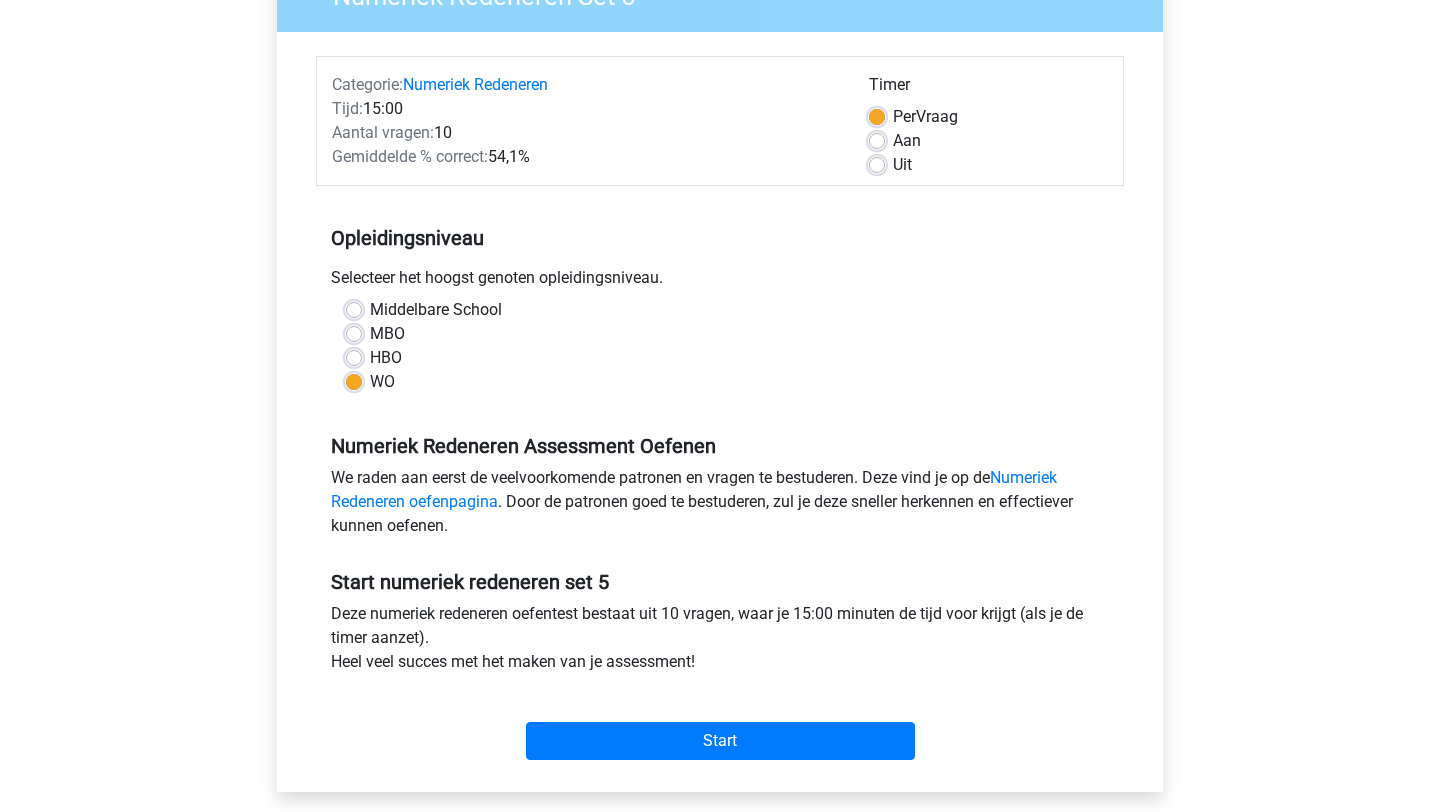 click on "Aan" at bounding box center [907, 141] 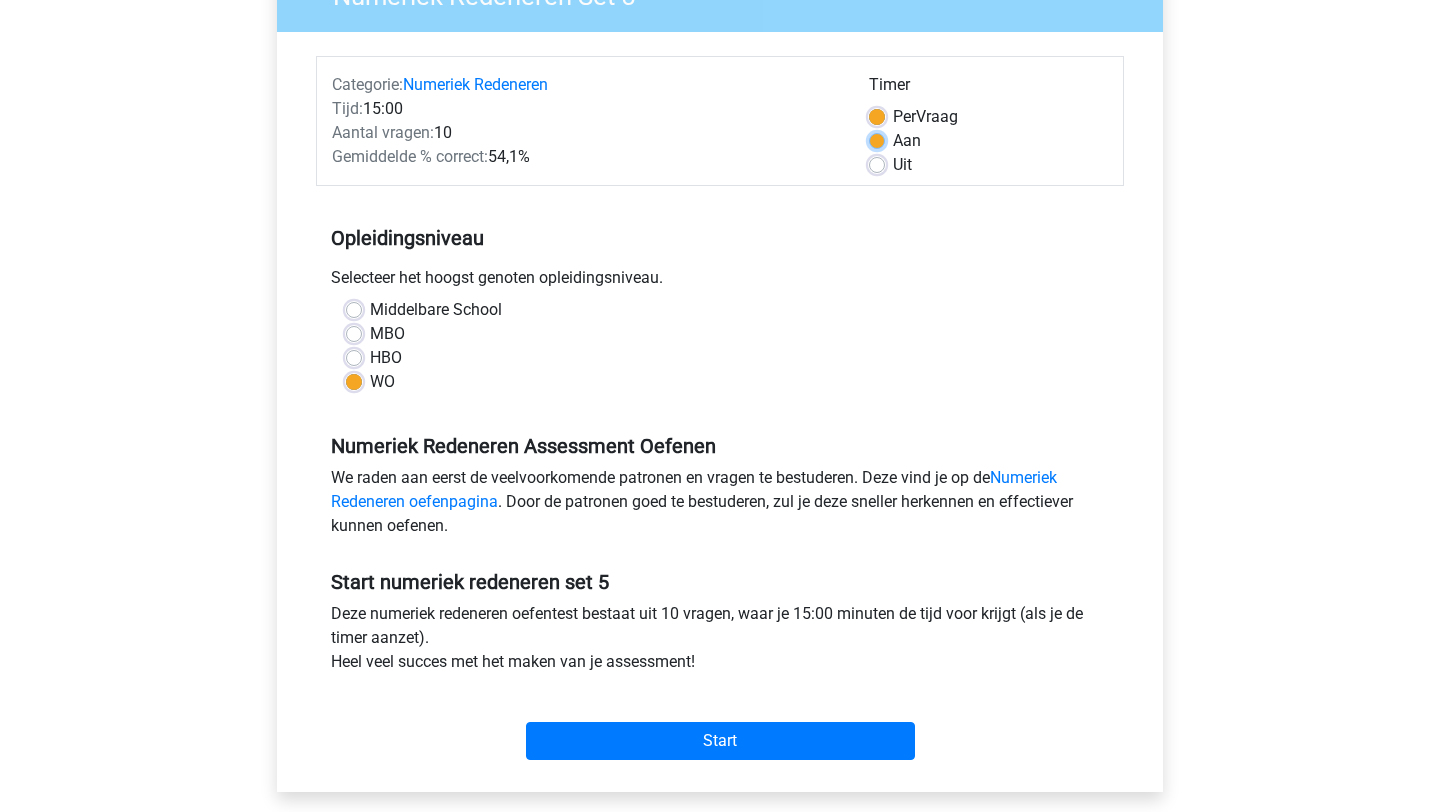click on "Aan" at bounding box center [877, 139] 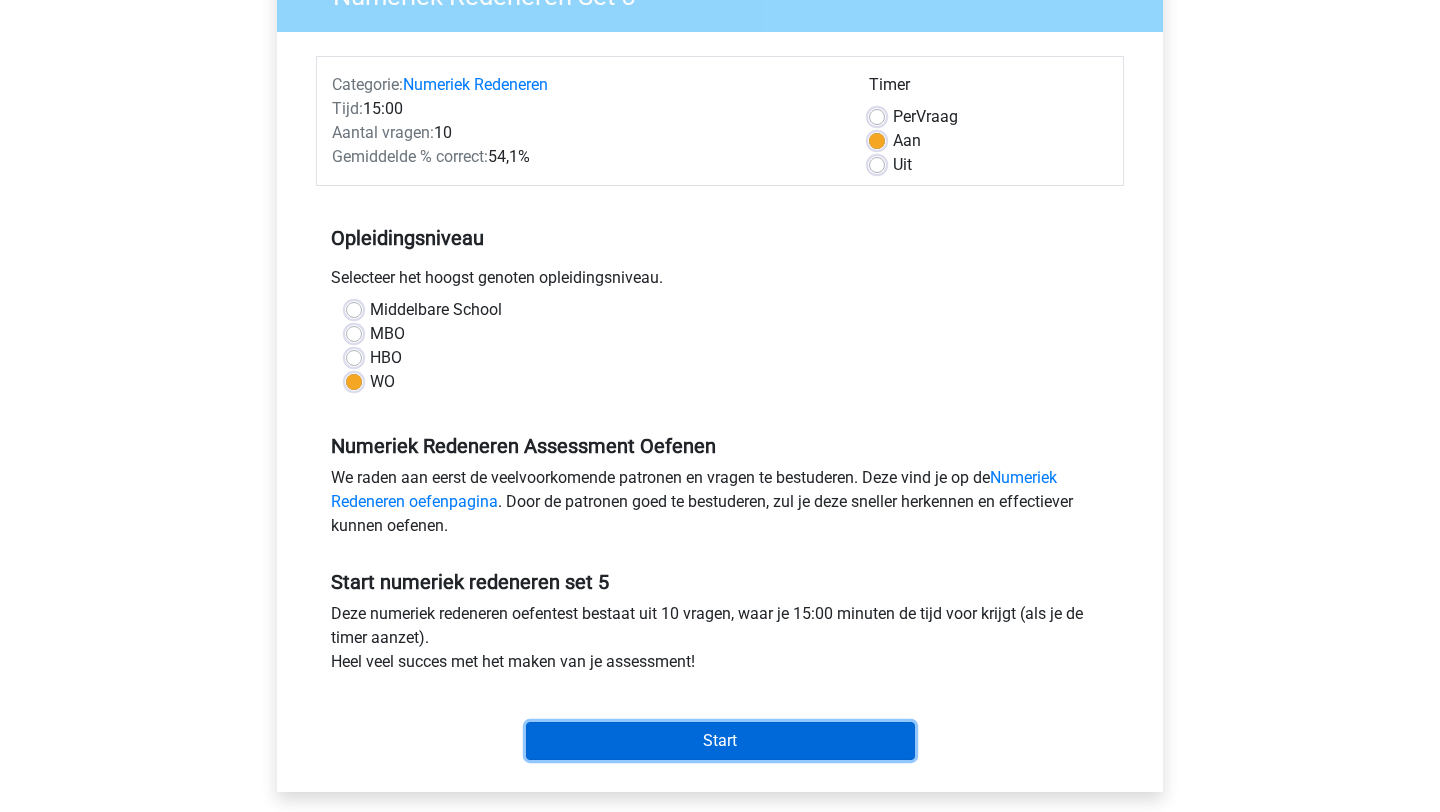 click on "Start" at bounding box center [720, 741] 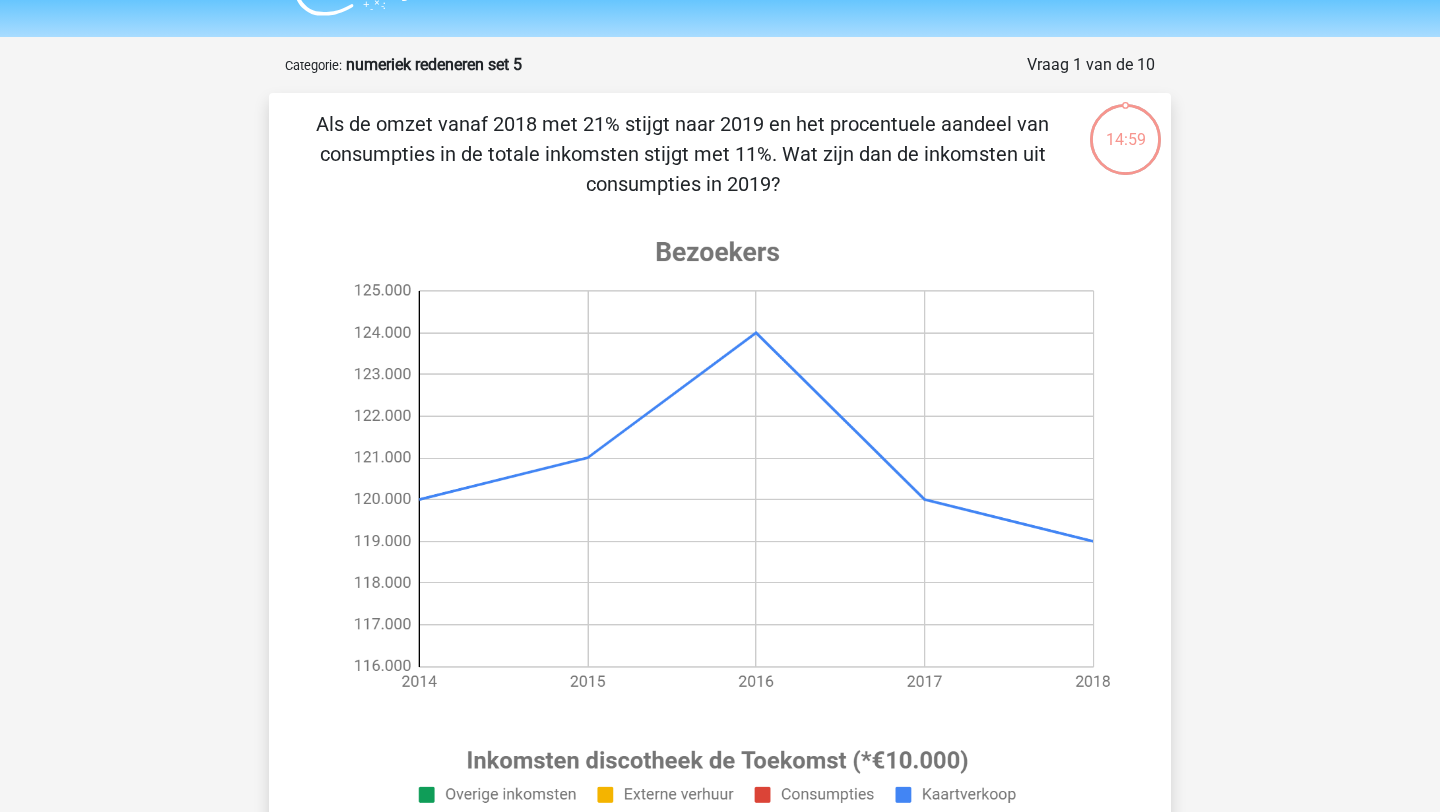 scroll, scrollTop: 51, scrollLeft: 0, axis: vertical 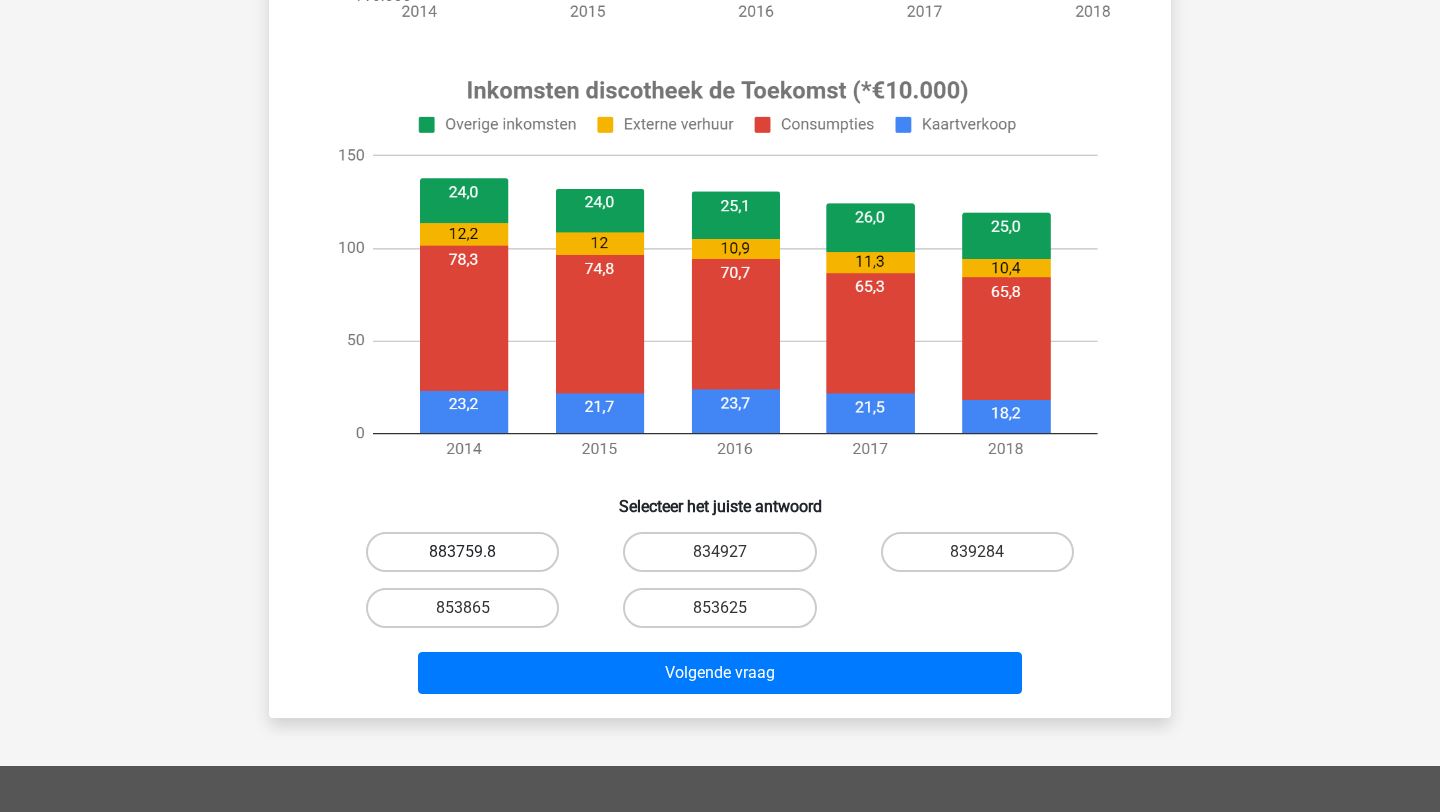 click on "883759.8" at bounding box center [462, 552] 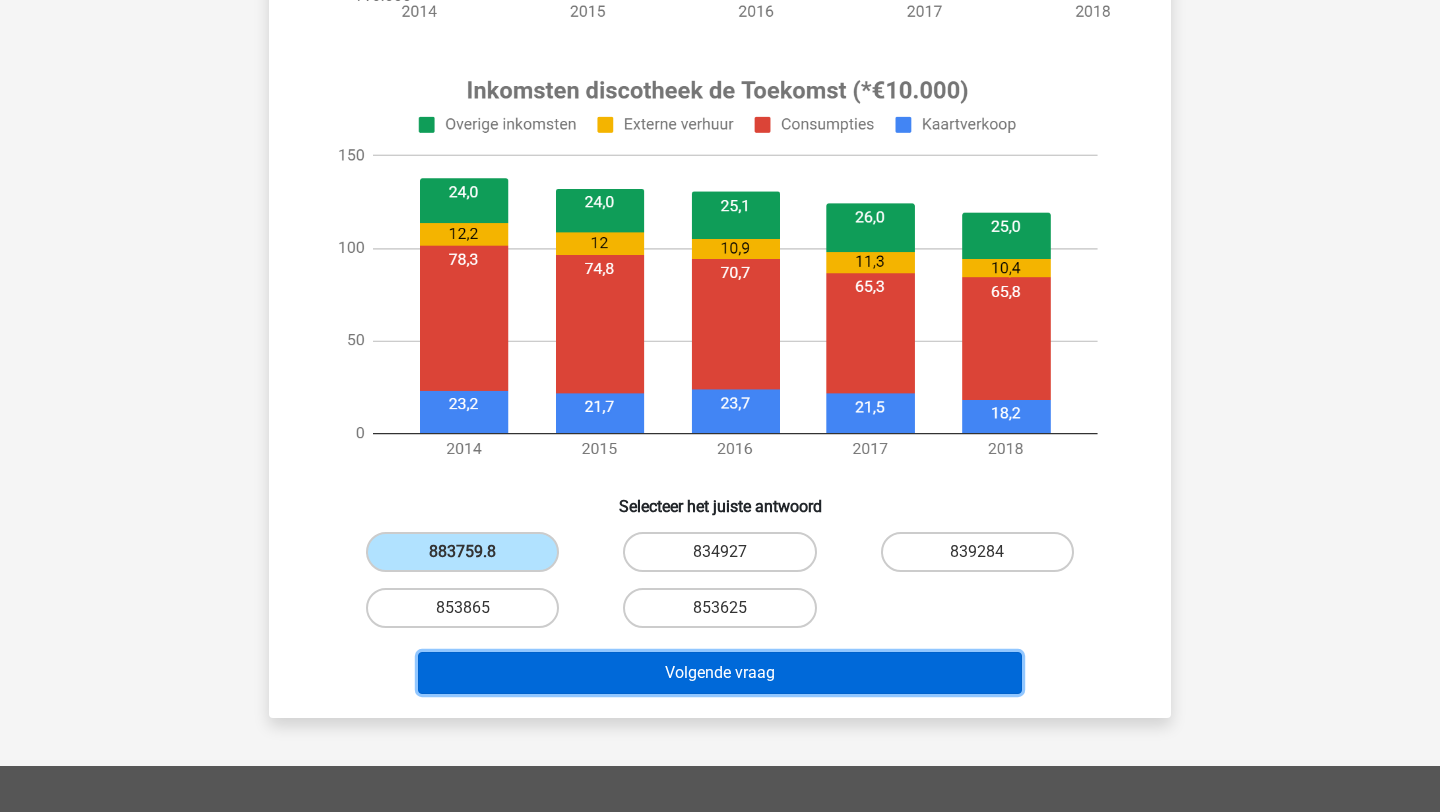 click on "Volgende vraag" at bounding box center [720, 673] 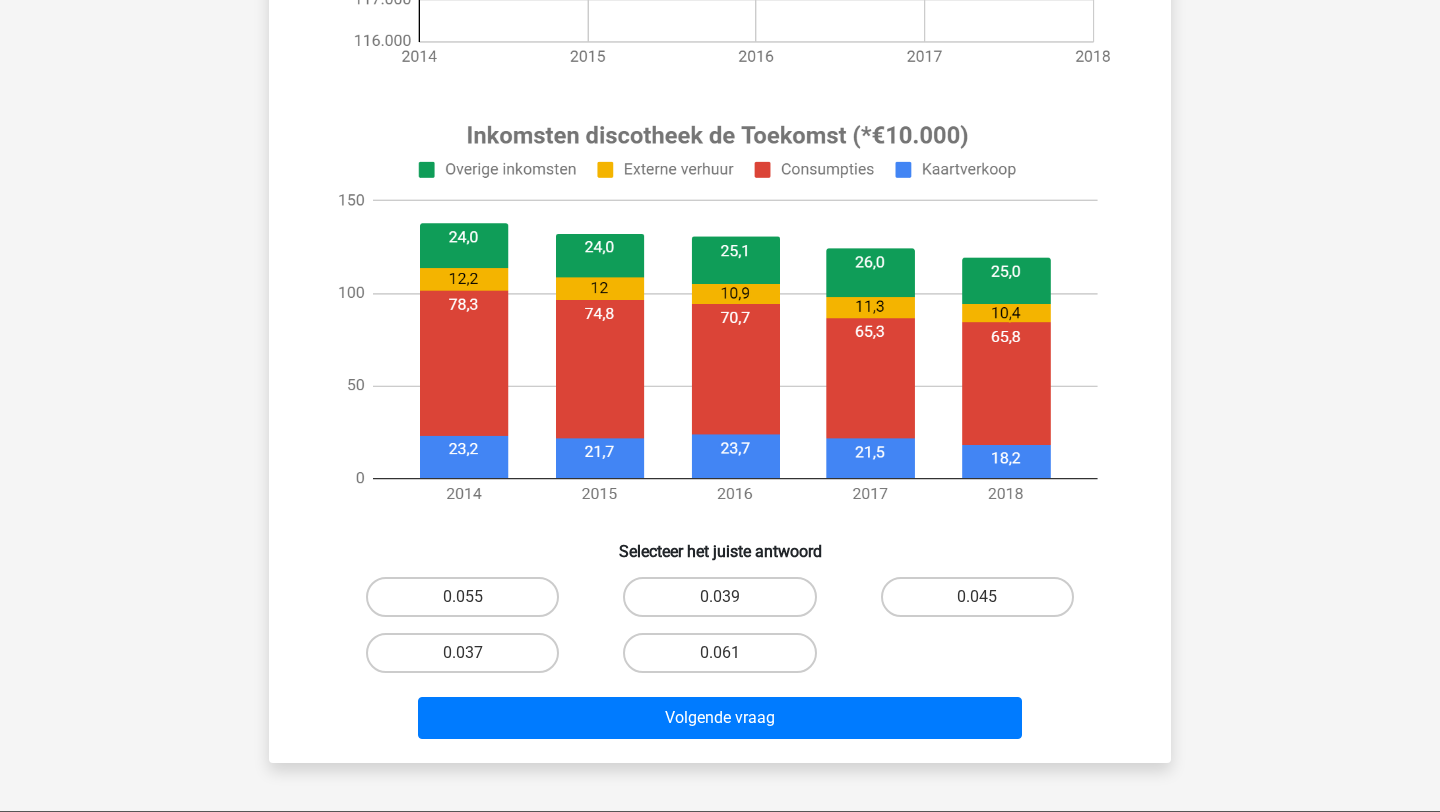 scroll, scrollTop: 765, scrollLeft: 0, axis: vertical 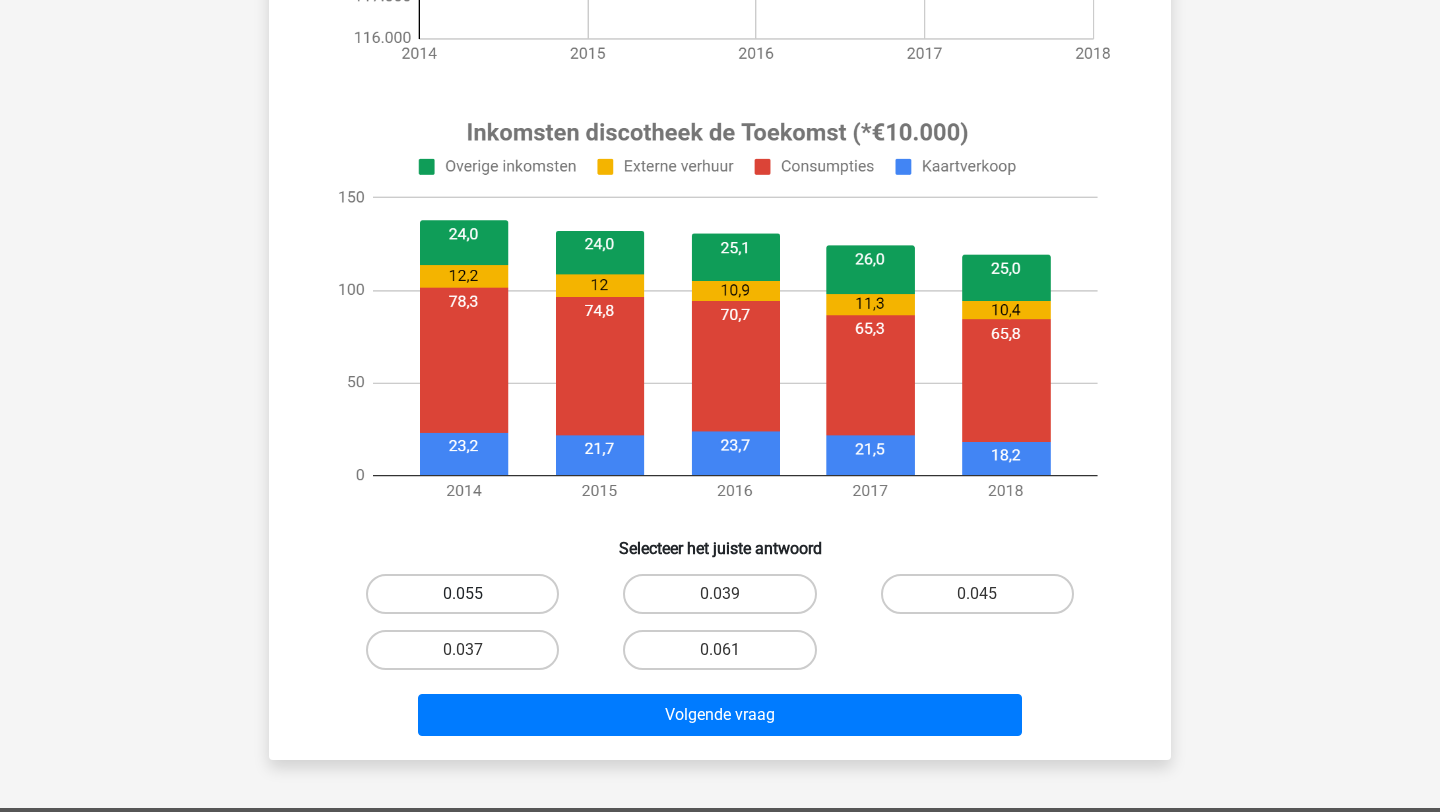 click on "0.055" at bounding box center (462, 594) 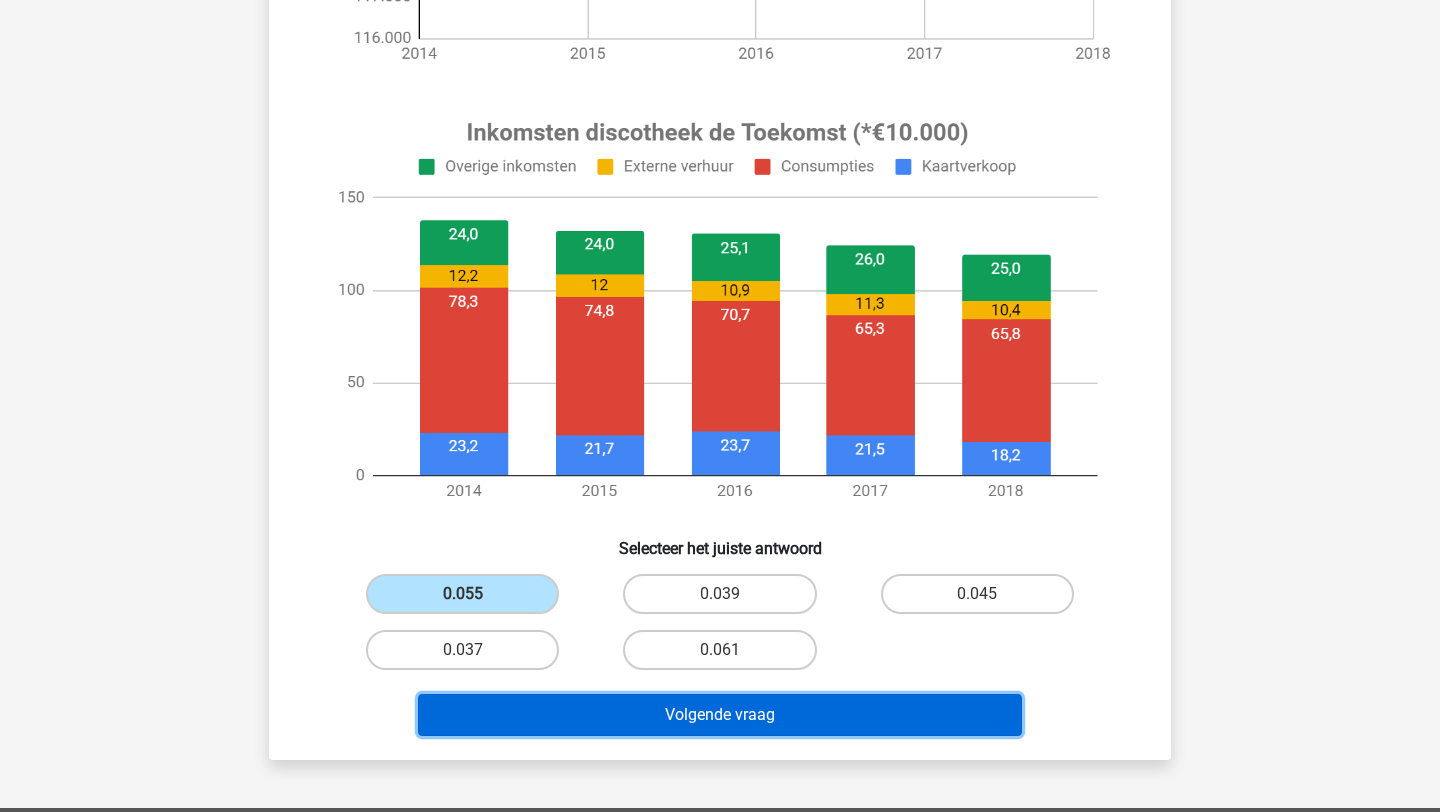 click on "Volgende vraag" at bounding box center (720, 715) 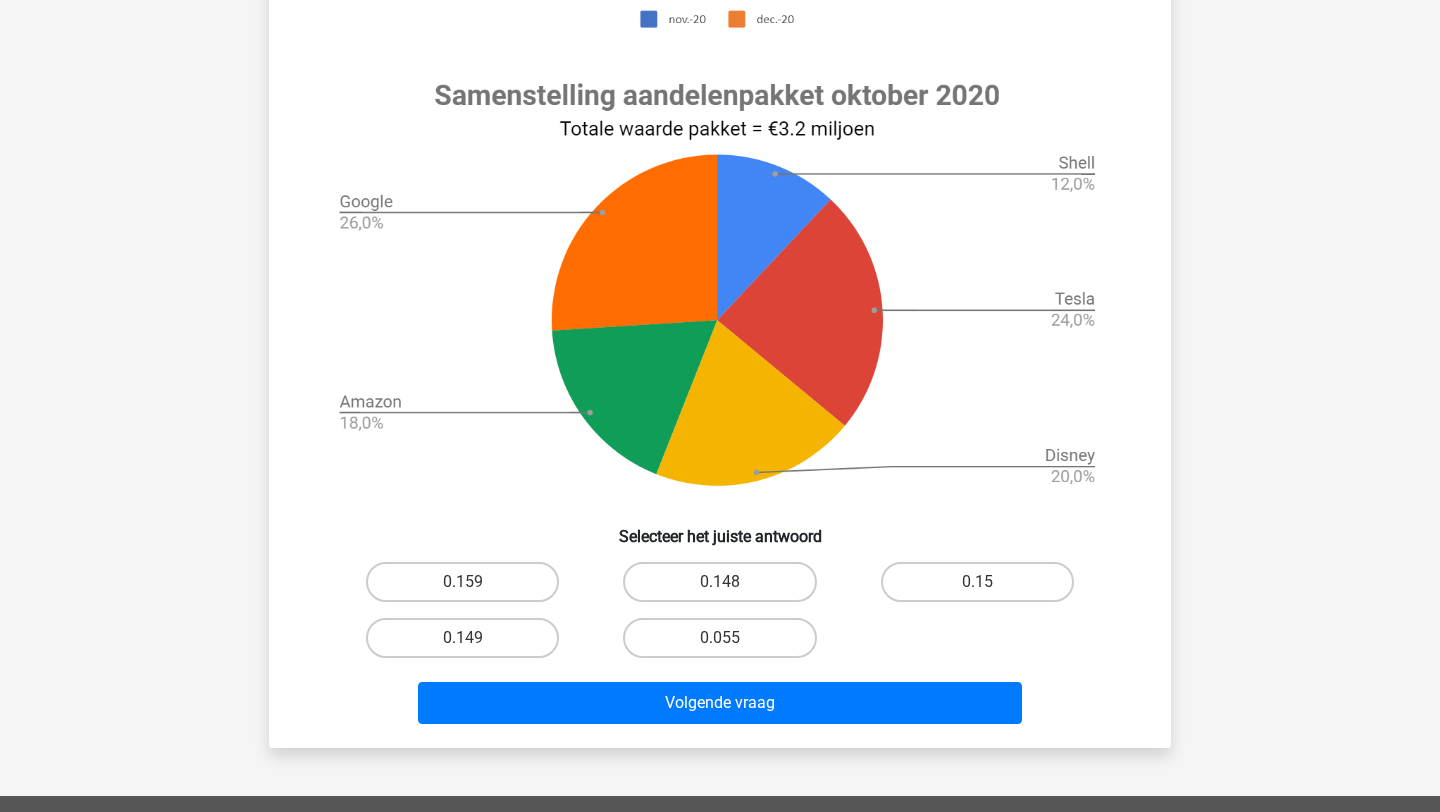scroll, scrollTop: 684, scrollLeft: 0, axis: vertical 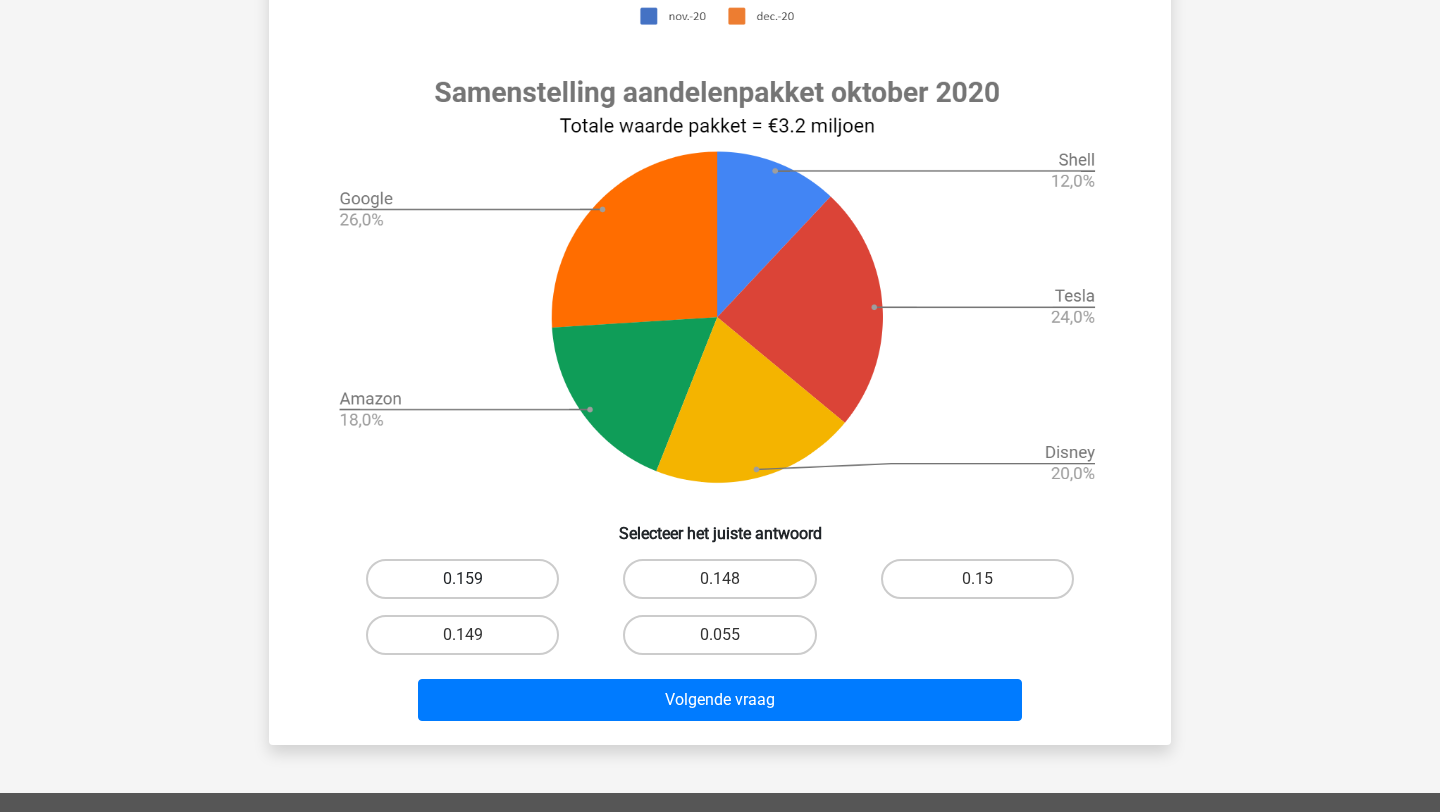click on "0.159" at bounding box center [462, 579] 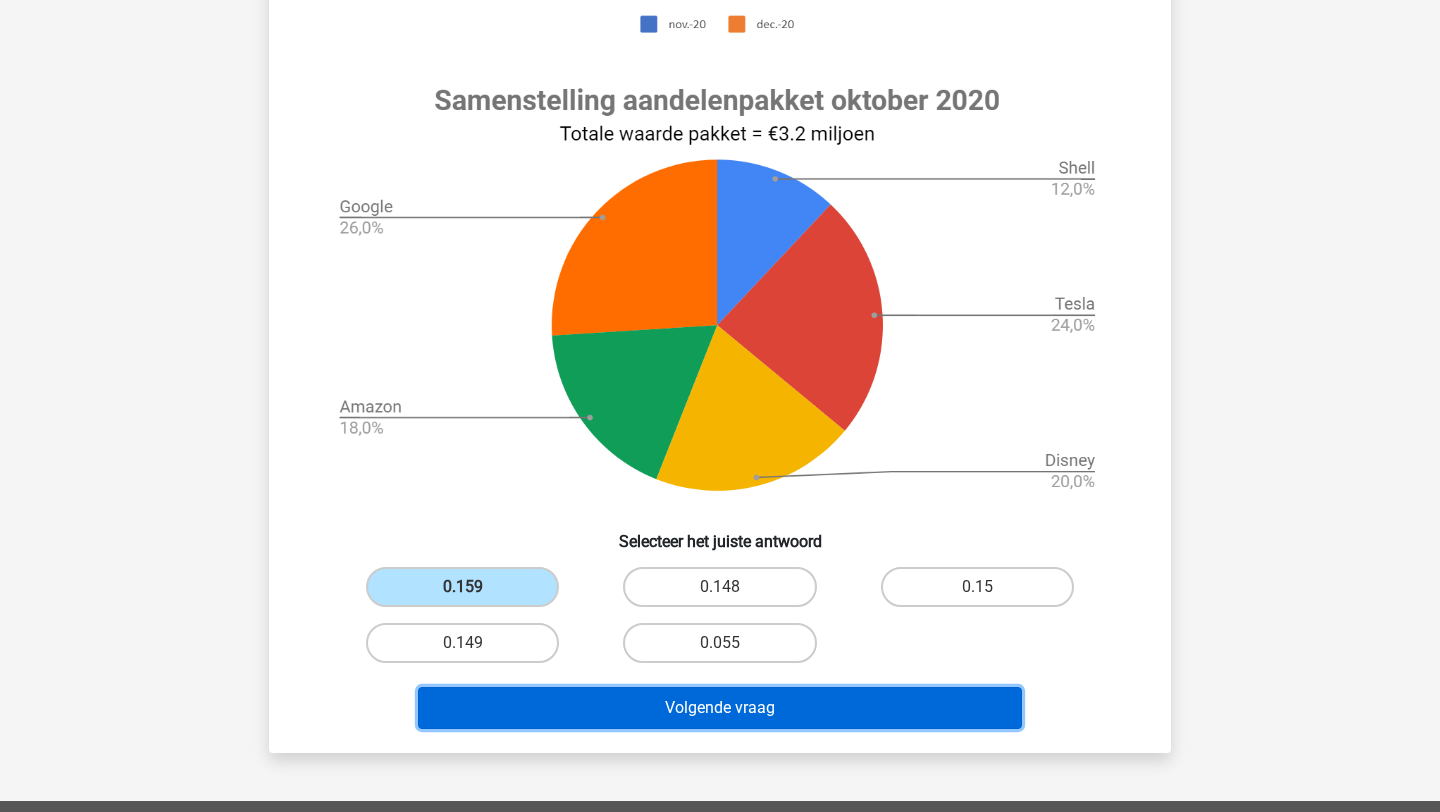 click on "Volgende vraag" at bounding box center [720, 708] 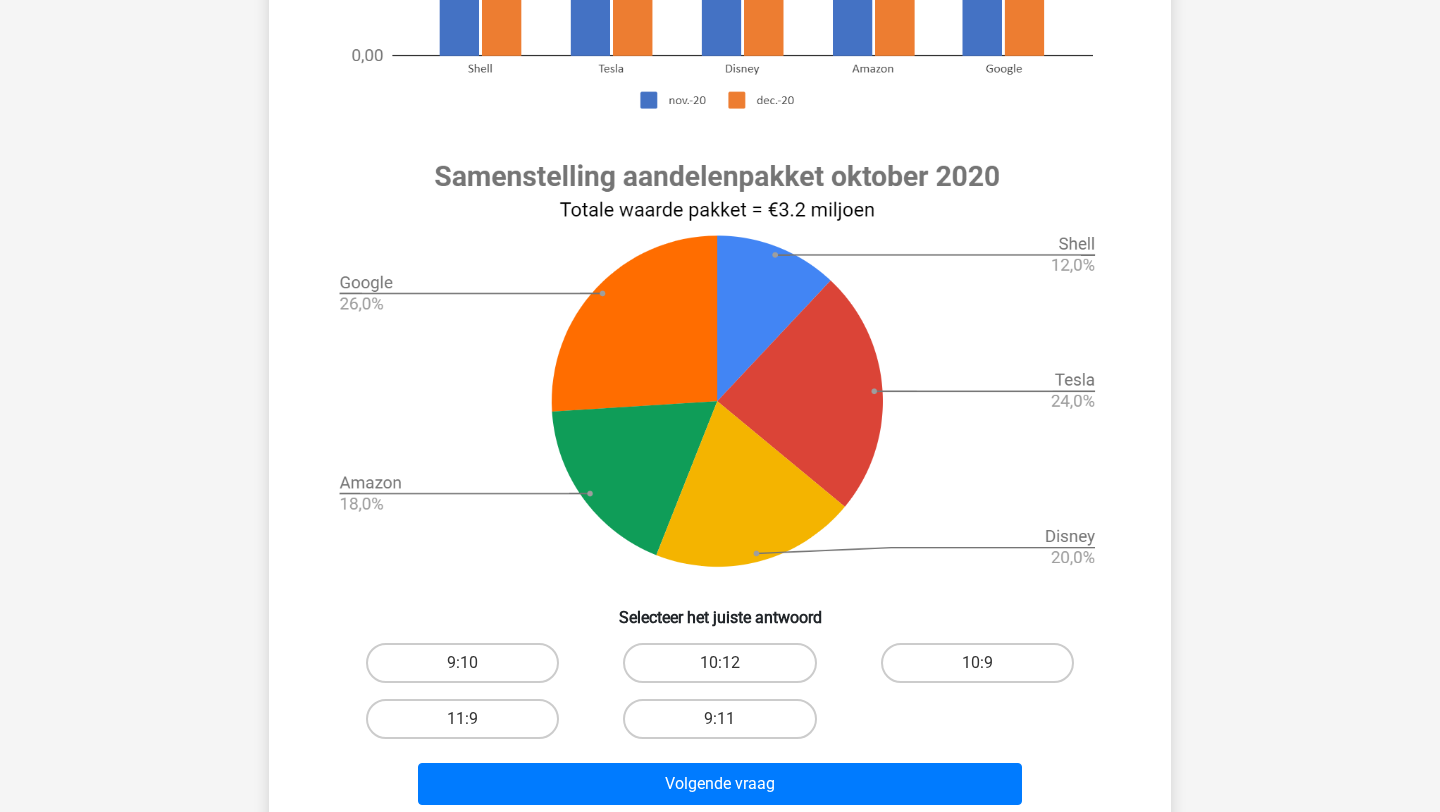 scroll, scrollTop: 598, scrollLeft: 0, axis: vertical 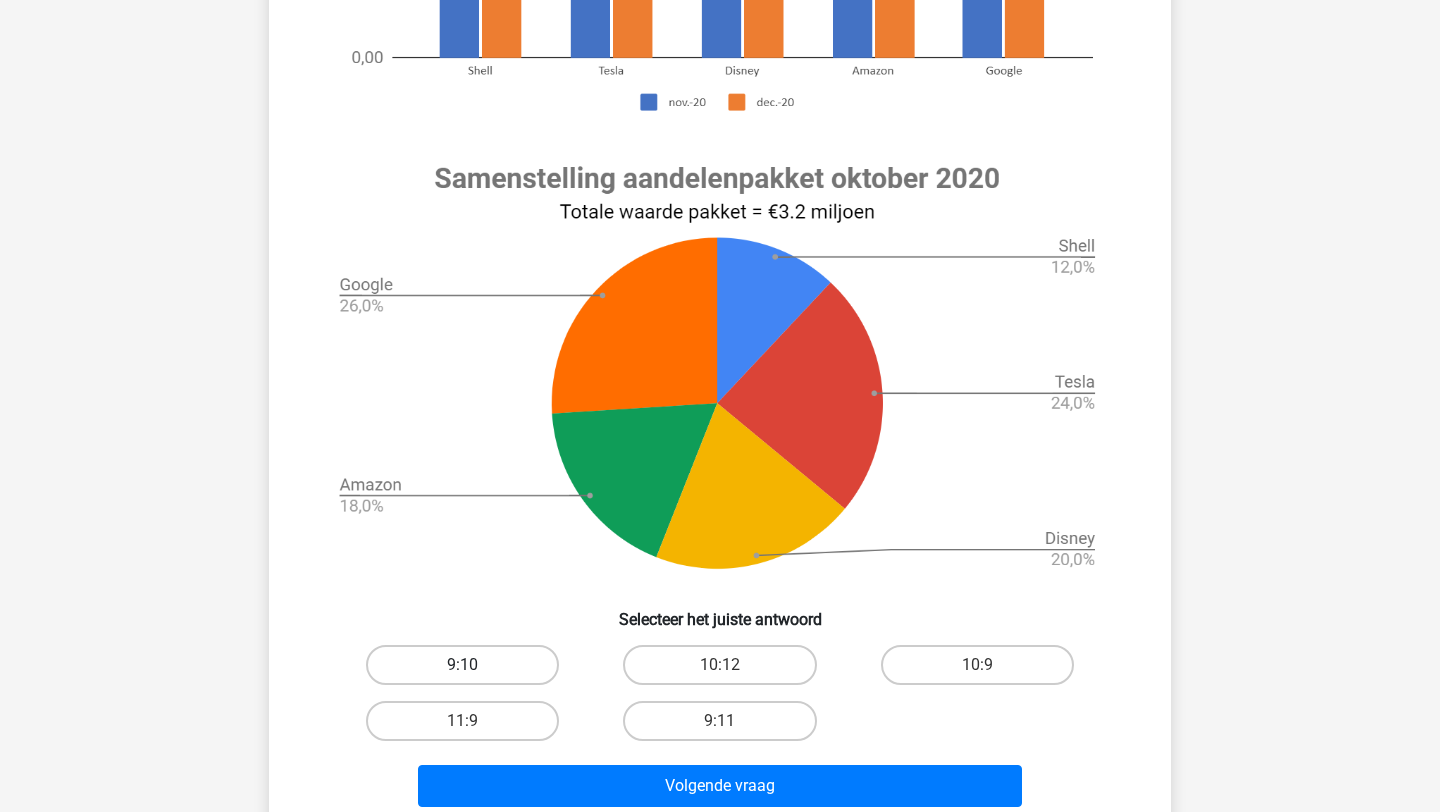 click on "9:10" at bounding box center (462, 665) 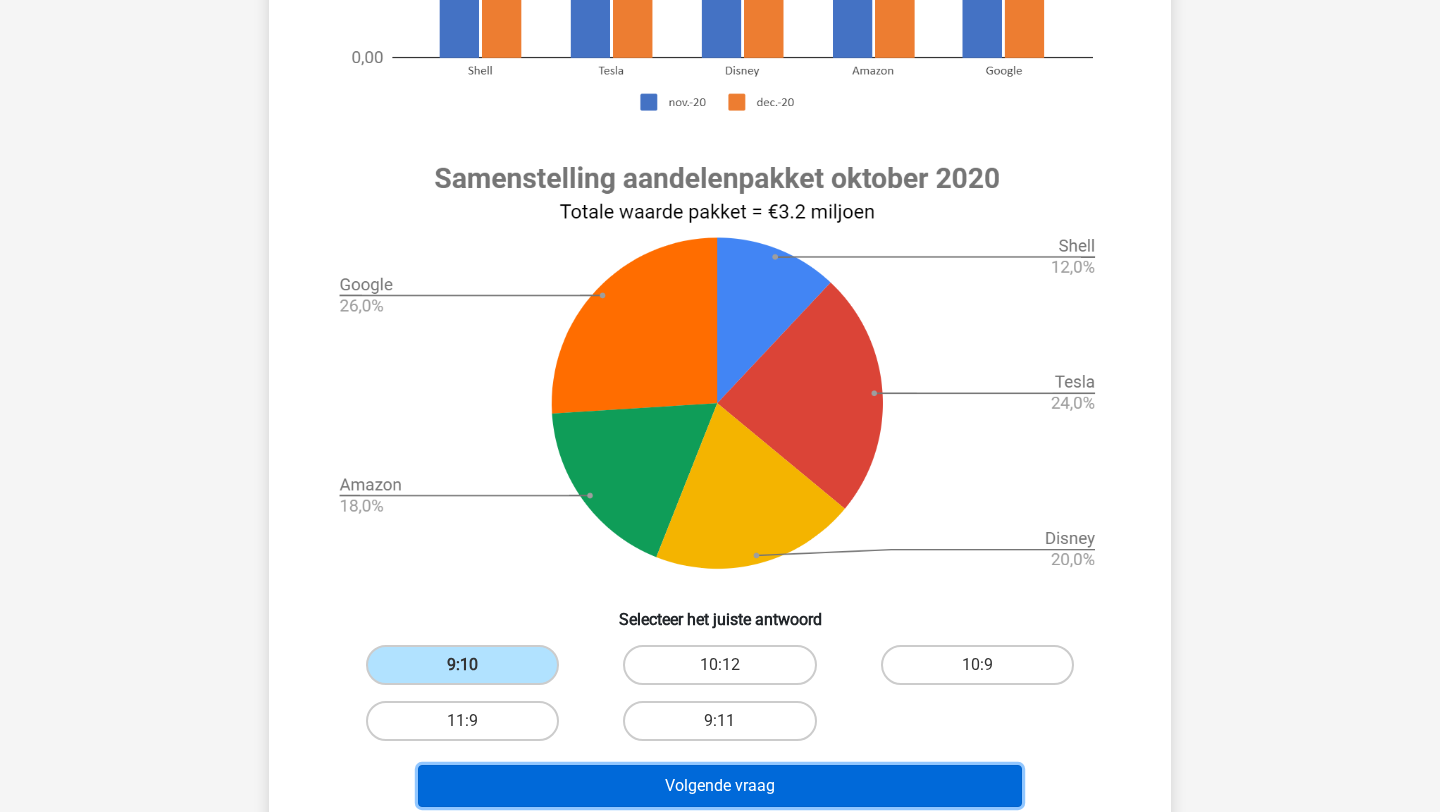 click on "Volgende vraag" at bounding box center [720, 786] 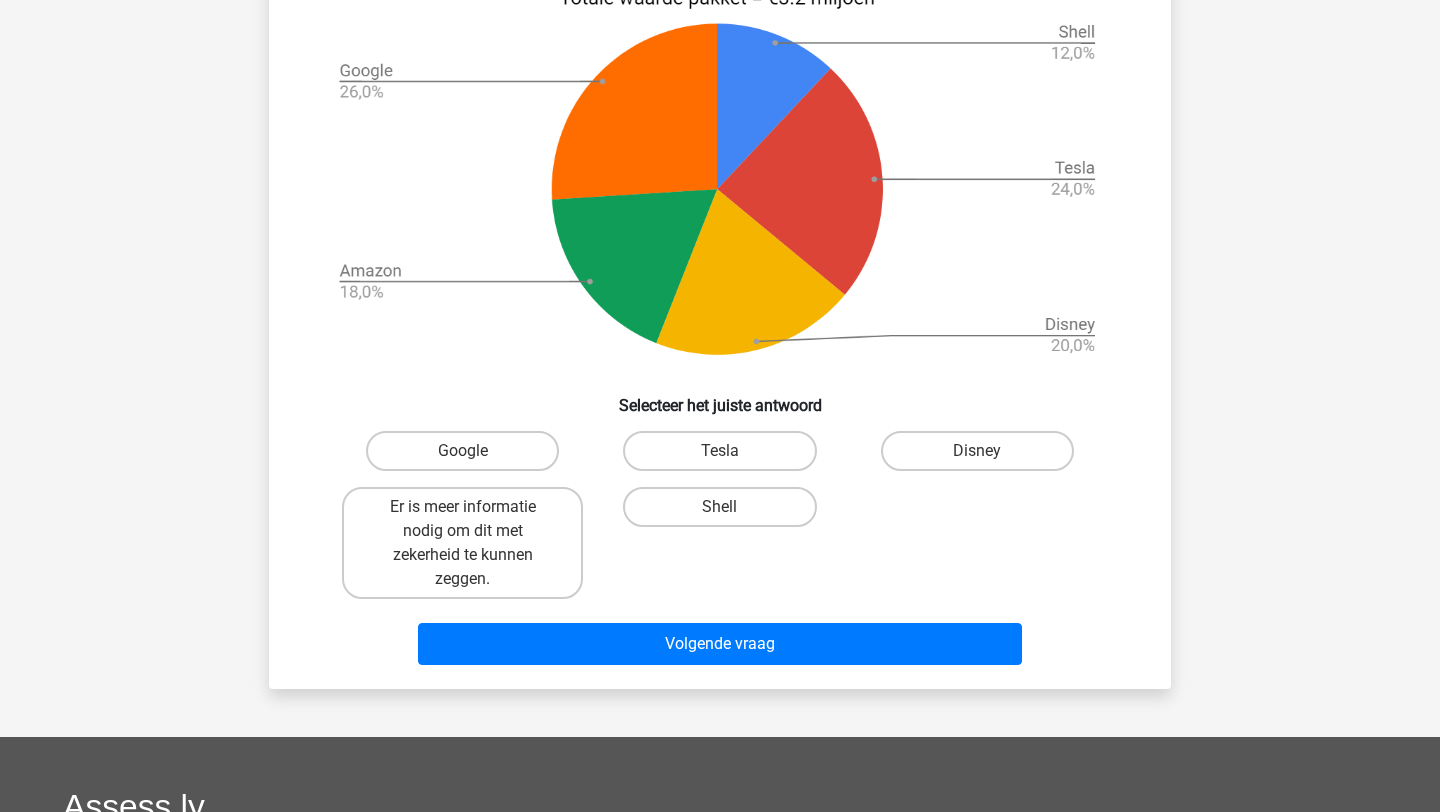 scroll, scrollTop: 864, scrollLeft: 0, axis: vertical 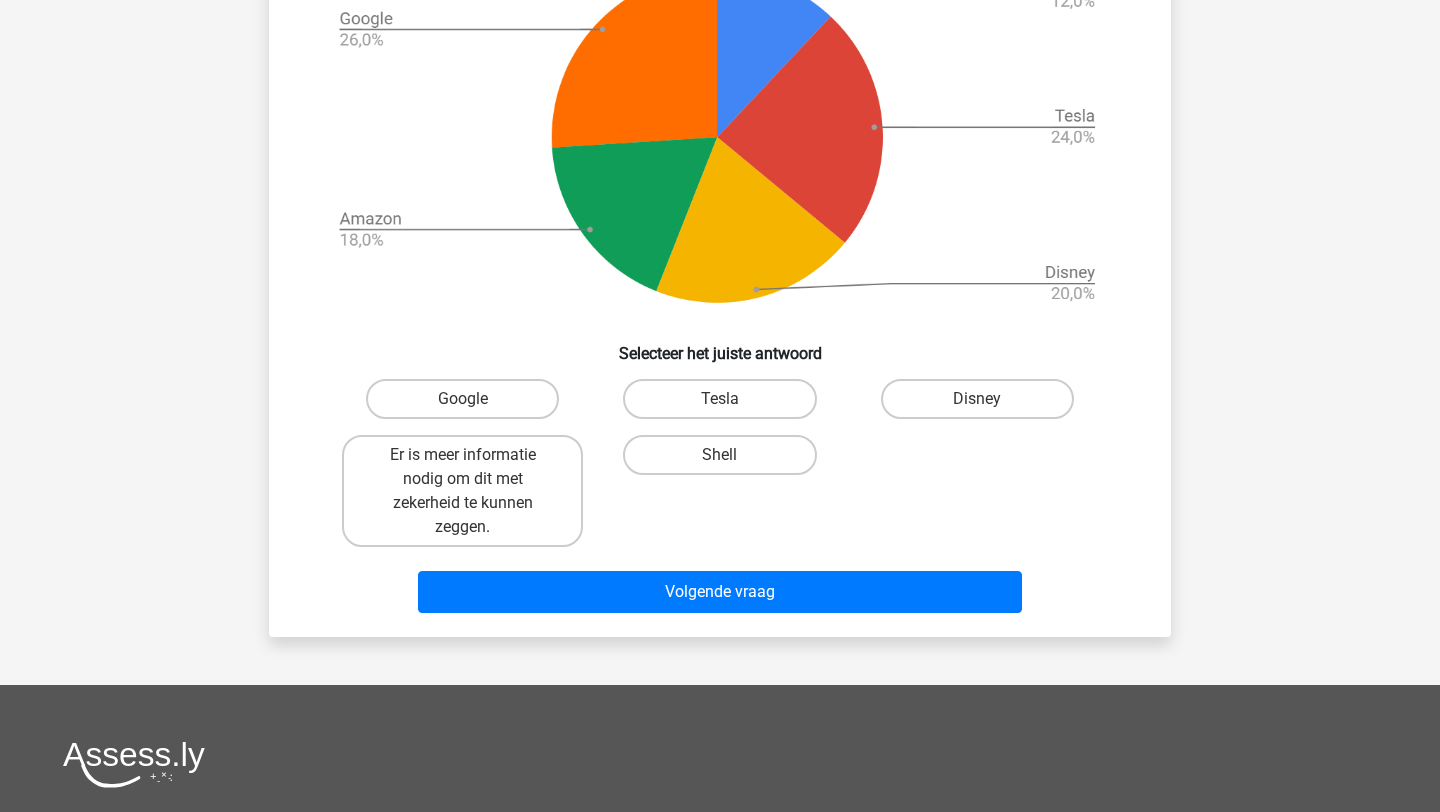 click on "Tesla" at bounding box center [719, 399] 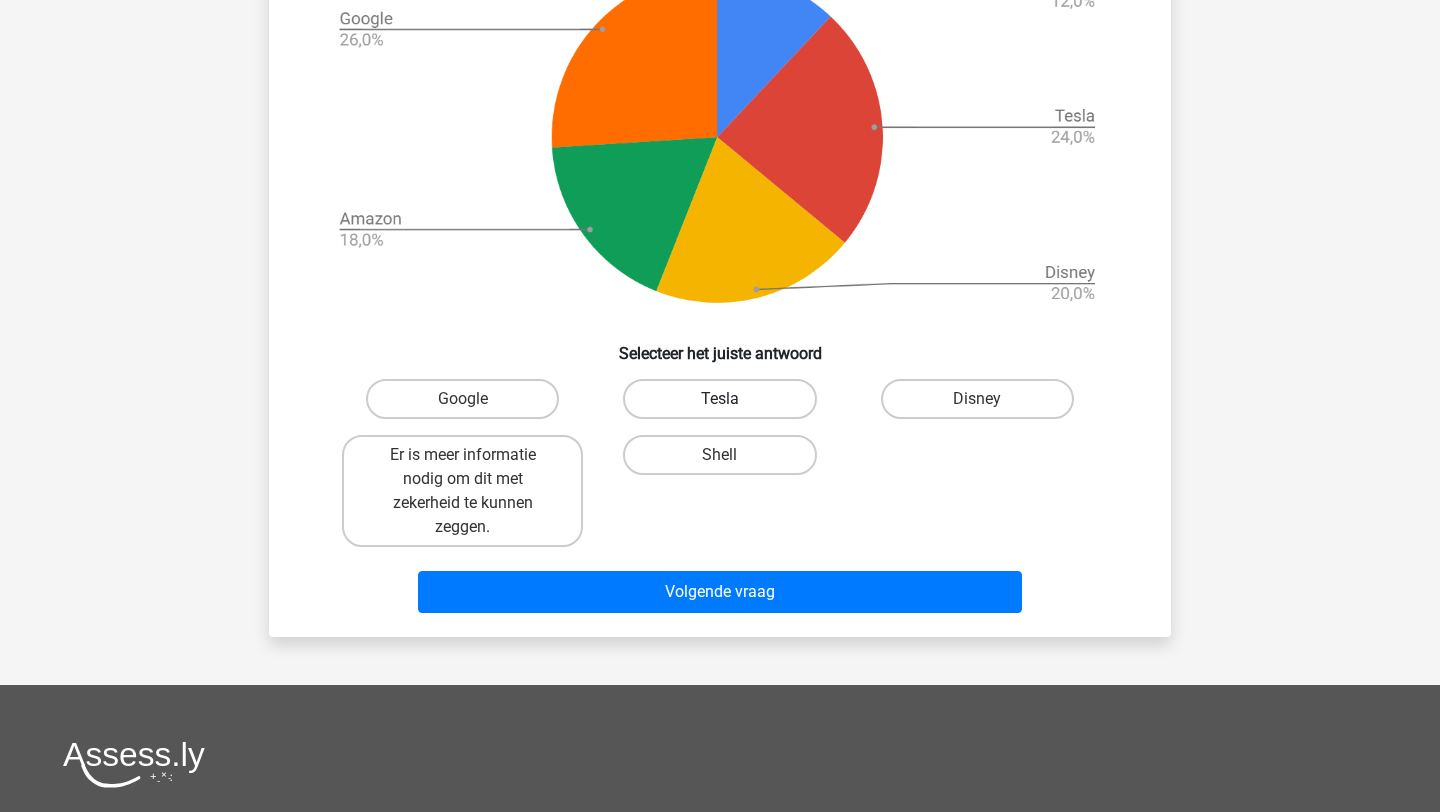 click on "Tesla" at bounding box center [719, 399] 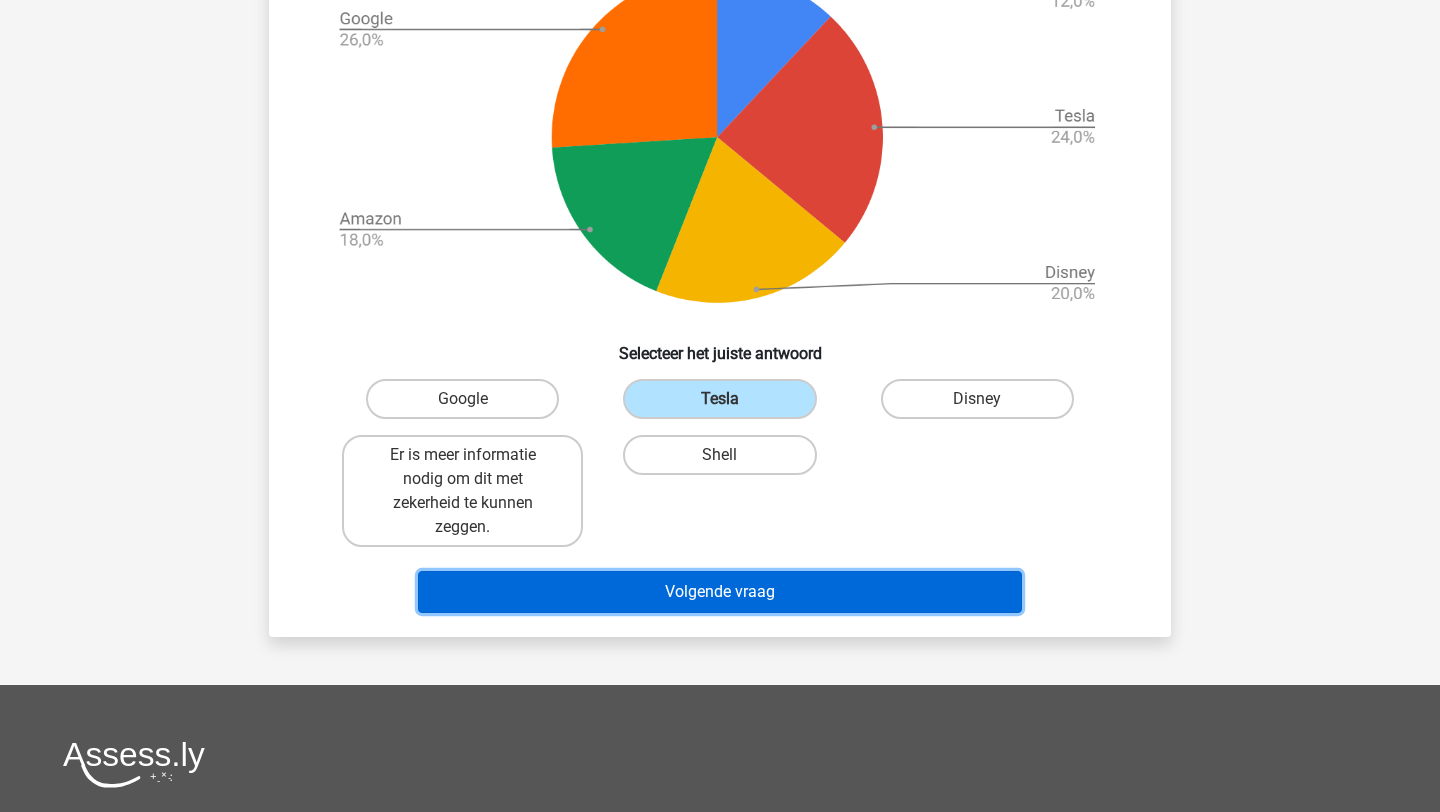 click on "Volgende vraag" at bounding box center [720, 592] 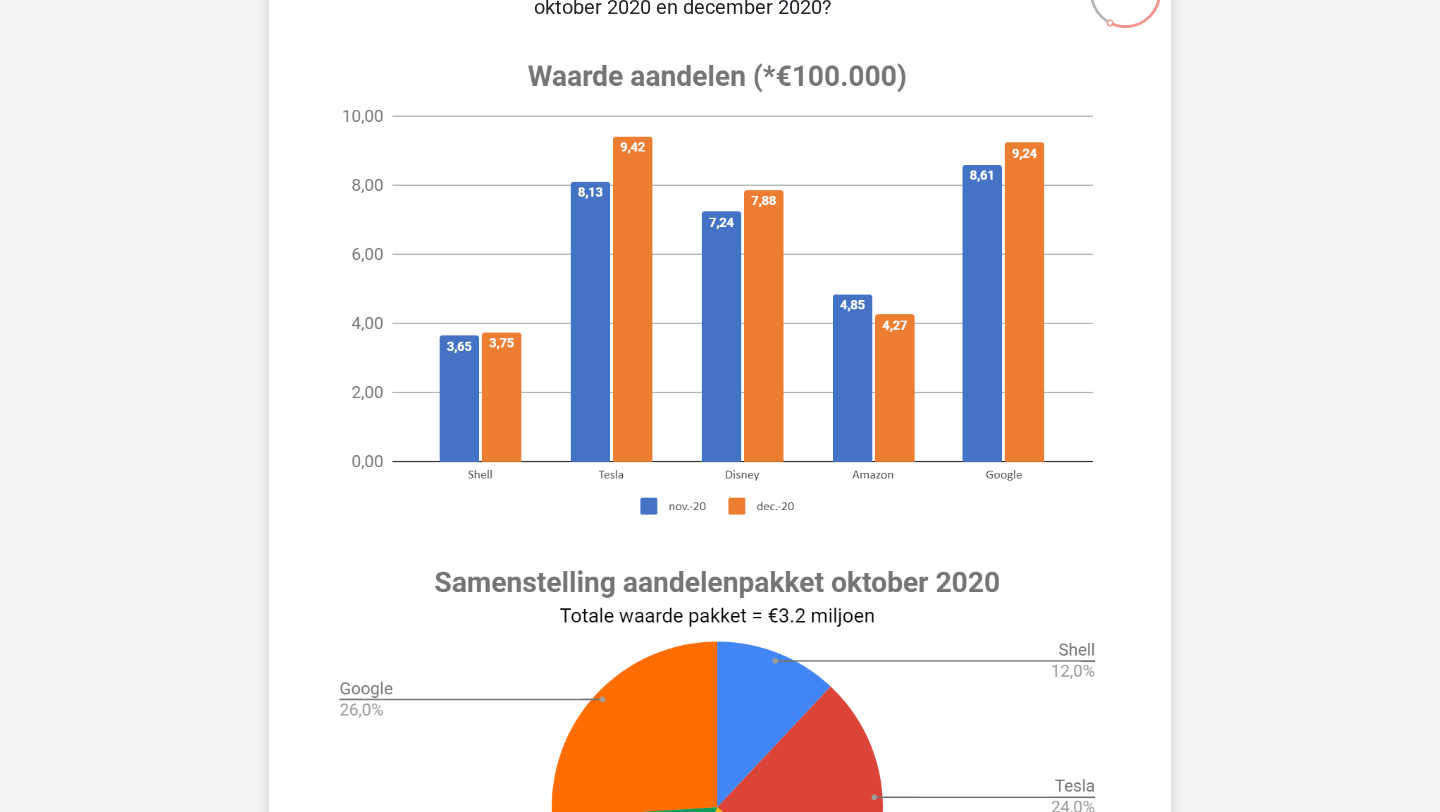 scroll, scrollTop: 200, scrollLeft: 0, axis: vertical 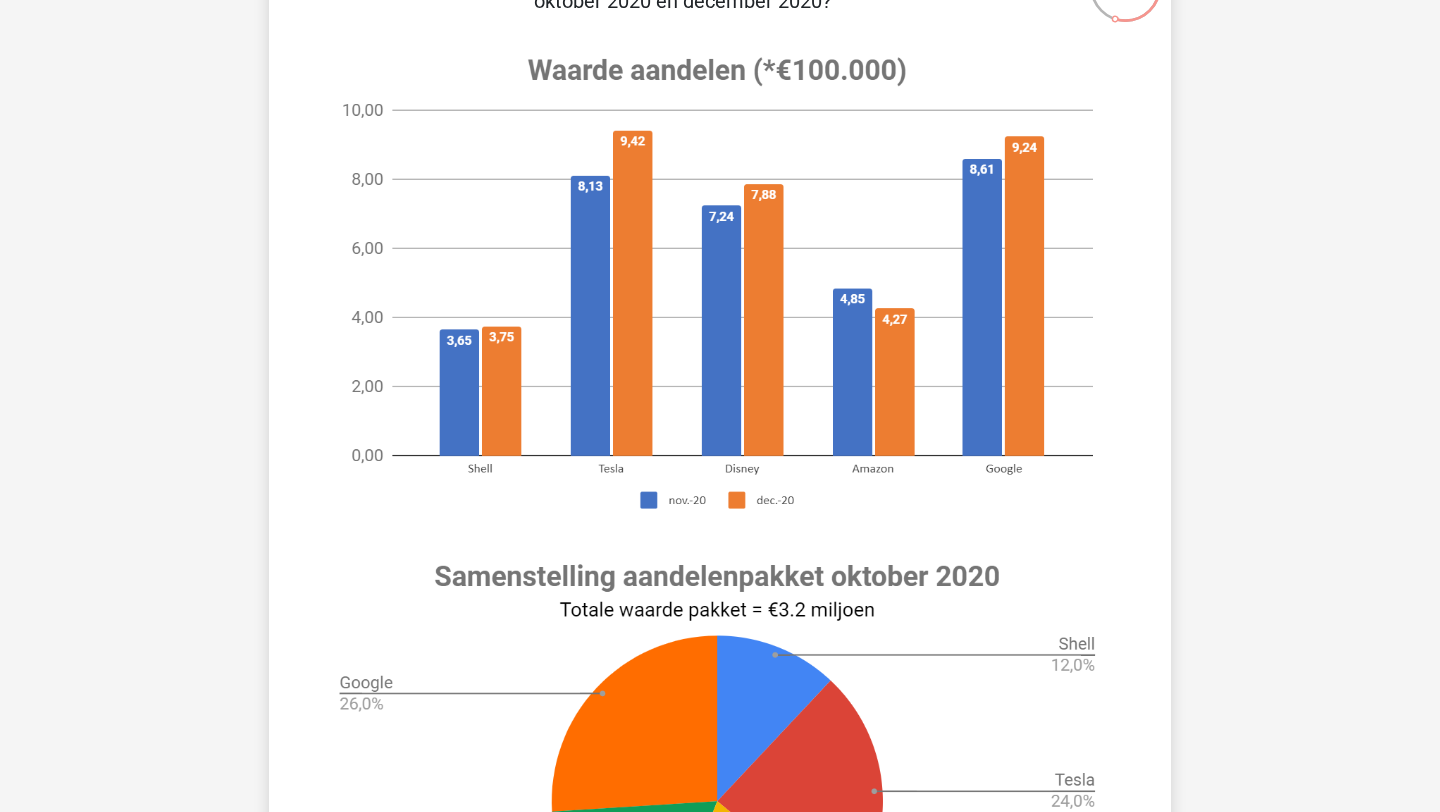 click 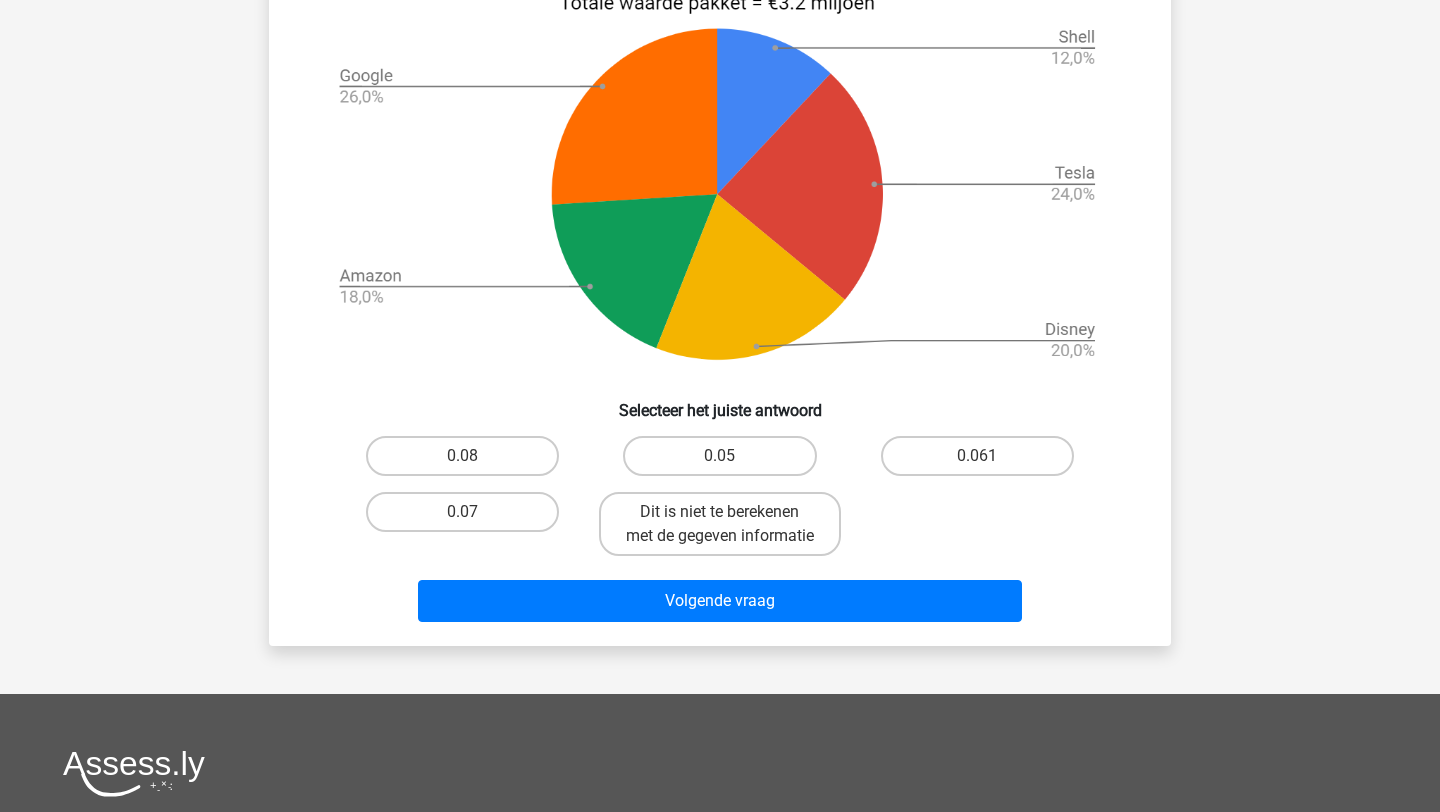 scroll, scrollTop: 807, scrollLeft: 0, axis: vertical 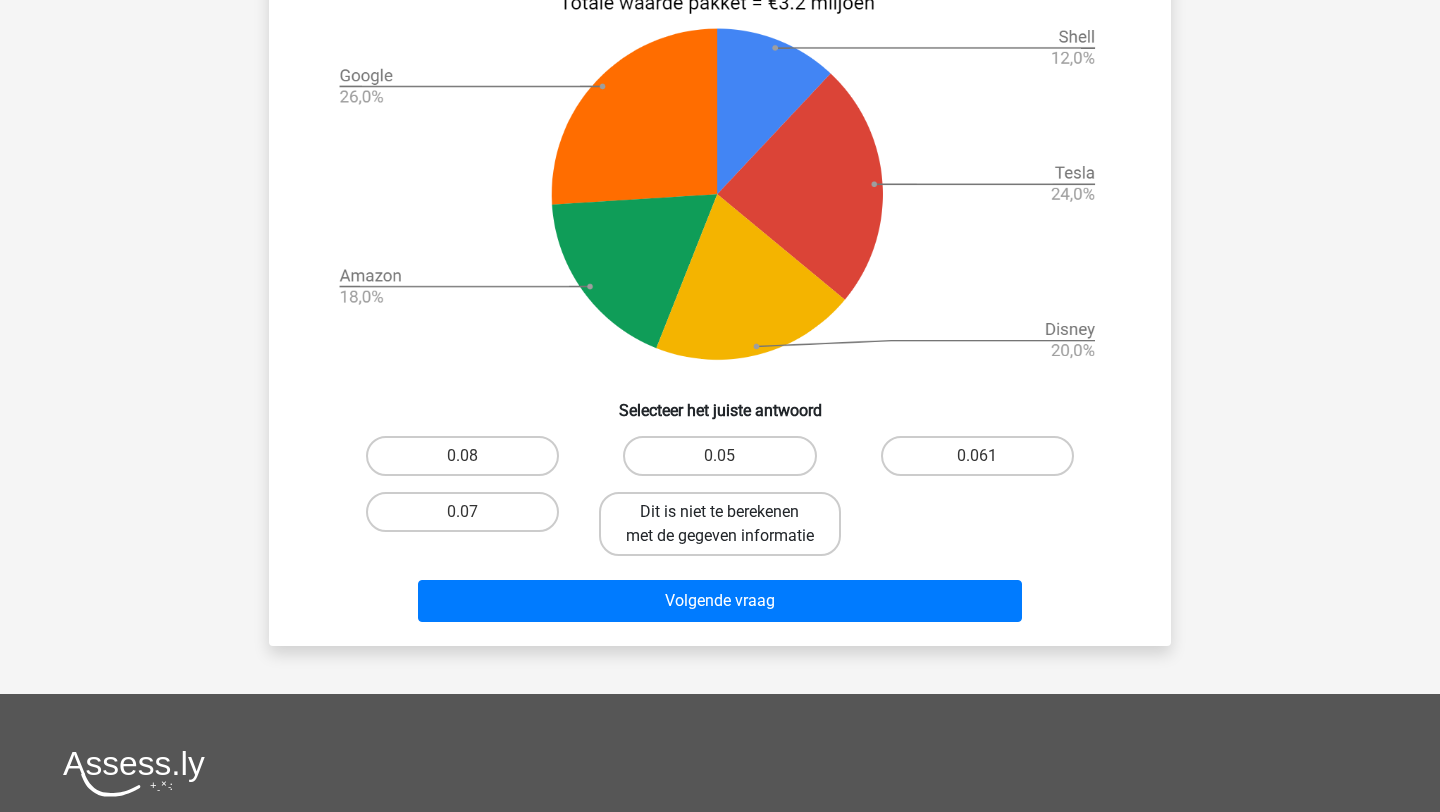 click on "Dit is niet te berekenen met de gegeven informatie" at bounding box center [719, 524] 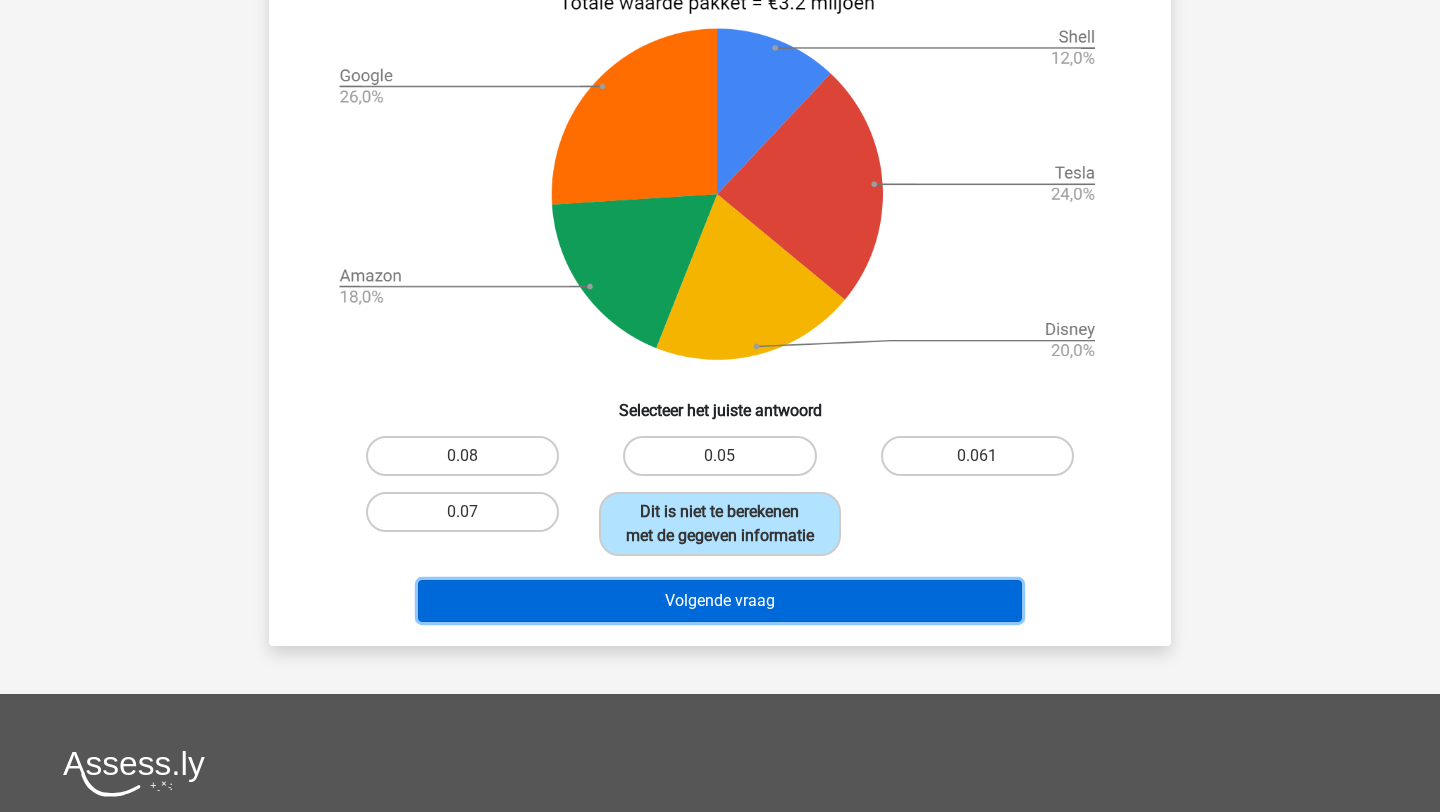 click on "Volgende vraag" at bounding box center (720, 601) 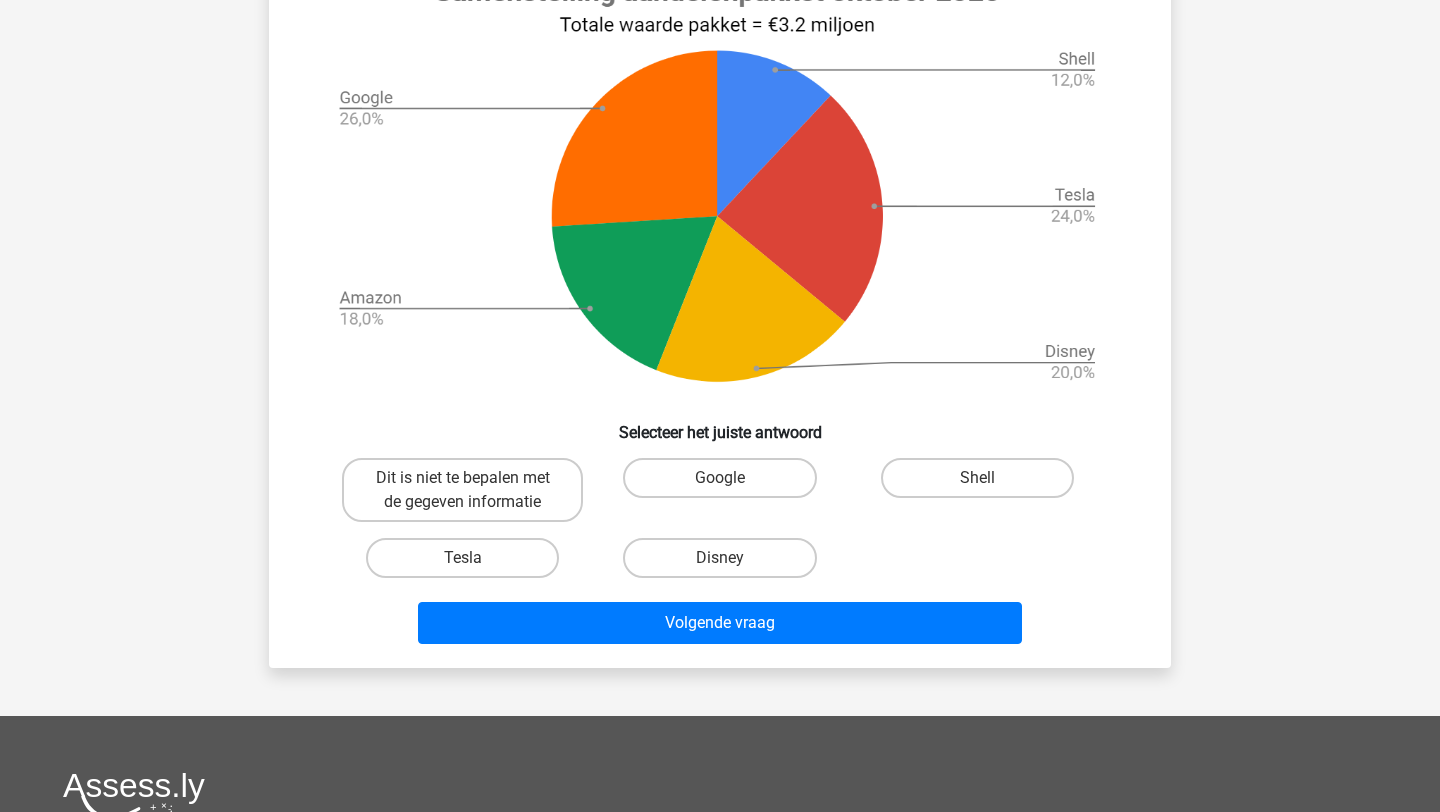 scroll, scrollTop: 781, scrollLeft: 0, axis: vertical 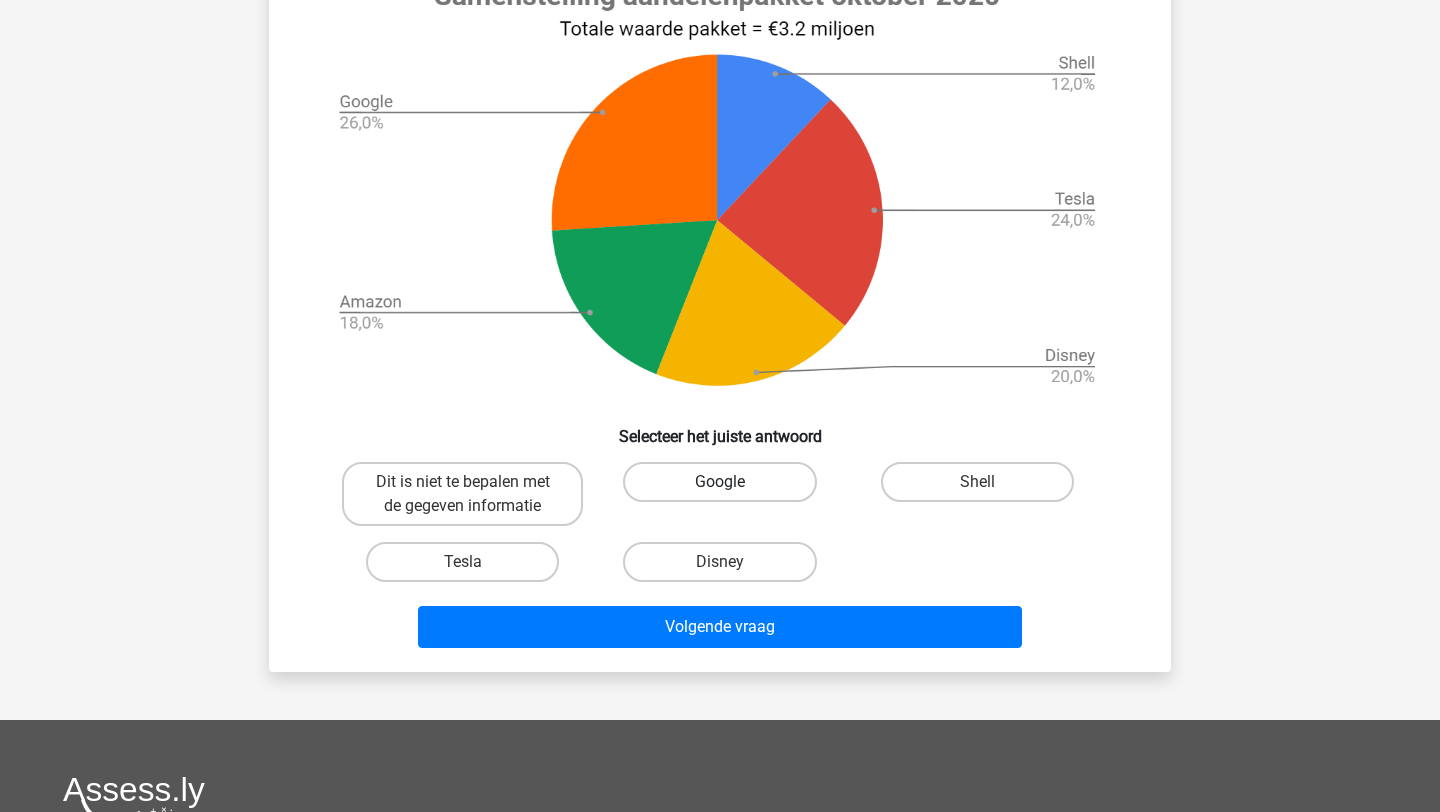 click on "Google" at bounding box center [719, 482] 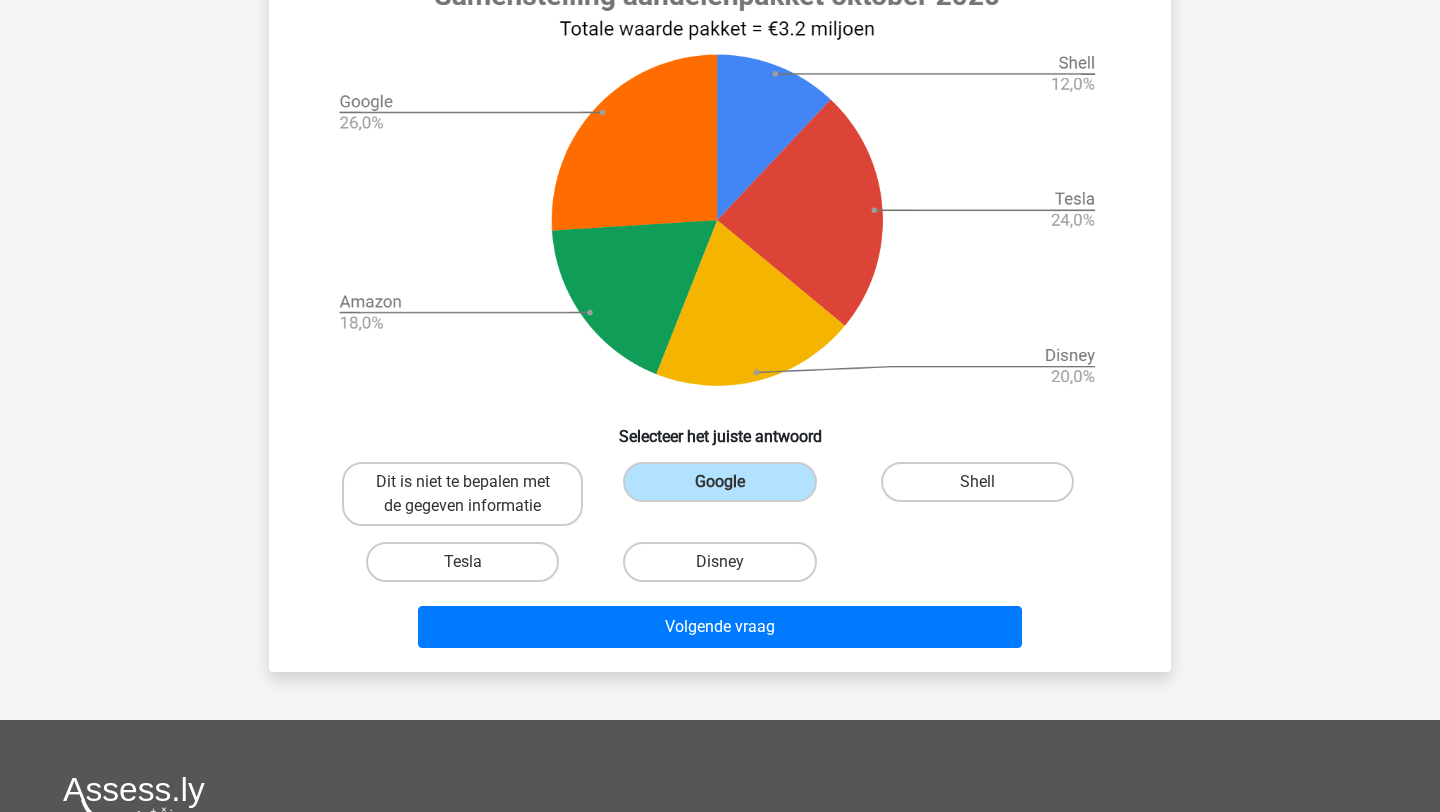 click on "Volgende vraag" at bounding box center (720, 631) 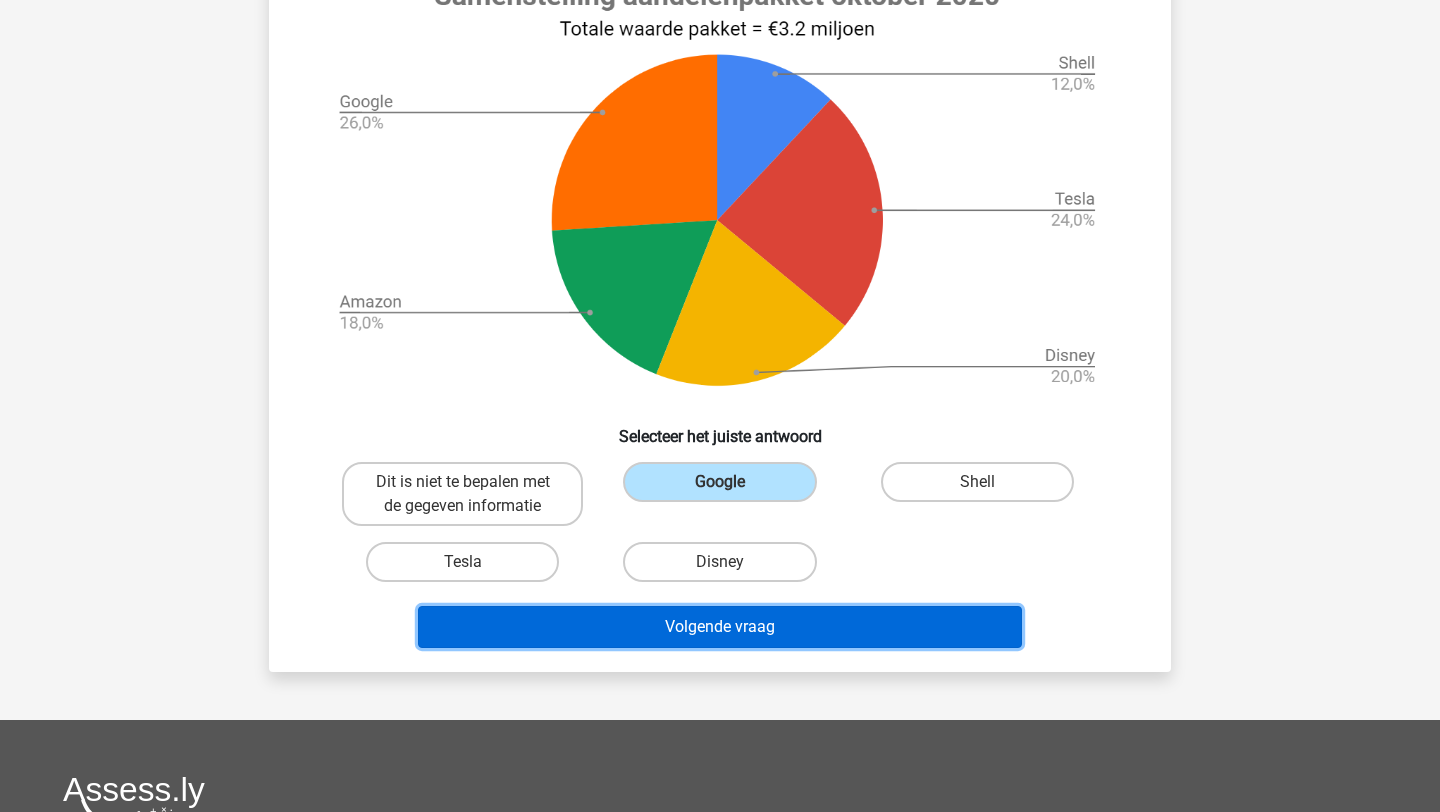click on "Volgende vraag" at bounding box center [720, 627] 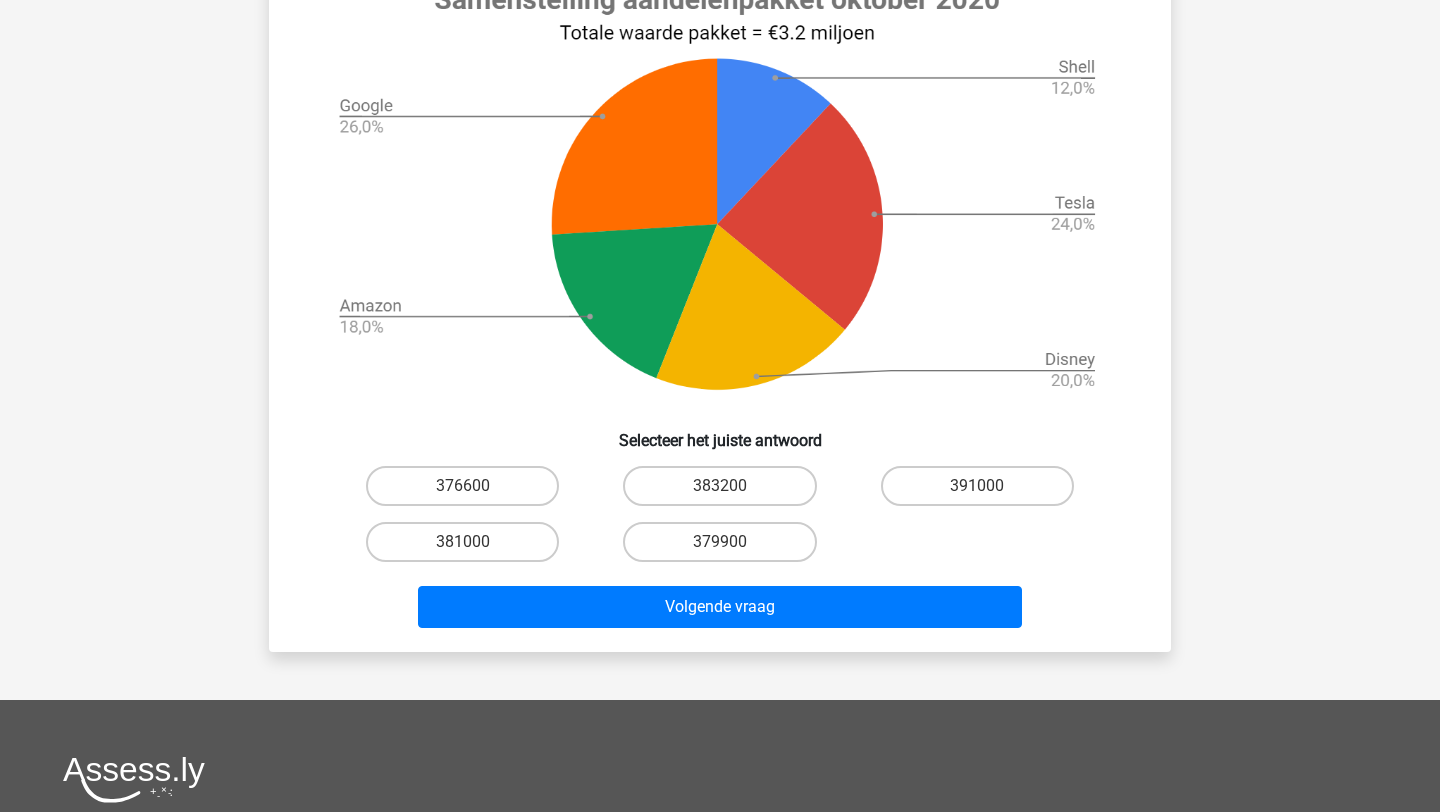 scroll, scrollTop: 839, scrollLeft: 0, axis: vertical 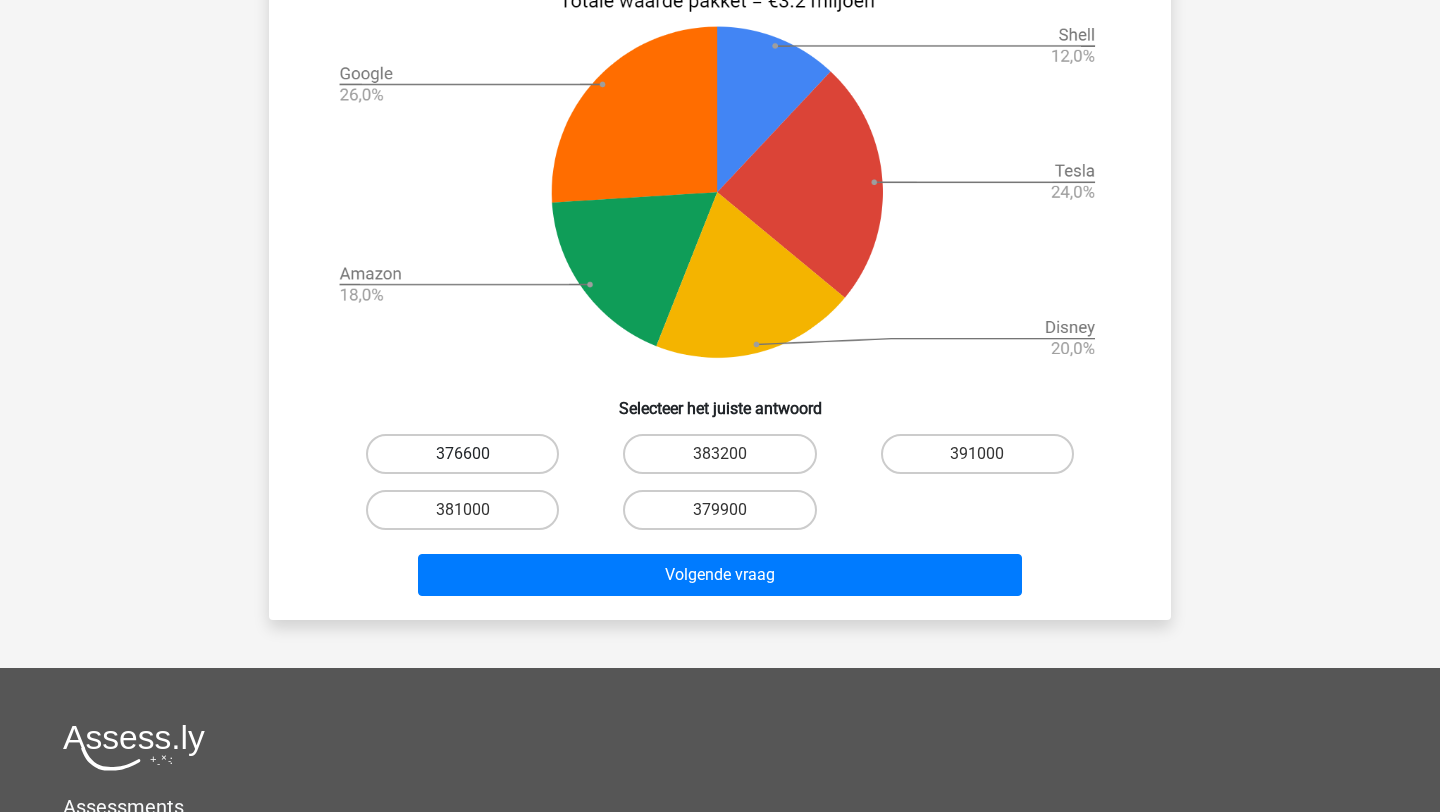 click on "376600" at bounding box center (462, 454) 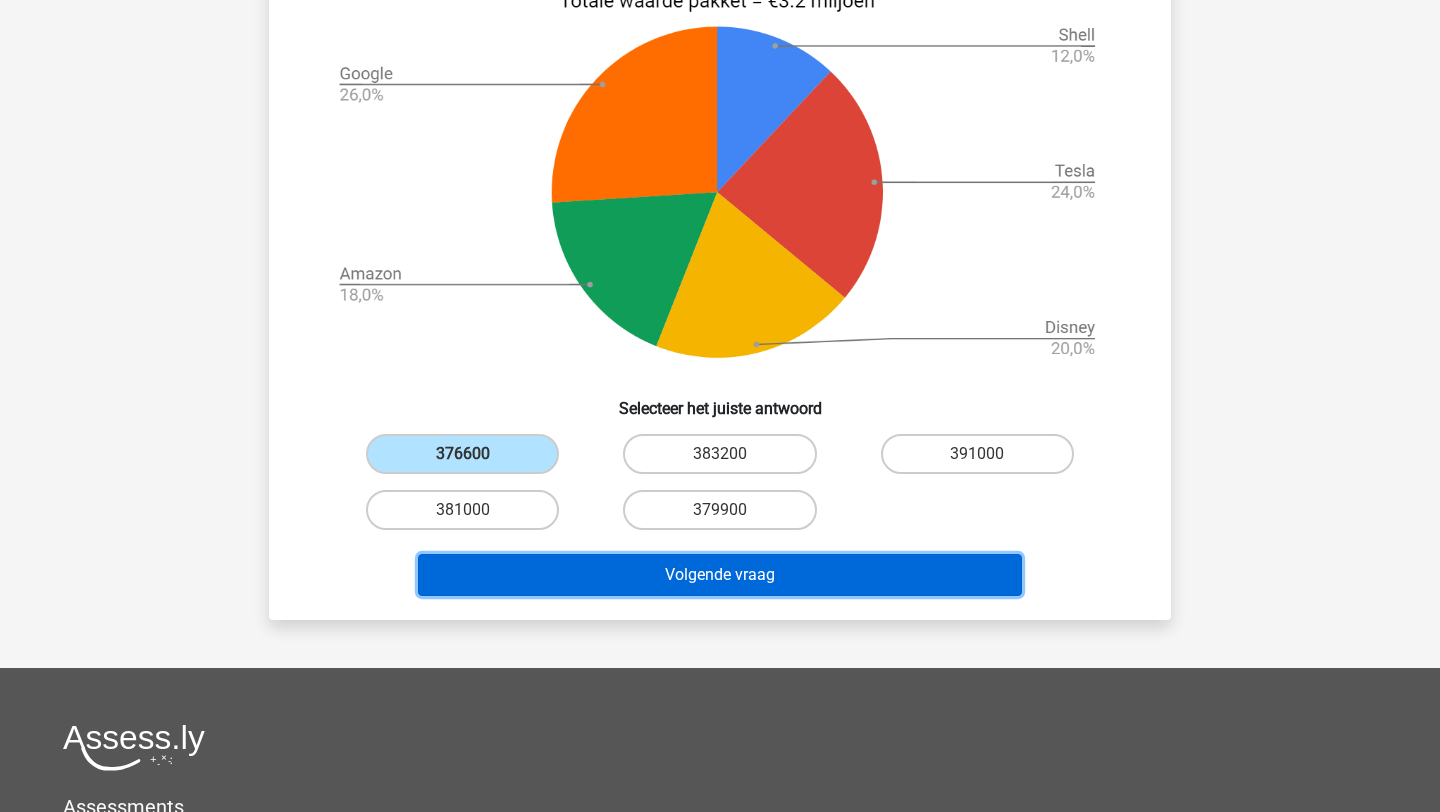 click on "Volgende vraag" at bounding box center [720, 575] 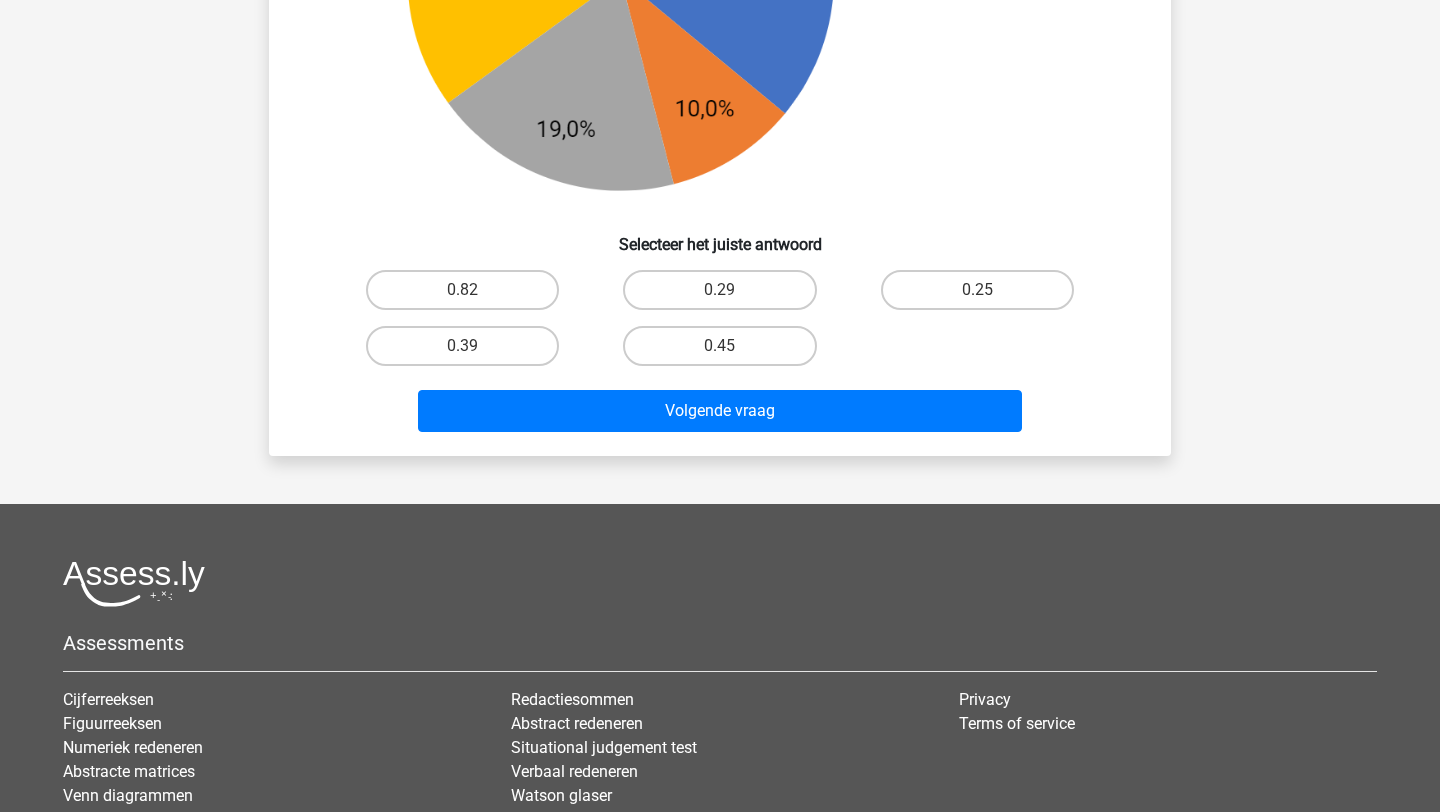 scroll, scrollTop: 1018, scrollLeft: 0, axis: vertical 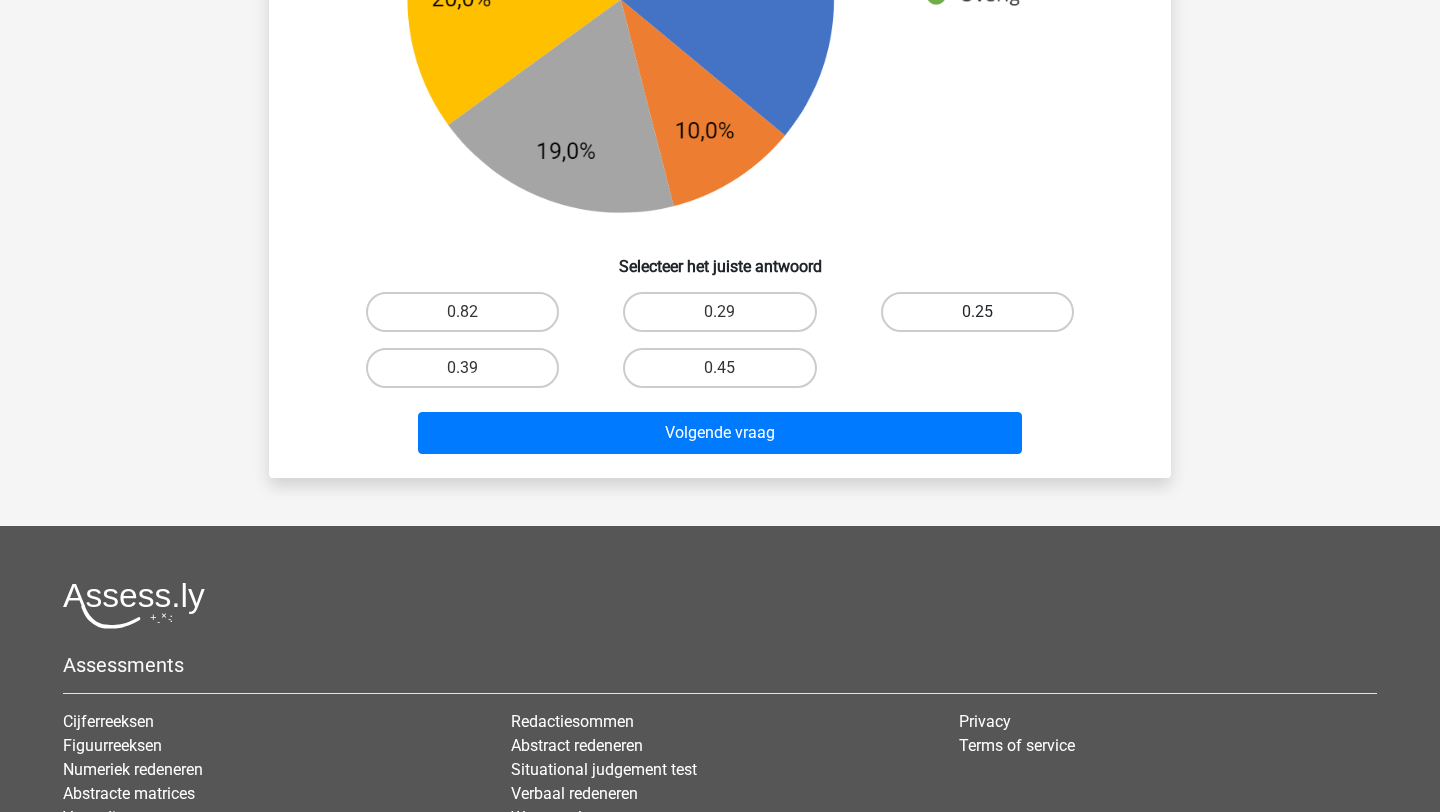 click on "0.25" at bounding box center [977, 312] 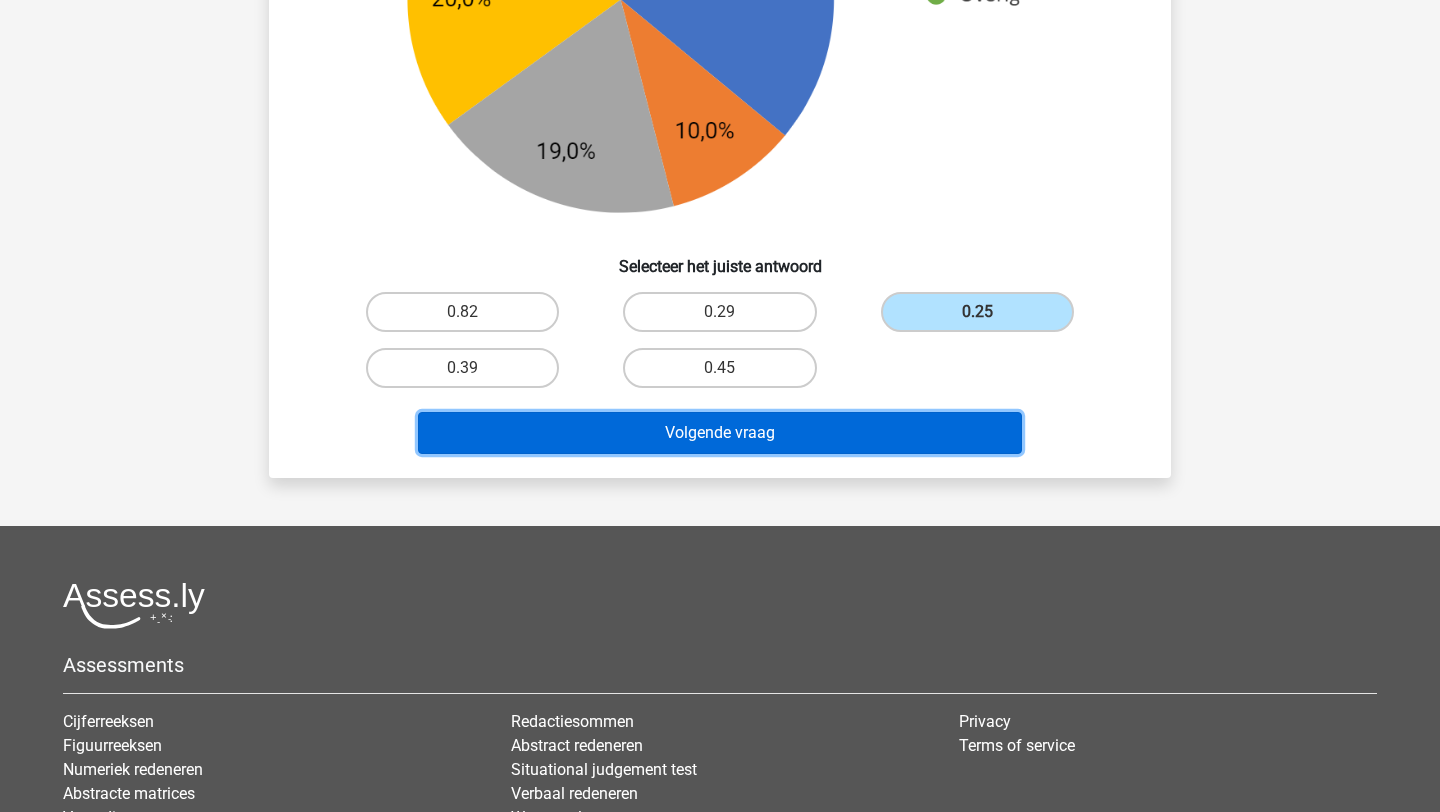 click on "Volgende vraag" at bounding box center [720, 433] 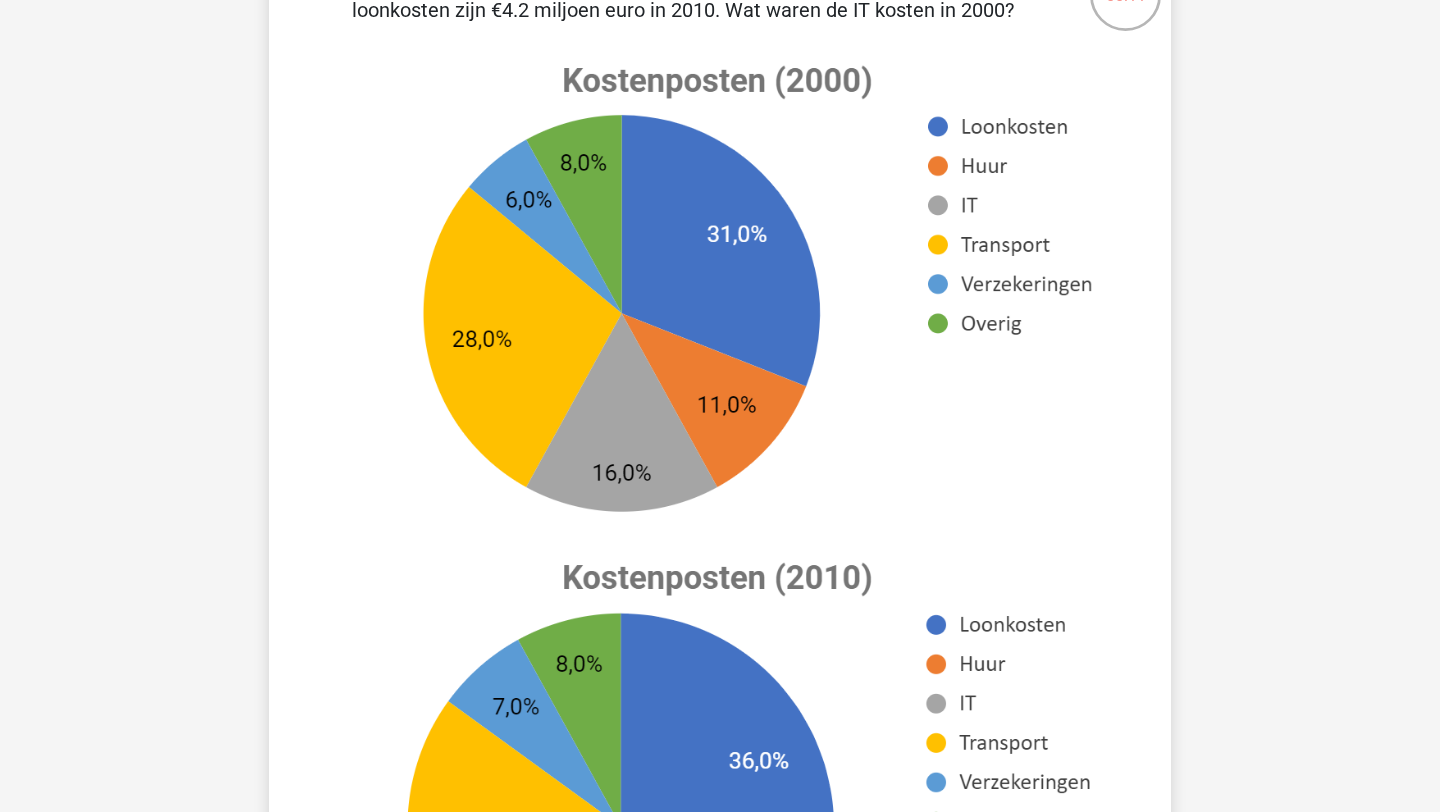 scroll, scrollTop: 0, scrollLeft: 0, axis: both 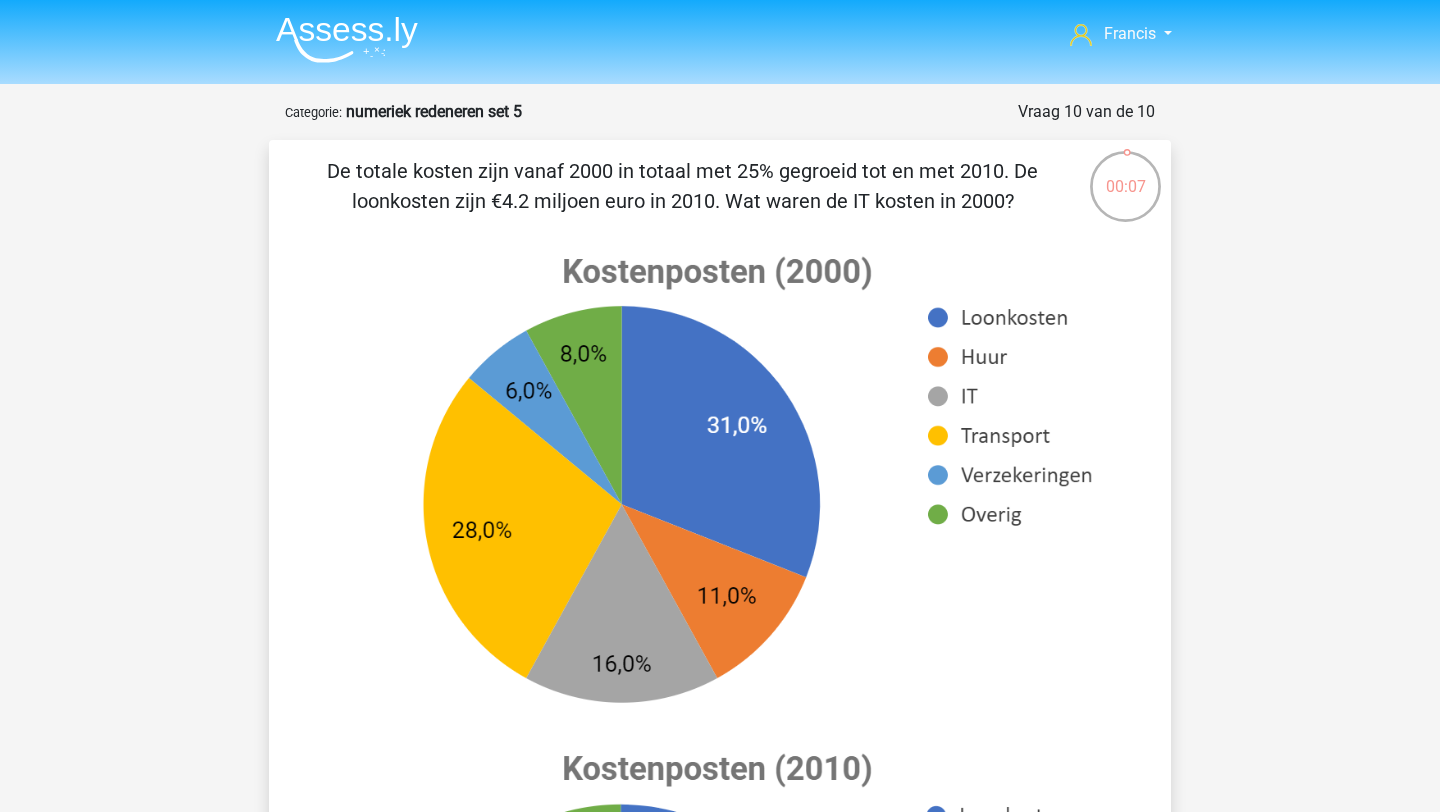 click on "00:07" at bounding box center [1125, 174] 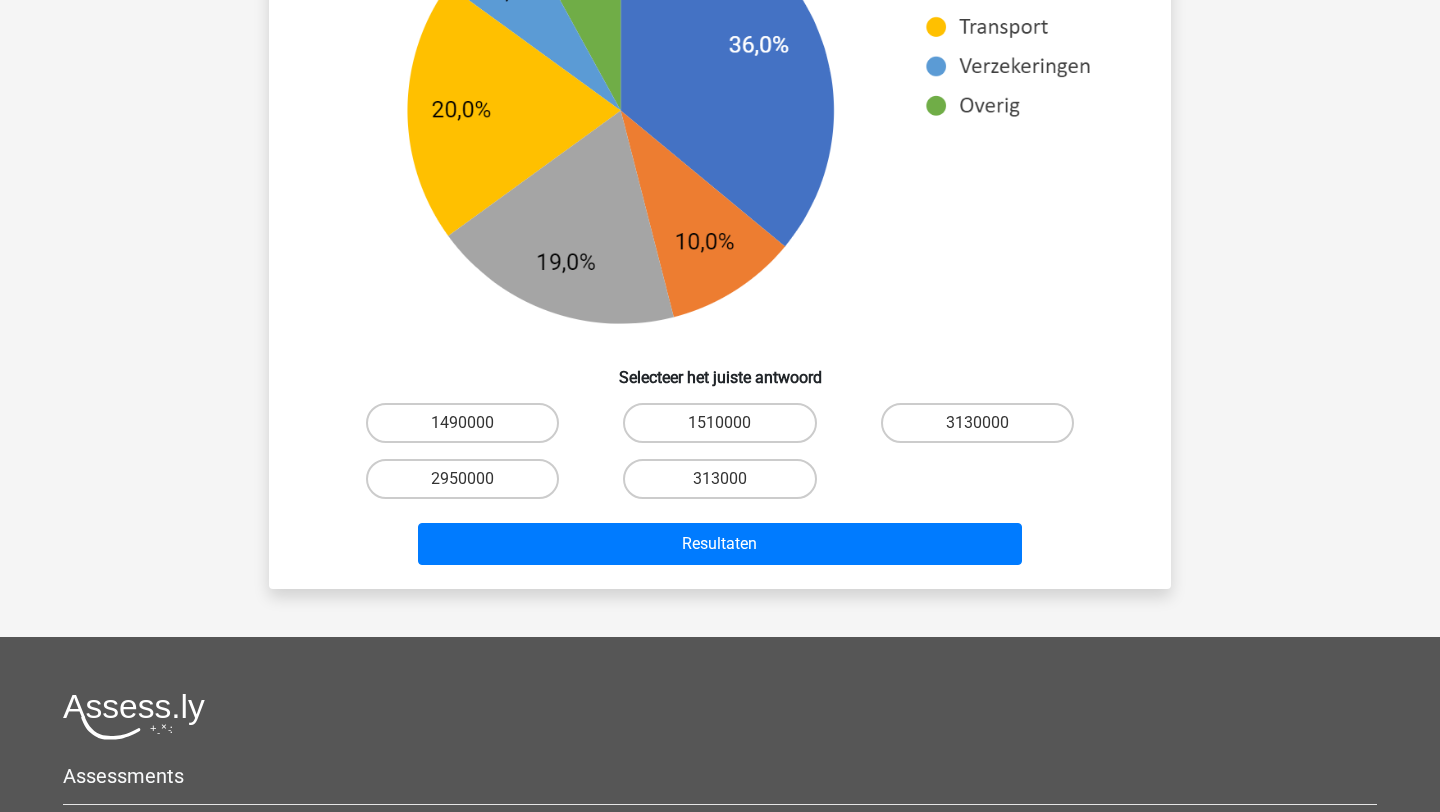 scroll, scrollTop: 905, scrollLeft: 0, axis: vertical 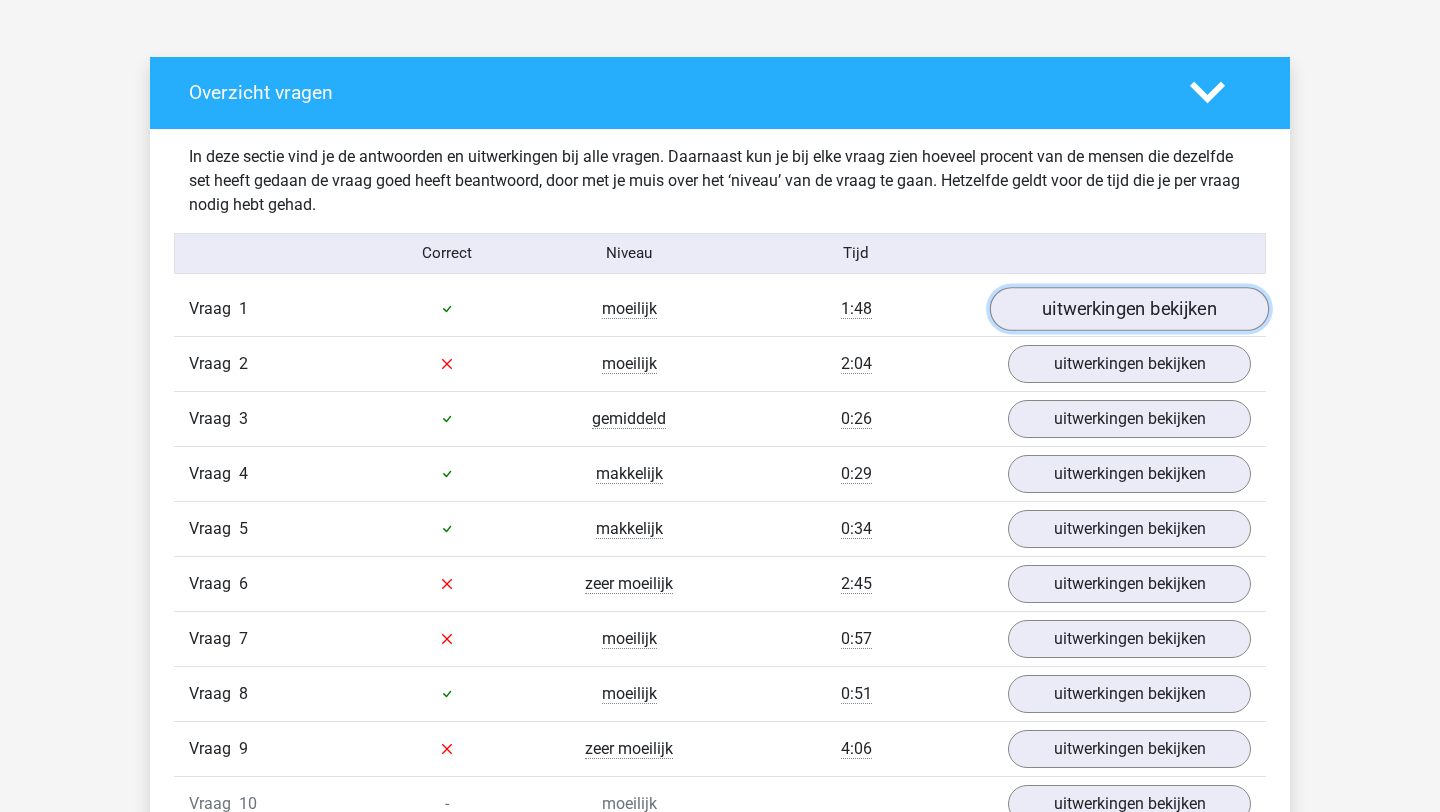click on "uitwerkingen bekijken" at bounding box center [1129, 309] 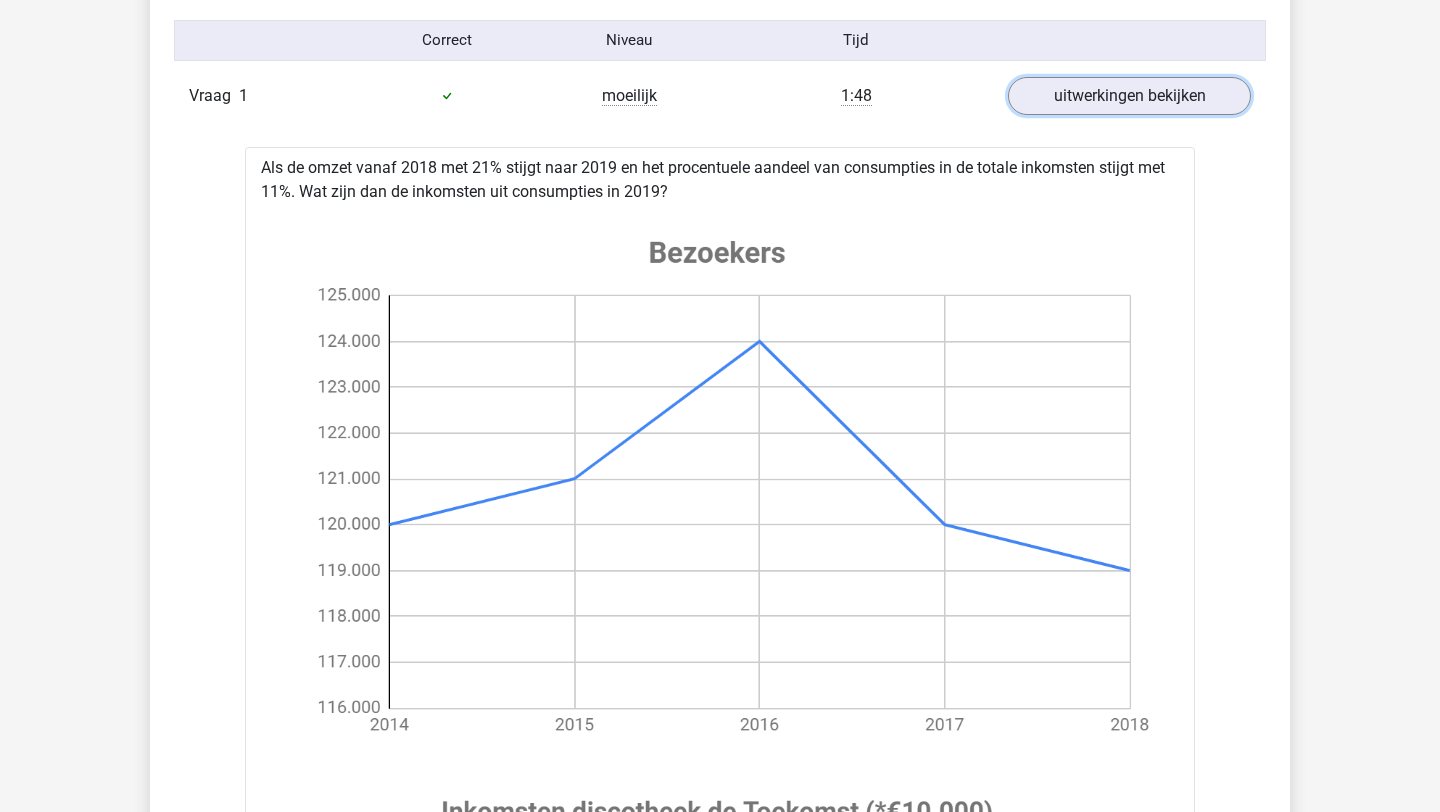 scroll, scrollTop: 1260, scrollLeft: 0, axis: vertical 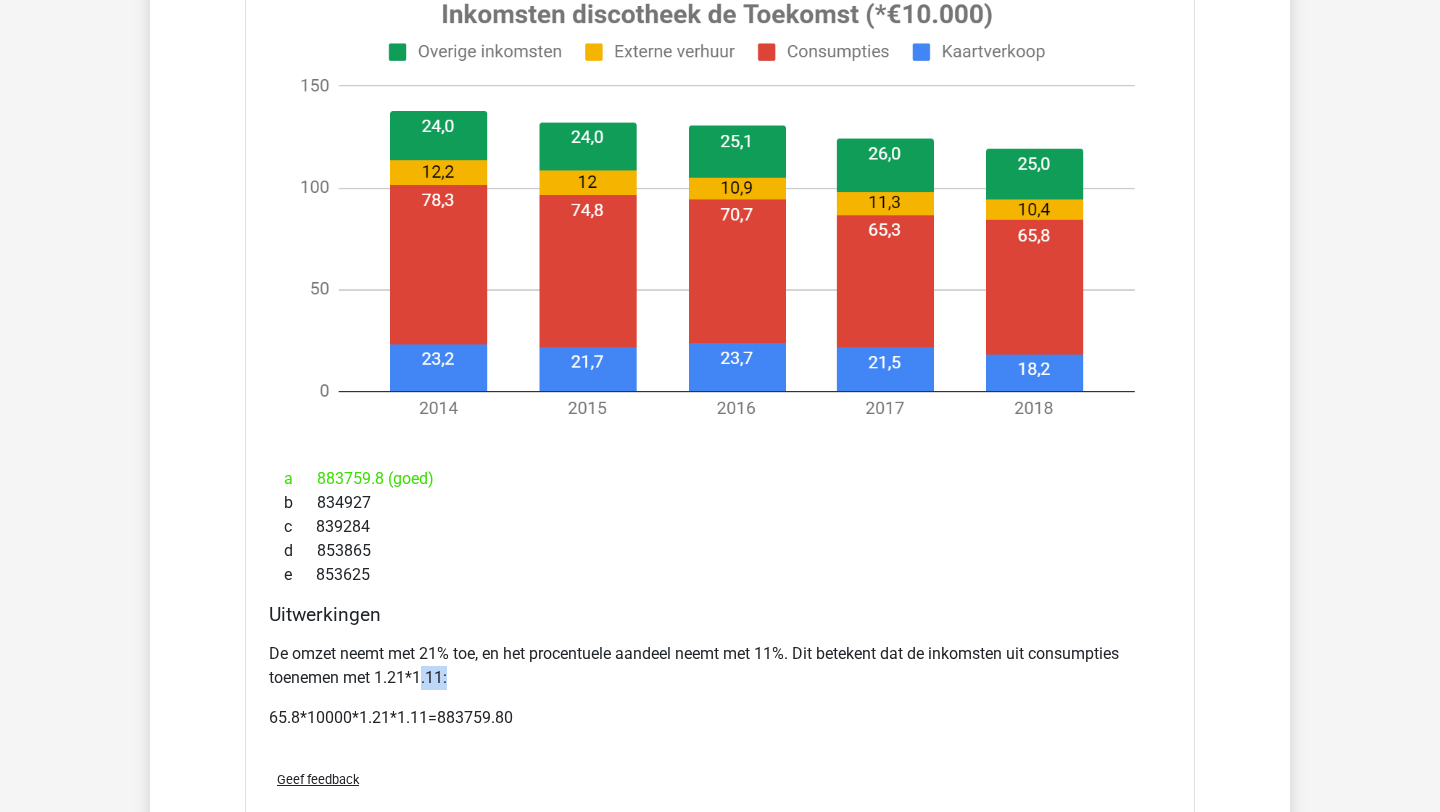 drag, startPoint x: 420, startPoint y: 685, endPoint x: 451, endPoint y: 685, distance: 31 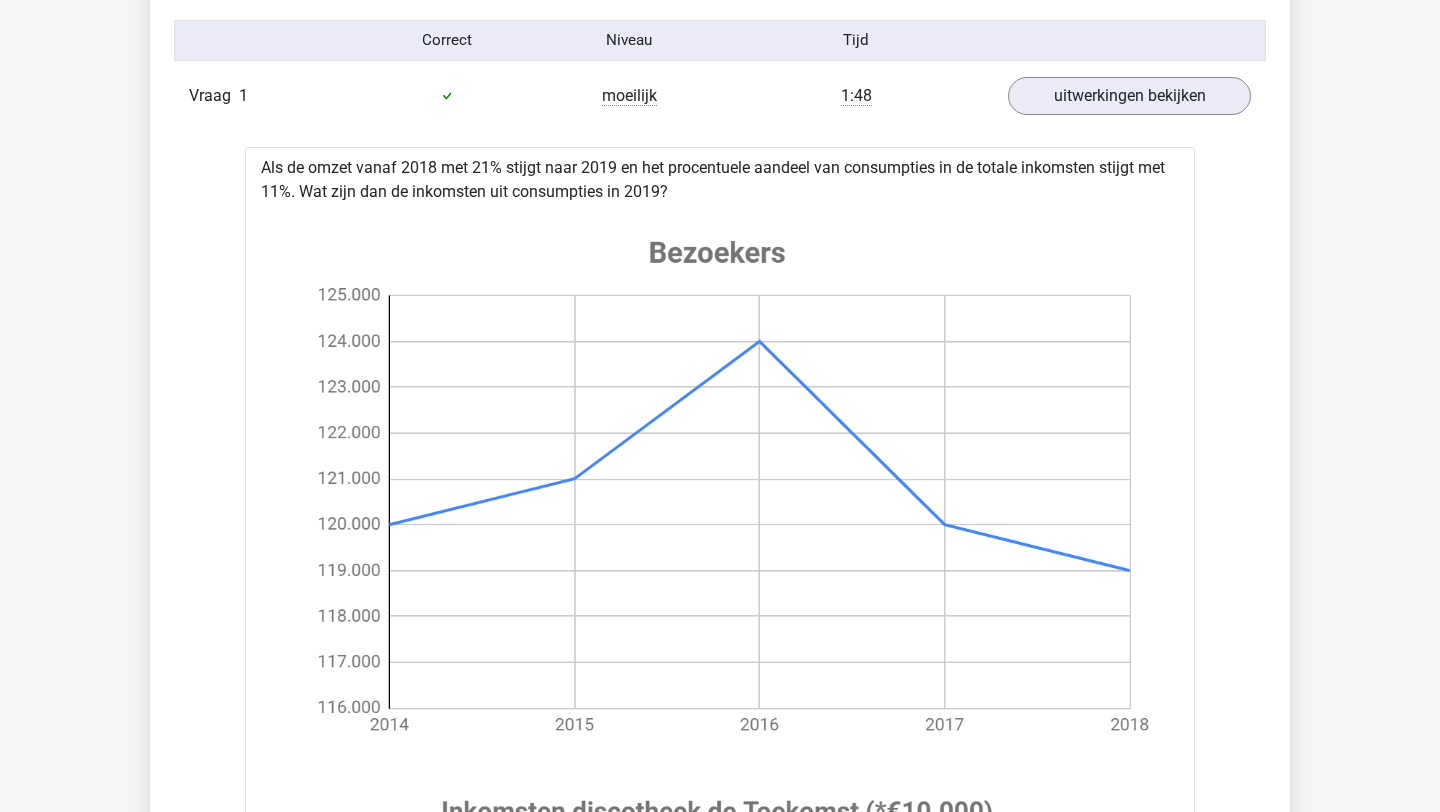 scroll, scrollTop: 1265, scrollLeft: 0, axis: vertical 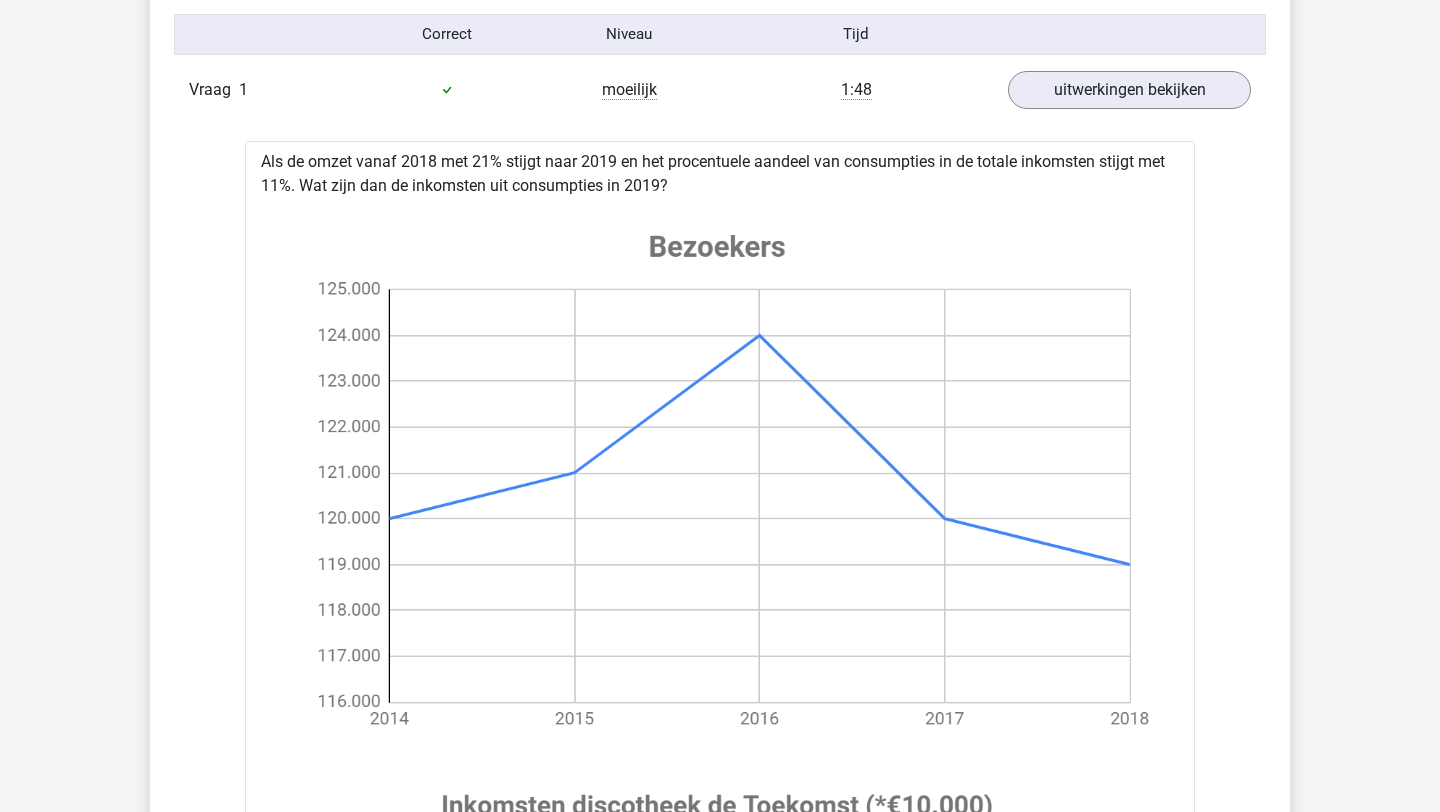 drag, startPoint x: 599, startPoint y: 98, endPoint x: 662, endPoint y: 95, distance: 63.07139 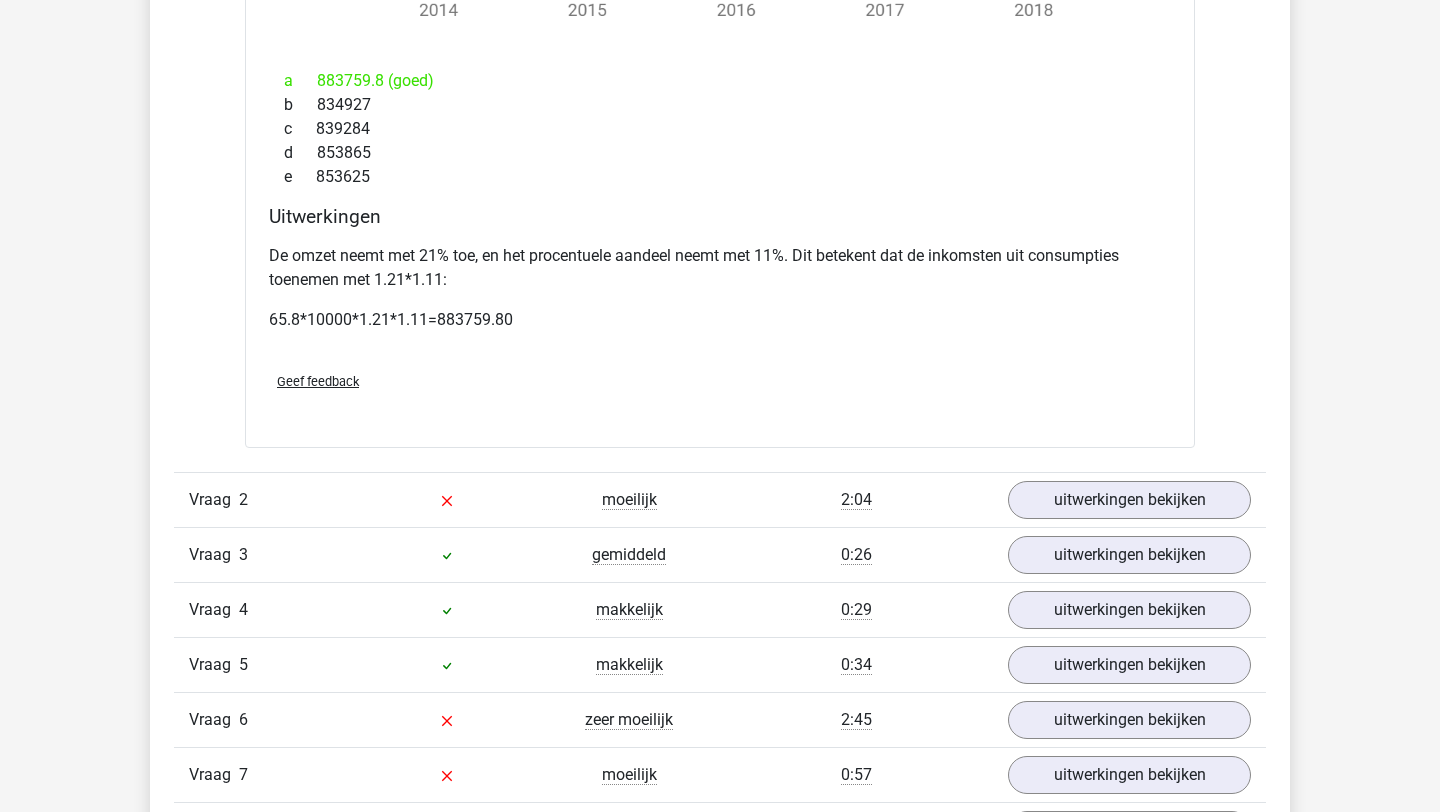 scroll, scrollTop: 2477, scrollLeft: 0, axis: vertical 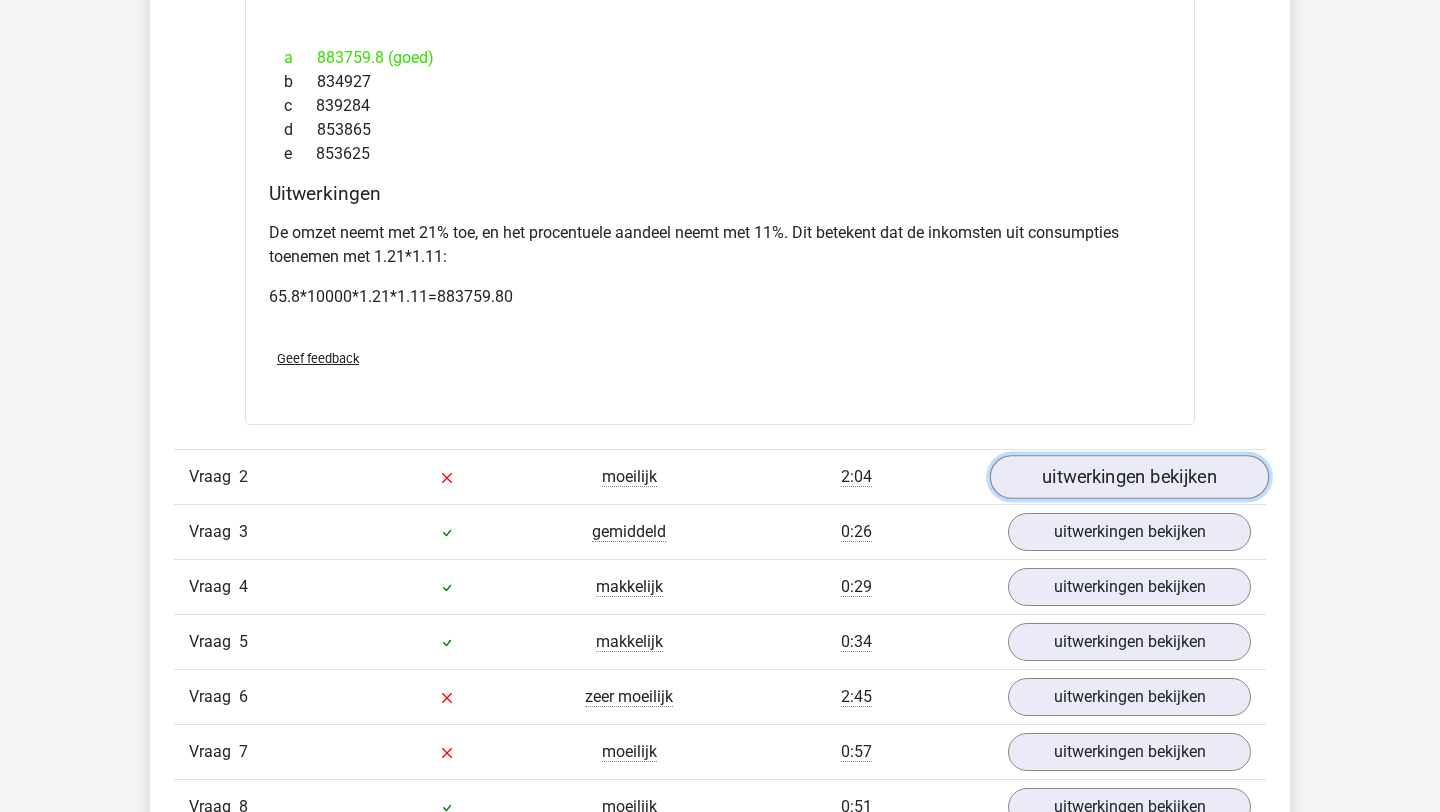 click on "uitwerkingen bekijken" at bounding box center [1129, 477] 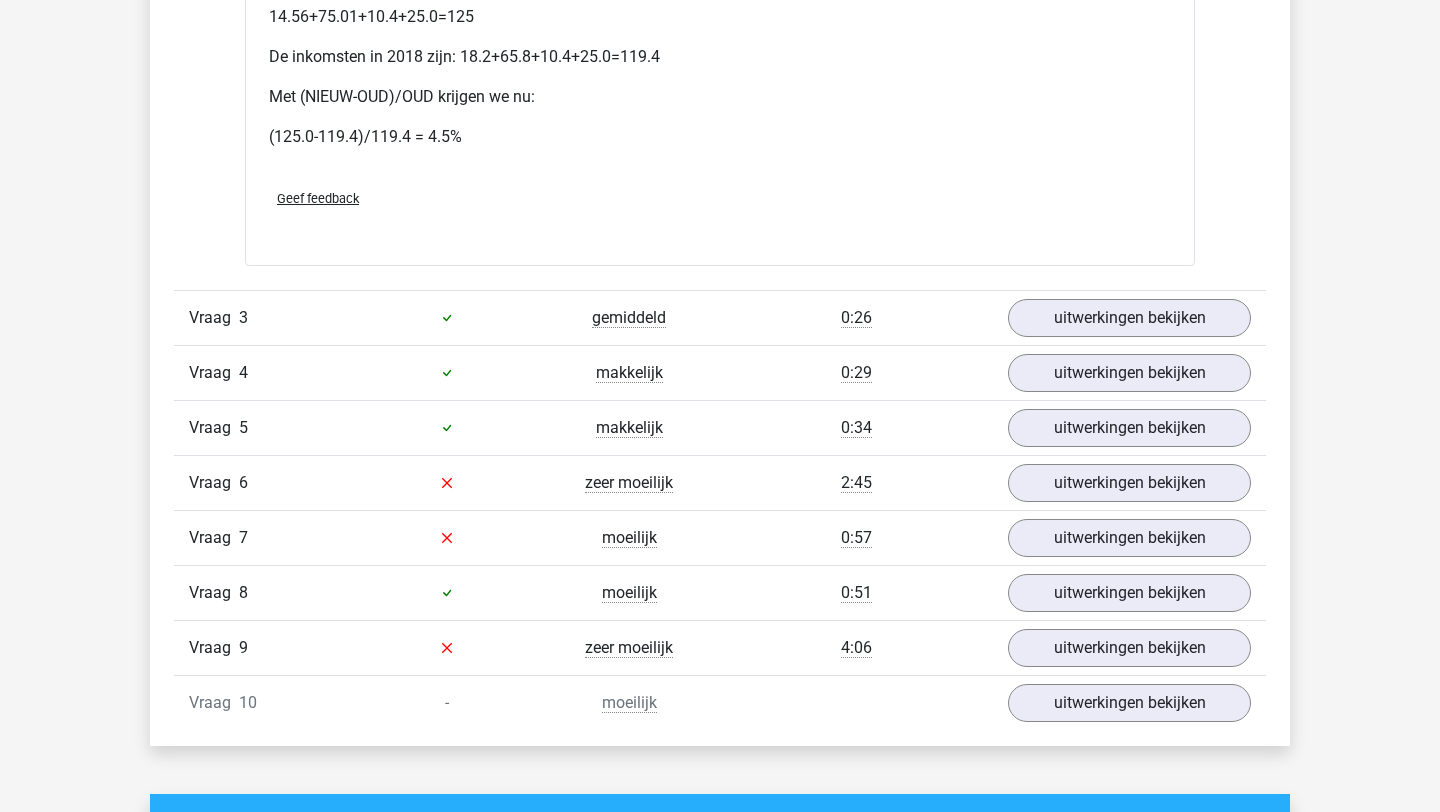 scroll, scrollTop: 4581, scrollLeft: 0, axis: vertical 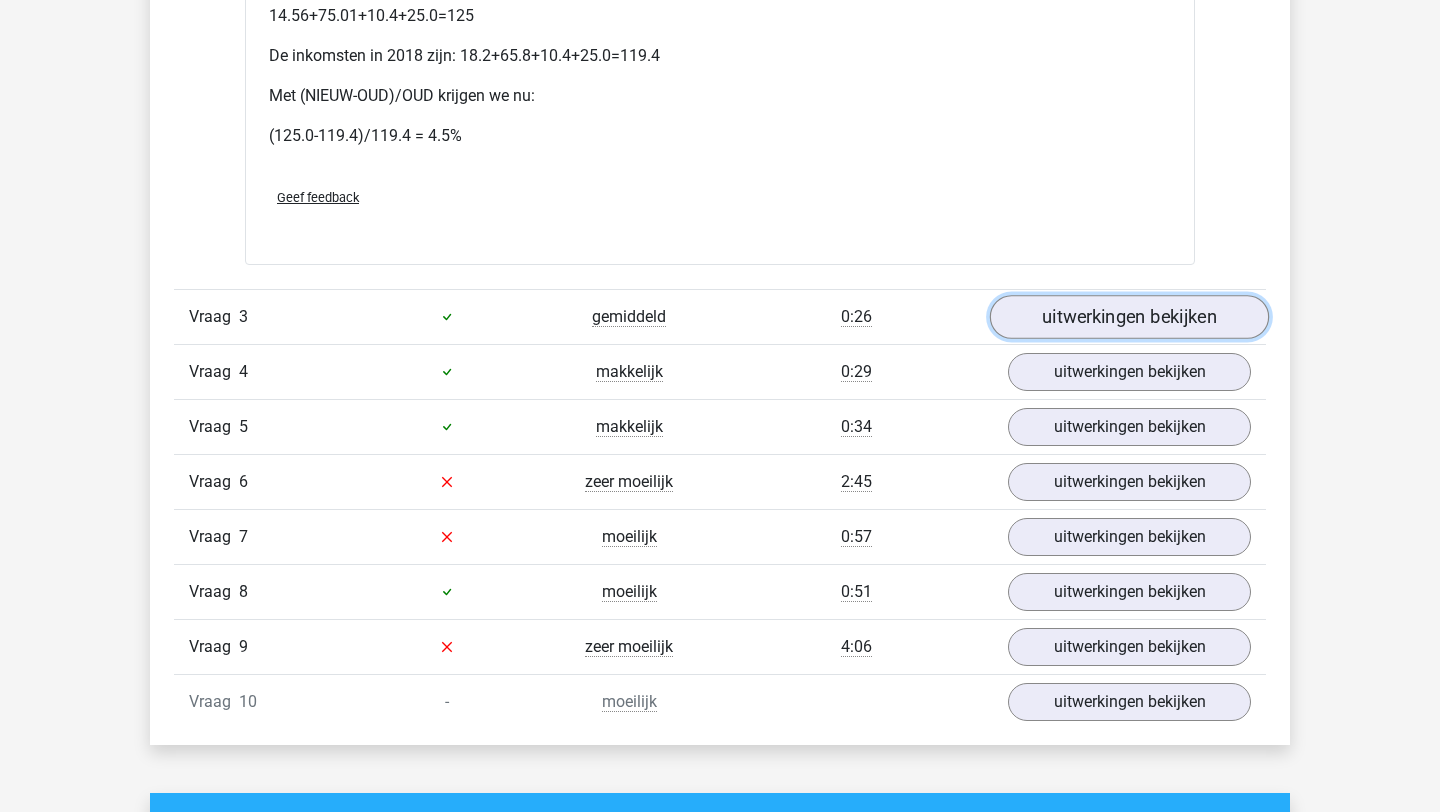 click on "uitwerkingen bekijken" at bounding box center [1129, 317] 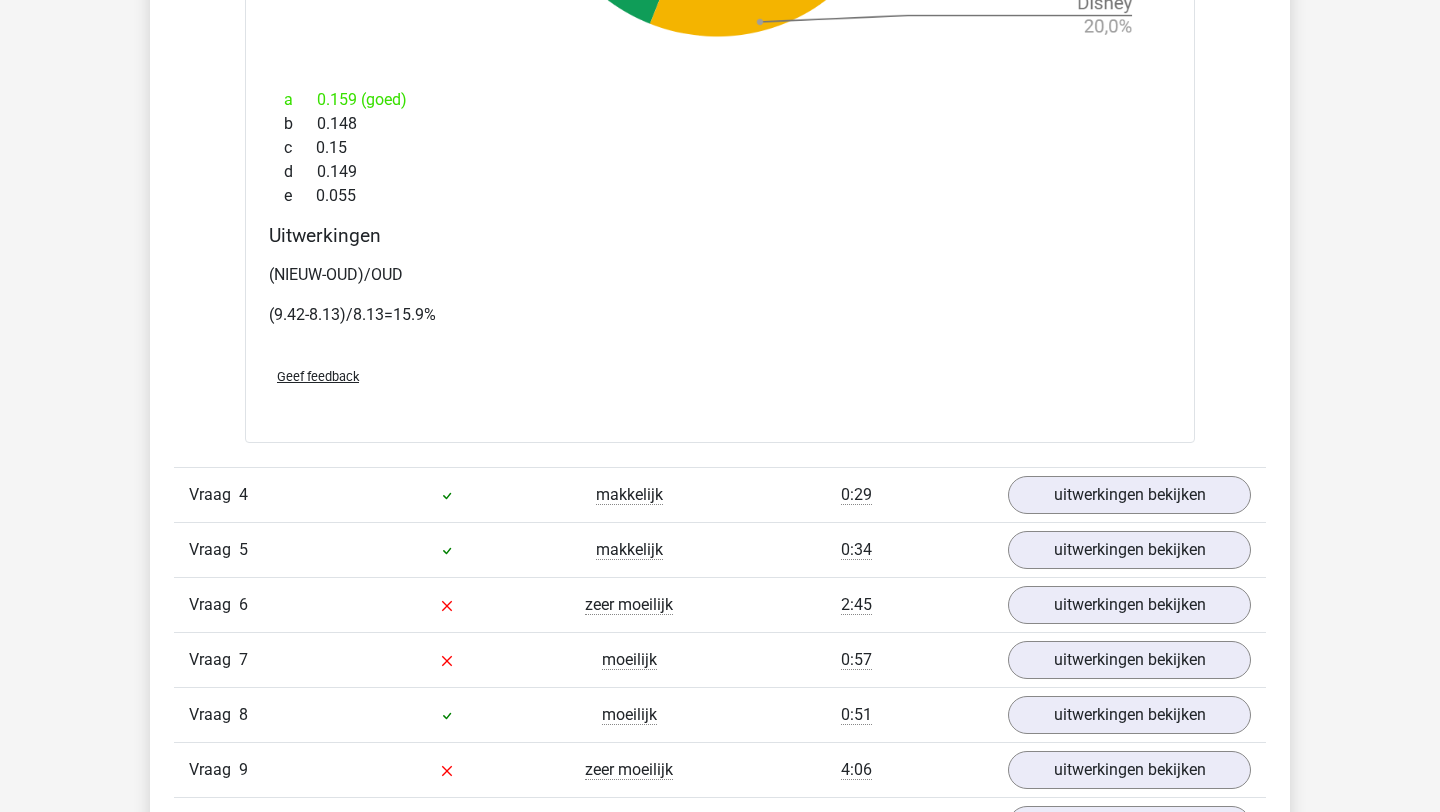 scroll, scrollTop: 6035, scrollLeft: 0, axis: vertical 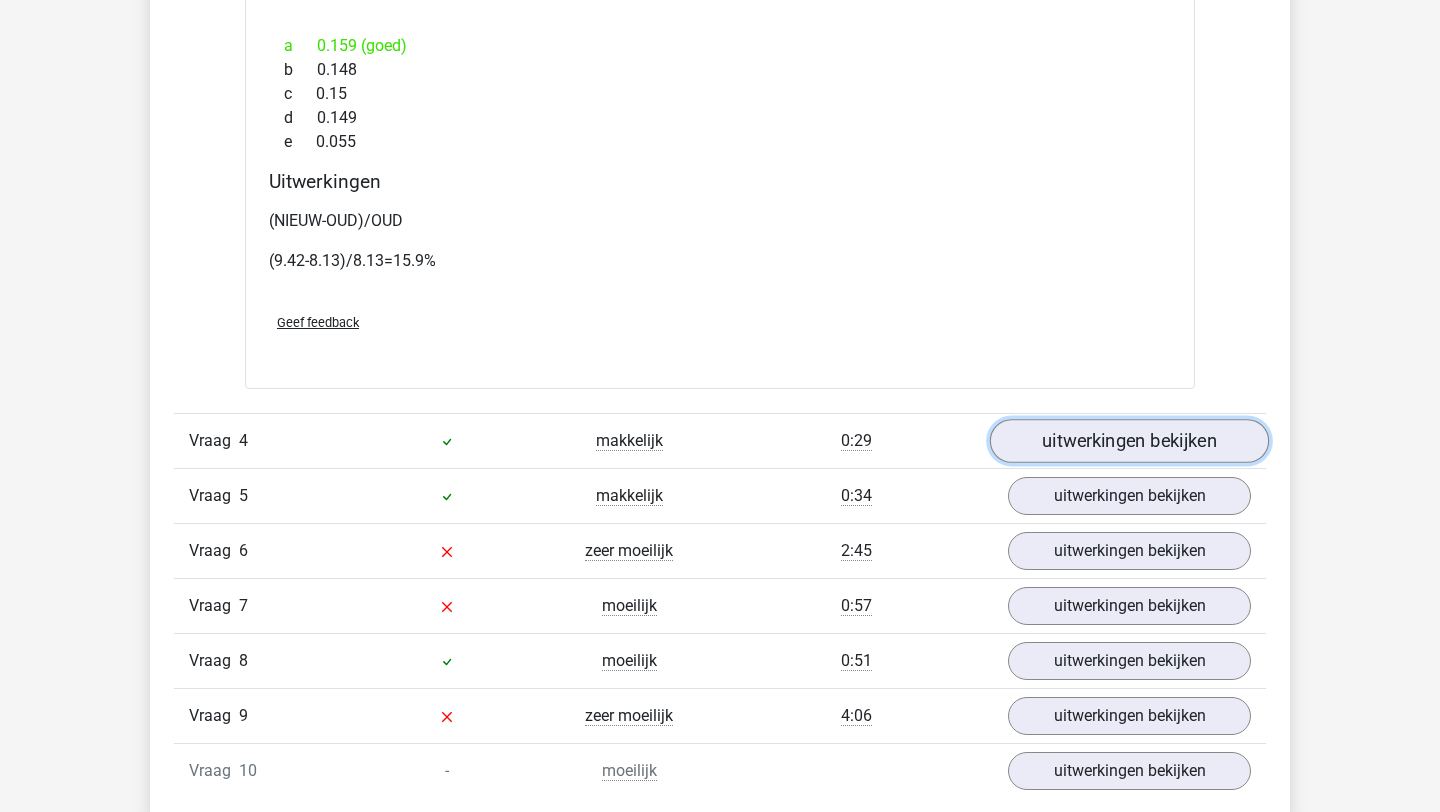 click on "uitwerkingen bekijken" at bounding box center (1129, 441) 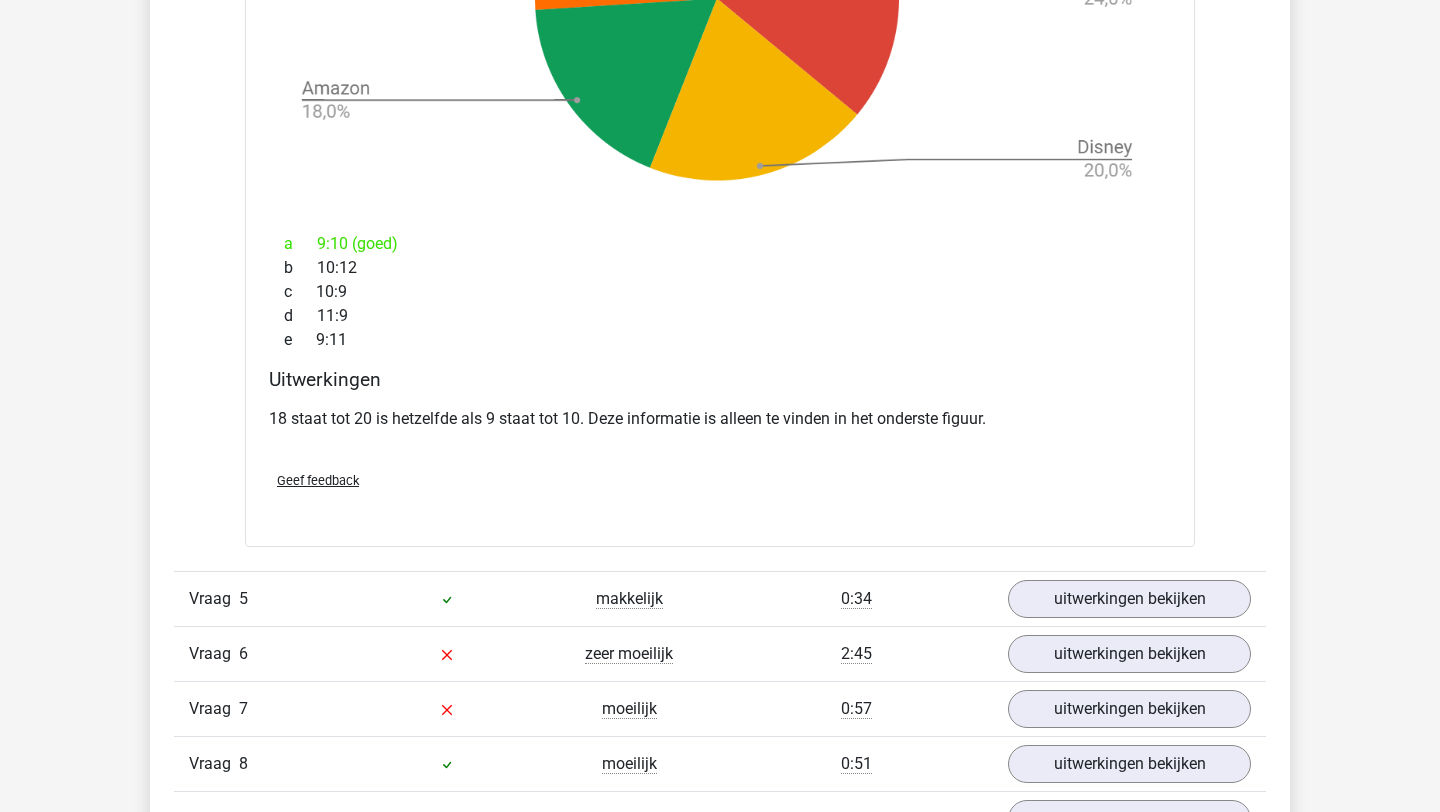 scroll, scrollTop: 7669, scrollLeft: 0, axis: vertical 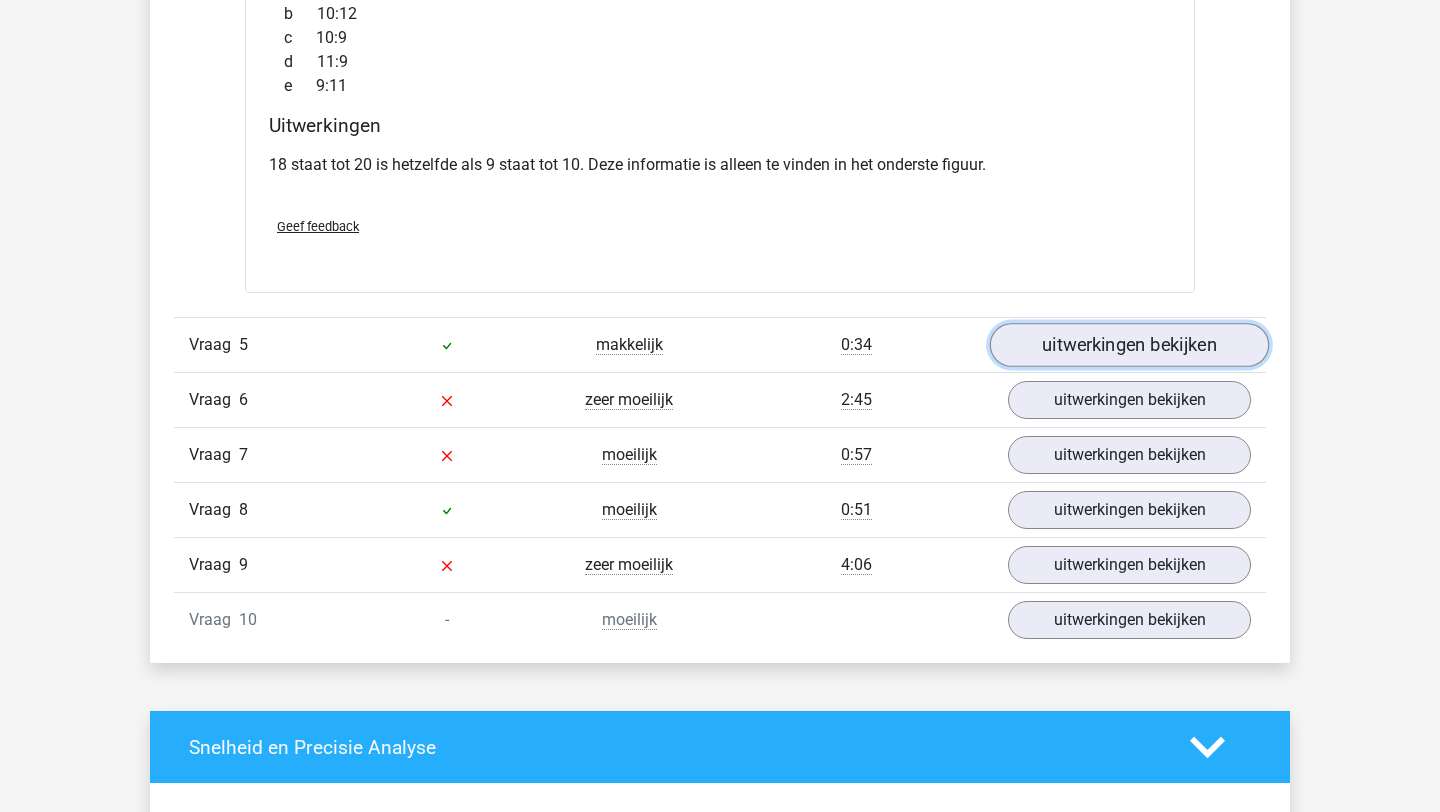 click on "uitwerkingen bekijken" at bounding box center [1129, 345] 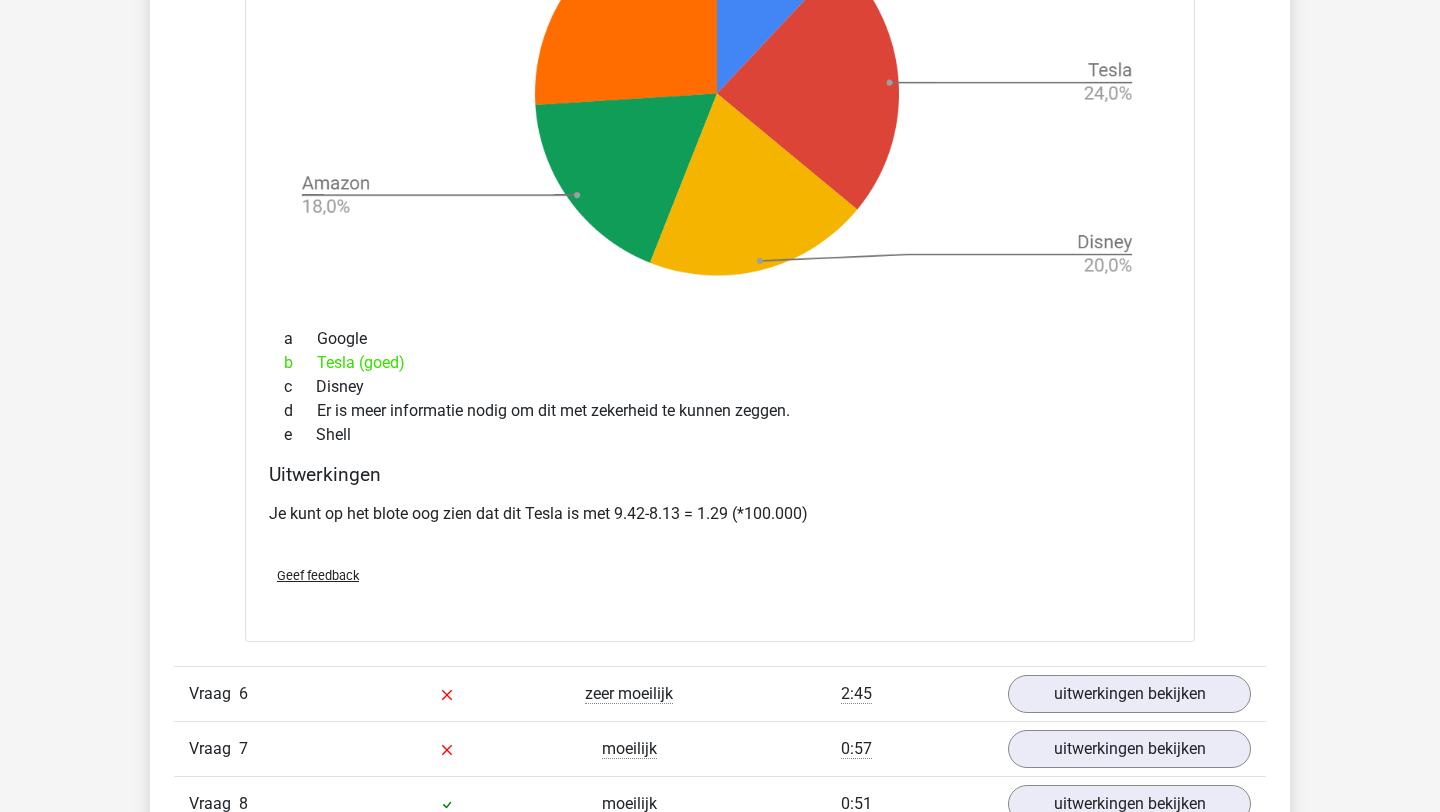 scroll, scrollTop: 8885, scrollLeft: 0, axis: vertical 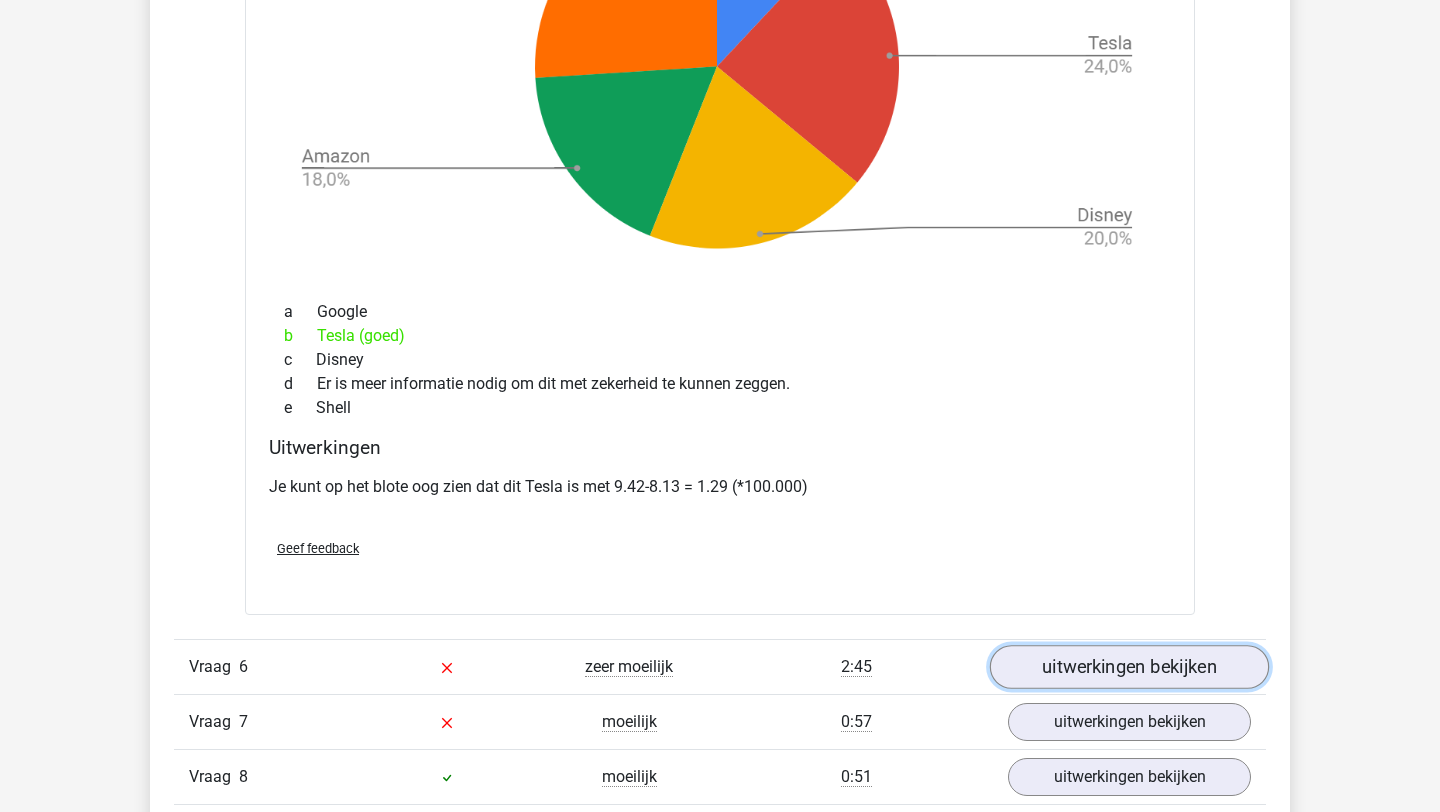 click on "uitwerkingen bekijken" at bounding box center (1129, 667) 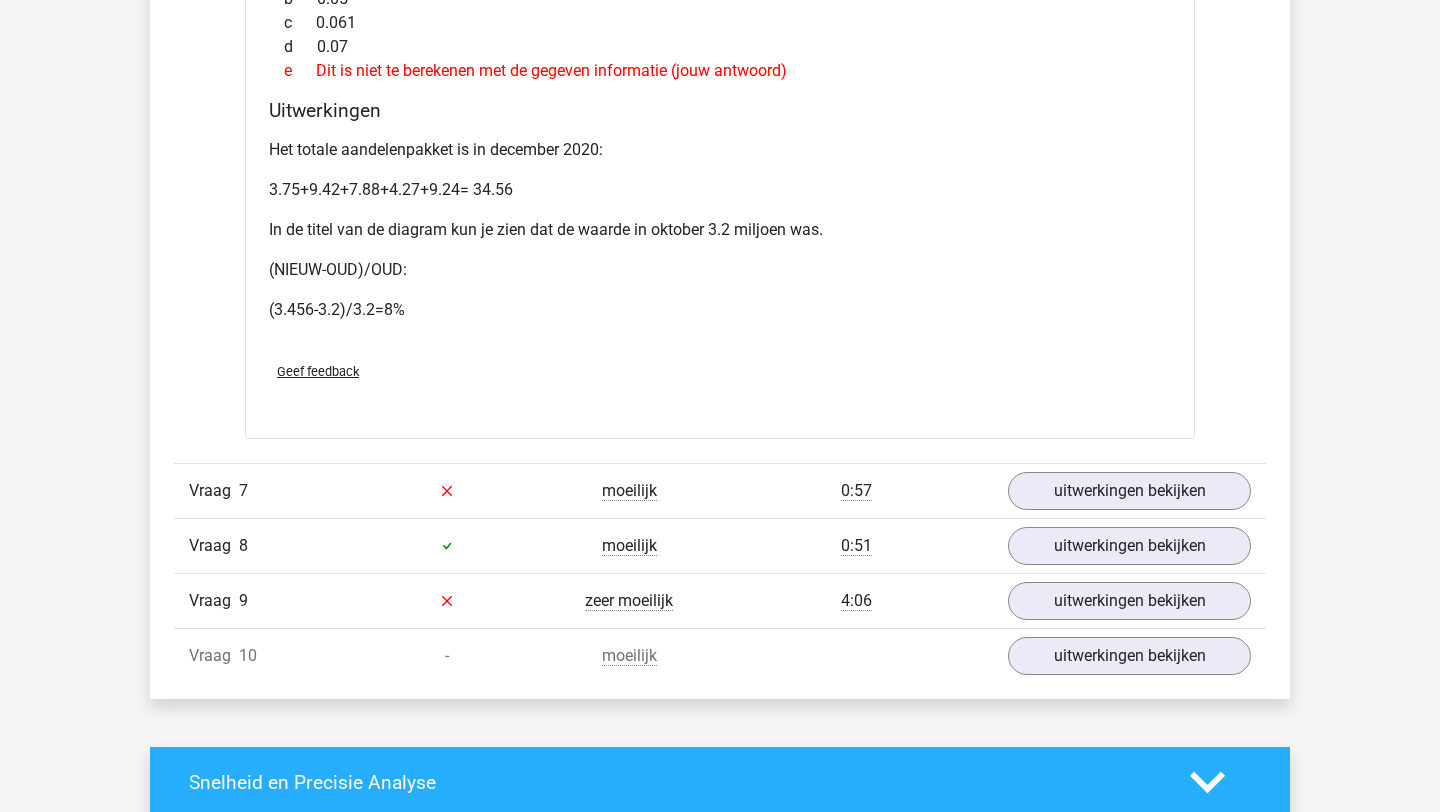 scroll, scrollTop: 10828, scrollLeft: 0, axis: vertical 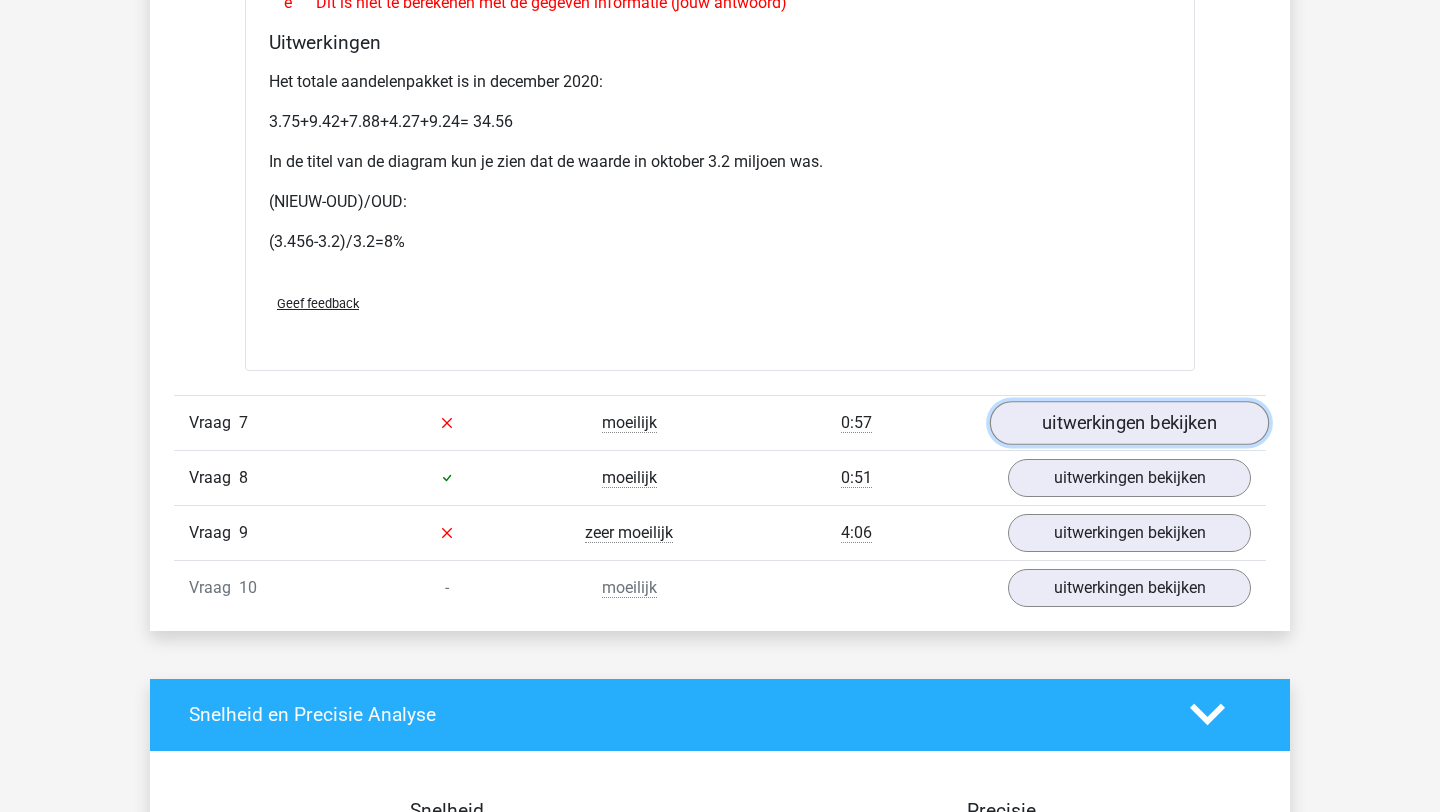 click on "uitwerkingen bekijken" at bounding box center [1129, 423] 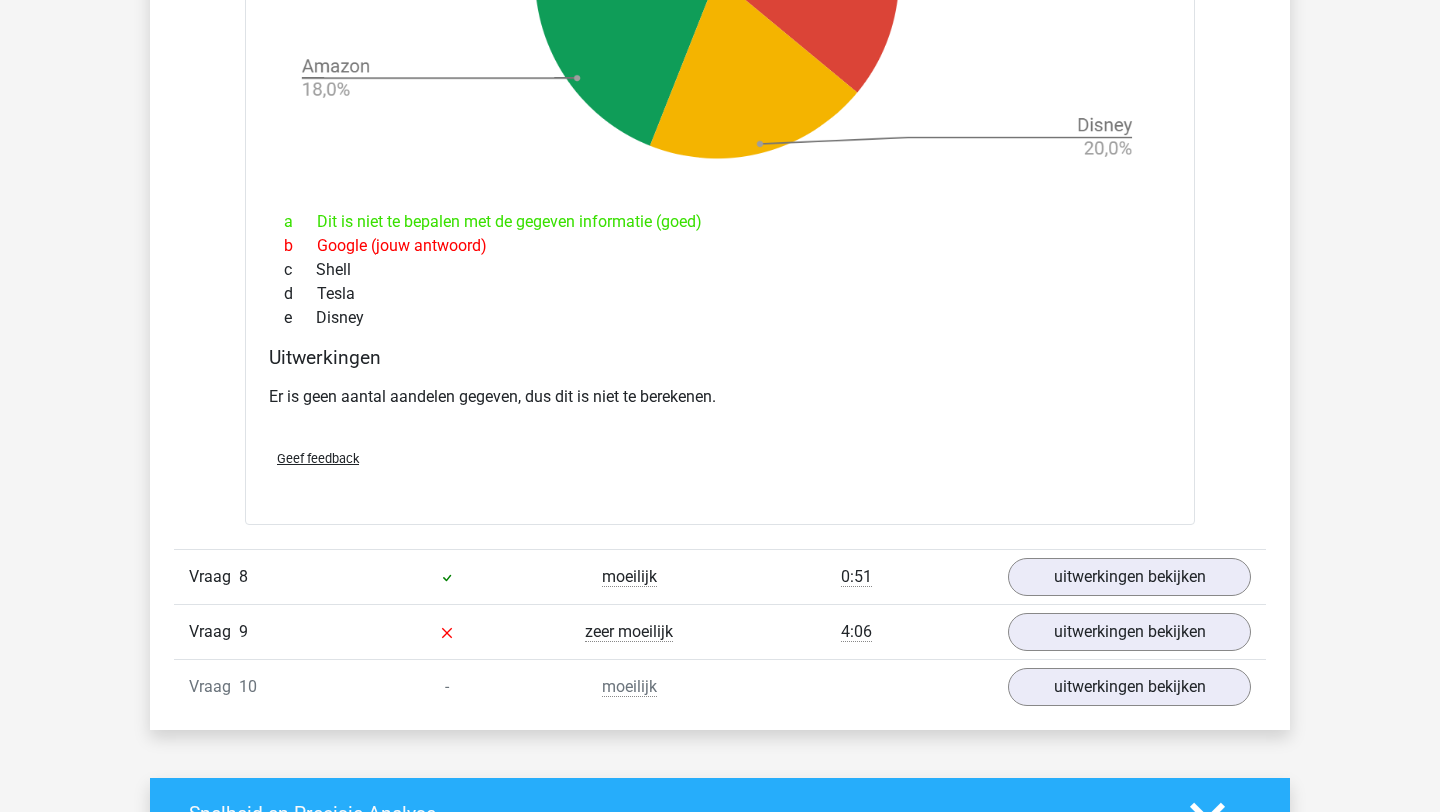scroll, scrollTop: 12213, scrollLeft: 0, axis: vertical 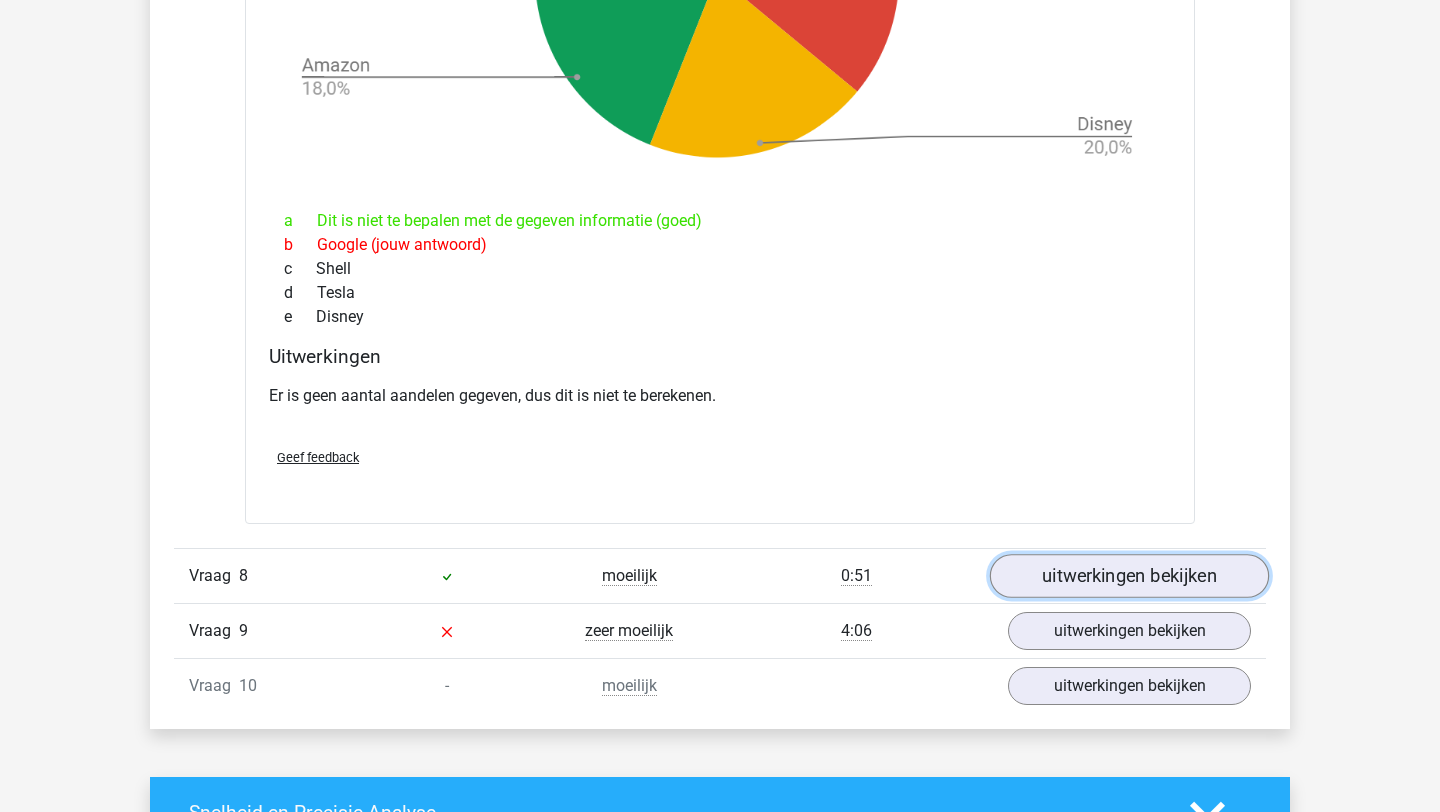 click on "uitwerkingen bekijken" at bounding box center [1129, 576] 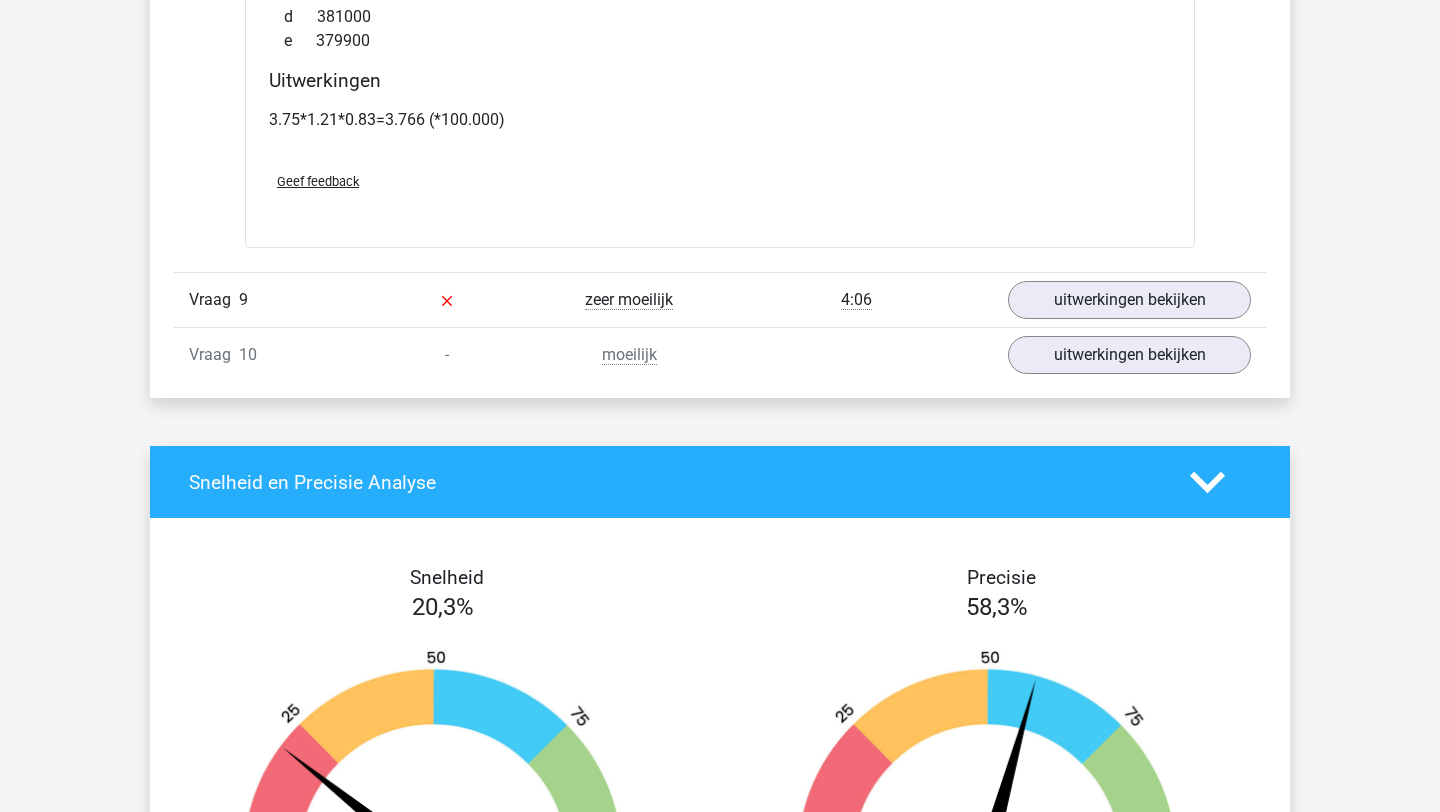 scroll, scrollTop: 14048, scrollLeft: 0, axis: vertical 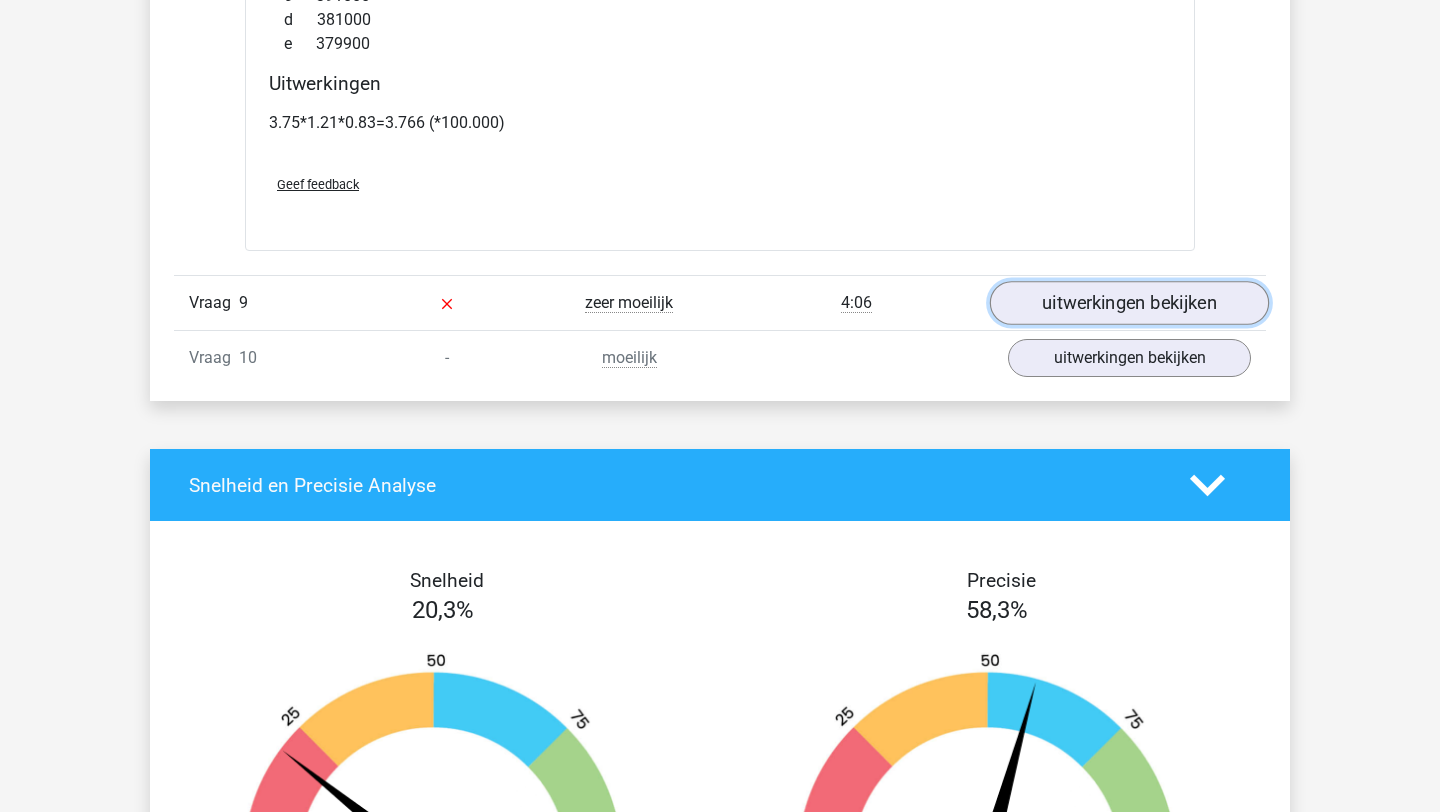 click on "uitwerkingen bekijken" at bounding box center [1129, 303] 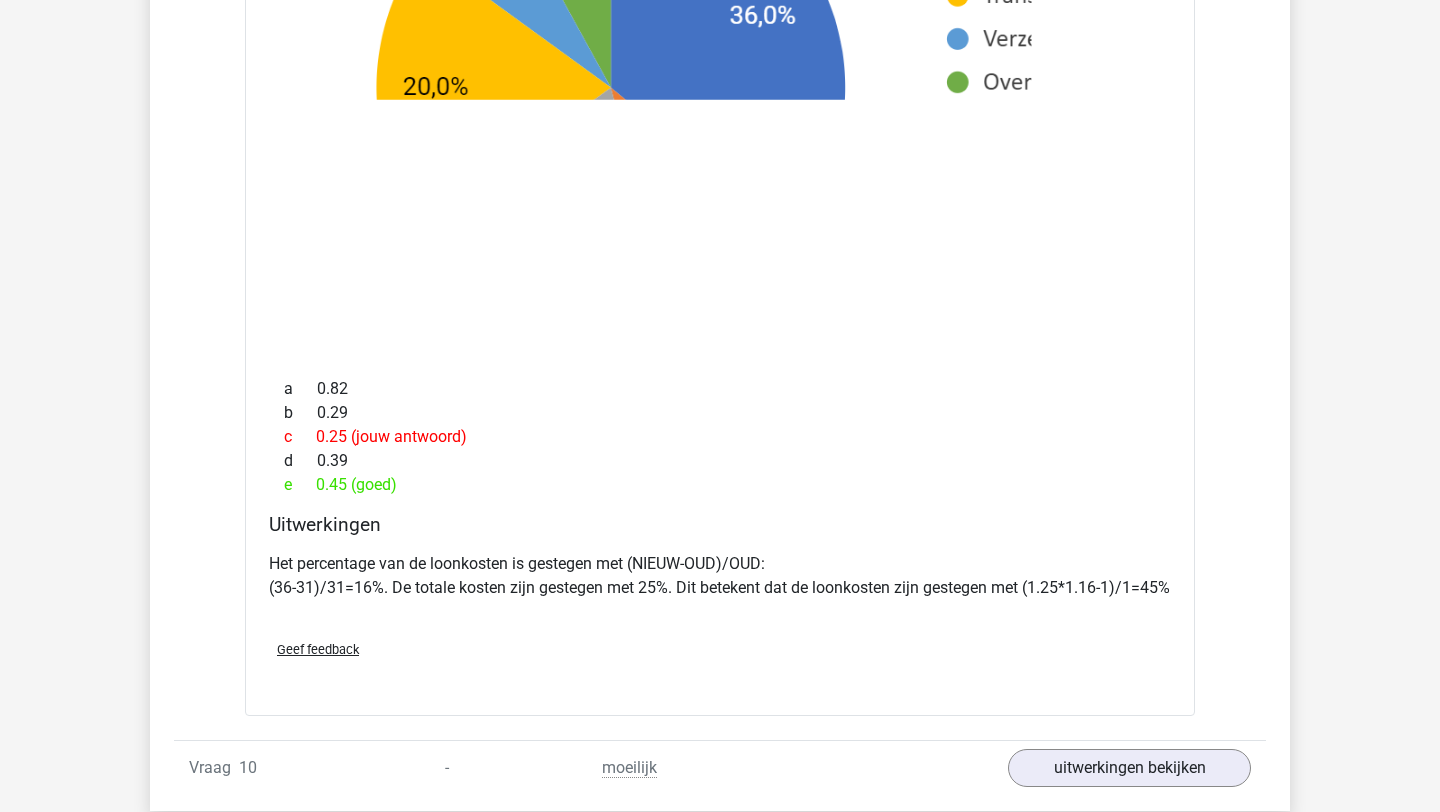 scroll, scrollTop: 15221, scrollLeft: 0, axis: vertical 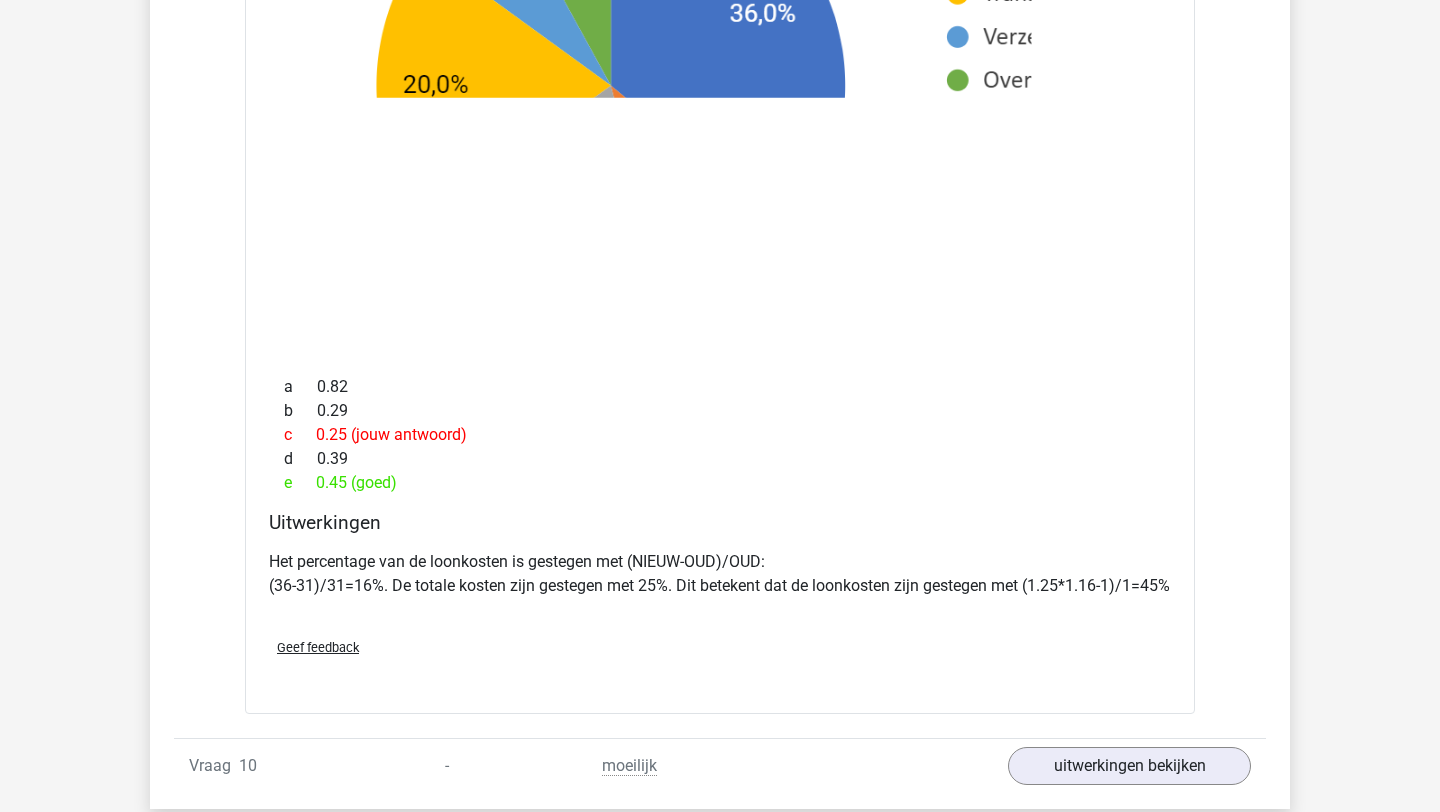 click on "Het percentage van de loonkosten is gestegen met (NIEUW-OUD)/OUD: (36-31)/31=16%. De totale kosten zijn gestegen met 25%. Dit betekent dat de  loonkosten zijn gestegen met (1.25*1.16-1)/1=45%" at bounding box center (720, 574) 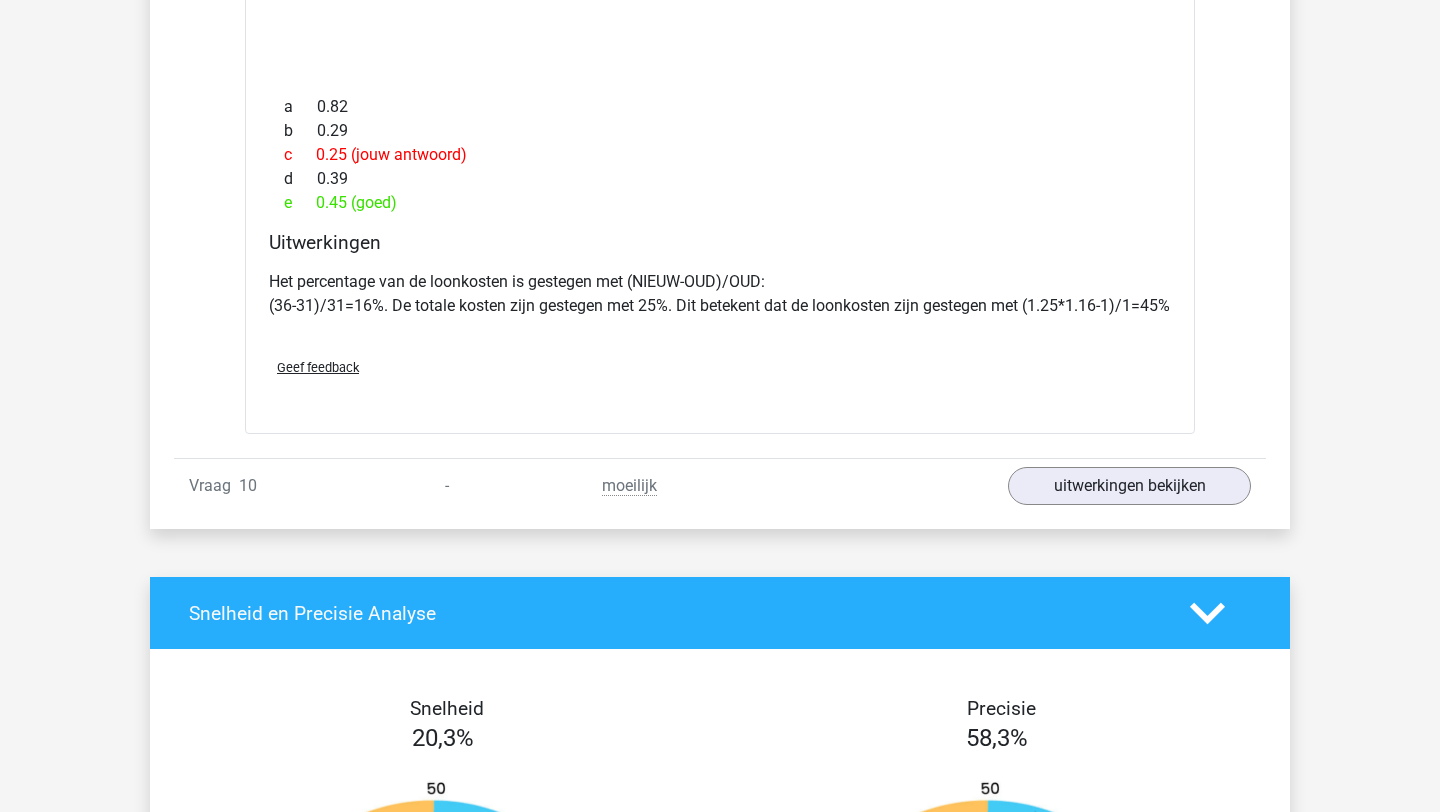 scroll, scrollTop: 15534, scrollLeft: 0, axis: vertical 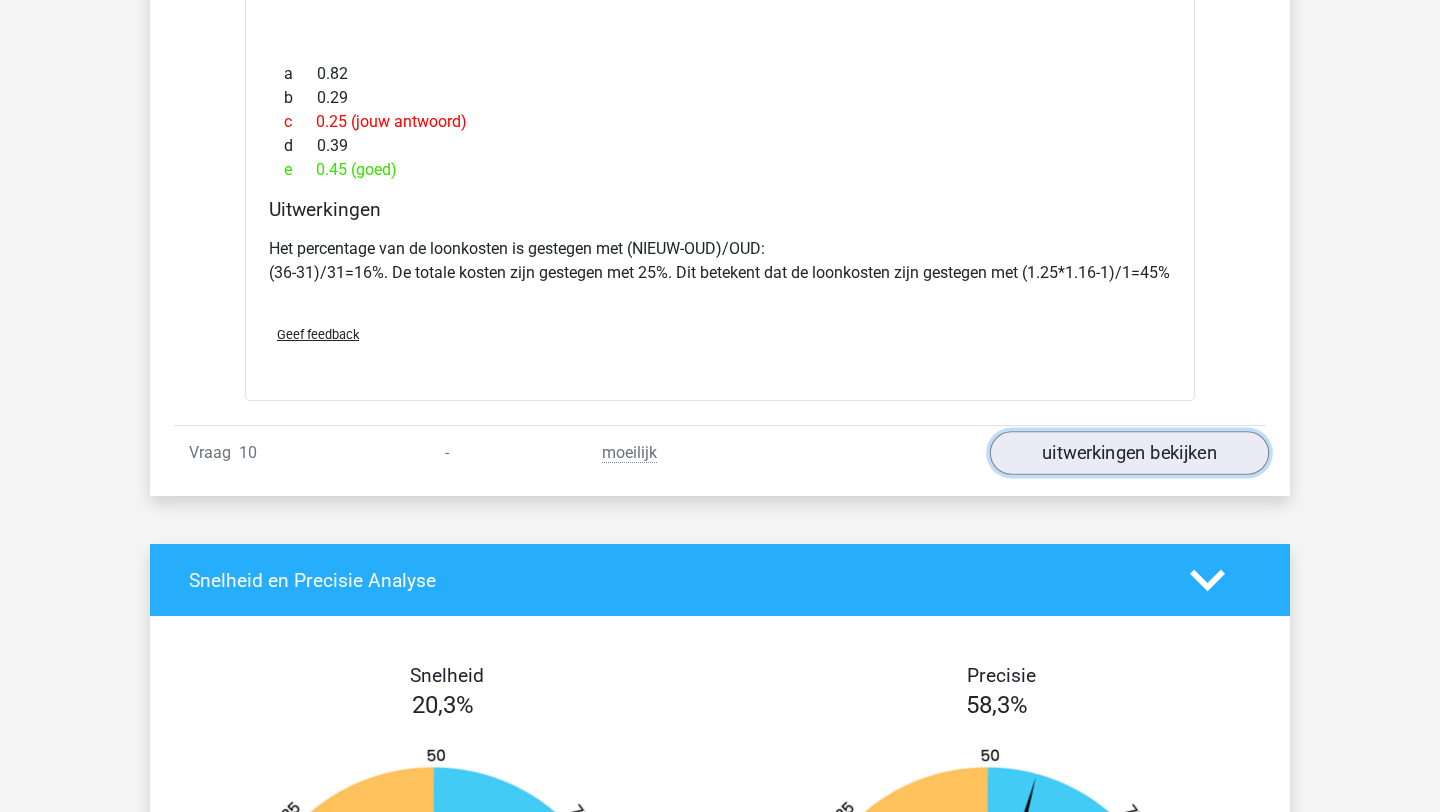 click on "uitwerkingen bekijken" at bounding box center (1129, 453) 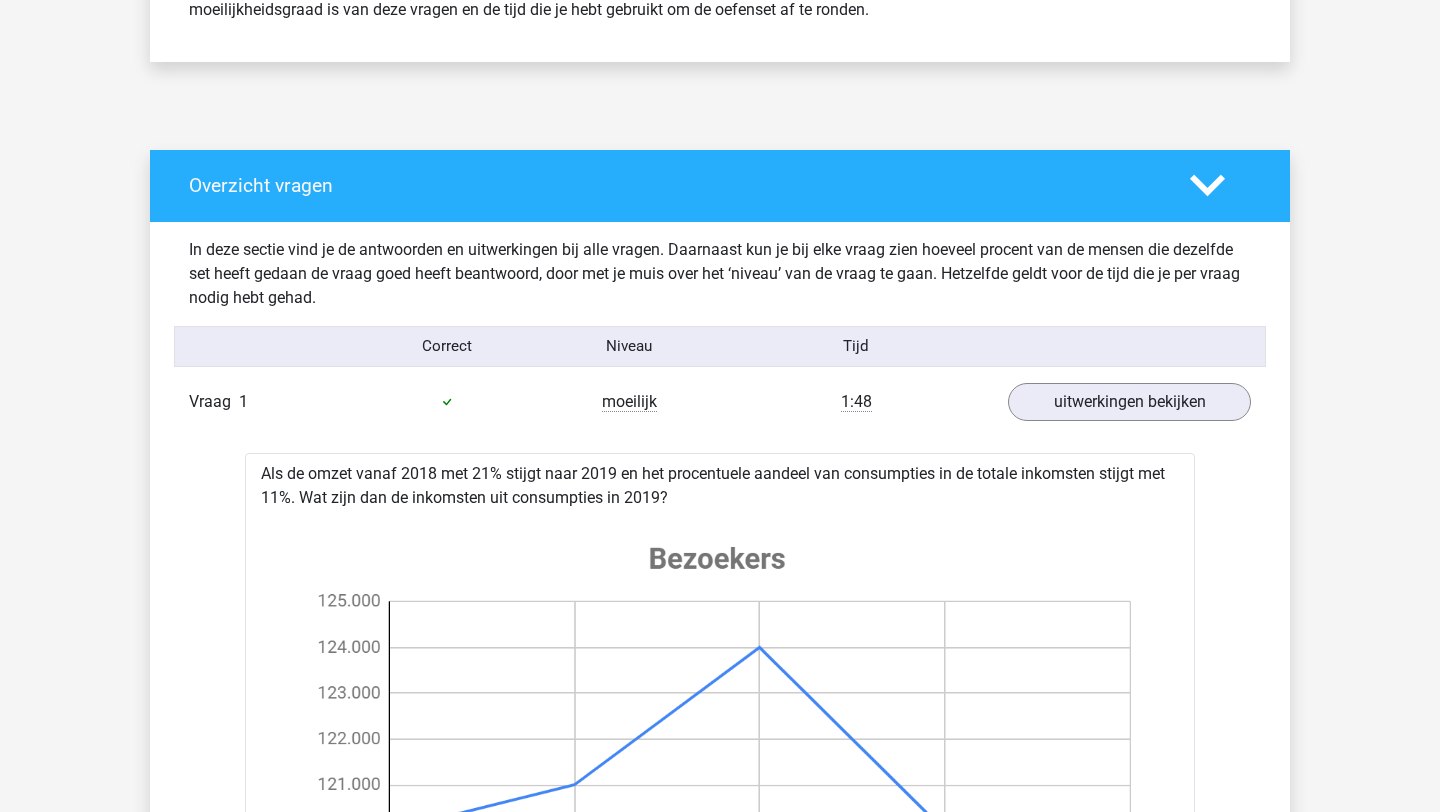scroll, scrollTop: 0, scrollLeft: 0, axis: both 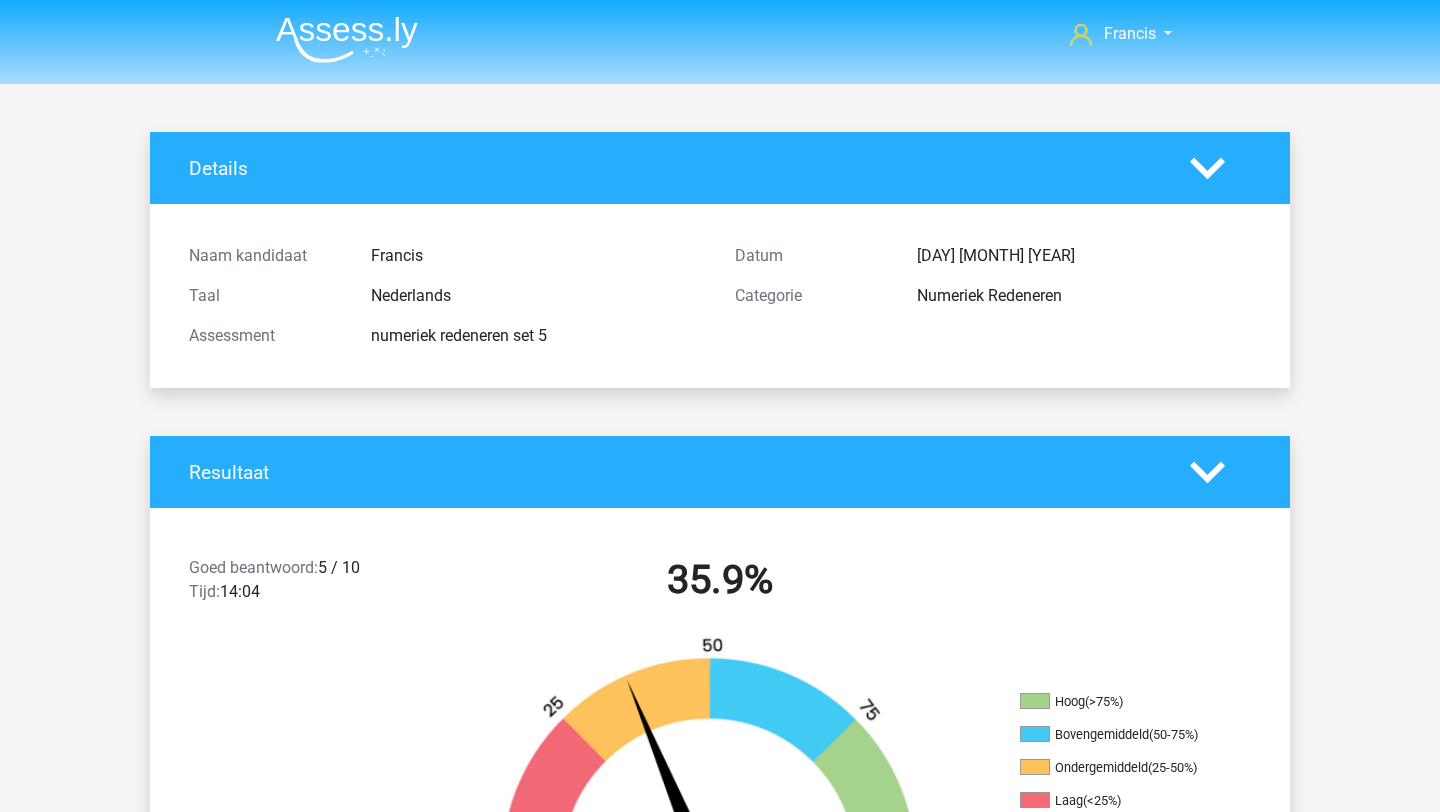 click at bounding box center [347, 39] 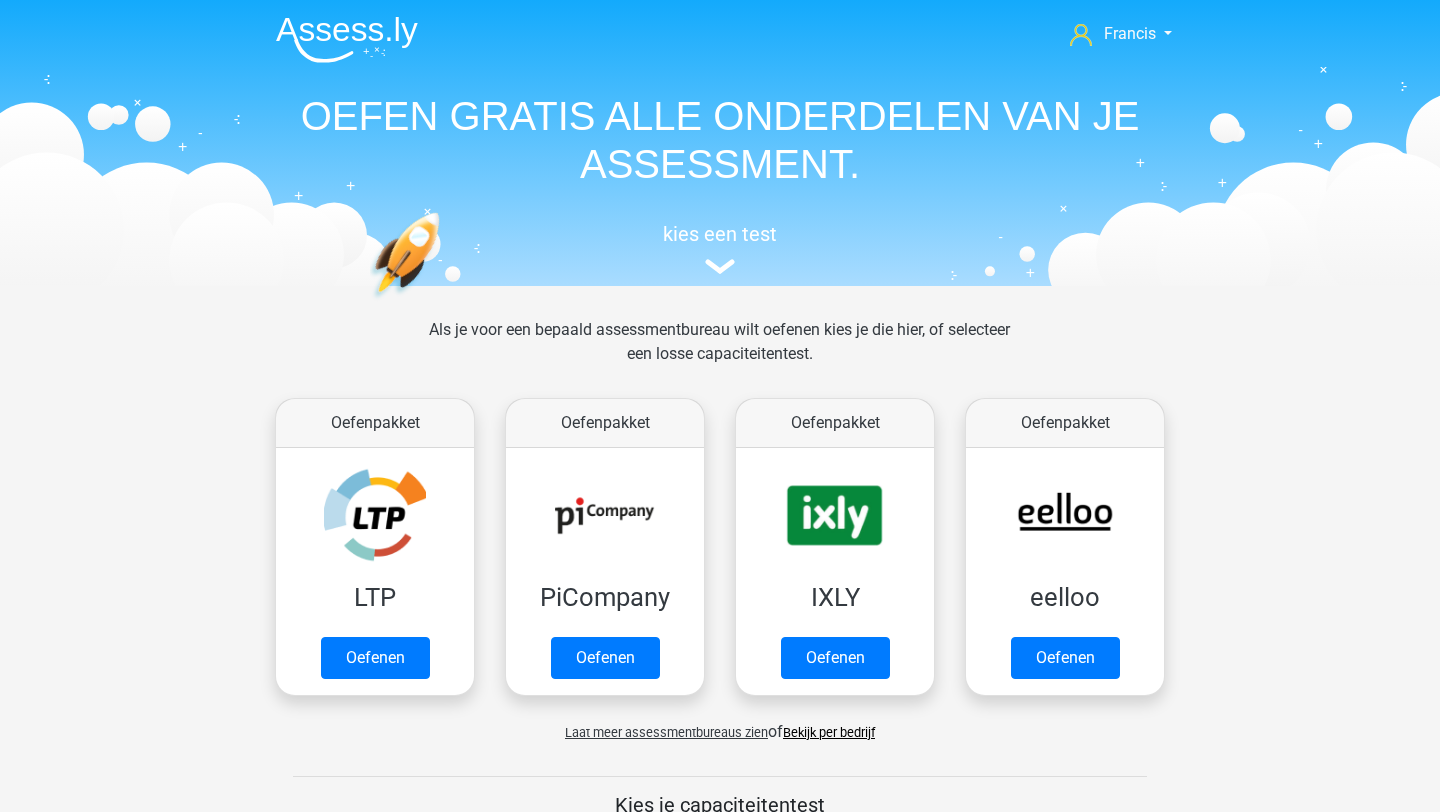 scroll, scrollTop: 0, scrollLeft: 0, axis: both 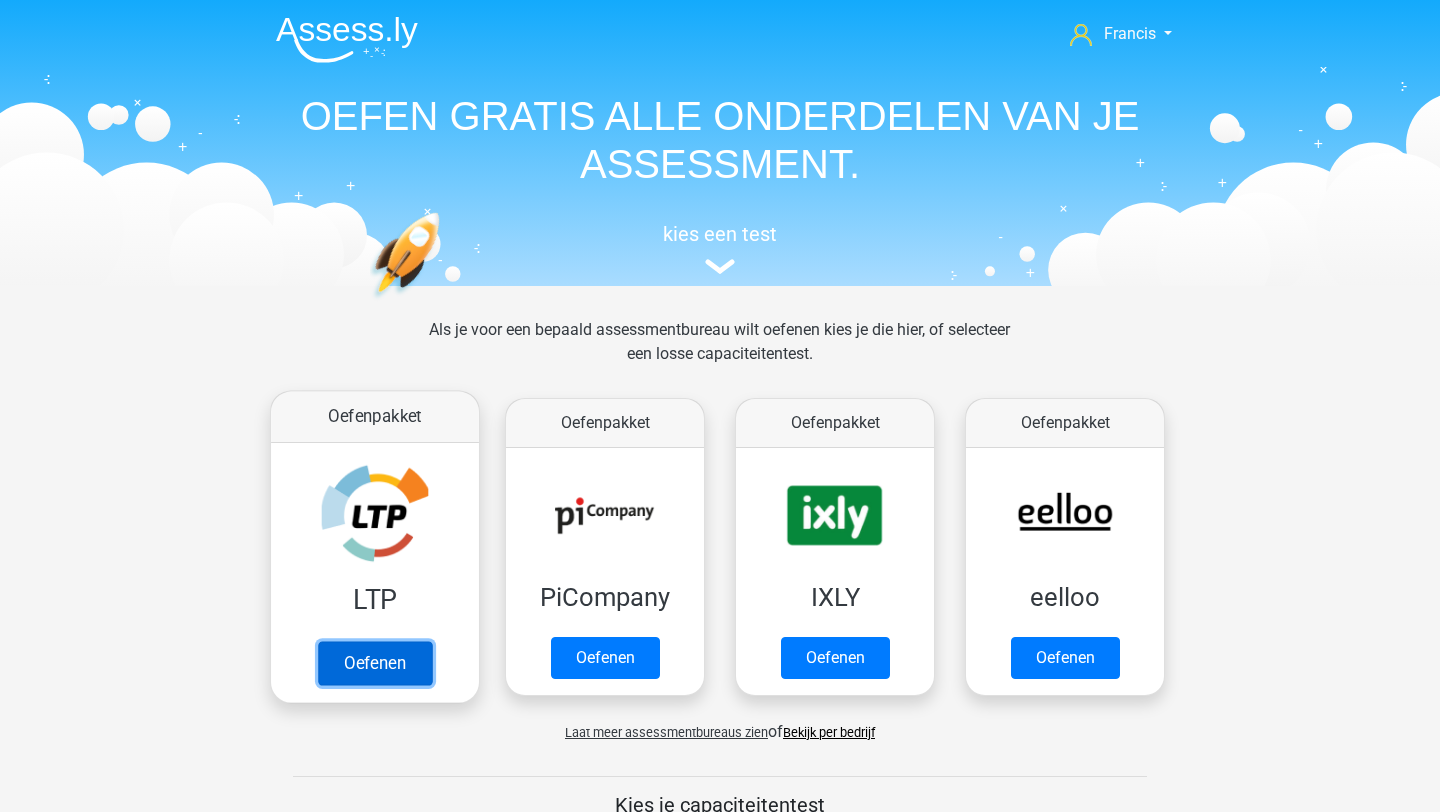 click on "Oefenen" at bounding box center (375, 663) 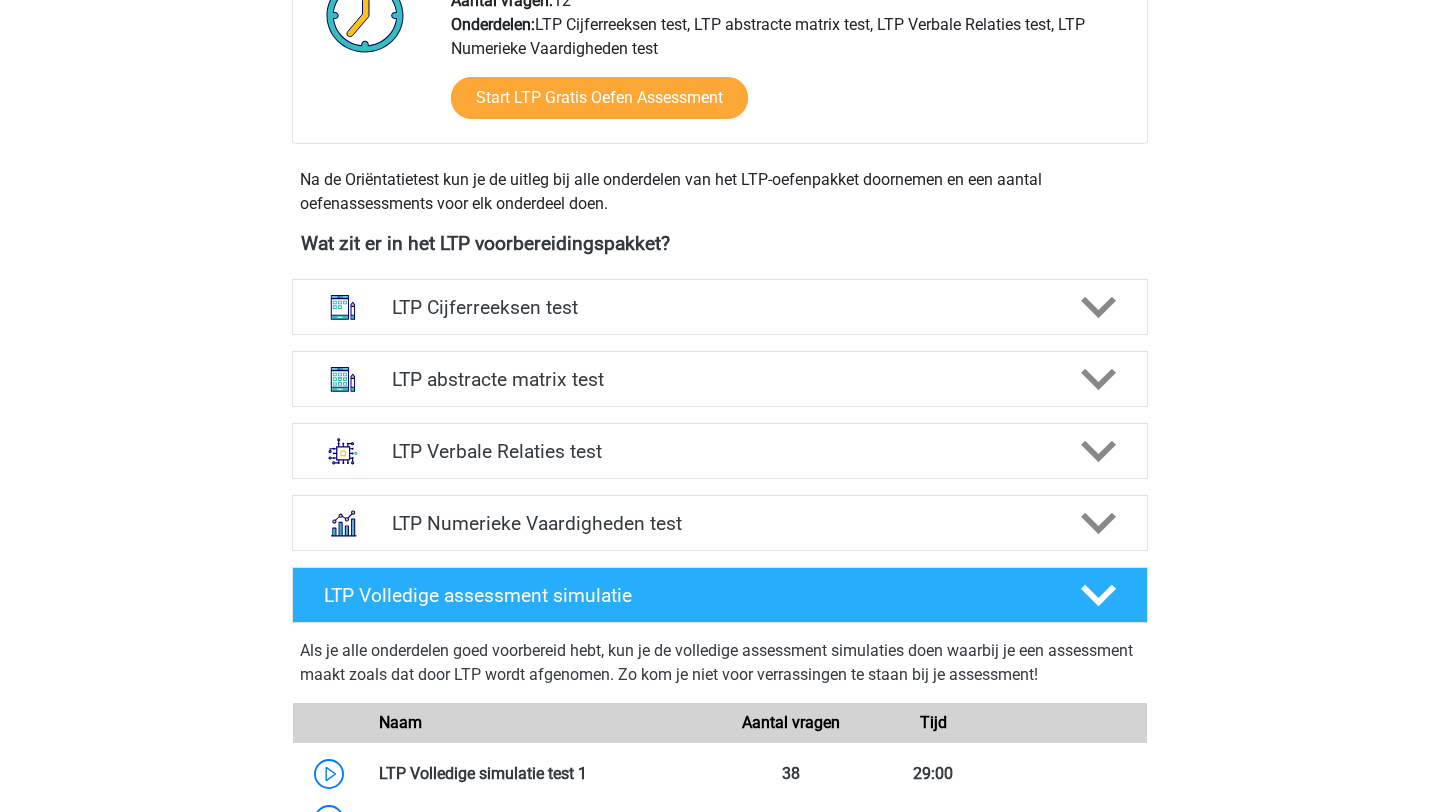 scroll, scrollTop: 607, scrollLeft: 0, axis: vertical 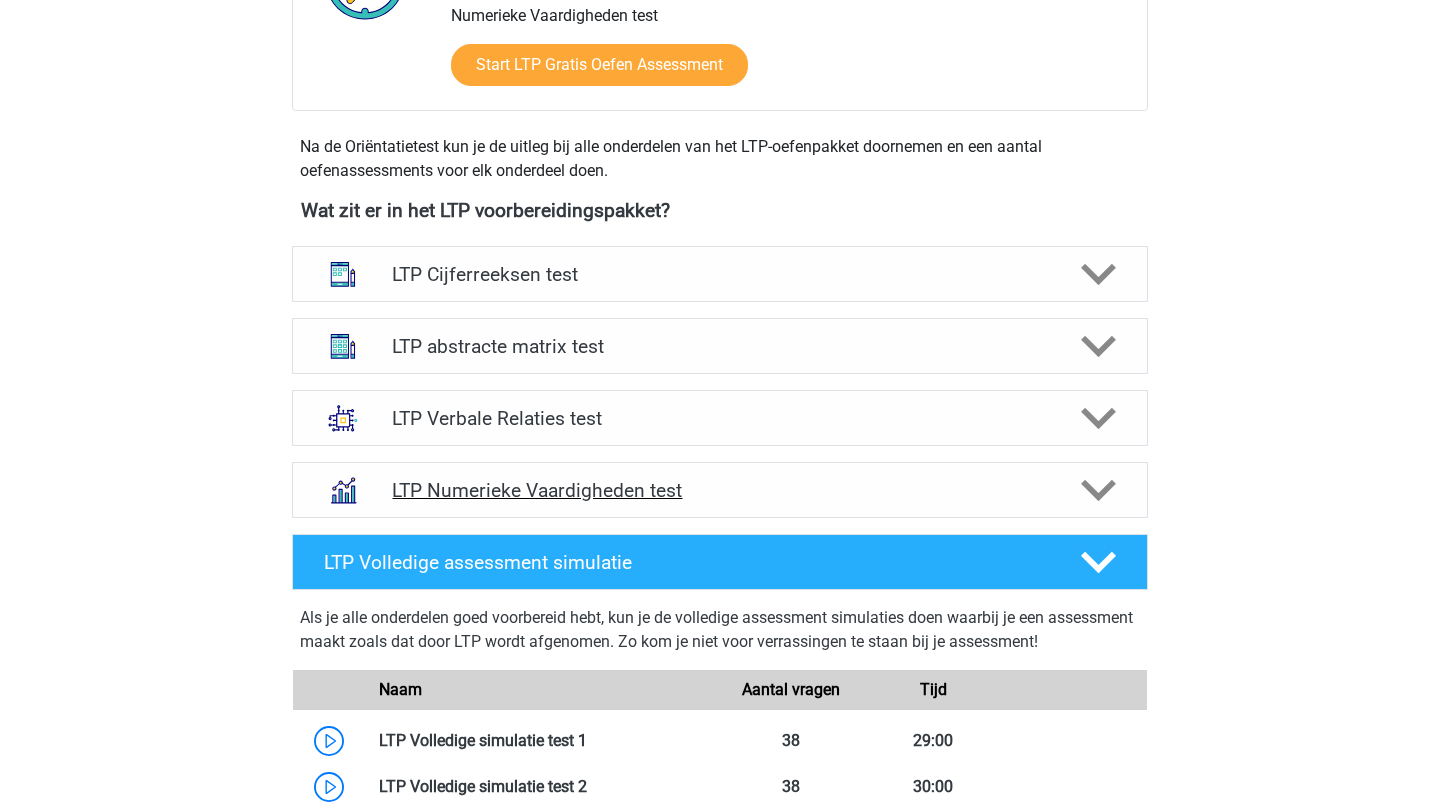 click on "LTP Numerieke Vaardigheden test" at bounding box center [720, 490] 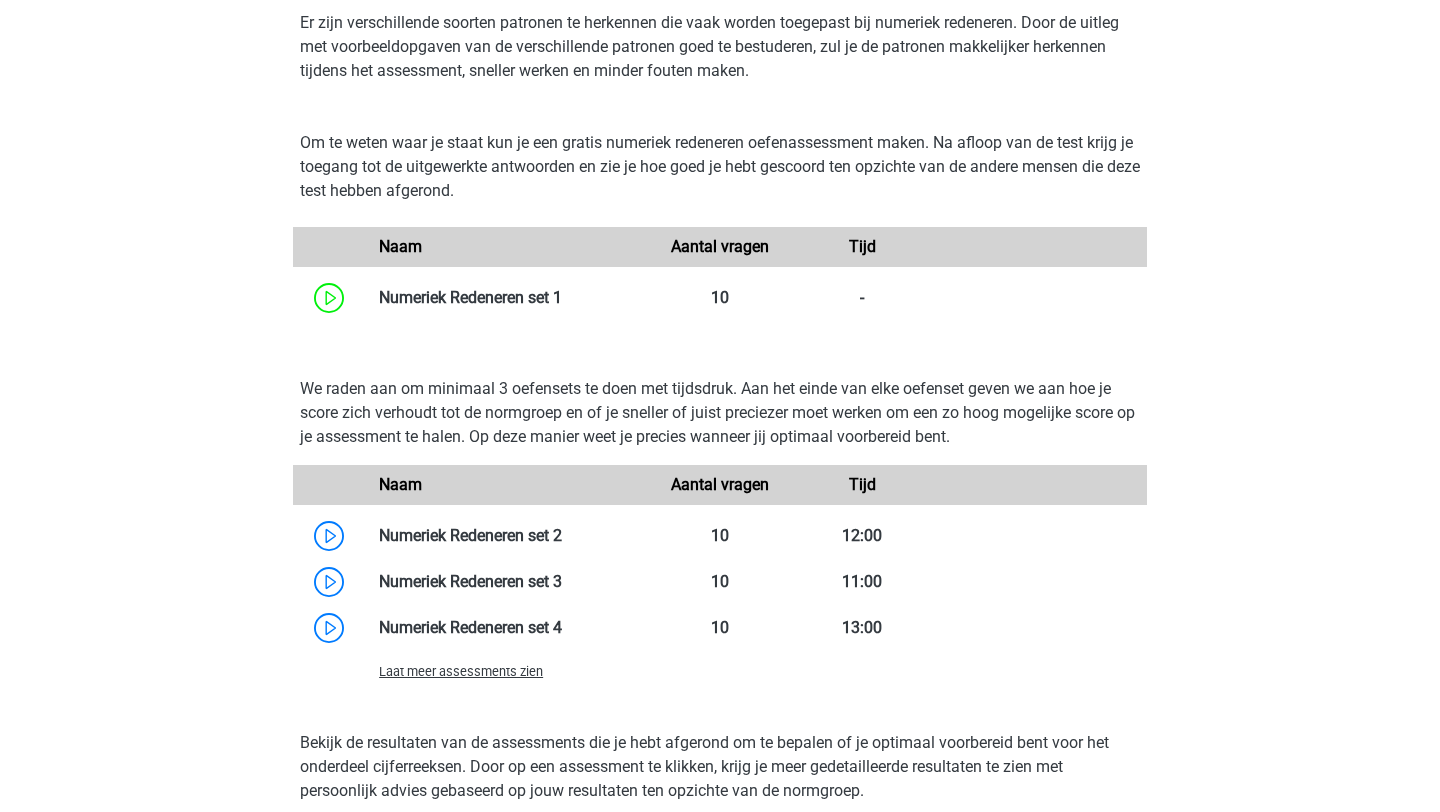 scroll, scrollTop: 1212, scrollLeft: 0, axis: vertical 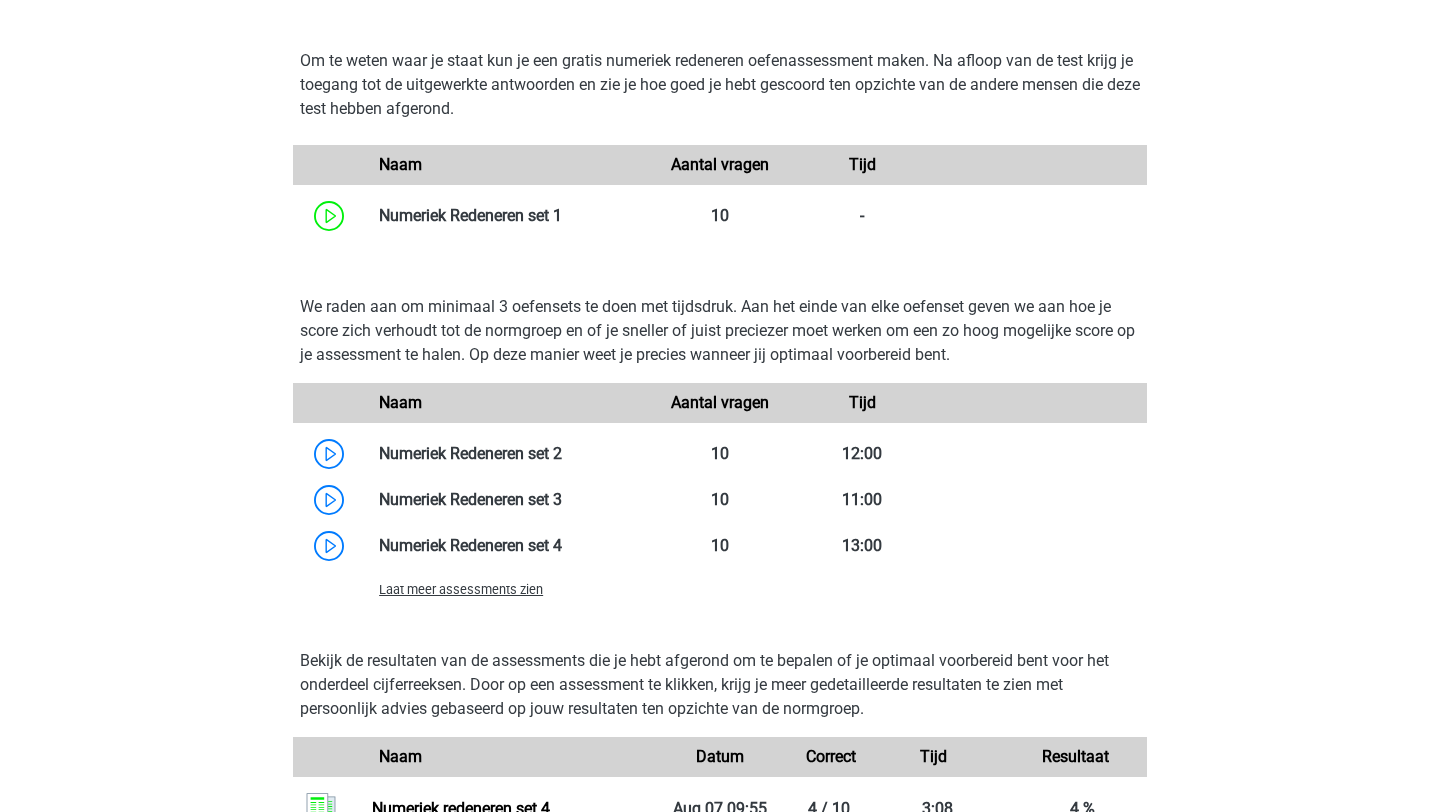 click on "Laat meer assessments zien" at bounding box center [461, 589] 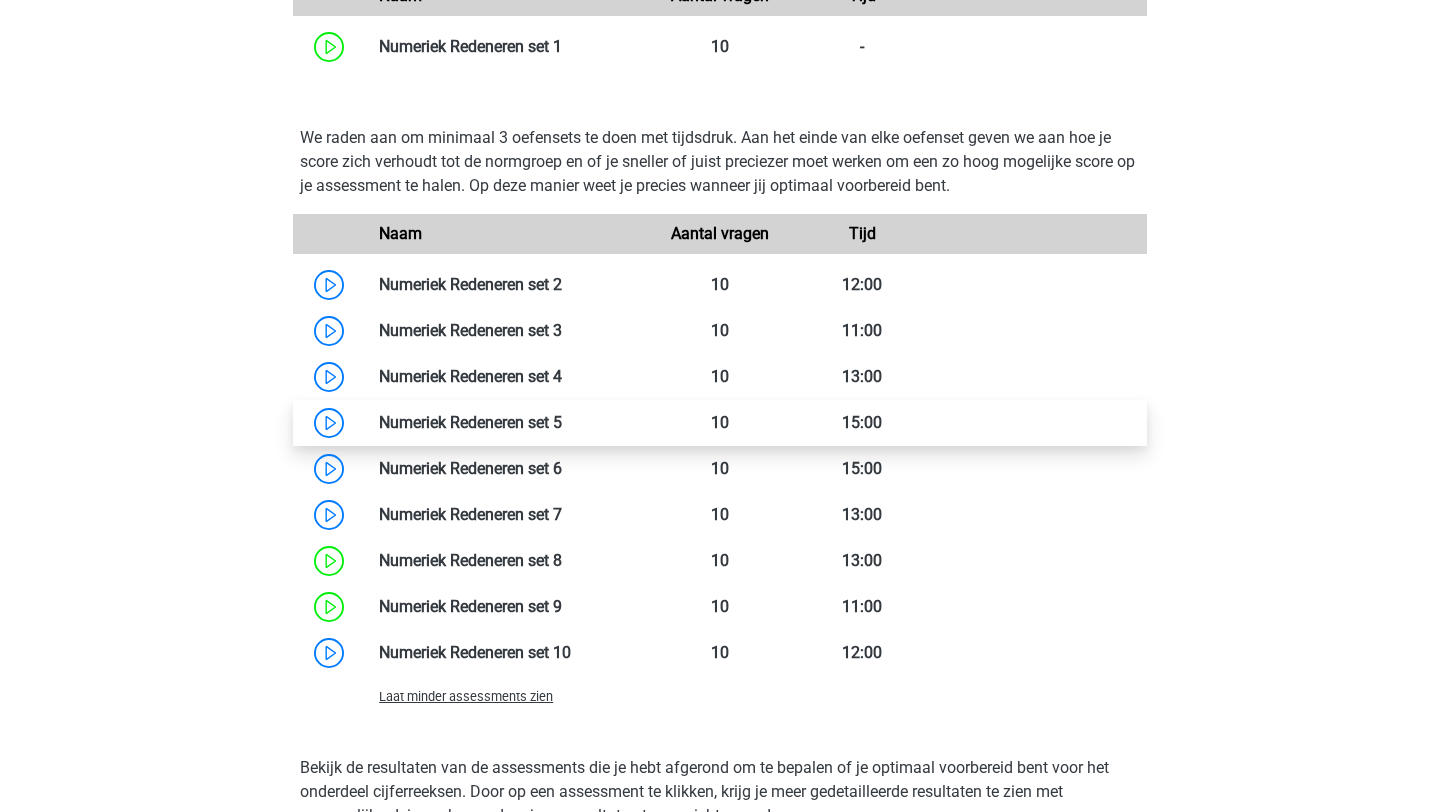 scroll, scrollTop: 1387, scrollLeft: 0, axis: vertical 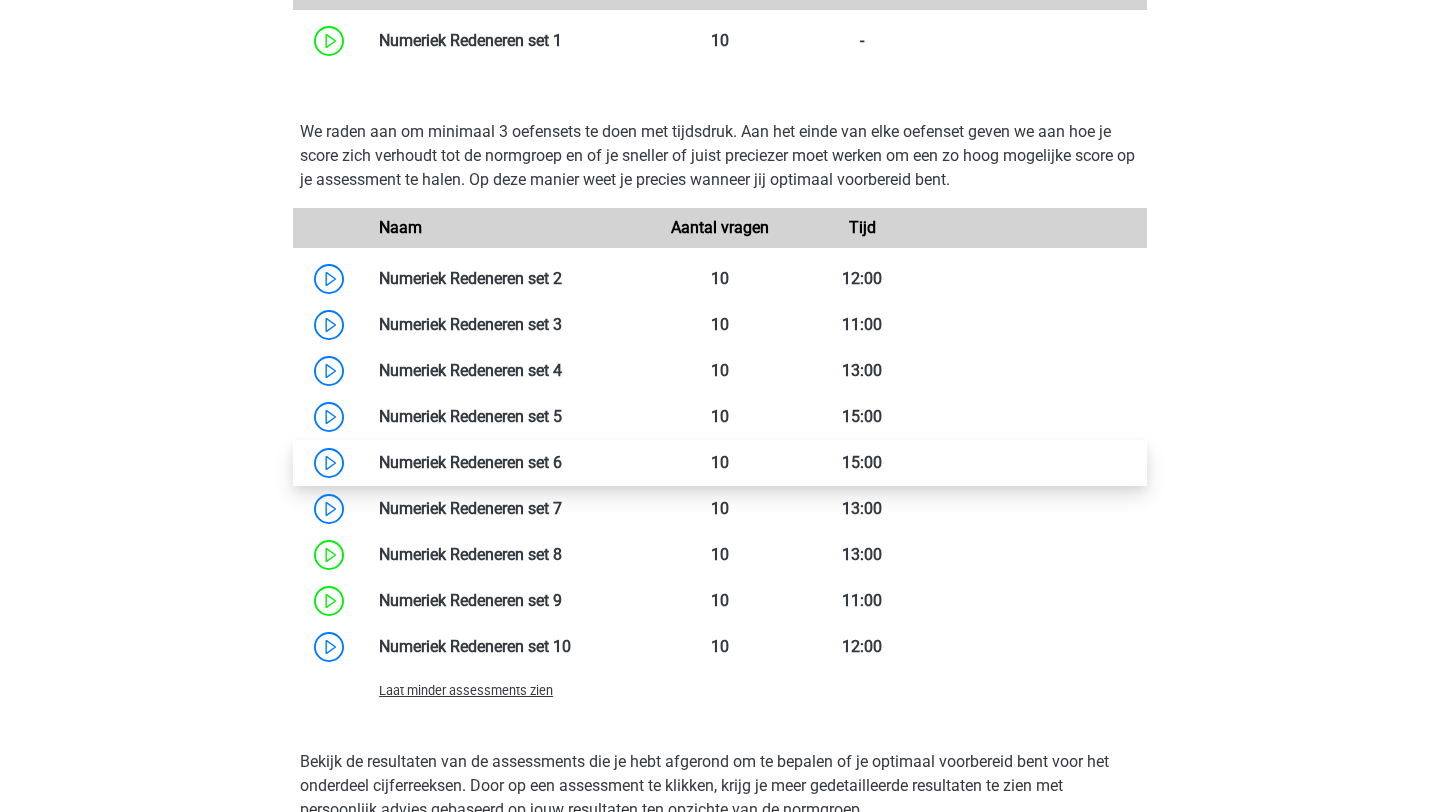 click at bounding box center (562, 462) 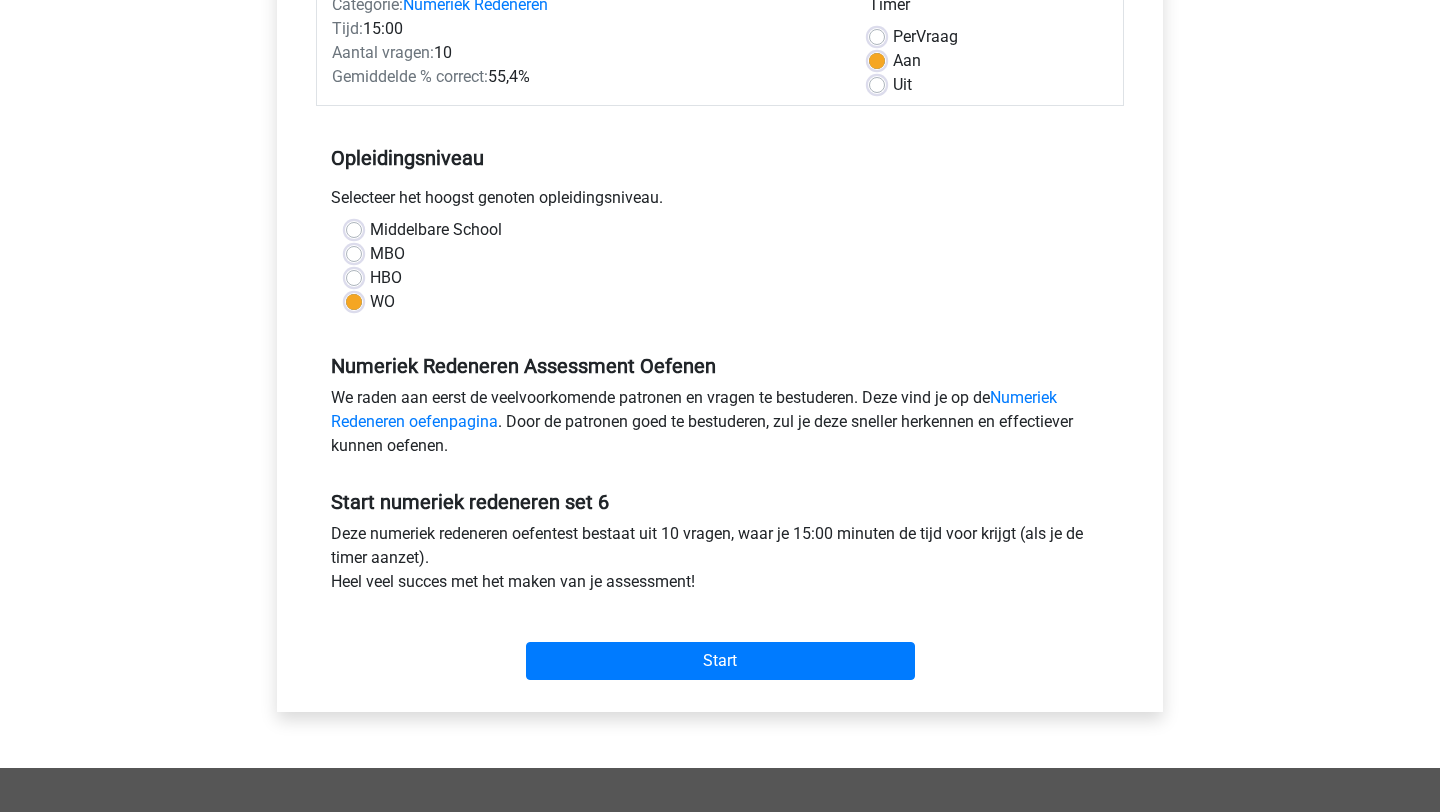 scroll, scrollTop: 223, scrollLeft: 0, axis: vertical 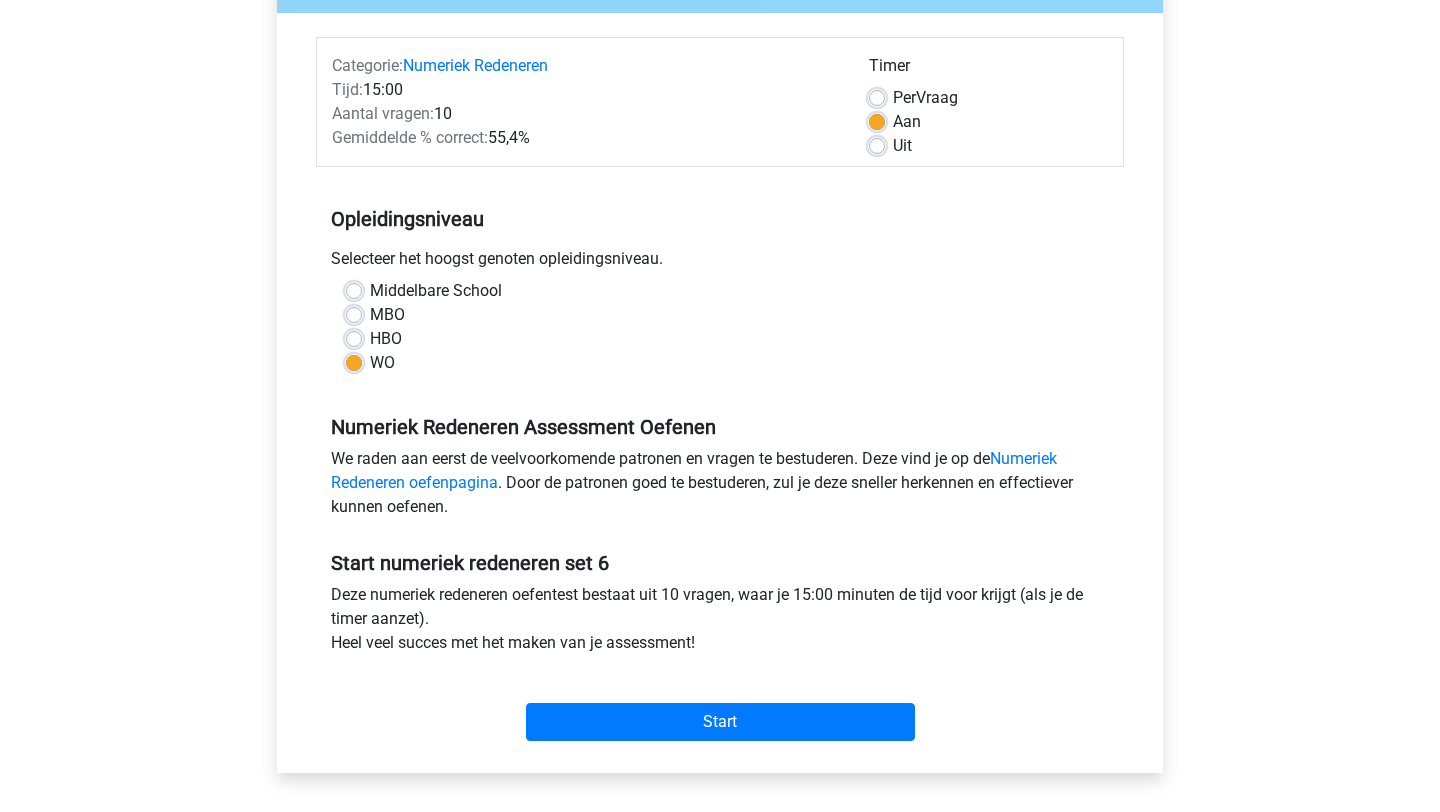 click on "Uit" at bounding box center [902, 146] 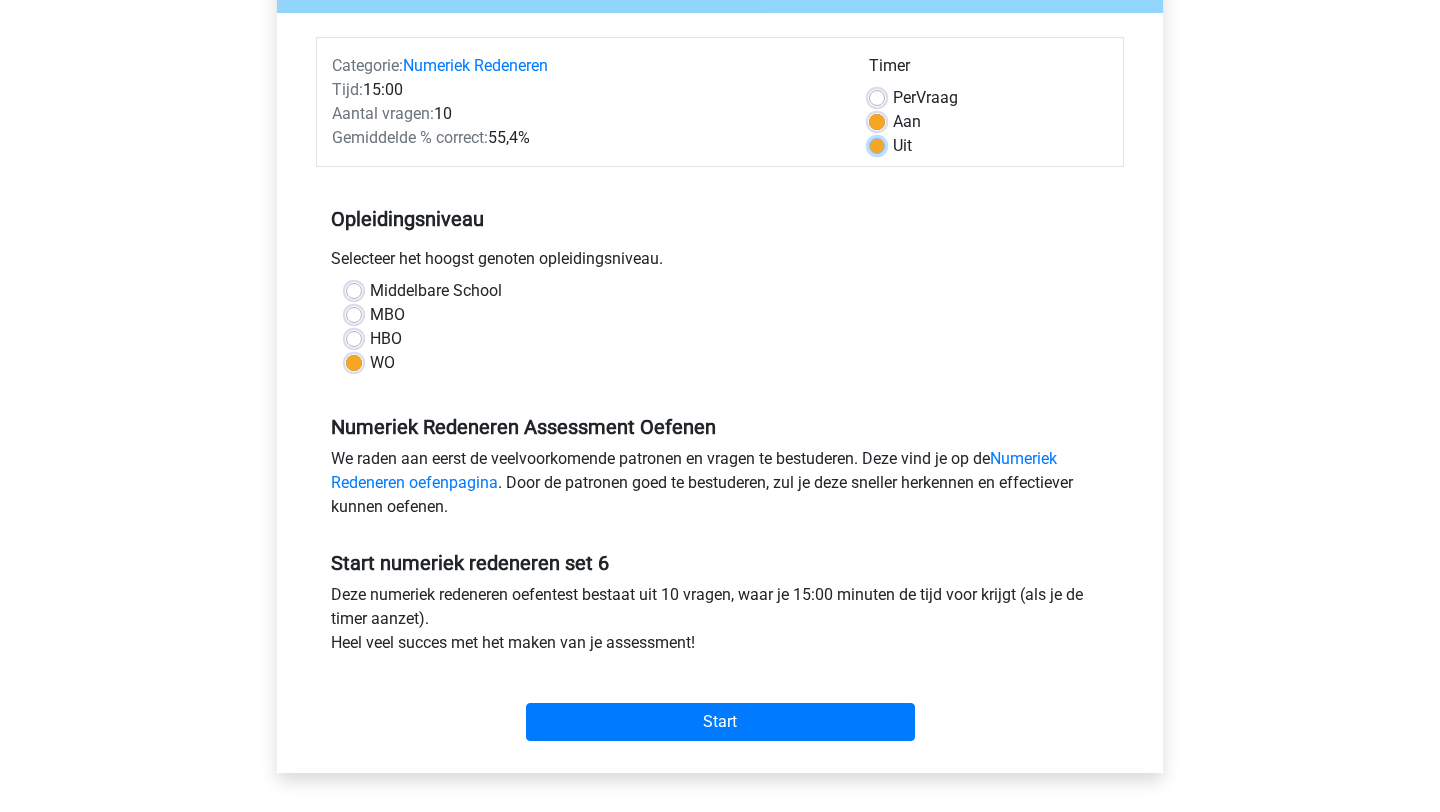 click on "Uit" at bounding box center (877, 144) 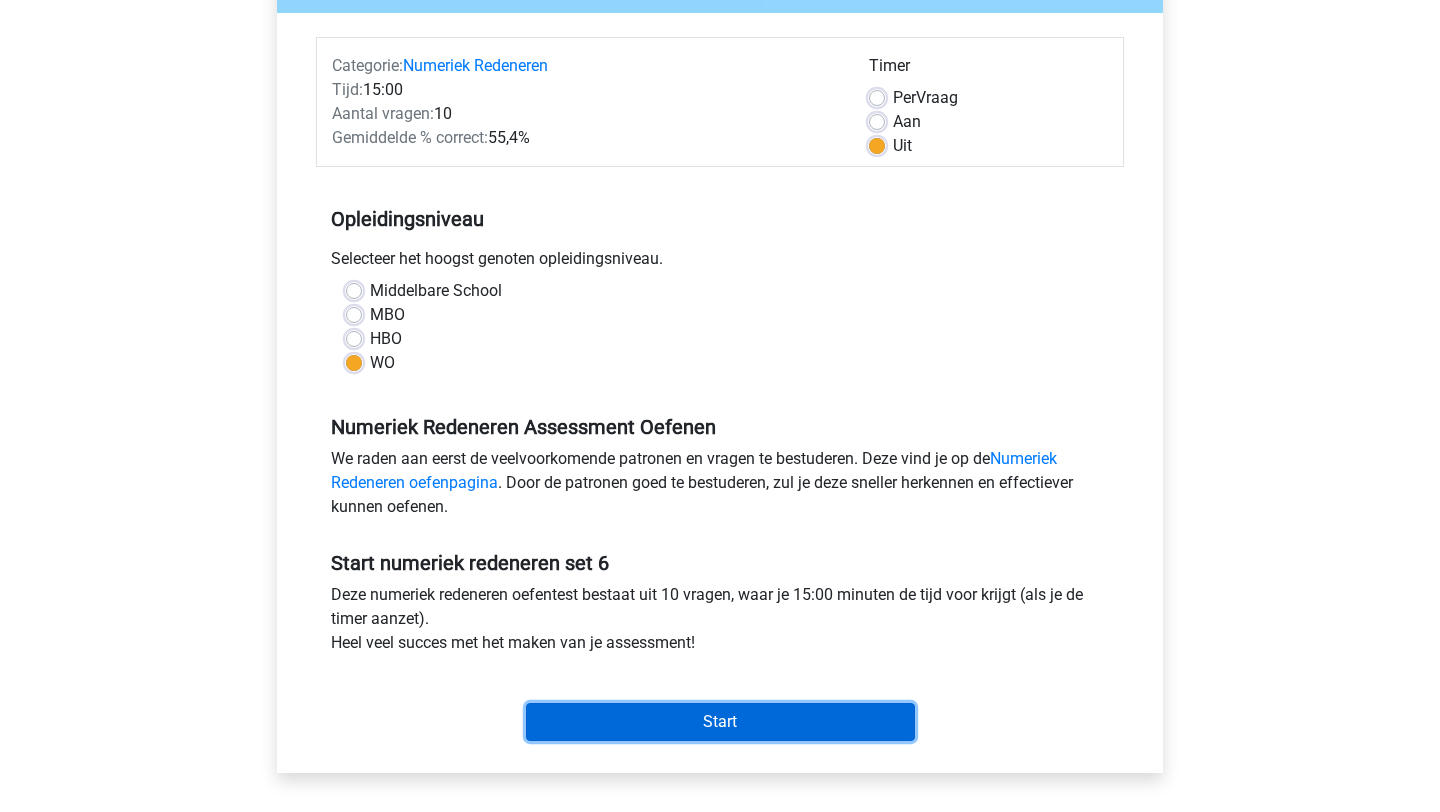 click on "Start" at bounding box center [720, 722] 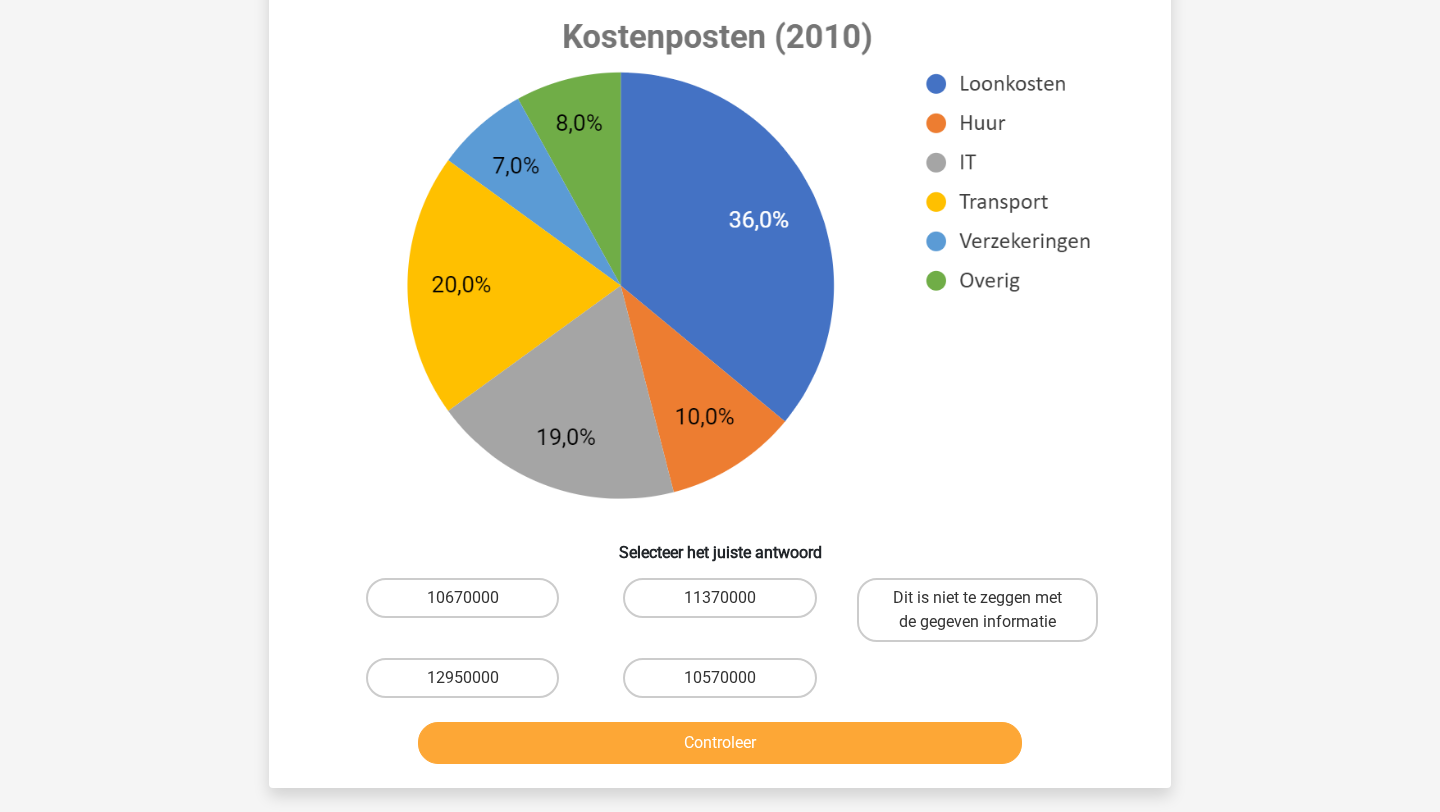 scroll, scrollTop: 767, scrollLeft: 0, axis: vertical 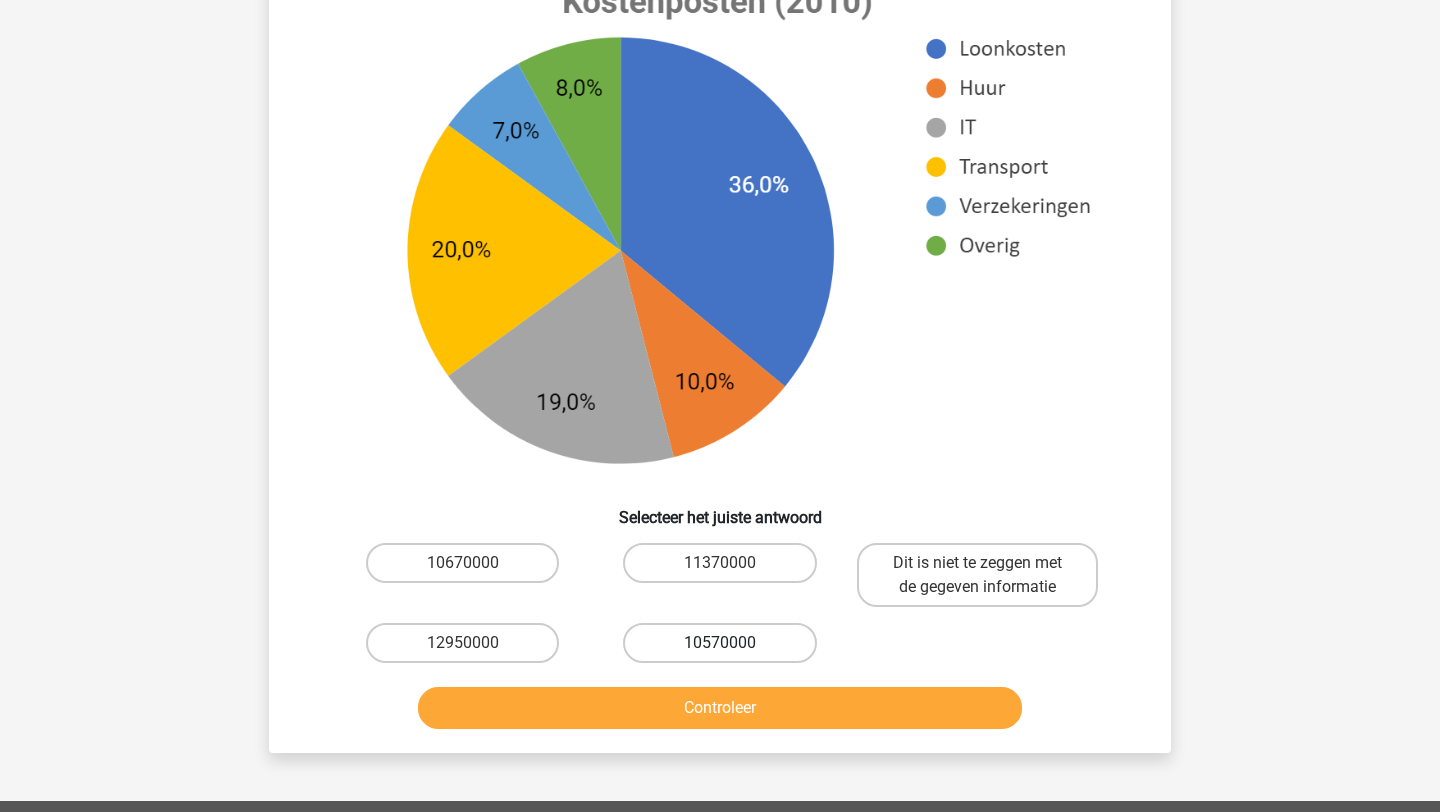 click on "10570000" at bounding box center [719, 643] 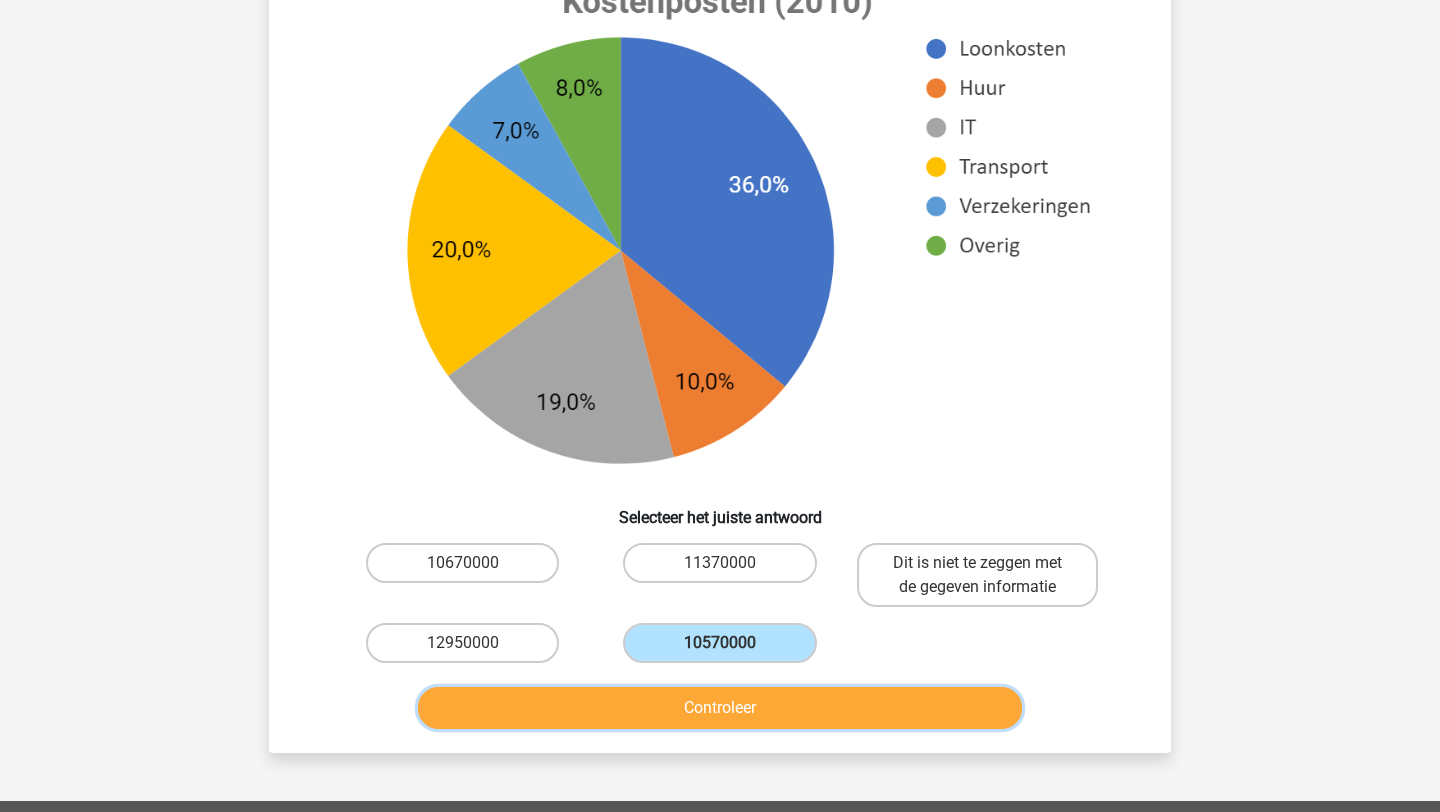 click on "Controleer" at bounding box center [720, 708] 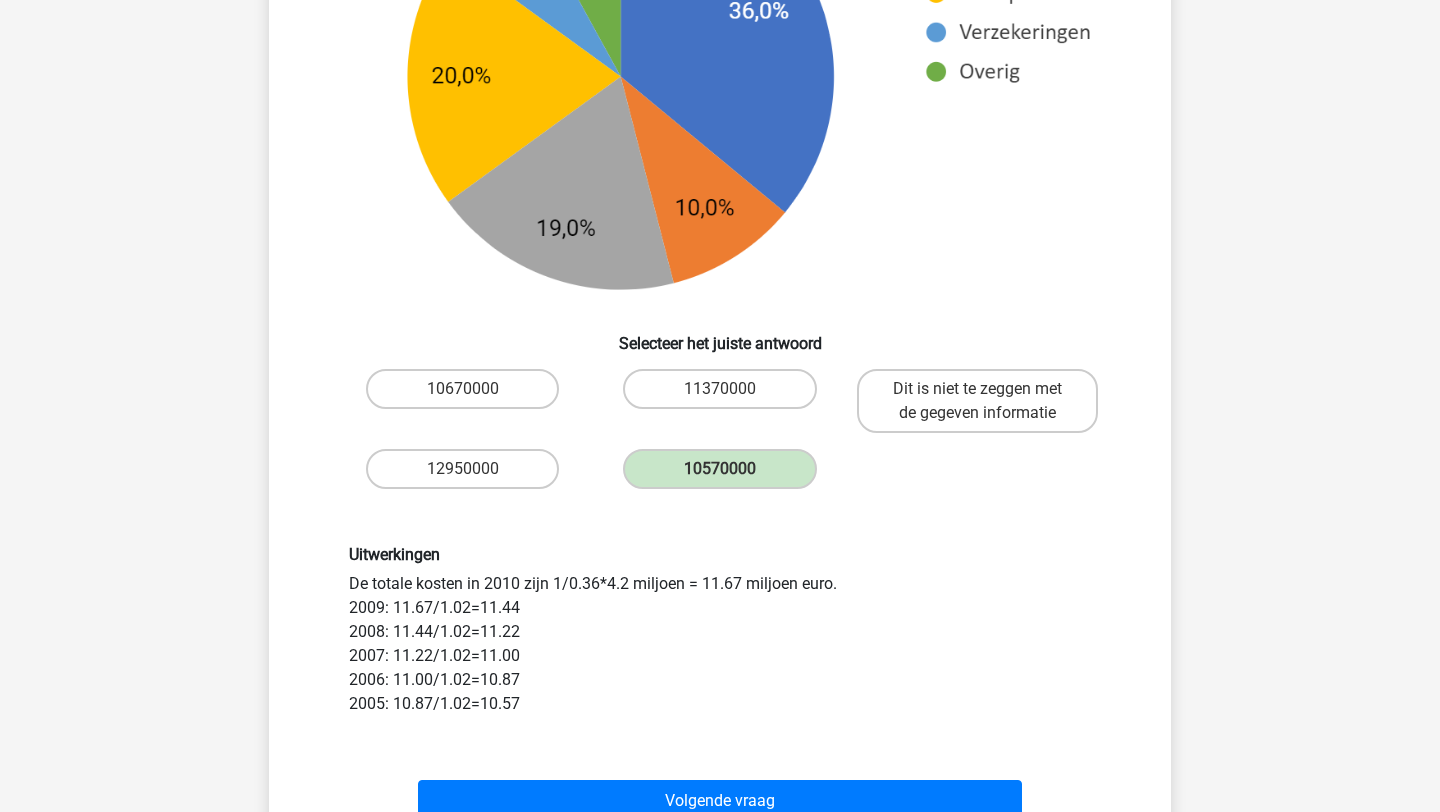 scroll, scrollTop: 1015, scrollLeft: 0, axis: vertical 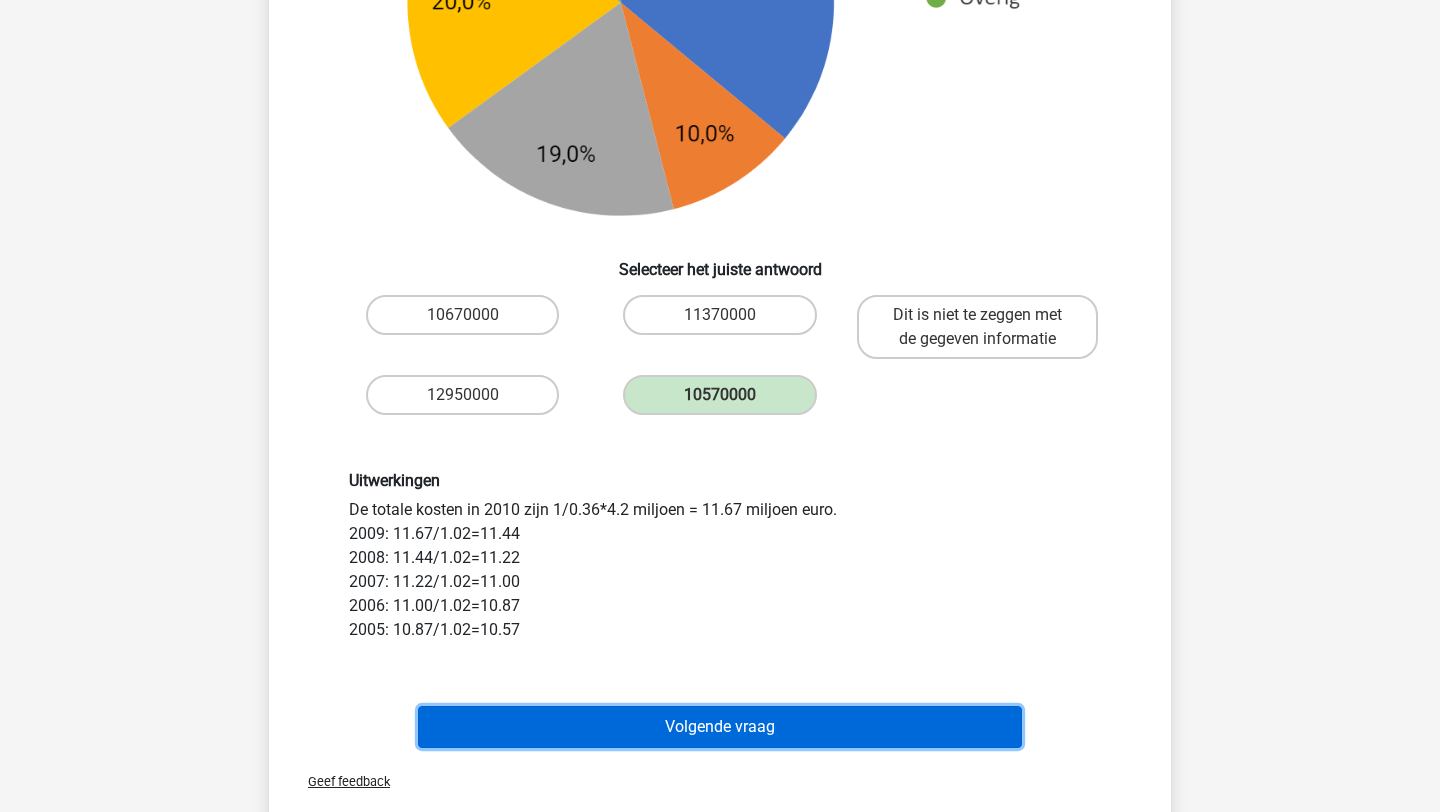 click on "Volgende vraag" at bounding box center (720, 727) 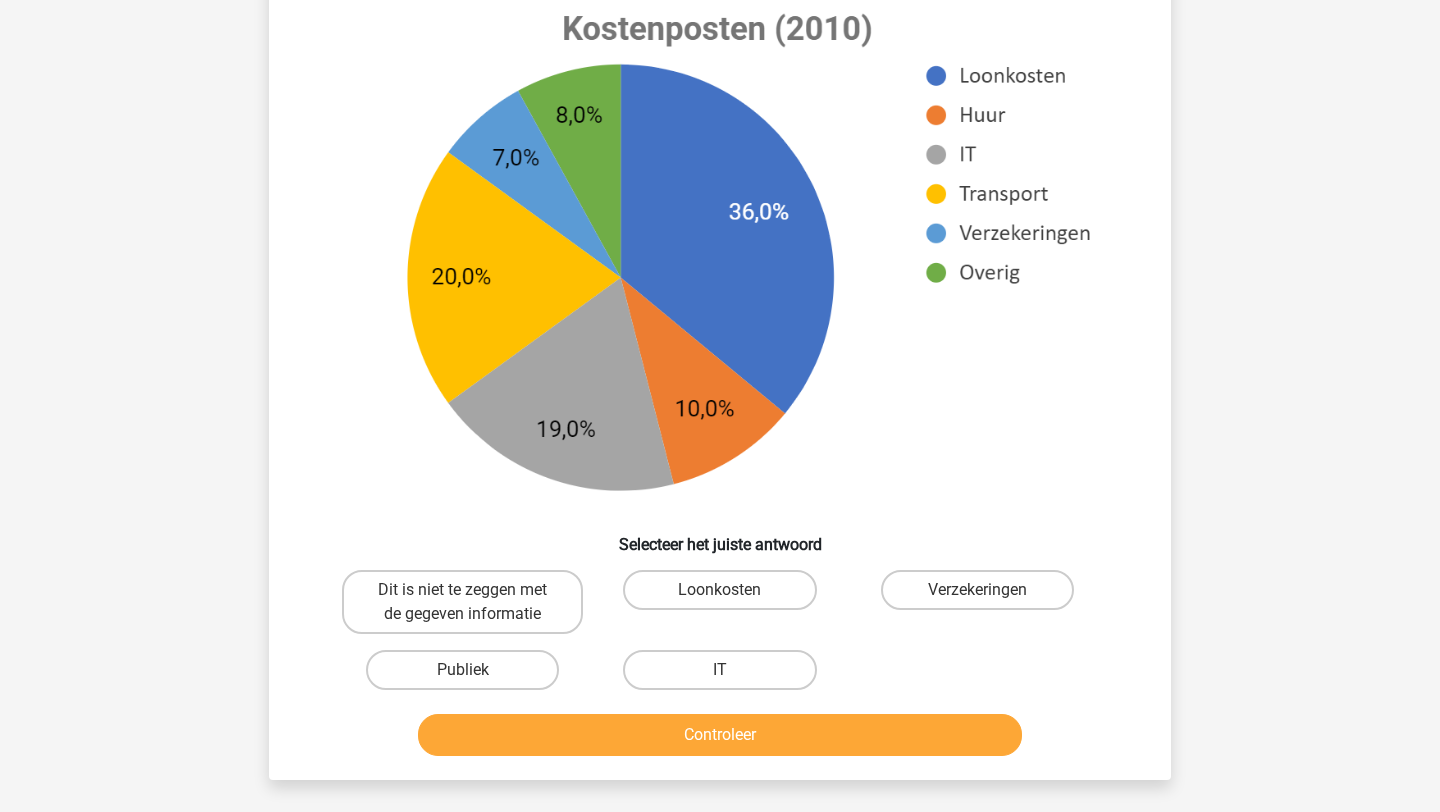 scroll, scrollTop: 741, scrollLeft: 0, axis: vertical 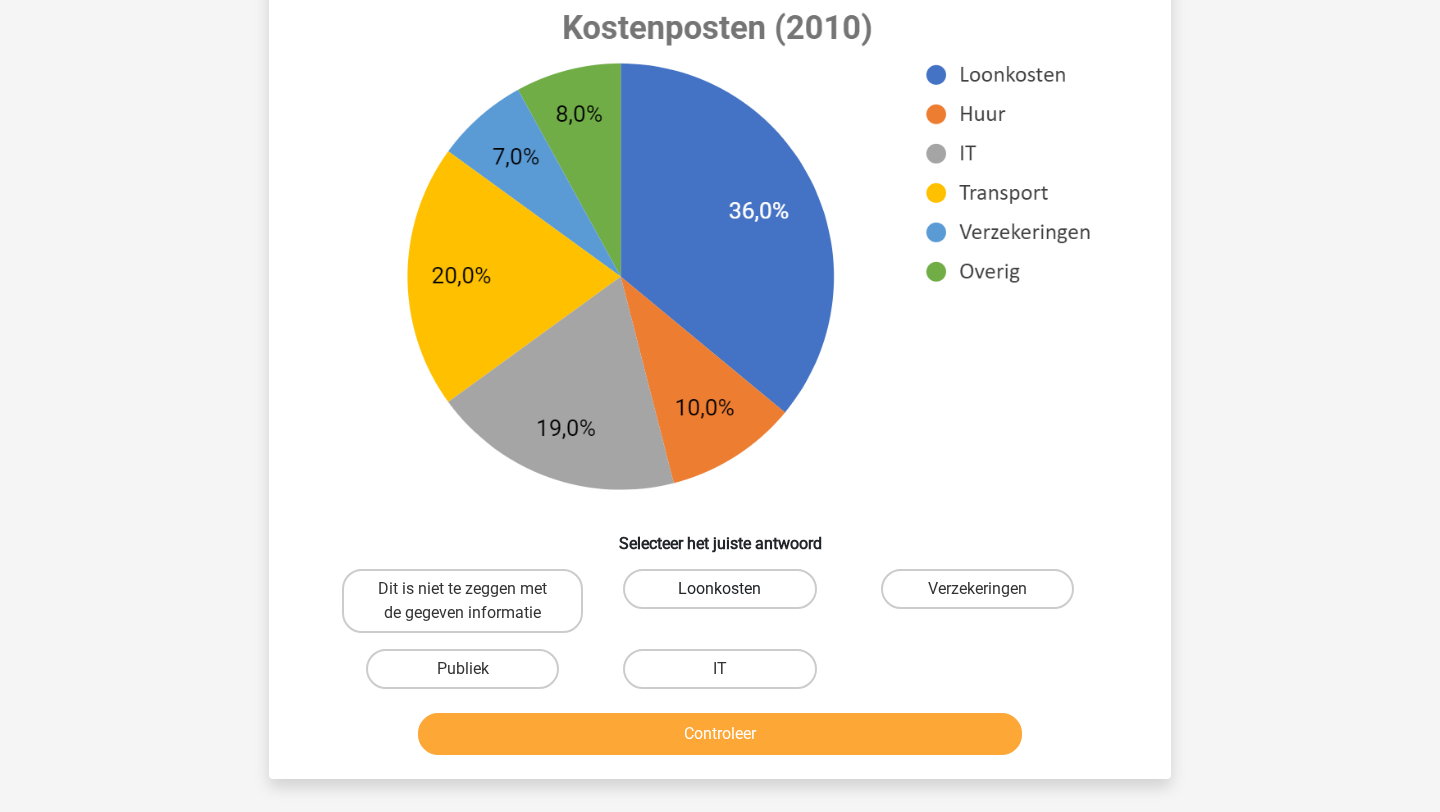 click on "Loonkosten" at bounding box center (719, 589) 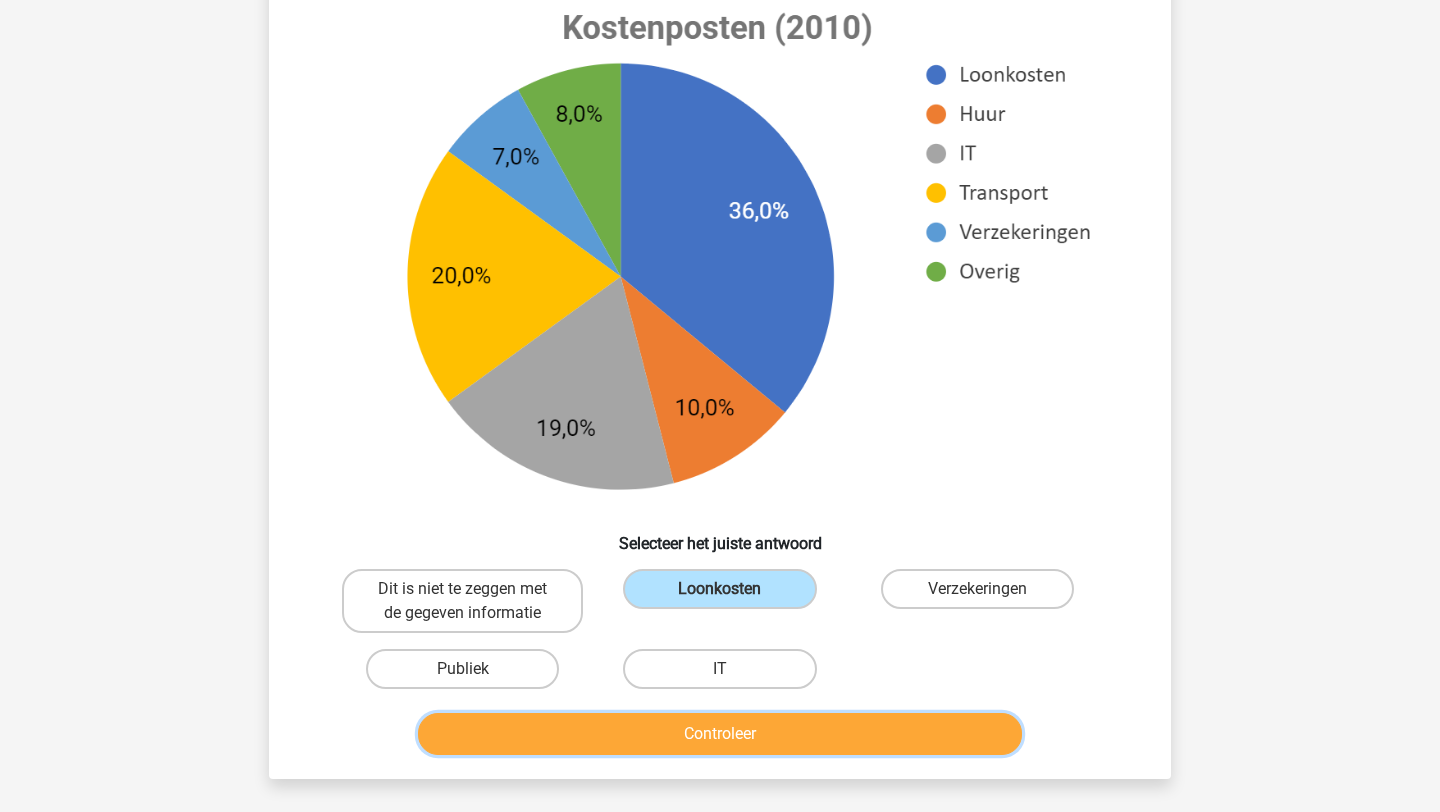click on "Controleer" at bounding box center (720, 734) 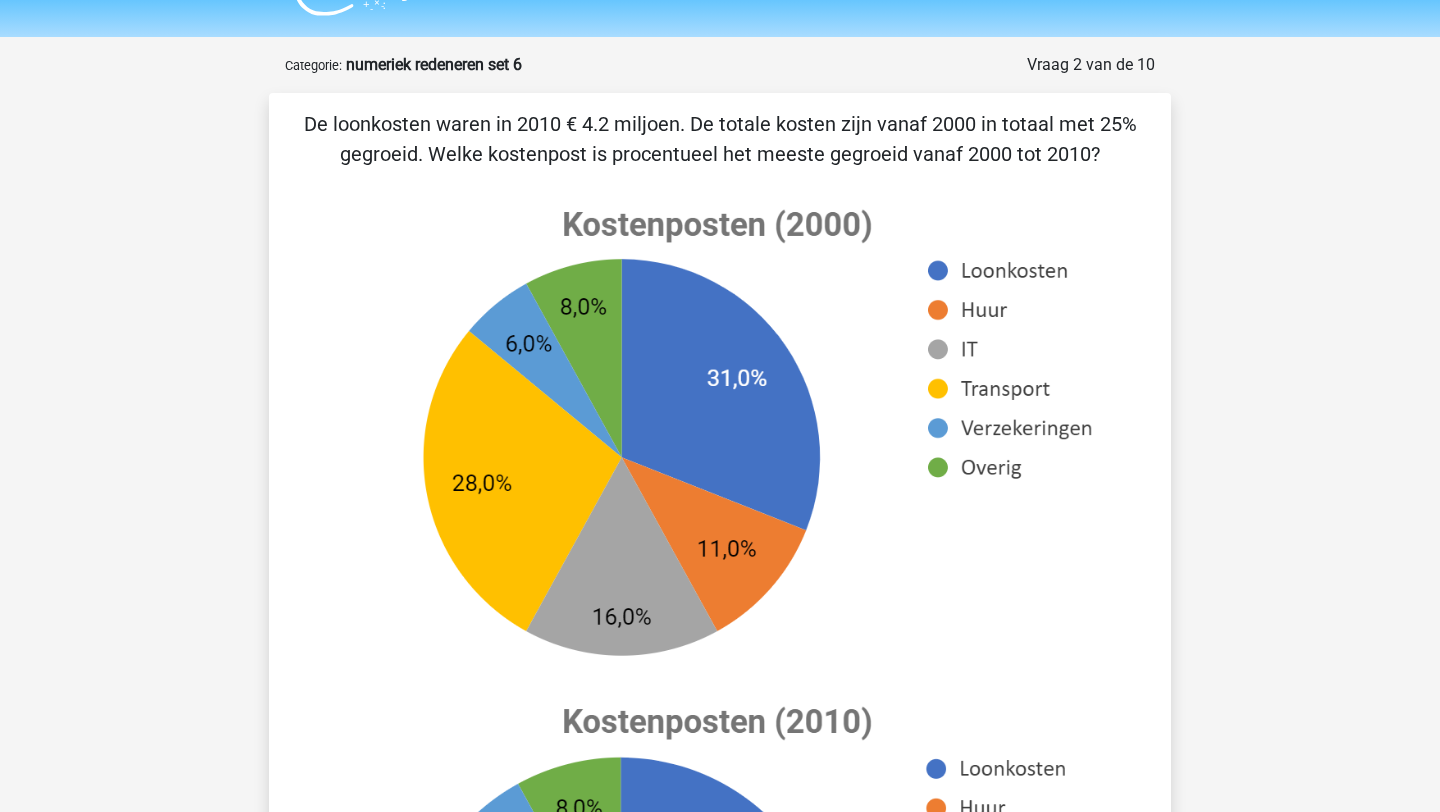 scroll, scrollTop: 0, scrollLeft: 0, axis: both 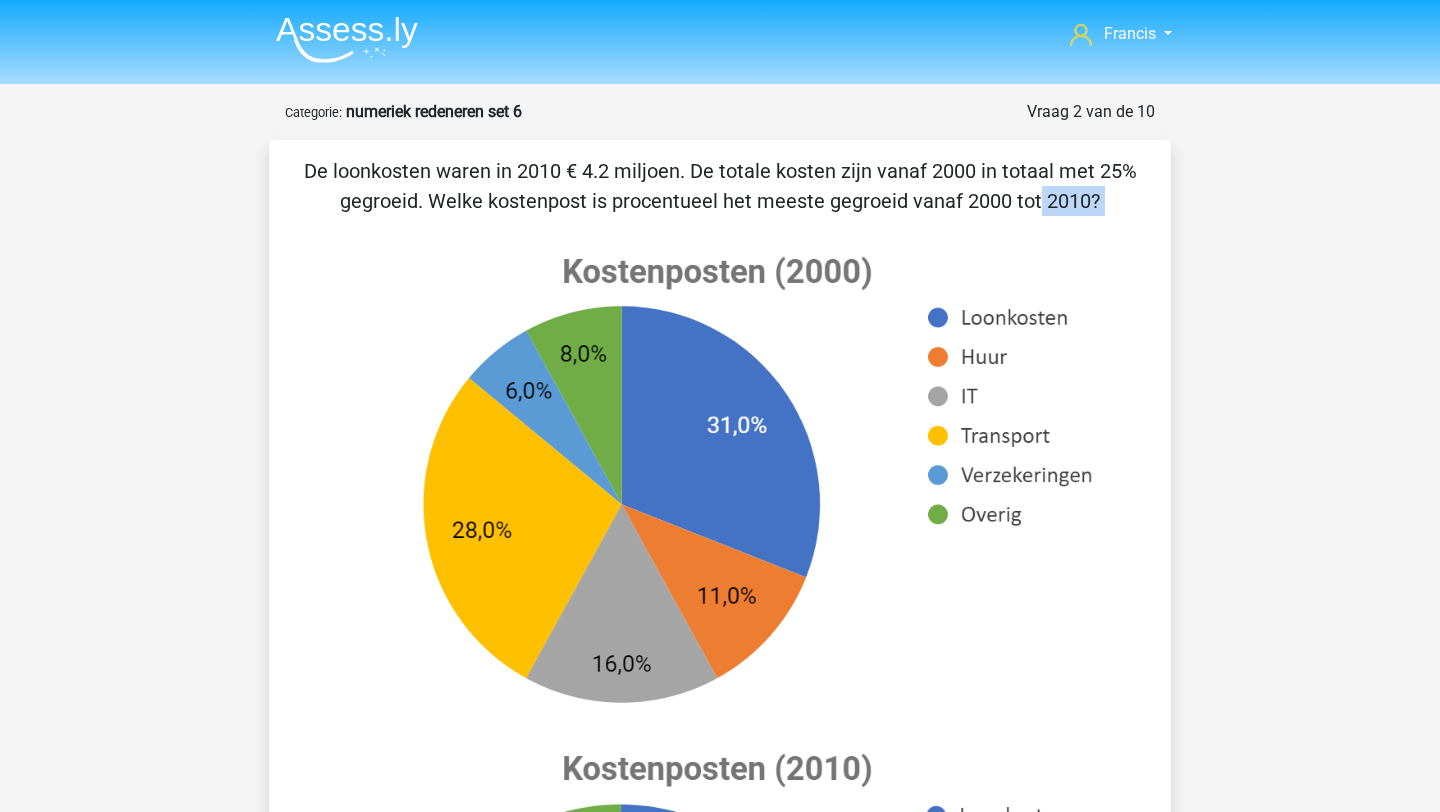 drag, startPoint x: 617, startPoint y: 207, endPoint x: 712, endPoint y: 221, distance: 96.02604 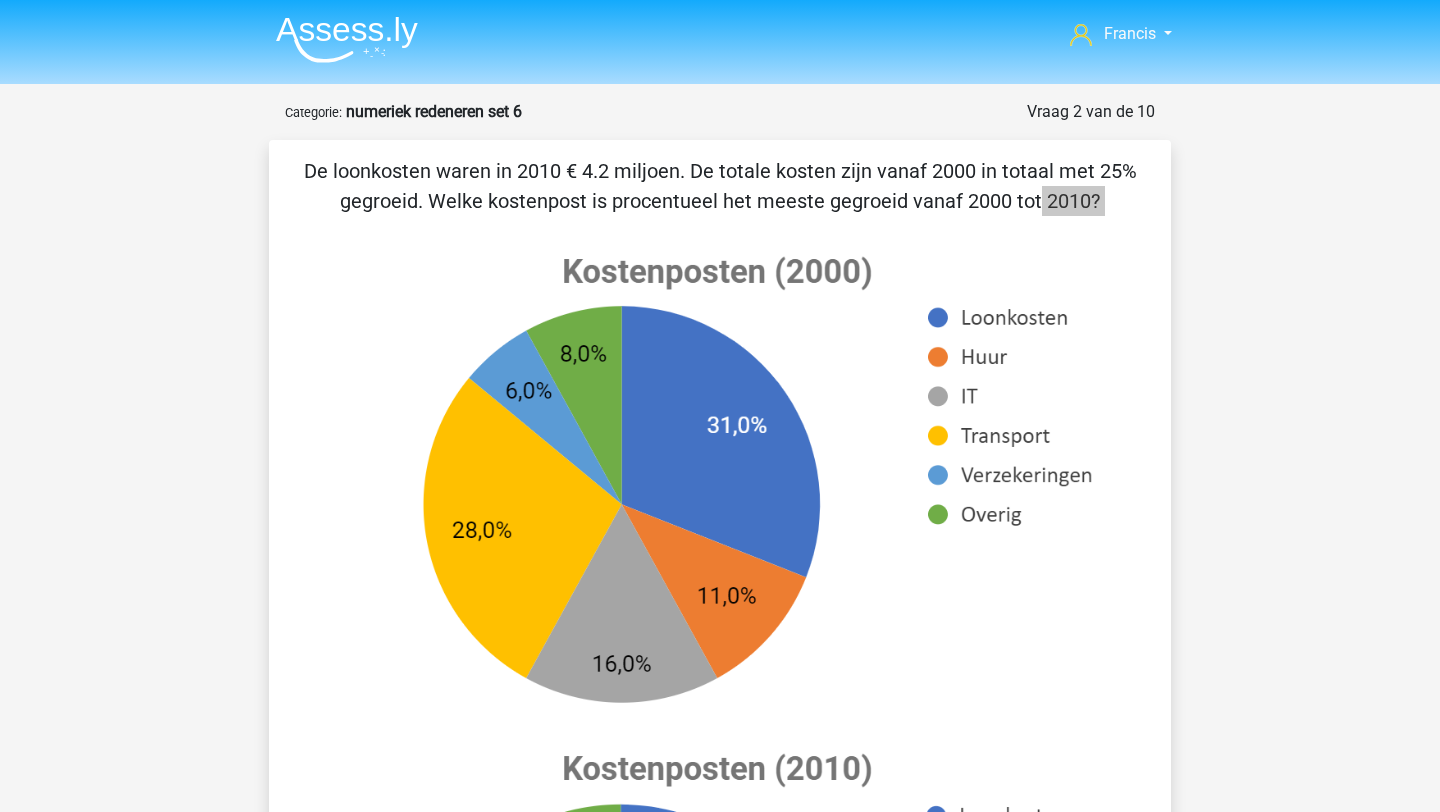 click 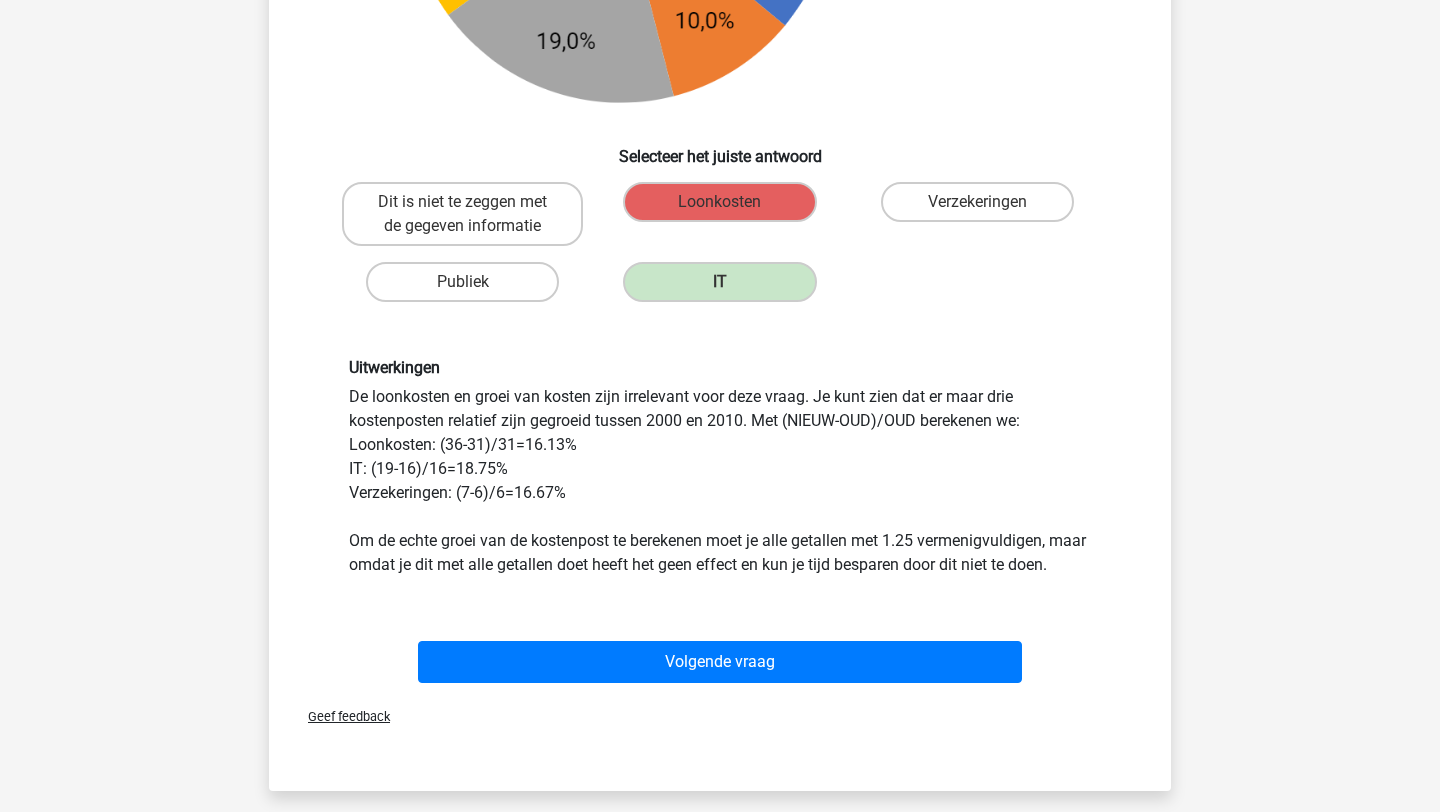 scroll, scrollTop: 1130, scrollLeft: 0, axis: vertical 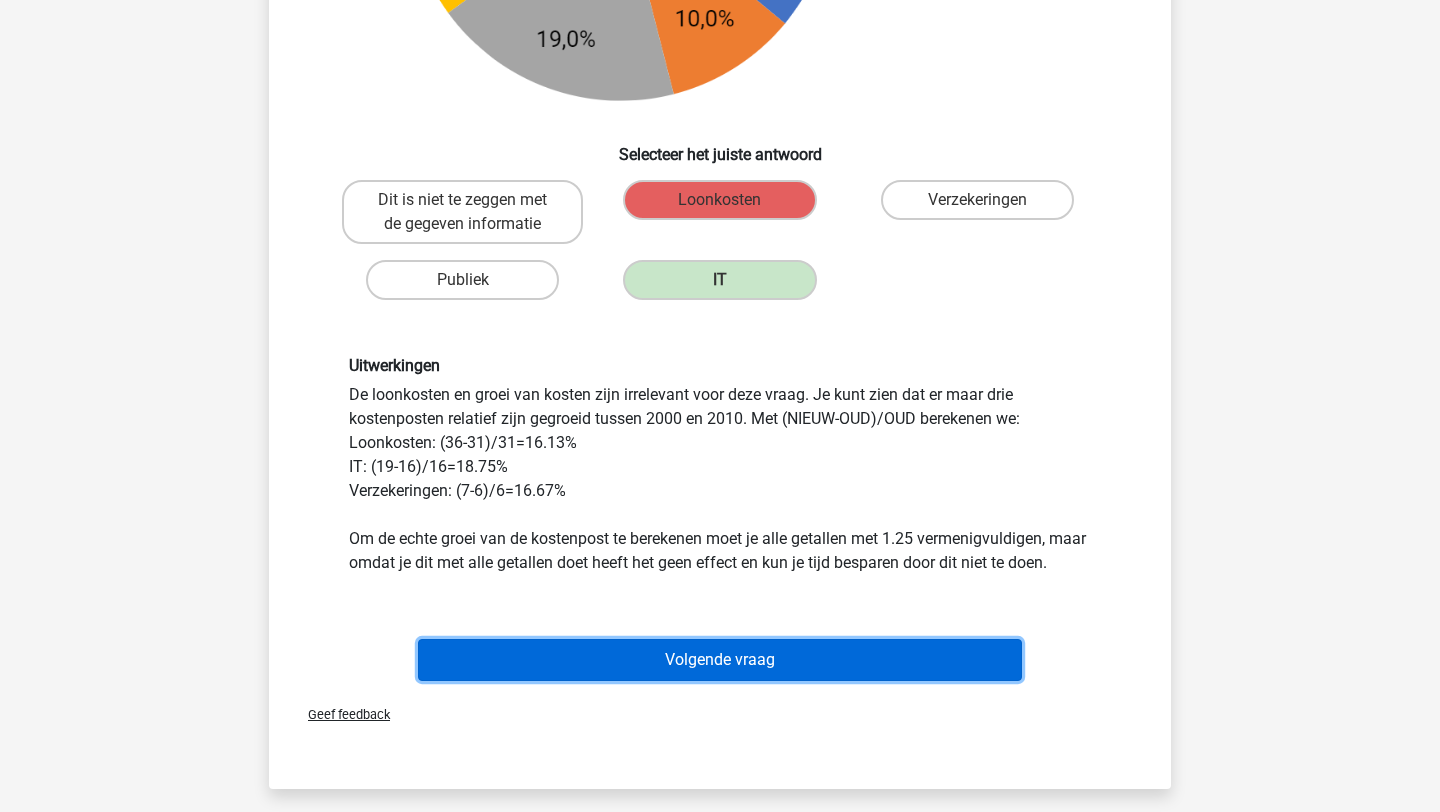 click on "Volgende vraag" at bounding box center [720, 660] 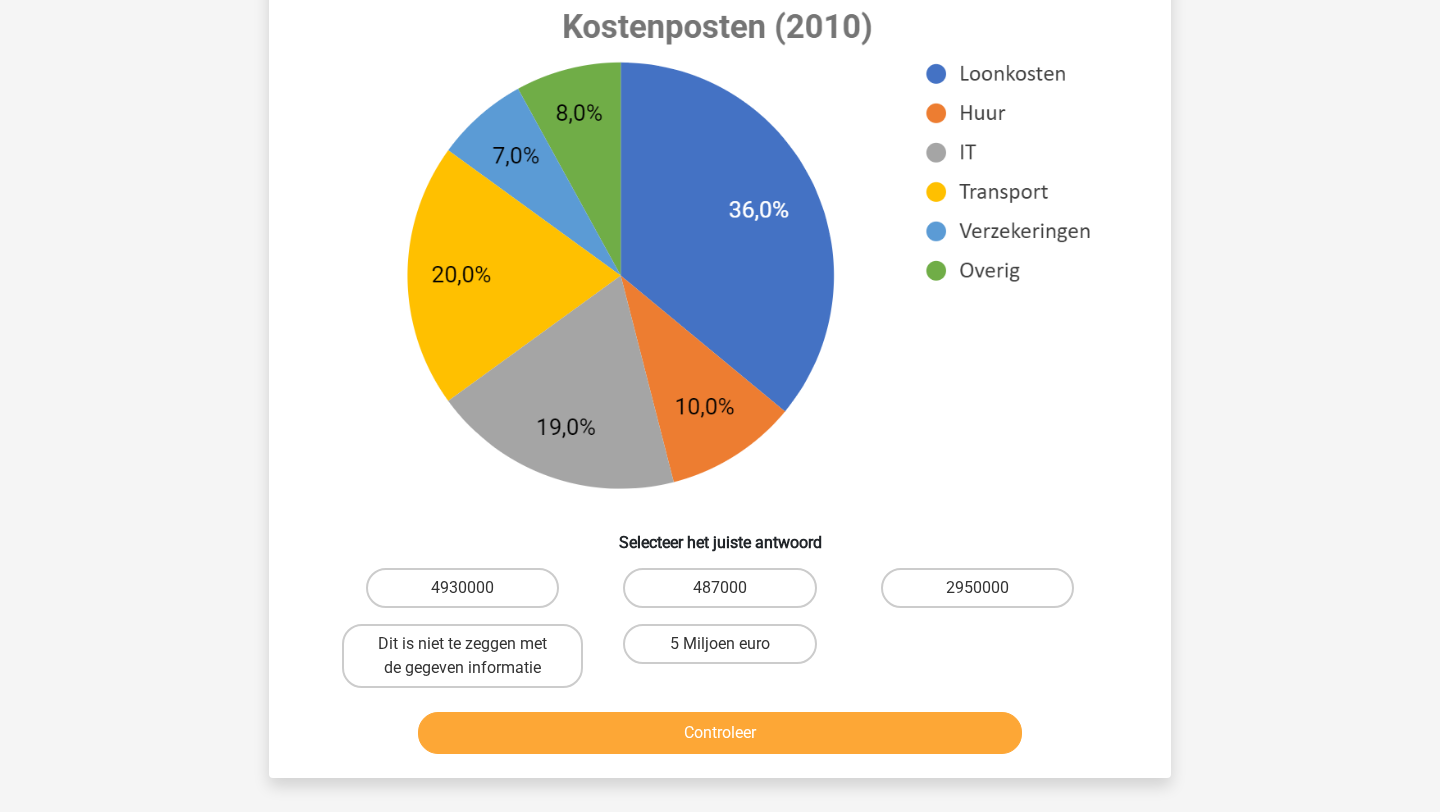 scroll, scrollTop: 845, scrollLeft: 0, axis: vertical 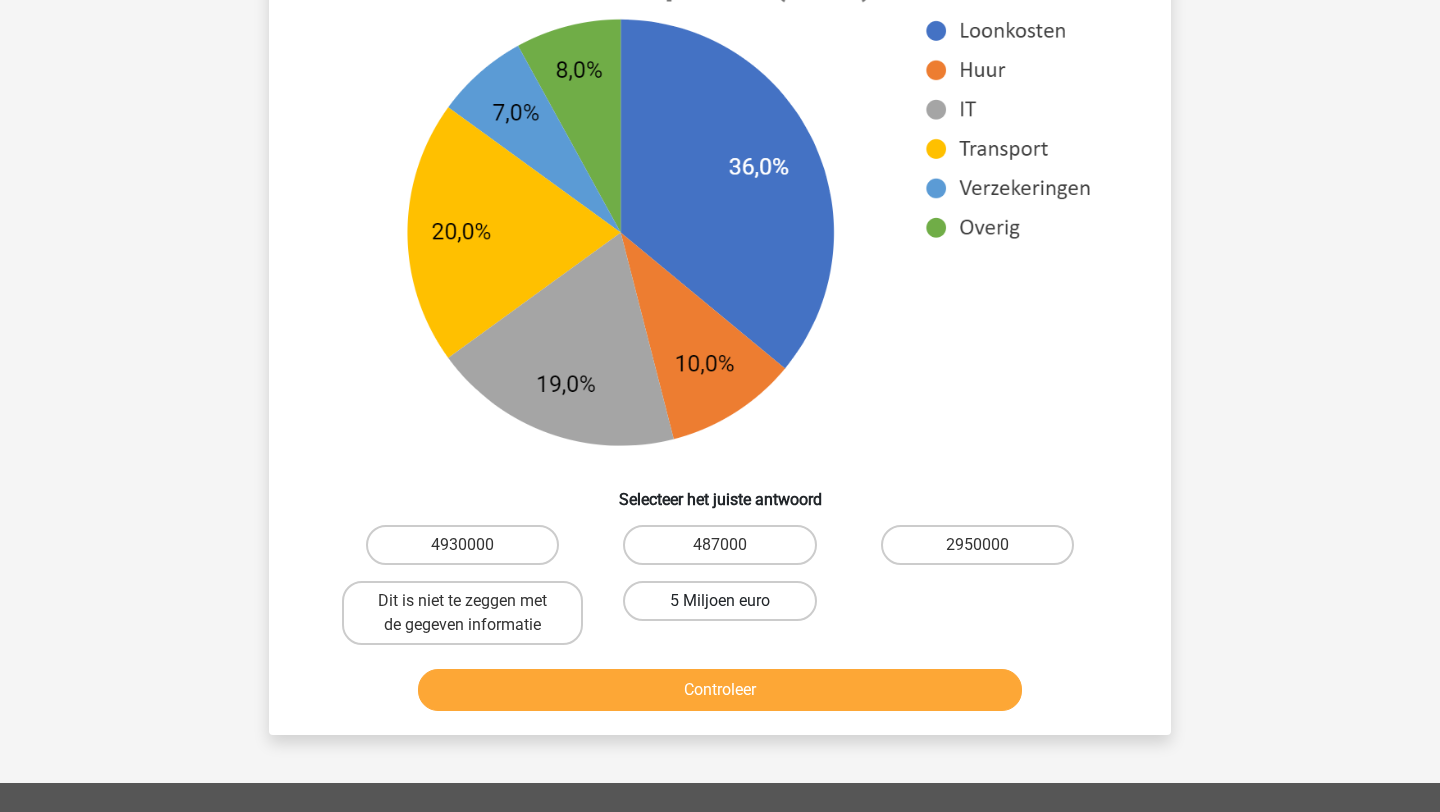 click on "5 Miljoen euro" at bounding box center [719, 601] 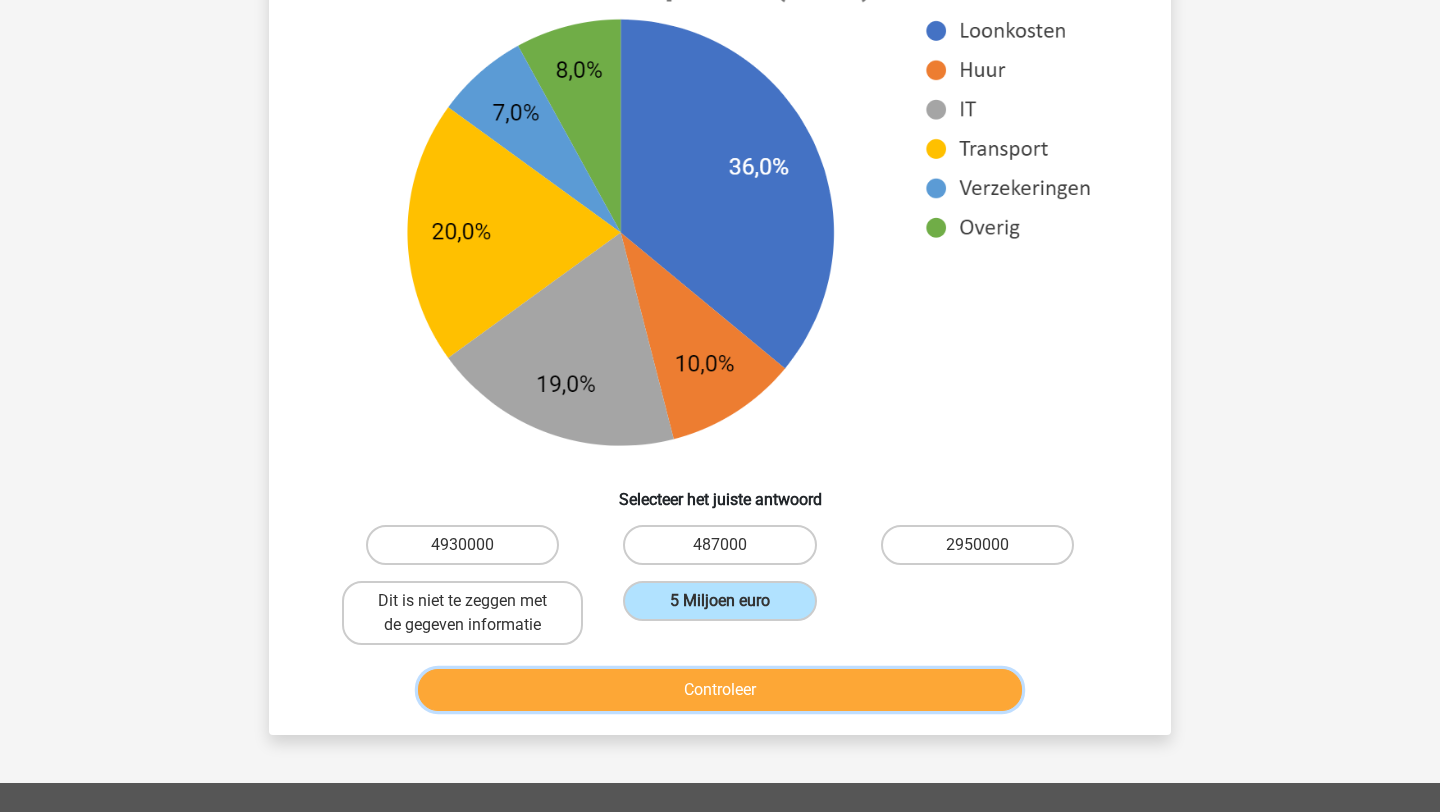 click on "Controleer" at bounding box center [720, 690] 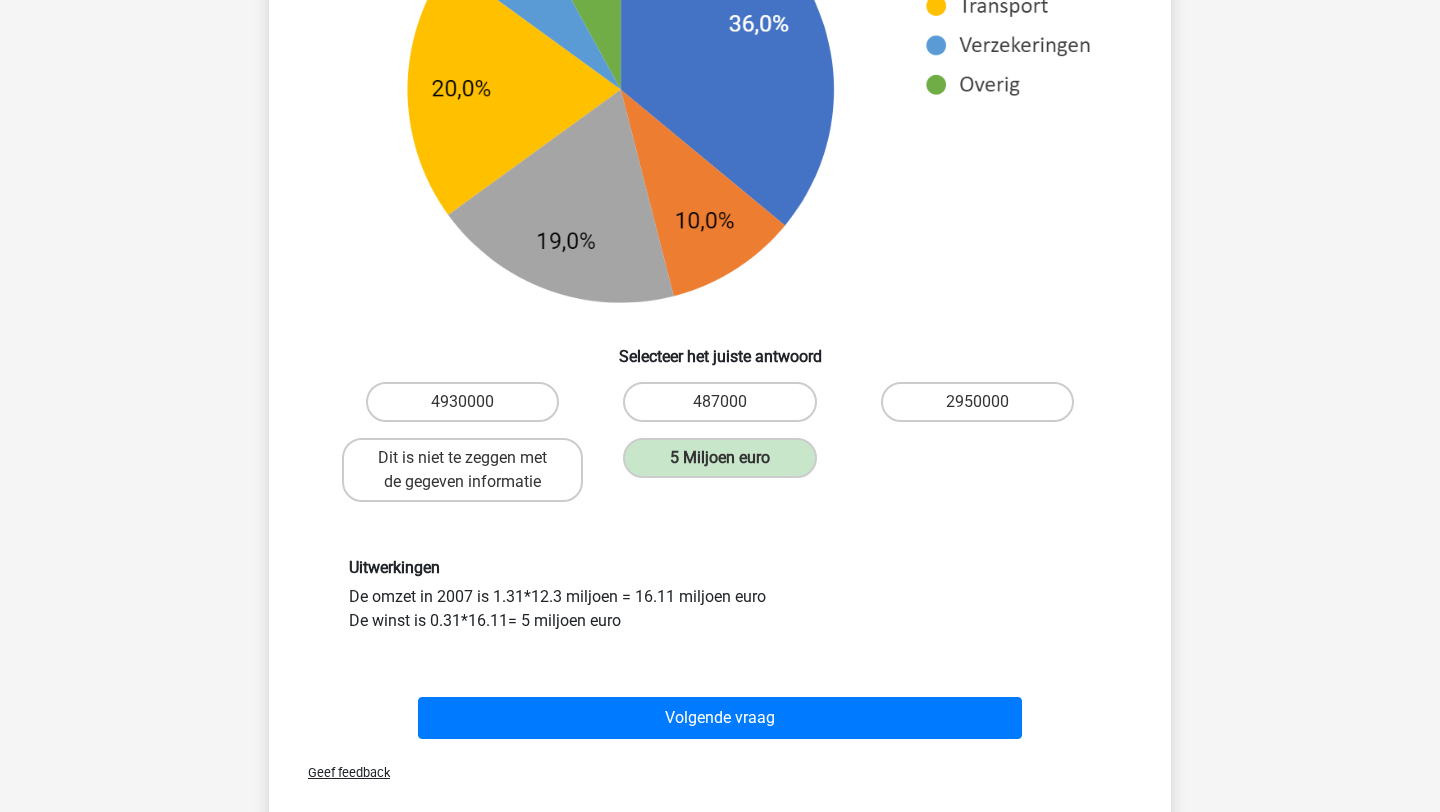 scroll, scrollTop: 1028, scrollLeft: 0, axis: vertical 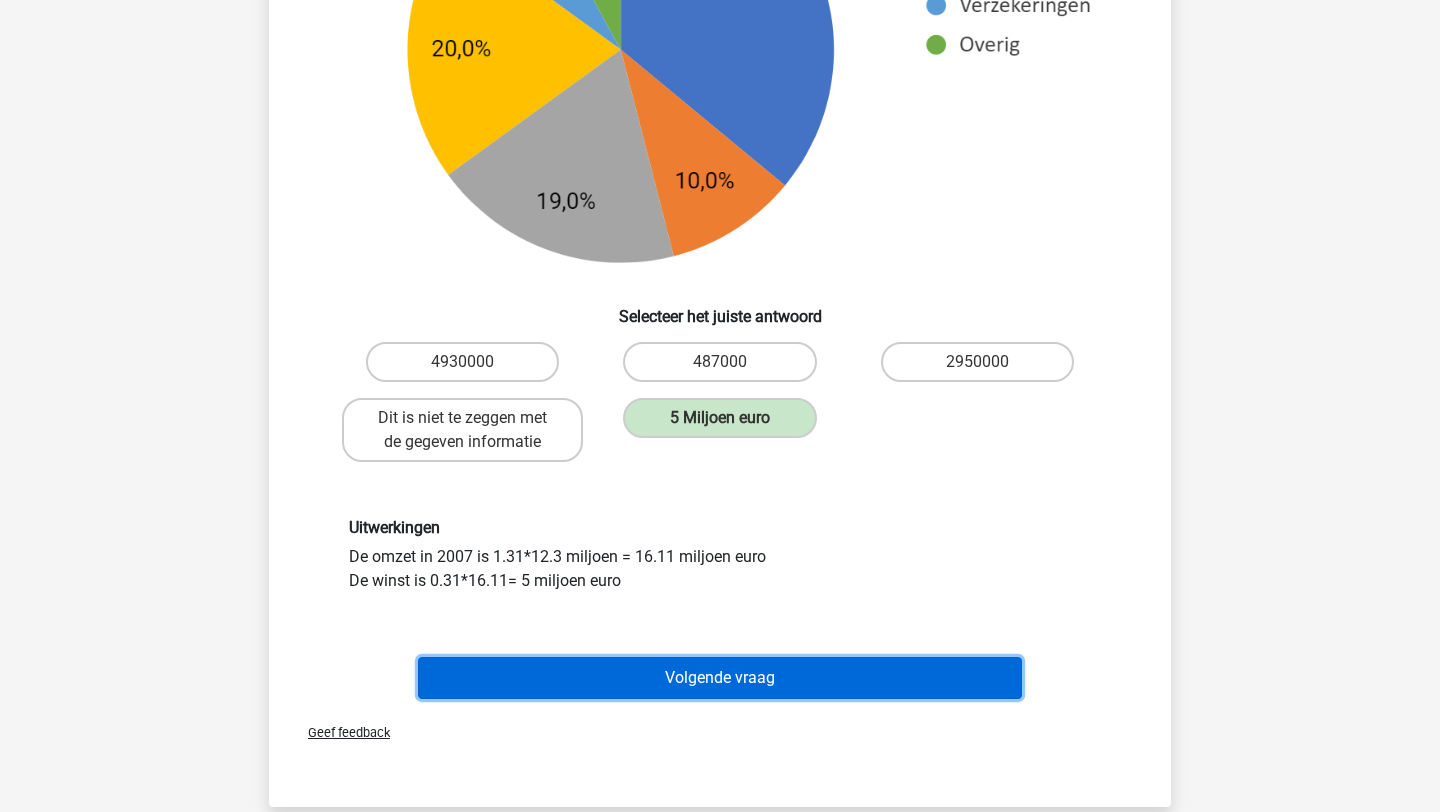 click on "Volgende vraag" at bounding box center (720, 678) 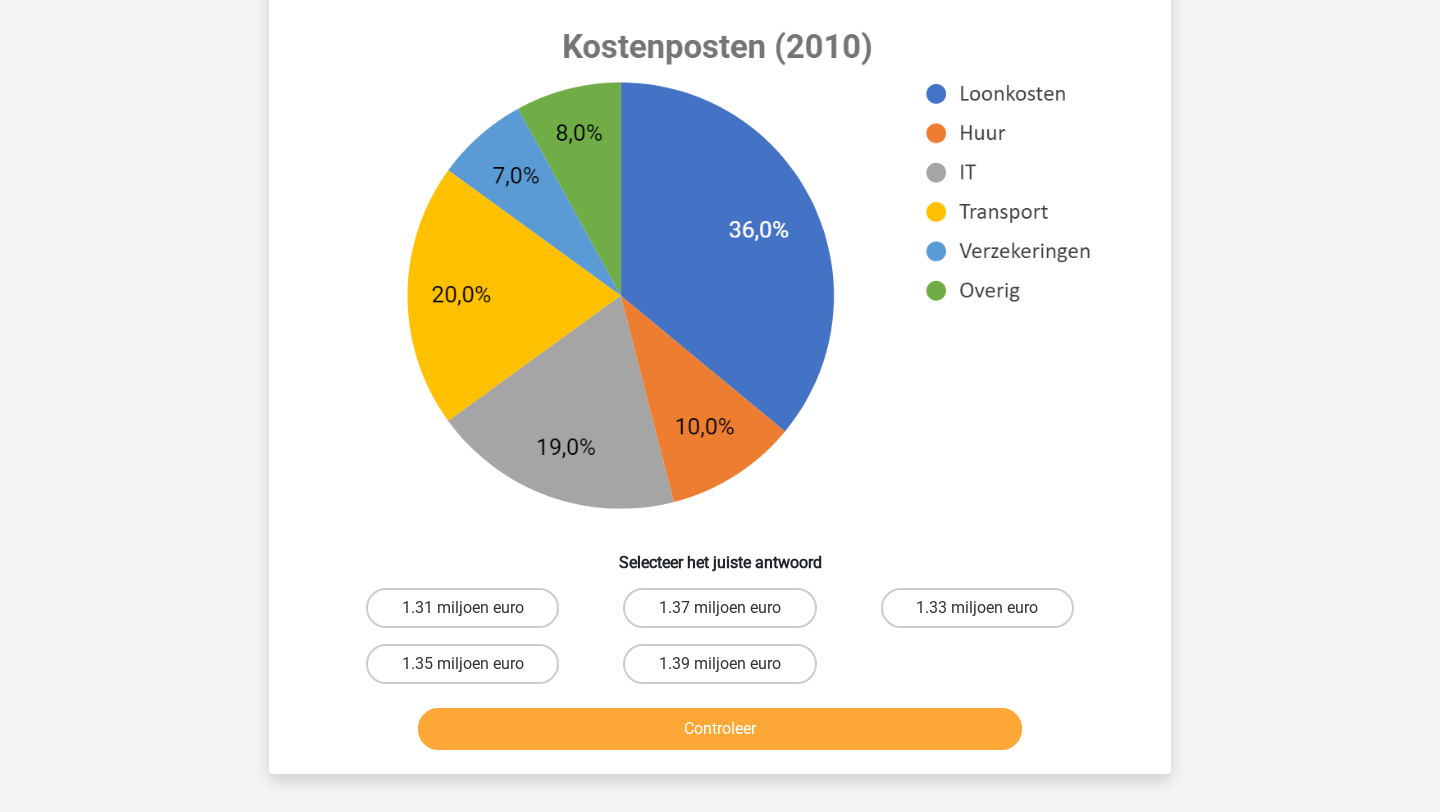 scroll, scrollTop: 749, scrollLeft: 0, axis: vertical 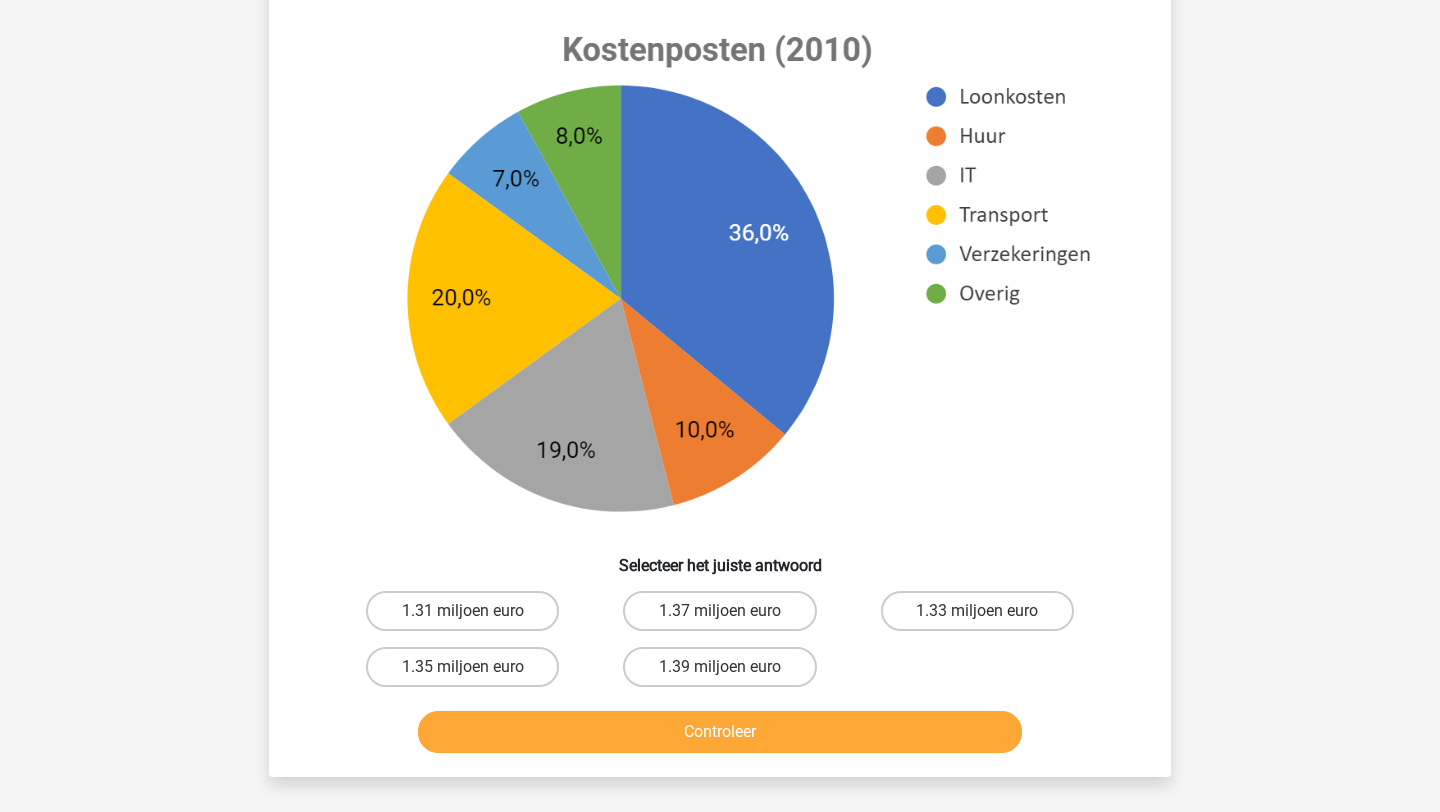 click on "1.31 miljoen euro" at bounding box center [469, 617] 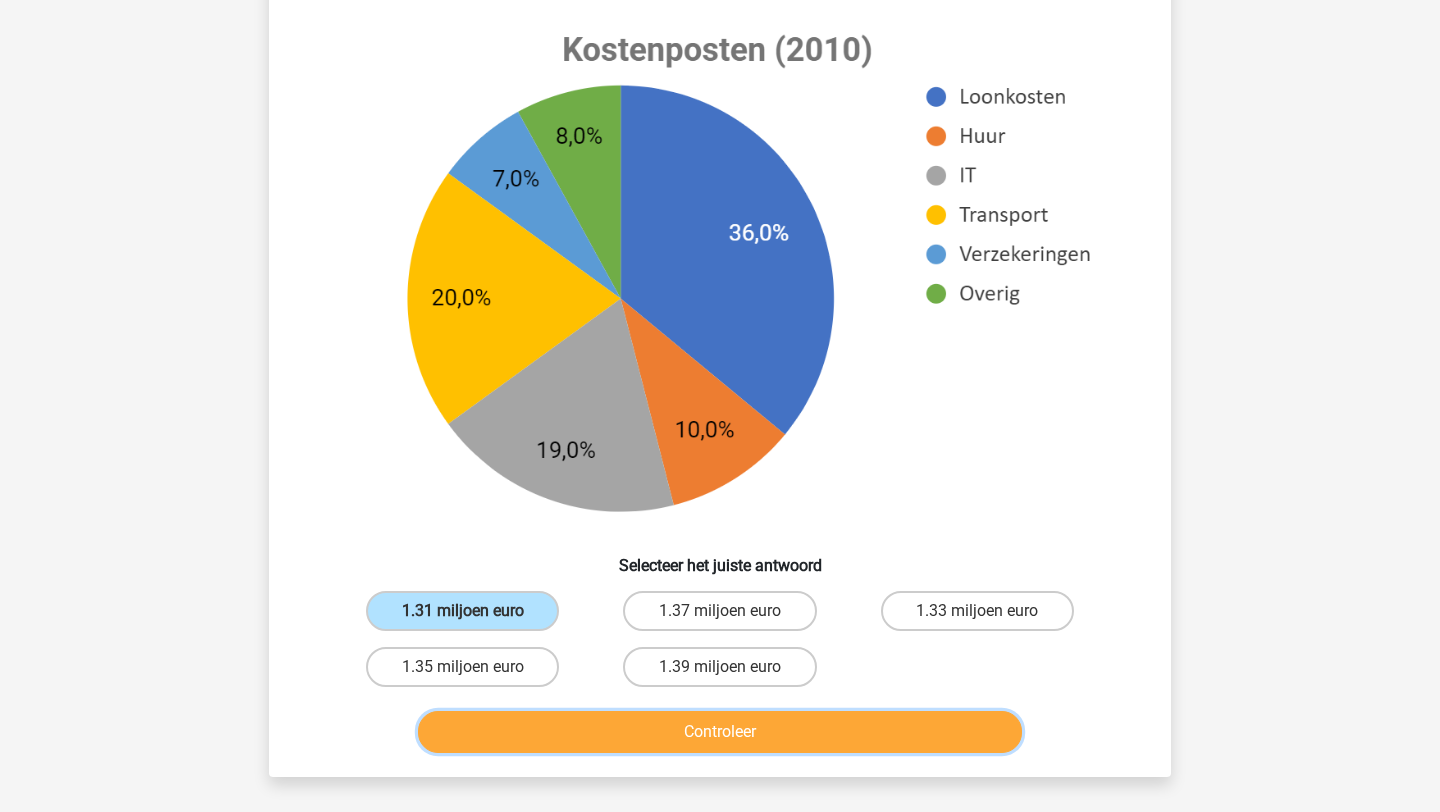 click on "Controleer" at bounding box center [720, 732] 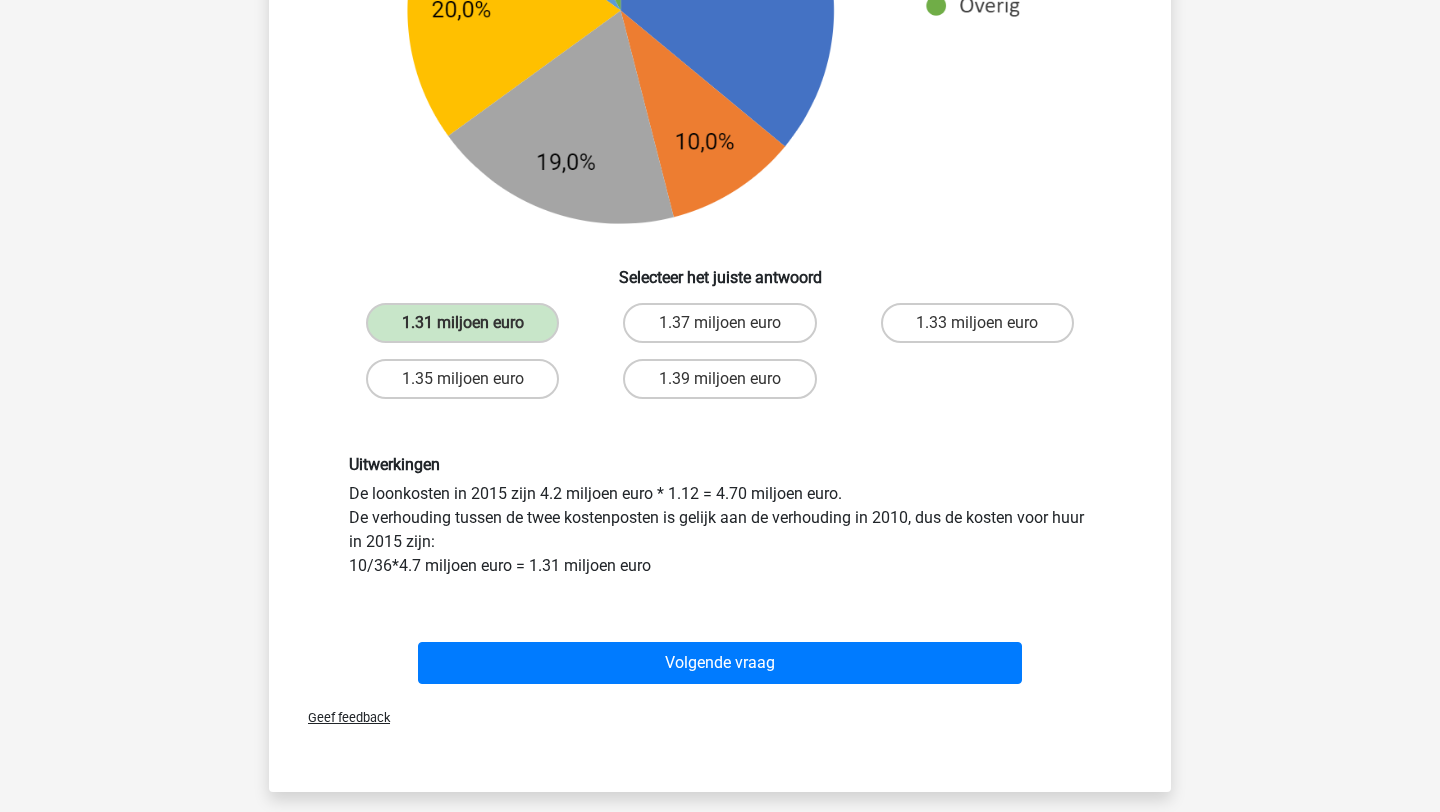 scroll, scrollTop: 1041, scrollLeft: 0, axis: vertical 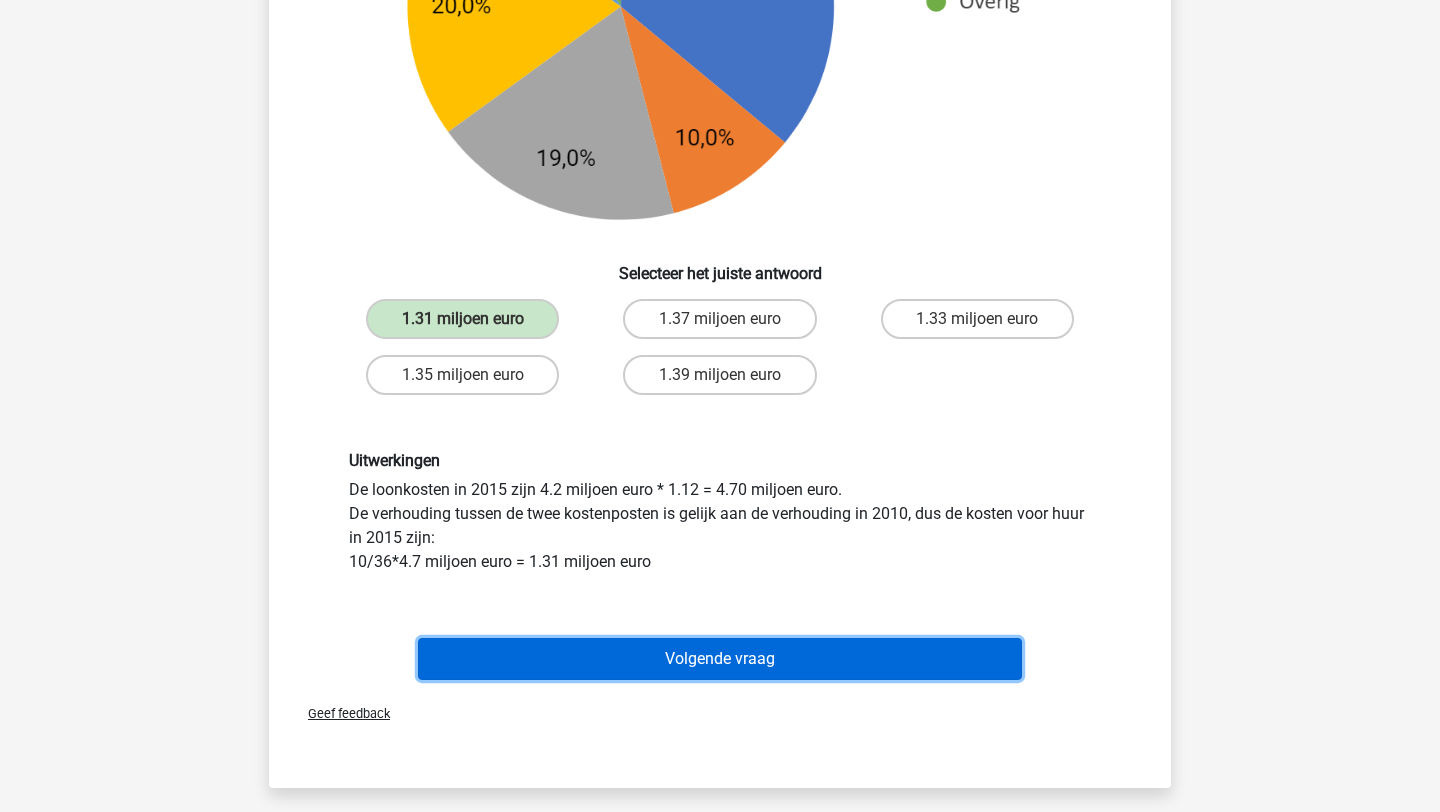 click on "Volgende vraag" at bounding box center [720, 659] 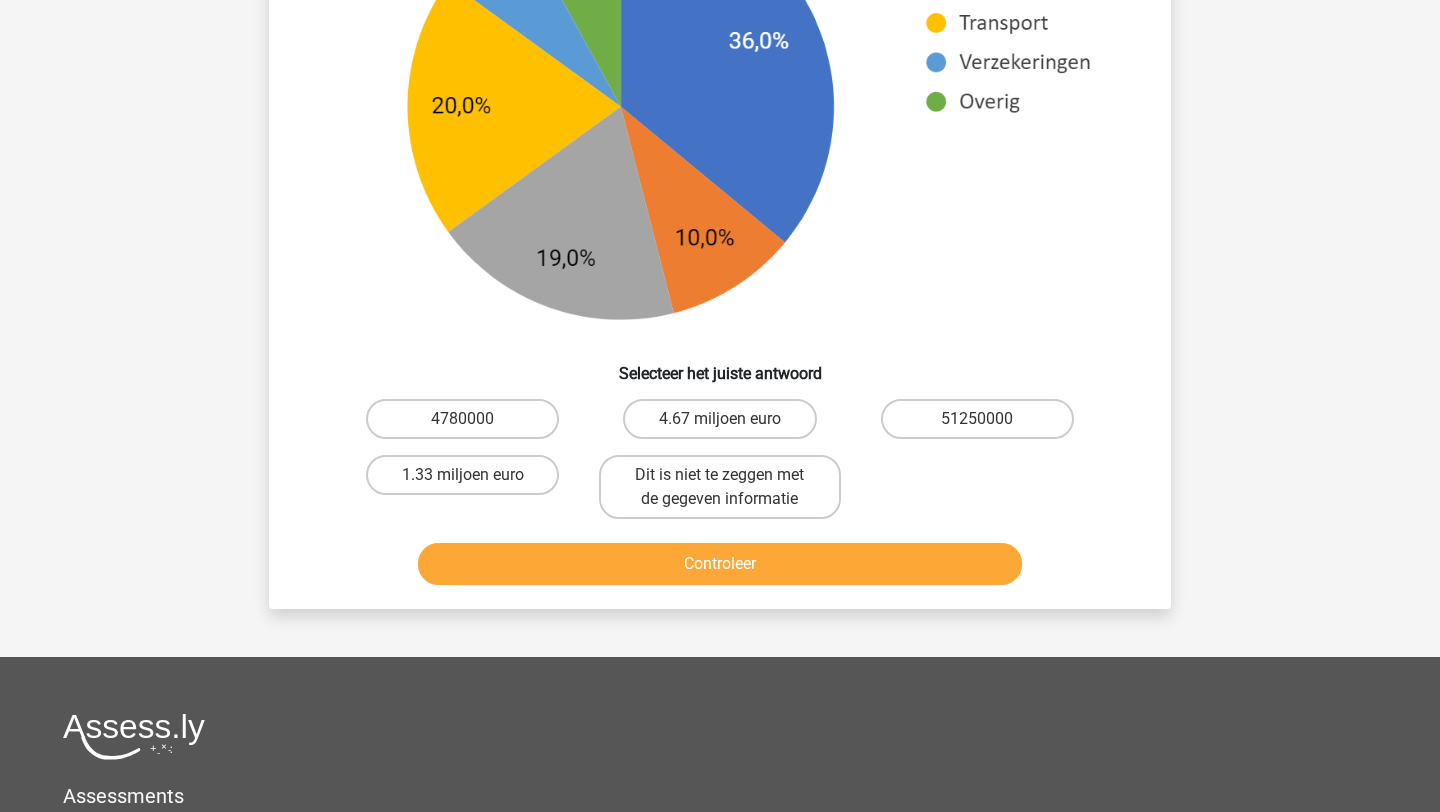scroll, scrollTop: 985, scrollLeft: 0, axis: vertical 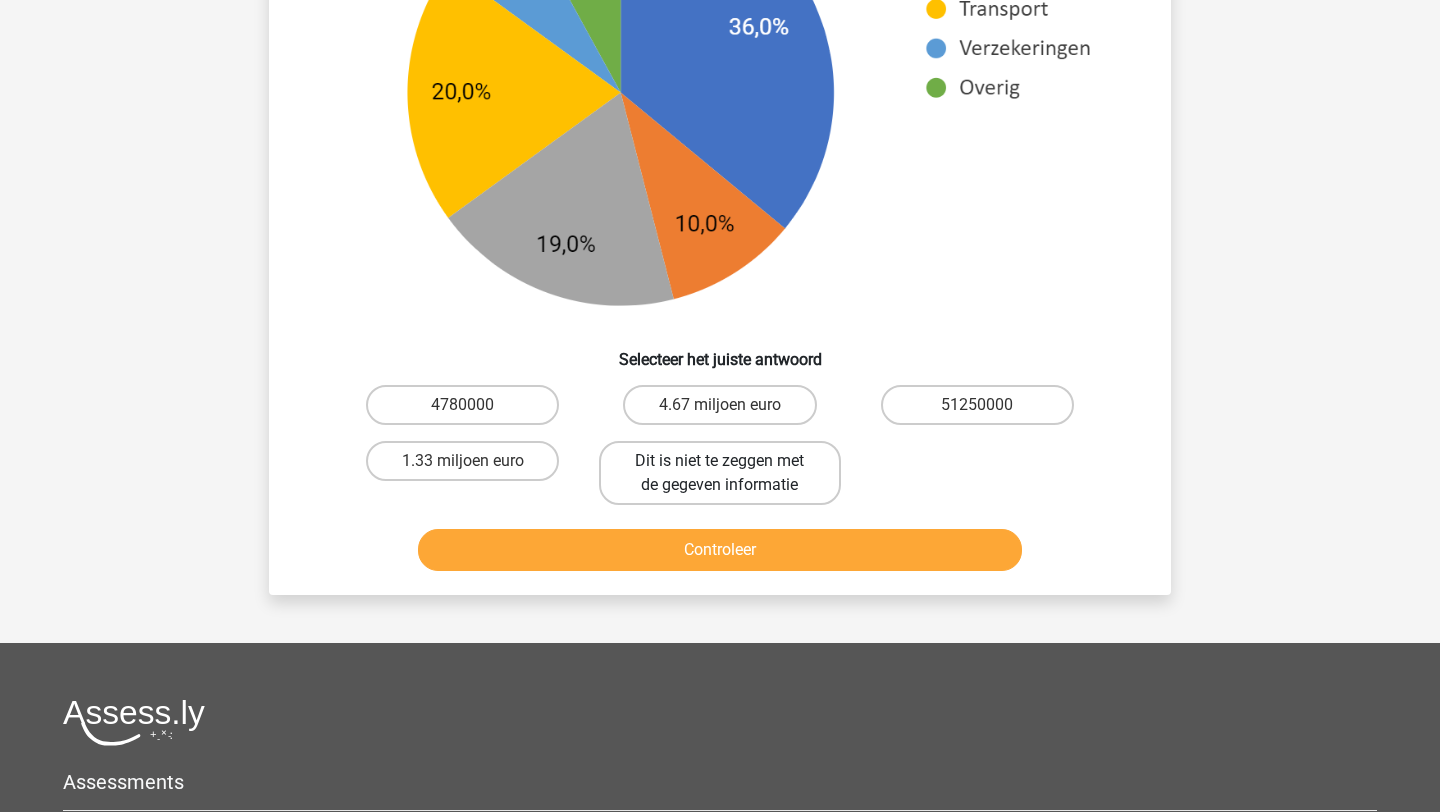 click on "Dit is niet te zeggen met de gegeven informatie" at bounding box center [719, 473] 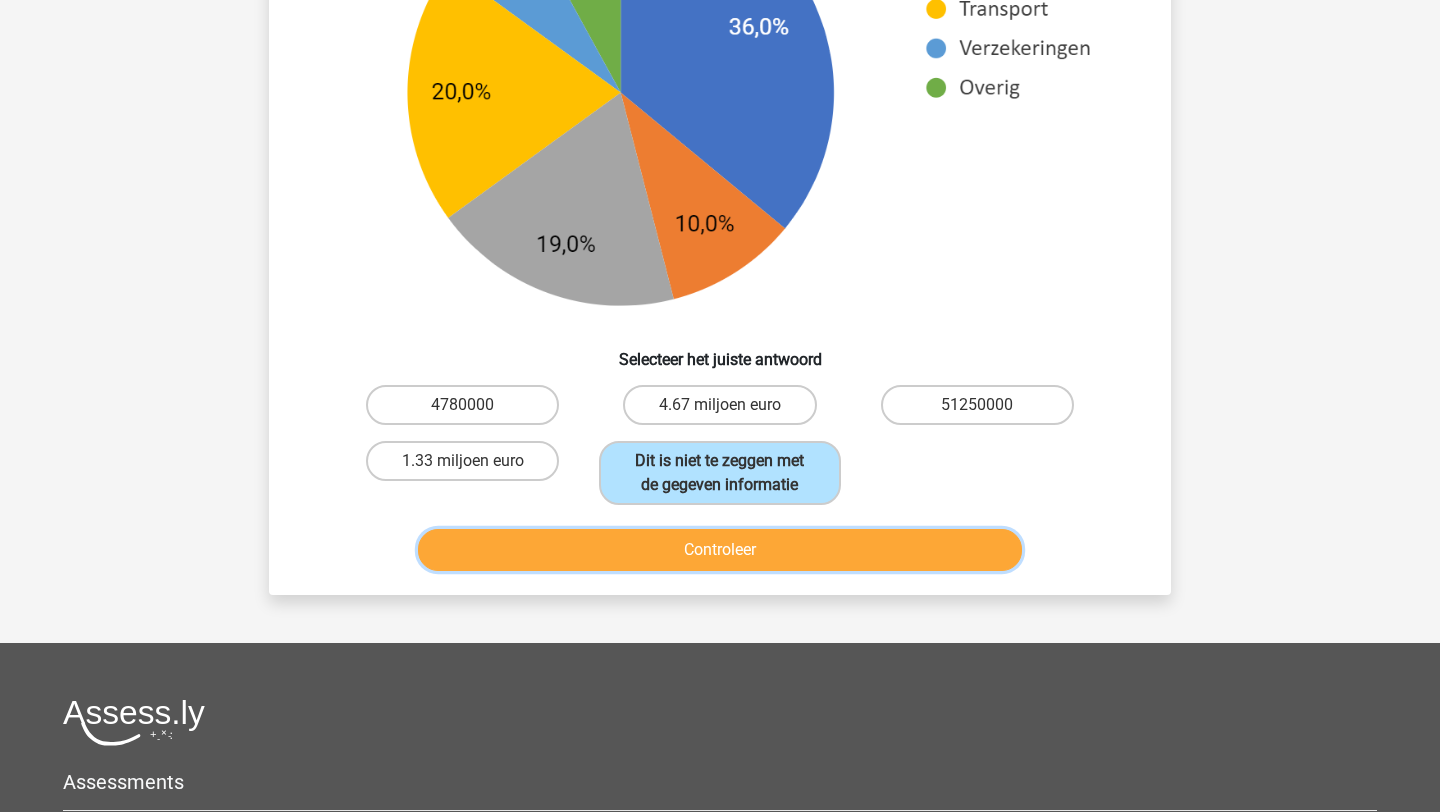 click on "Controleer" at bounding box center [720, 550] 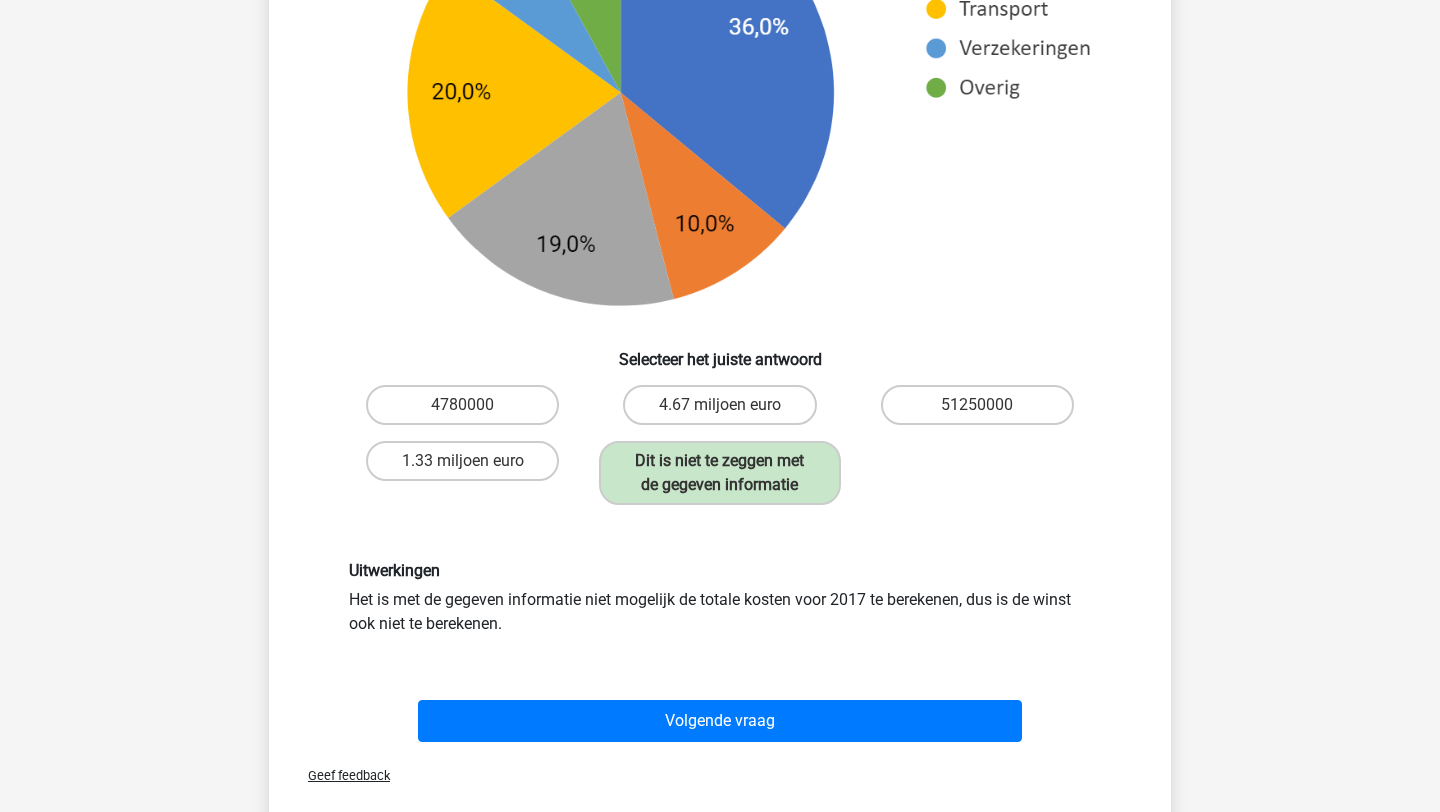 scroll, scrollTop: 1000, scrollLeft: 0, axis: vertical 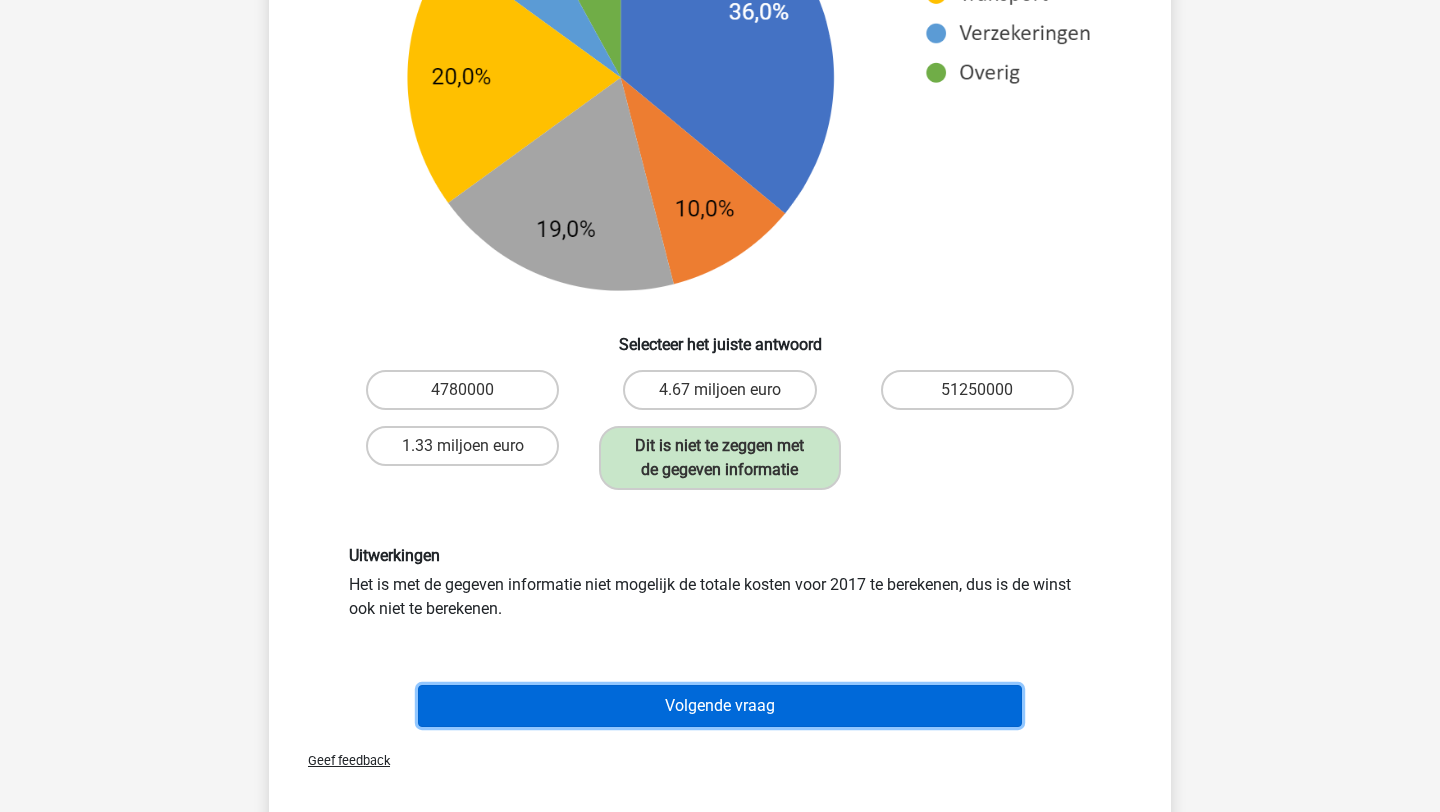 click on "Volgende vraag" at bounding box center (720, 706) 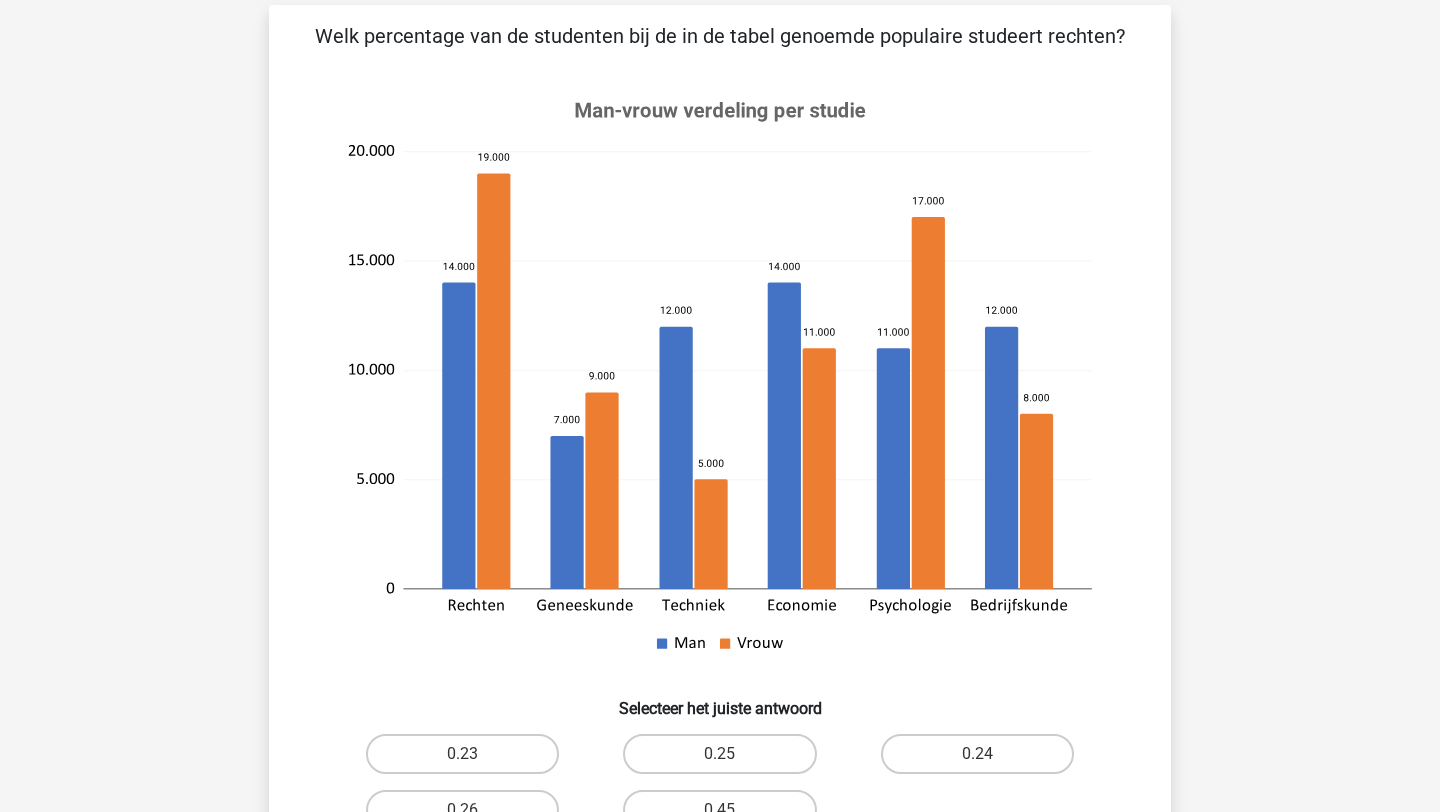 scroll, scrollTop: 350, scrollLeft: 0, axis: vertical 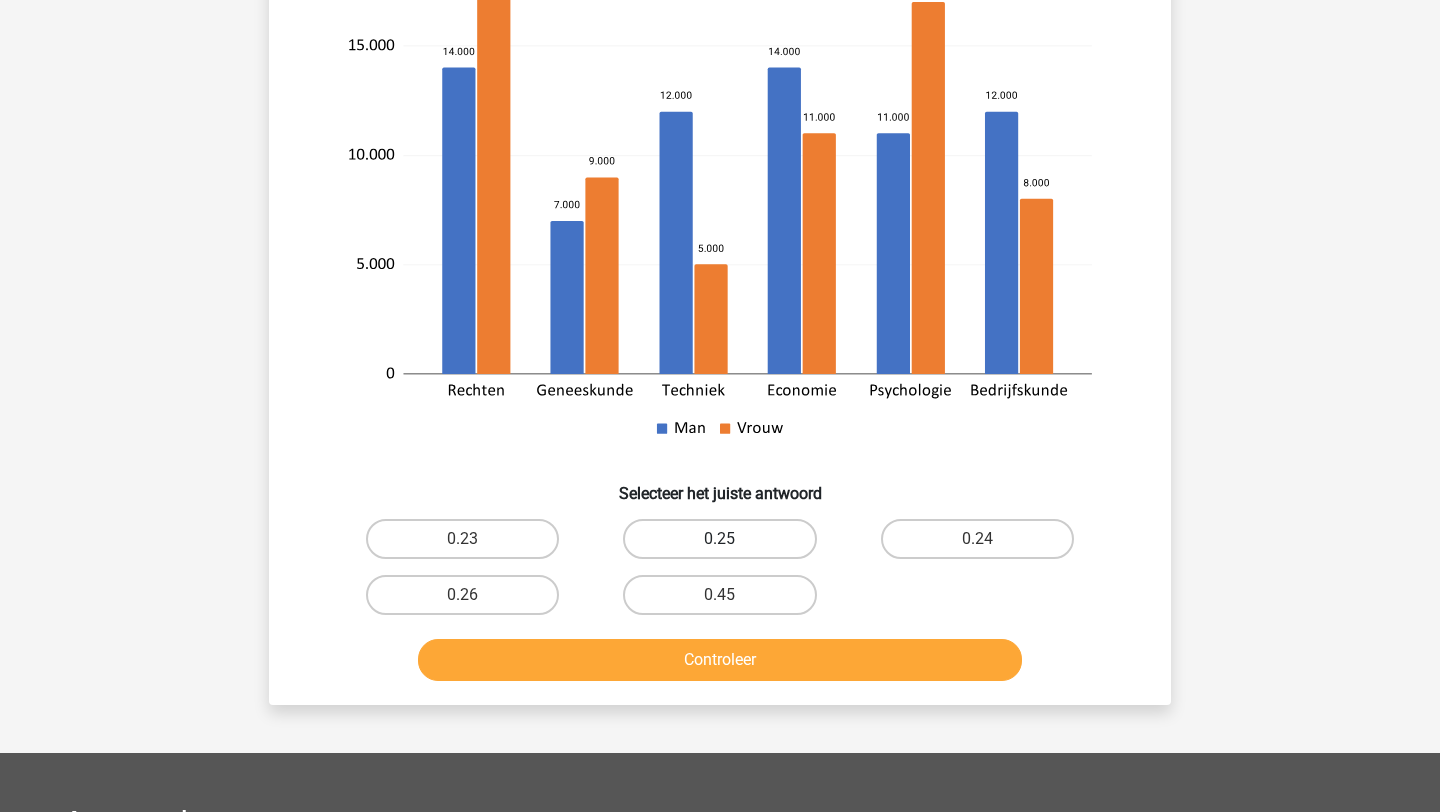 click on "0.25" at bounding box center (719, 539) 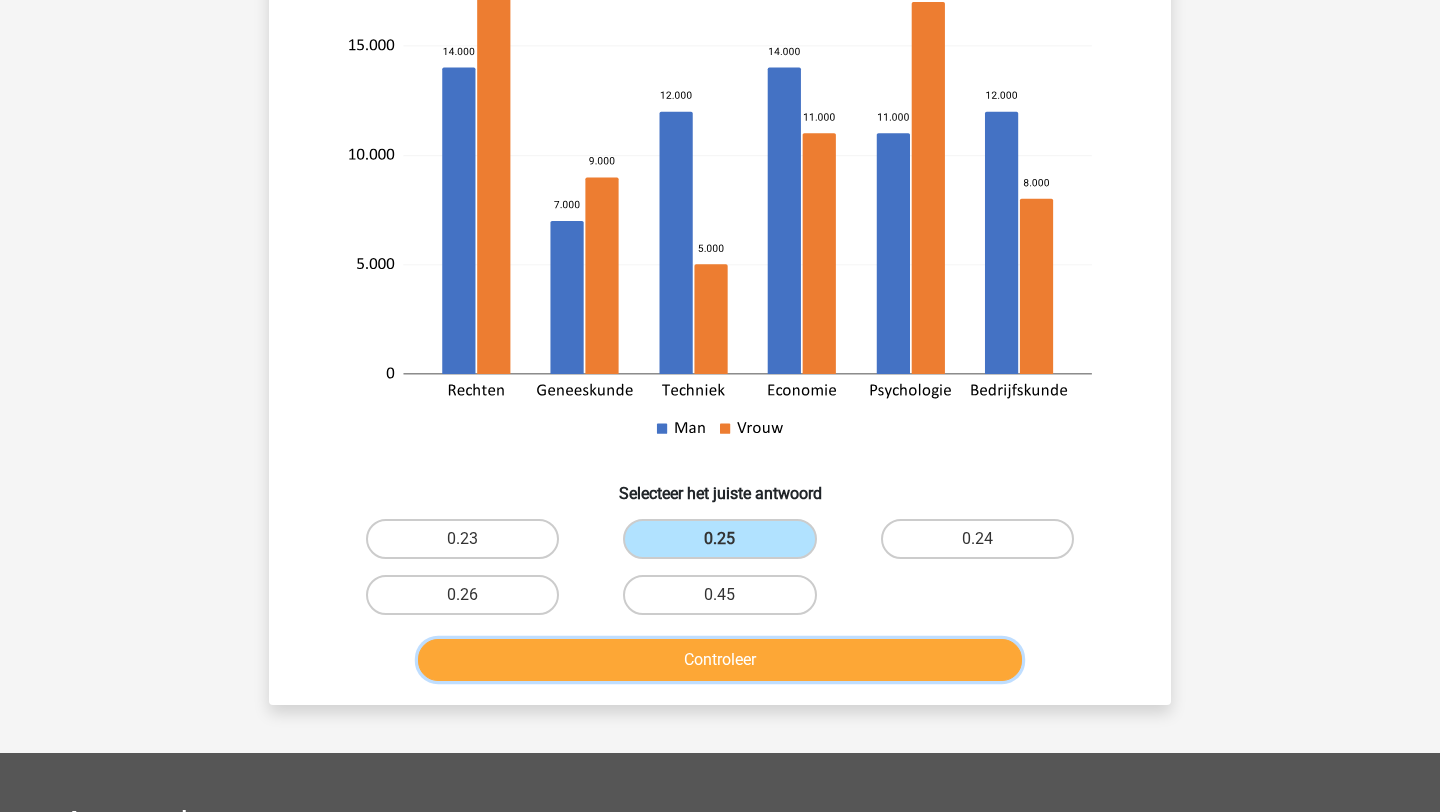 click on "Controleer" at bounding box center [720, 660] 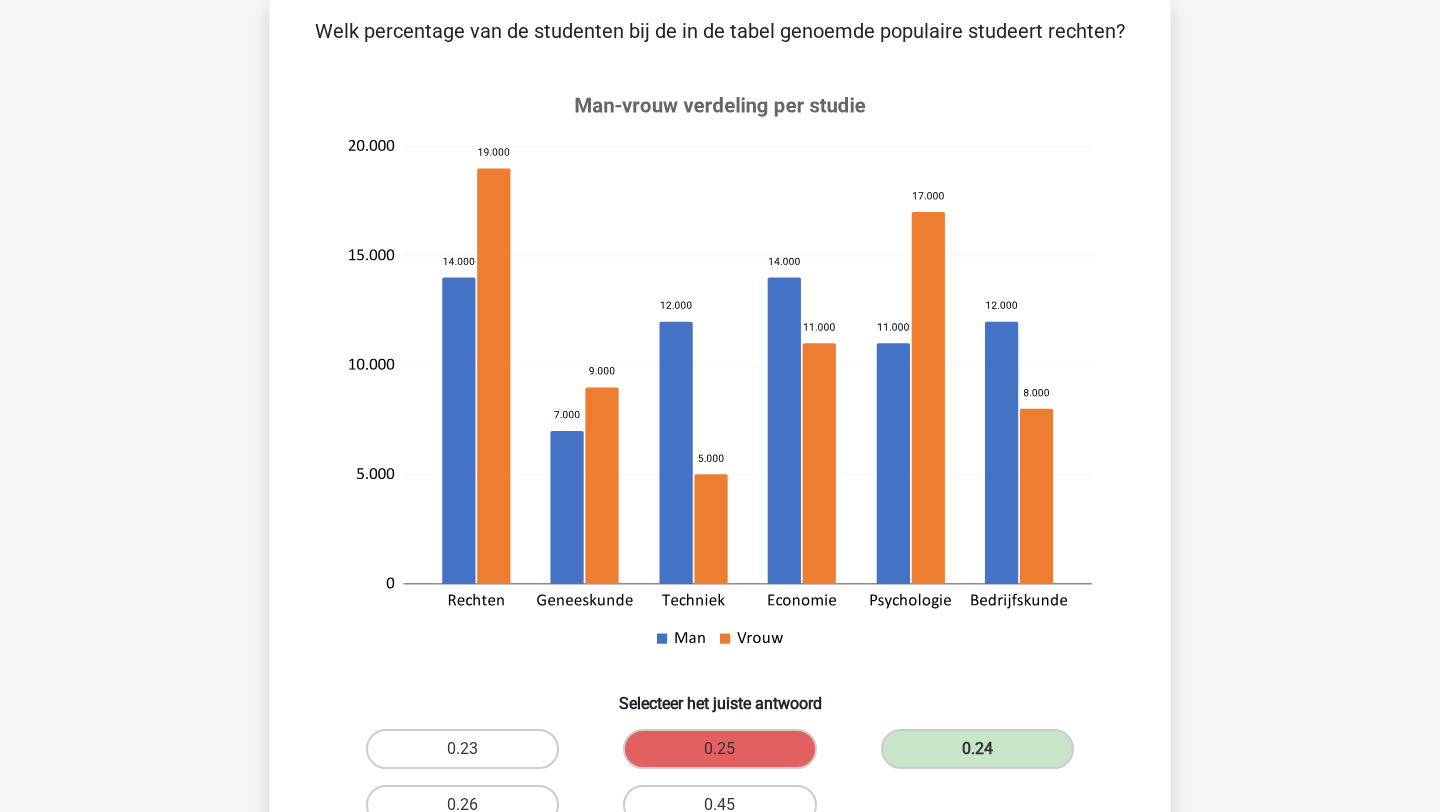 scroll, scrollTop: 0, scrollLeft: 0, axis: both 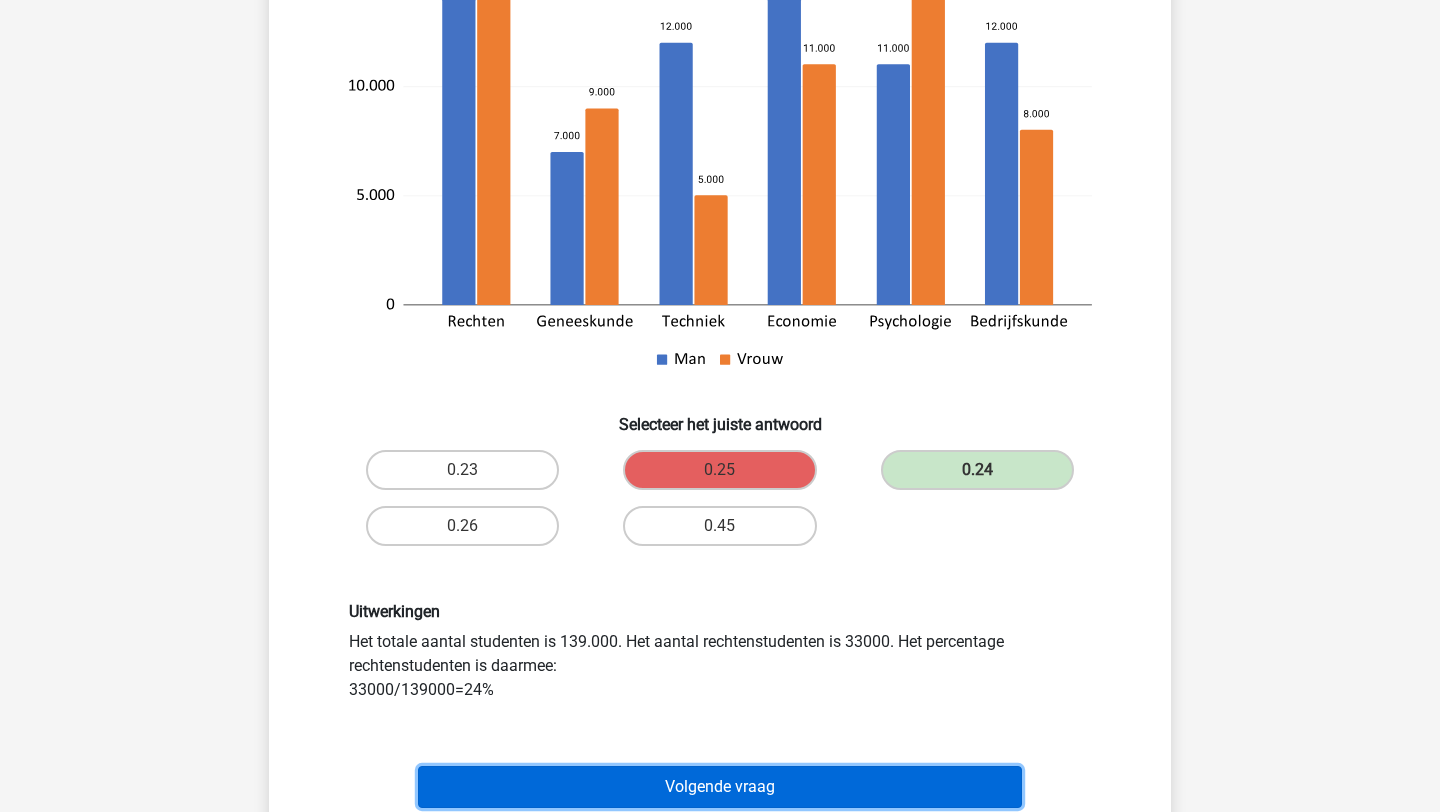 click on "Volgende vraag" at bounding box center (720, 787) 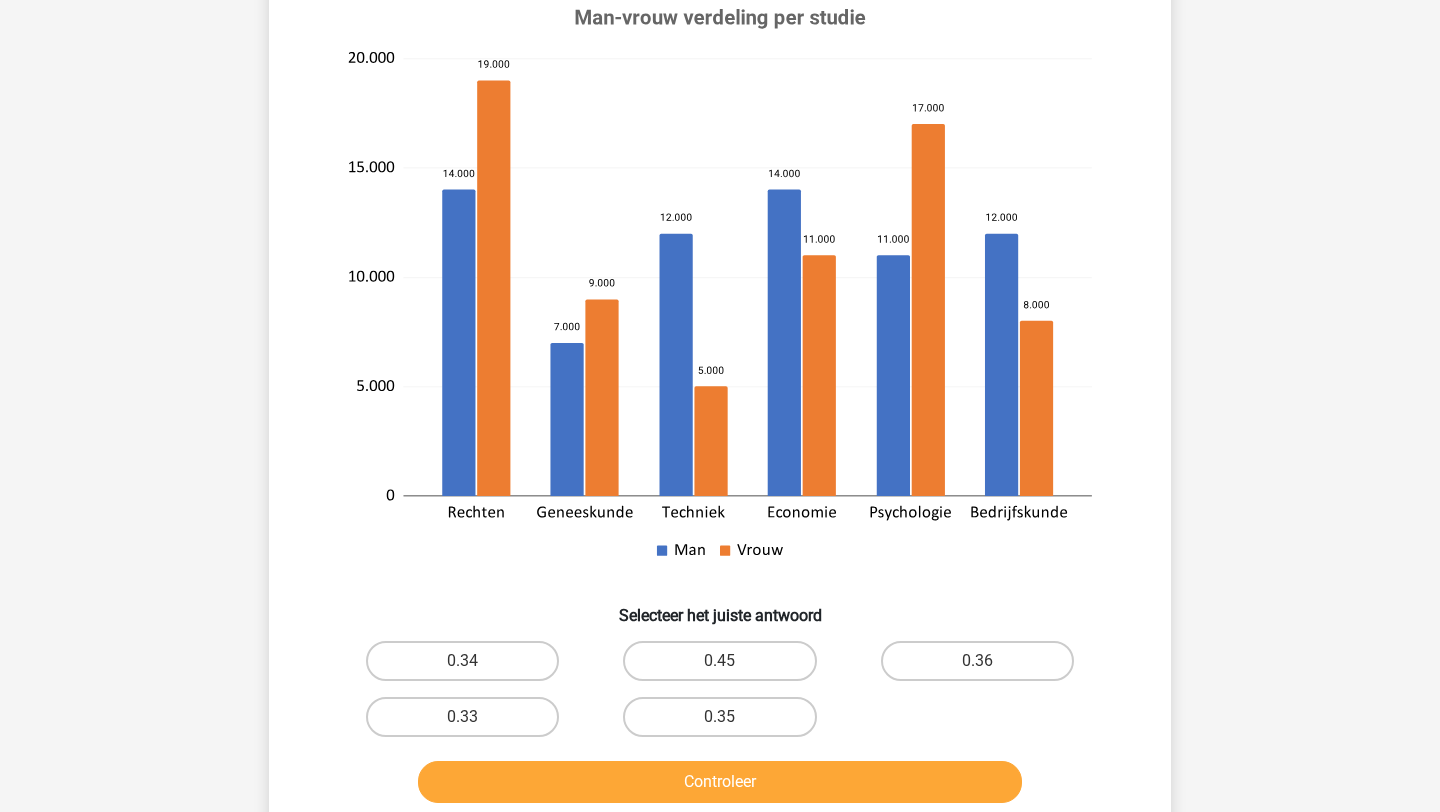 scroll, scrollTop: 282, scrollLeft: 0, axis: vertical 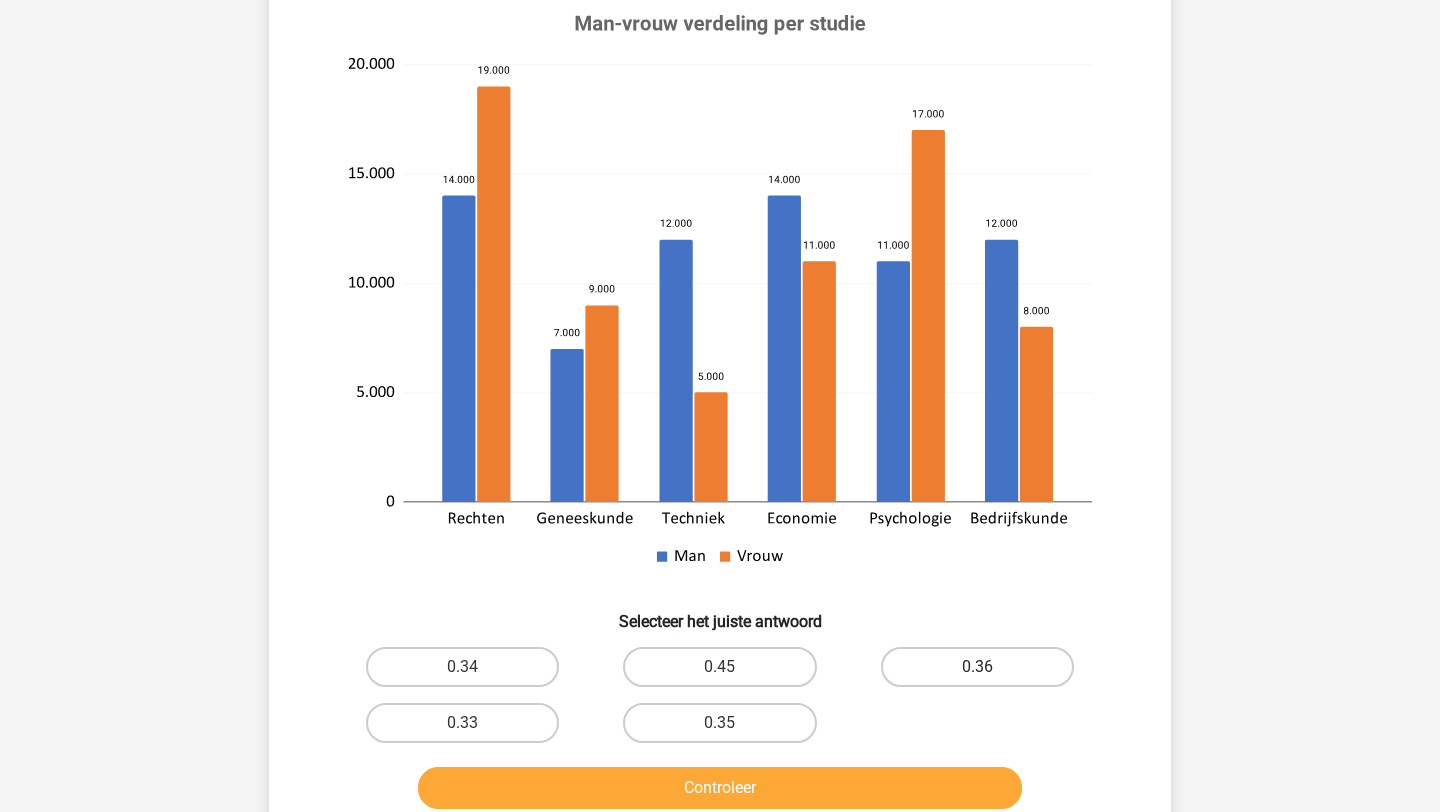 click on "0.36" at bounding box center [977, 667] 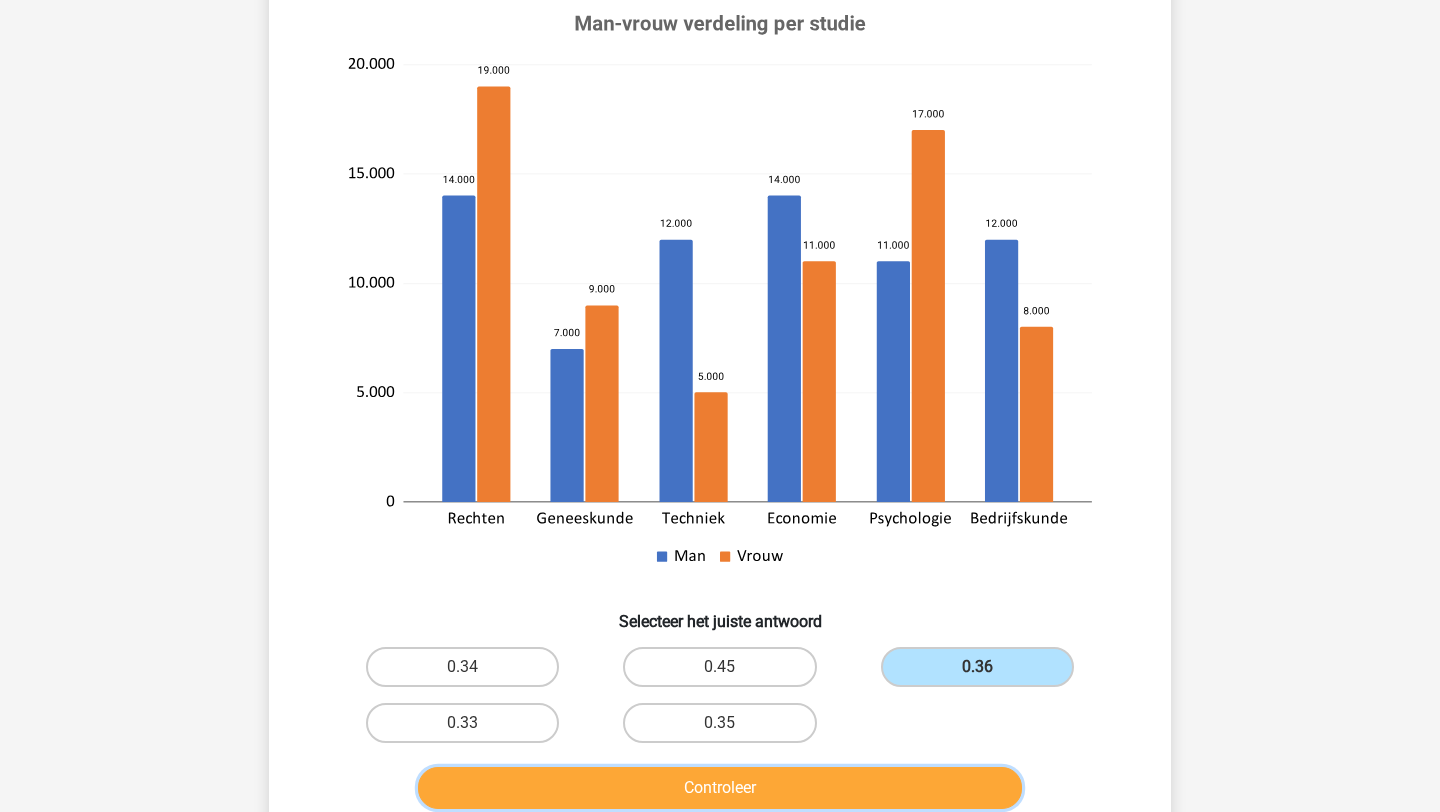 click on "Controleer" at bounding box center (720, 788) 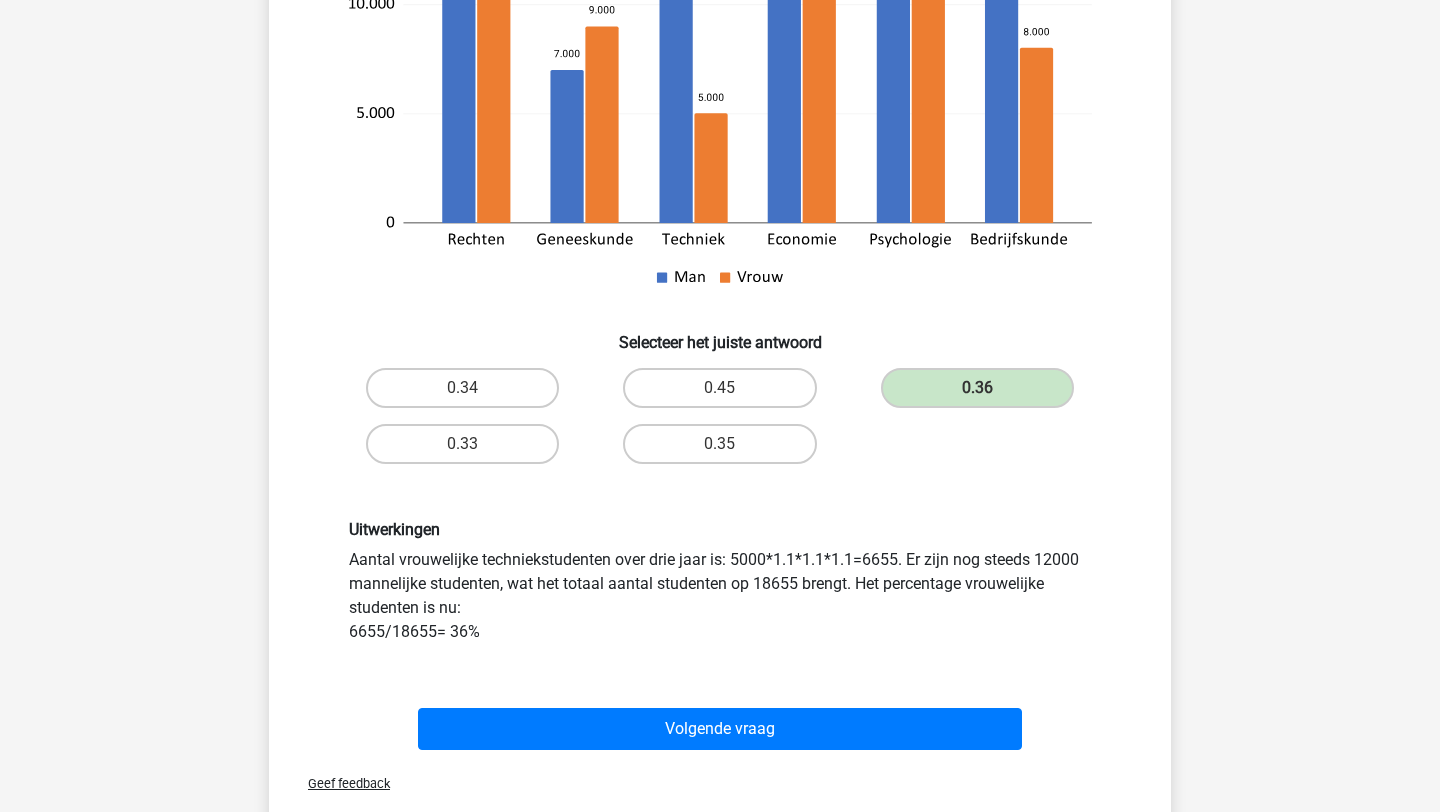 scroll, scrollTop: 564, scrollLeft: 0, axis: vertical 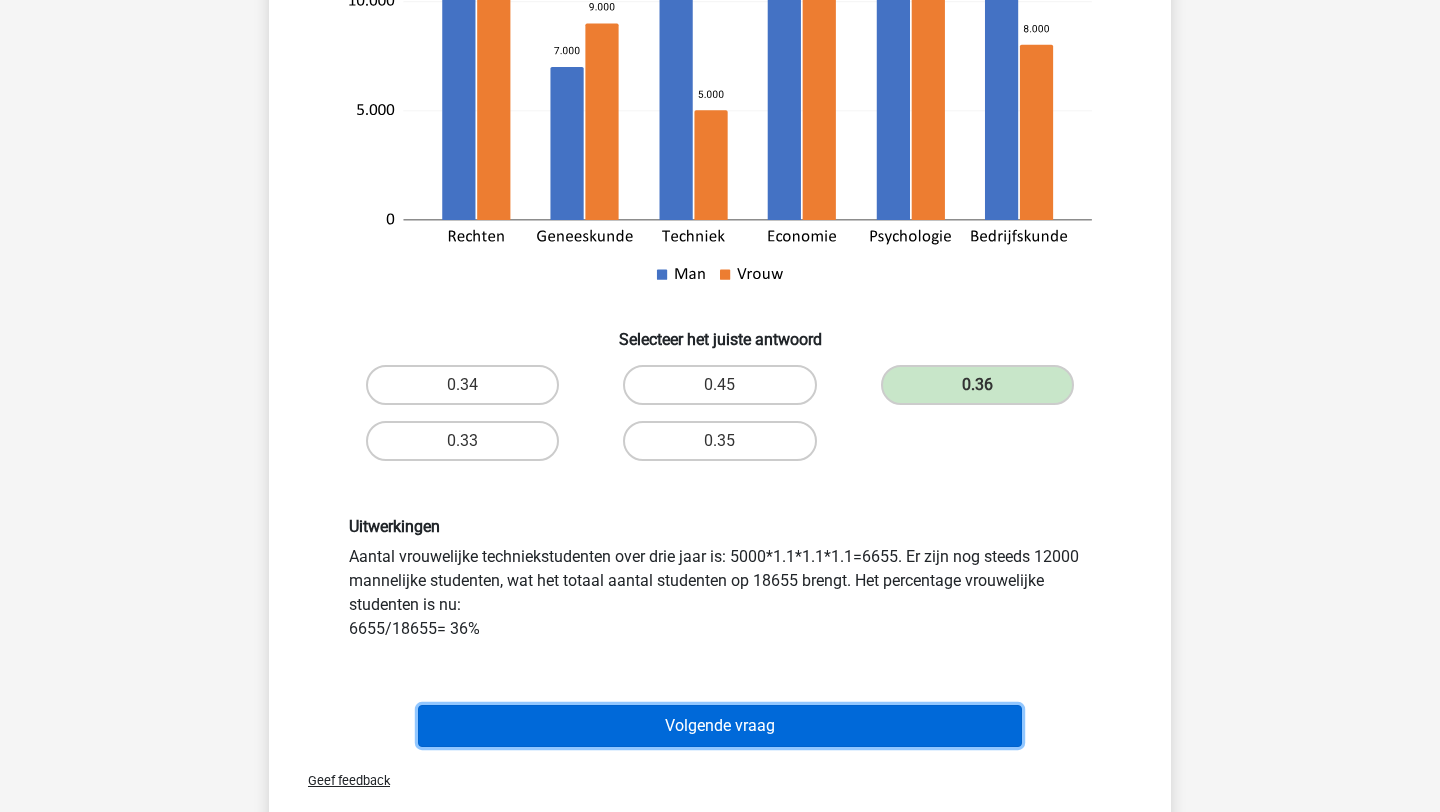 click on "Volgende vraag" at bounding box center (720, 726) 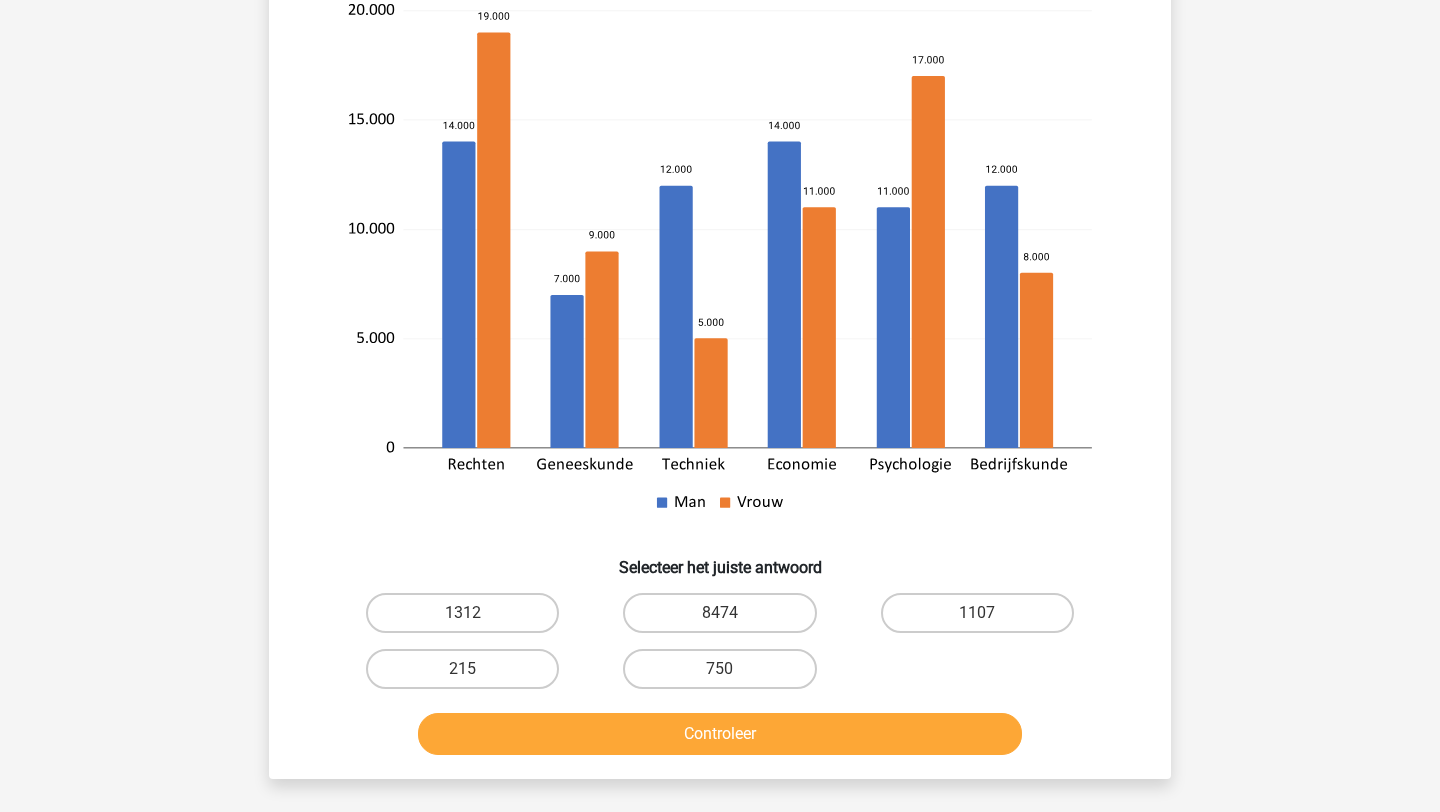 scroll, scrollTop: 301, scrollLeft: 0, axis: vertical 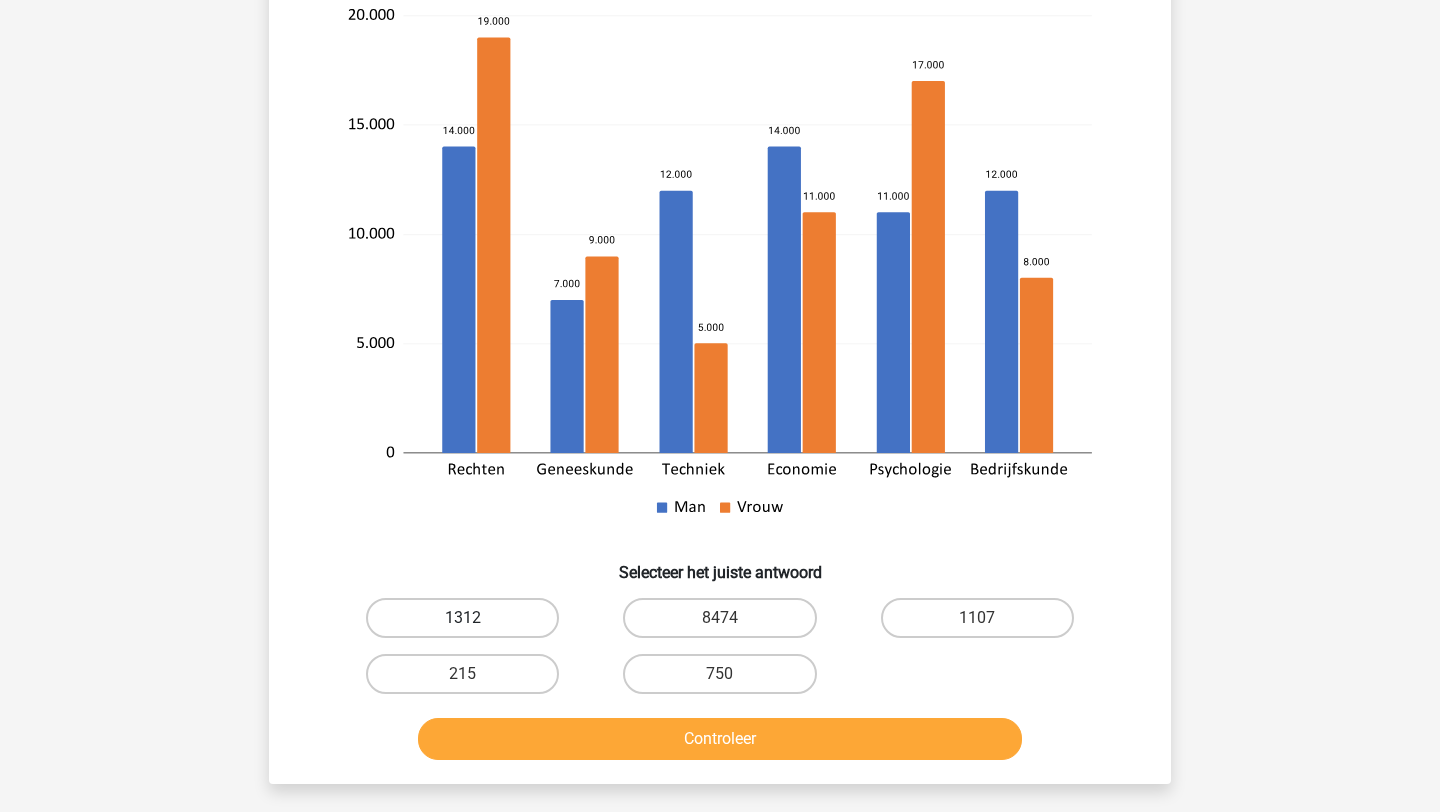 click on "1312" at bounding box center (462, 618) 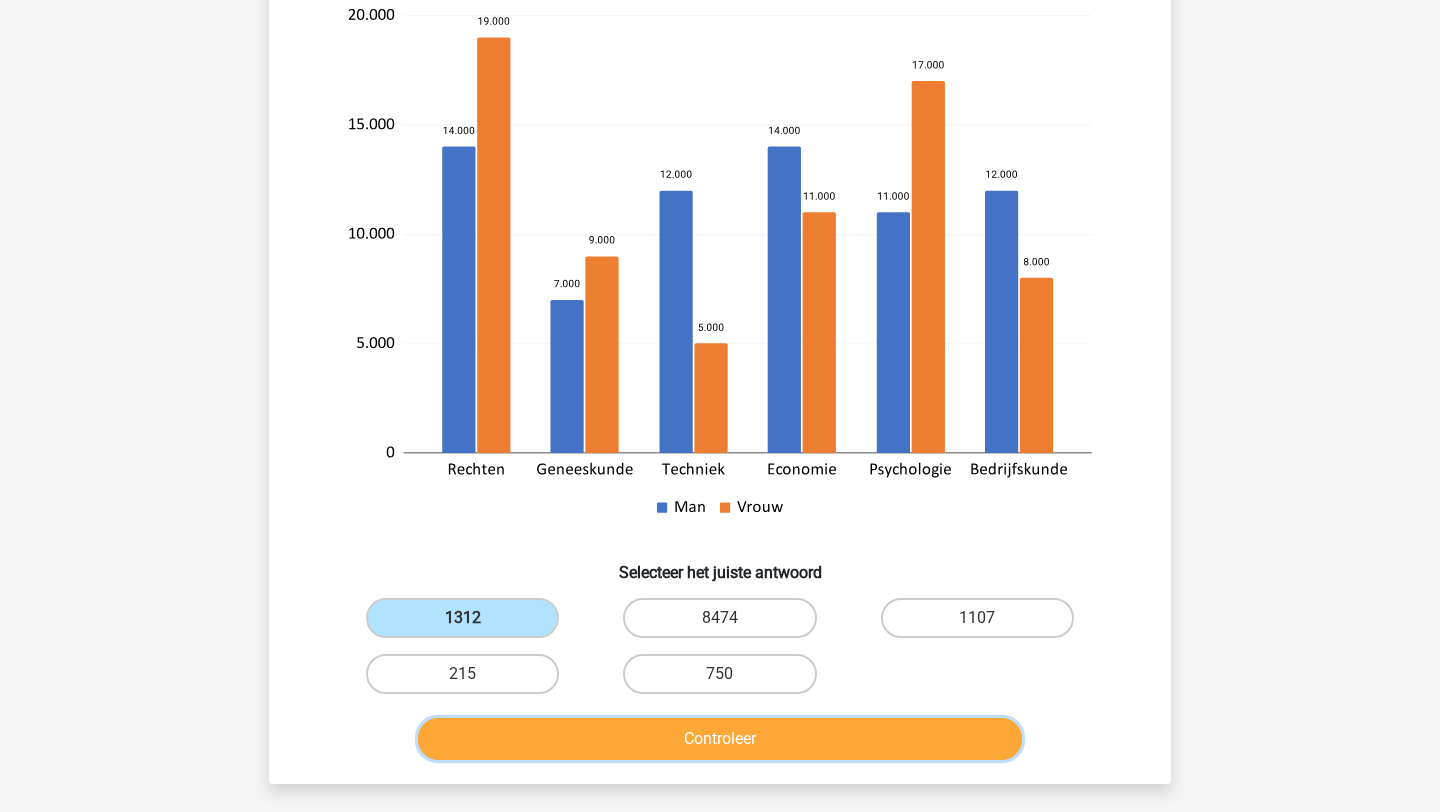 click on "Controleer" at bounding box center [720, 739] 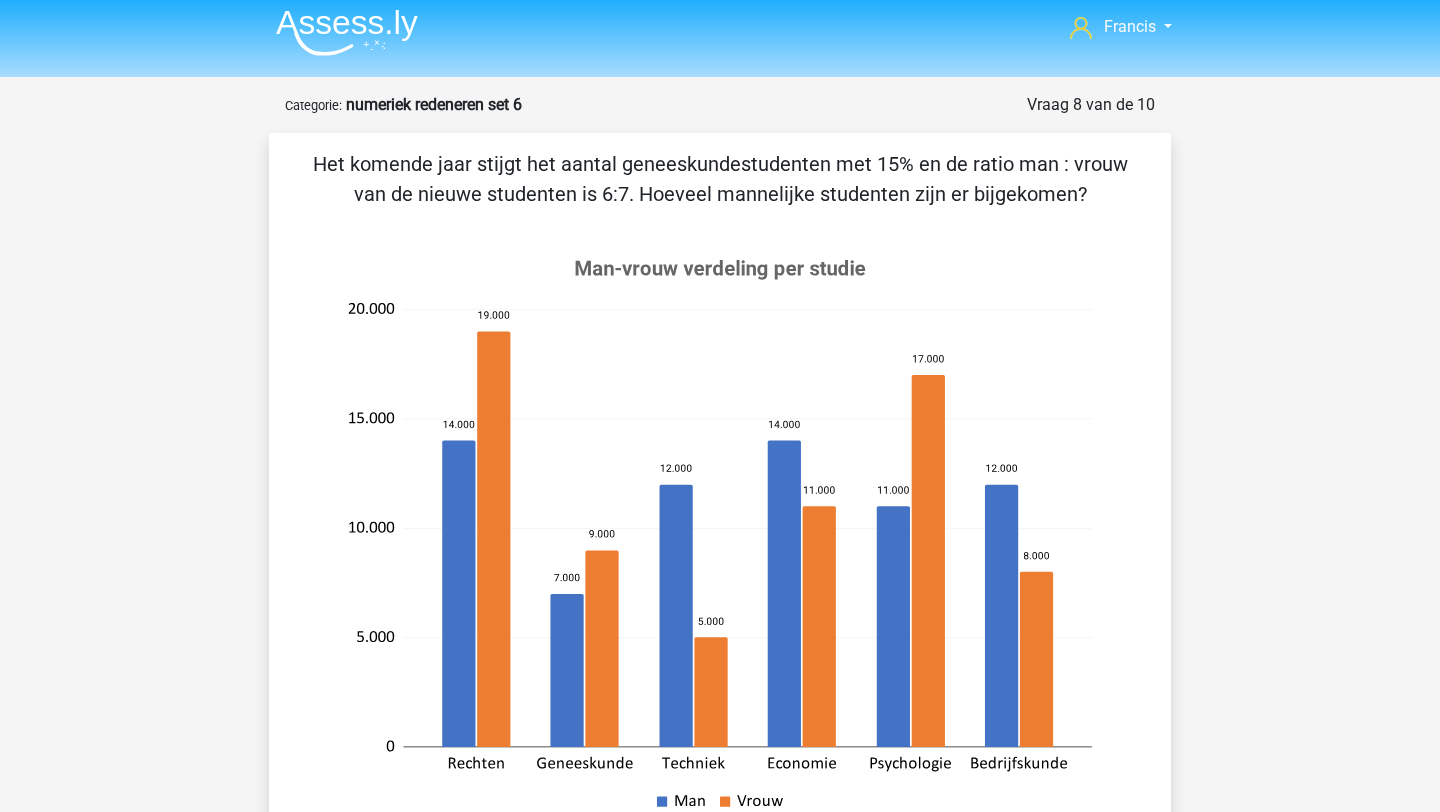 scroll, scrollTop: 0, scrollLeft: 0, axis: both 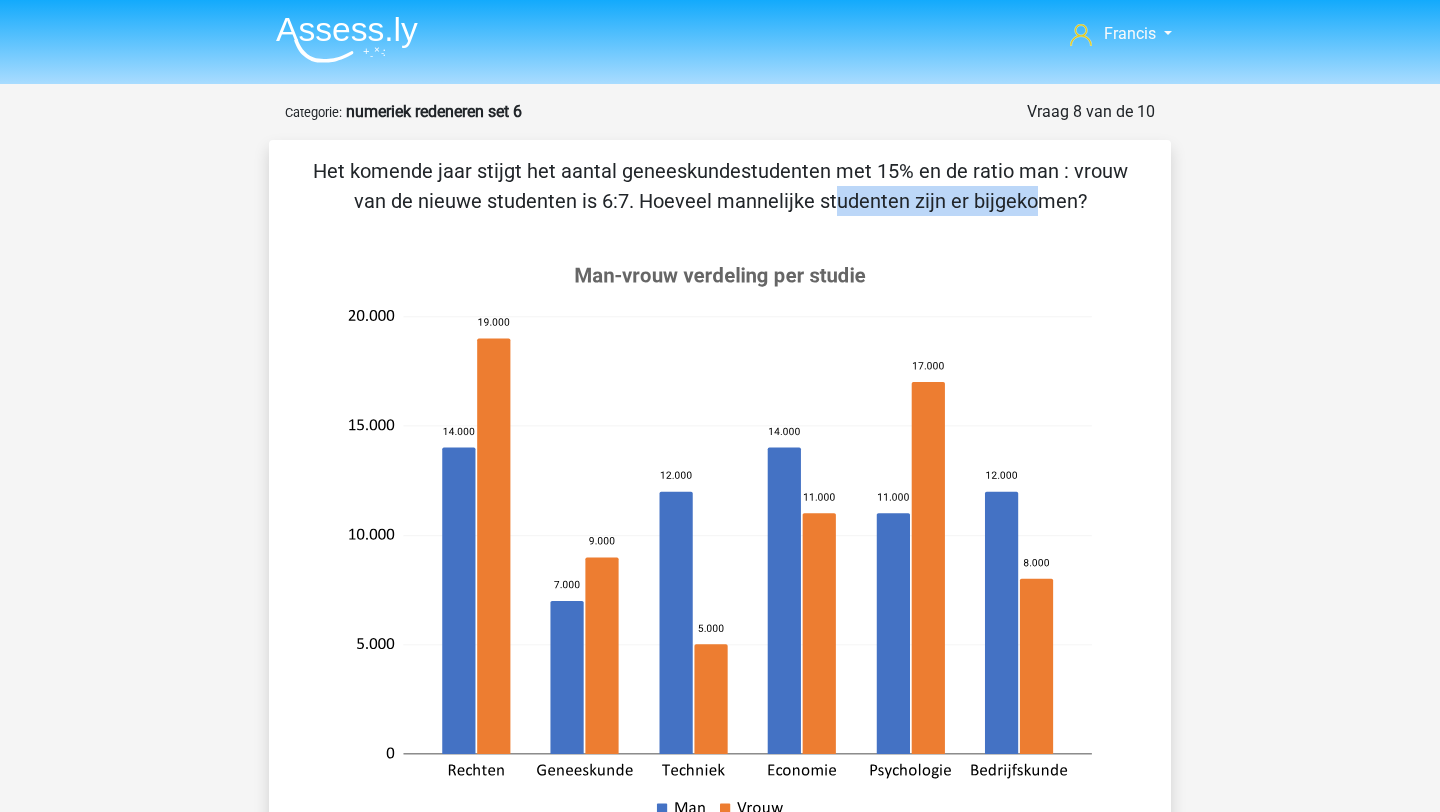 drag, startPoint x: 424, startPoint y: 203, endPoint x: 630, endPoint y: 208, distance: 206.06067 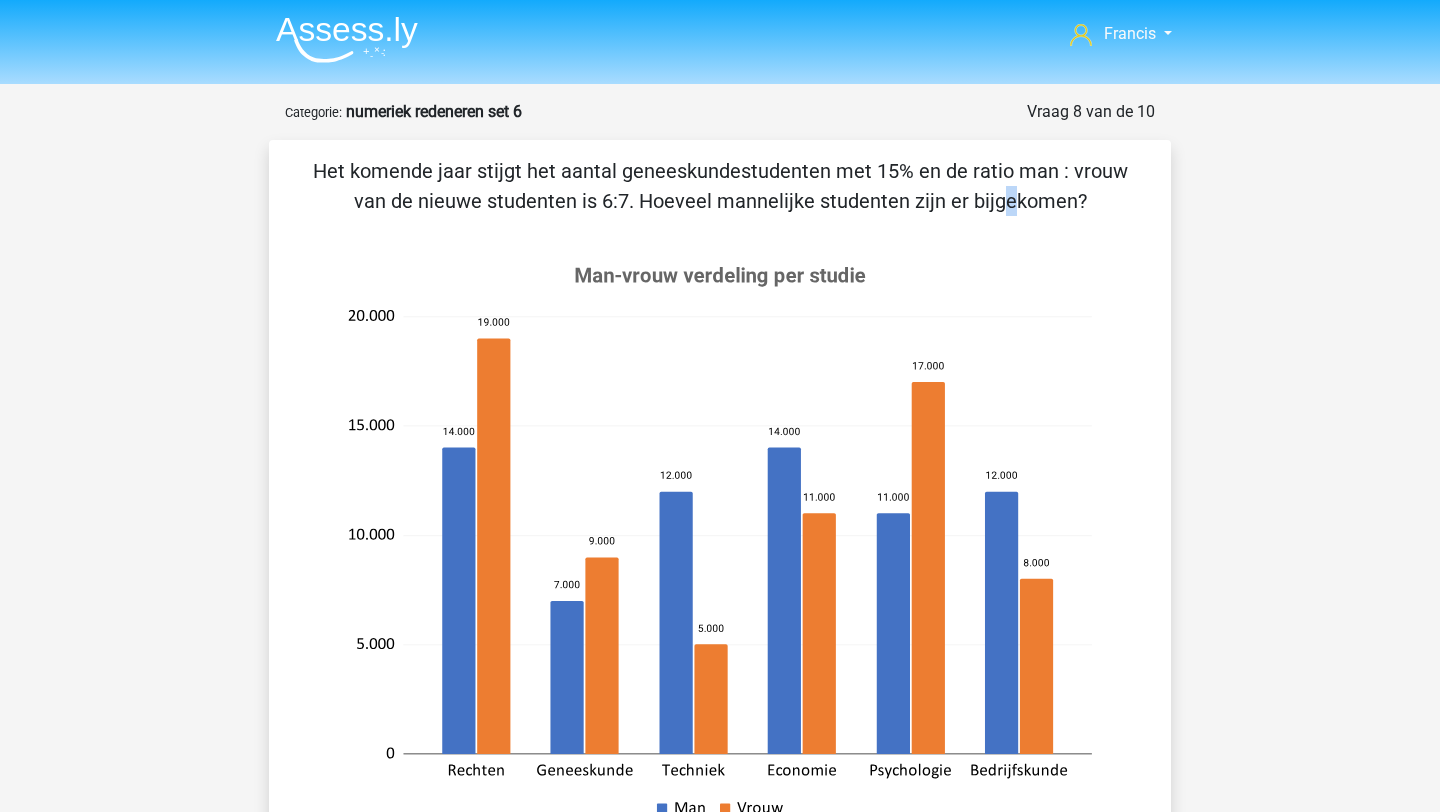 click on "Het komende jaar stijgt het aantal geneeskundestudenten met 15% en de ratio man : vrouw van de nieuwe studenten is 6:7. Hoeveel mannelijke studenten zijn er bijgekomen?" at bounding box center (720, 186) 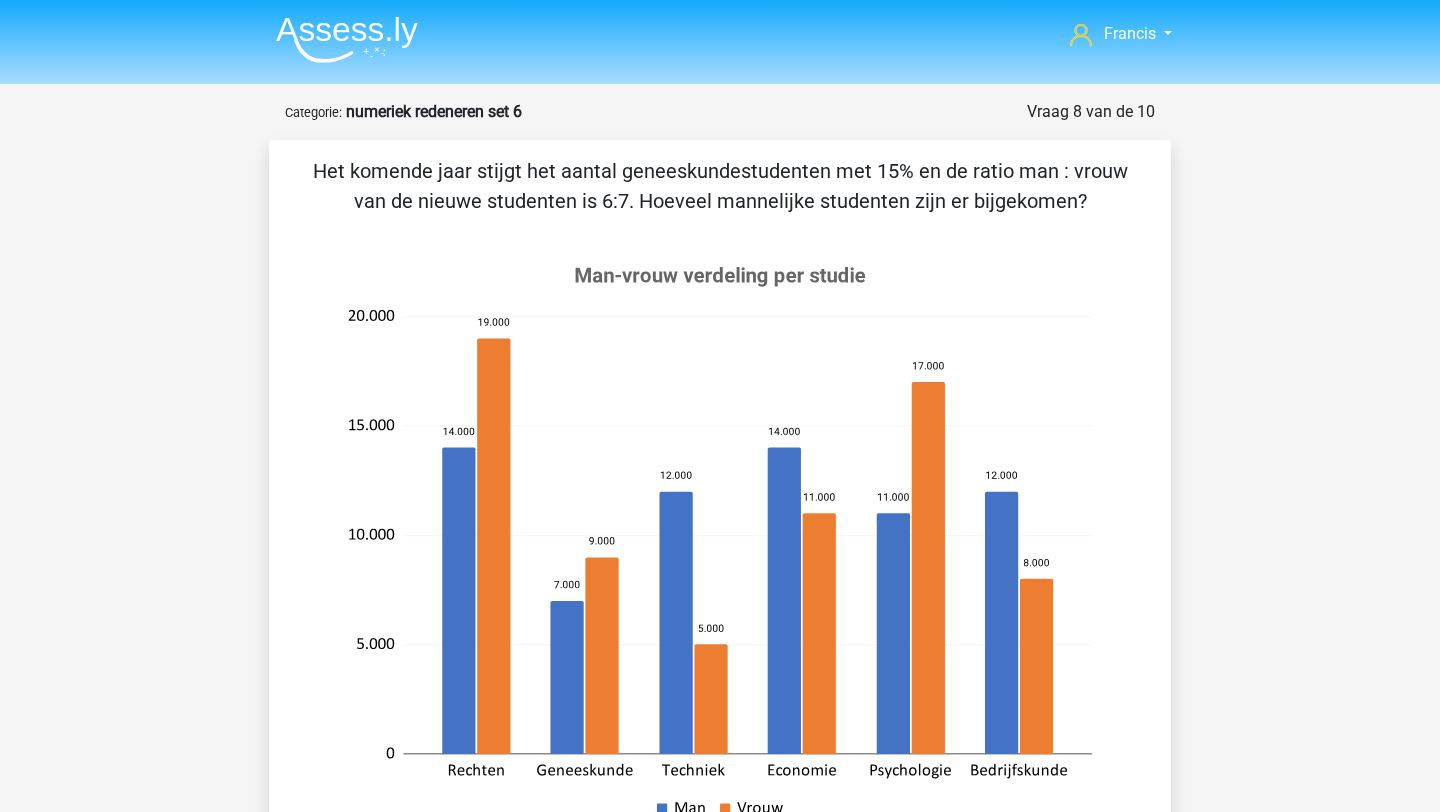 click on "Het komende jaar stijgt het aantal geneeskundestudenten met 15% en de ratio man : vrouw van de nieuwe studenten is 6:7. Hoeveel mannelijke studenten zijn er bijgekomen?" at bounding box center (720, 186) 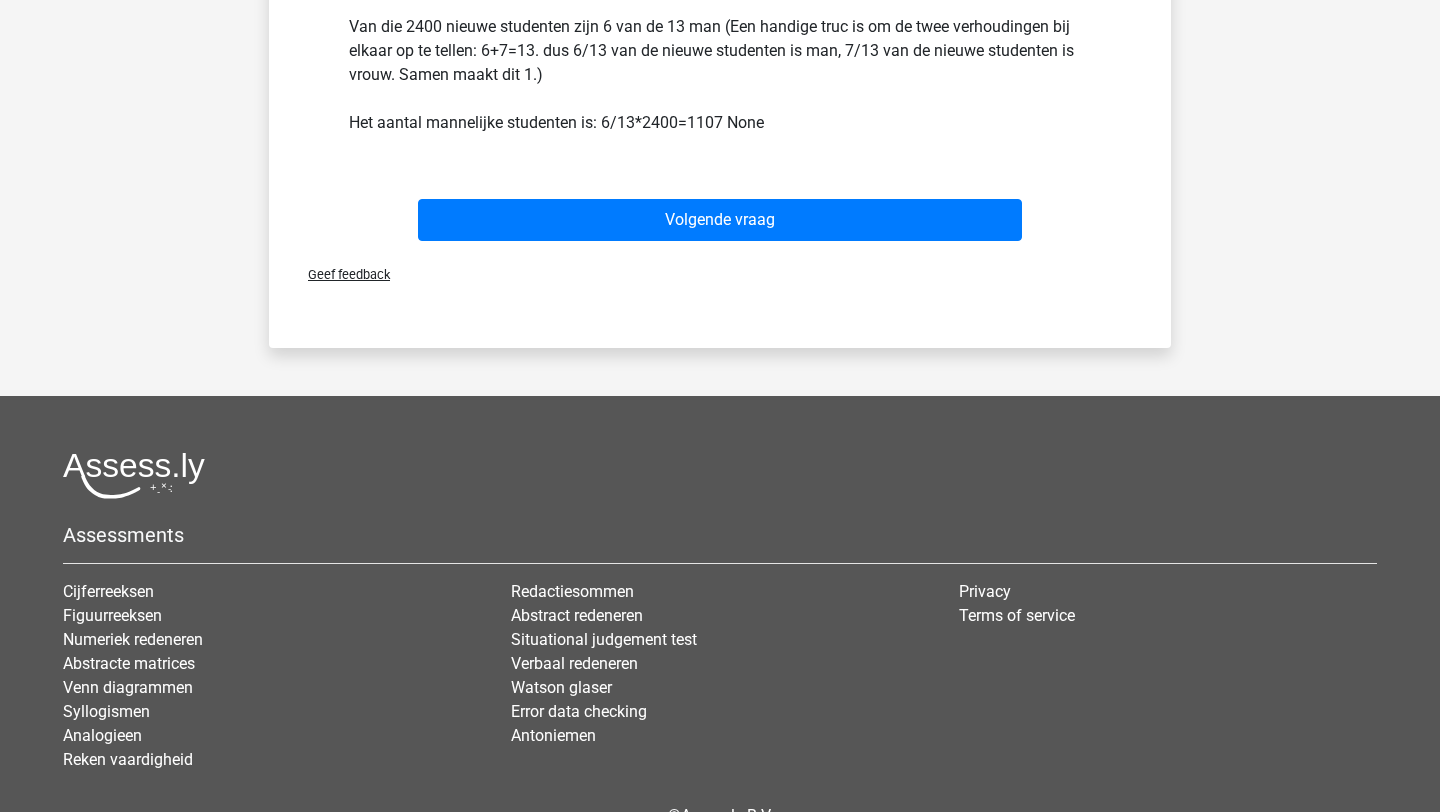 scroll, scrollTop: 1088, scrollLeft: 0, axis: vertical 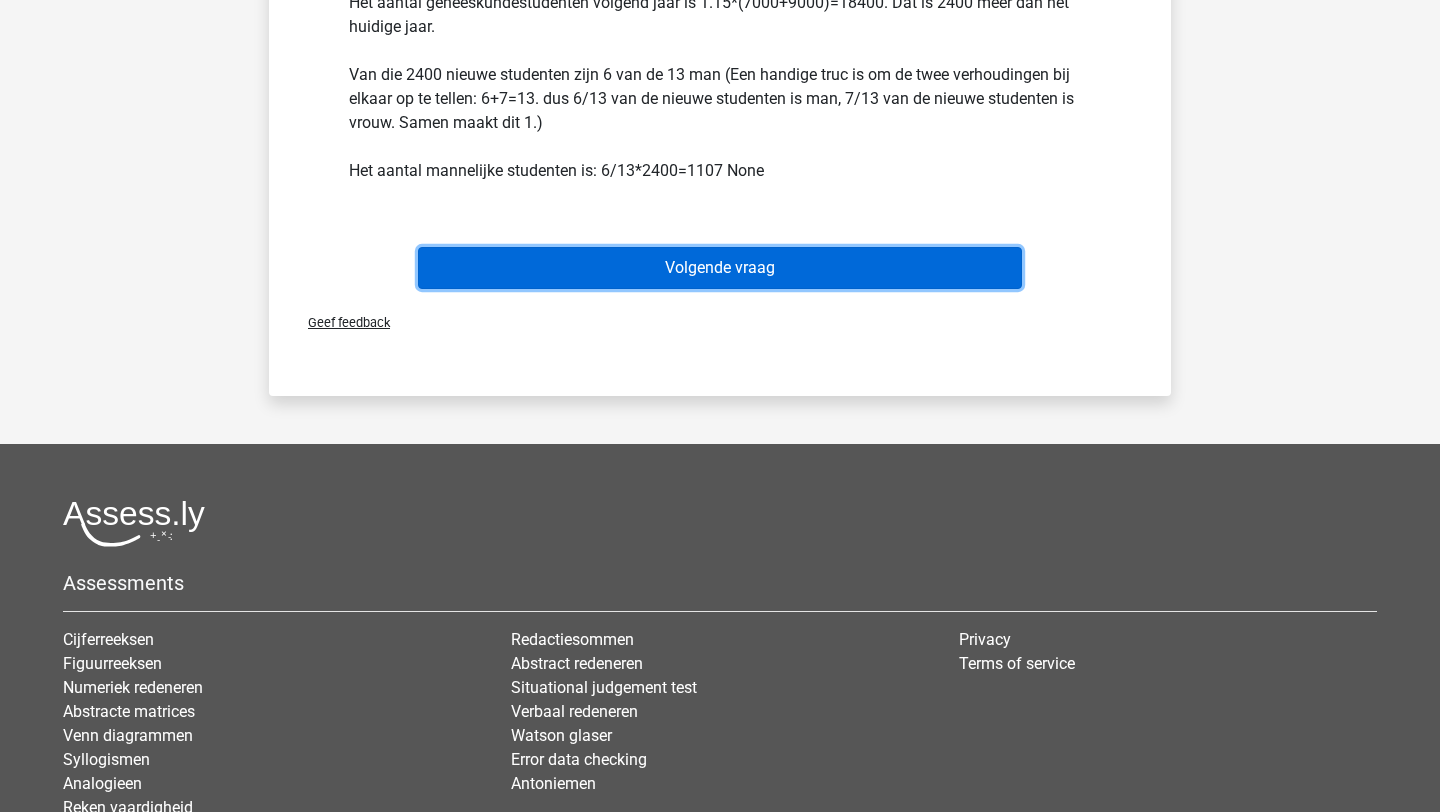 click on "Volgende vraag" at bounding box center (720, 268) 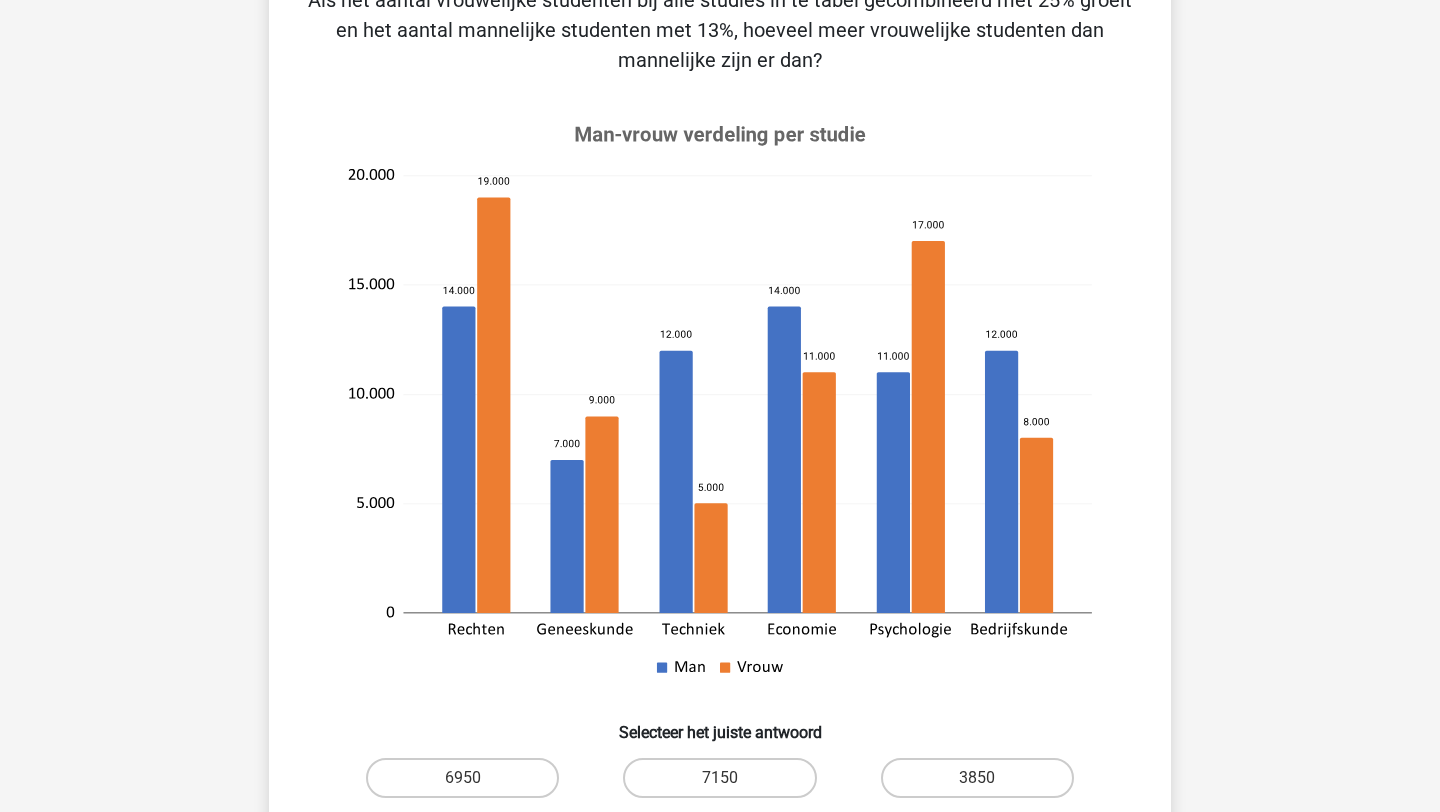scroll, scrollTop: 486, scrollLeft: 0, axis: vertical 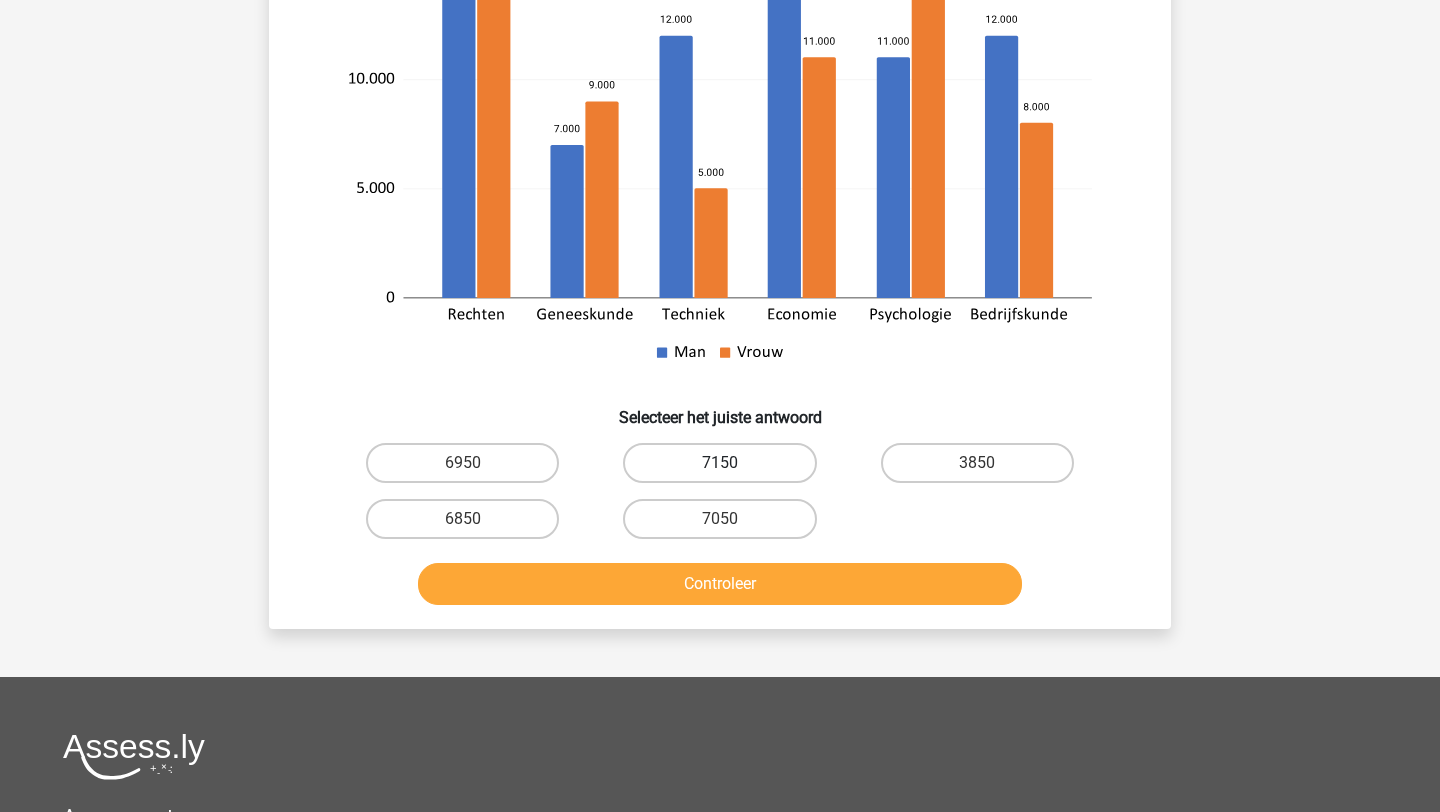 click on "7150" at bounding box center (719, 463) 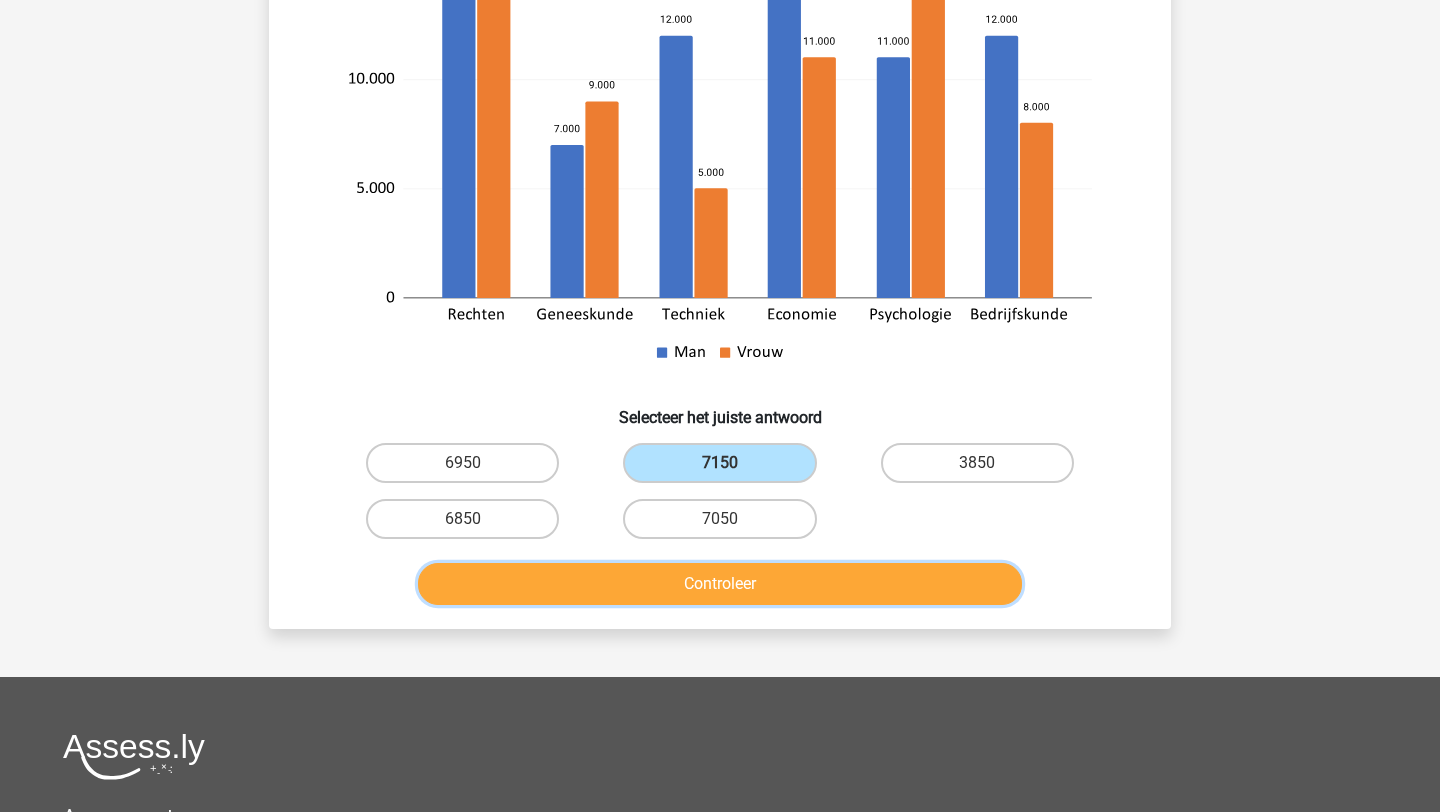 click on "Controleer" at bounding box center [720, 584] 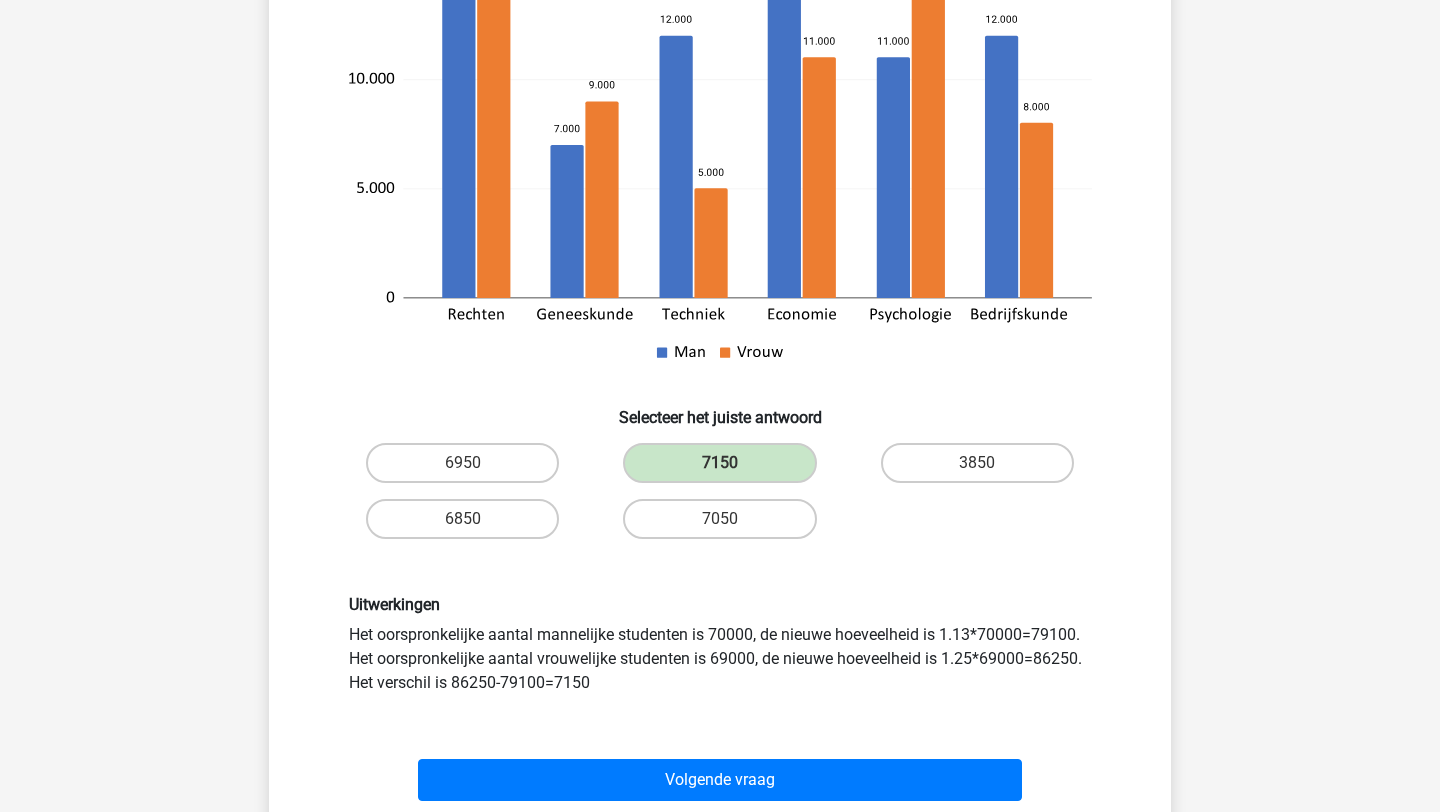 scroll, scrollTop: 501, scrollLeft: 0, axis: vertical 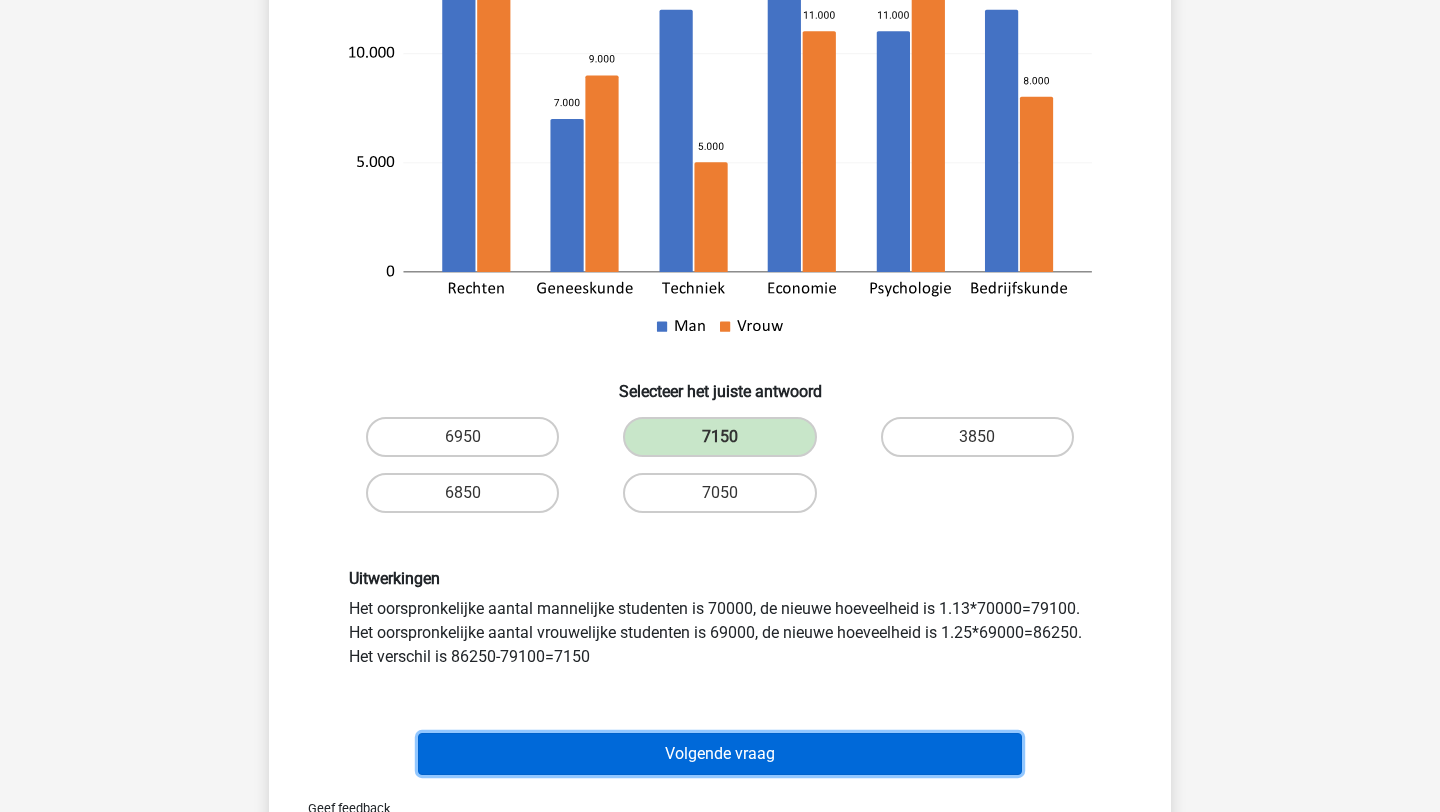 click on "Volgende vraag" at bounding box center [720, 754] 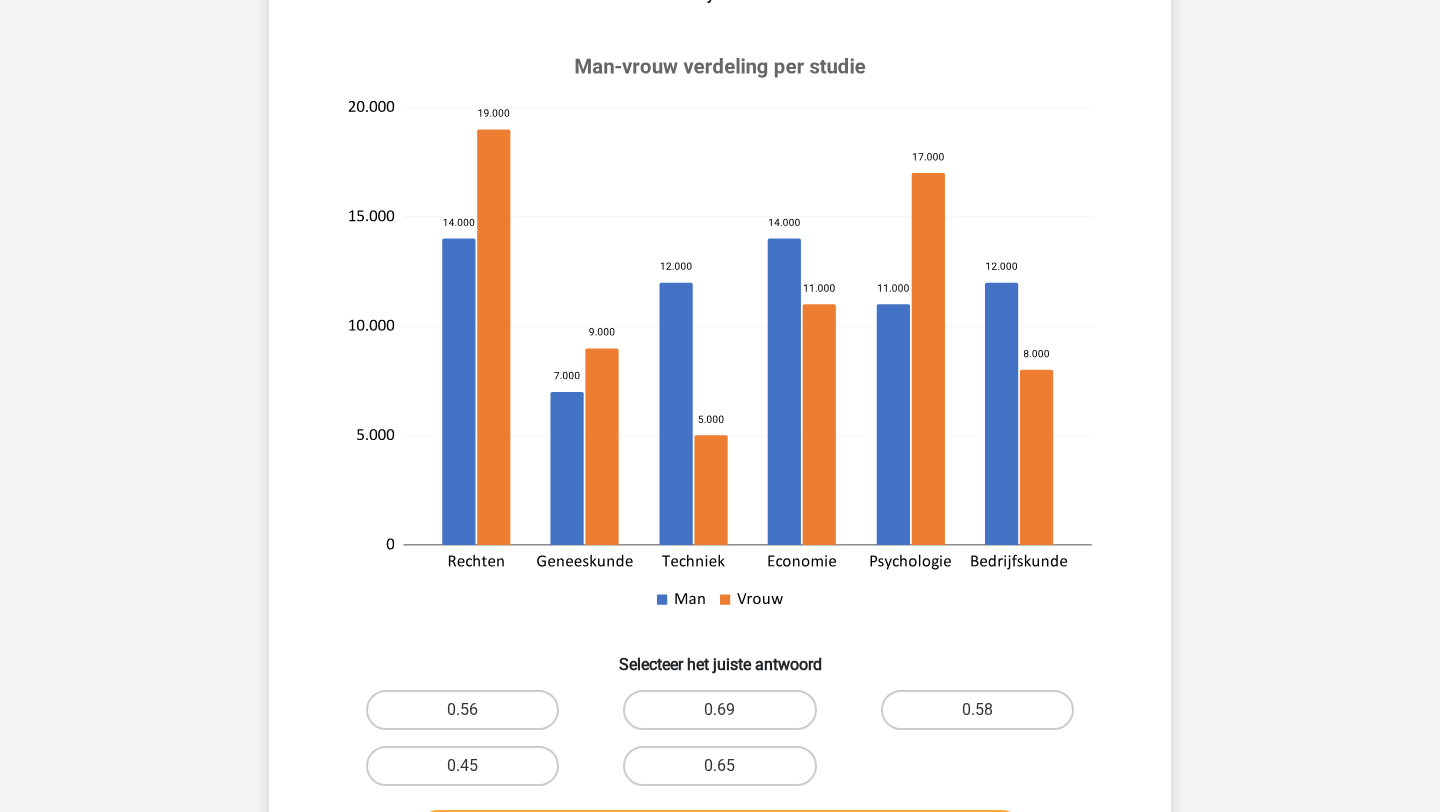scroll, scrollTop: 262, scrollLeft: 0, axis: vertical 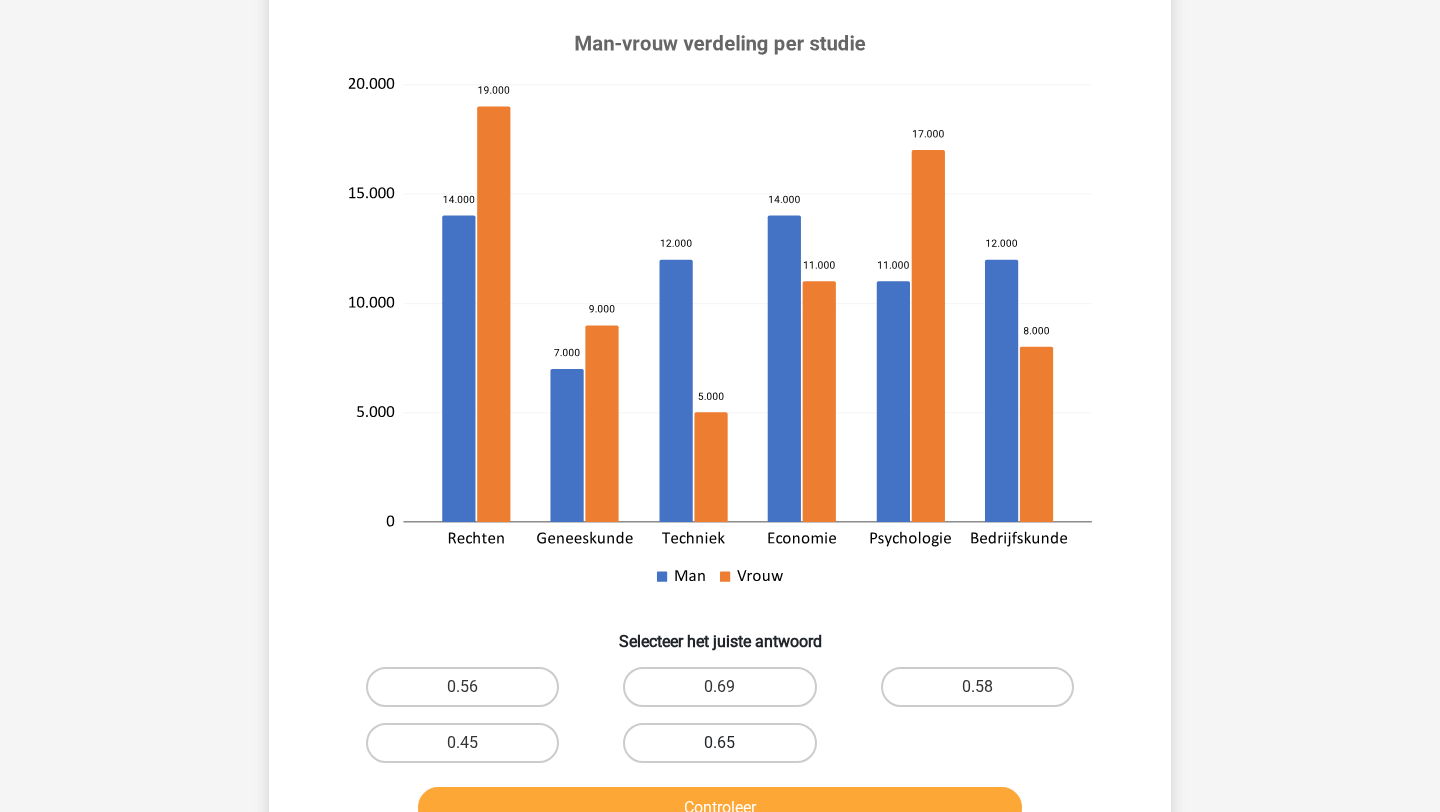 click on "0.65" at bounding box center [719, 743] 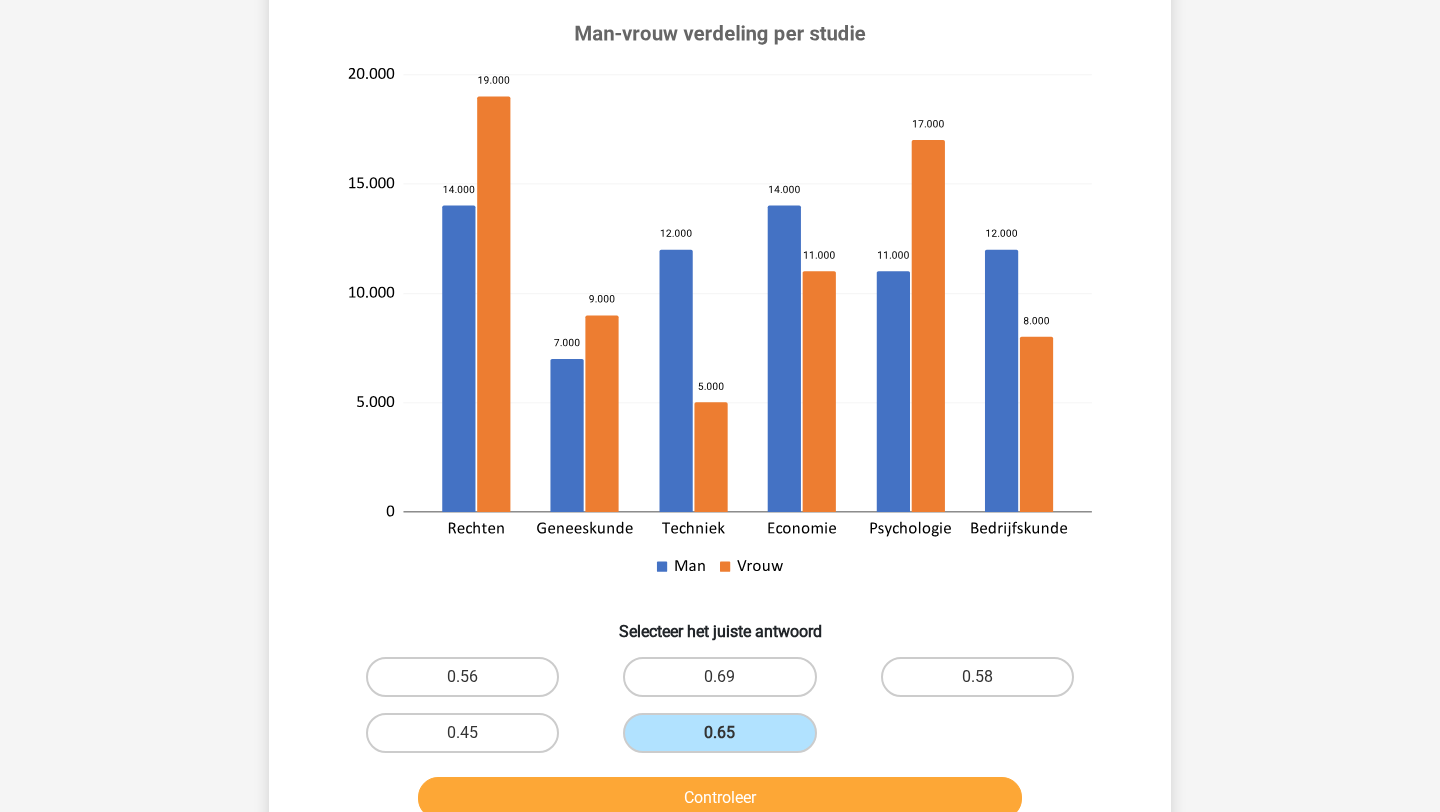 scroll, scrollTop: 276, scrollLeft: 0, axis: vertical 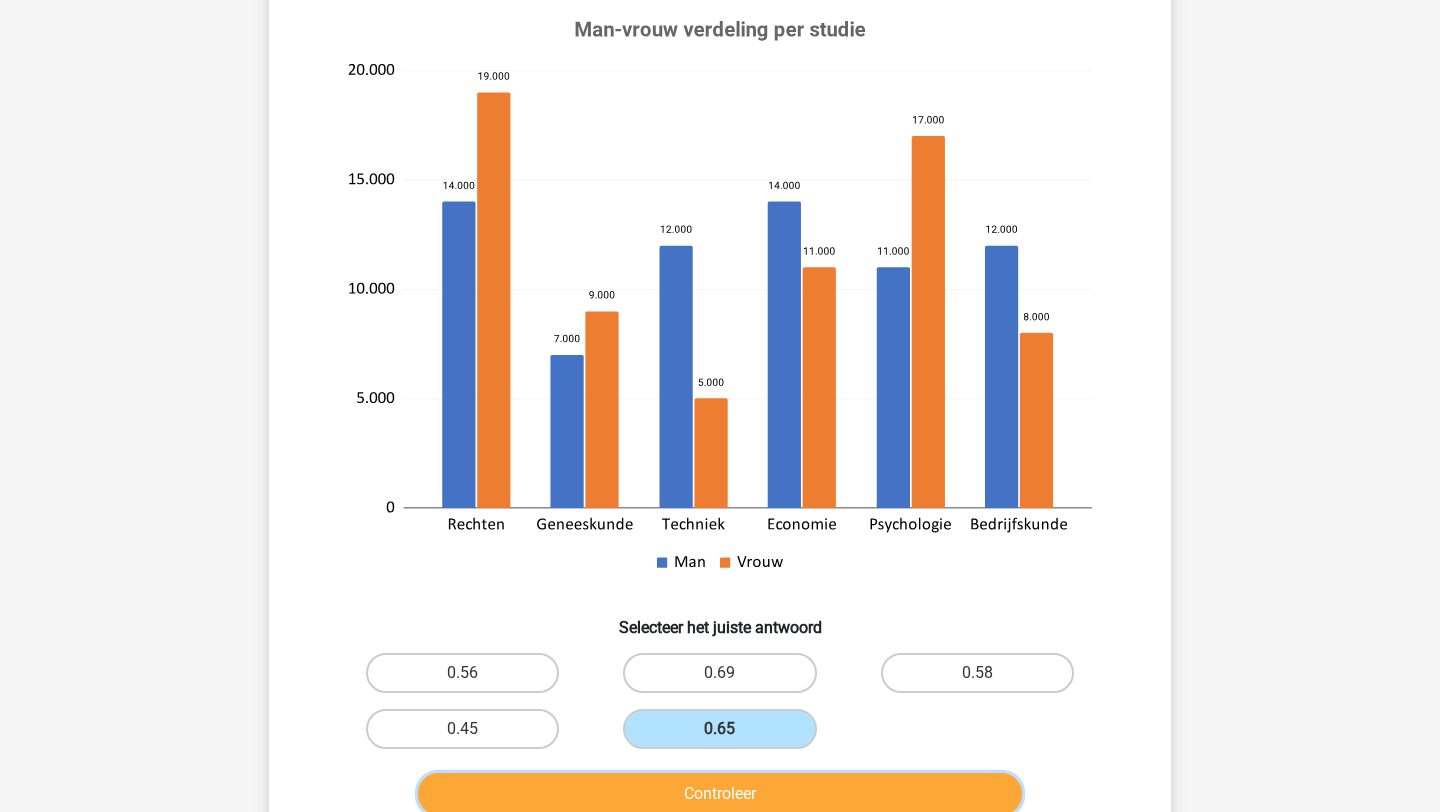 click on "Controleer" at bounding box center [720, 794] 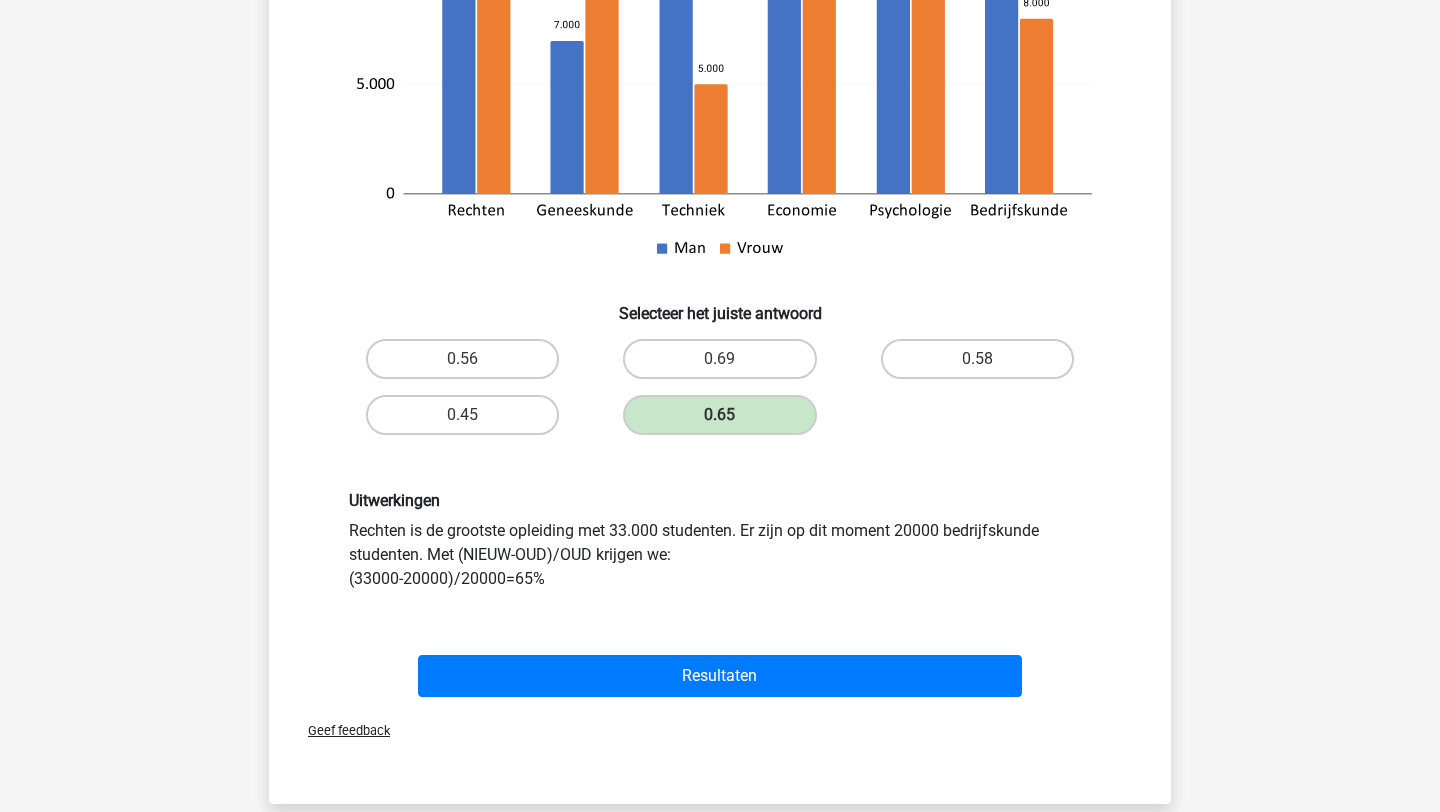 scroll, scrollTop: 595, scrollLeft: 0, axis: vertical 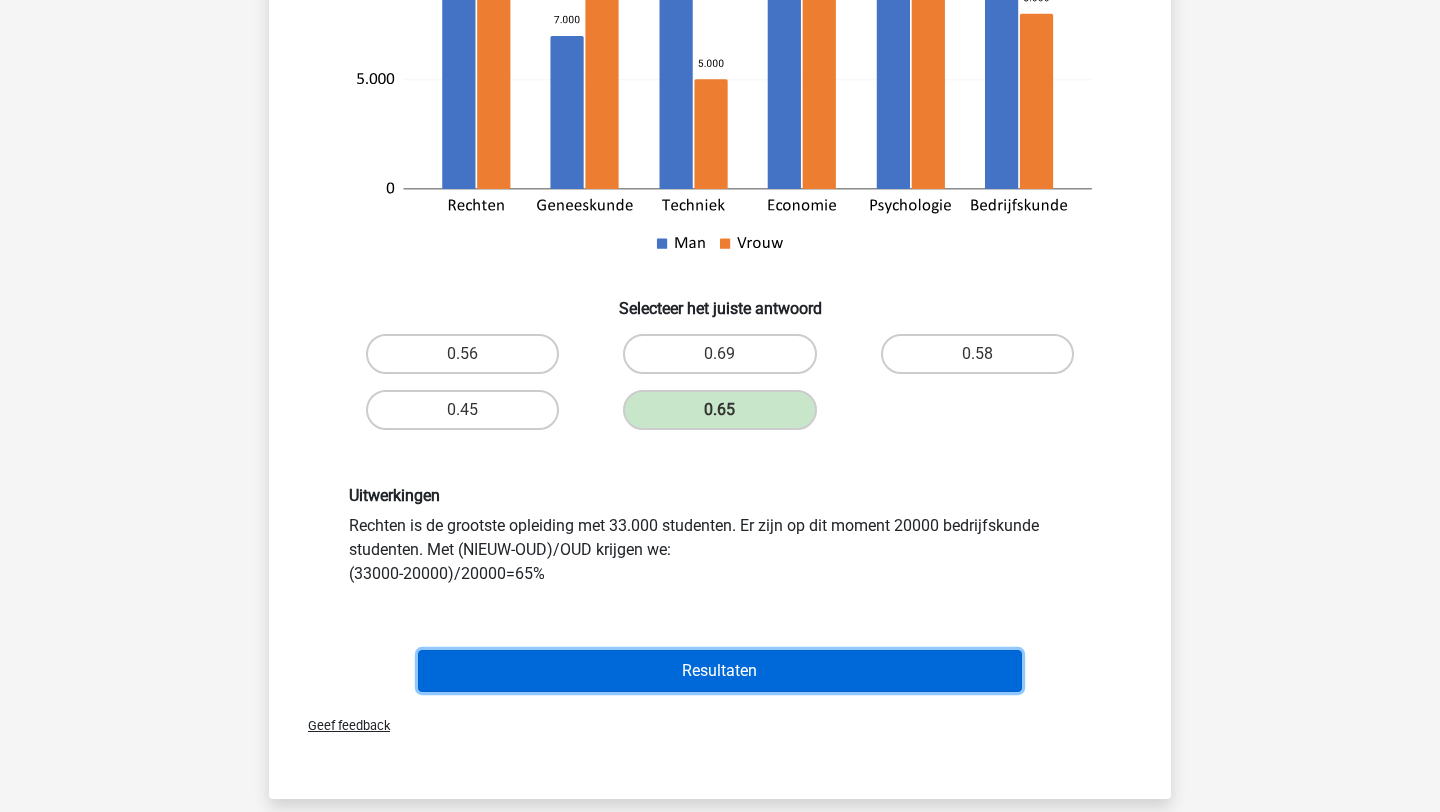 click on "Resultaten" at bounding box center (720, 671) 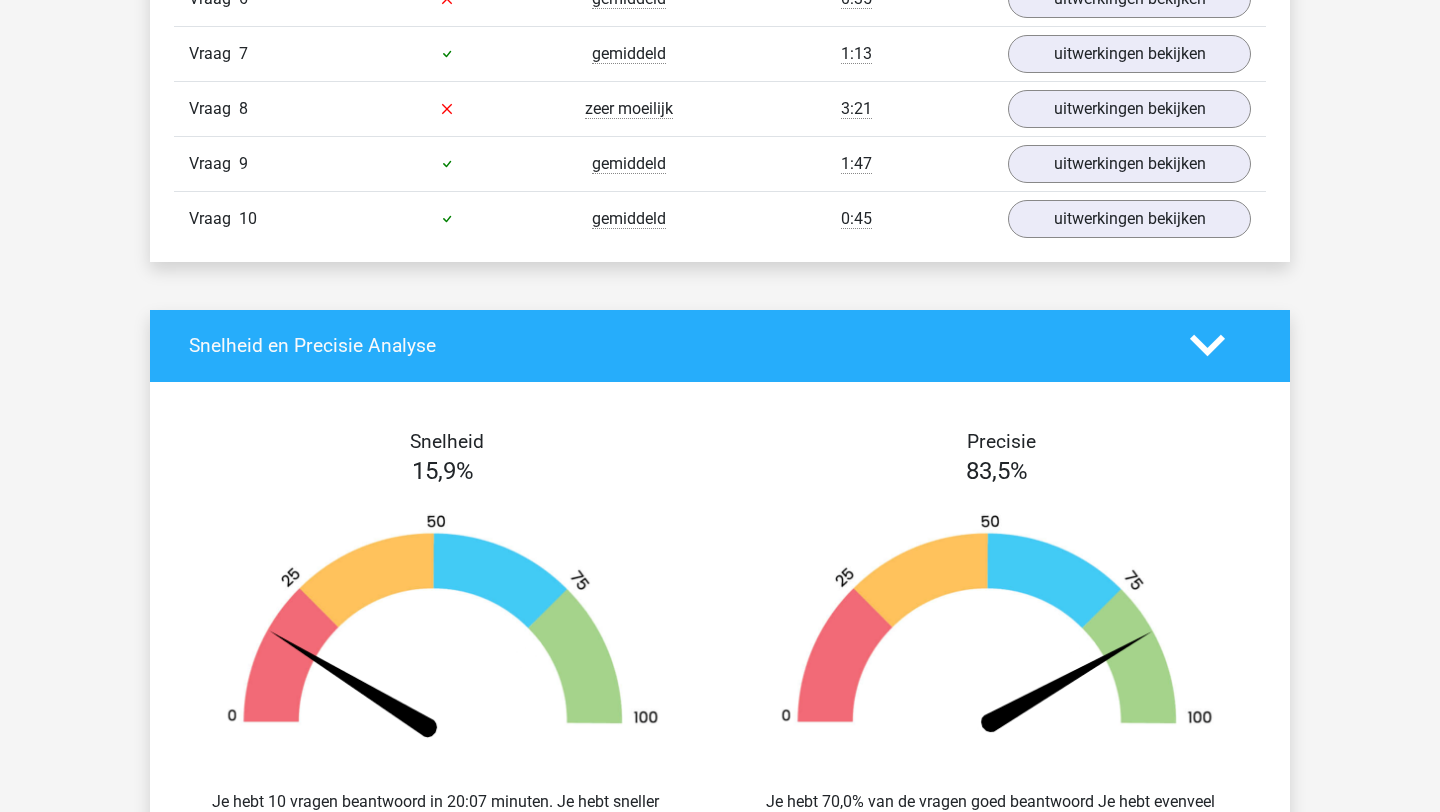 scroll, scrollTop: 2878, scrollLeft: 0, axis: vertical 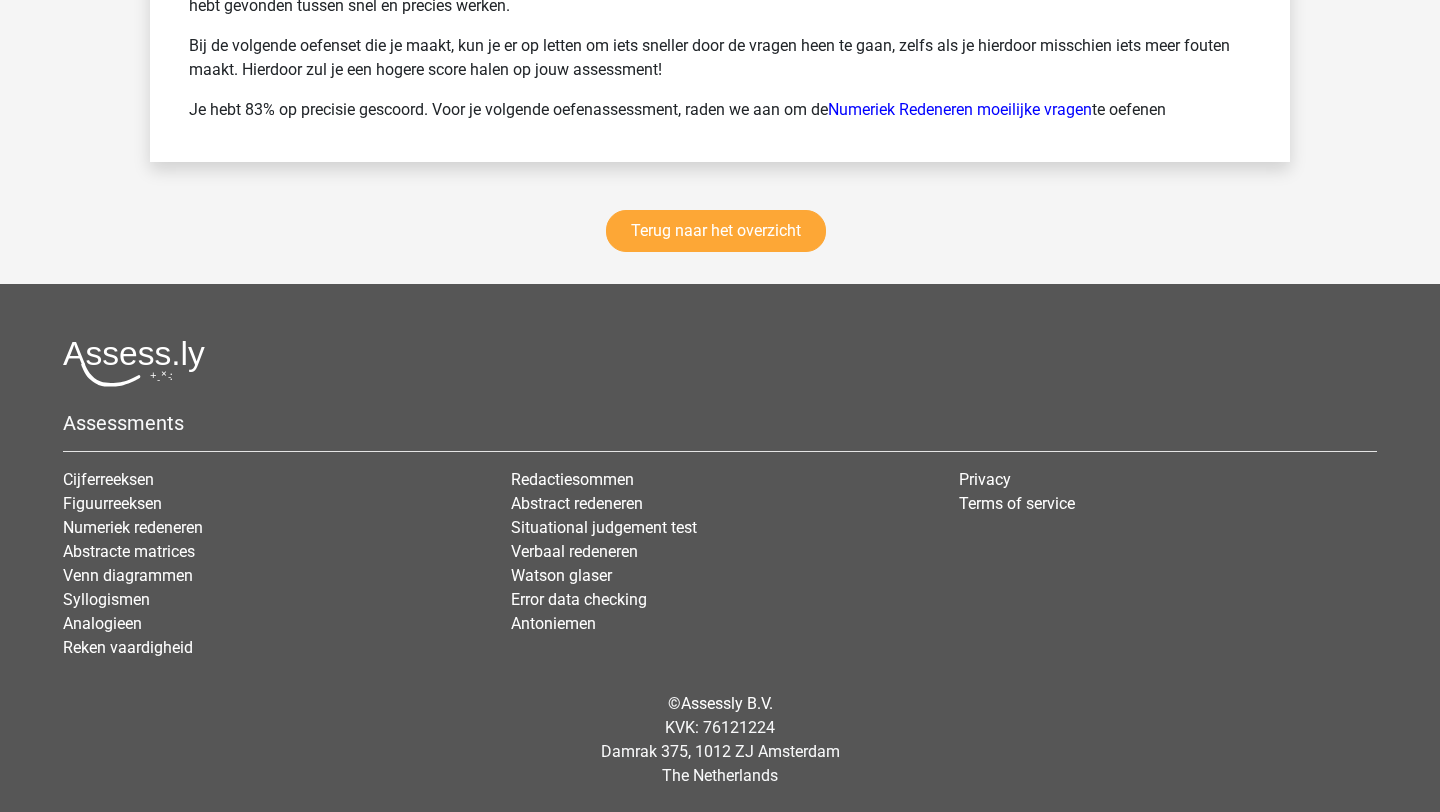 click on "Terug naar het overzicht" at bounding box center [720, 235] 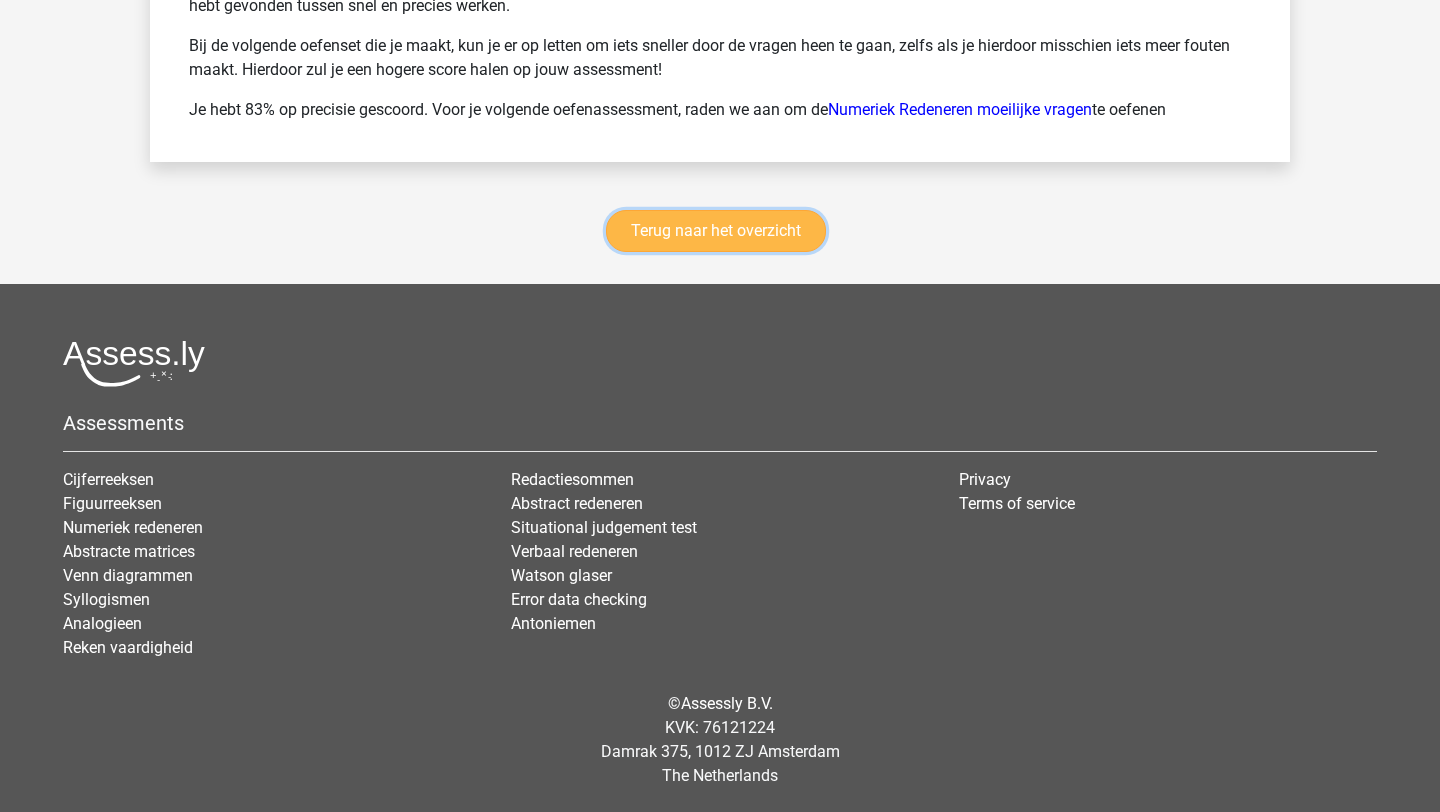 click on "Terug naar het overzicht" at bounding box center [716, 231] 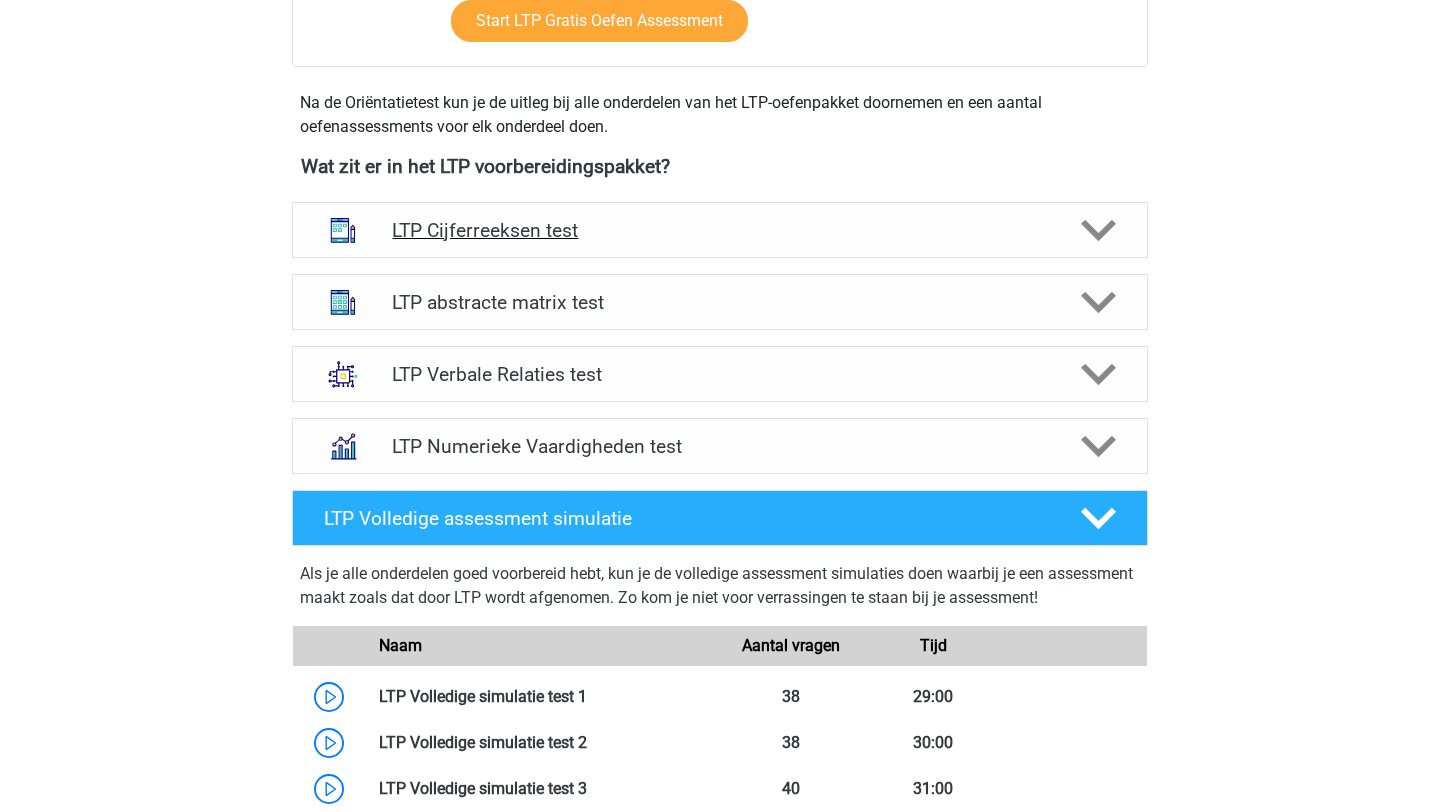 scroll, scrollTop: 650, scrollLeft: 0, axis: vertical 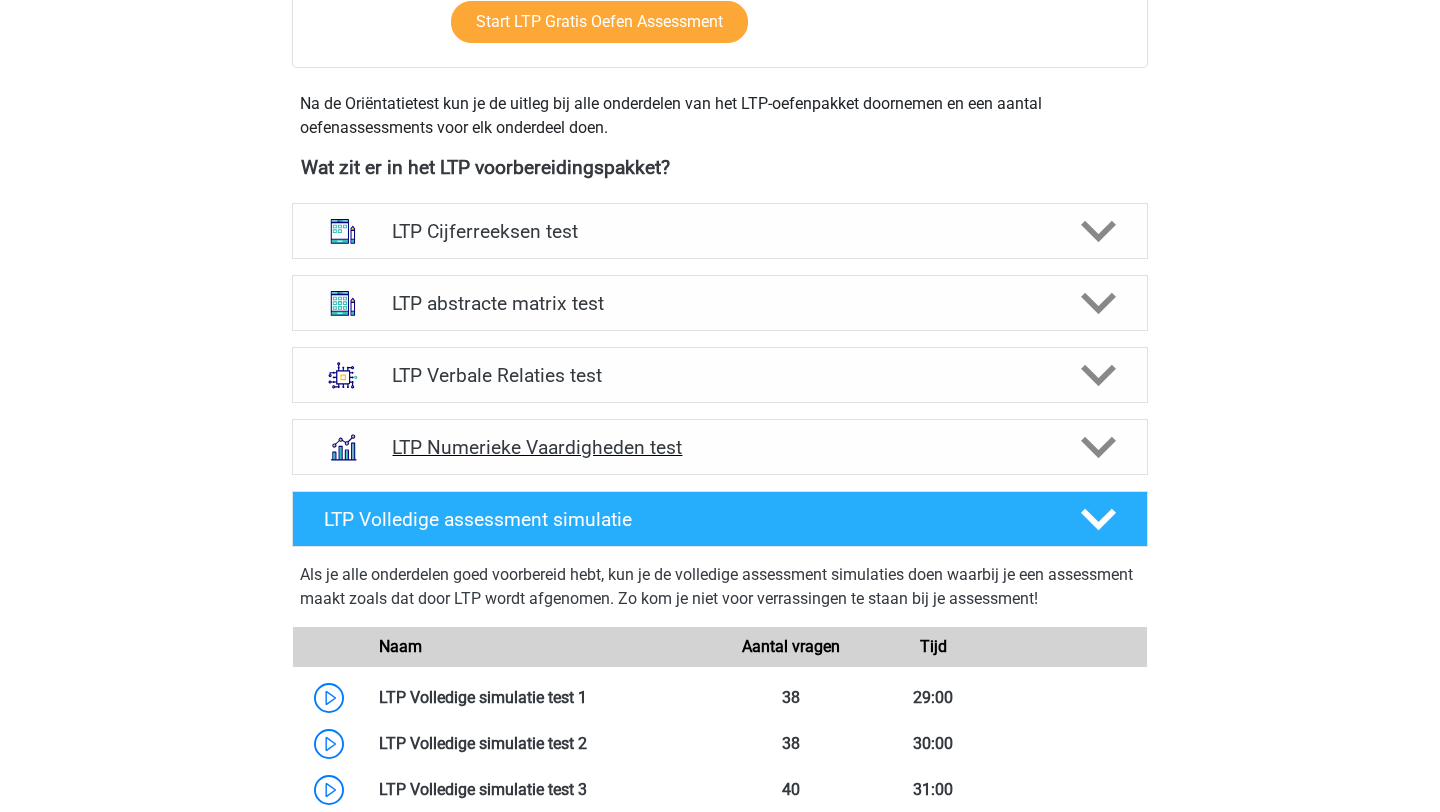 click on "LTP Numerieke Vaardigheden test" at bounding box center (719, 447) 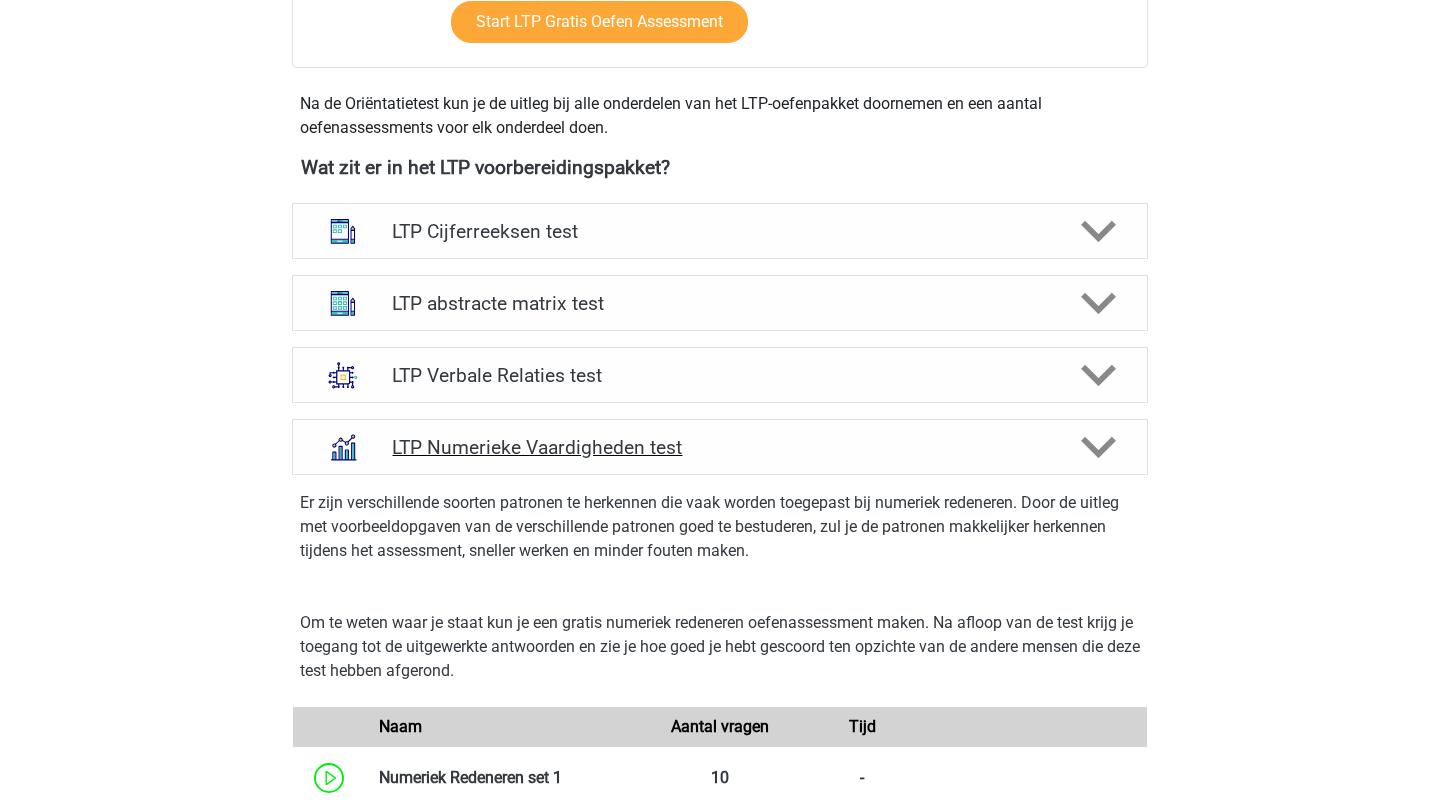 click on "LTP Numerieke Vaardigheden test" at bounding box center [719, 447] 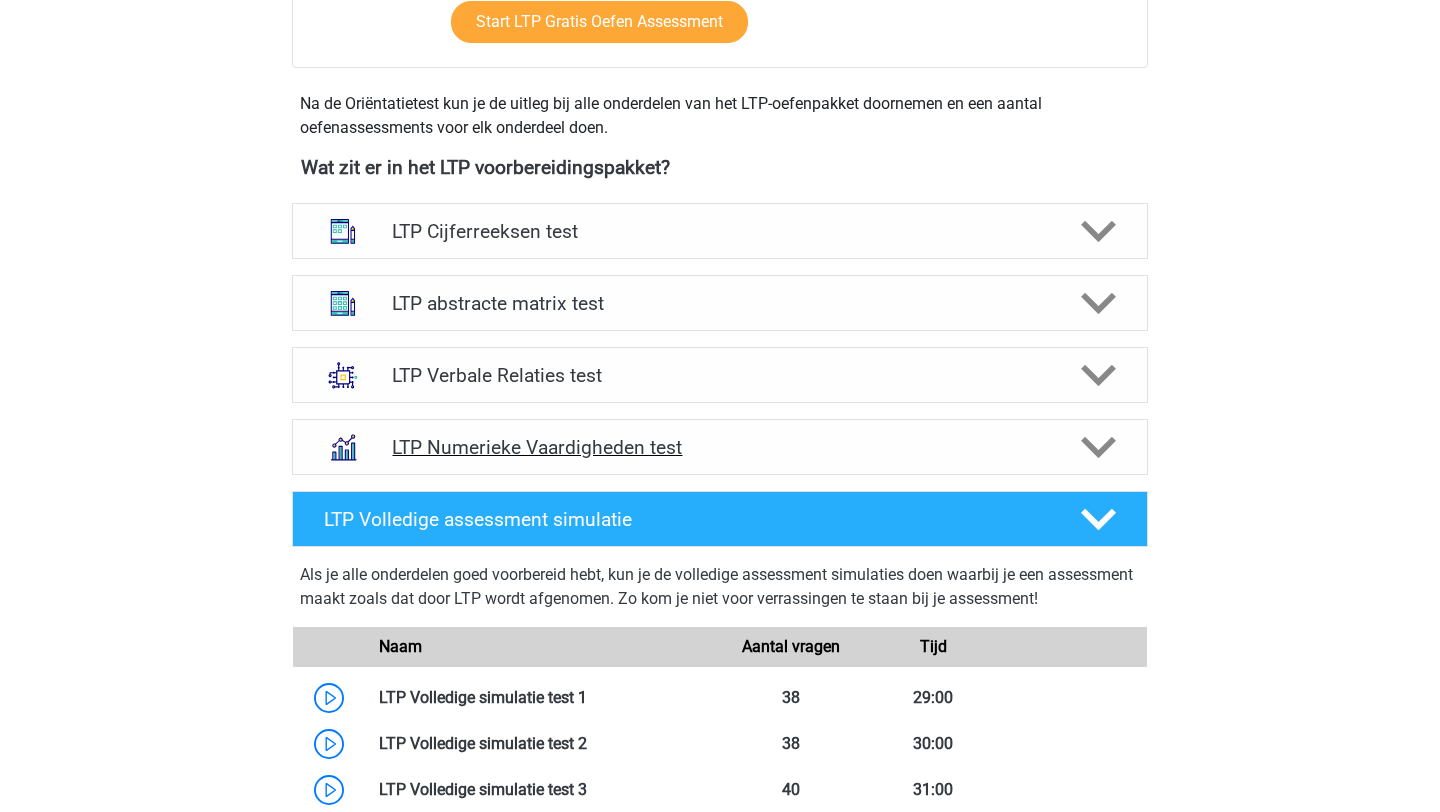 click on "LTP Numerieke Vaardigheden test" at bounding box center [719, 447] 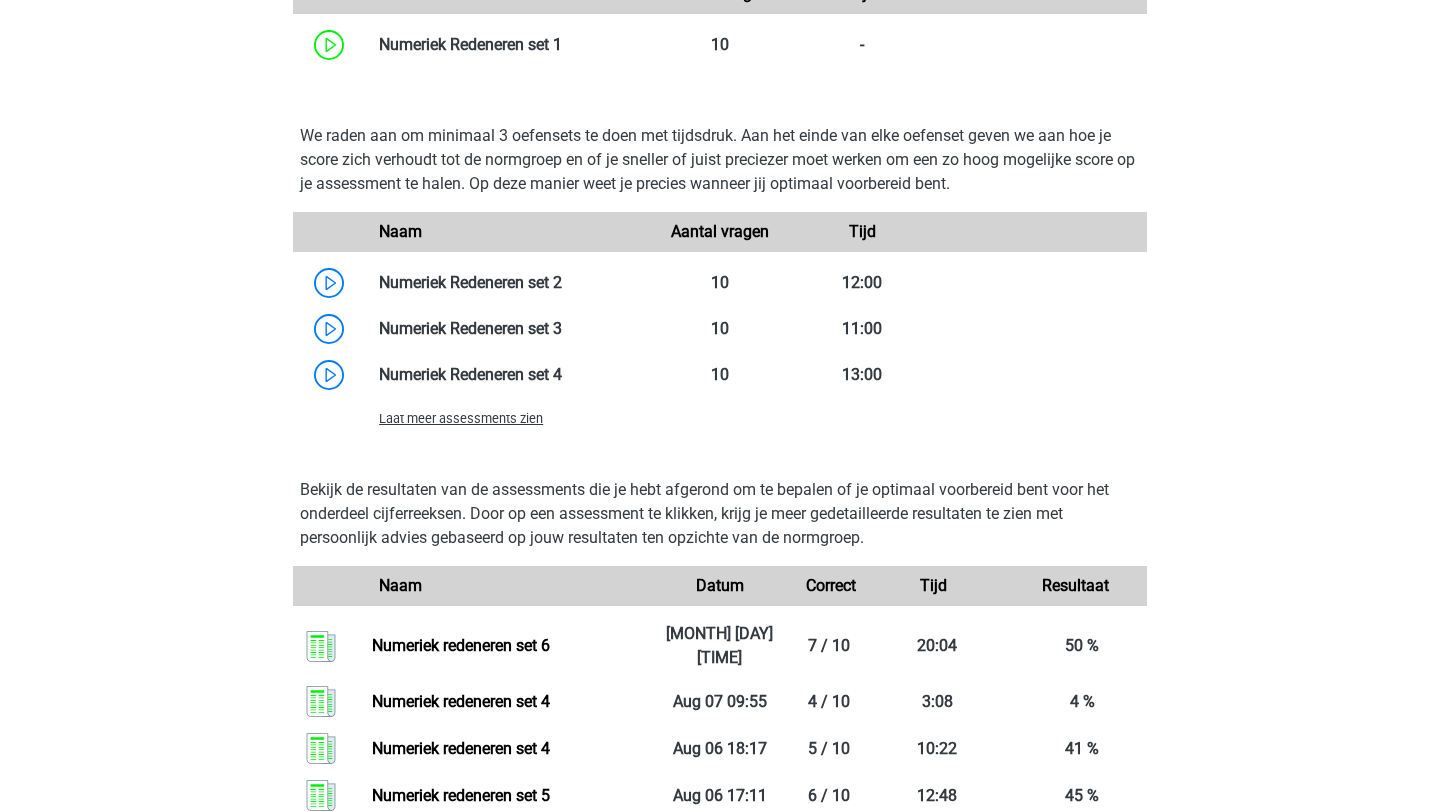 scroll, scrollTop: 1377, scrollLeft: 0, axis: vertical 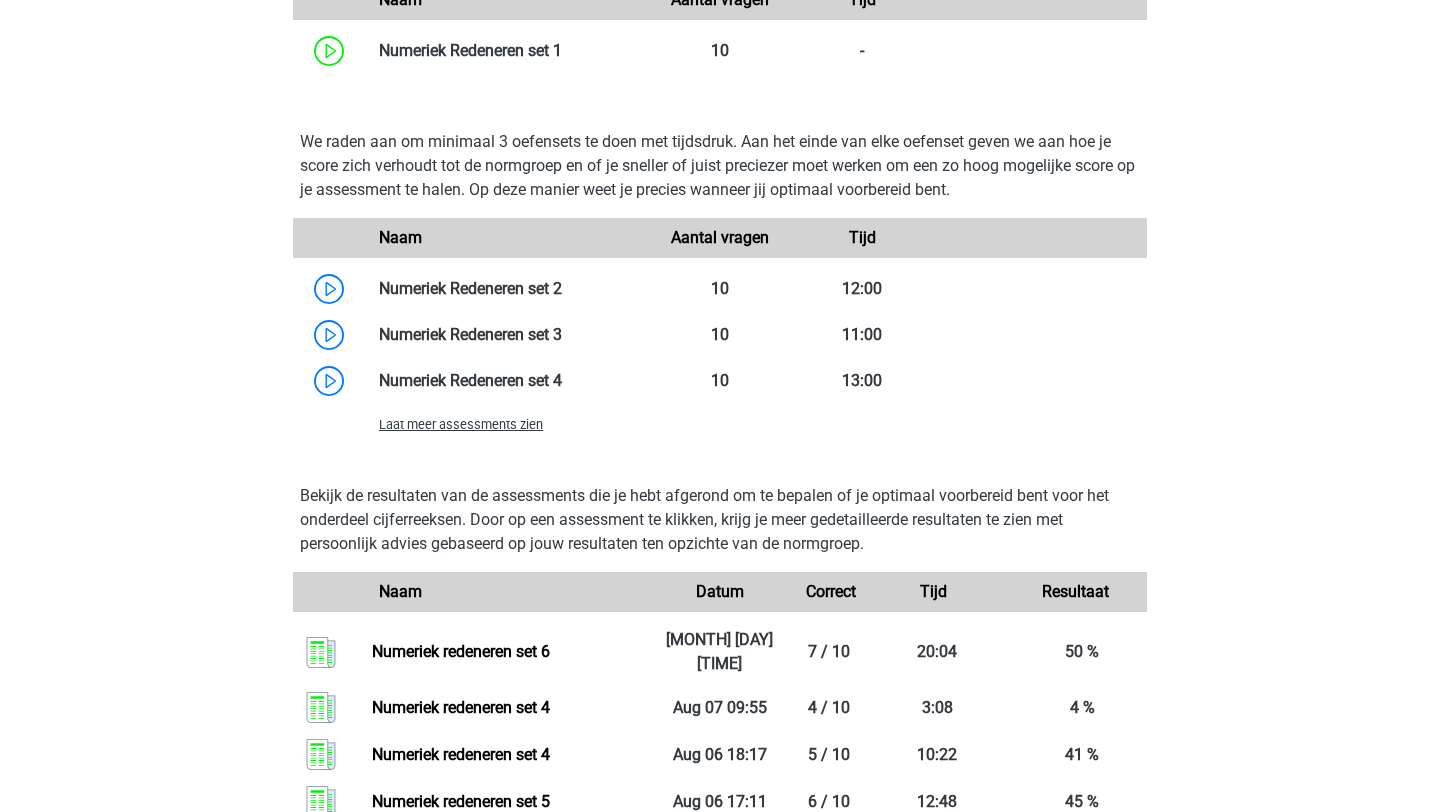 click on "Laat meer assessments zien" at bounding box center (461, 424) 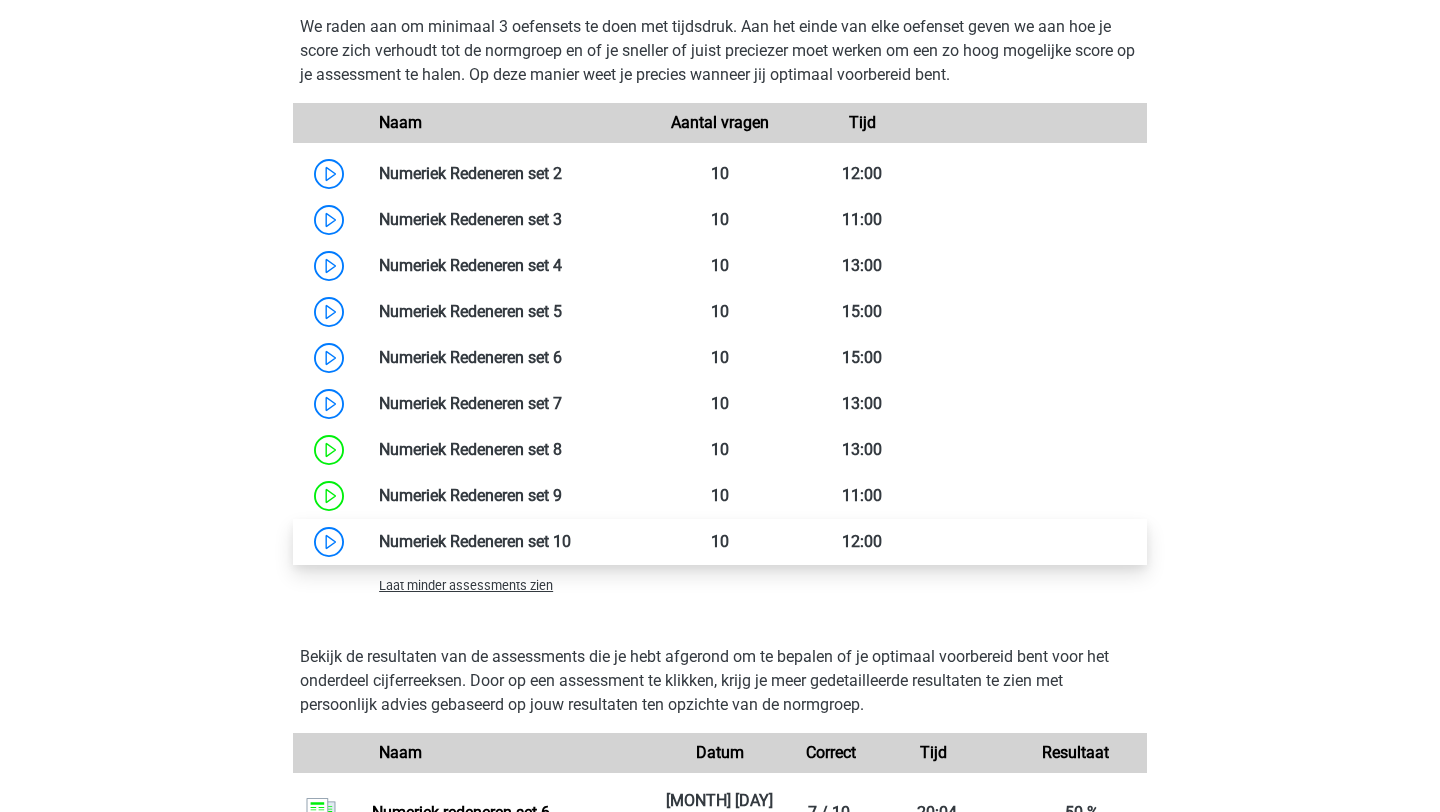 scroll, scrollTop: 1488, scrollLeft: 0, axis: vertical 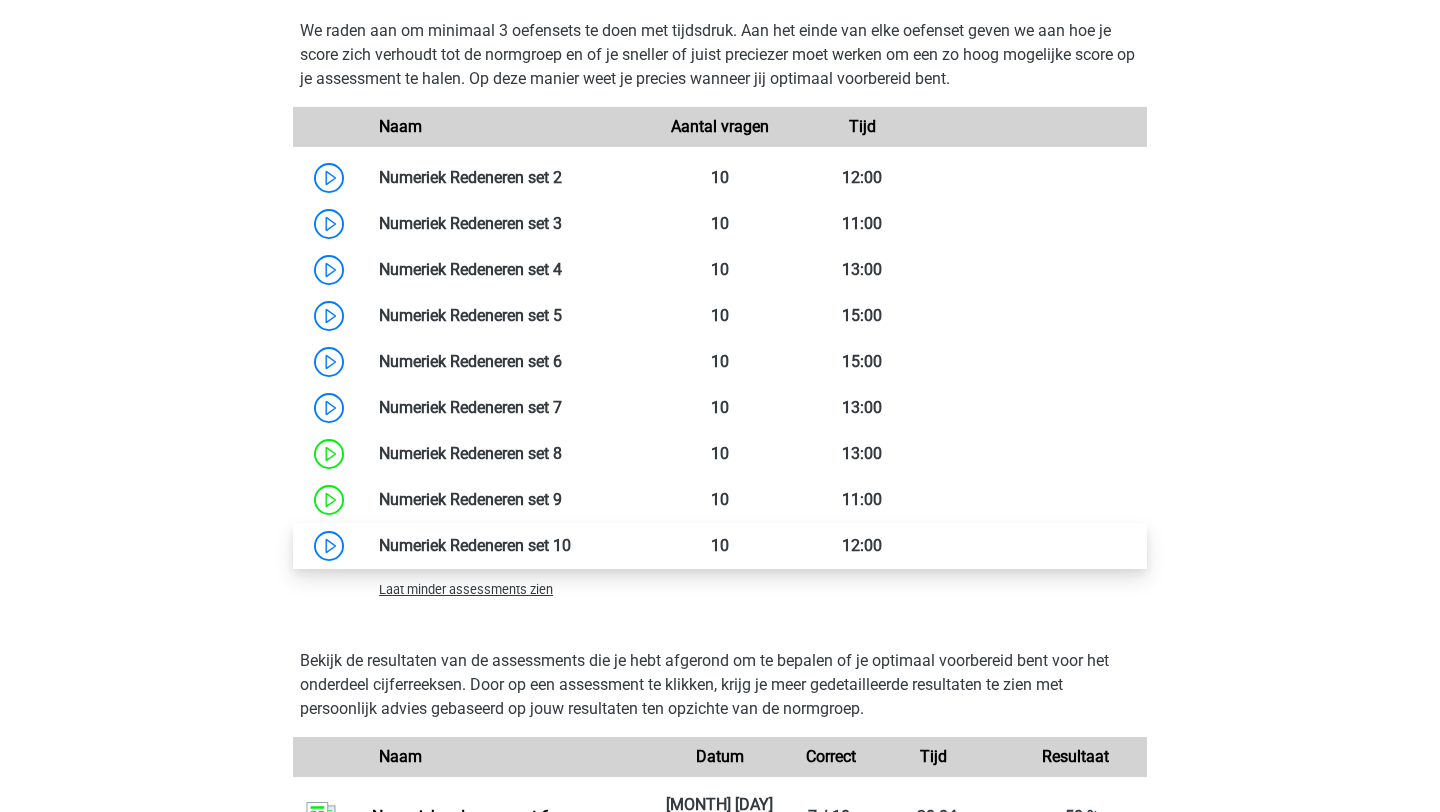 click at bounding box center [571, 545] 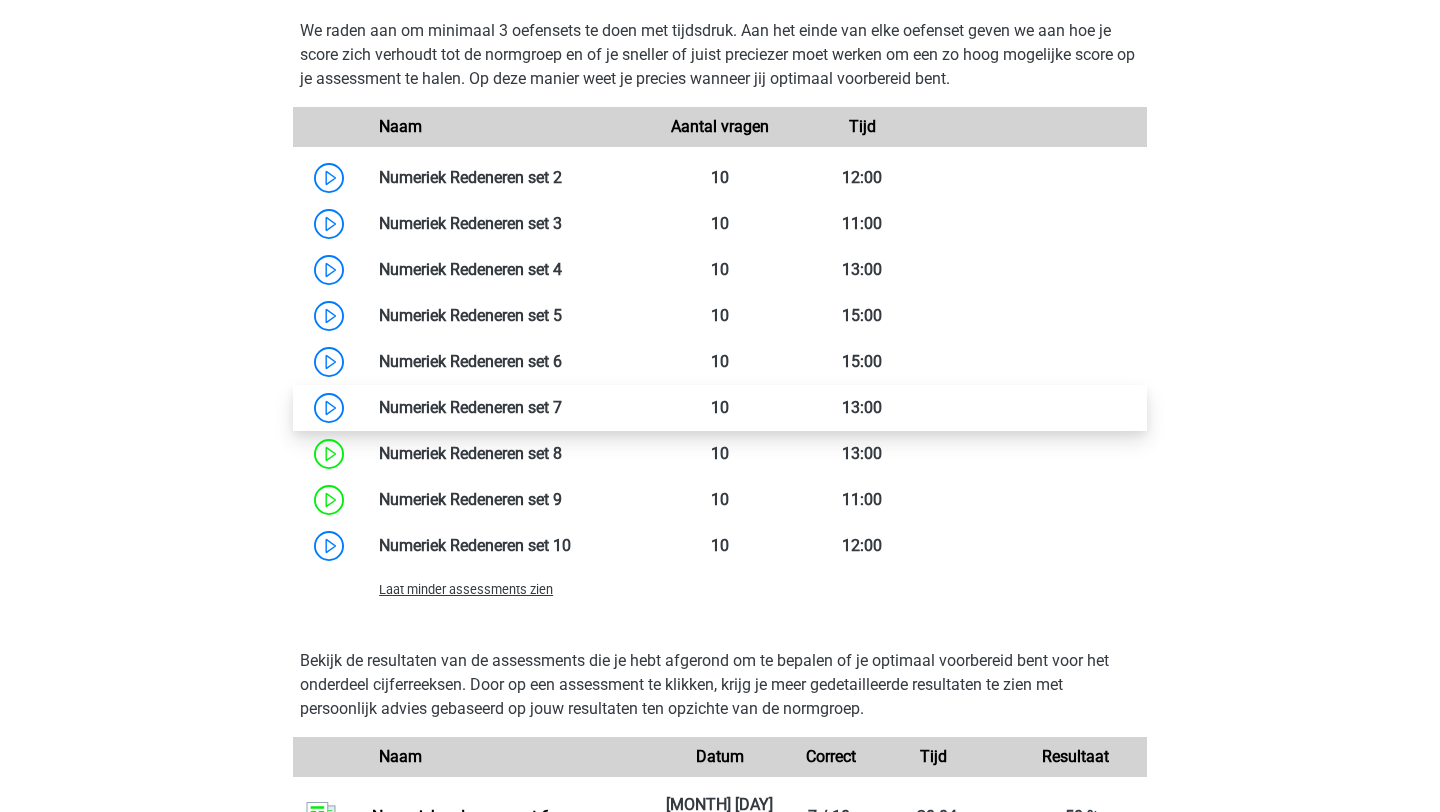 click at bounding box center (562, 407) 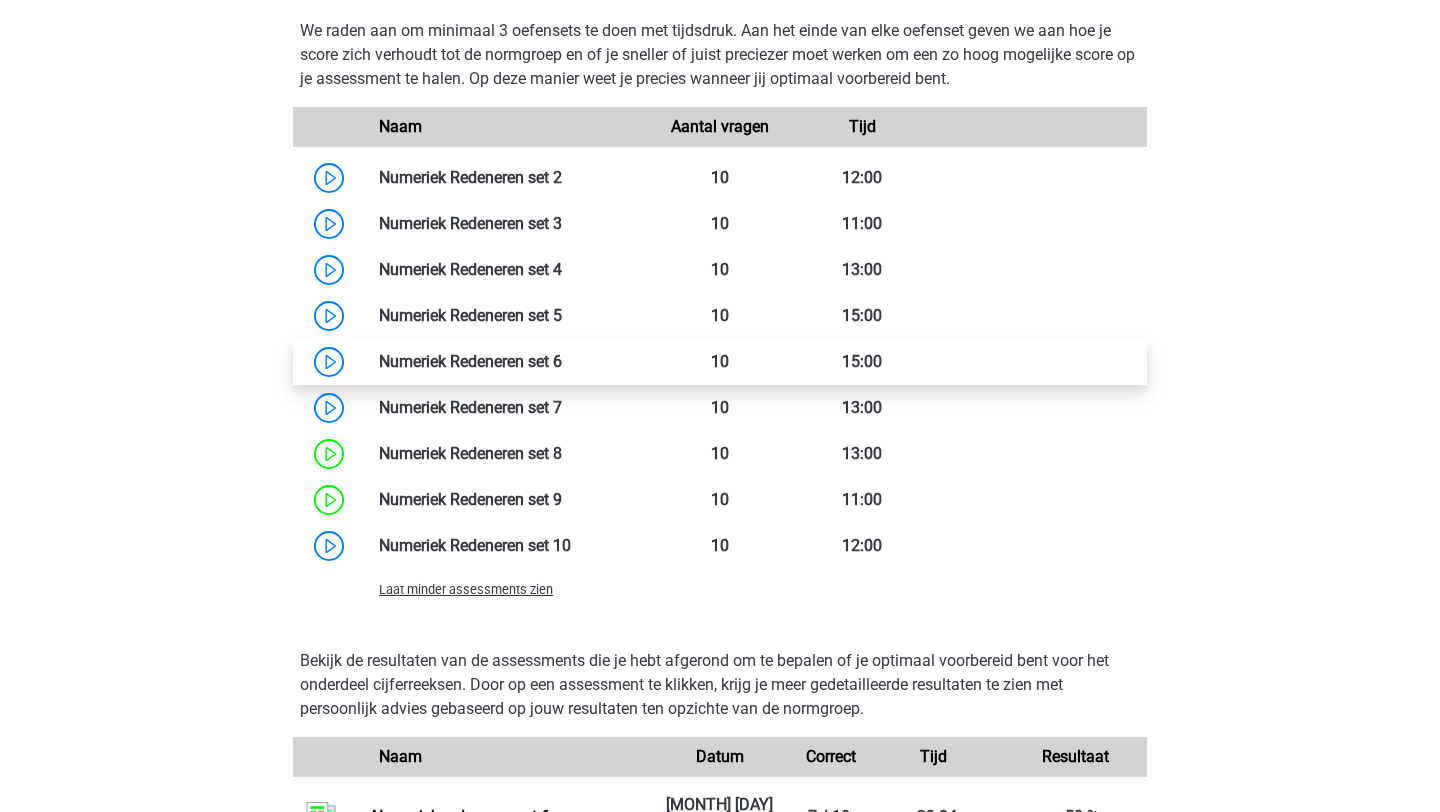click at bounding box center (562, 361) 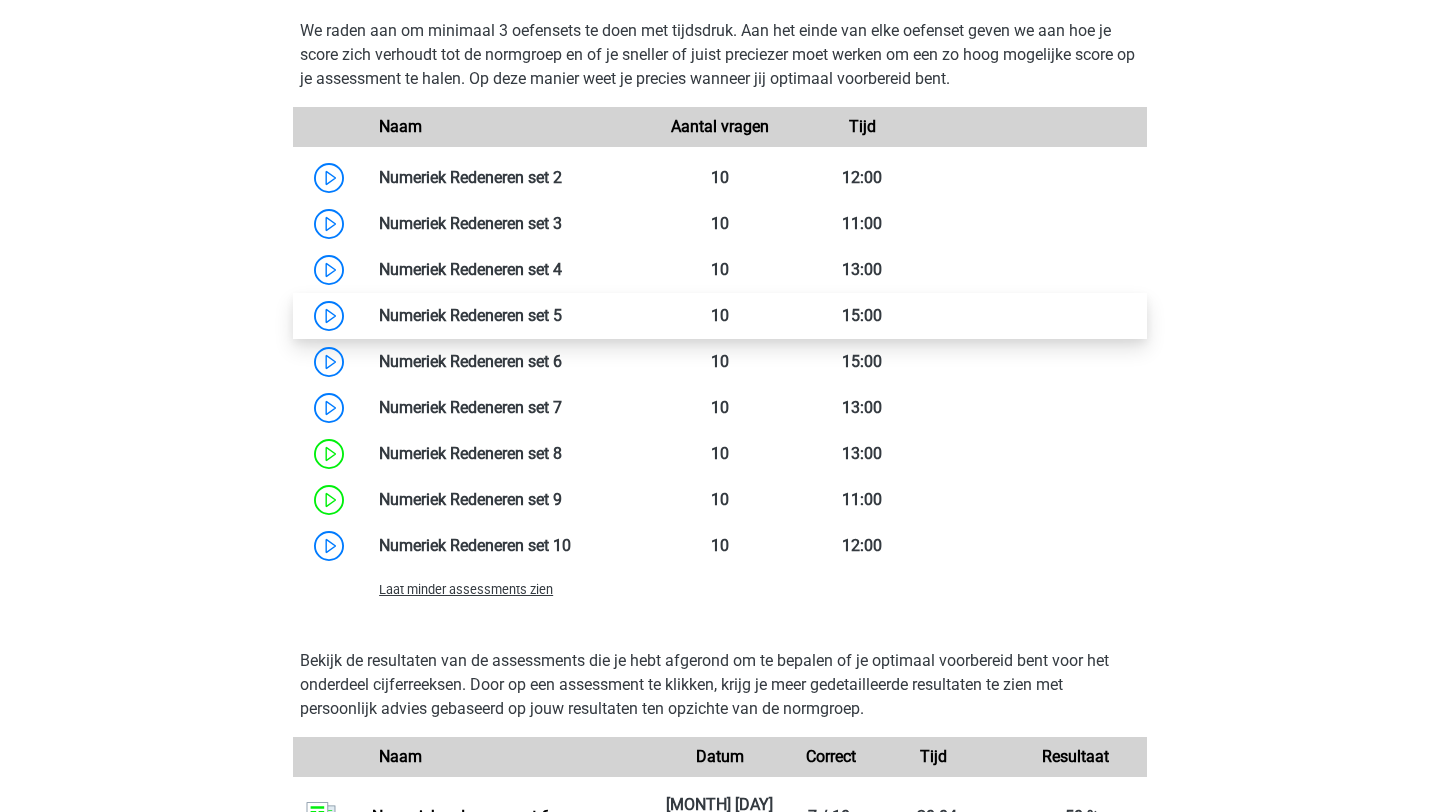 click at bounding box center [562, 315] 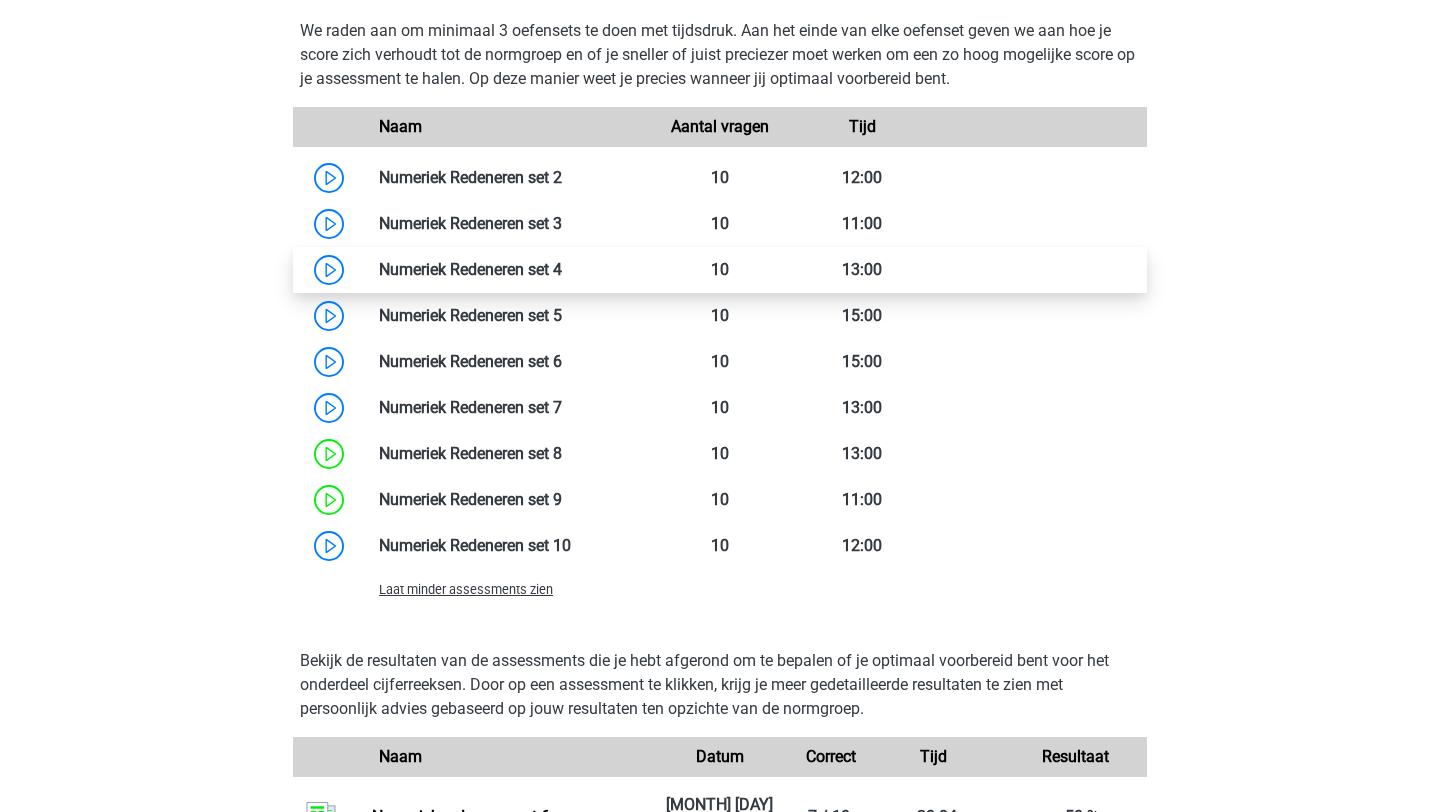 click at bounding box center (562, 269) 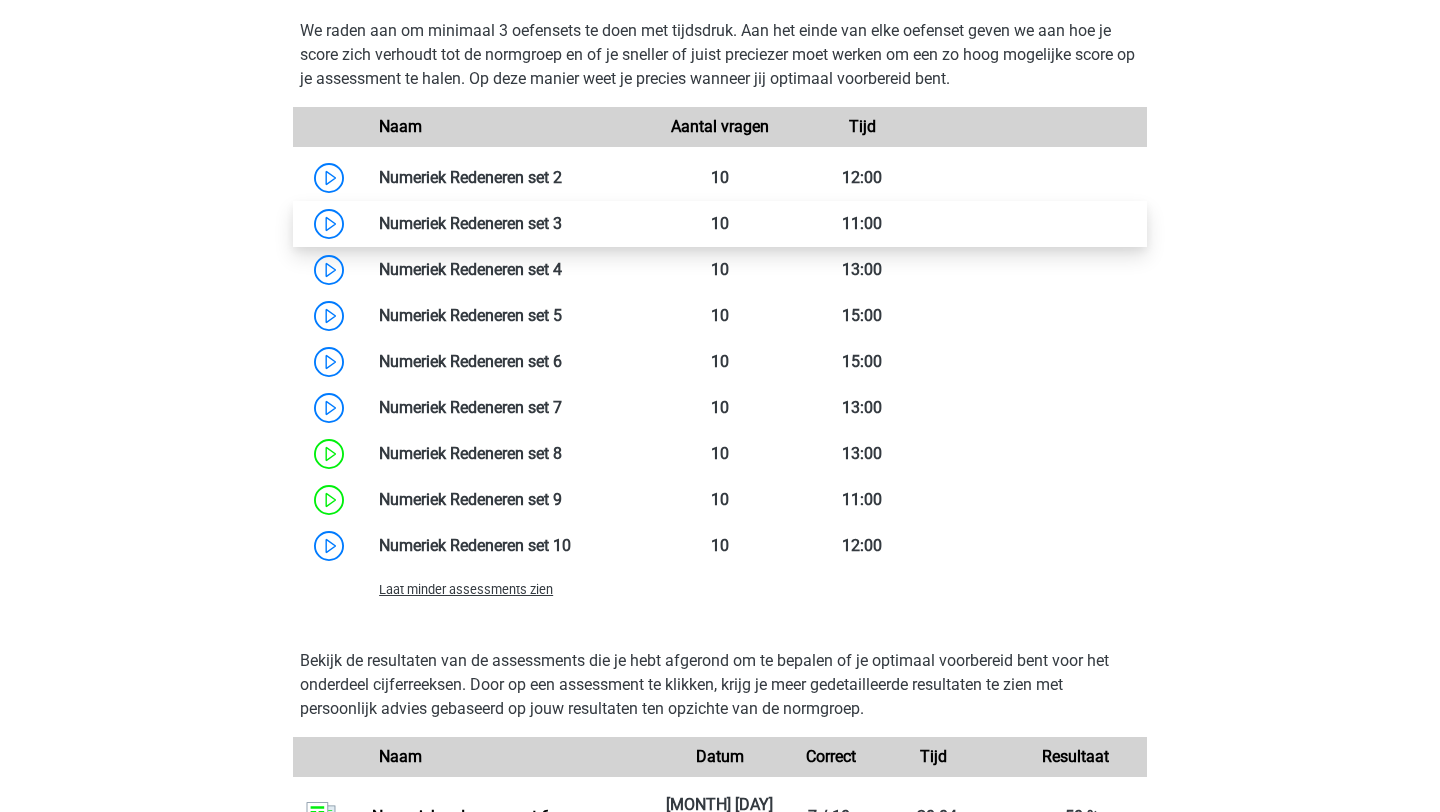 click at bounding box center (562, 223) 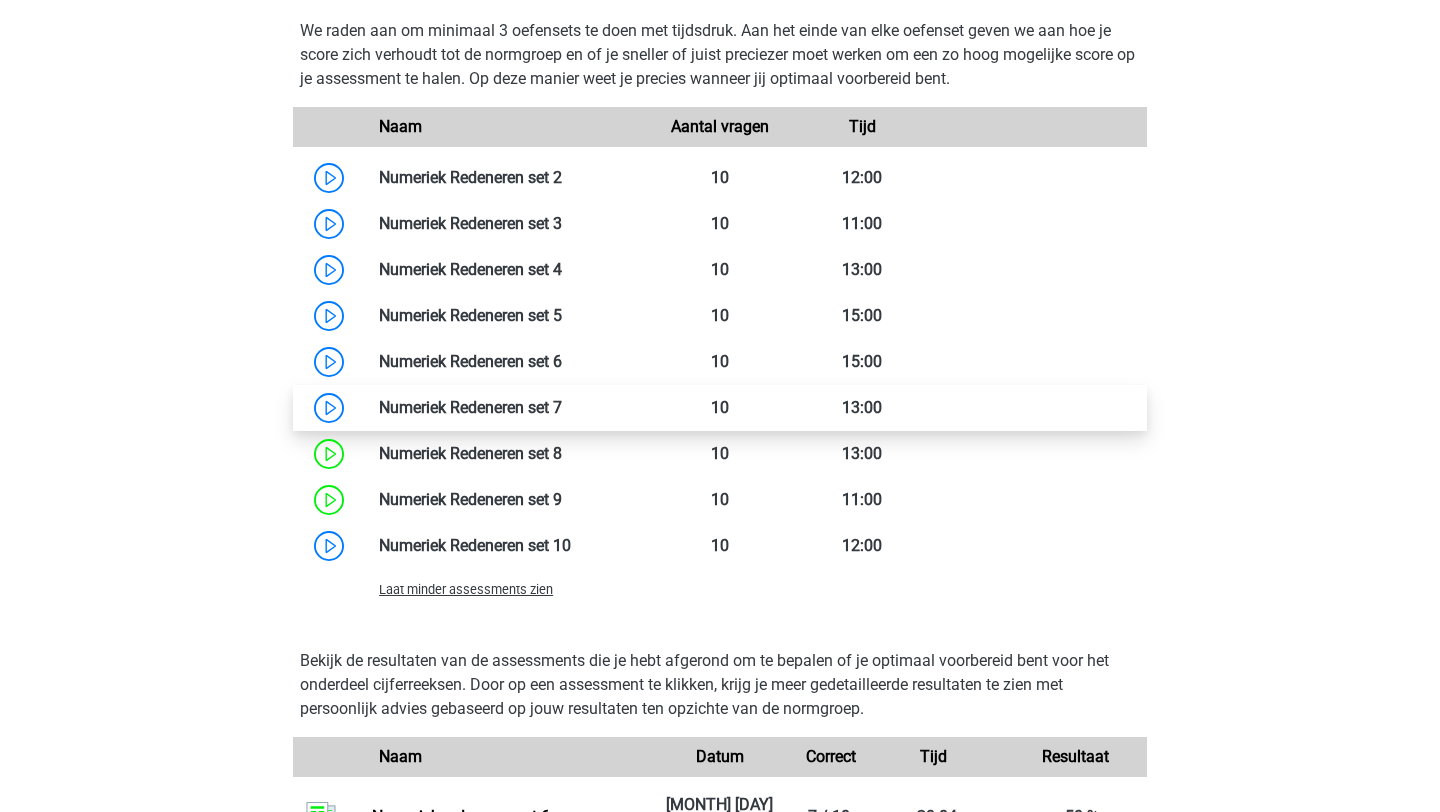 click at bounding box center [562, 407] 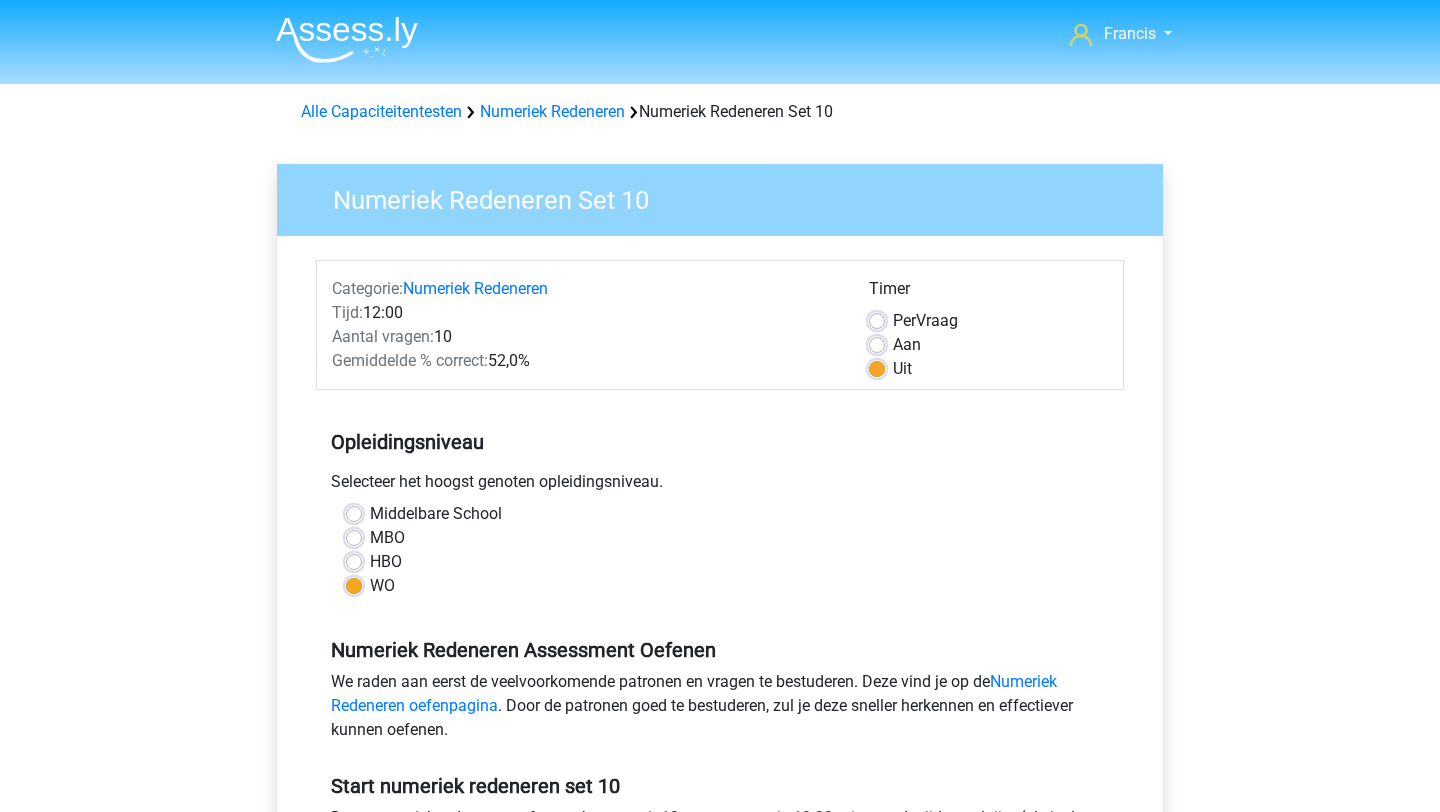 scroll, scrollTop: 0, scrollLeft: 0, axis: both 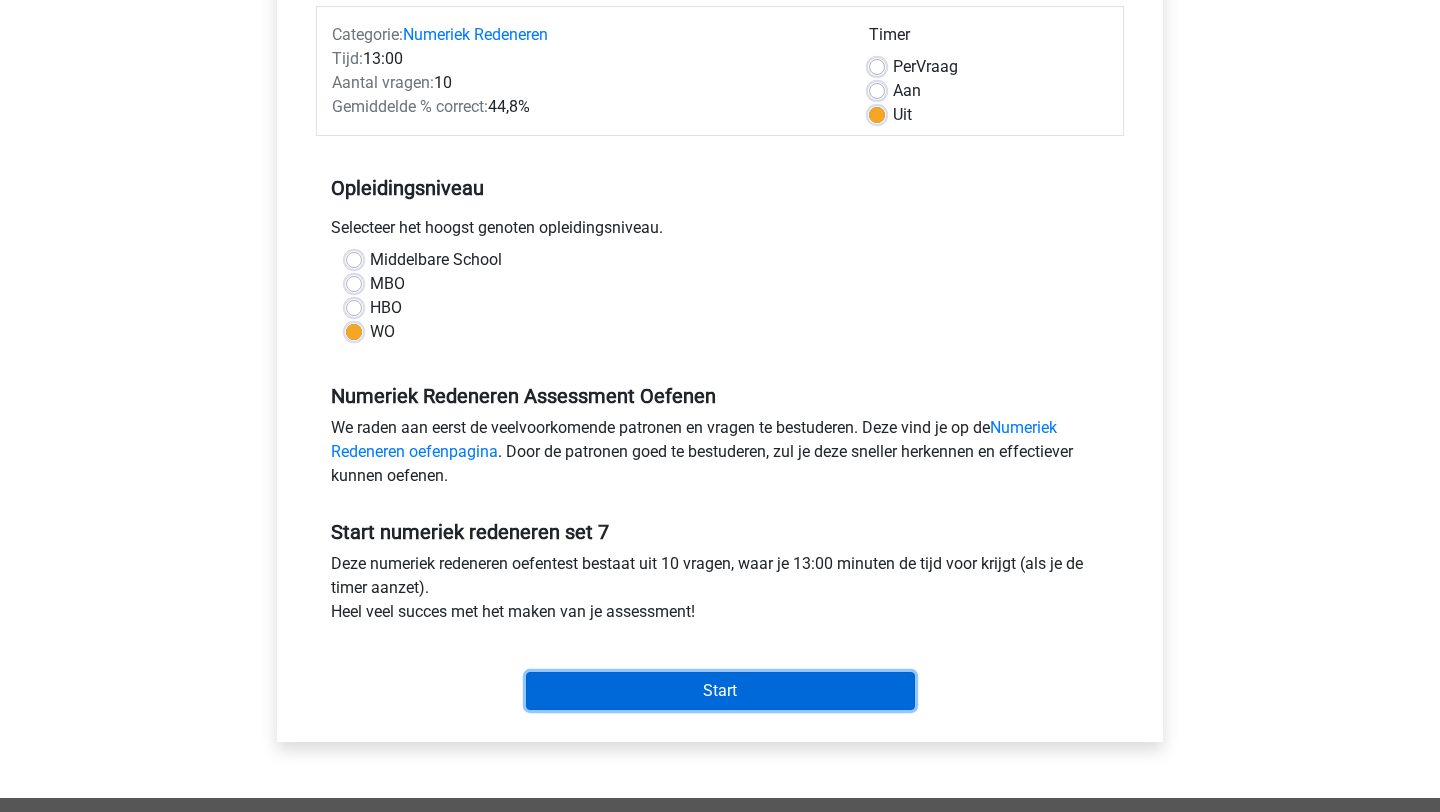 click on "Start" at bounding box center (720, 691) 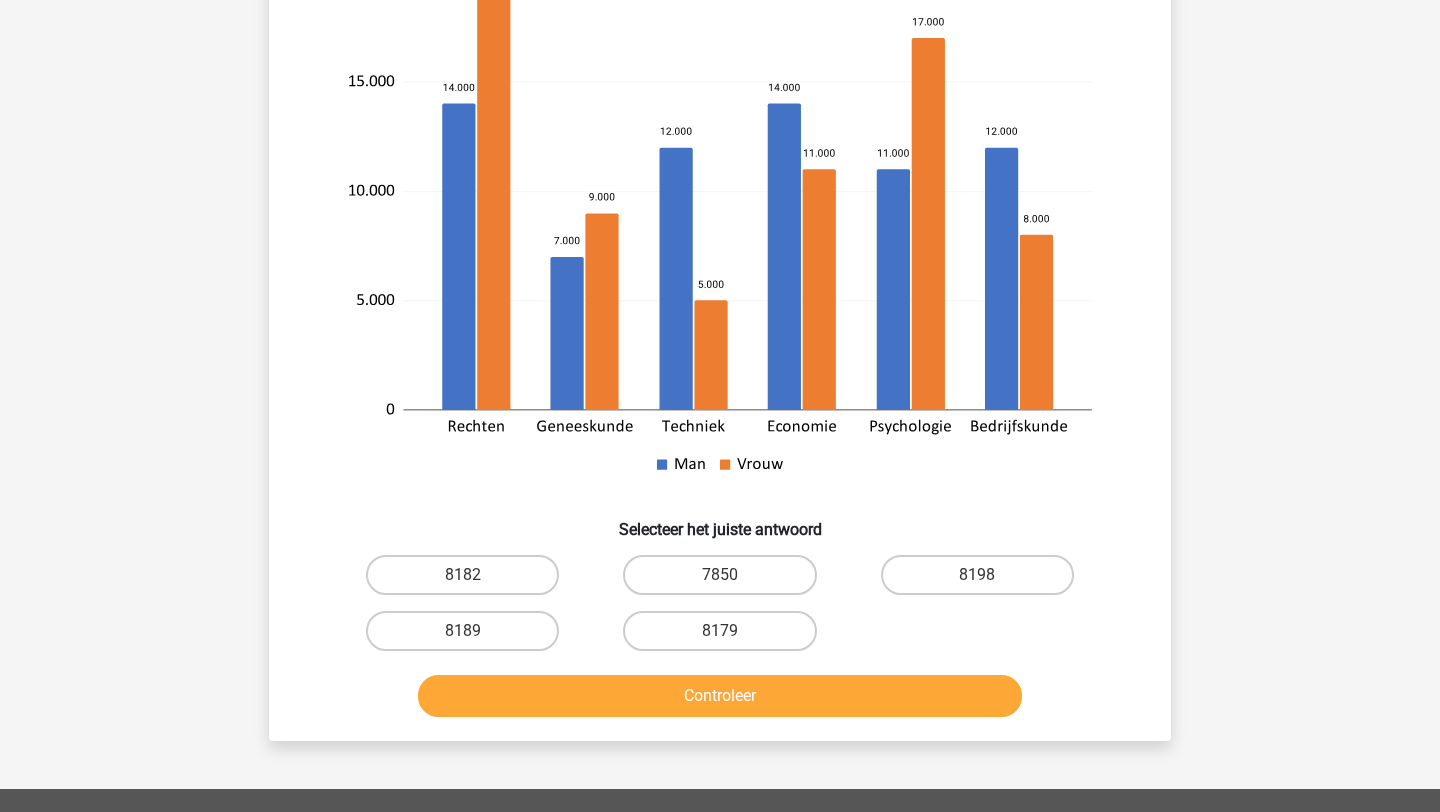 scroll, scrollTop: 409, scrollLeft: 0, axis: vertical 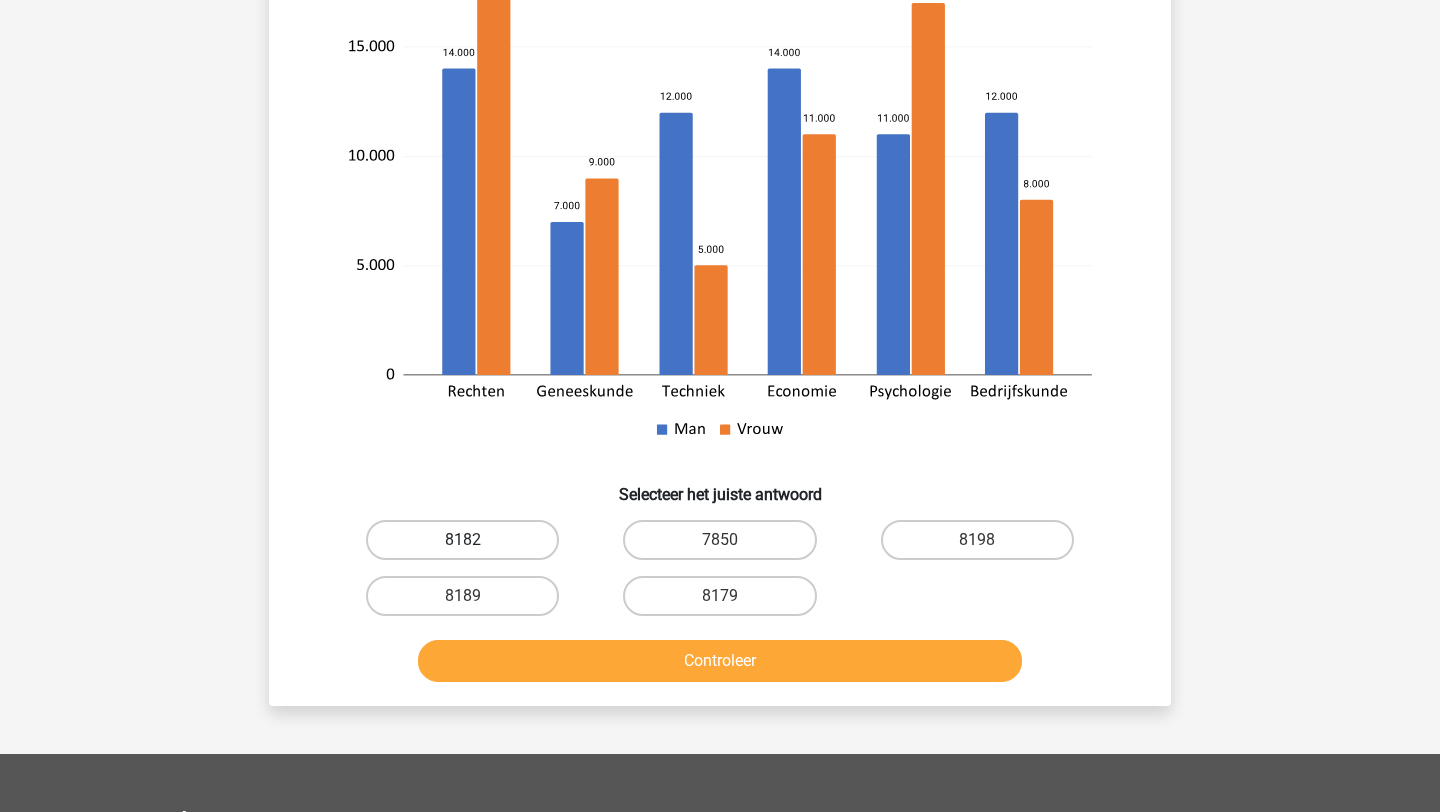 click on "8182" at bounding box center [462, 540] 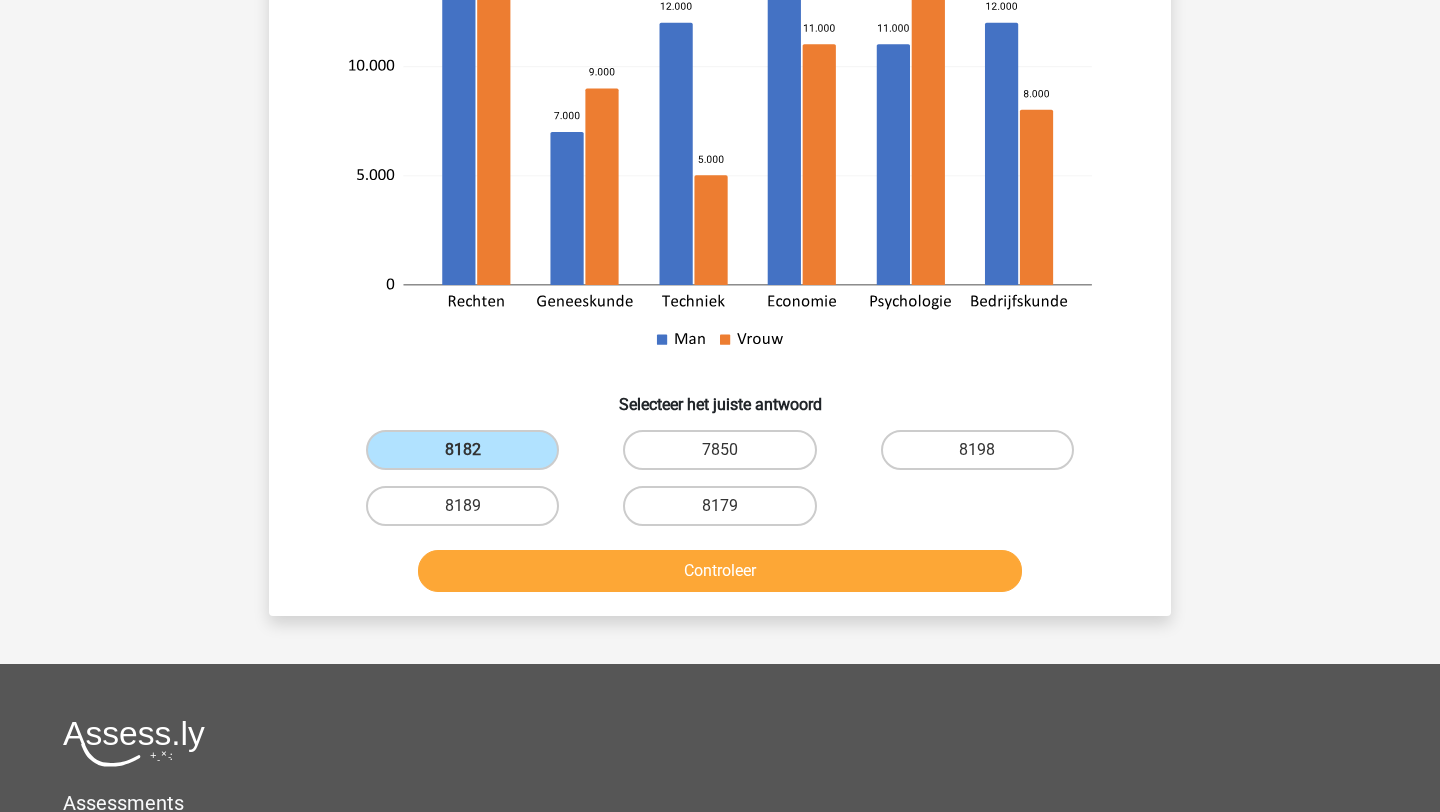 scroll, scrollTop: 501, scrollLeft: 0, axis: vertical 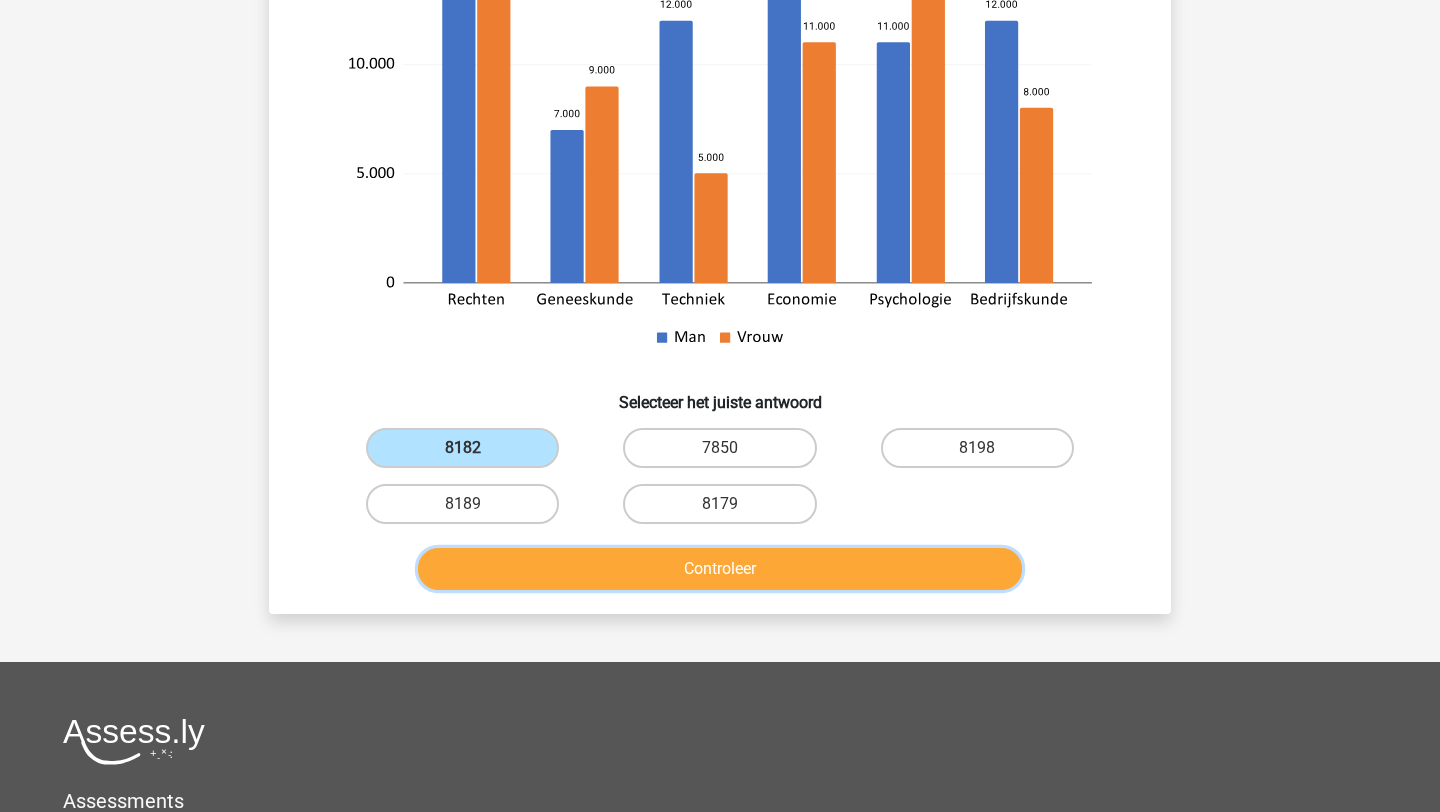 click on "Controleer" at bounding box center [720, 569] 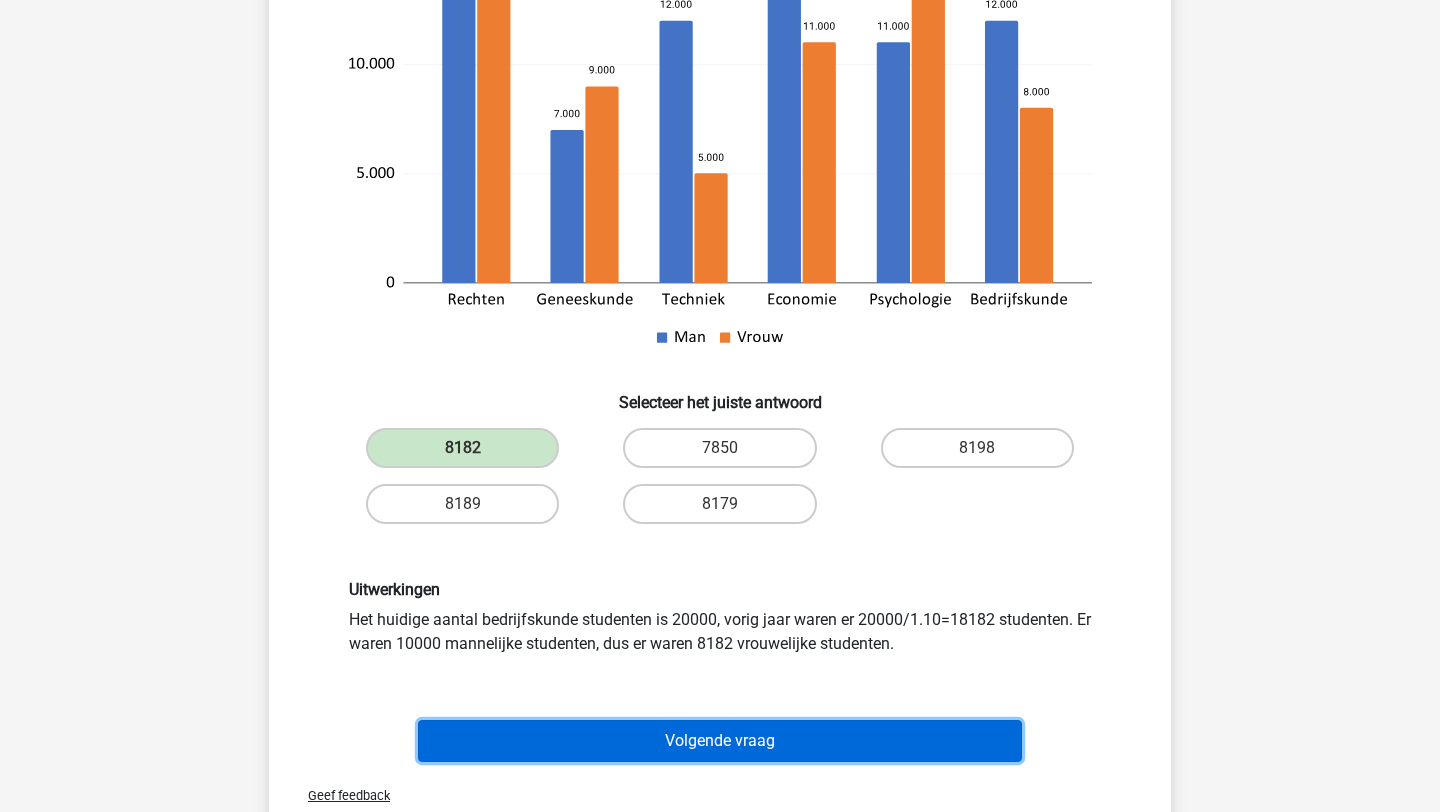 click on "Volgende vraag" at bounding box center [720, 741] 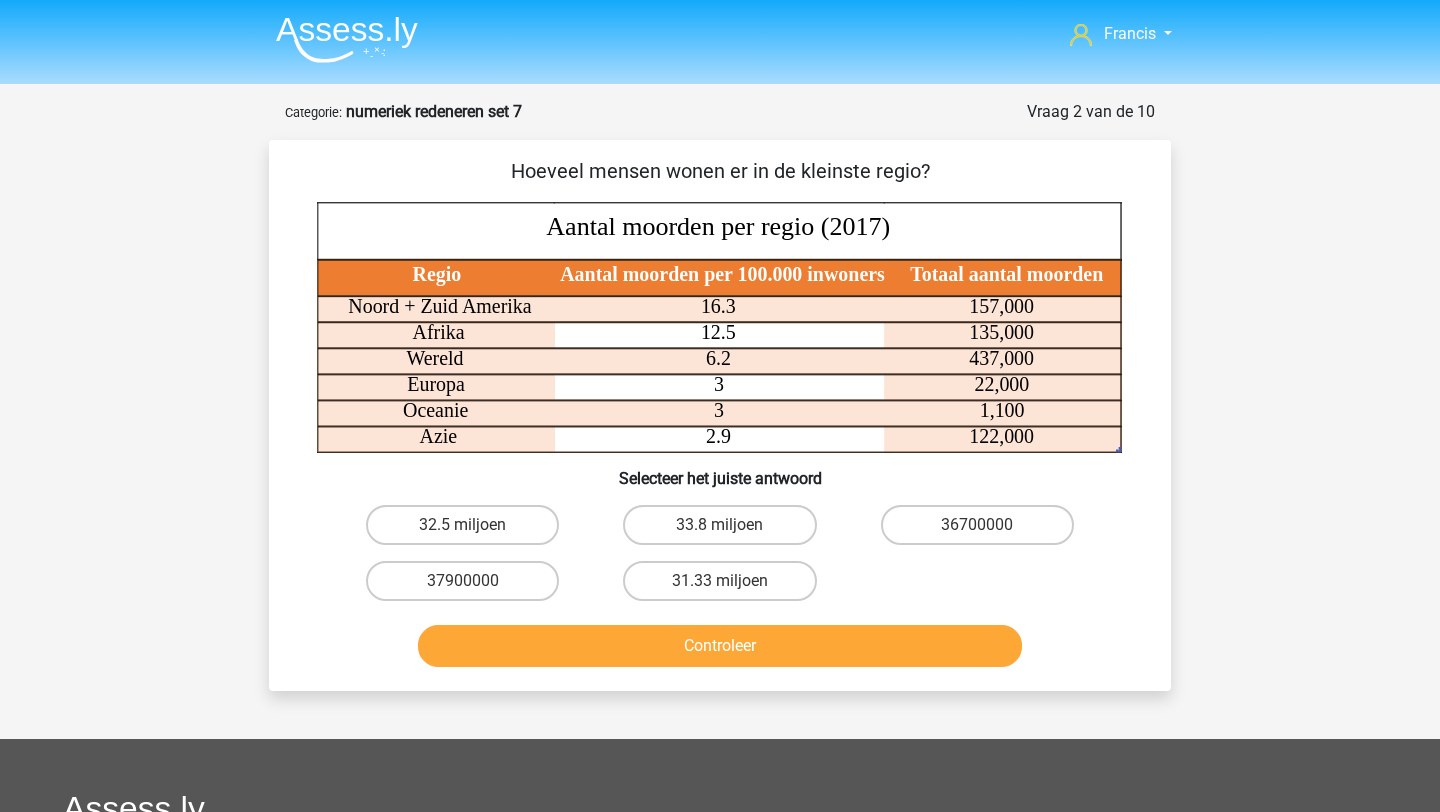scroll, scrollTop: 1, scrollLeft: 0, axis: vertical 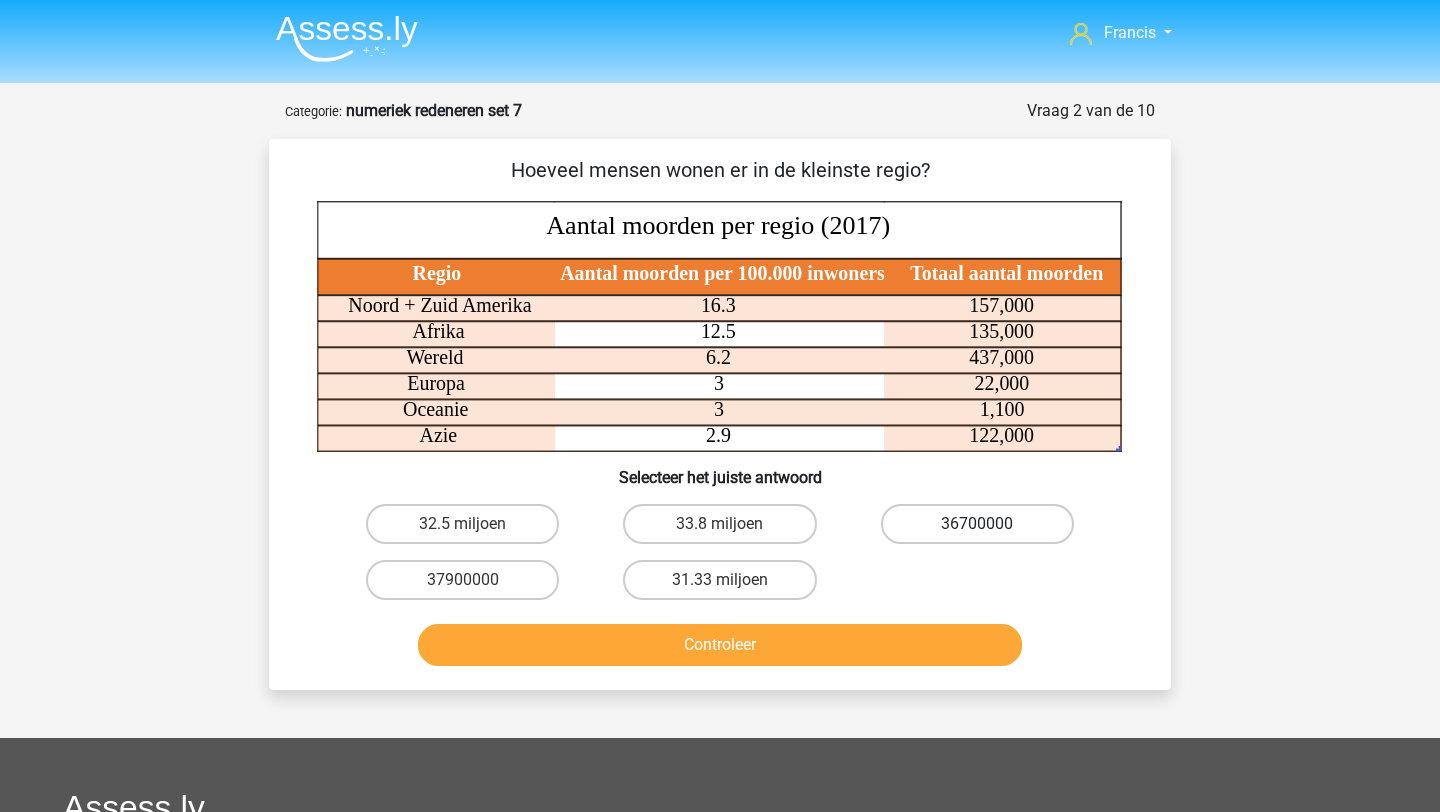 click on "36700000" at bounding box center [977, 524] 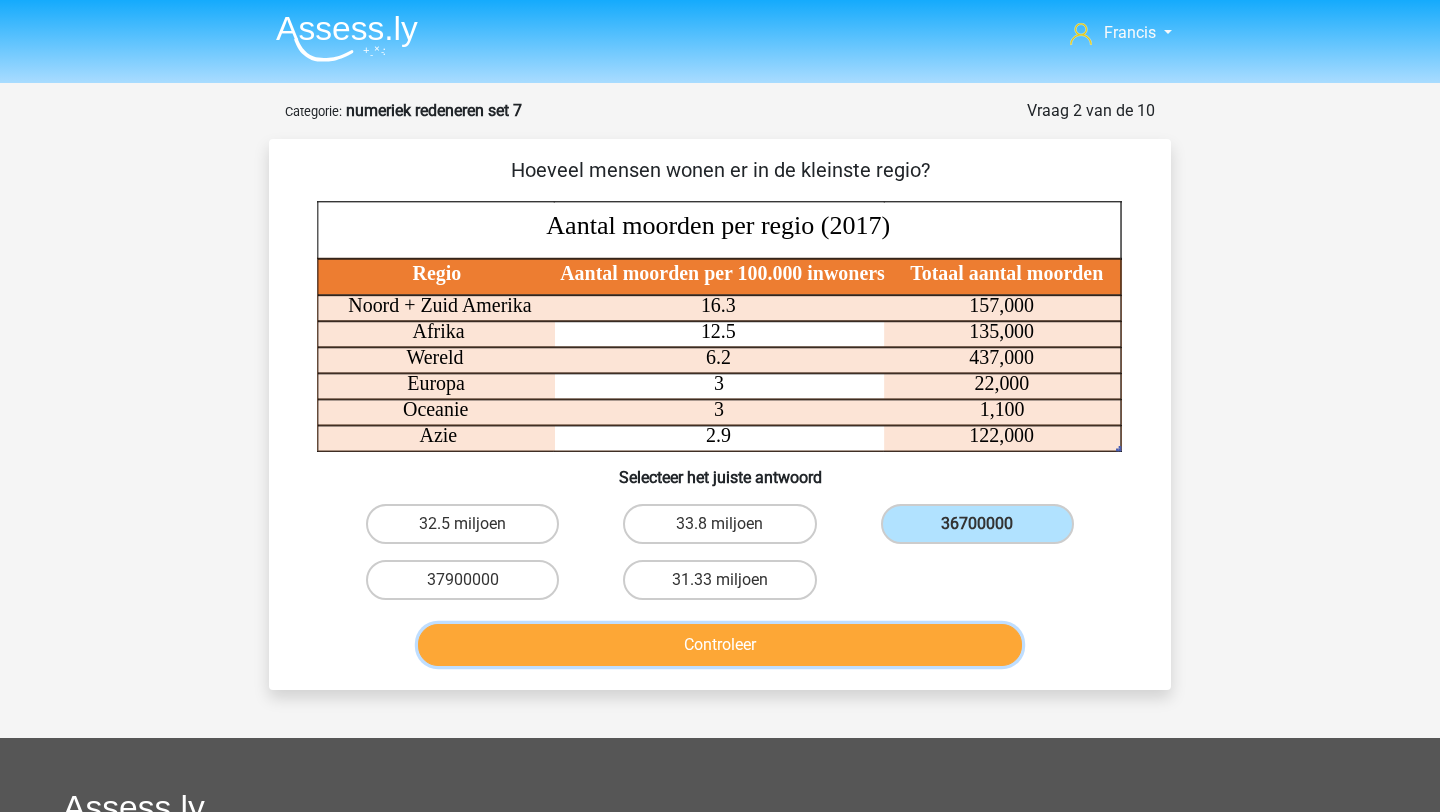 click on "Controleer" at bounding box center (720, 645) 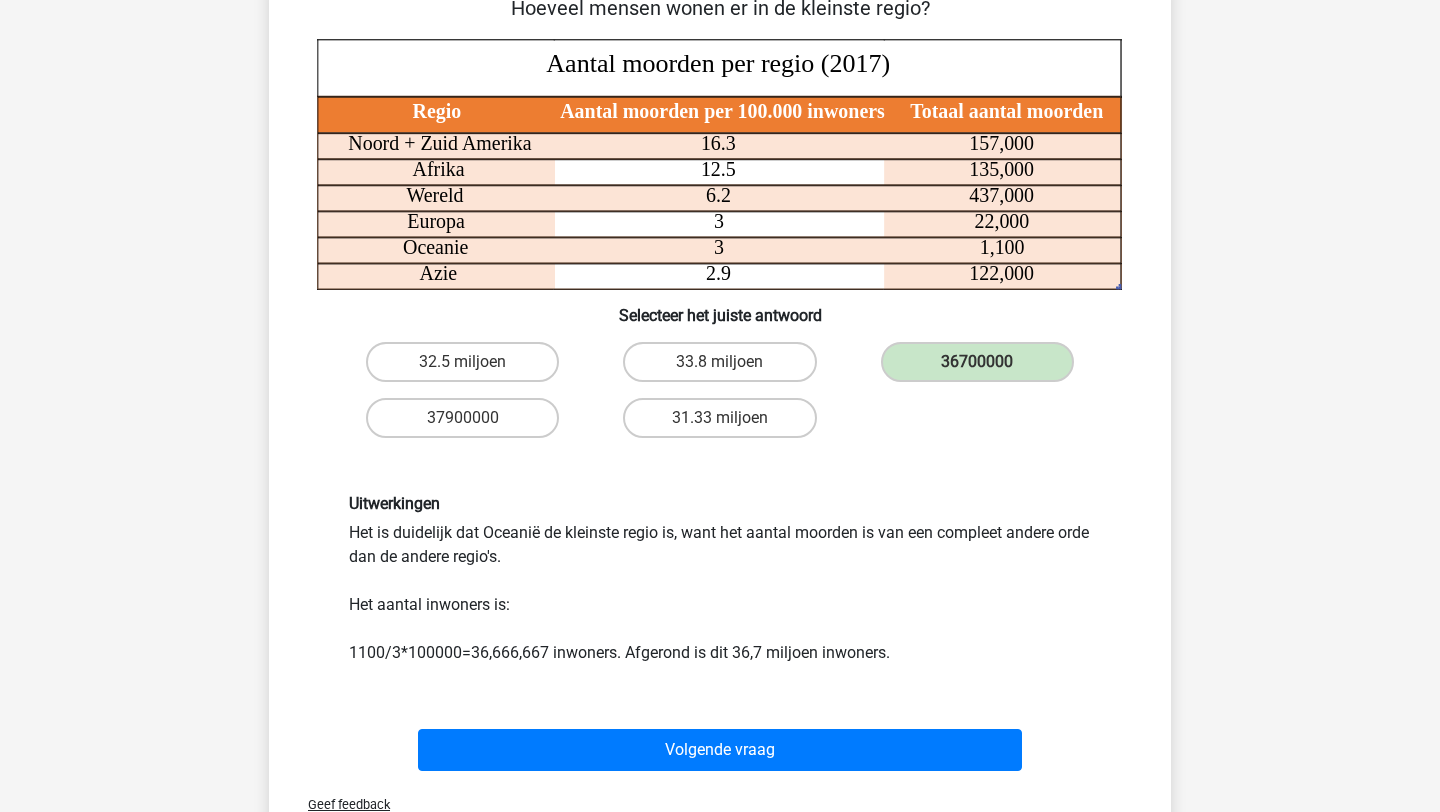scroll, scrollTop: 162, scrollLeft: 0, axis: vertical 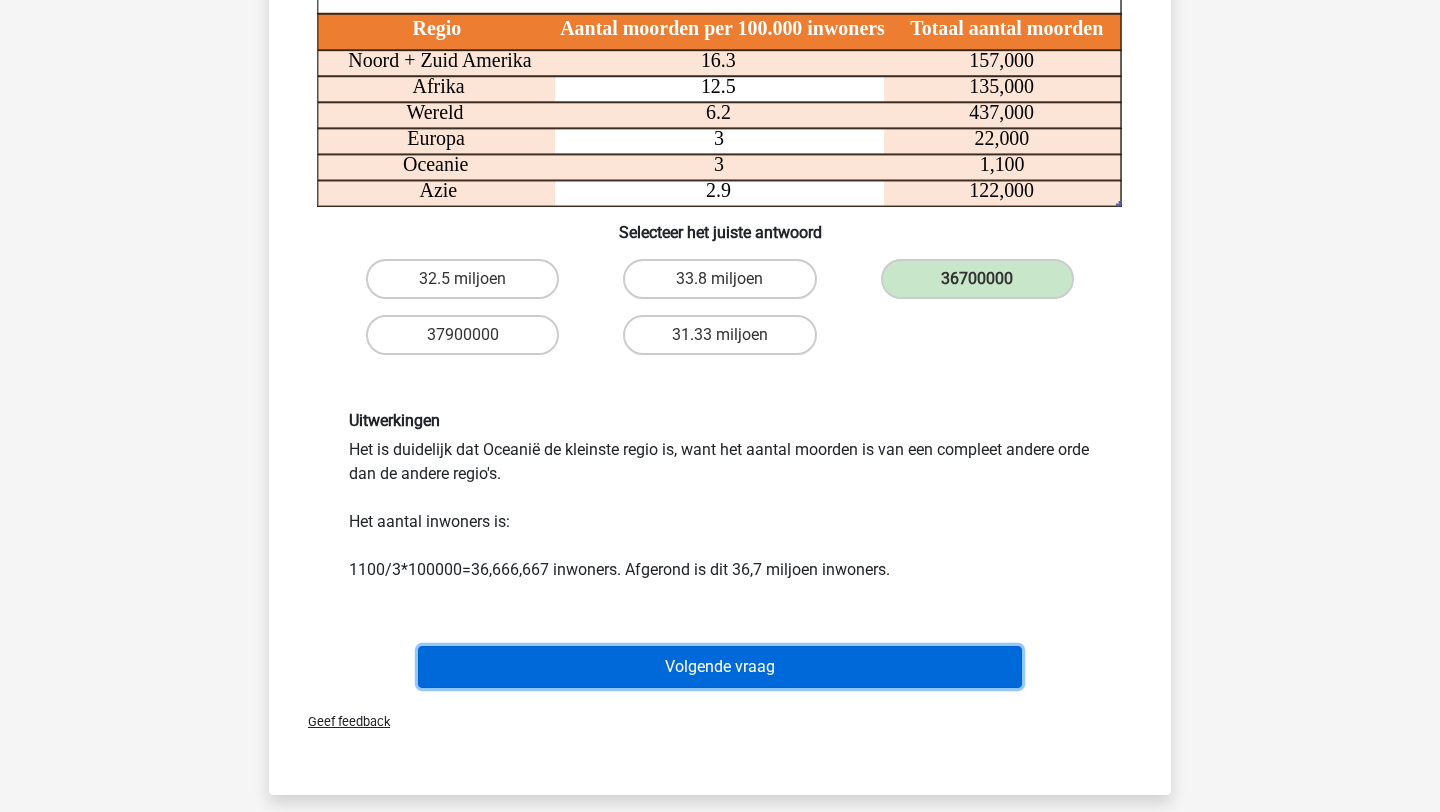 click on "Volgende vraag" at bounding box center [720, 667] 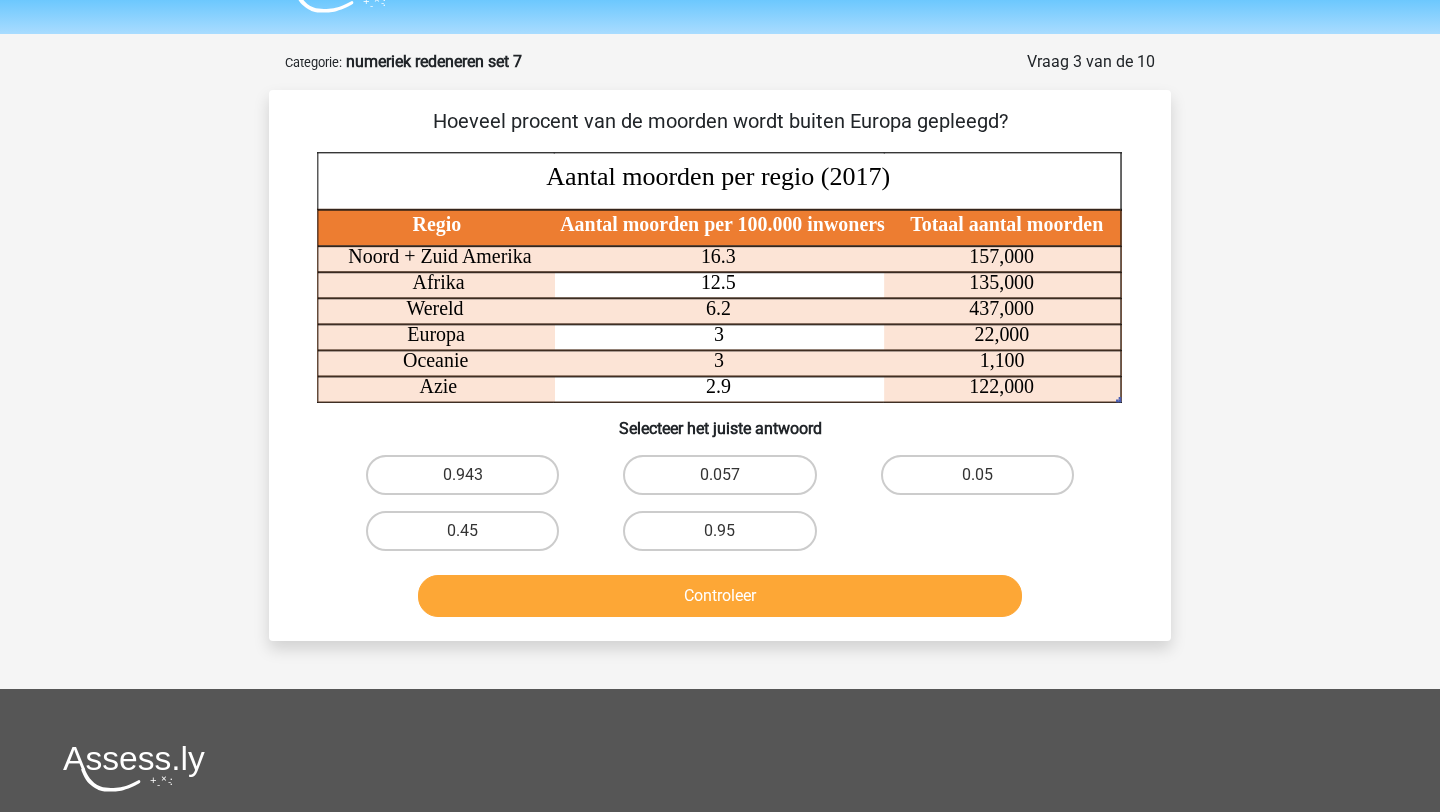 scroll, scrollTop: 51, scrollLeft: 0, axis: vertical 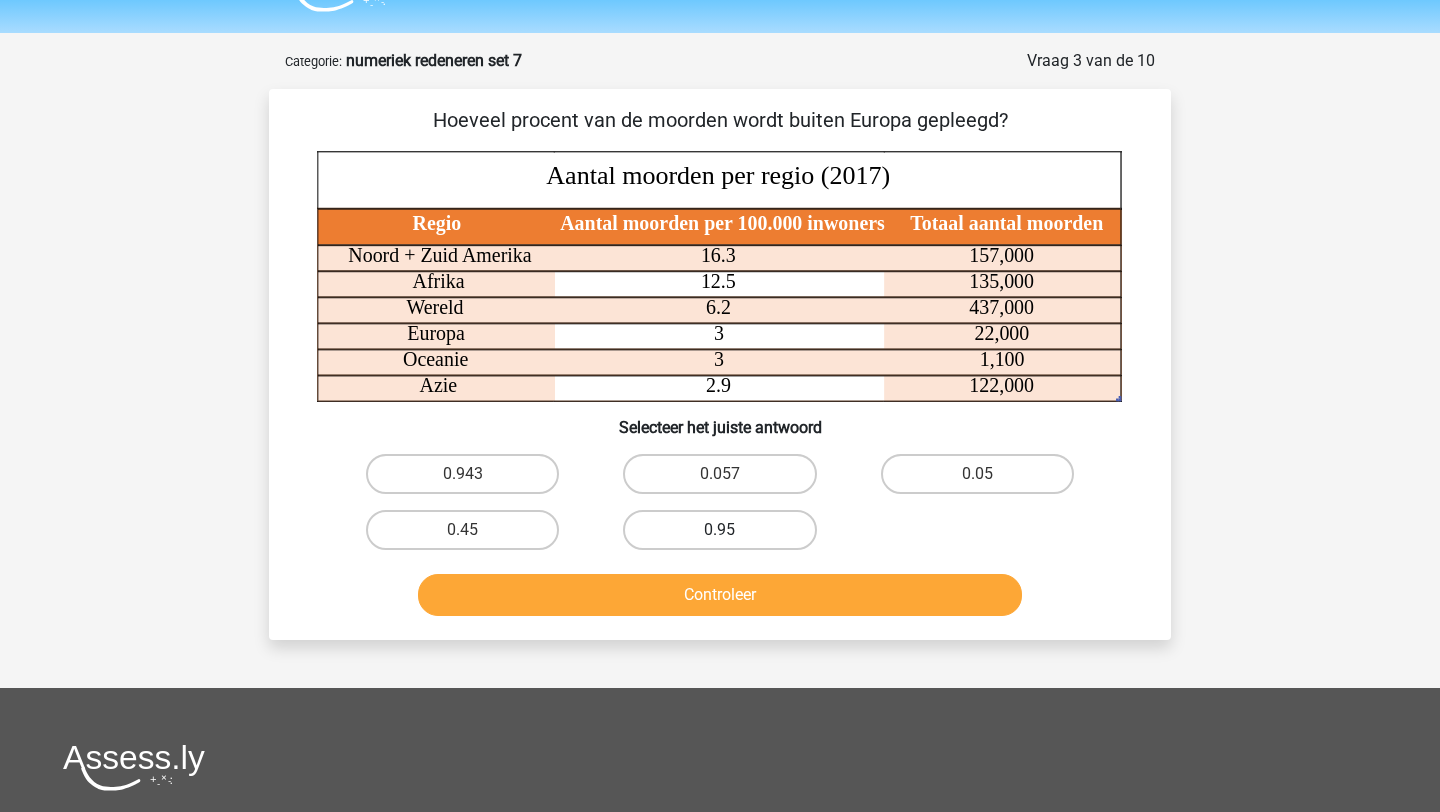 click on "0.95" at bounding box center [719, 530] 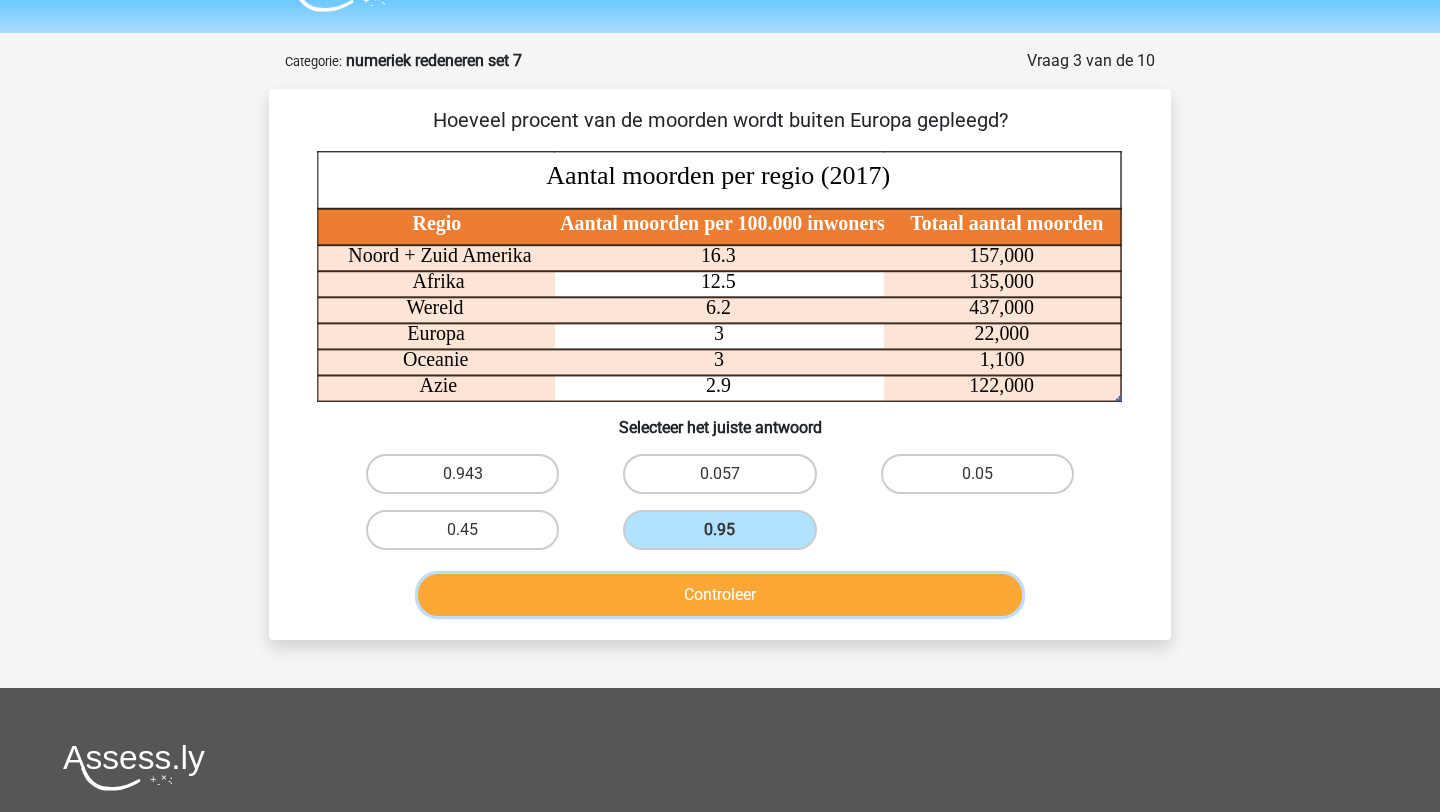 click on "Controleer" at bounding box center [720, 595] 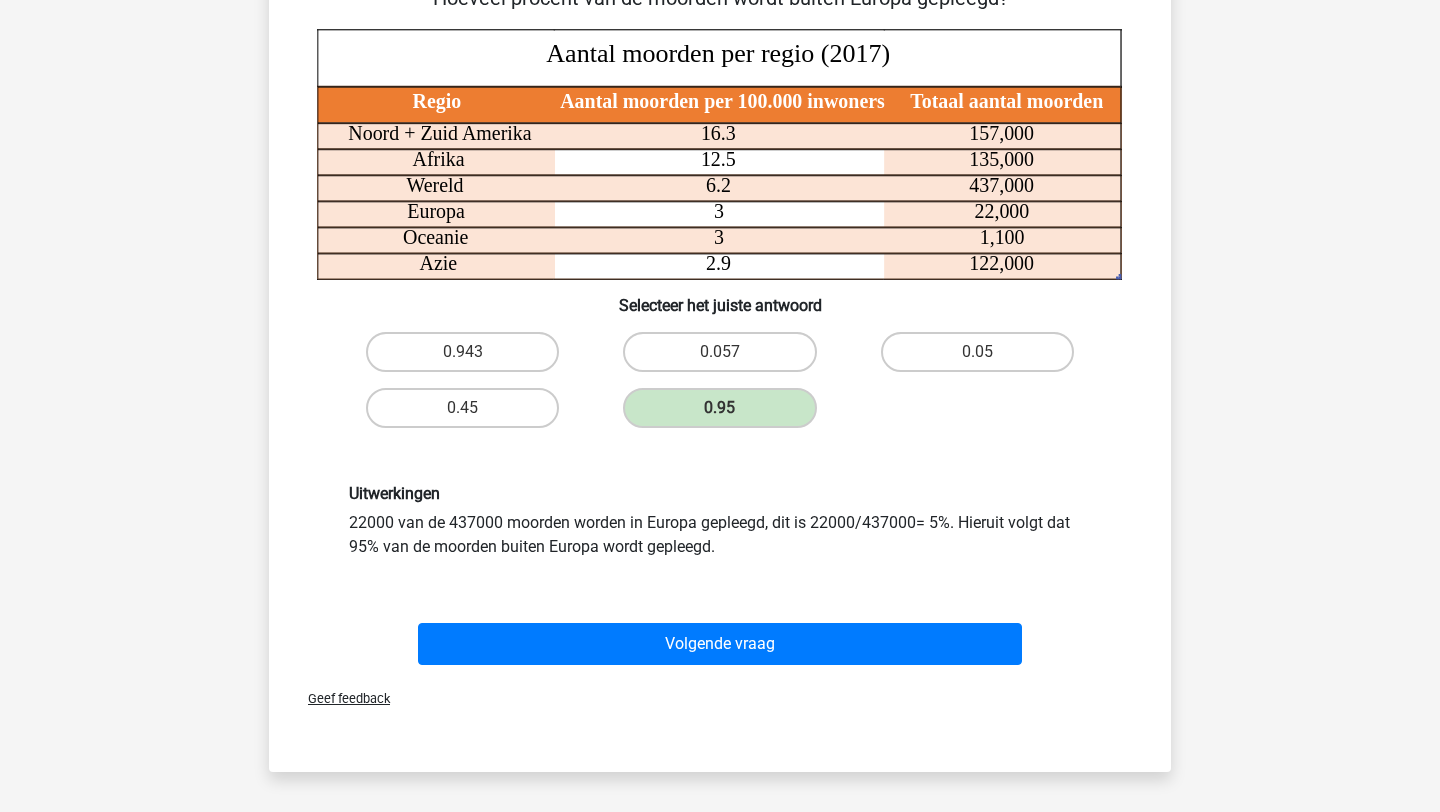 scroll, scrollTop: 184, scrollLeft: 0, axis: vertical 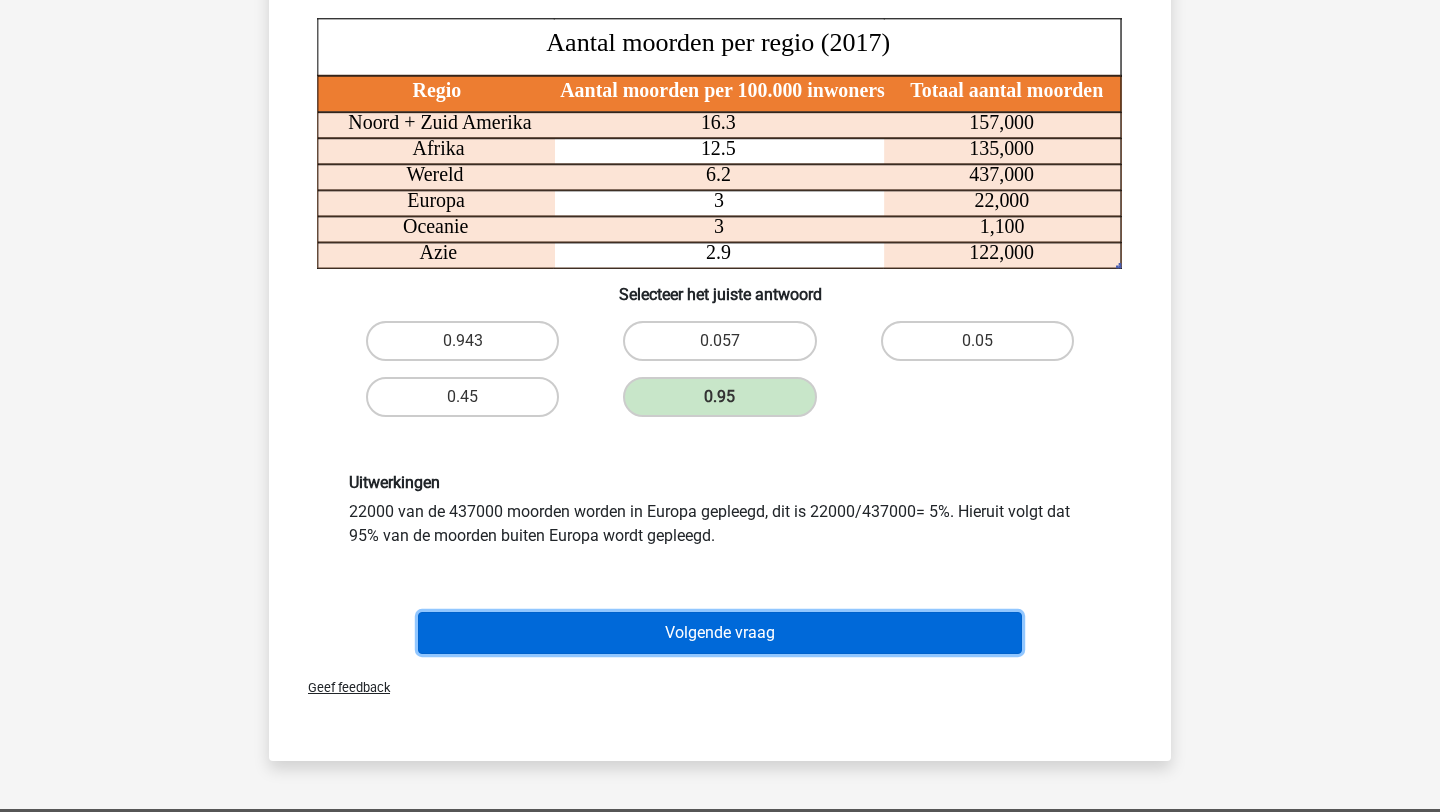 click on "Volgende vraag" at bounding box center [720, 633] 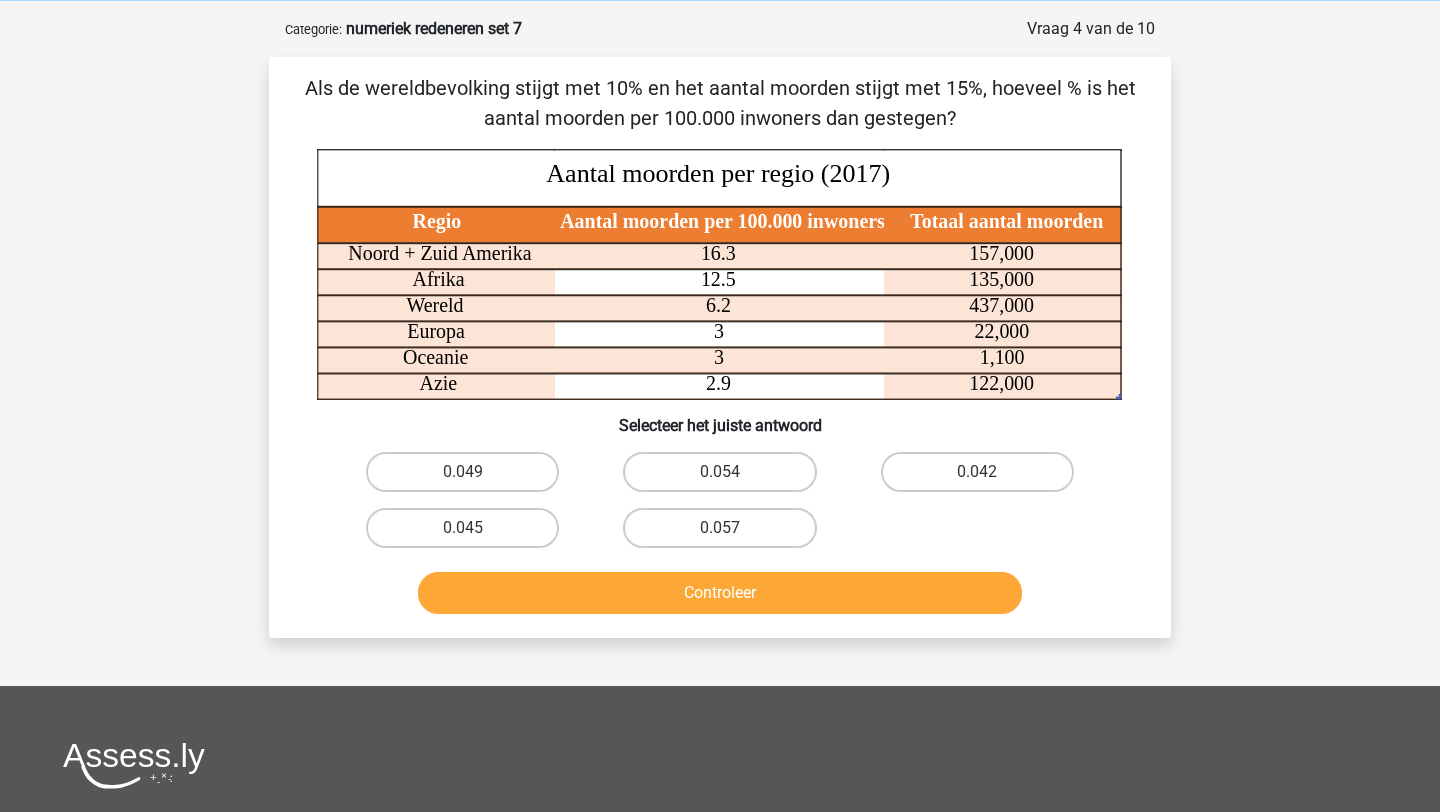 scroll, scrollTop: 81, scrollLeft: 0, axis: vertical 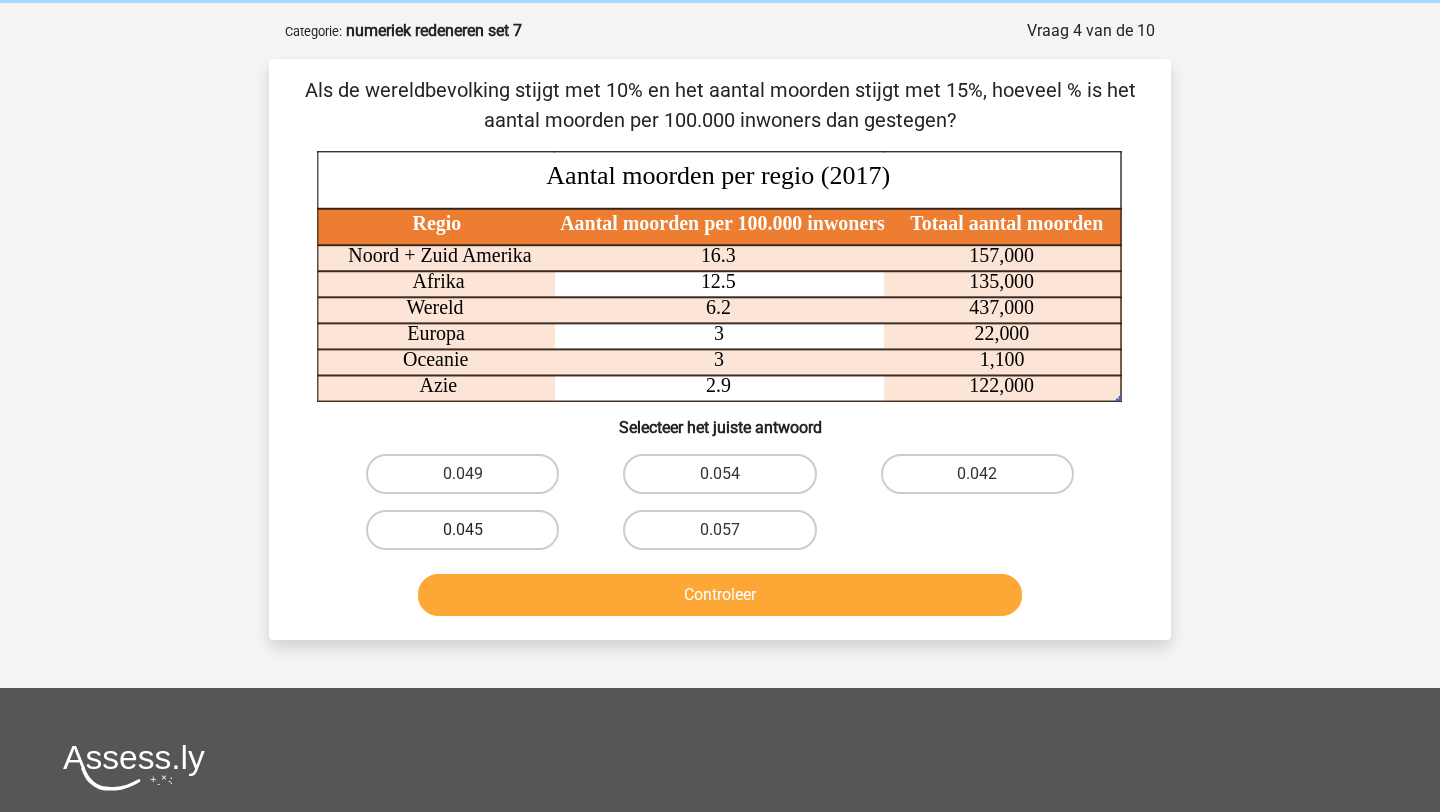 click on "0.045" at bounding box center [462, 530] 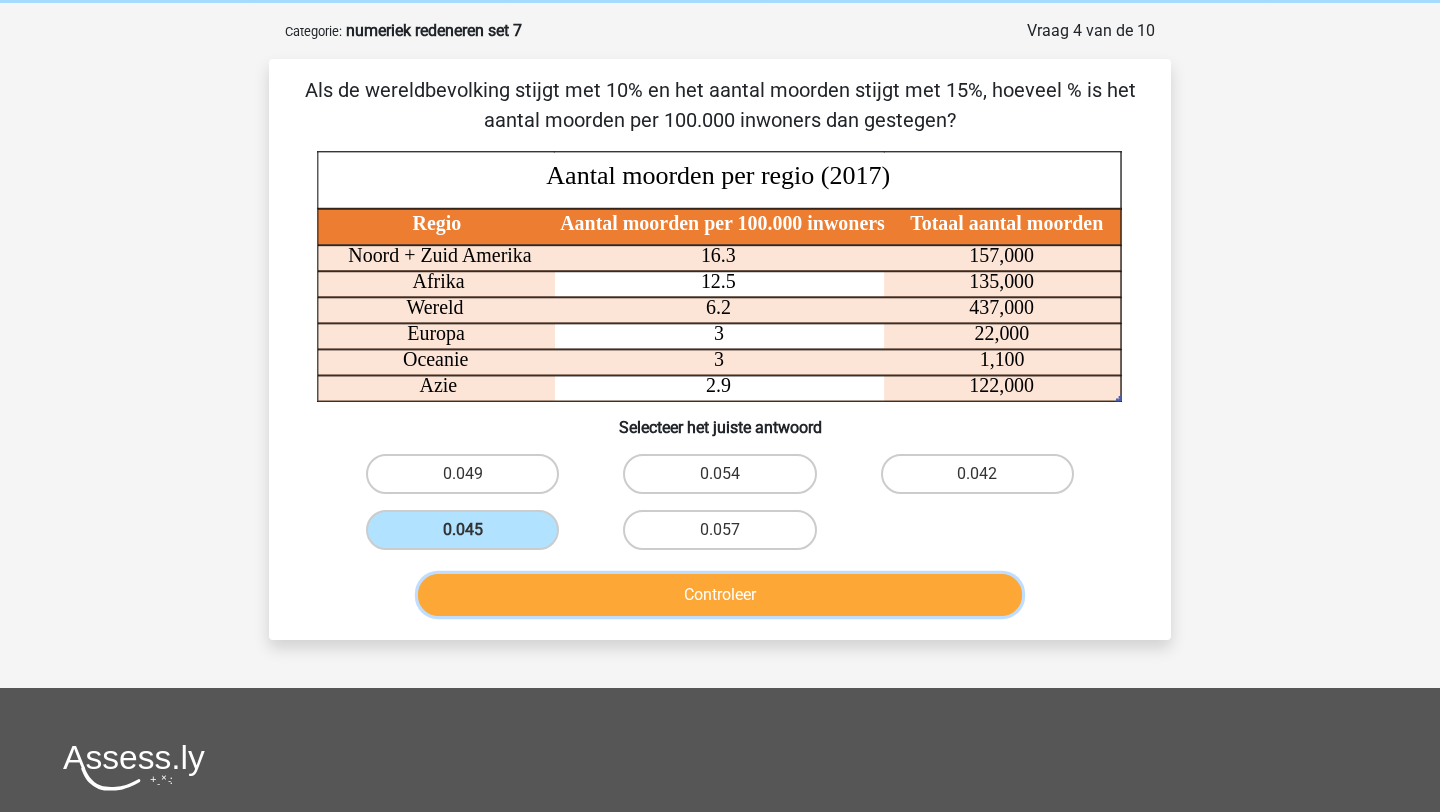 click on "Controleer" at bounding box center (720, 595) 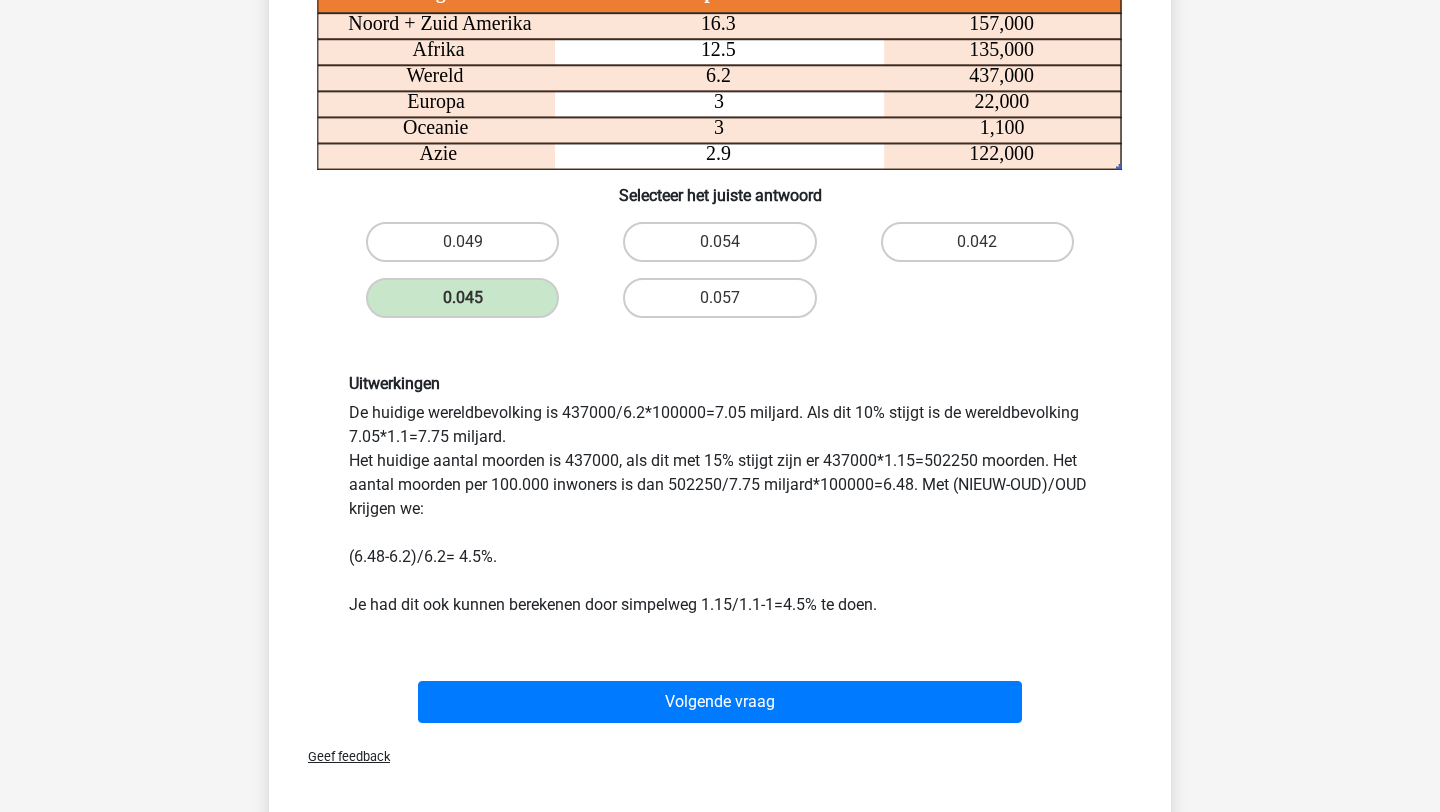 scroll, scrollTop: 314, scrollLeft: 0, axis: vertical 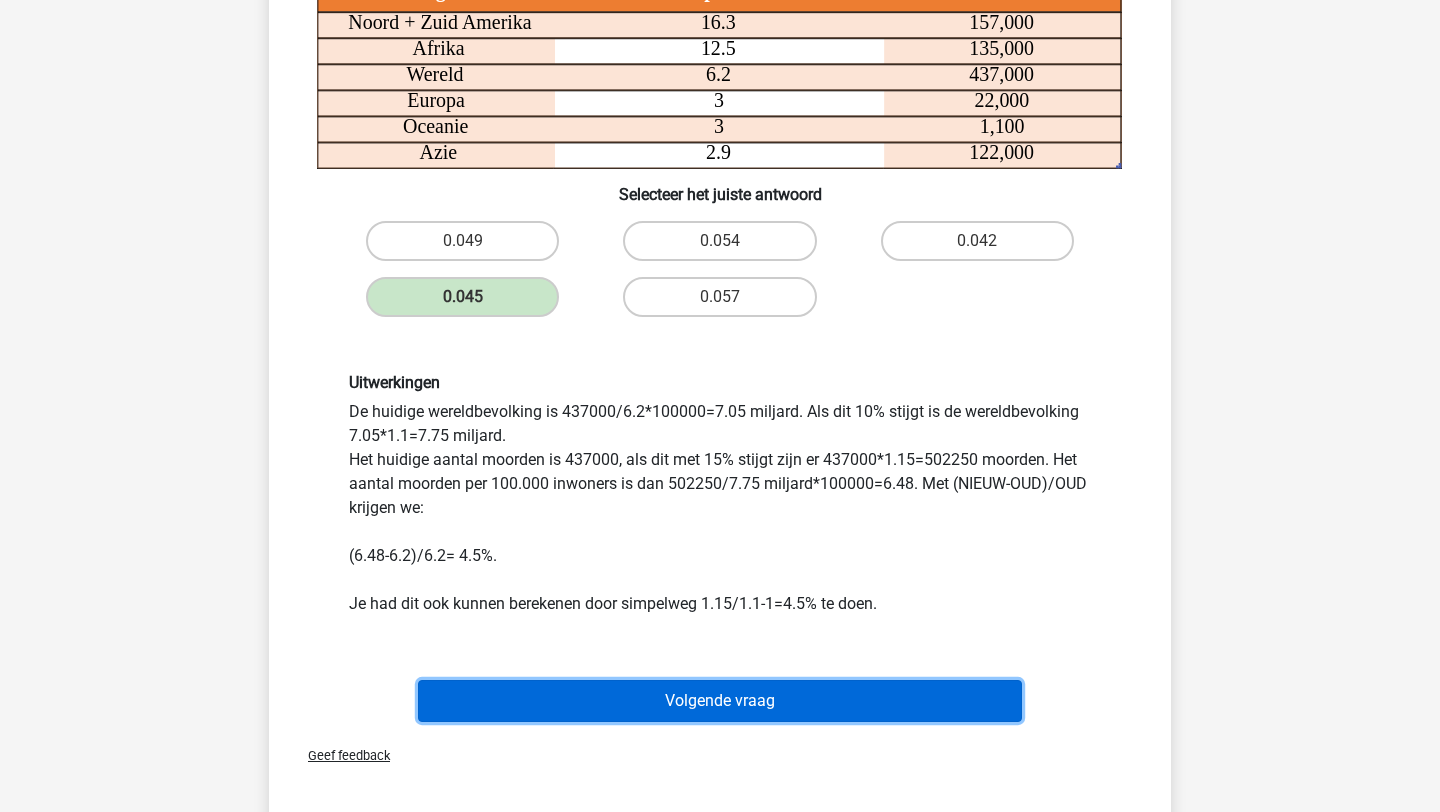 click on "Volgende vraag" at bounding box center (720, 701) 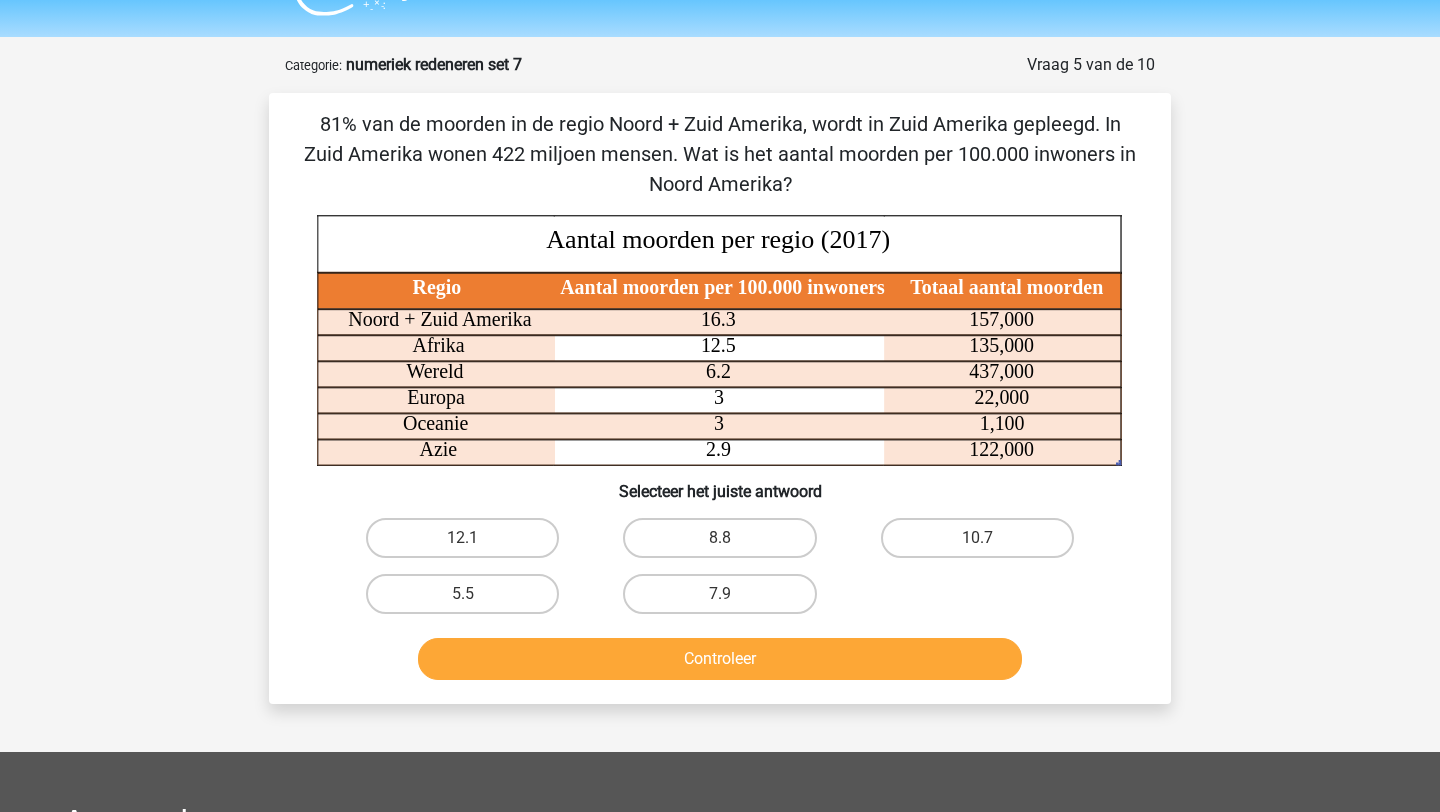 scroll, scrollTop: 34, scrollLeft: 0, axis: vertical 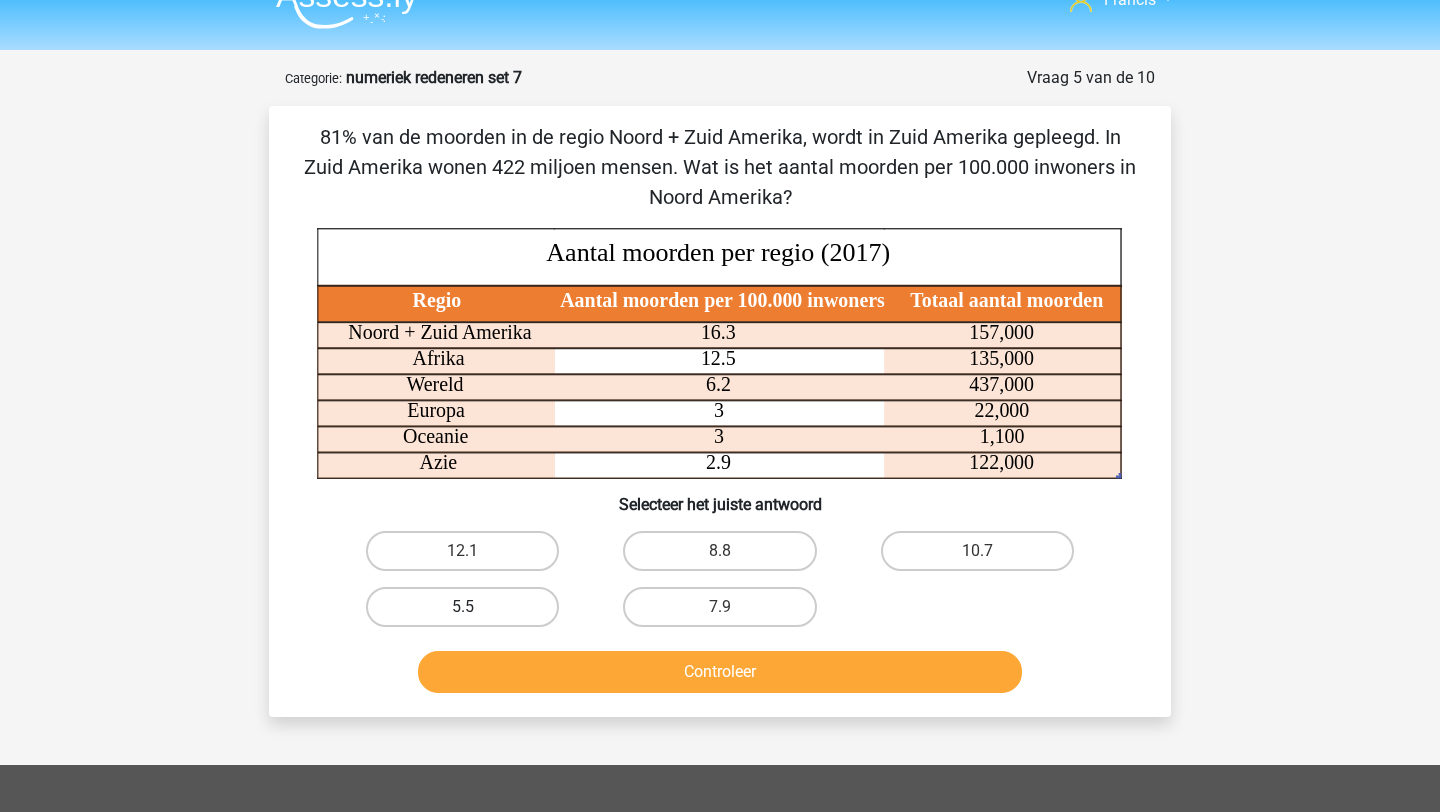 click on "5.5" at bounding box center [462, 607] 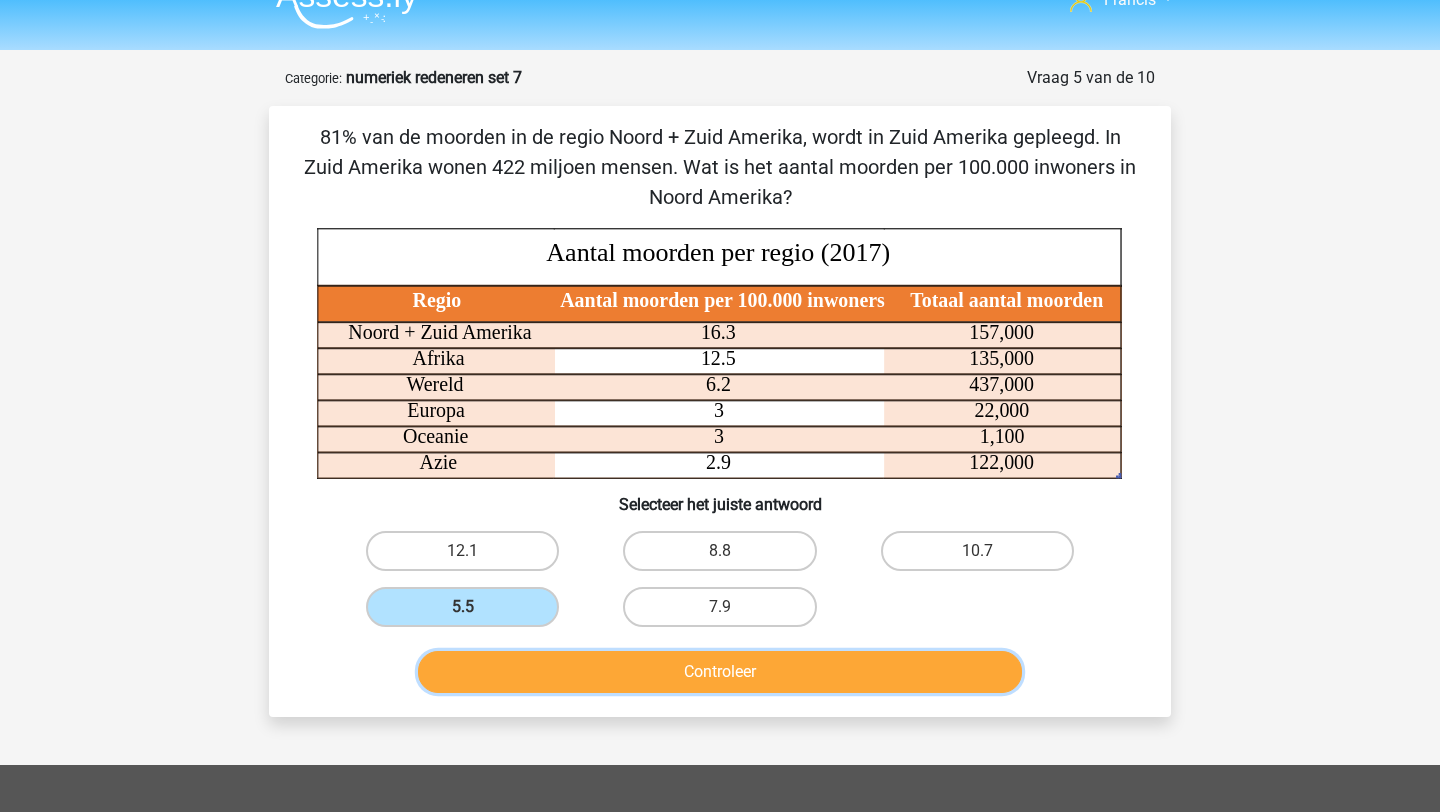 click on "Controleer" at bounding box center (720, 672) 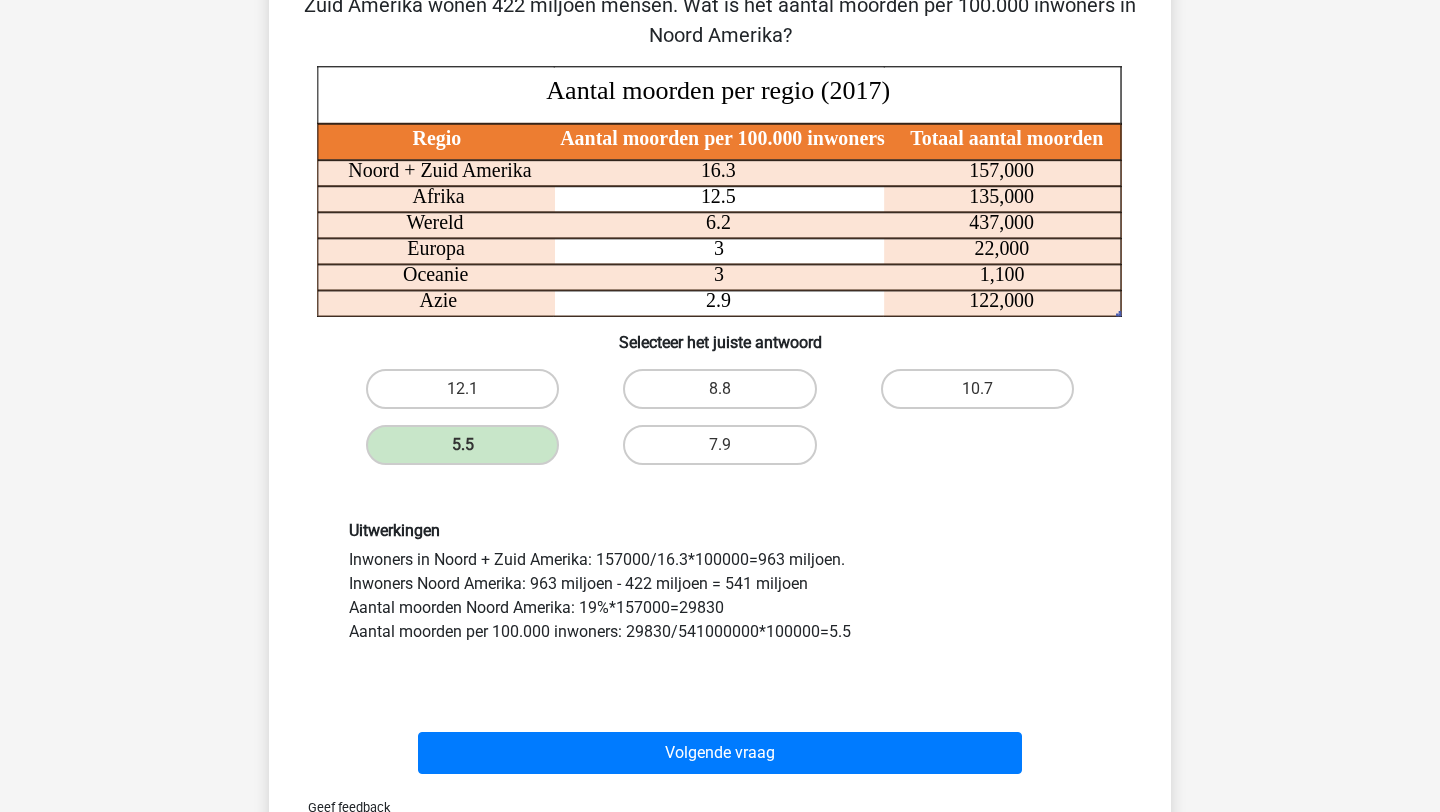 scroll, scrollTop: 213, scrollLeft: 0, axis: vertical 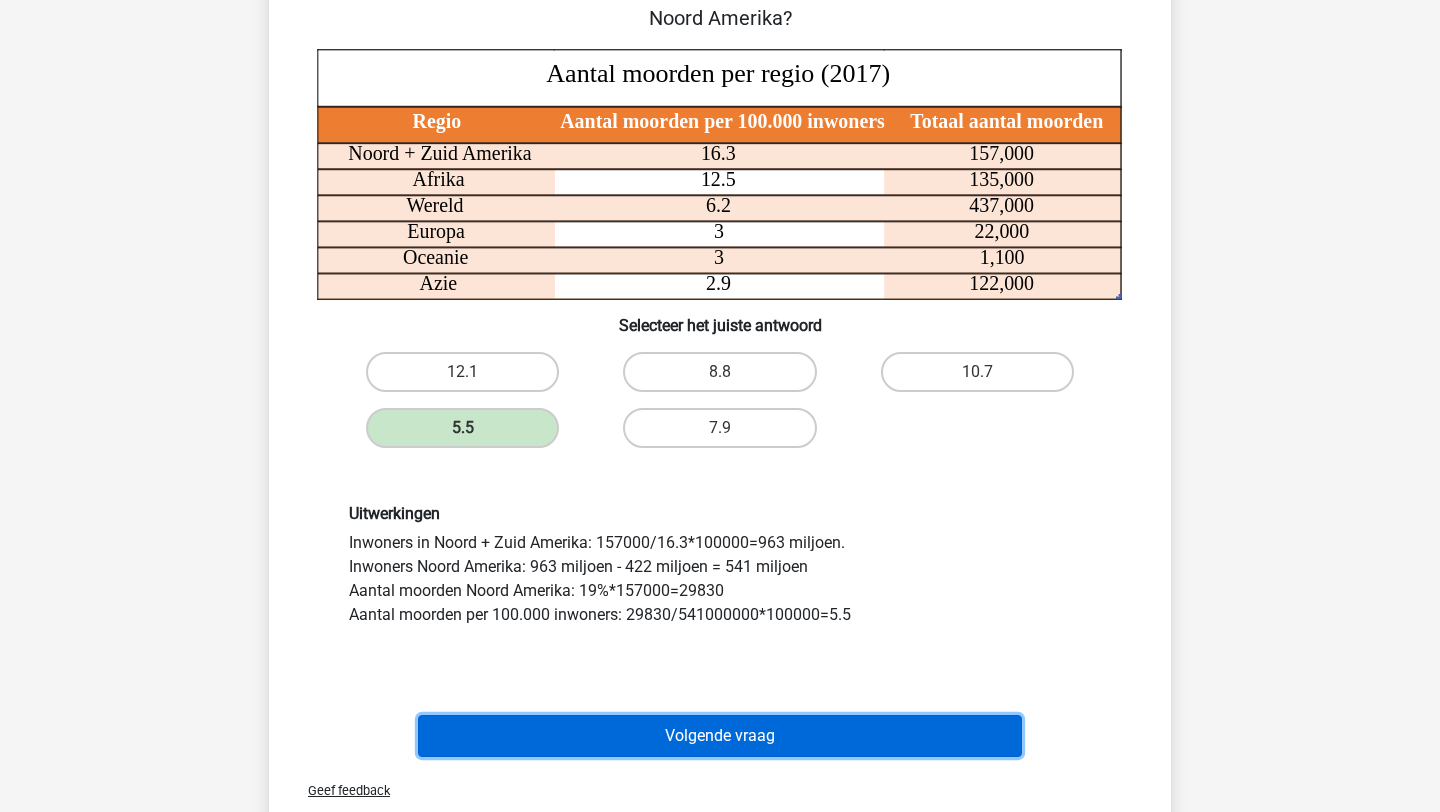 click on "Volgende vraag" at bounding box center [720, 736] 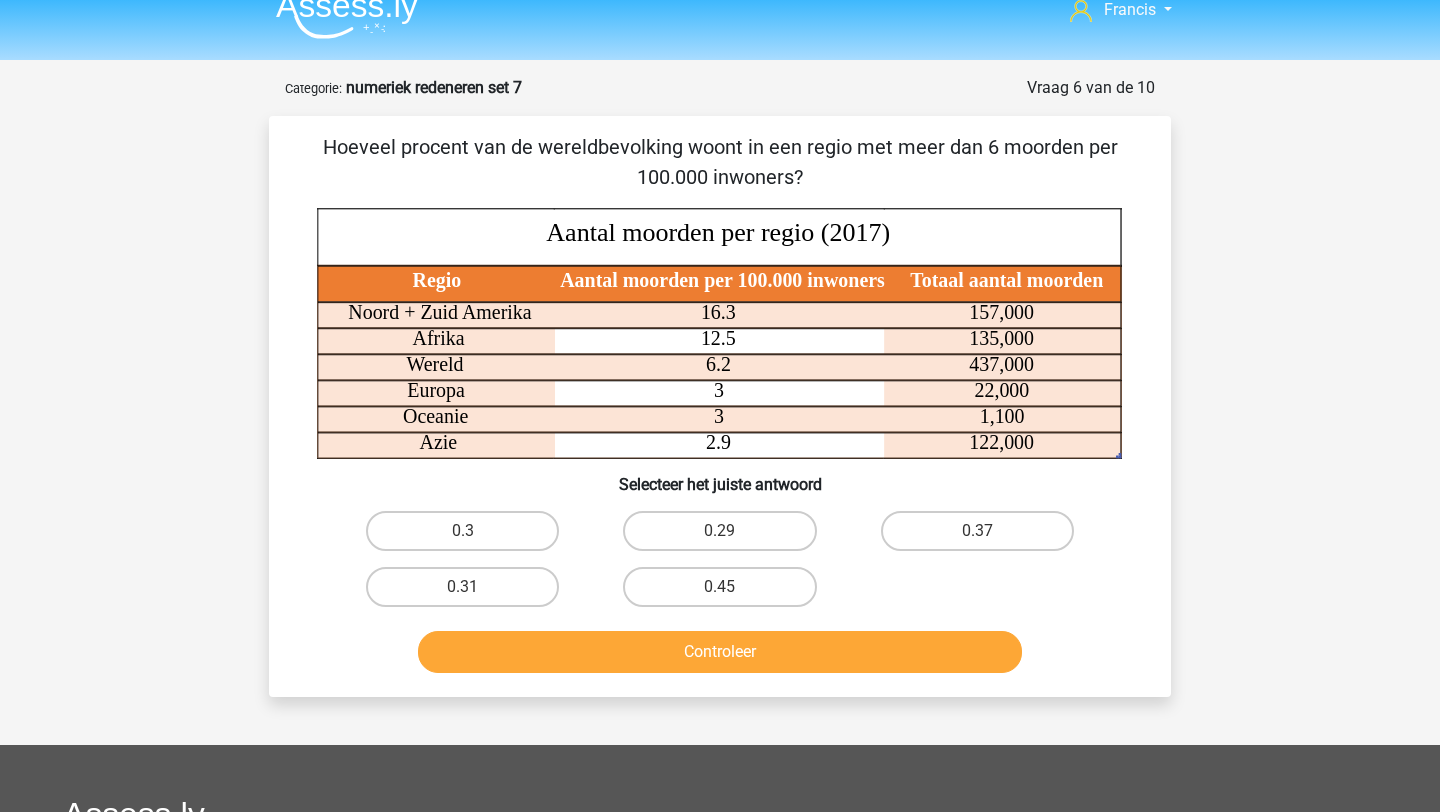 scroll, scrollTop: 20, scrollLeft: 0, axis: vertical 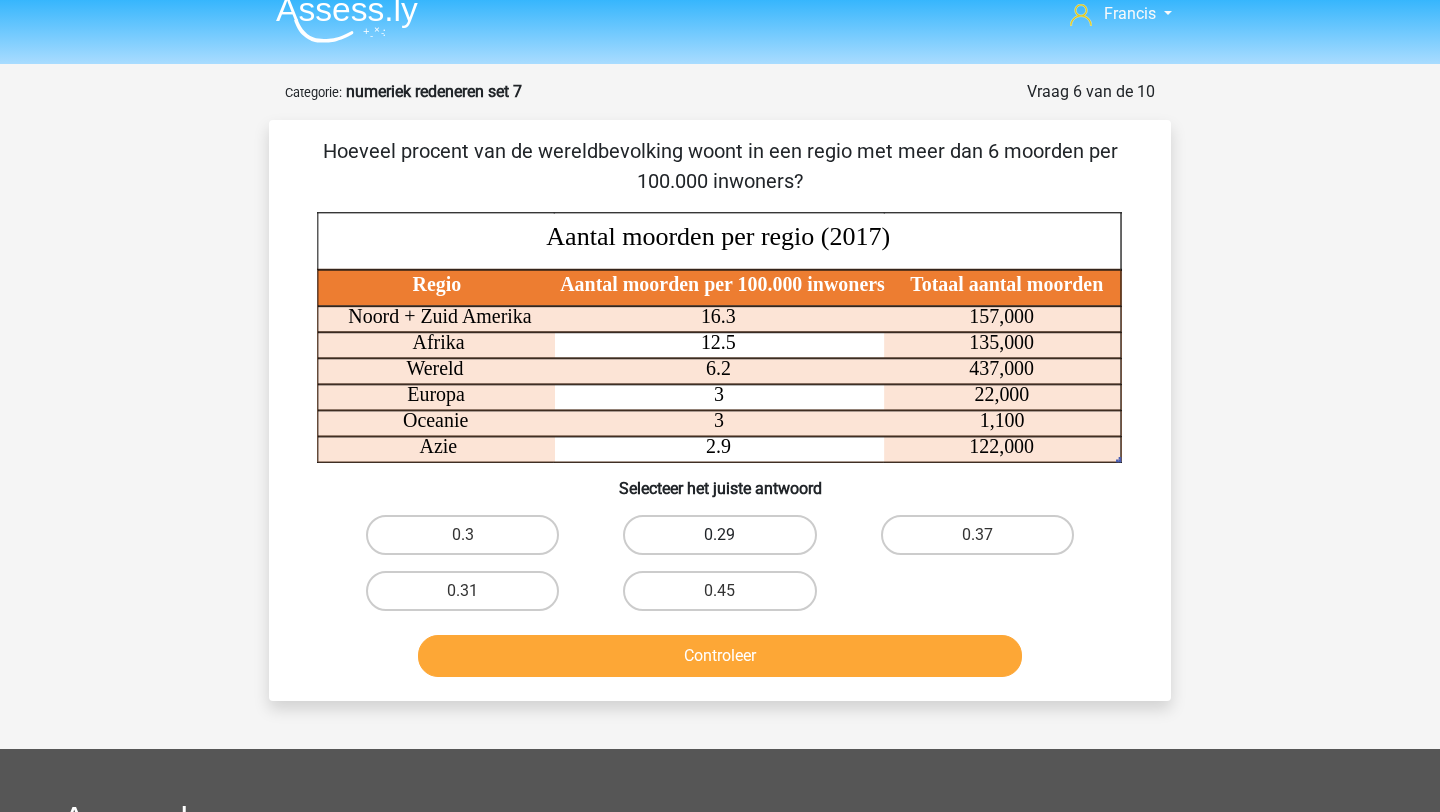 click on "0.29" at bounding box center [719, 535] 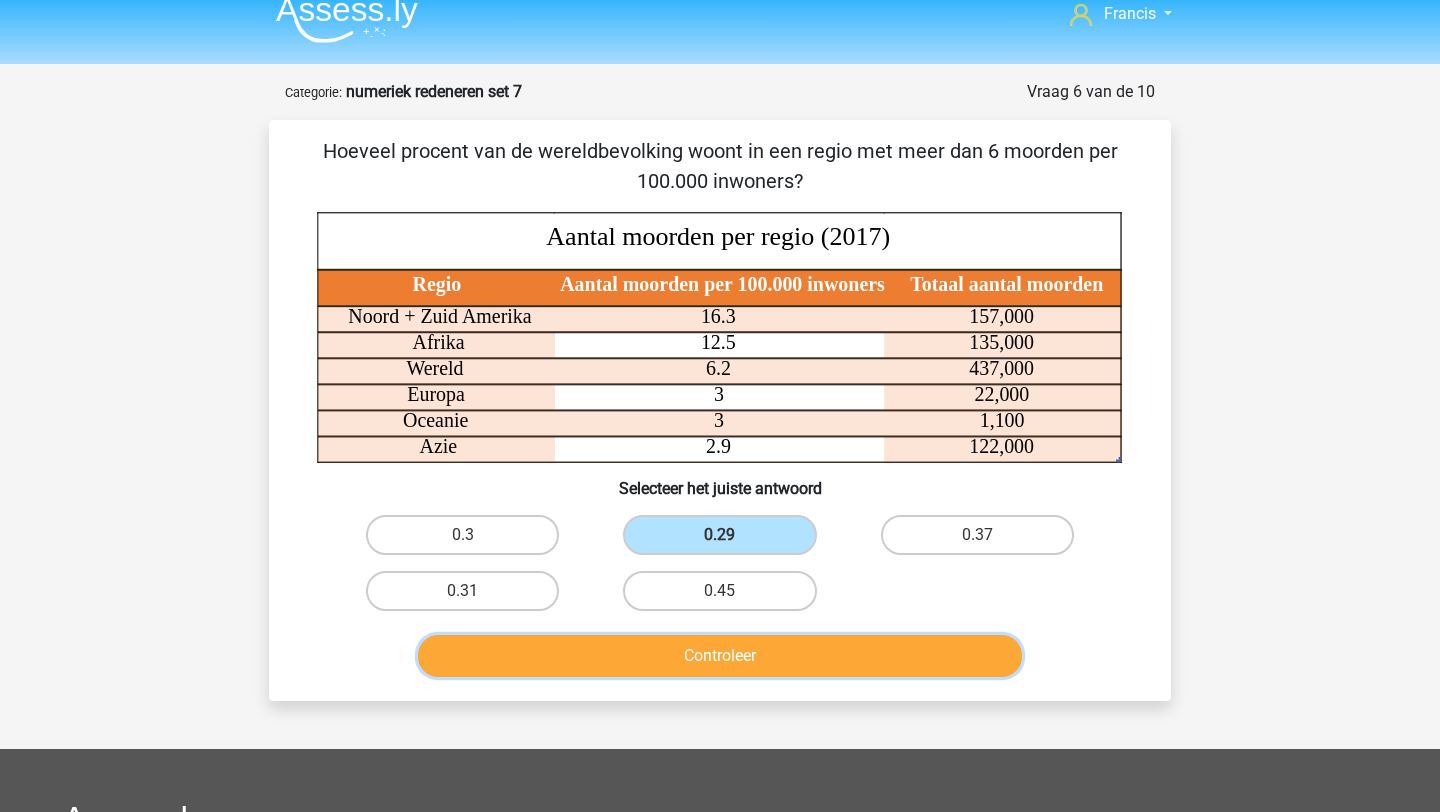 click on "Controleer" at bounding box center (720, 656) 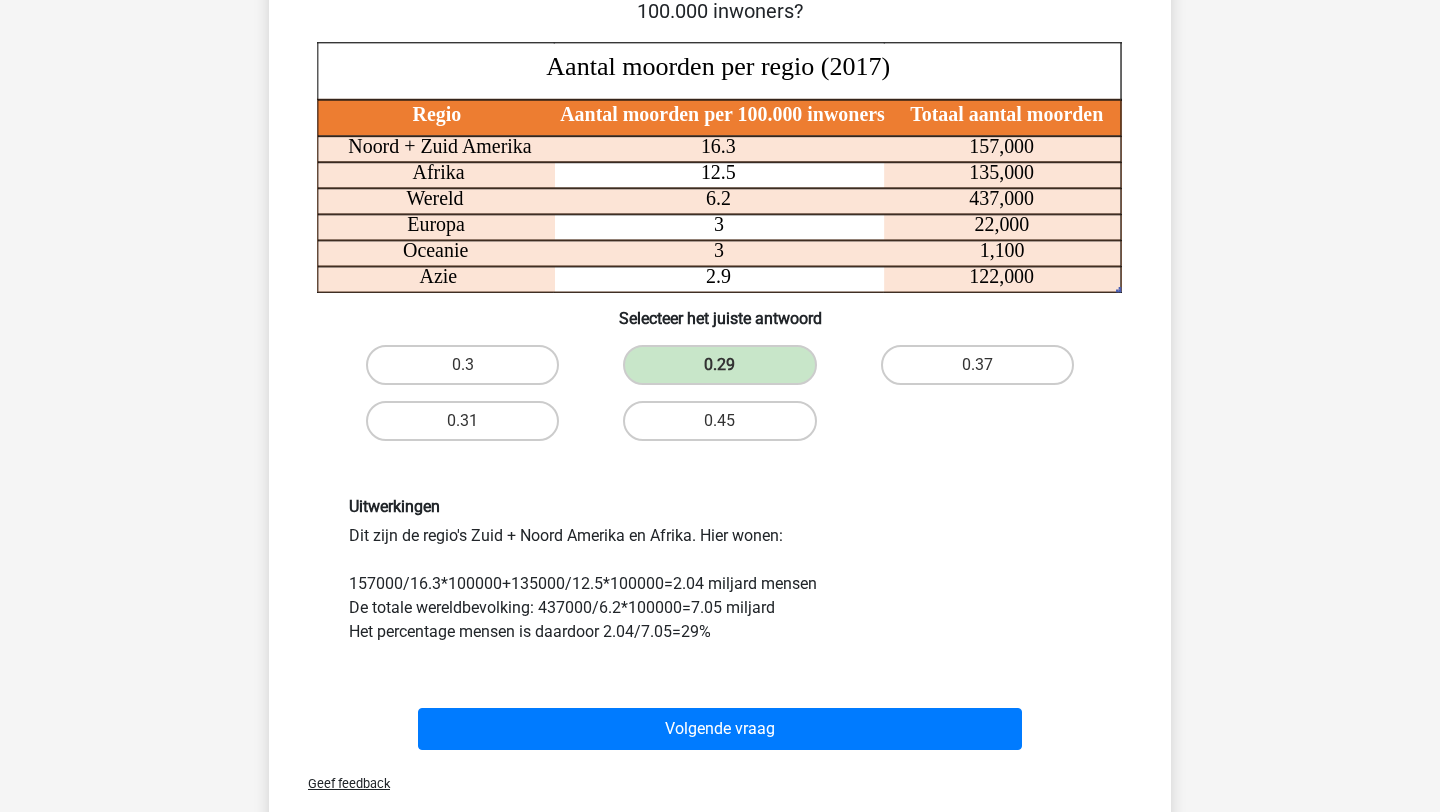 scroll, scrollTop: 192, scrollLeft: 0, axis: vertical 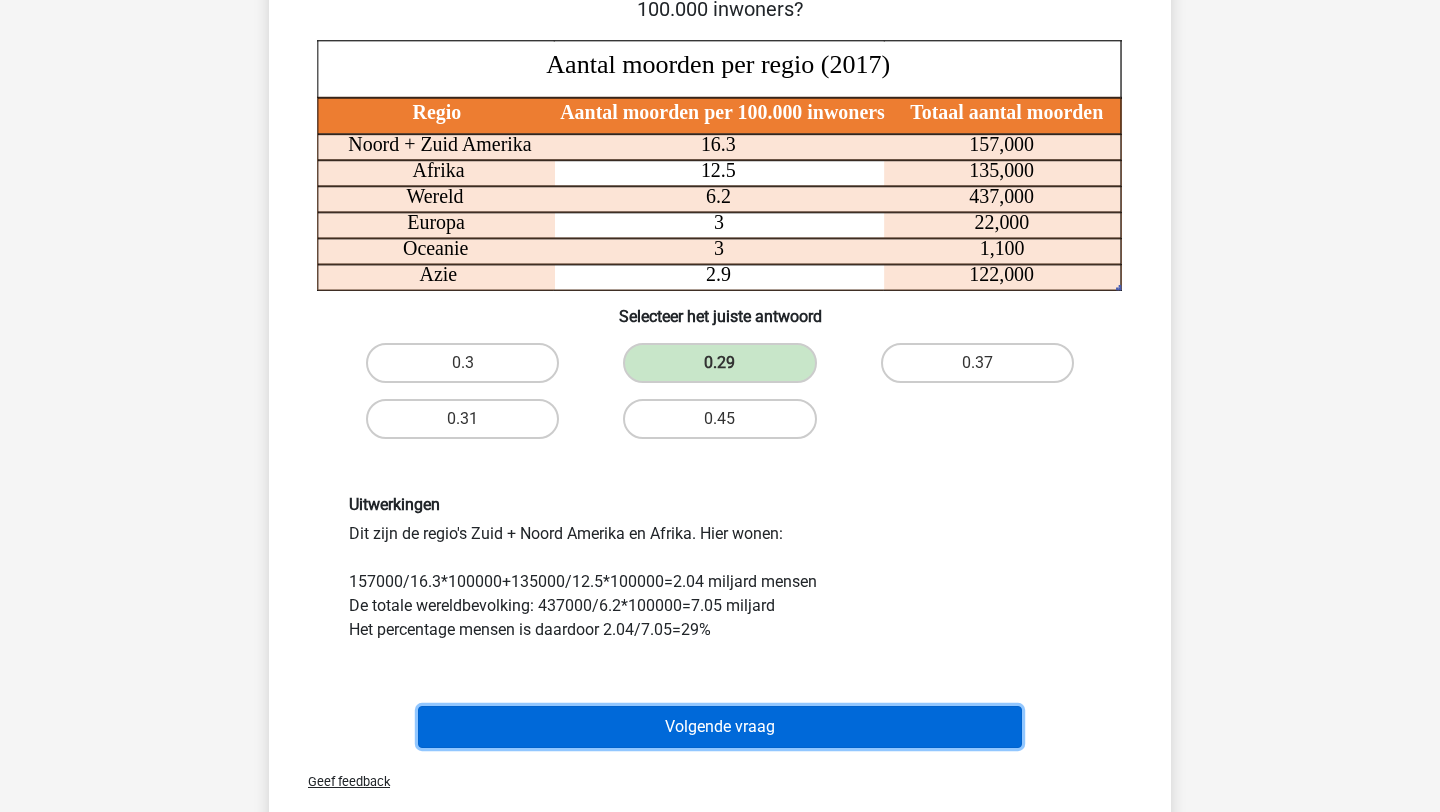click on "Volgende vraag" at bounding box center (720, 727) 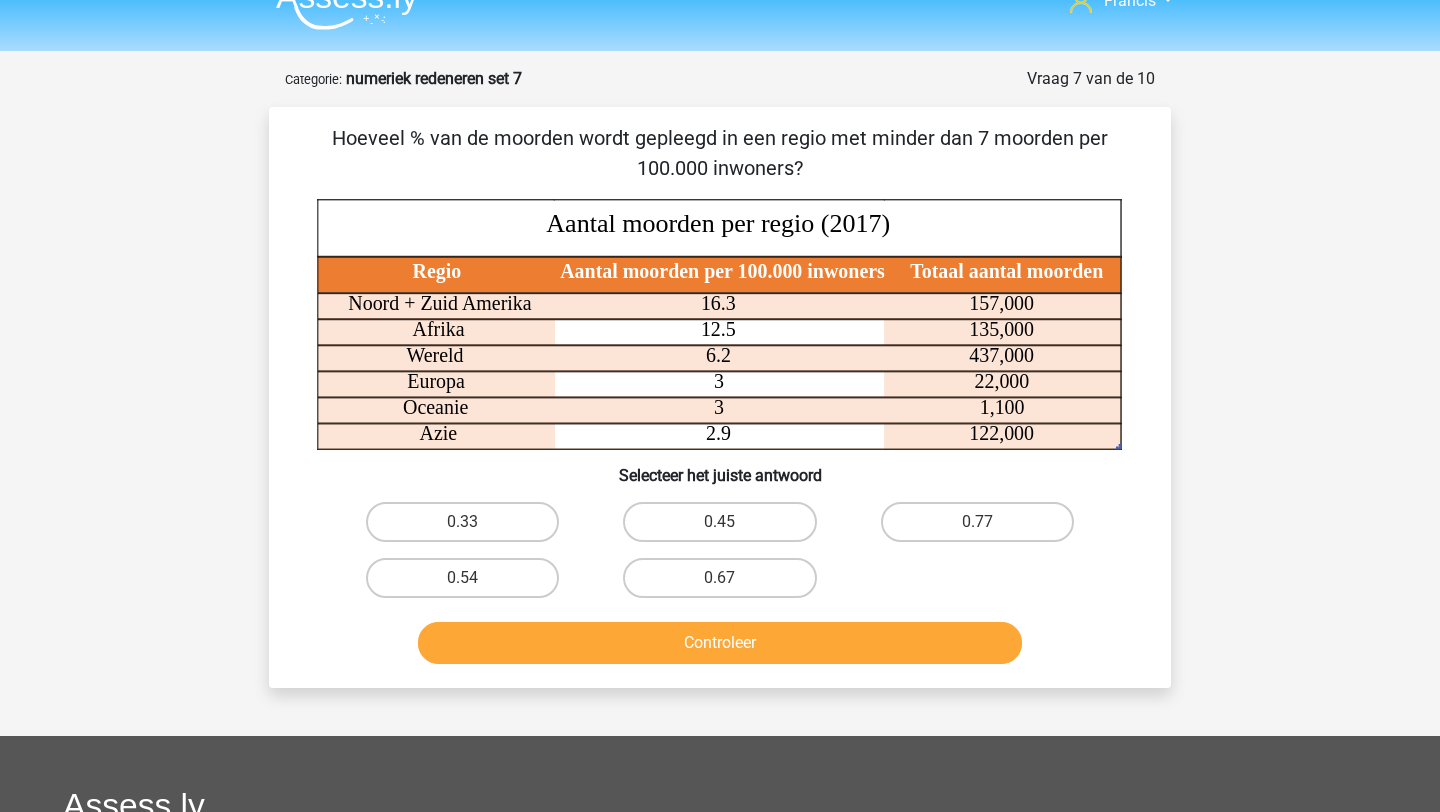 scroll, scrollTop: 0, scrollLeft: 0, axis: both 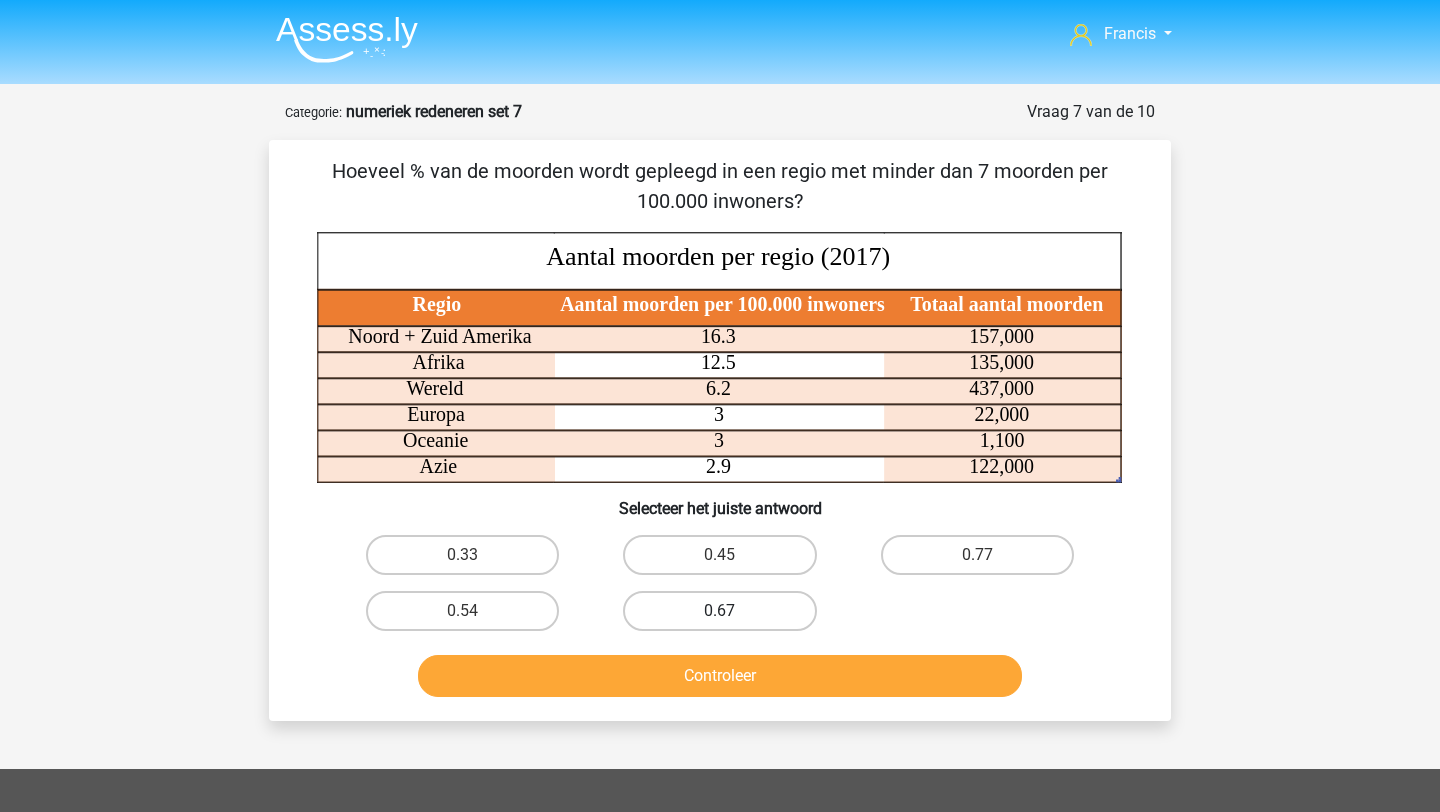click on "0.67" at bounding box center (719, 611) 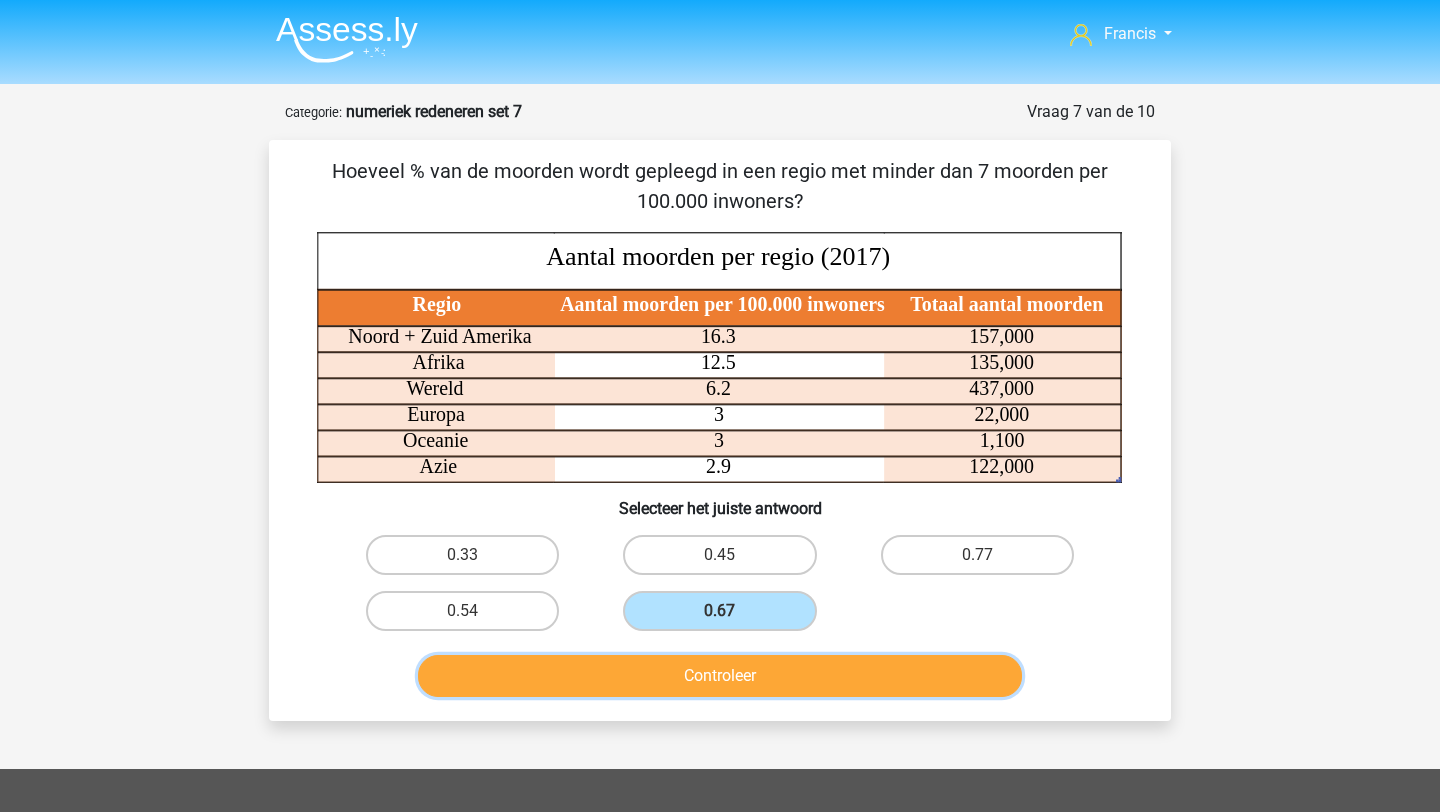 click on "Controleer" at bounding box center [720, 676] 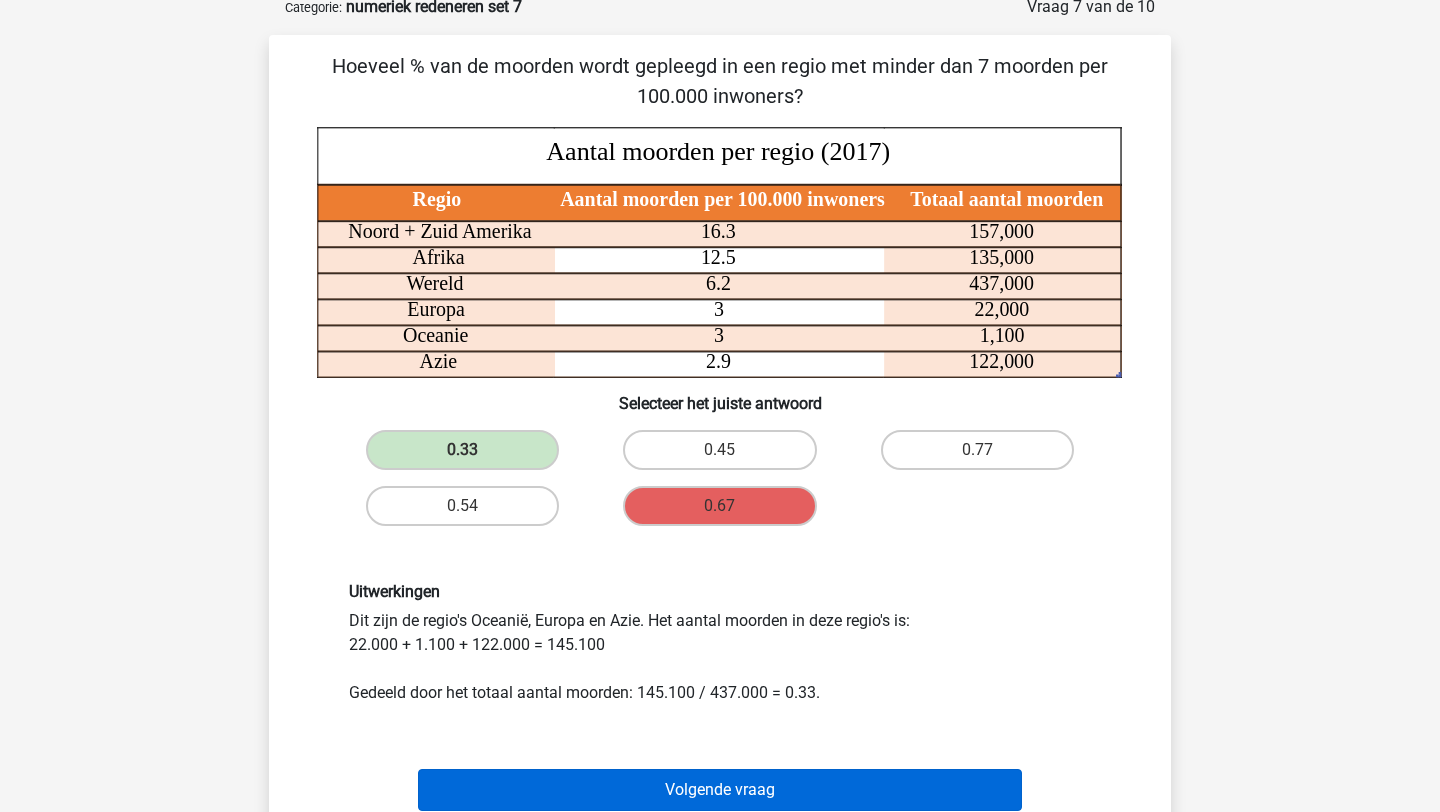 scroll, scrollTop: 104, scrollLeft: 0, axis: vertical 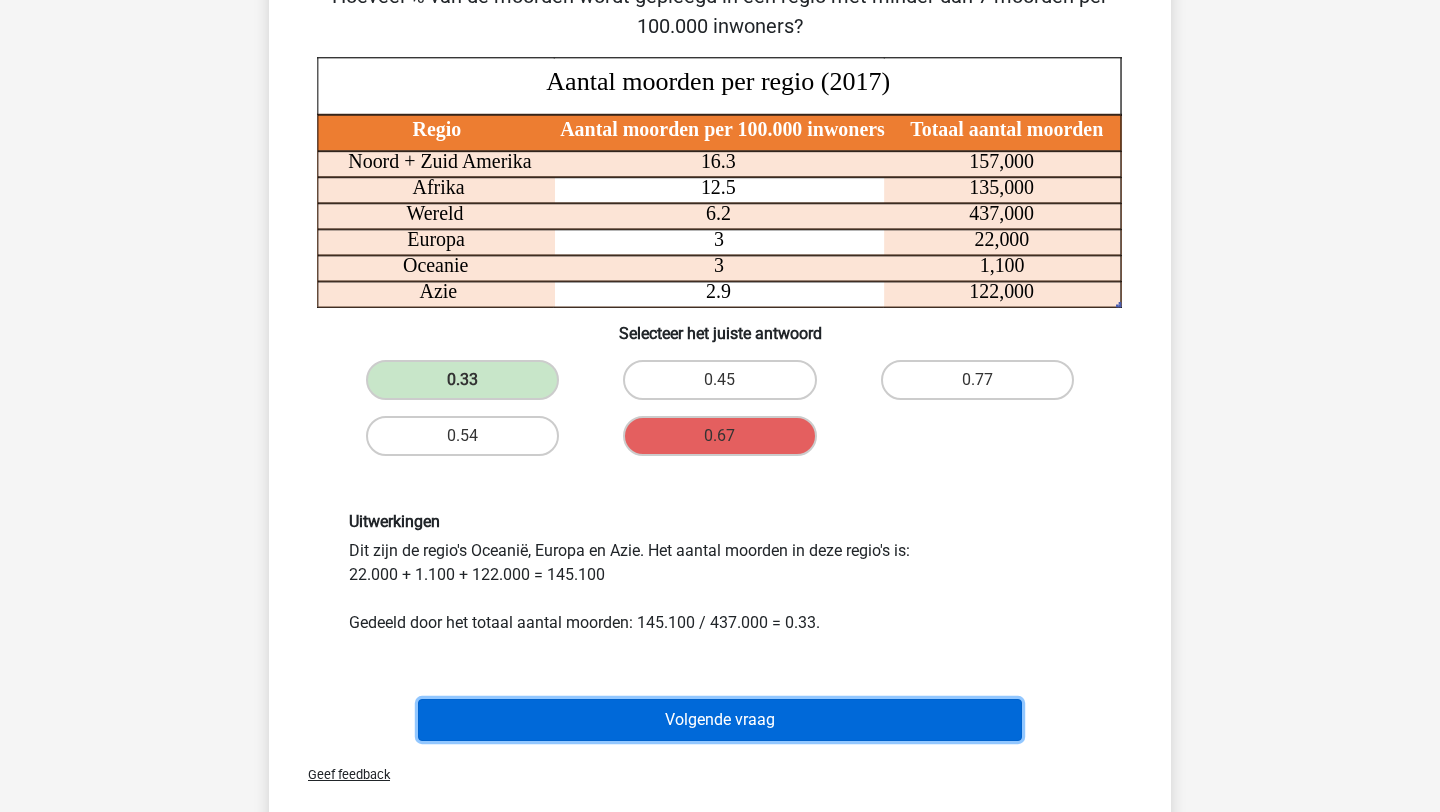 click on "Volgende vraag" at bounding box center (720, 720) 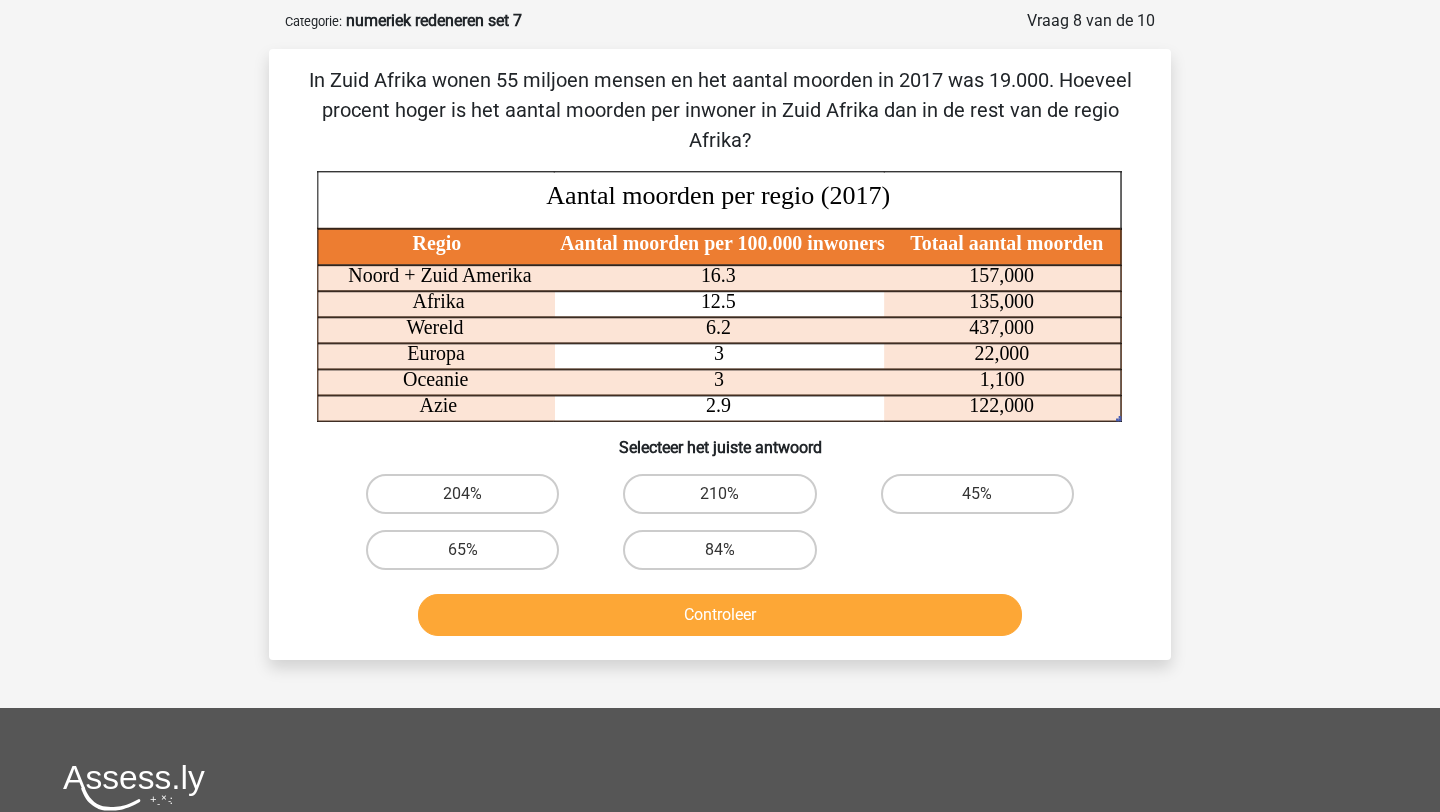 scroll, scrollTop: 89, scrollLeft: 0, axis: vertical 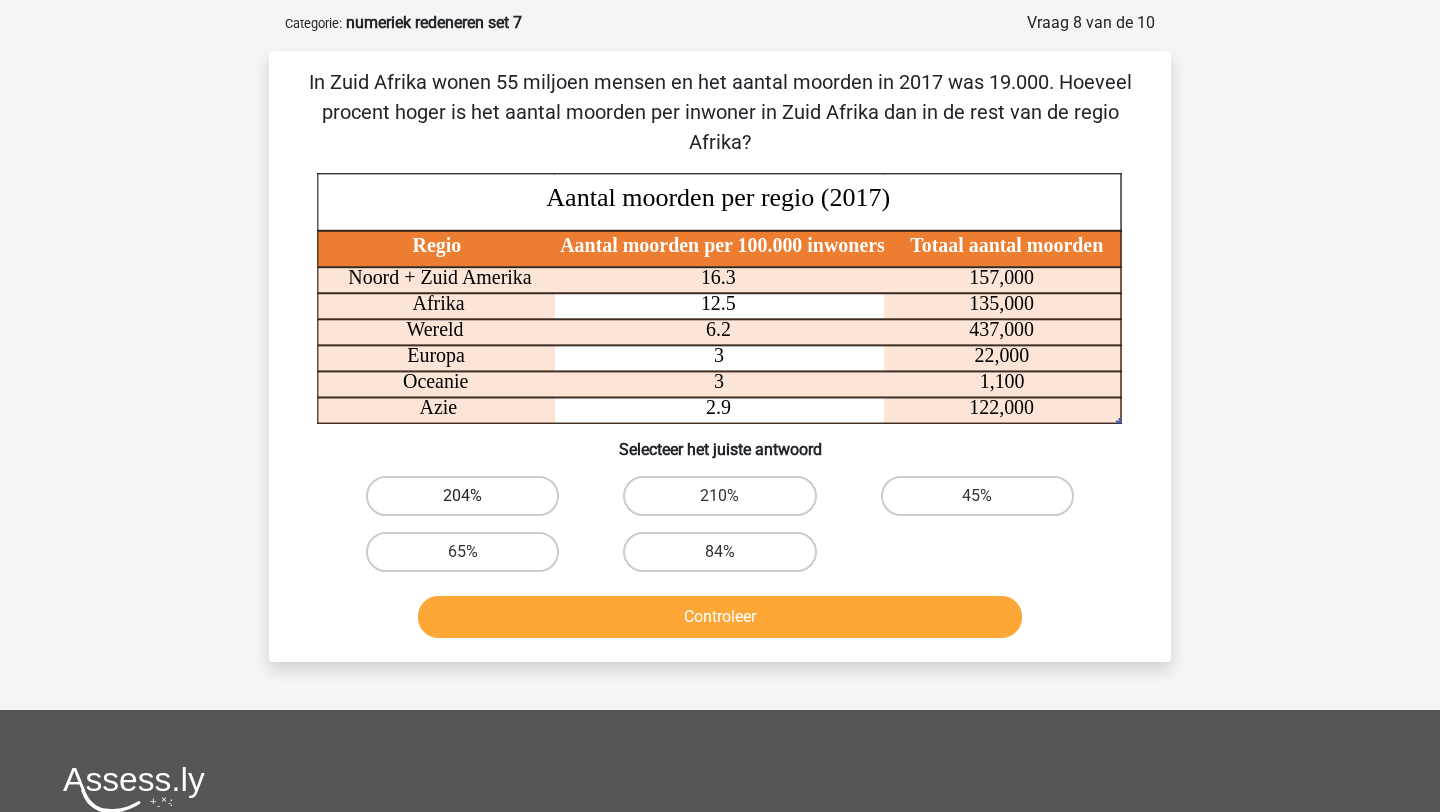 click on "204%" at bounding box center [462, 496] 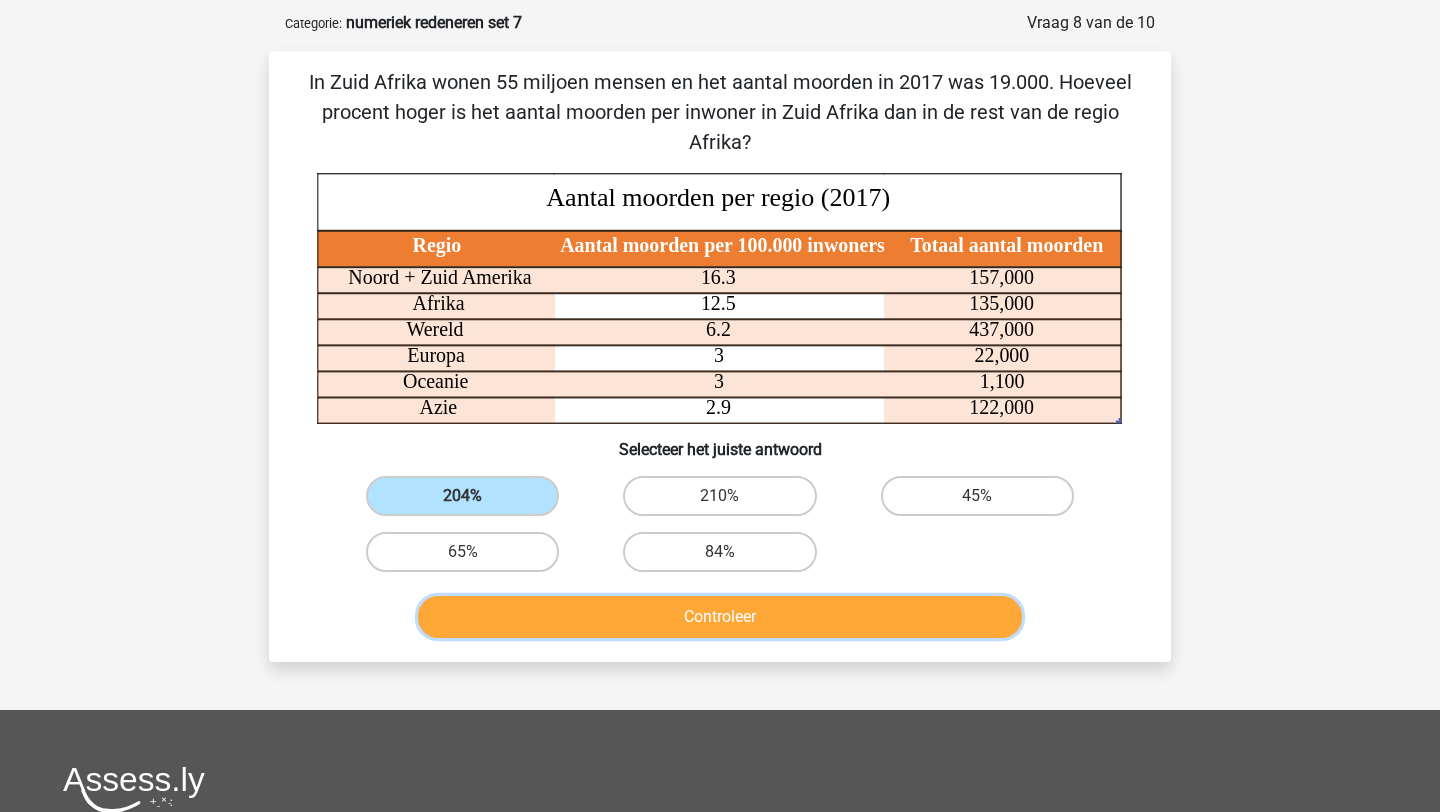 click on "Controleer" at bounding box center (720, 617) 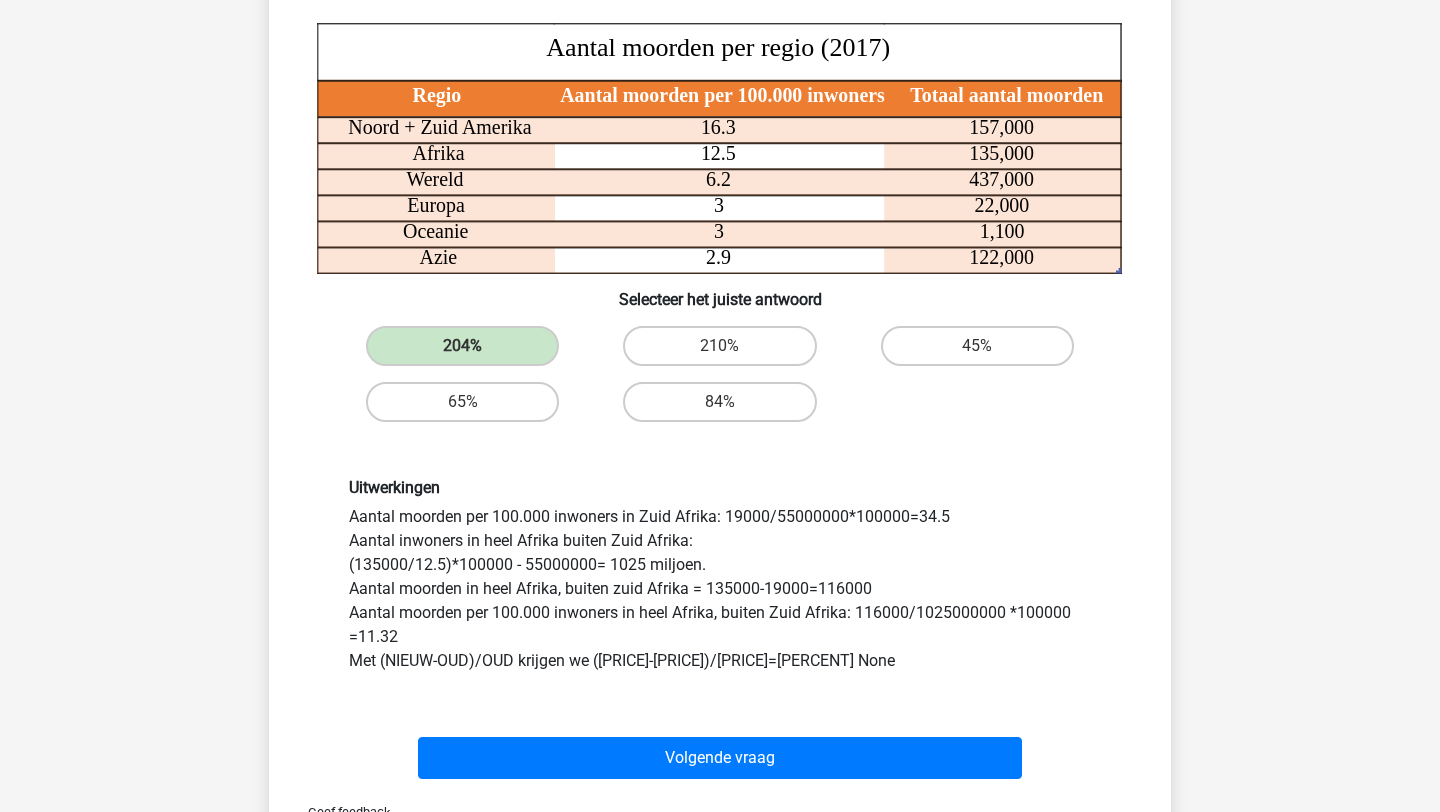 scroll, scrollTop: 240, scrollLeft: 0, axis: vertical 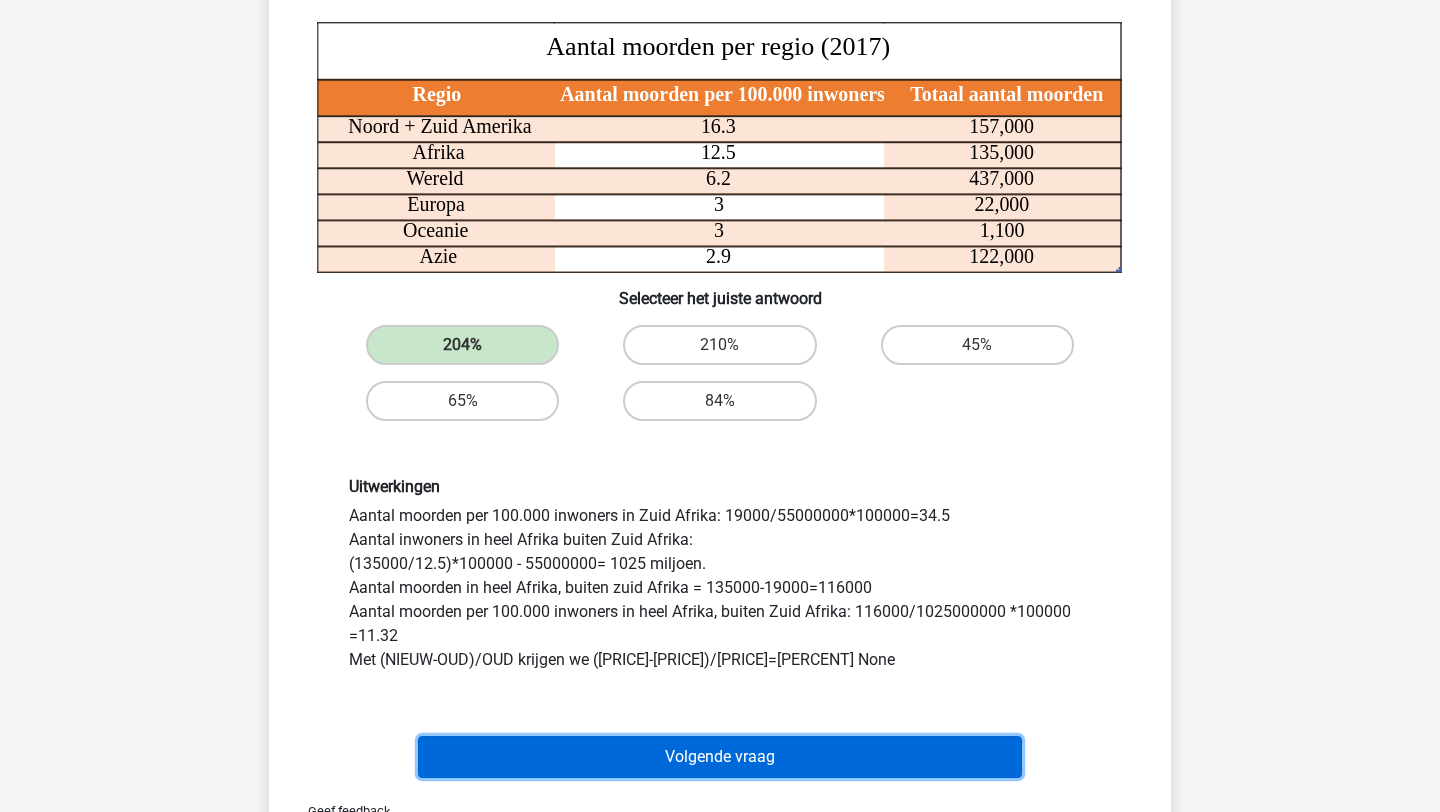 click on "Volgende vraag" at bounding box center [720, 757] 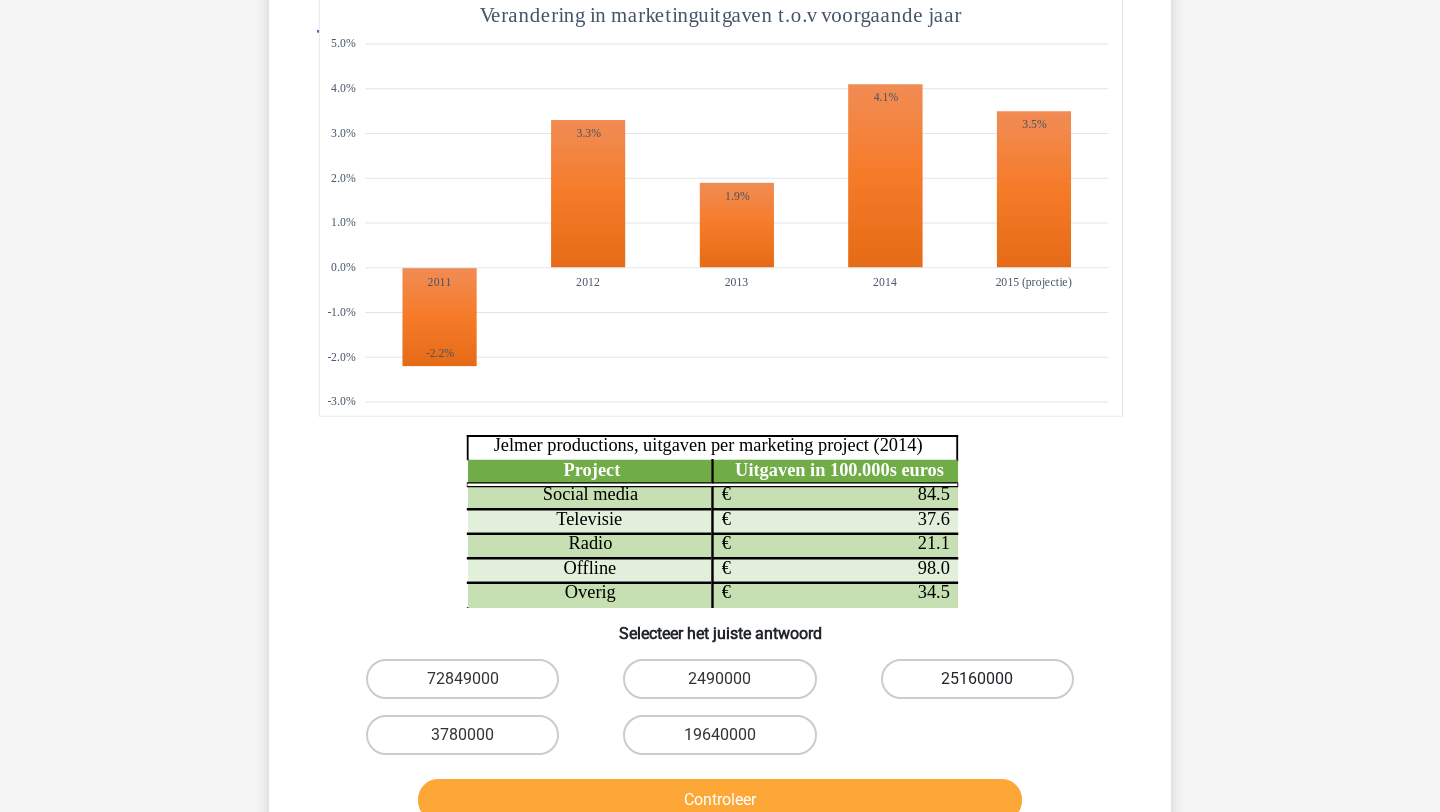 scroll, scrollTop: 240, scrollLeft: 0, axis: vertical 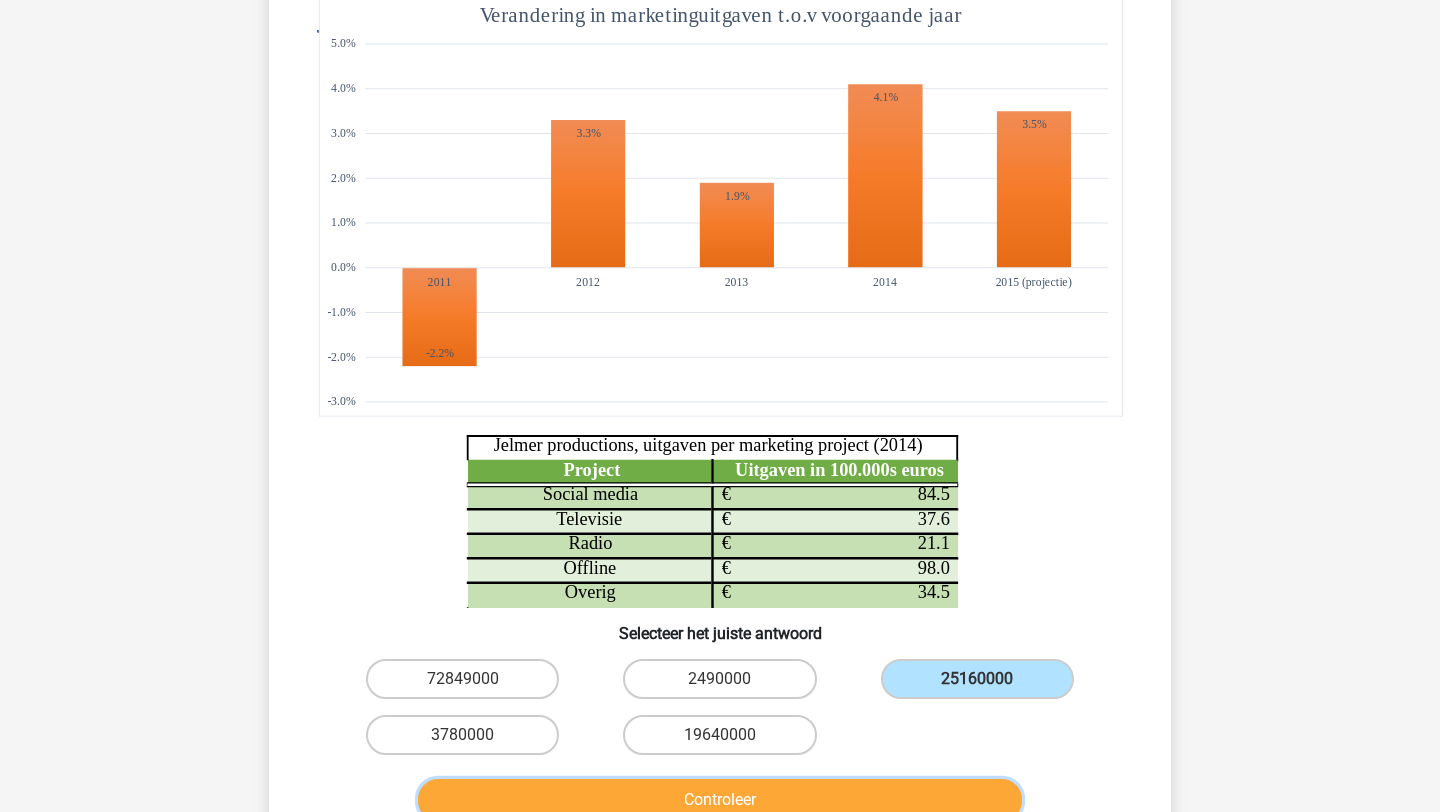 click on "Controleer" at bounding box center [720, 800] 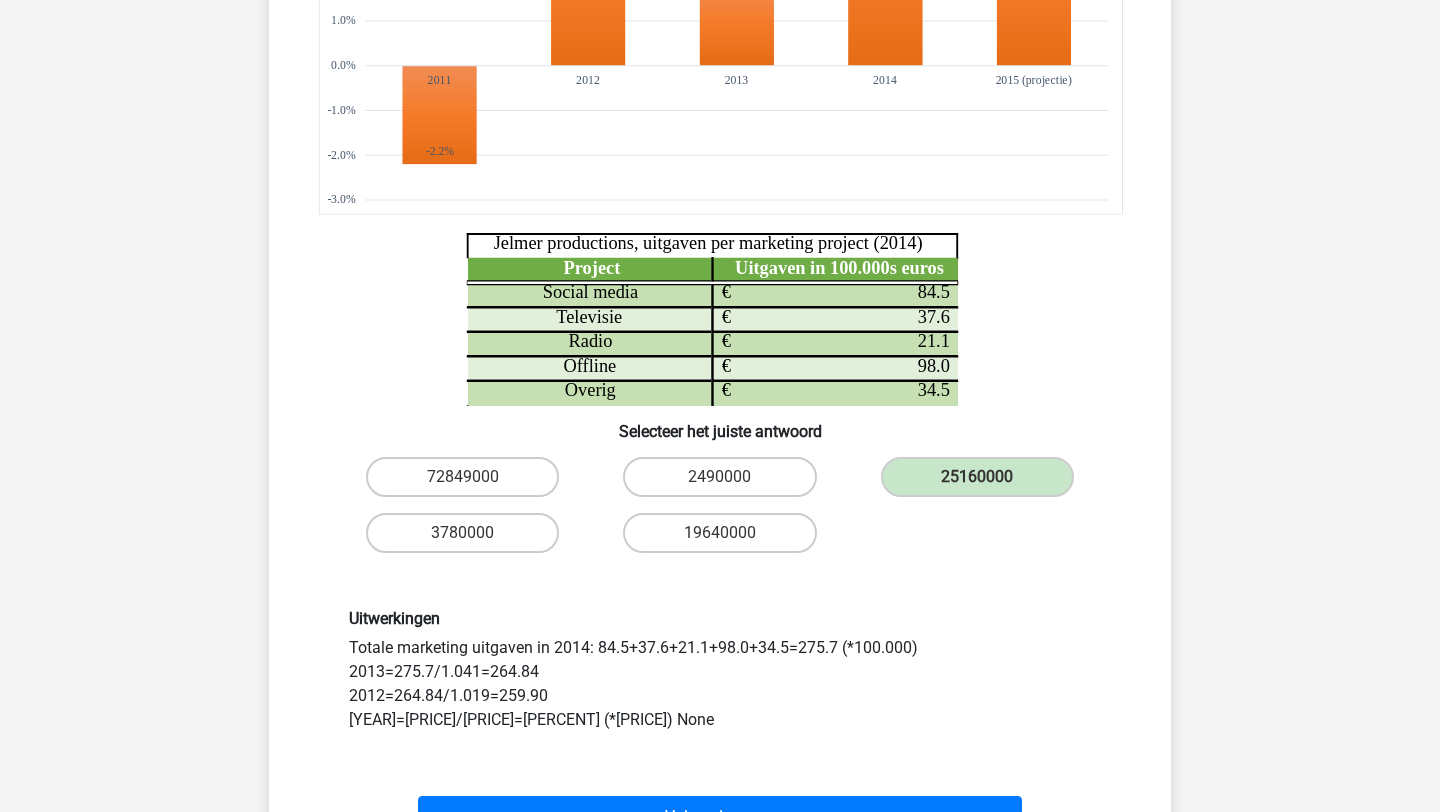 scroll, scrollTop: 448, scrollLeft: 0, axis: vertical 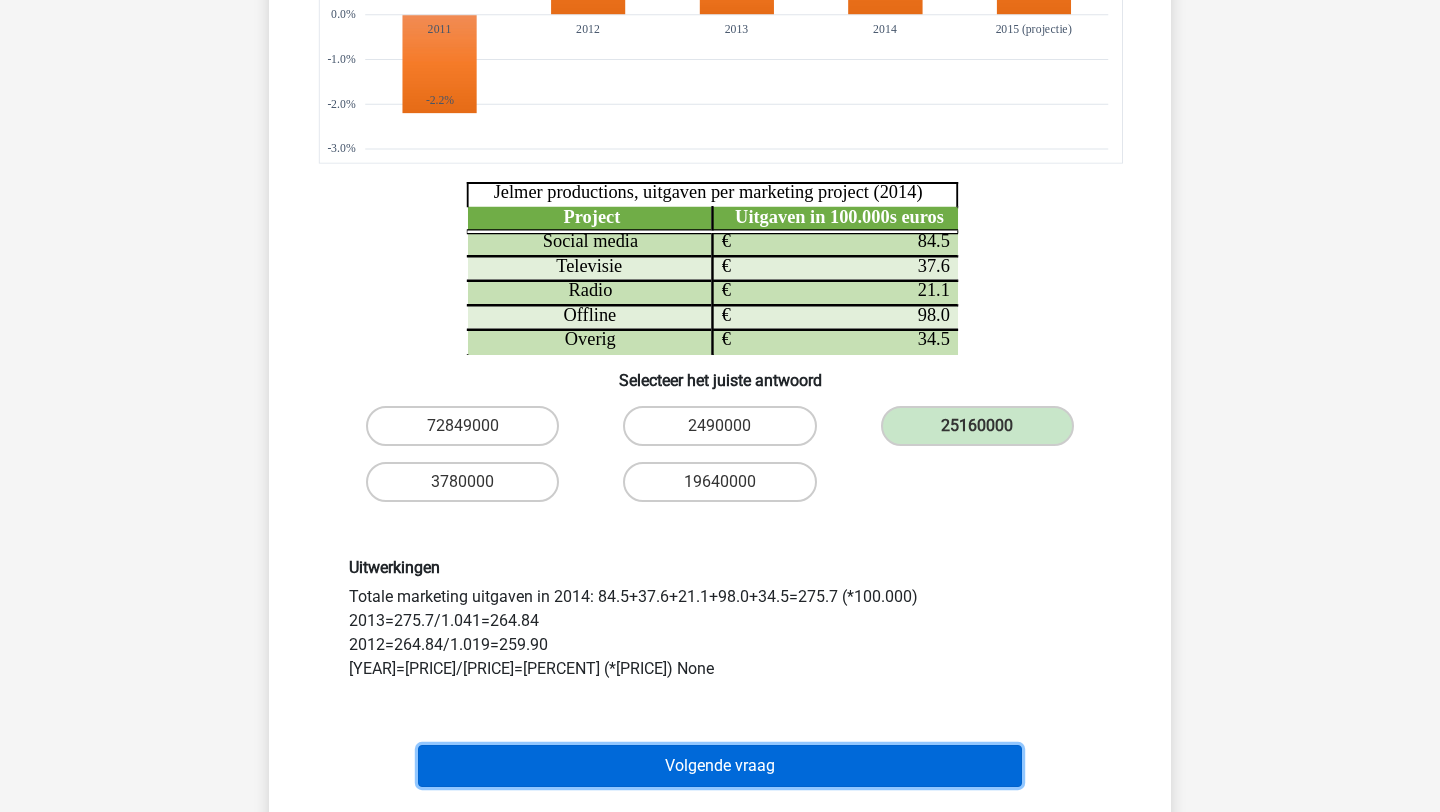 click on "Volgende vraag" at bounding box center (720, 766) 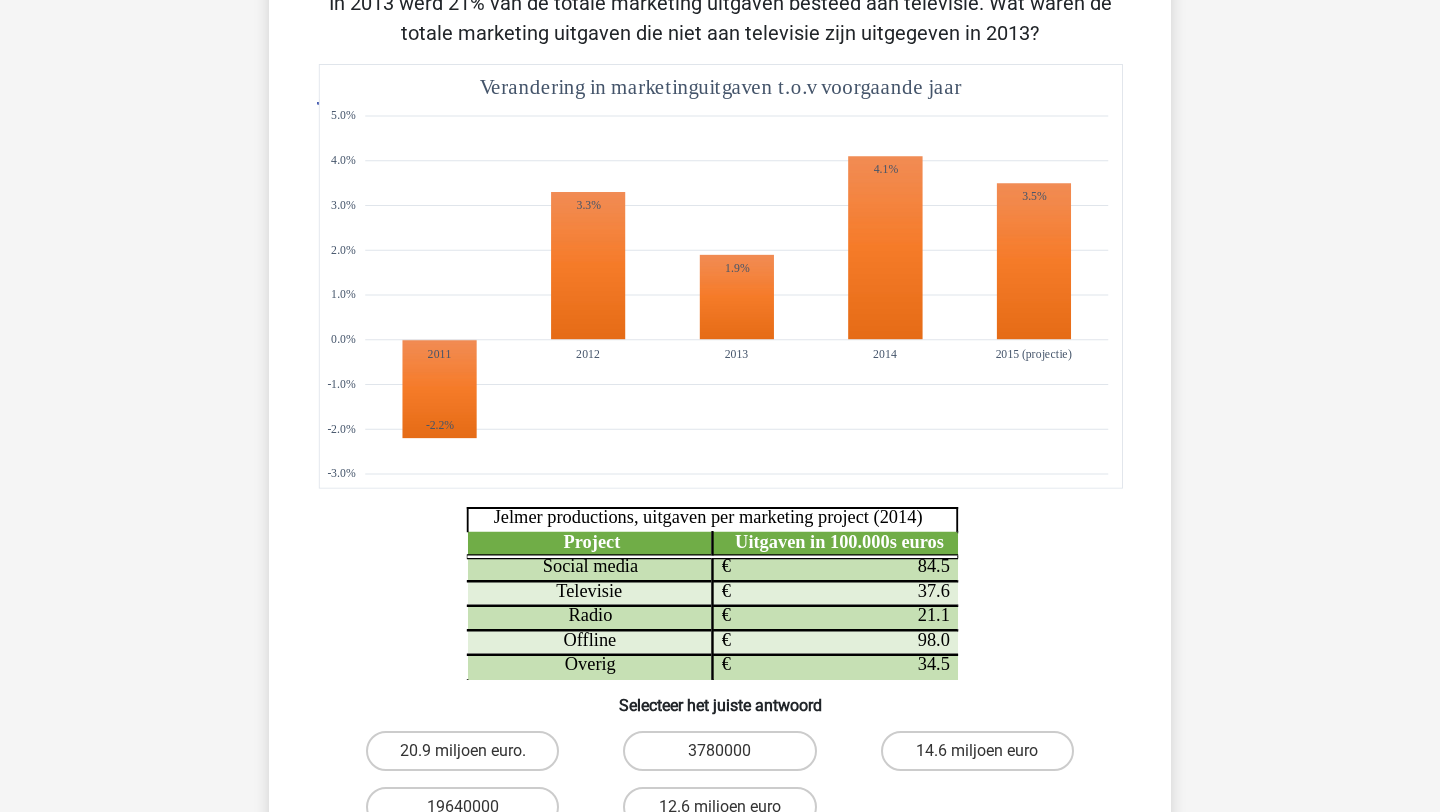 scroll, scrollTop: 171, scrollLeft: 0, axis: vertical 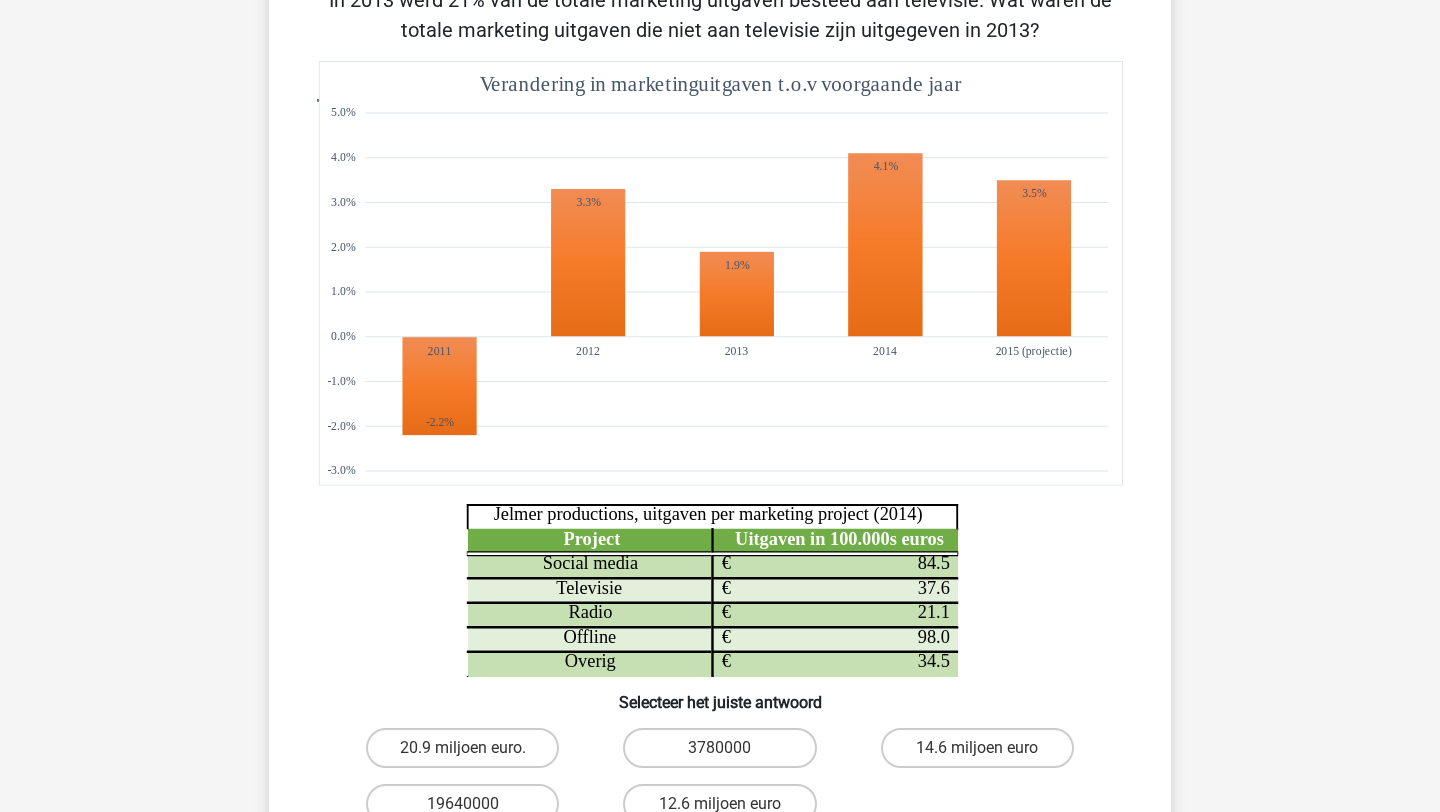 click on "20.9 miljoen euro." at bounding box center (462, 748) 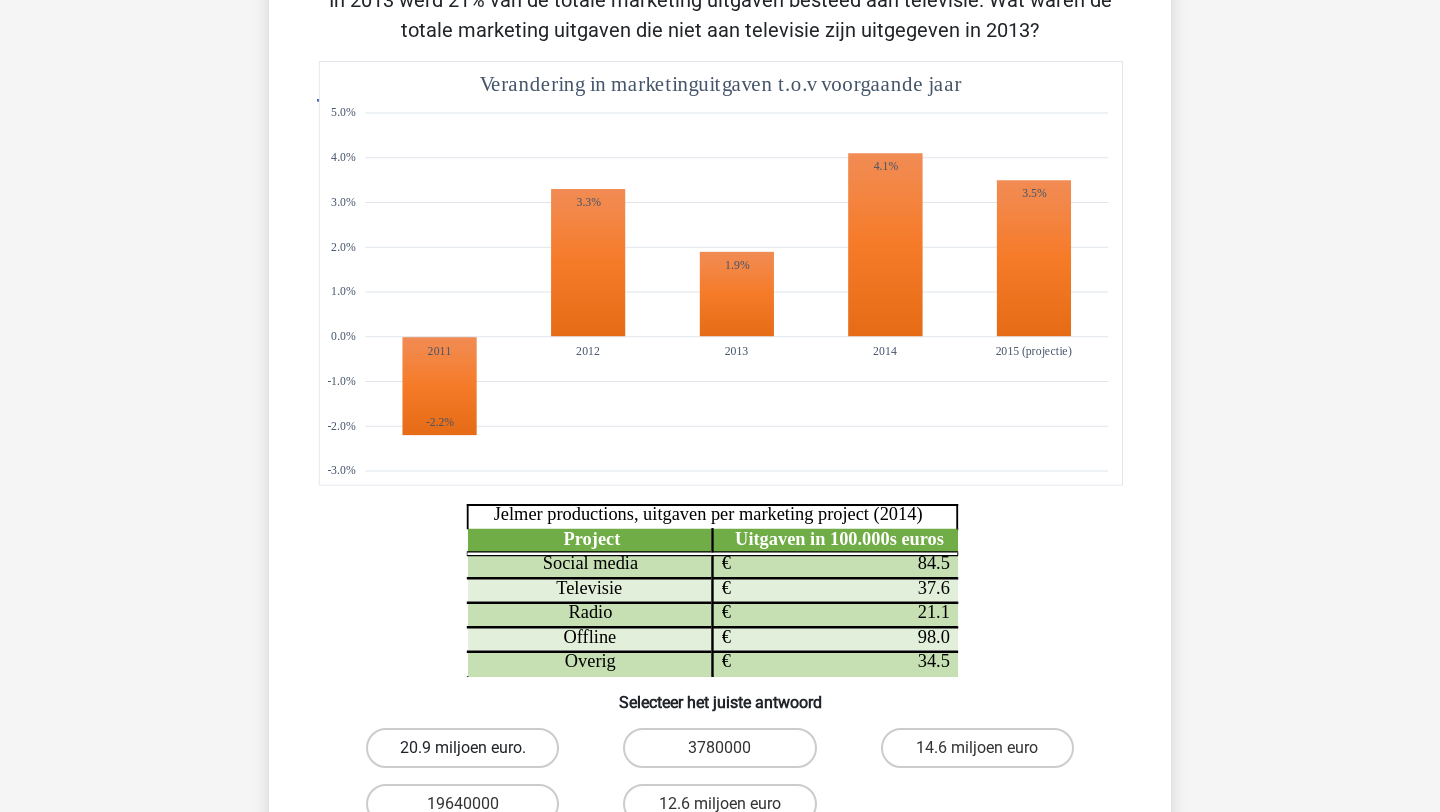 click on "20.9 miljoen euro." at bounding box center (462, 748) 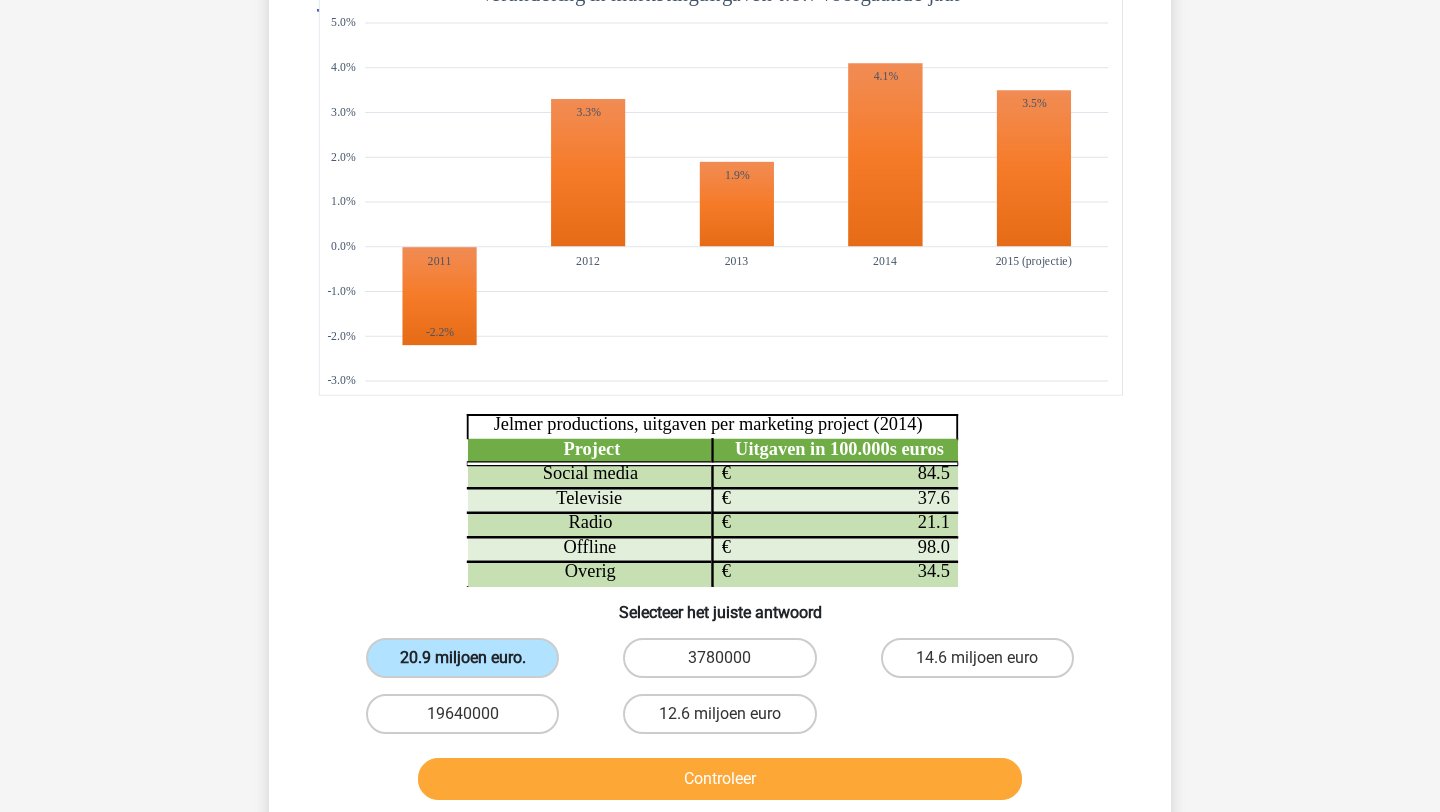 scroll, scrollTop: 265, scrollLeft: 0, axis: vertical 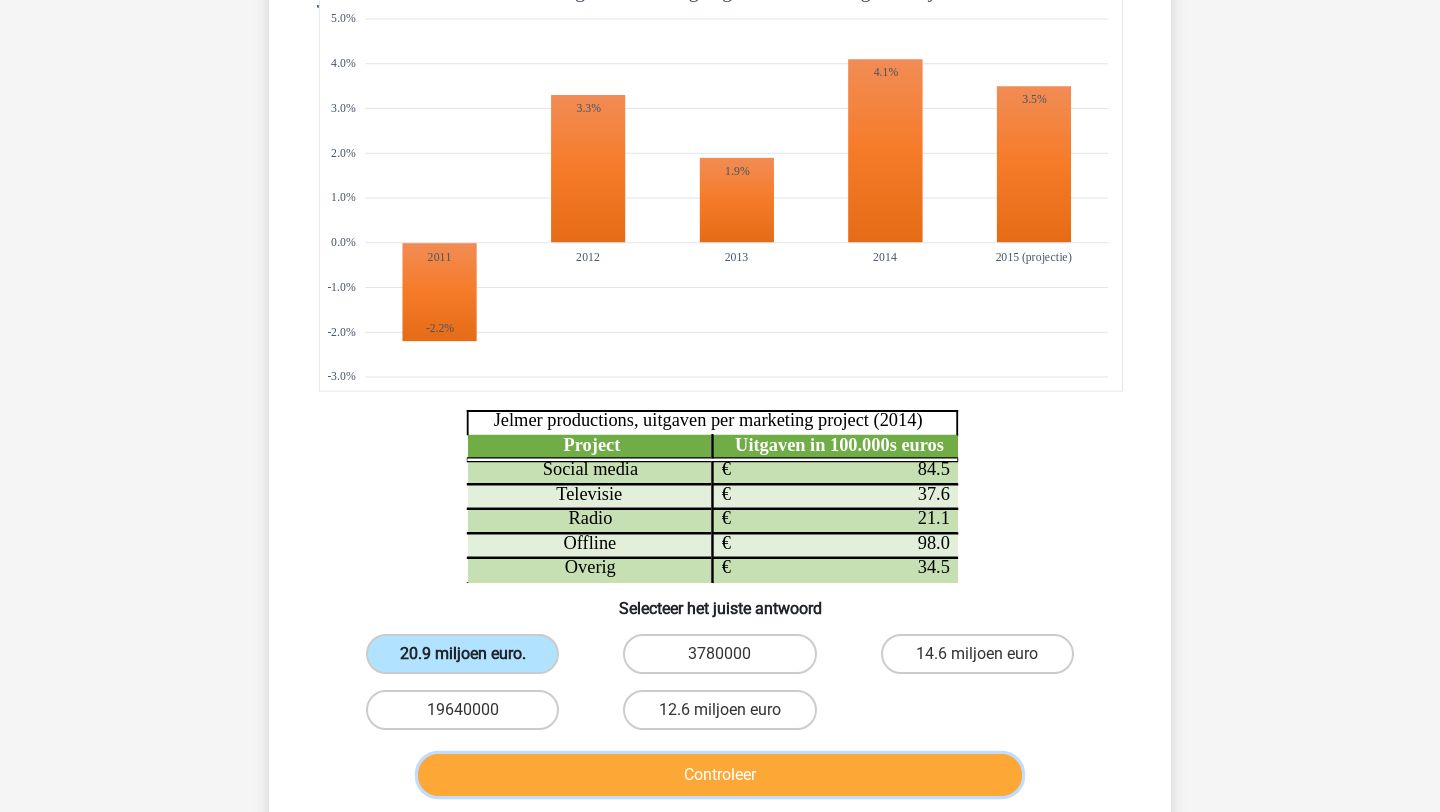 click on "Controleer" at bounding box center [720, 775] 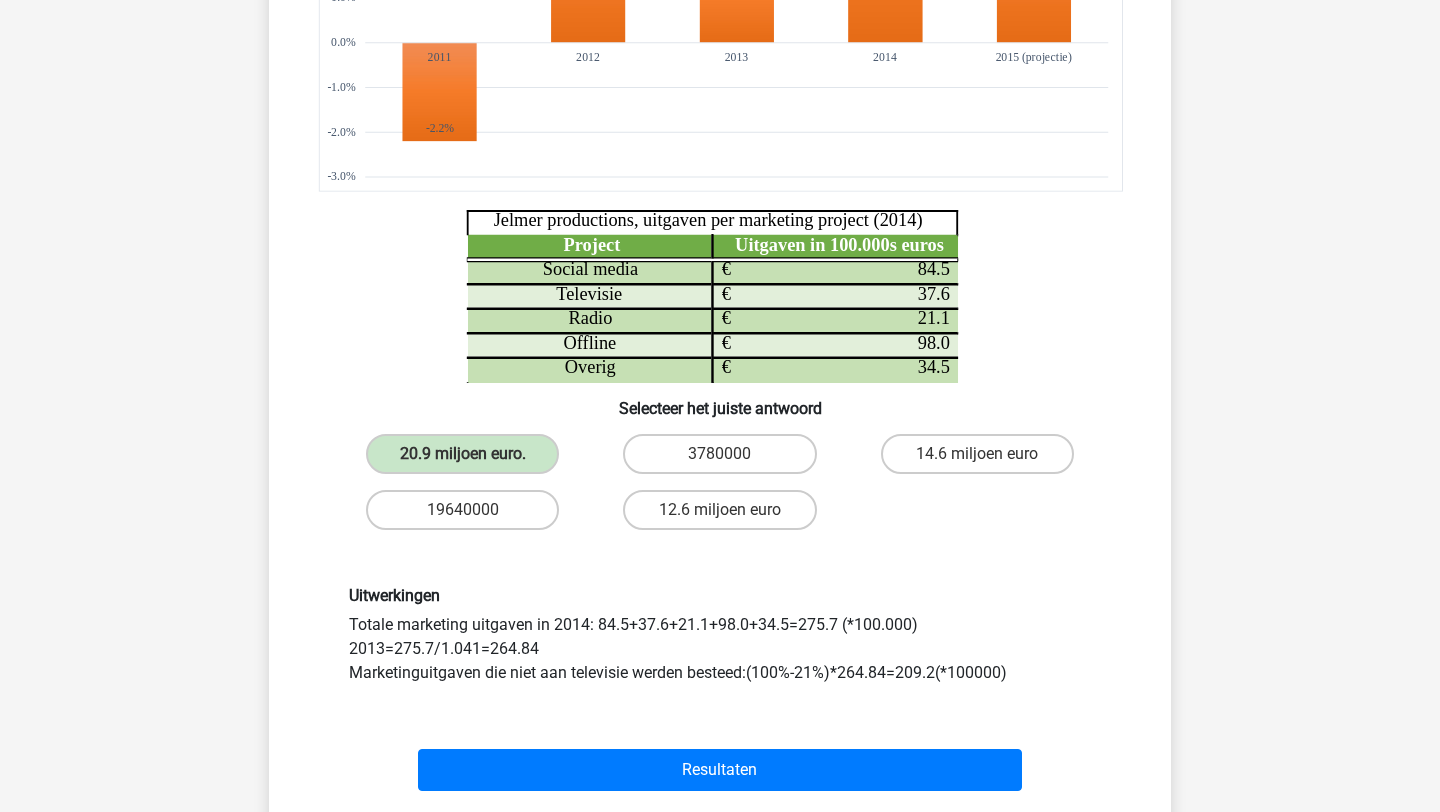 scroll, scrollTop: 463, scrollLeft: 0, axis: vertical 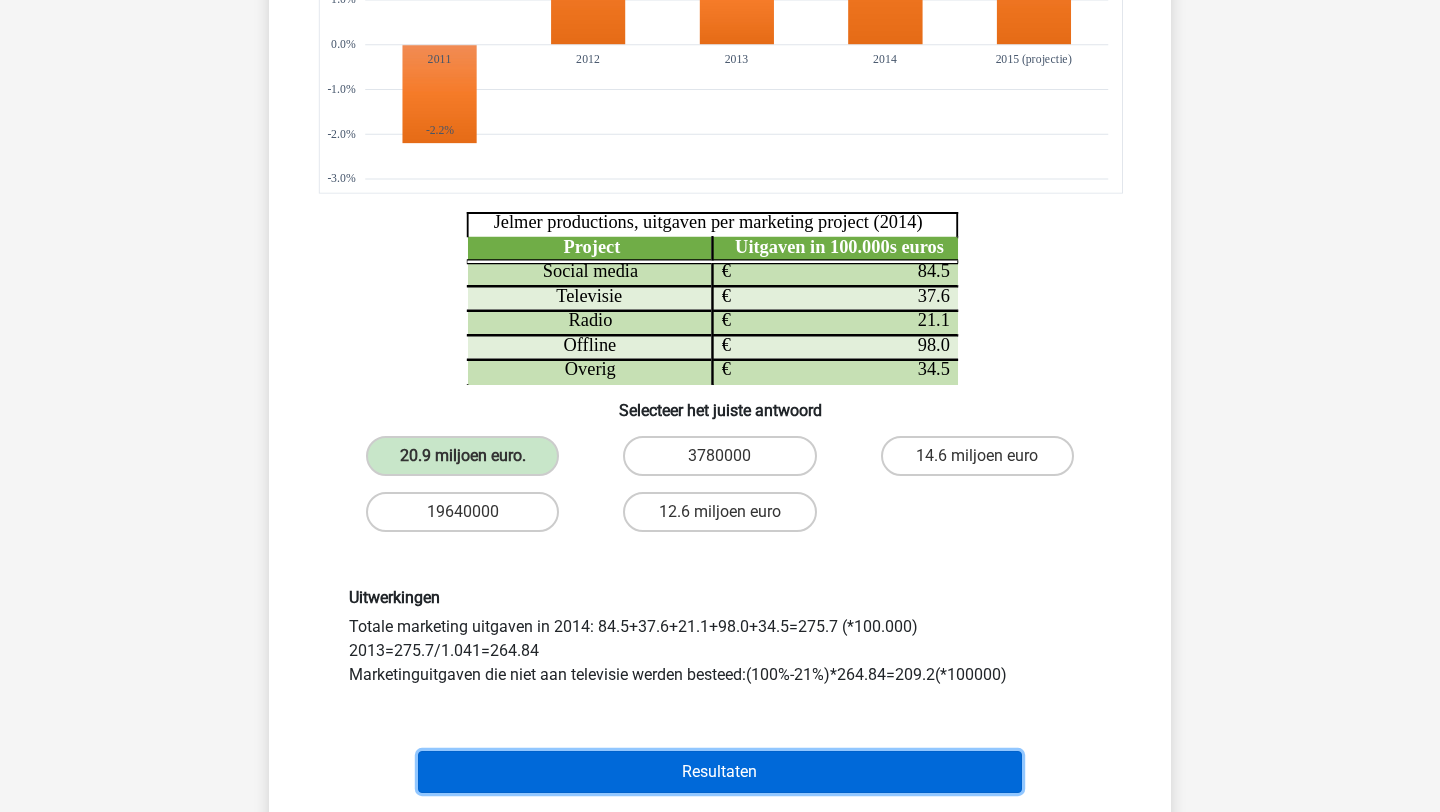 click on "Resultaten" at bounding box center (720, 772) 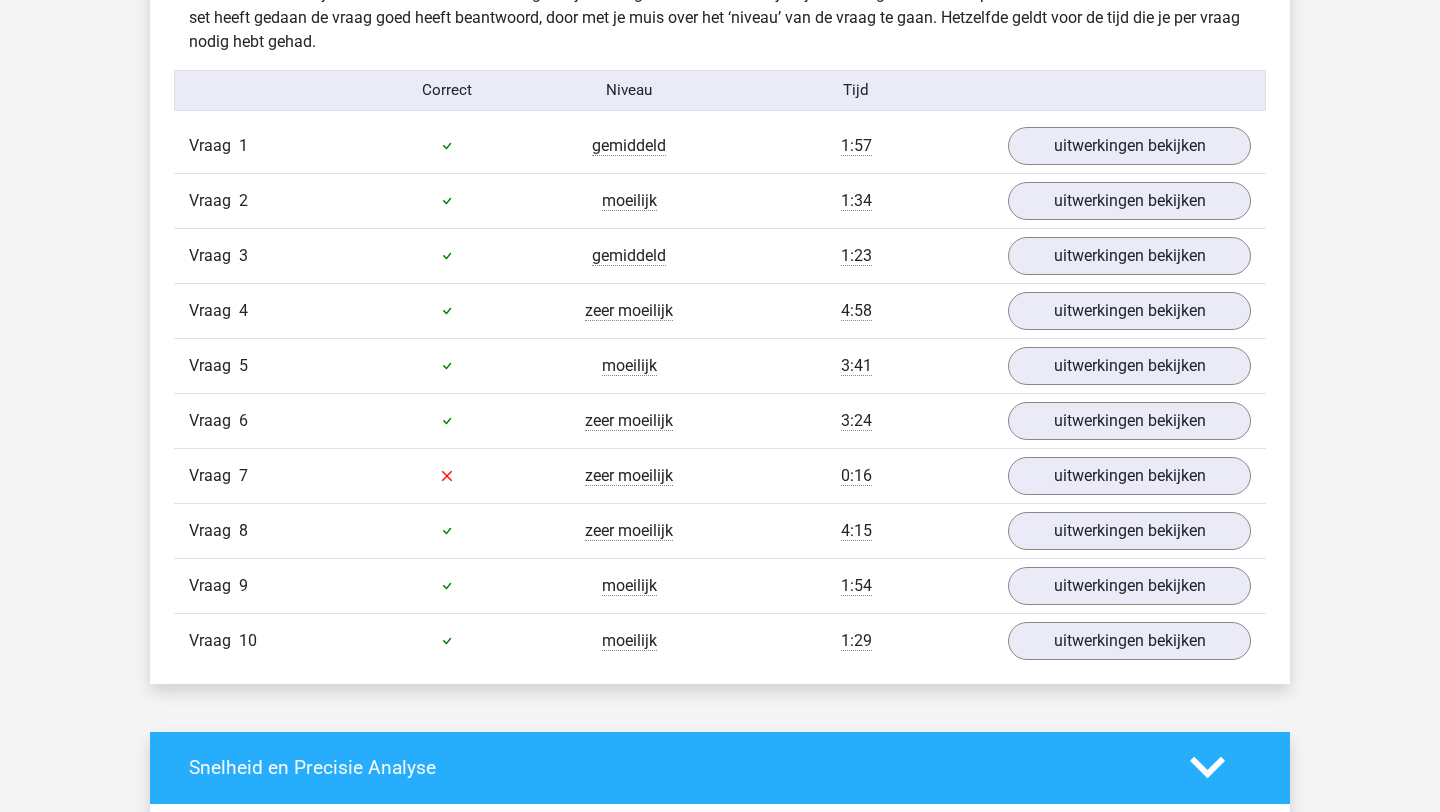 scroll, scrollTop: 1205, scrollLeft: 0, axis: vertical 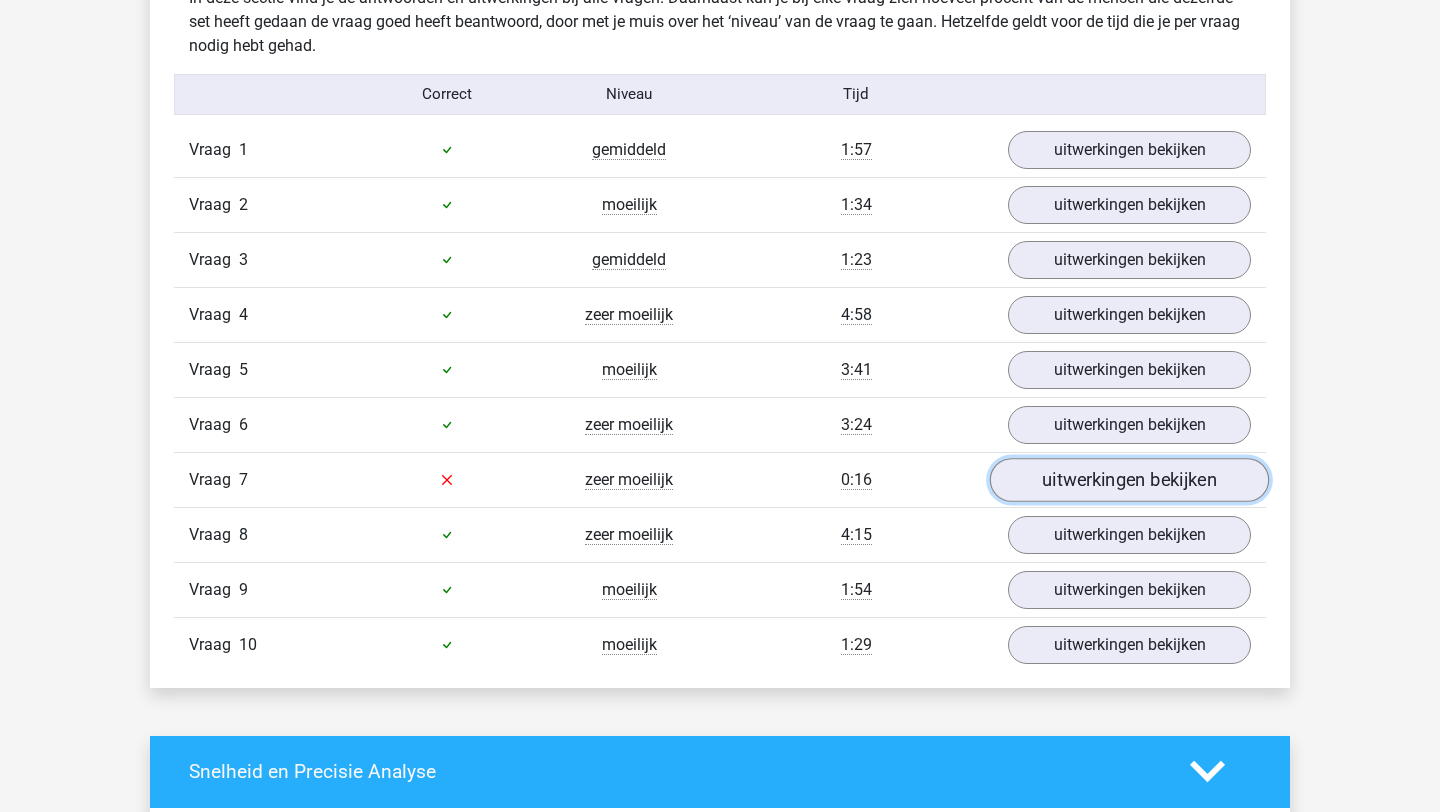 click on "uitwerkingen bekijken" at bounding box center (1129, 480) 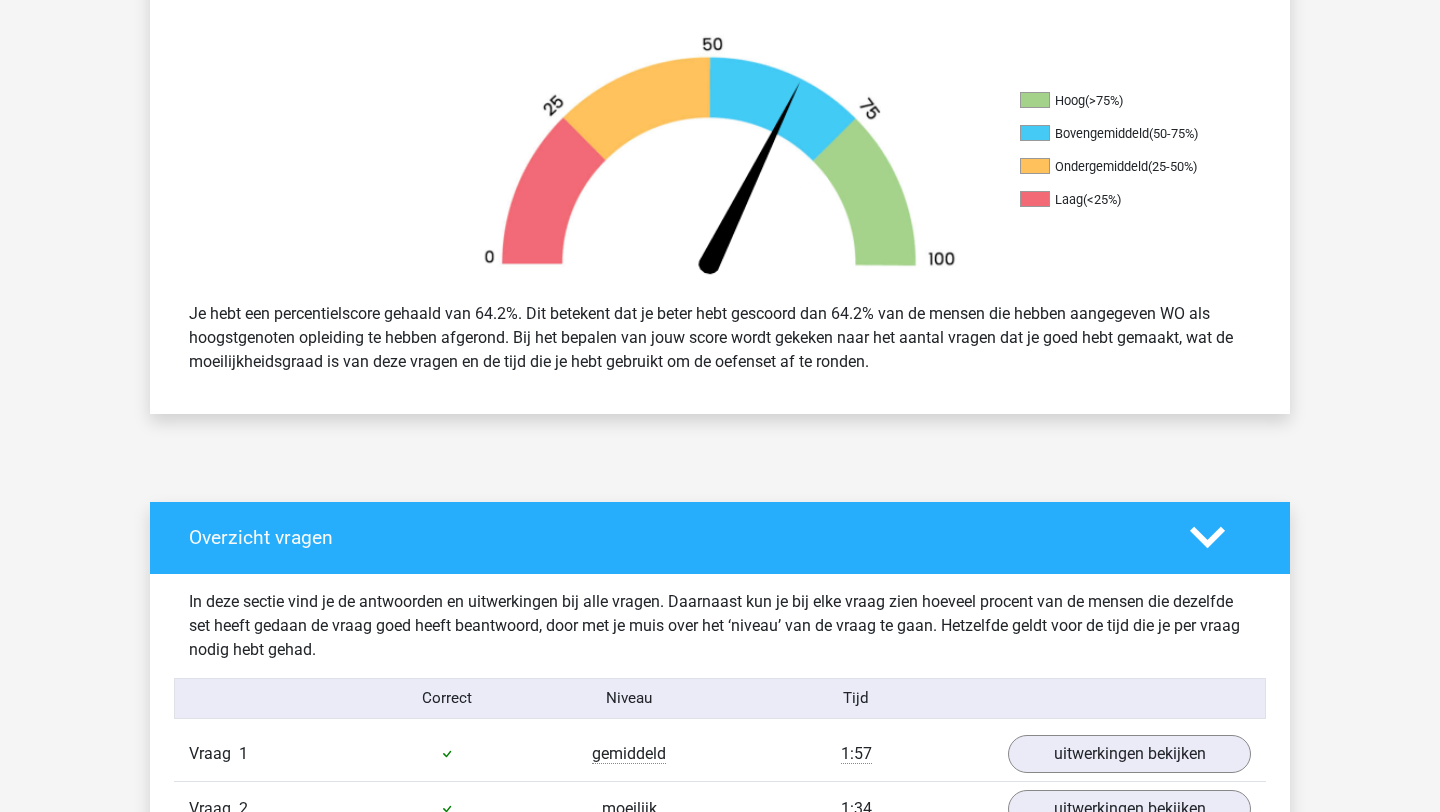 scroll, scrollTop: 0, scrollLeft: 0, axis: both 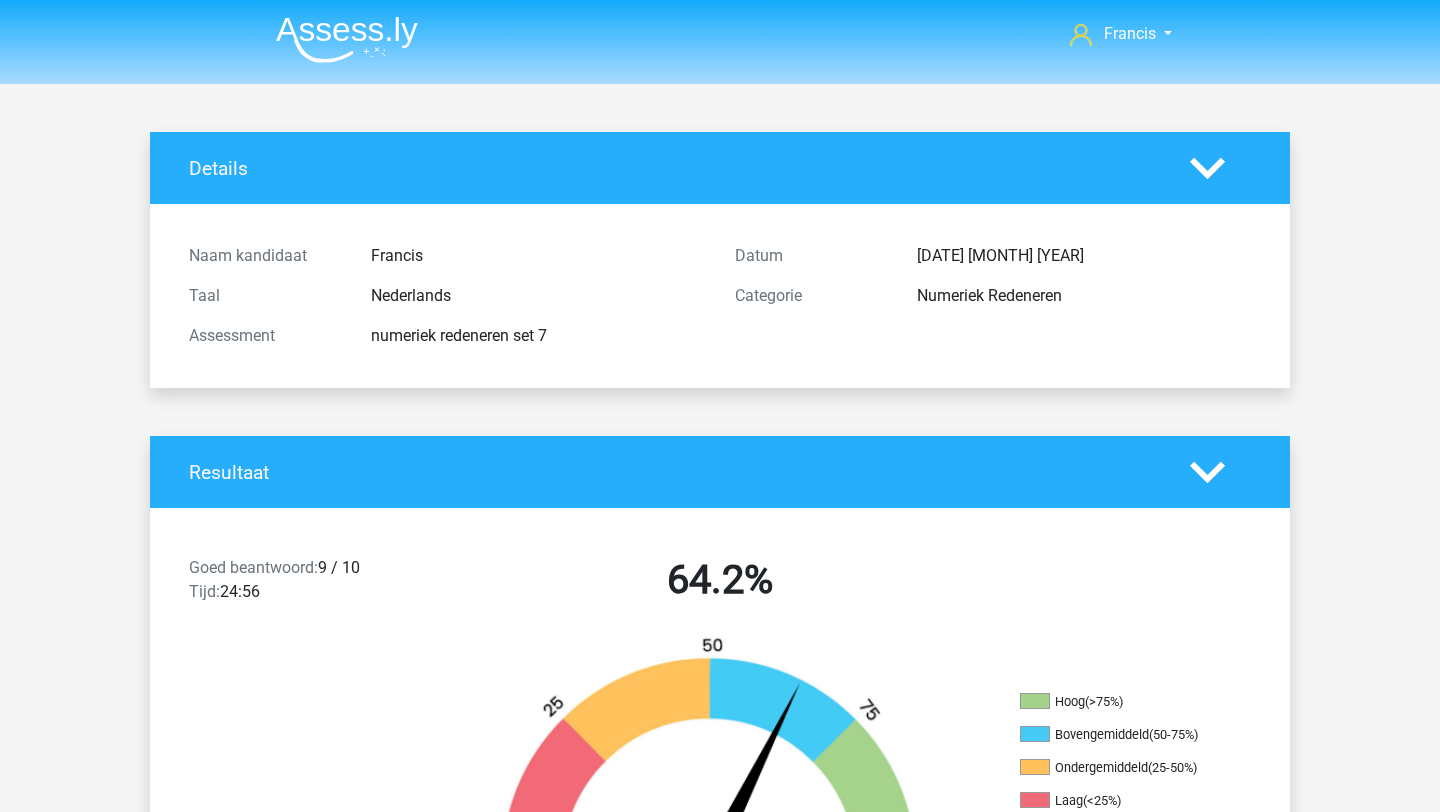 click at bounding box center (347, 39) 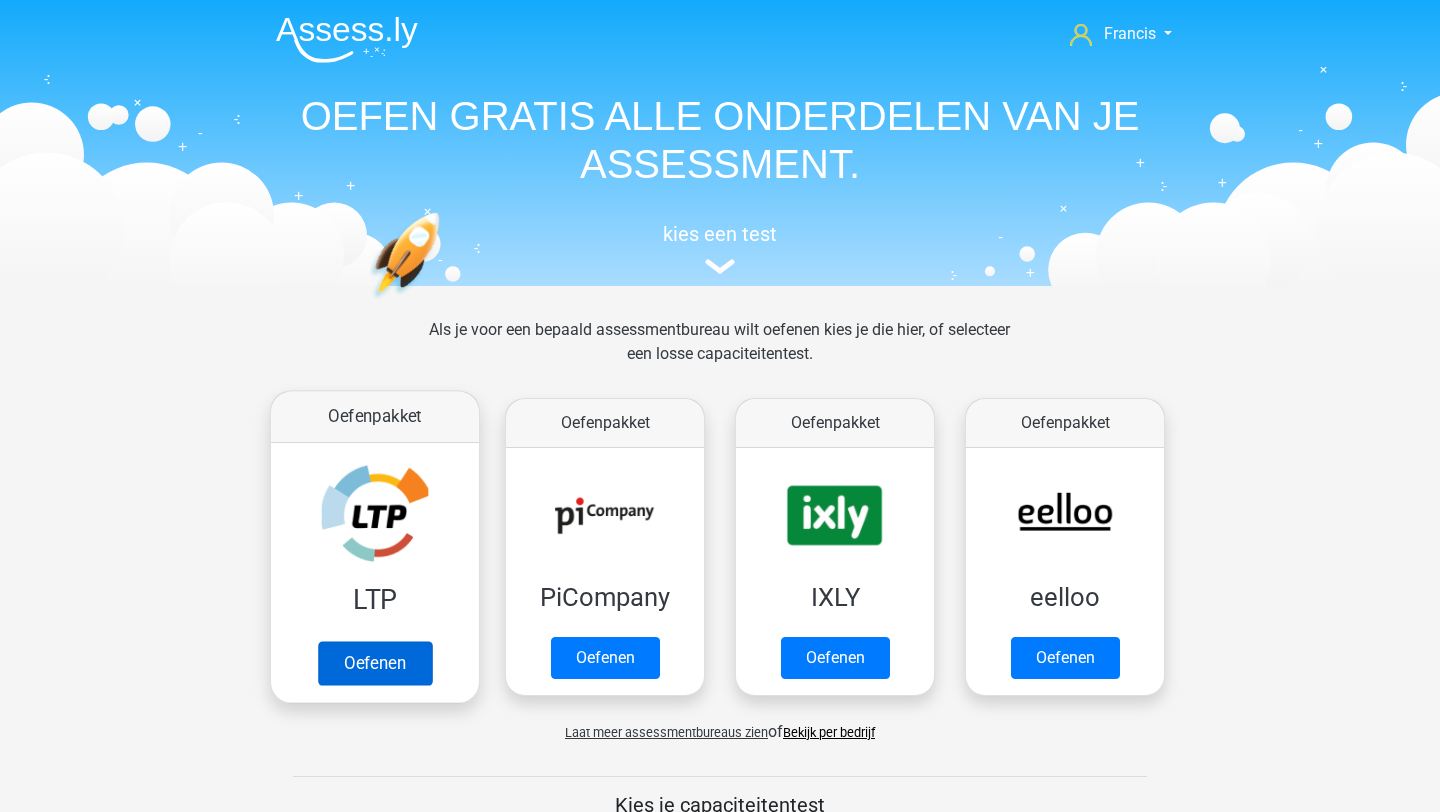 scroll, scrollTop: 0, scrollLeft: 0, axis: both 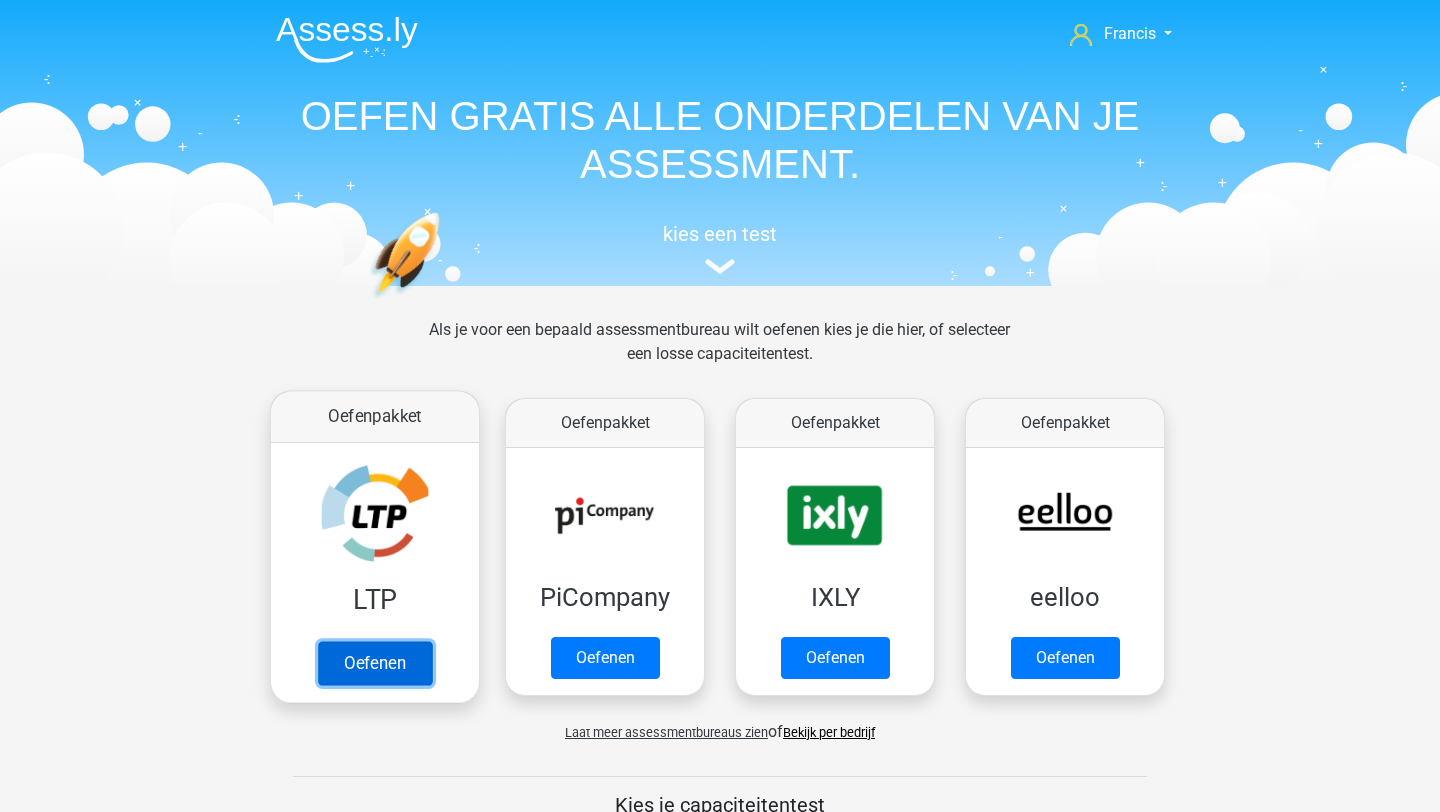 click on "Oefenen" at bounding box center (375, 663) 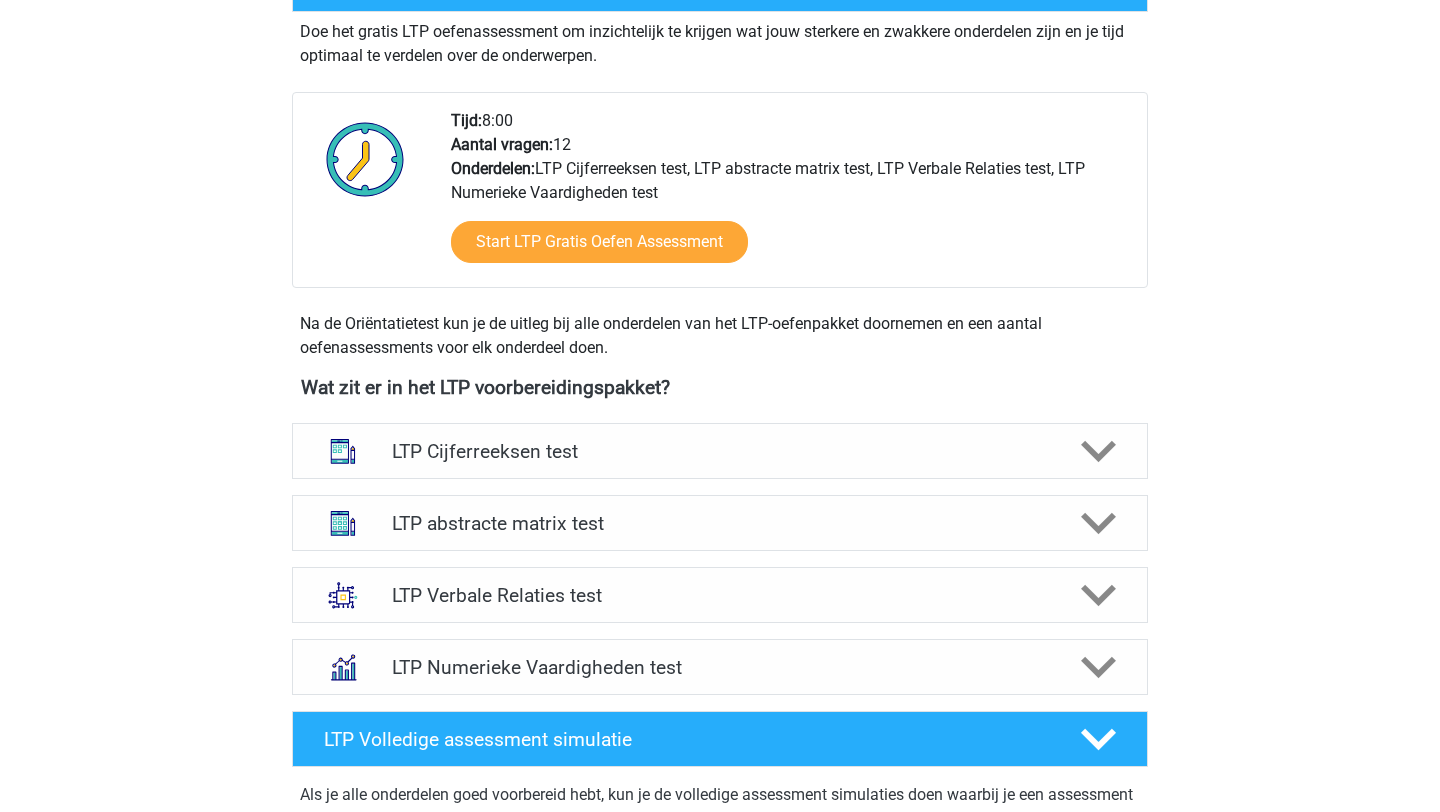 scroll, scrollTop: 509, scrollLeft: 0, axis: vertical 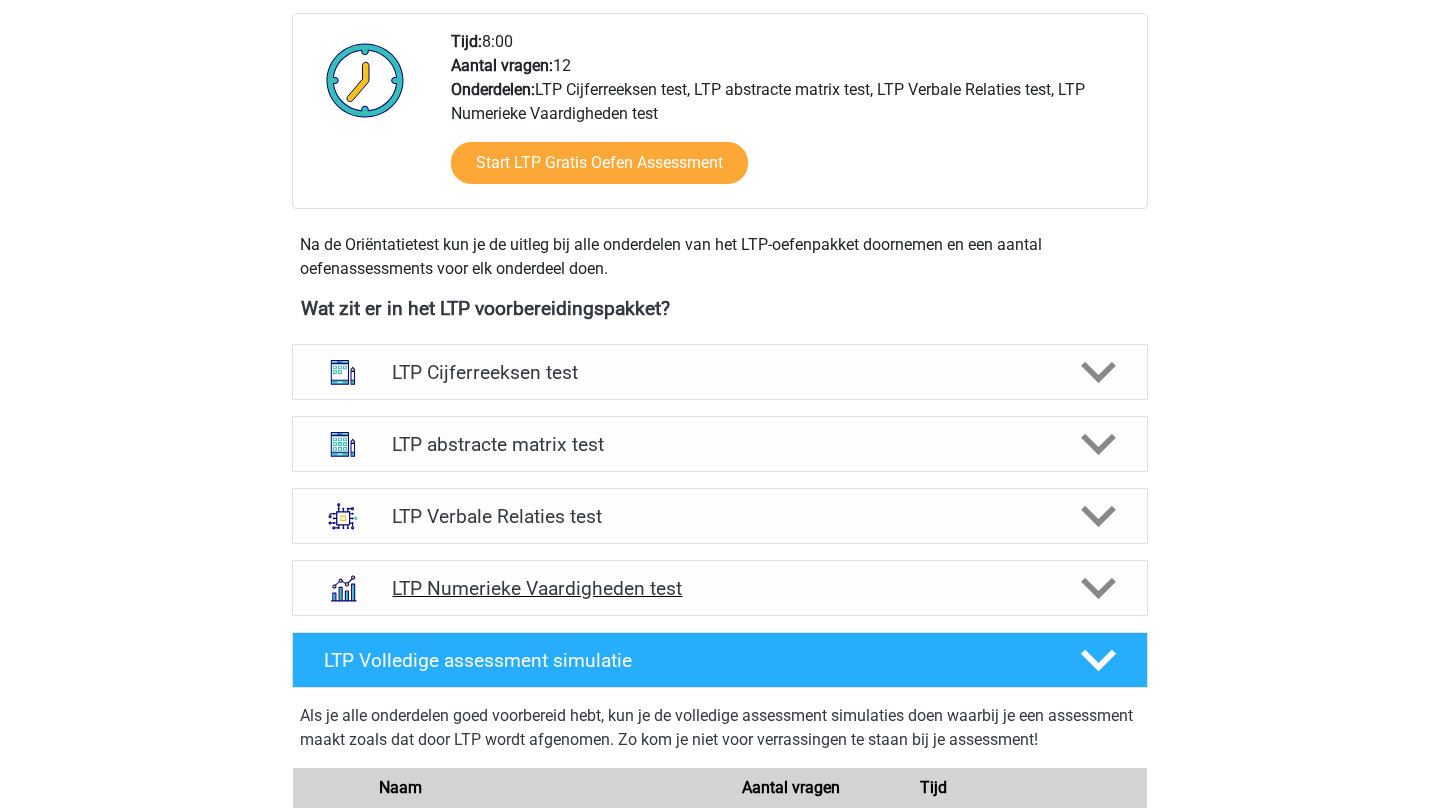 click on "LTP Numerieke Vaardigheden test" at bounding box center (720, 588) 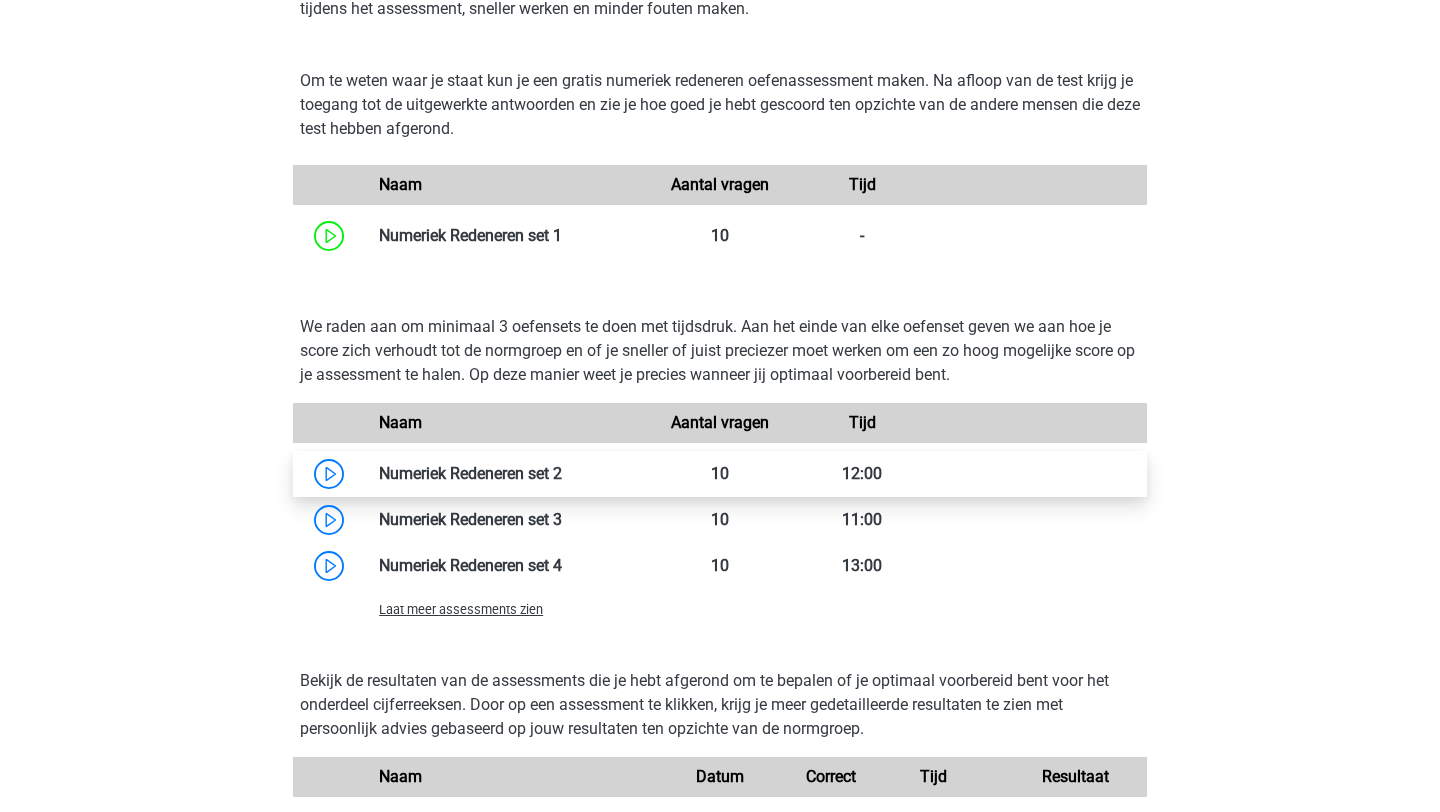 scroll, scrollTop: 1191, scrollLeft: 0, axis: vertical 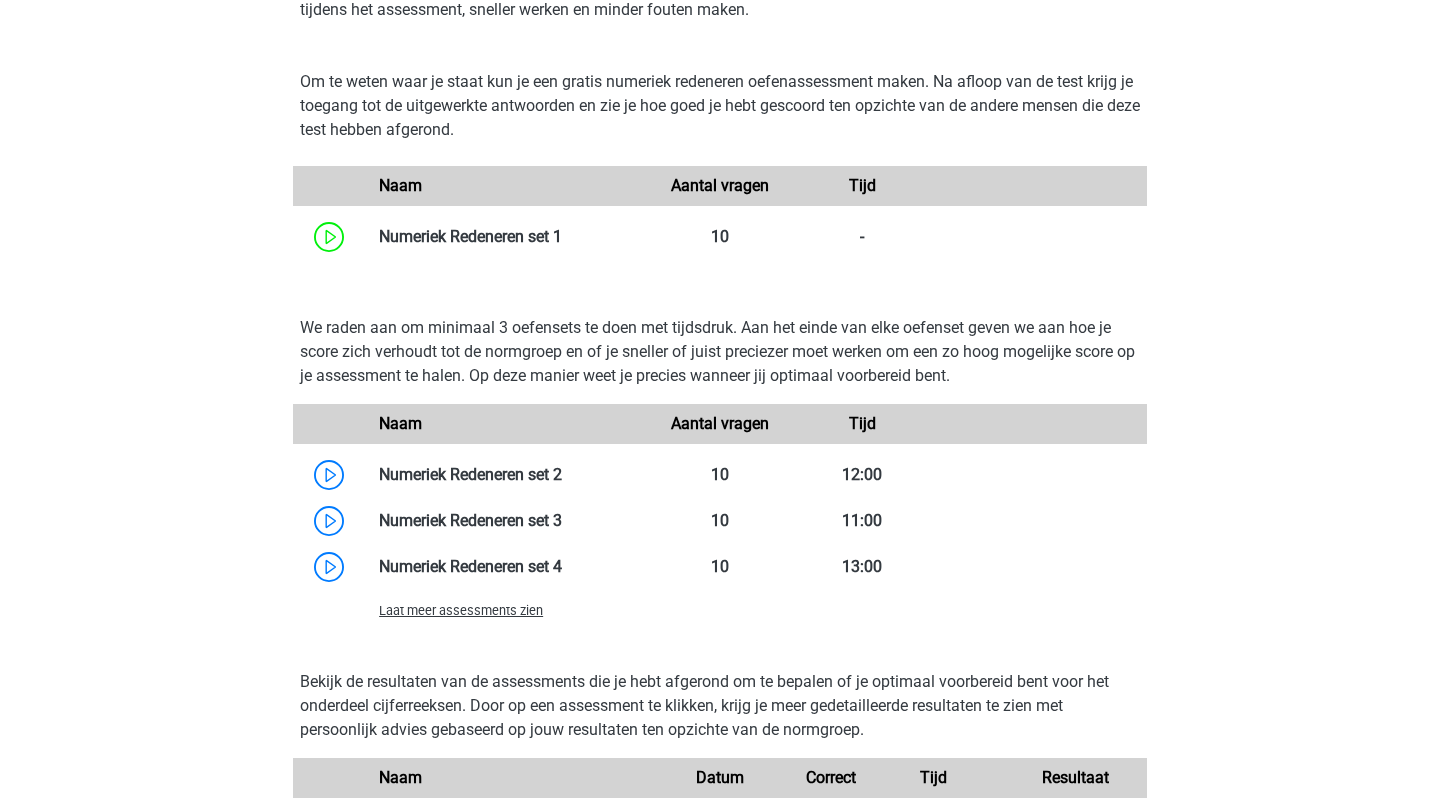 click on "Laat meer assessments zien" at bounding box center [461, 610] 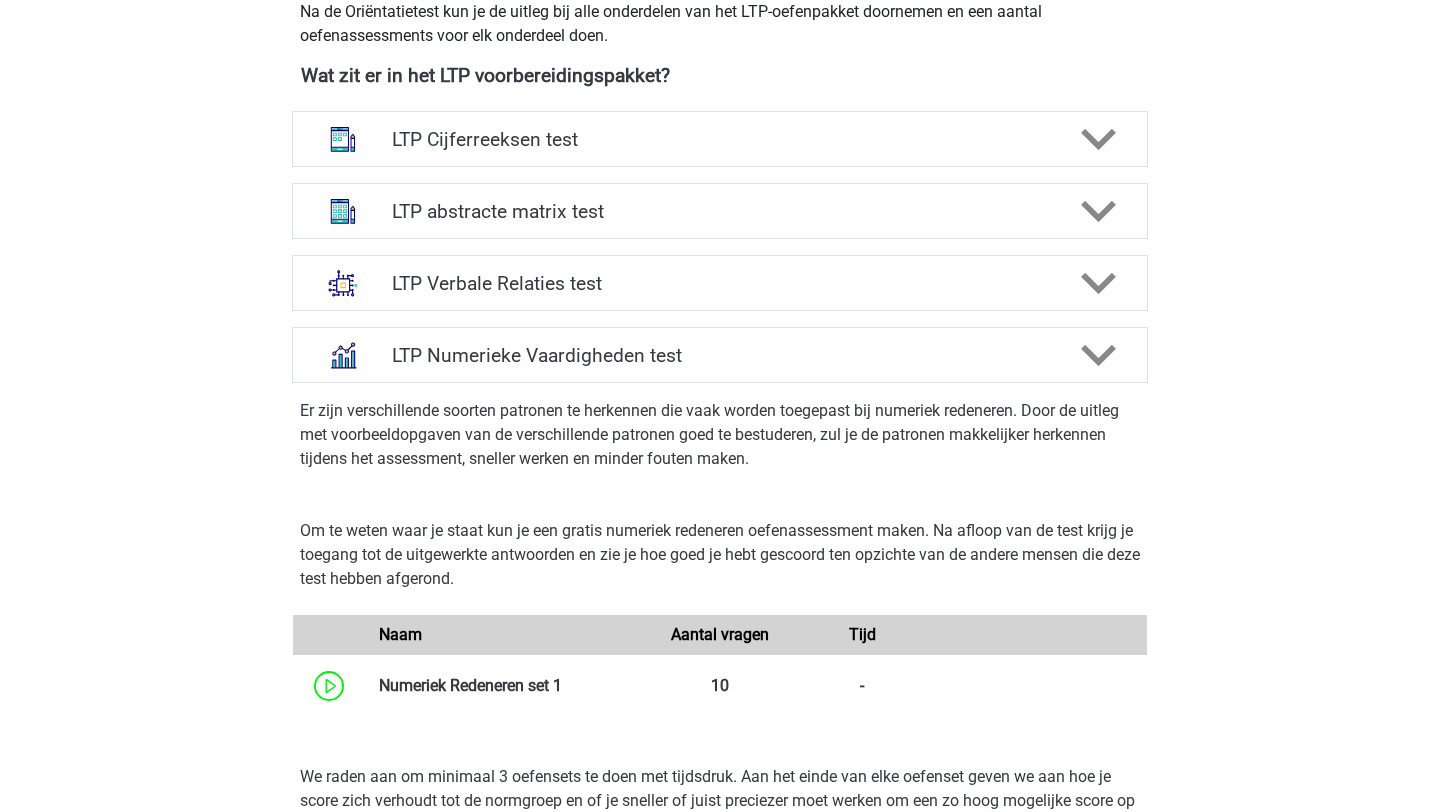 scroll, scrollTop: 728, scrollLeft: 0, axis: vertical 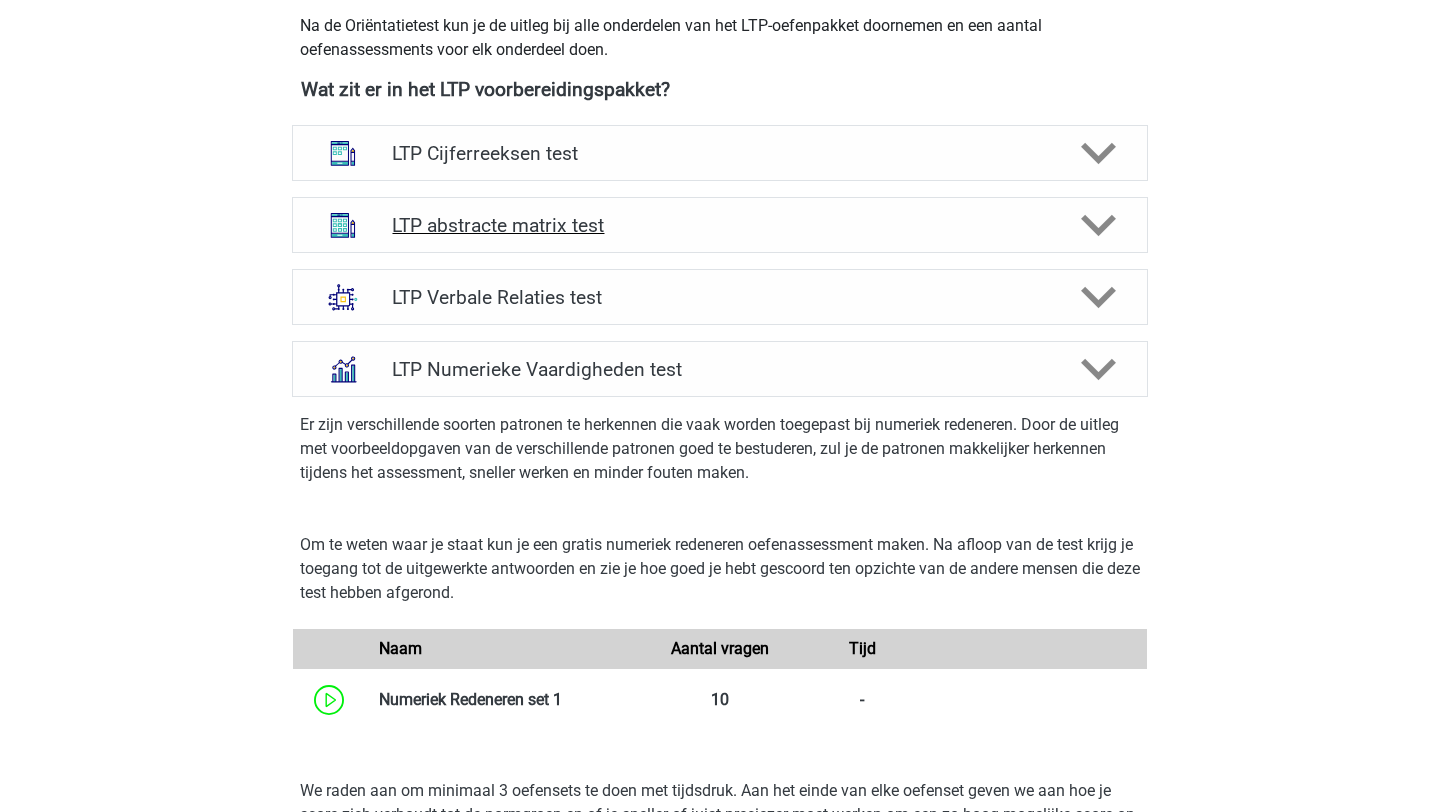click on "LTP abstracte matrix test" at bounding box center [719, 225] 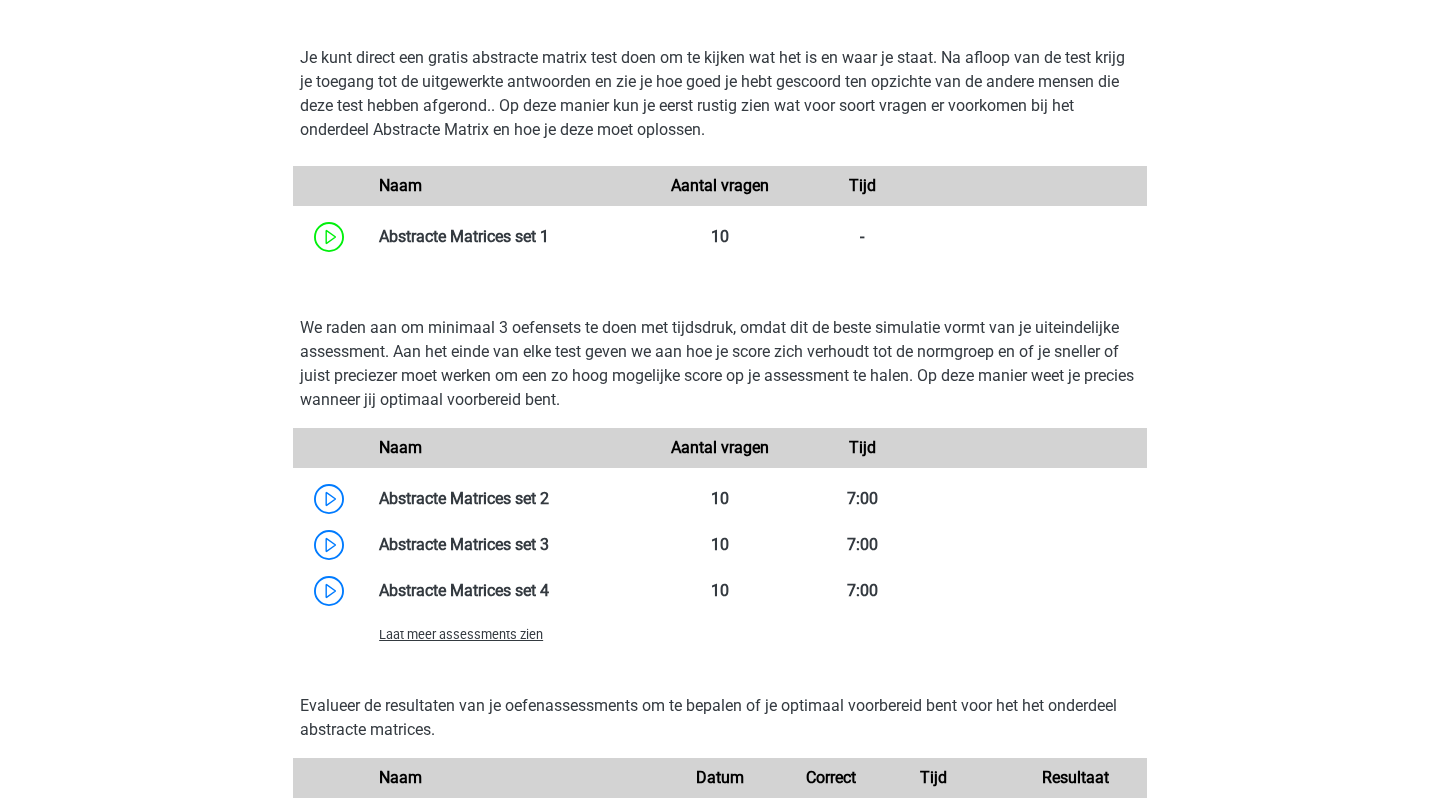 scroll, scrollTop: 1269, scrollLeft: 0, axis: vertical 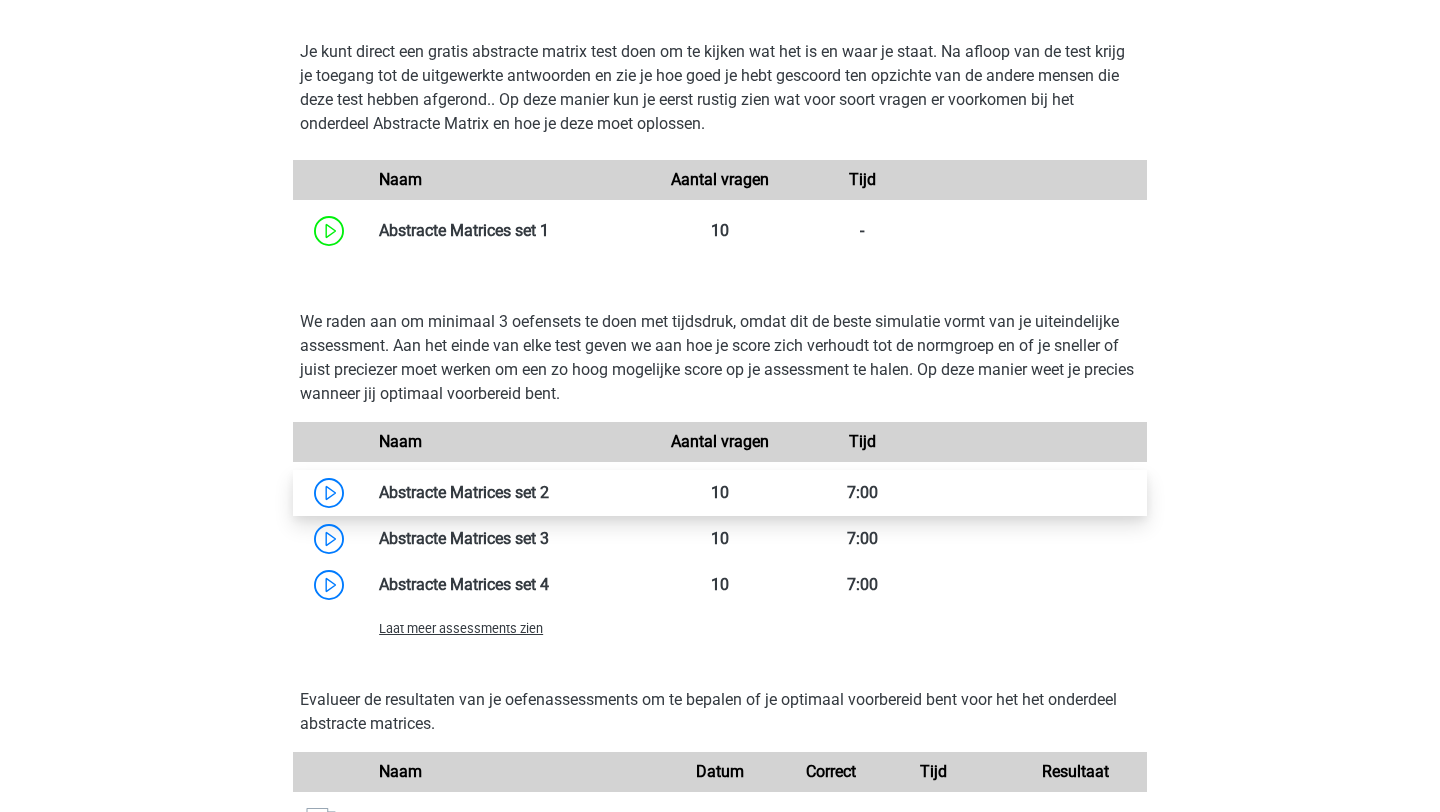 click at bounding box center [549, 492] 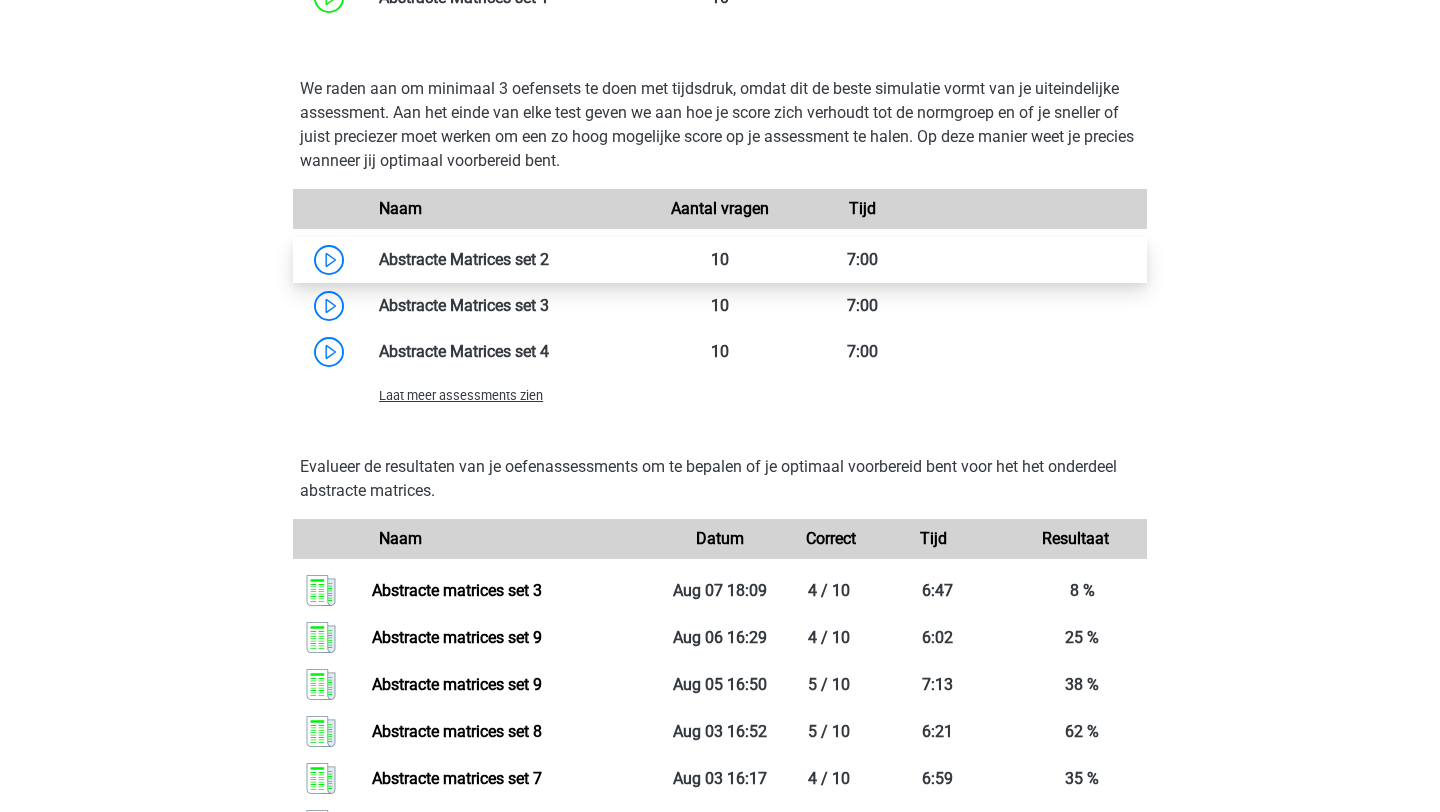 scroll, scrollTop: 1509, scrollLeft: 0, axis: vertical 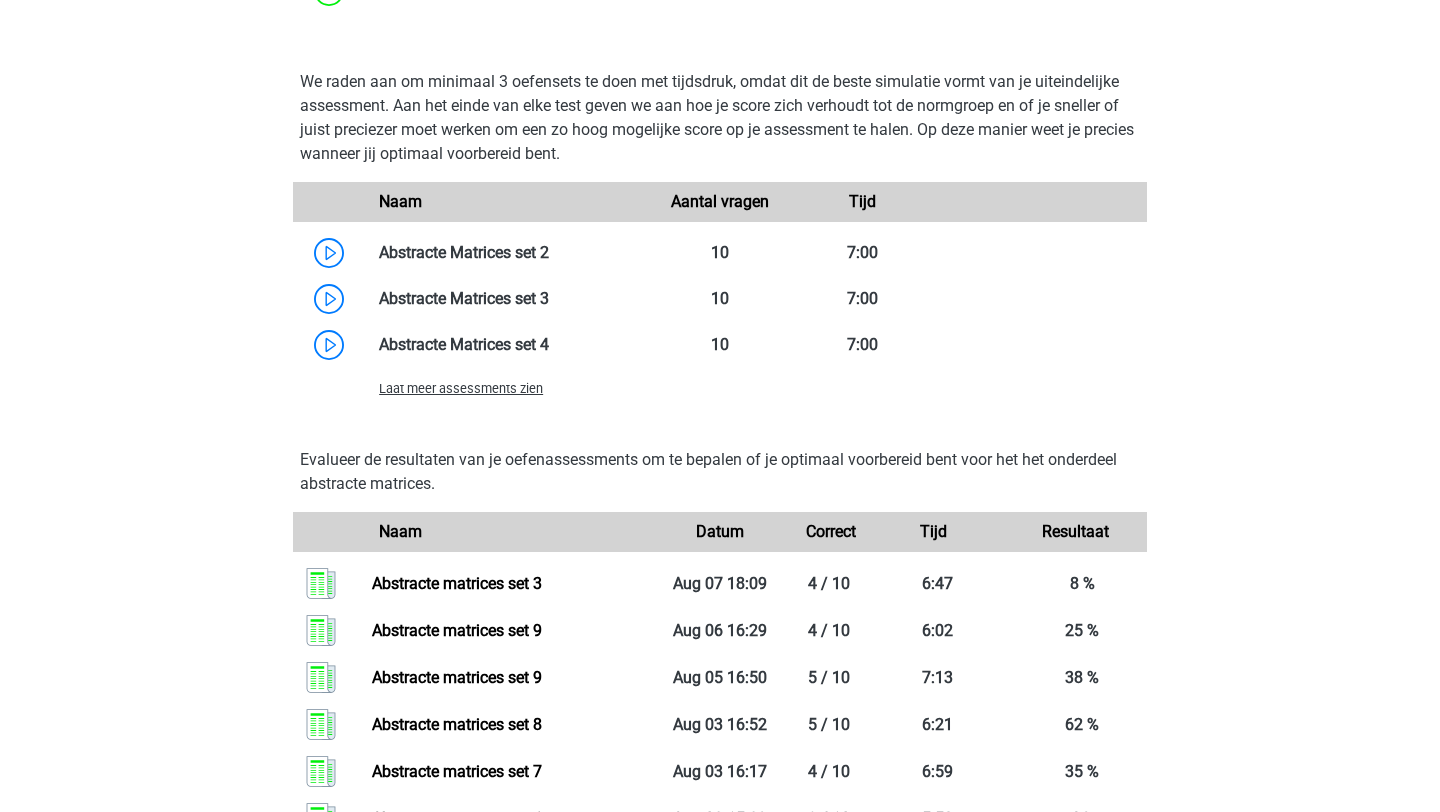 click on "Laat meer assessments zien" at bounding box center (461, 388) 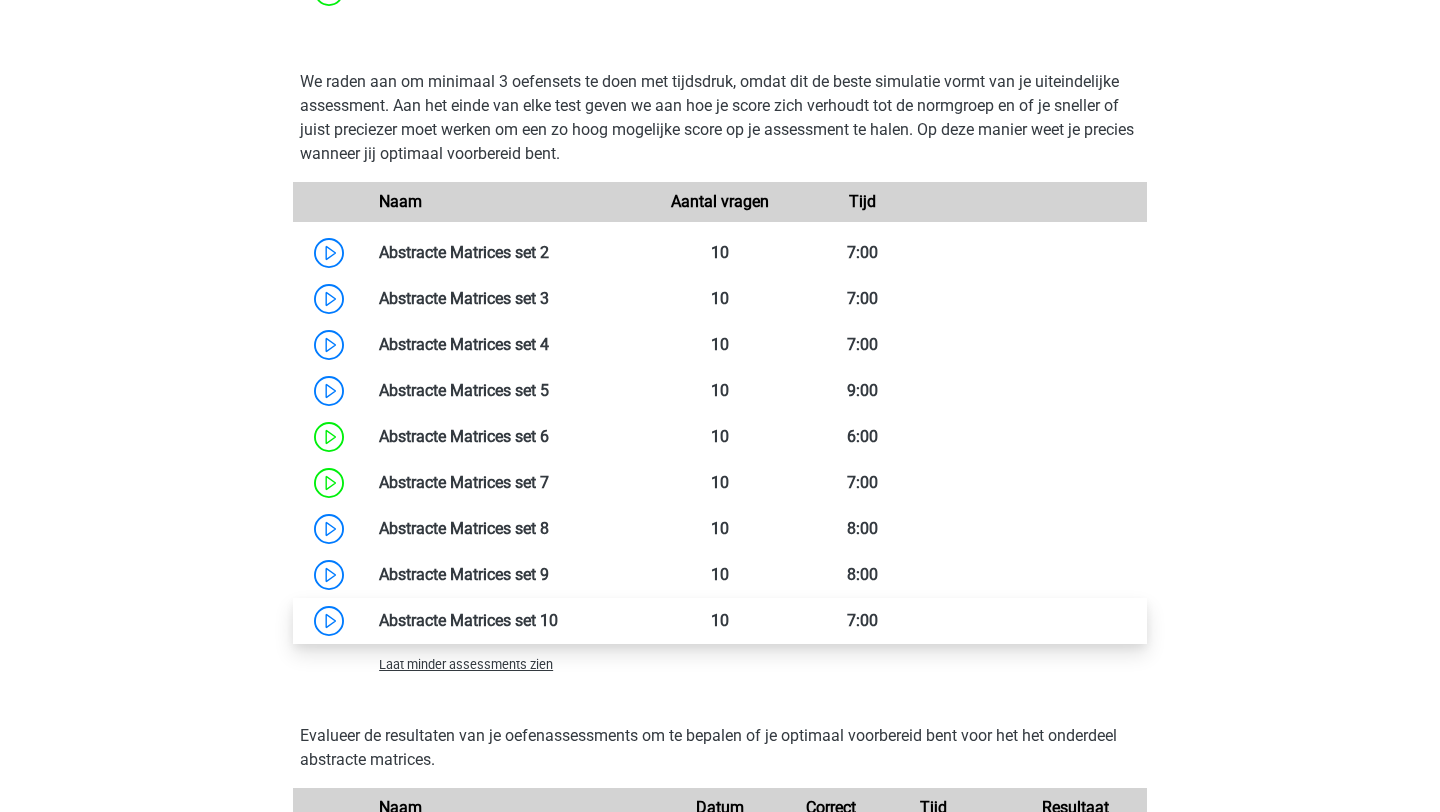 click at bounding box center (558, 620) 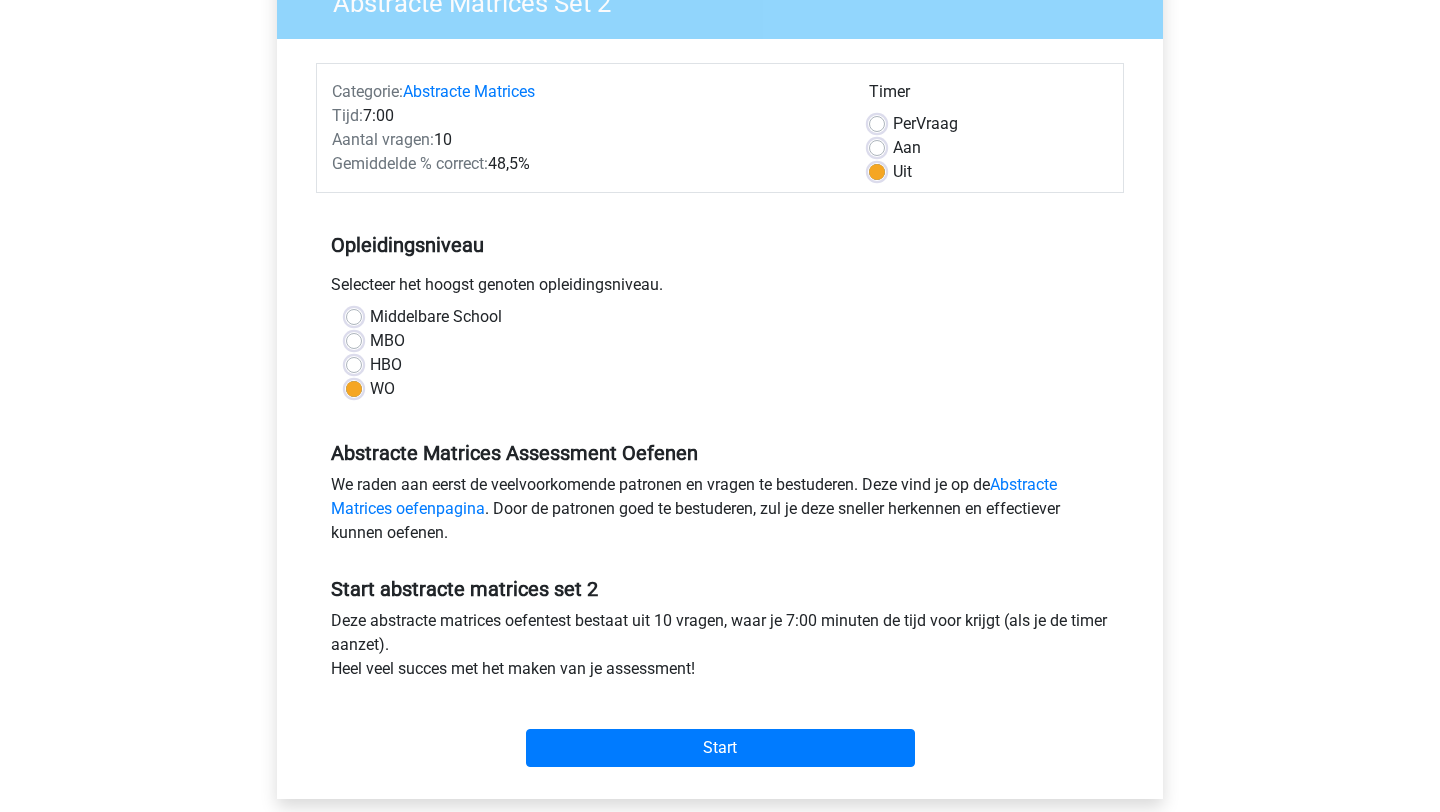 scroll, scrollTop: 215, scrollLeft: 0, axis: vertical 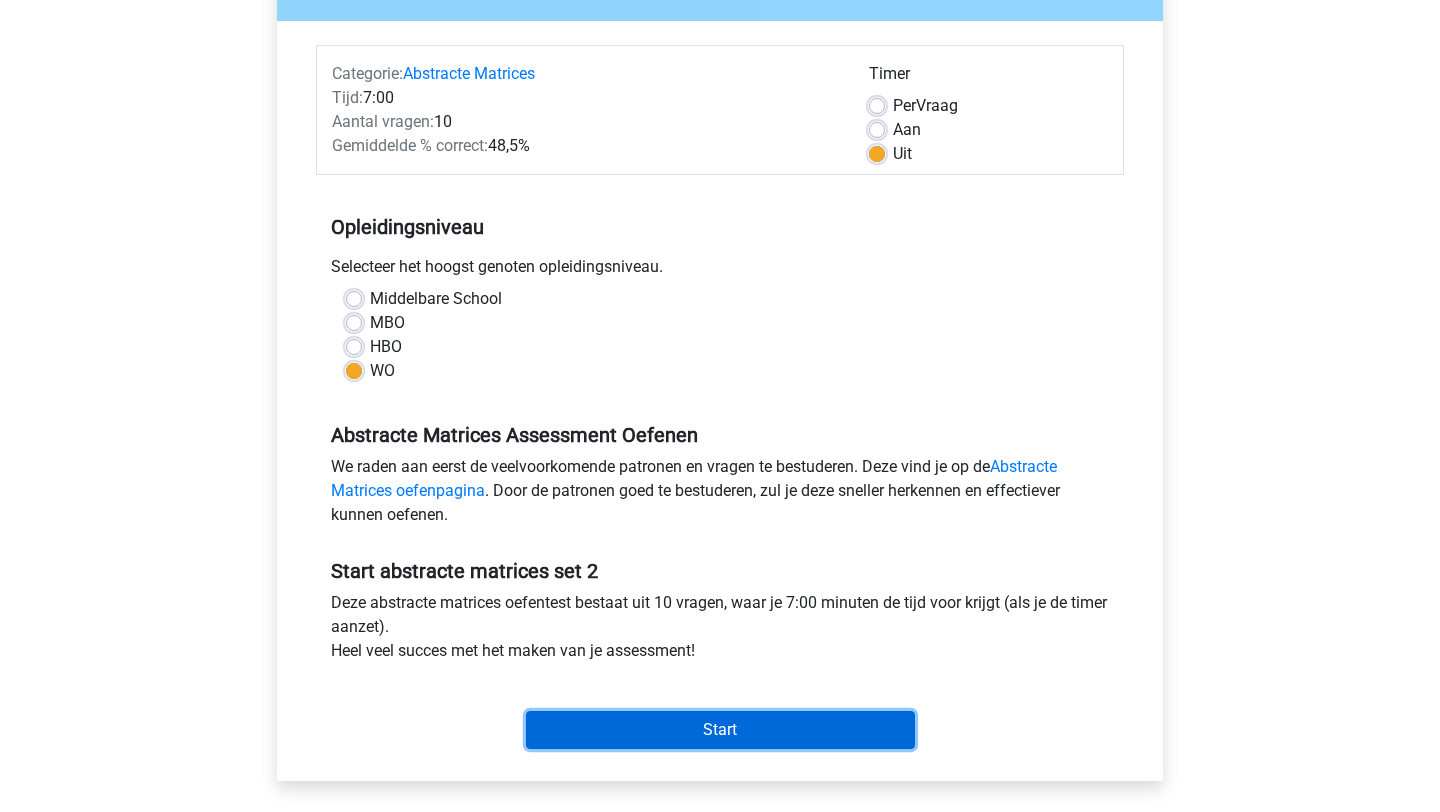 click on "Start" at bounding box center (720, 730) 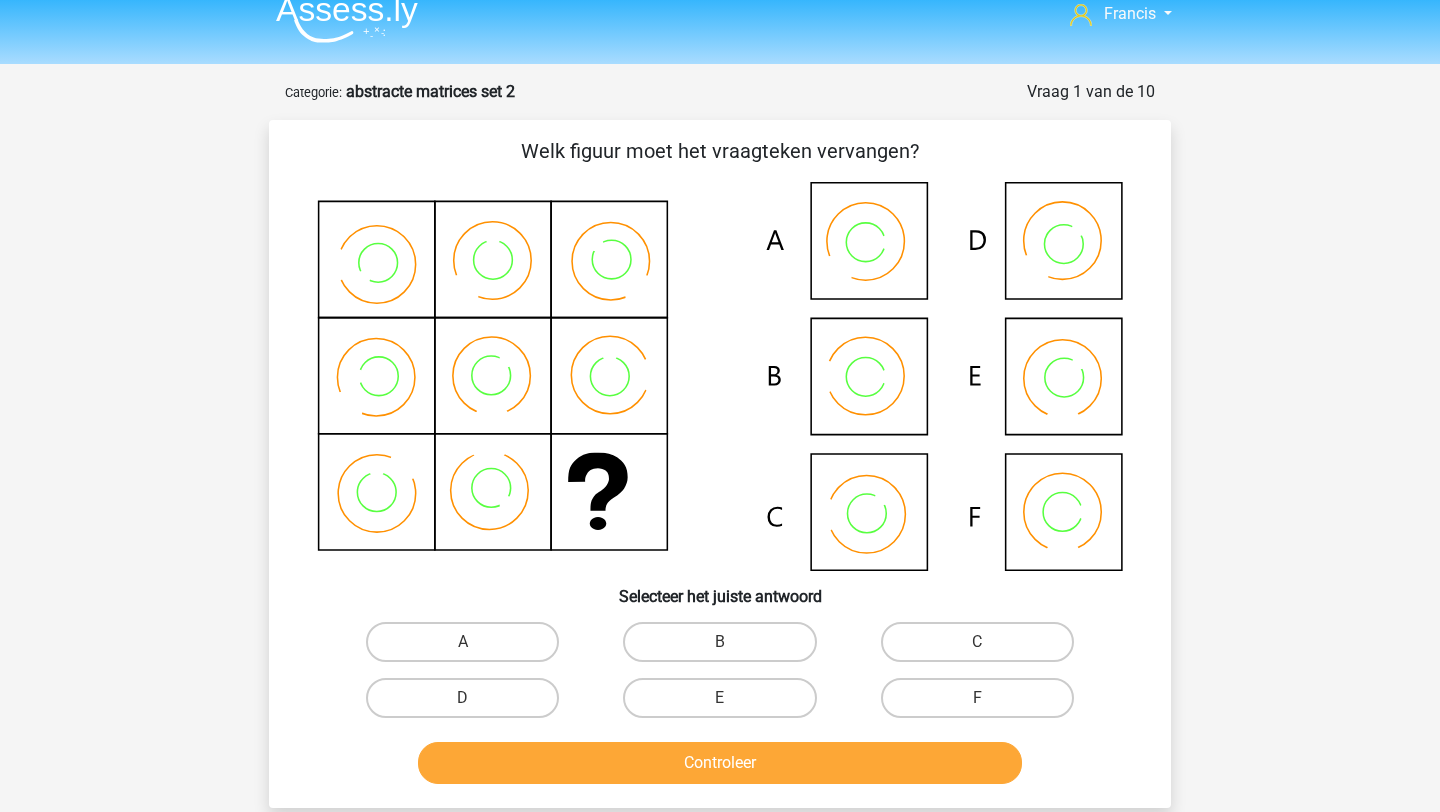 scroll, scrollTop: 27, scrollLeft: 0, axis: vertical 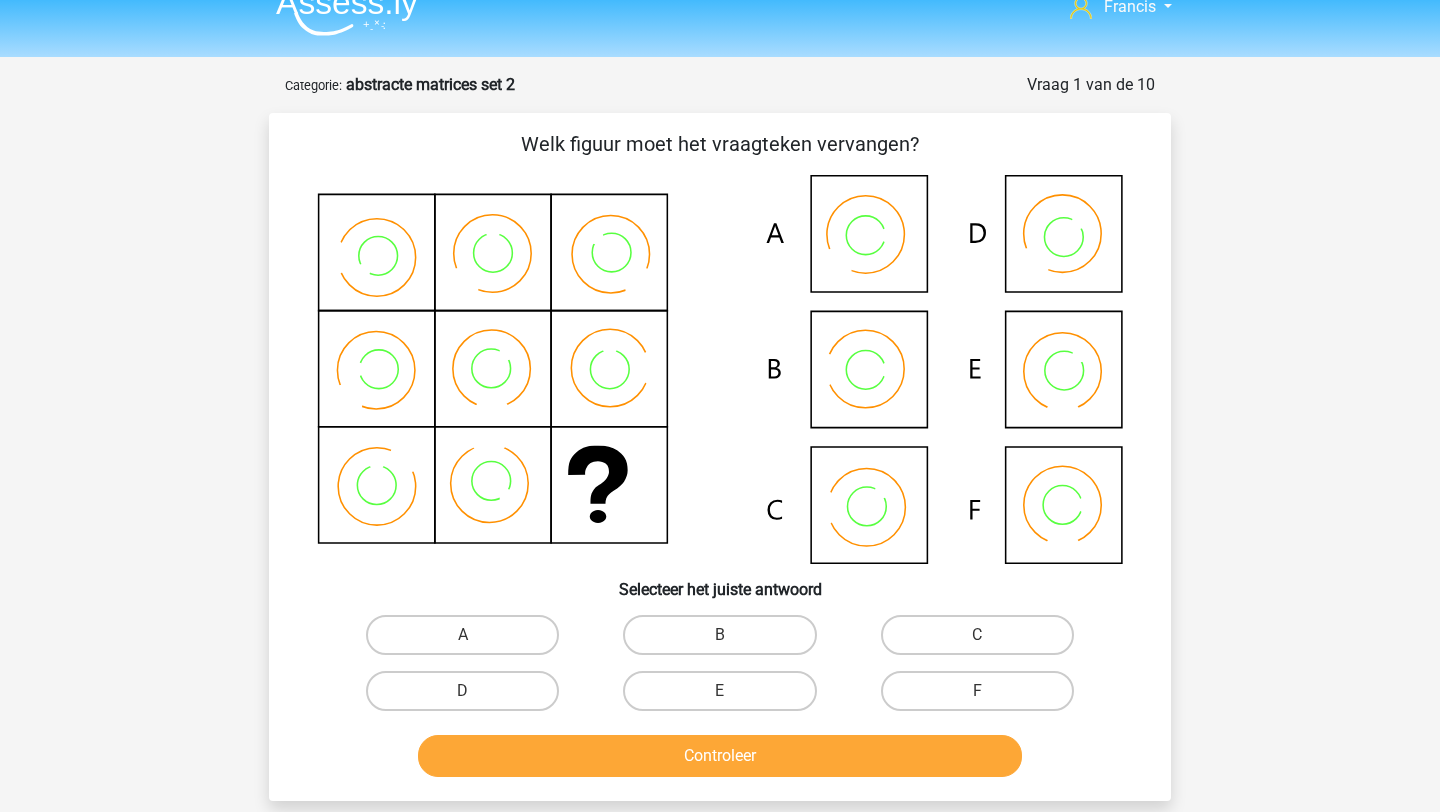 click 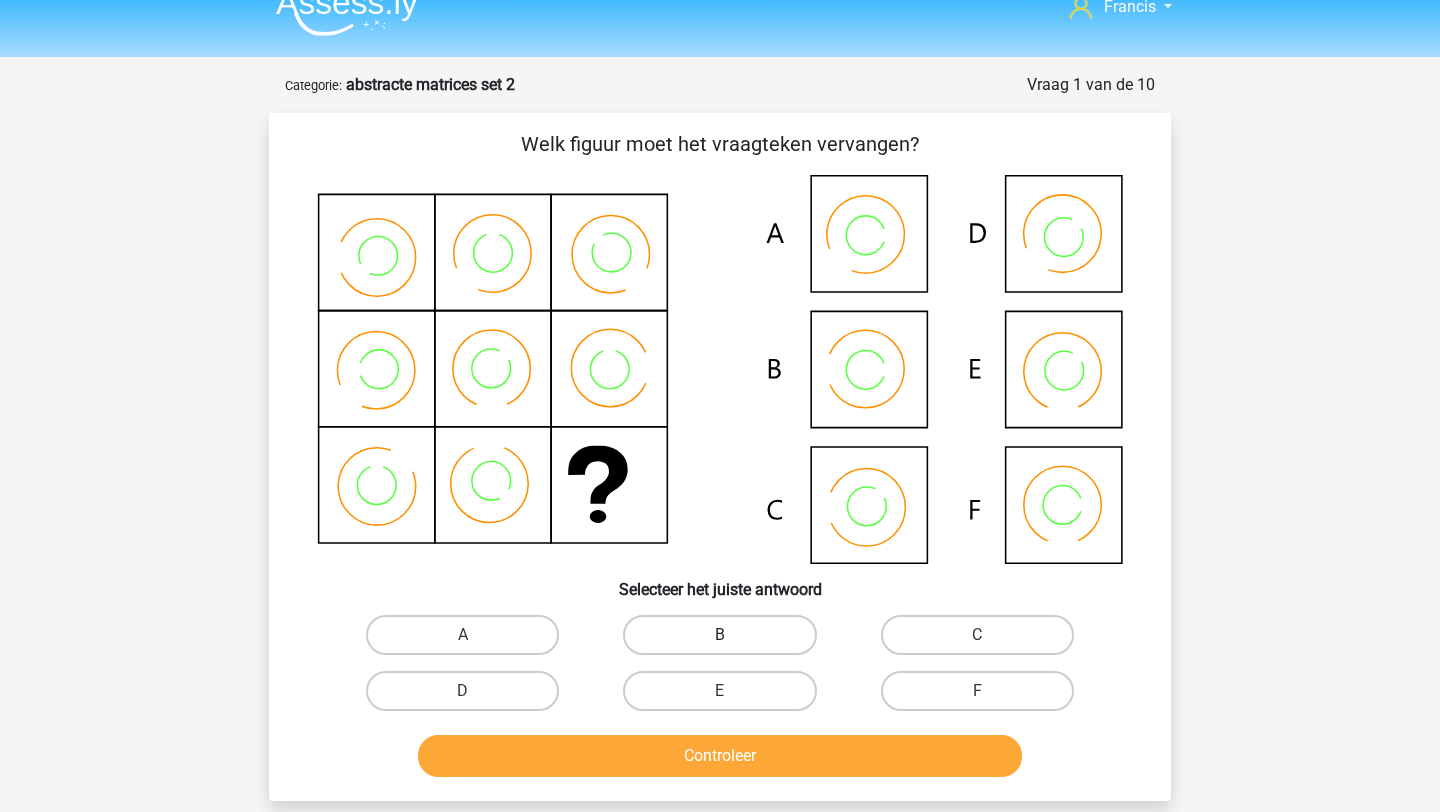 click on "B" at bounding box center (719, 635) 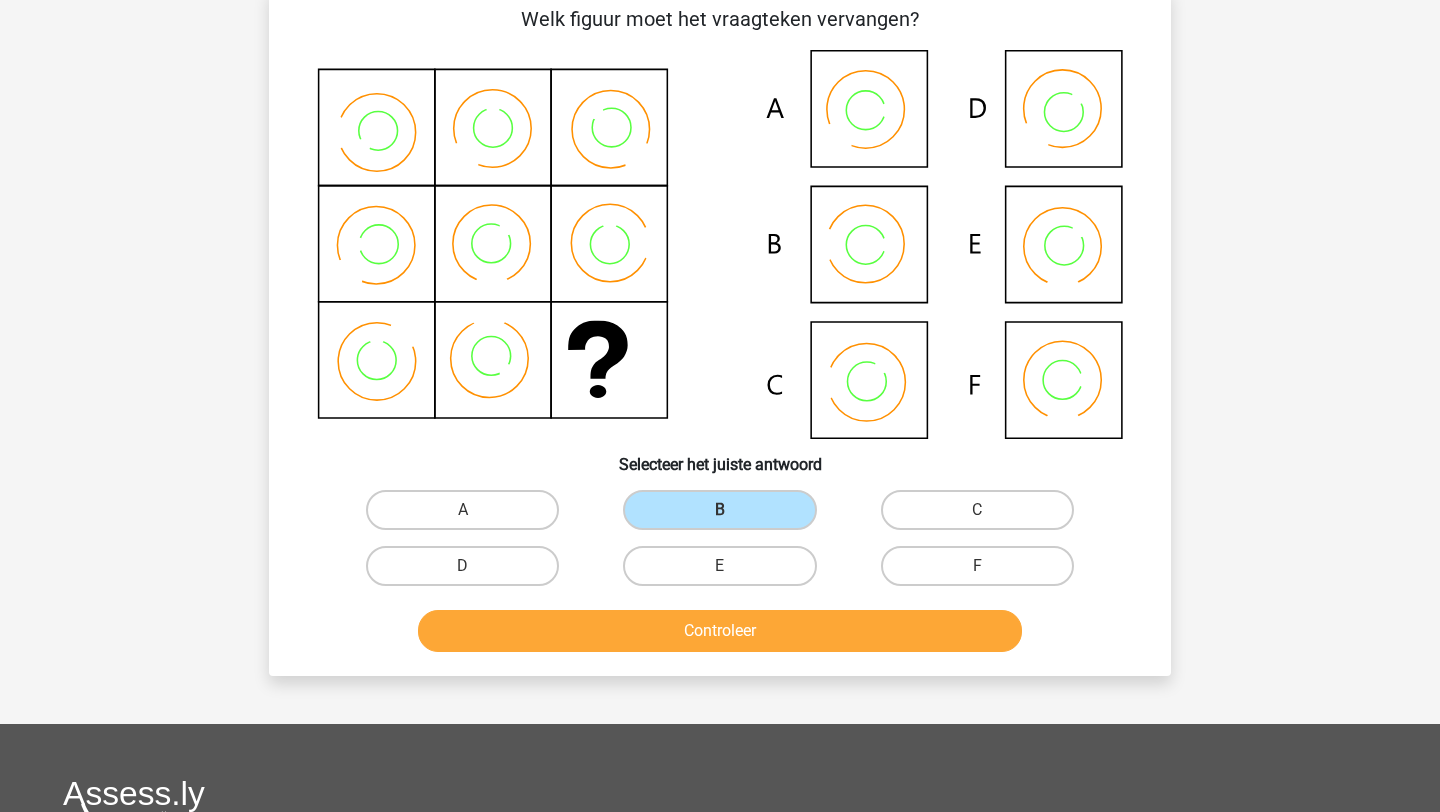 scroll, scrollTop: 154, scrollLeft: 0, axis: vertical 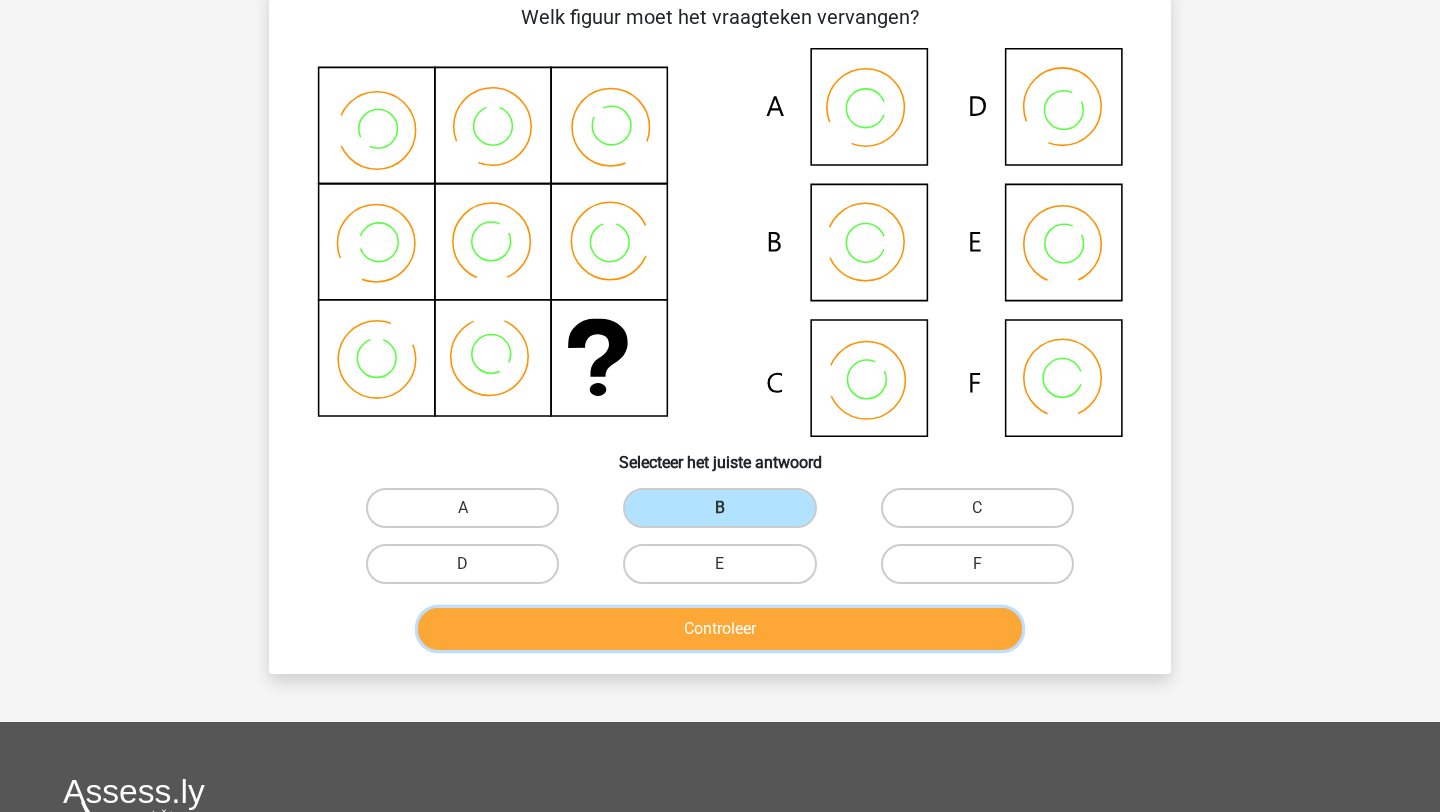 click on "Controleer" at bounding box center [720, 629] 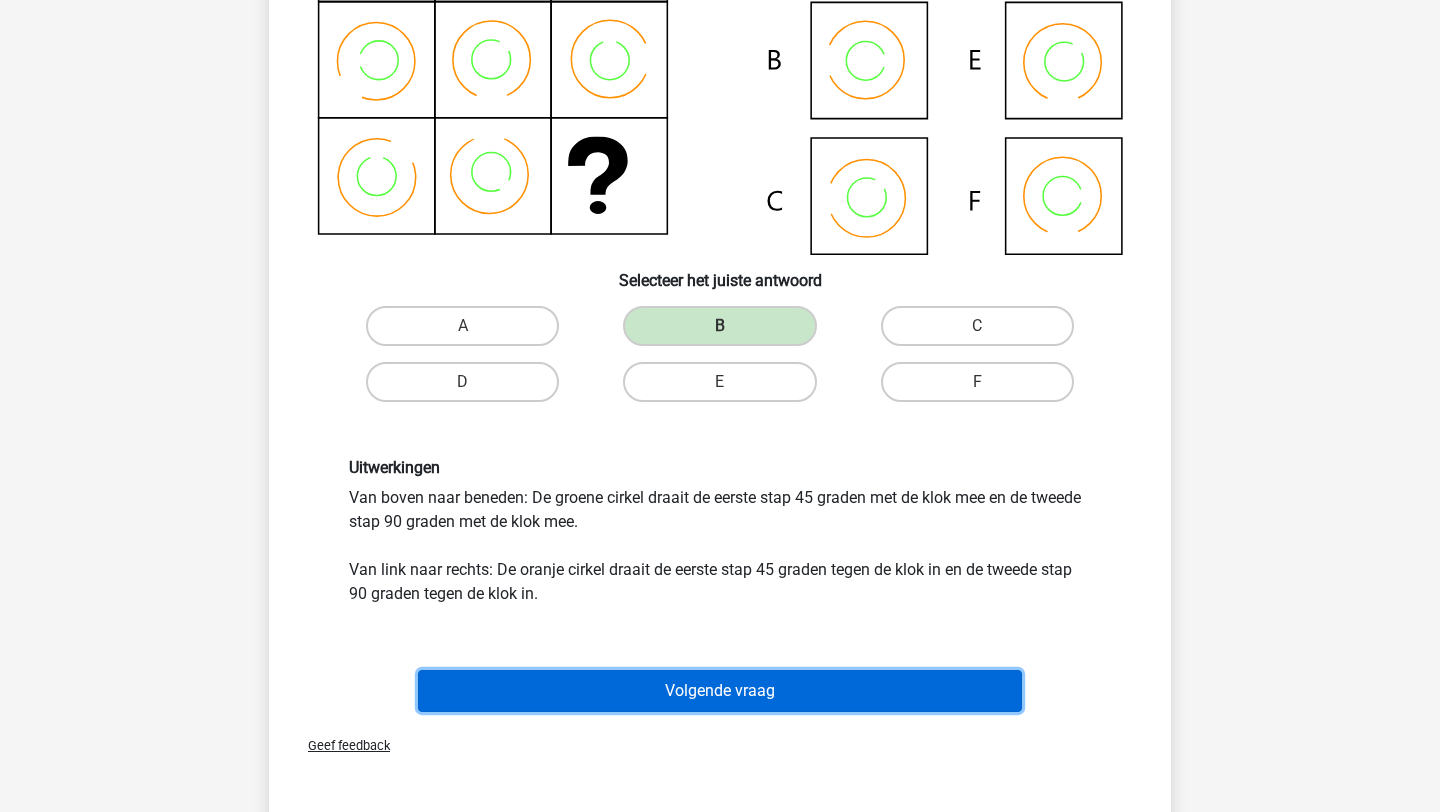 click on "Volgende vraag" at bounding box center (720, 691) 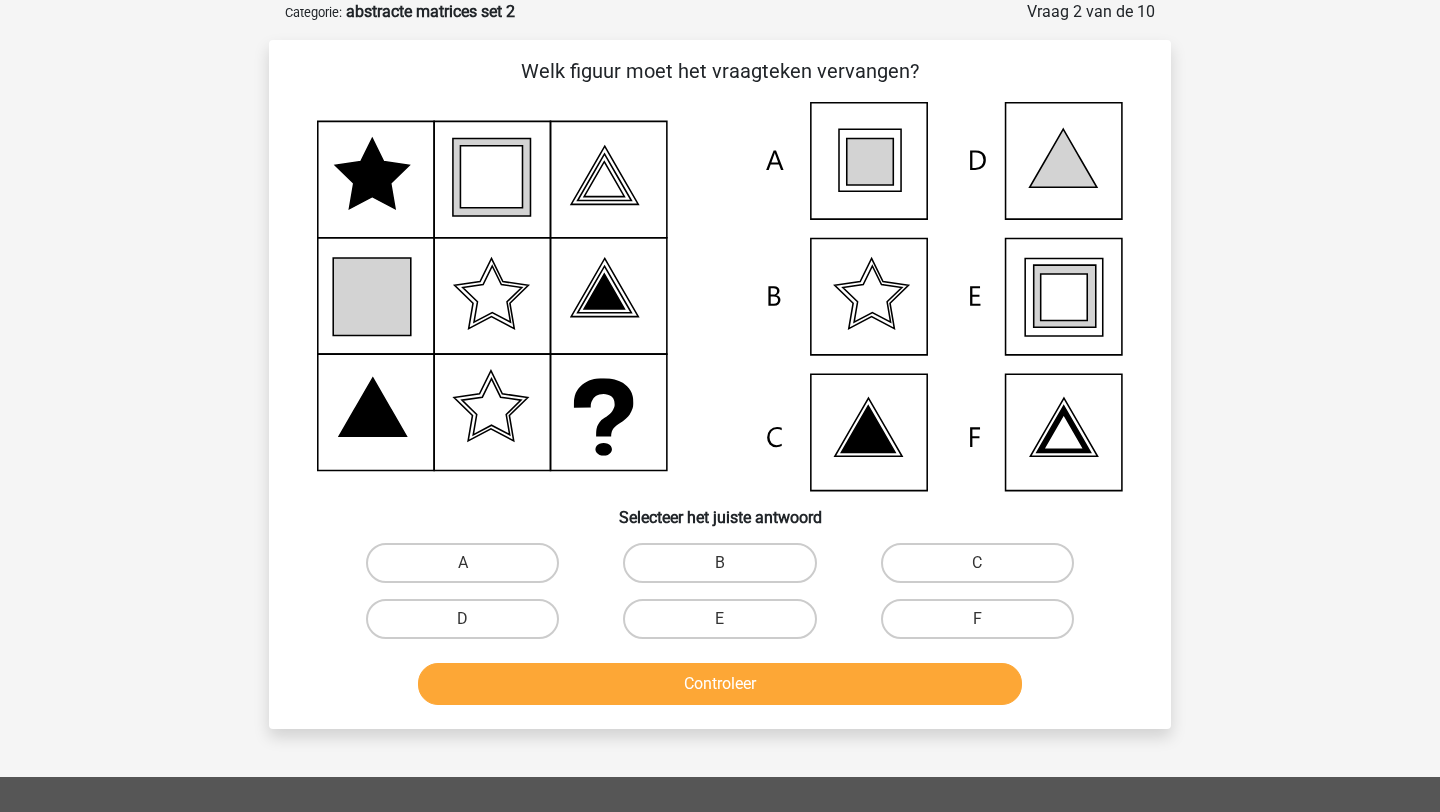 scroll, scrollTop: 100, scrollLeft: 0, axis: vertical 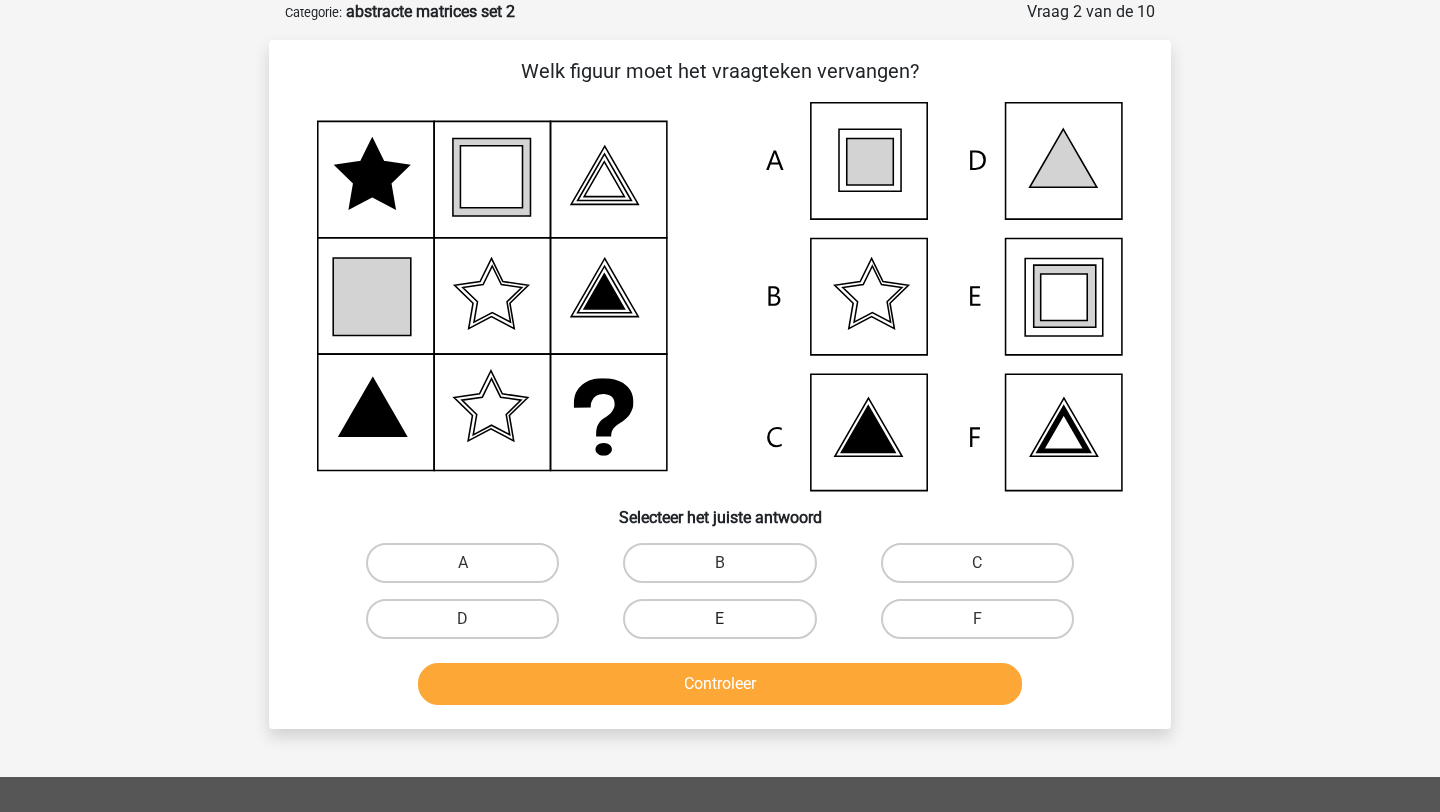 click on "E" at bounding box center [719, 619] 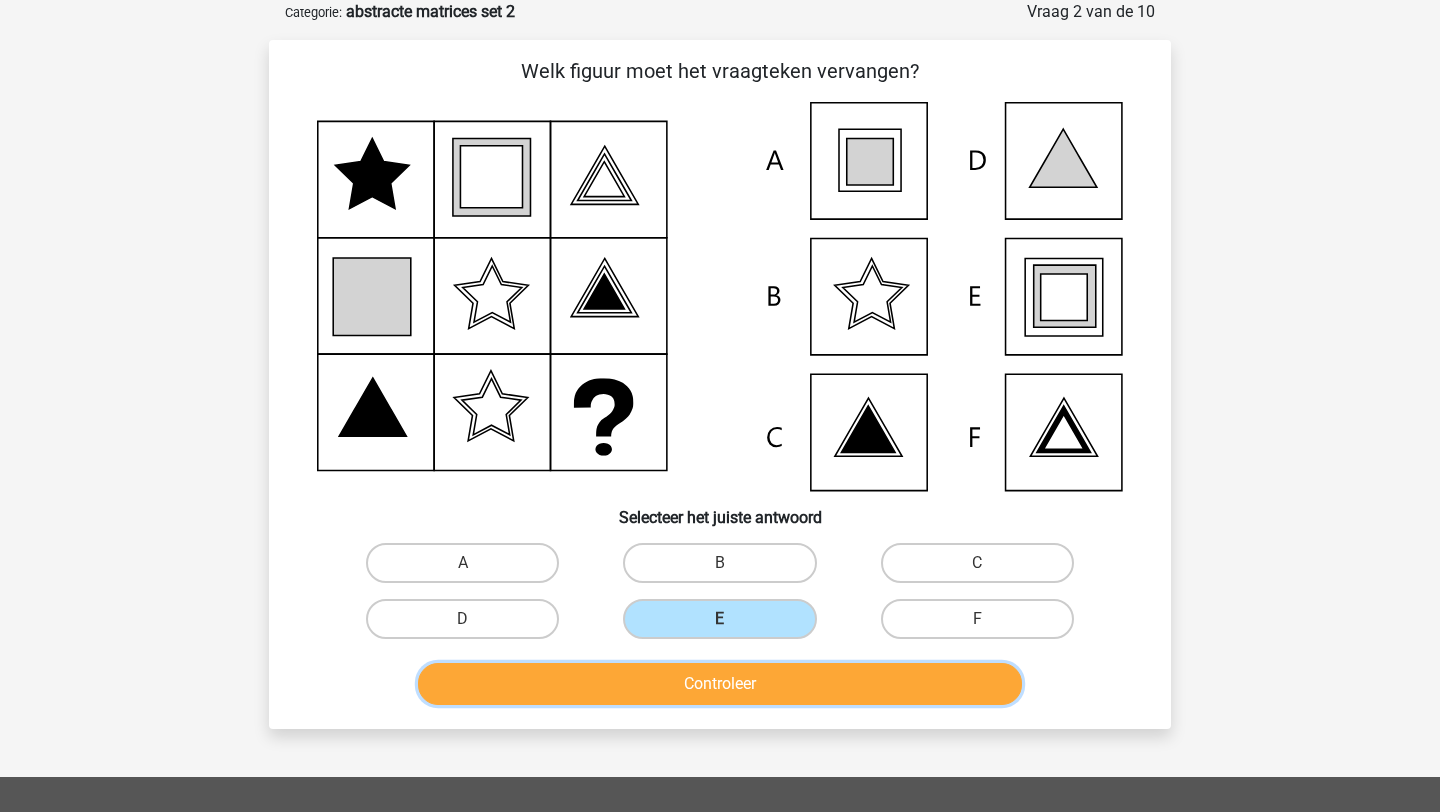 click on "Controleer" at bounding box center (720, 684) 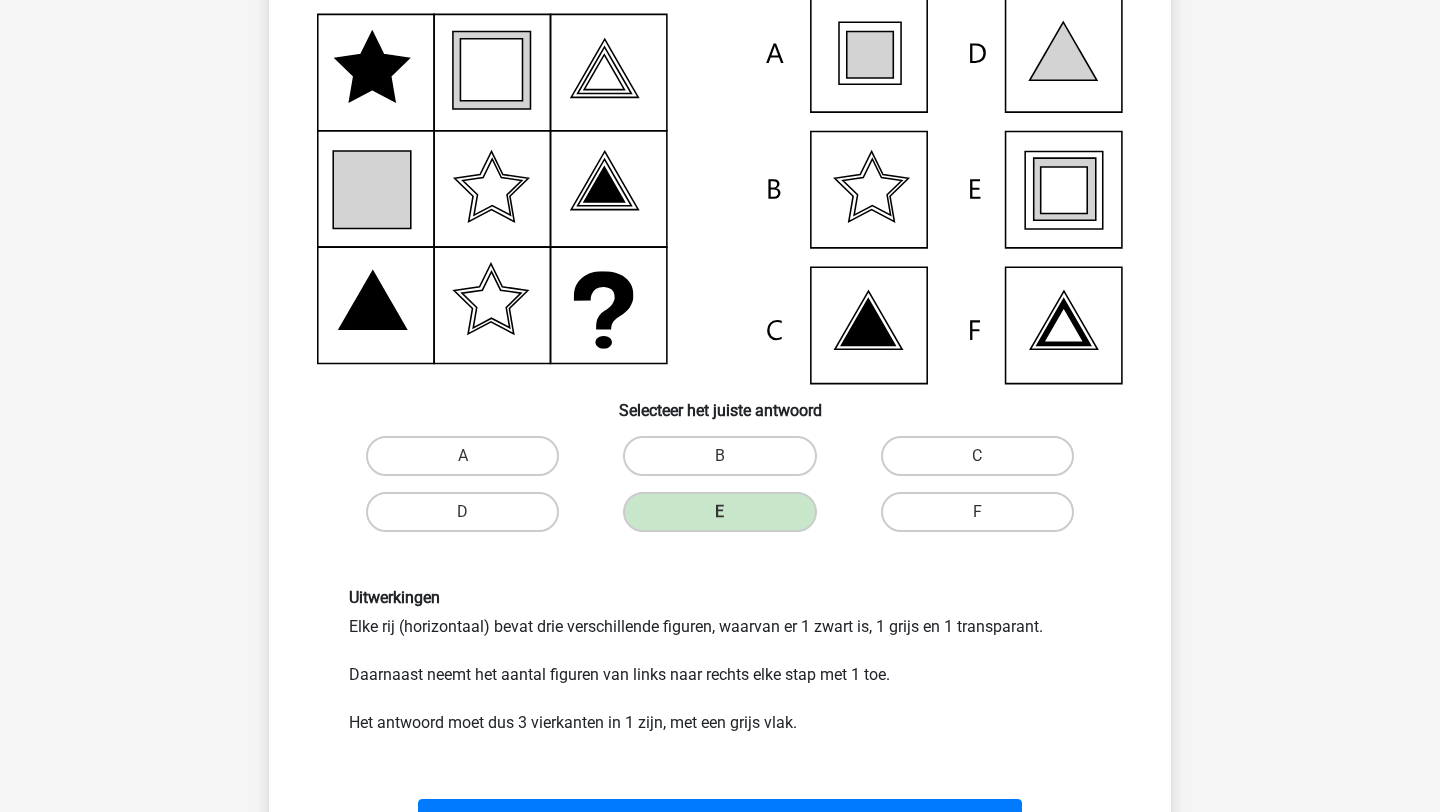 scroll, scrollTop: 212, scrollLeft: 0, axis: vertical 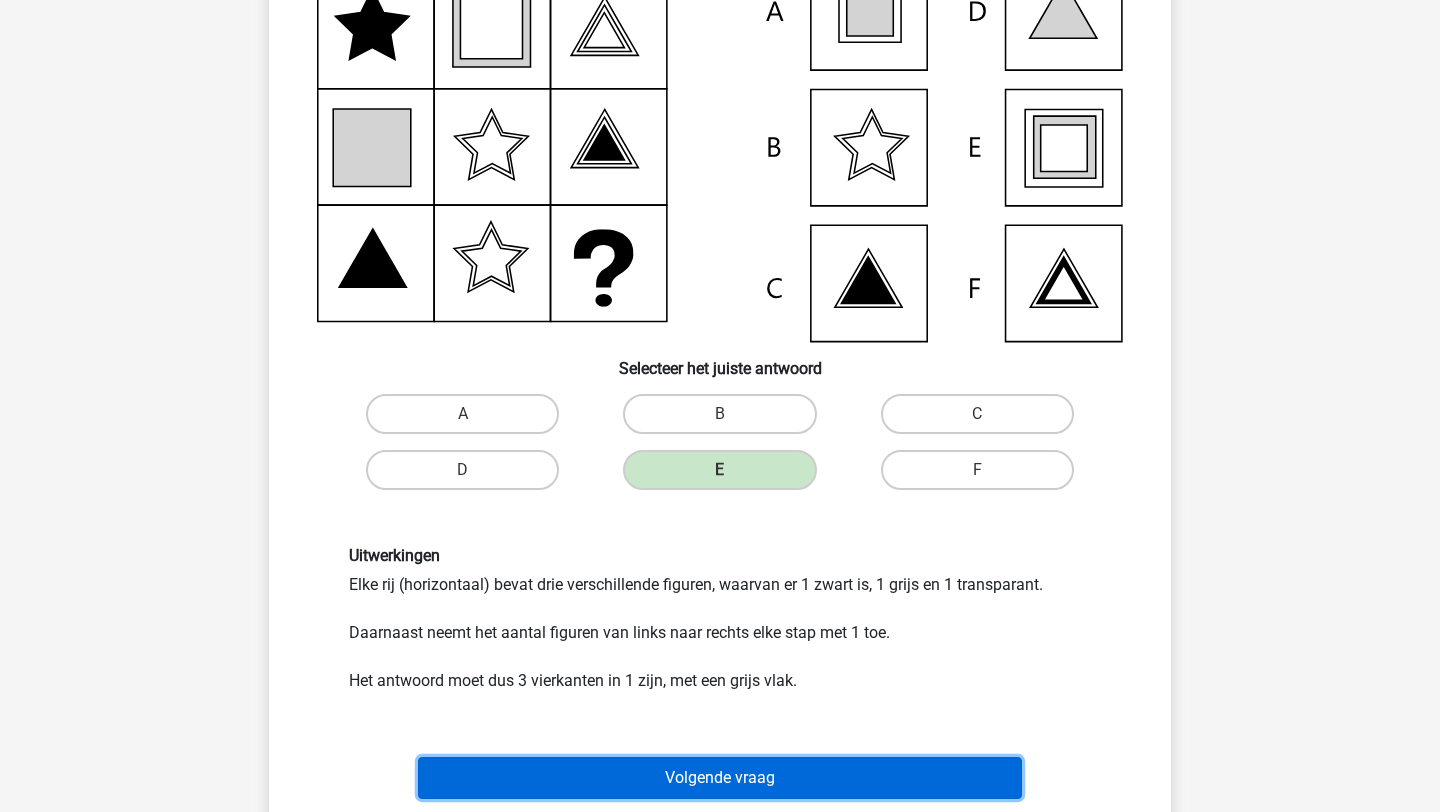 click on "Volgende vraag" at bounding box center [720, 778] 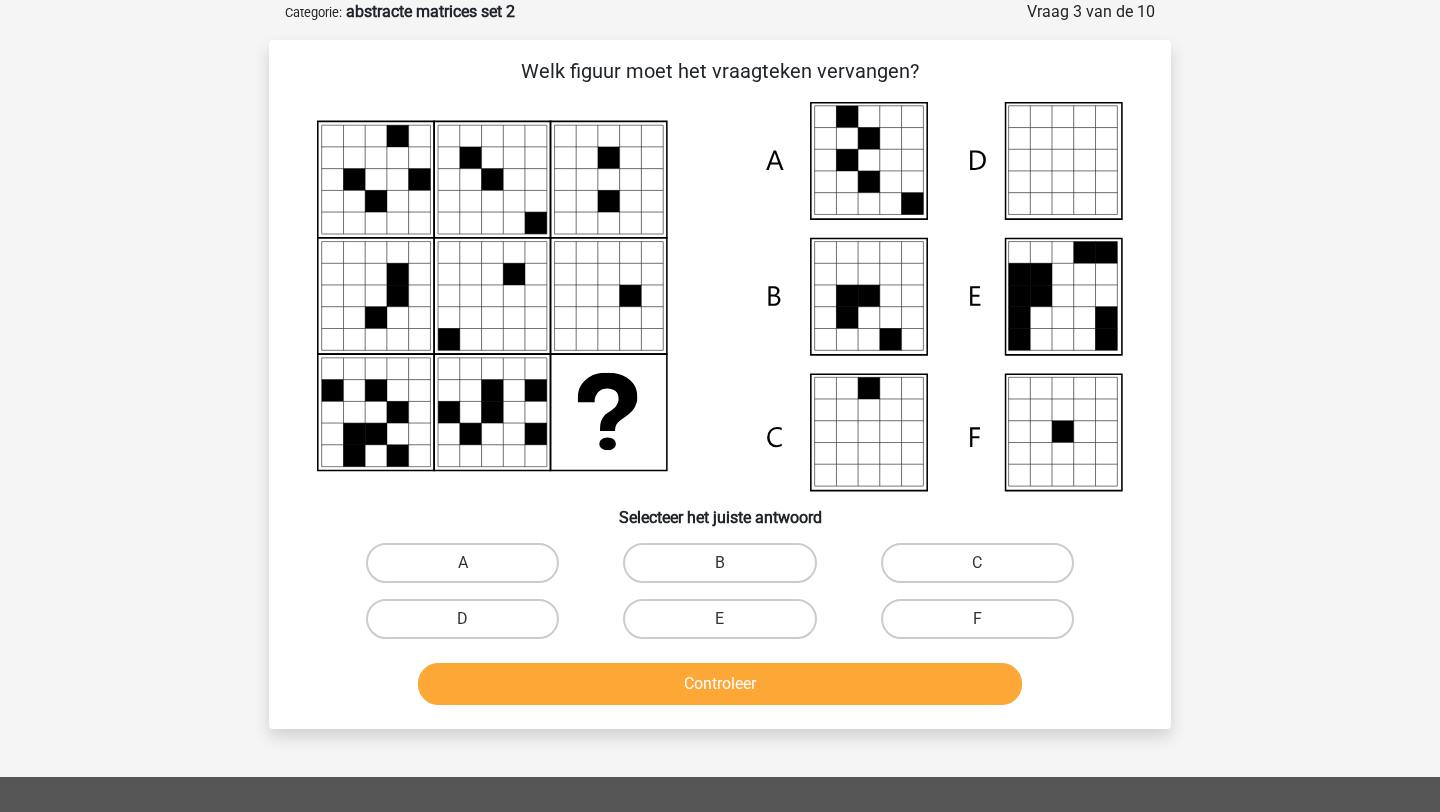 scroll, scrollTop: 100, scrollLeft: 0, axis: vertical 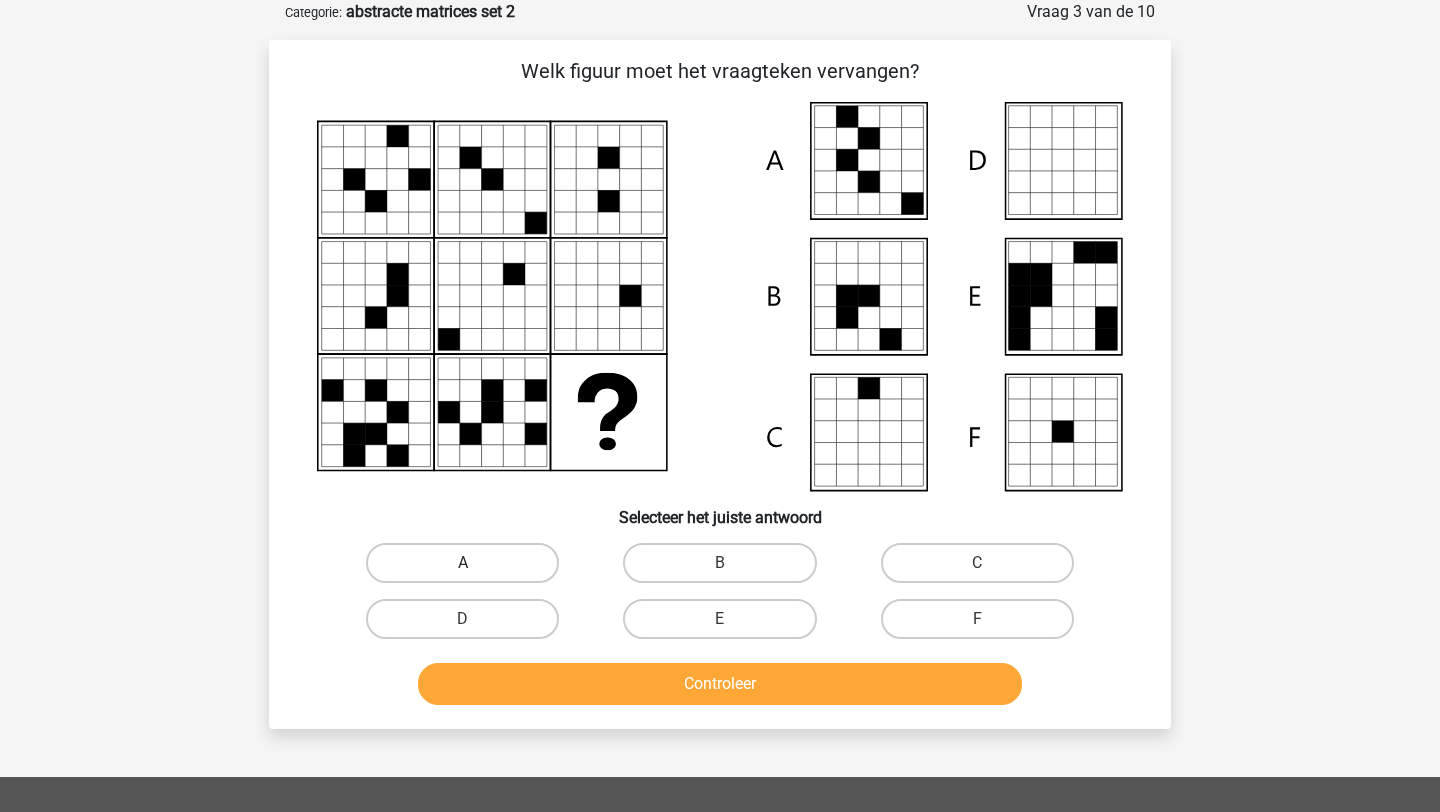 click on "A" at bounding box center [462, 563] 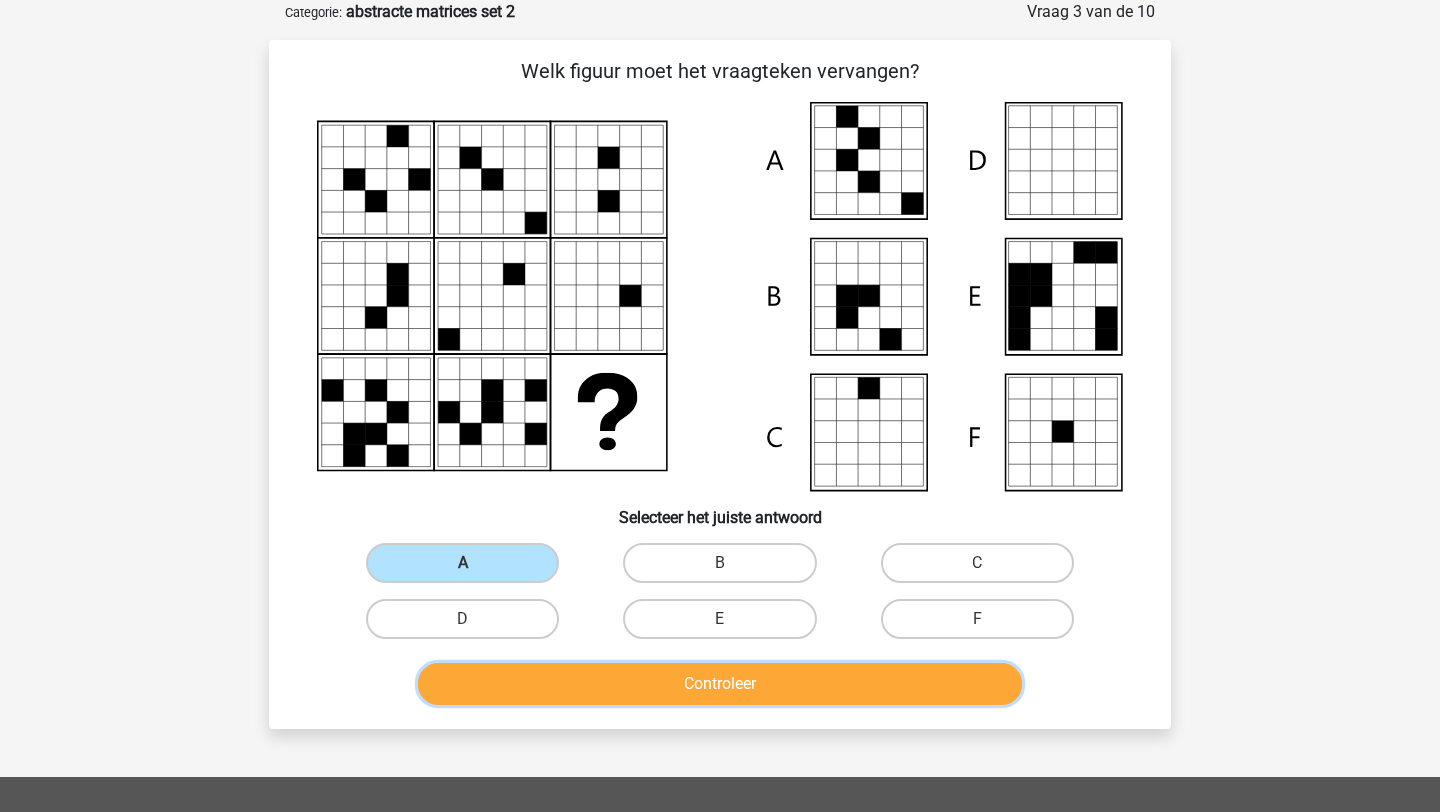 click on "Controleer" at bounding box center (720, 684) 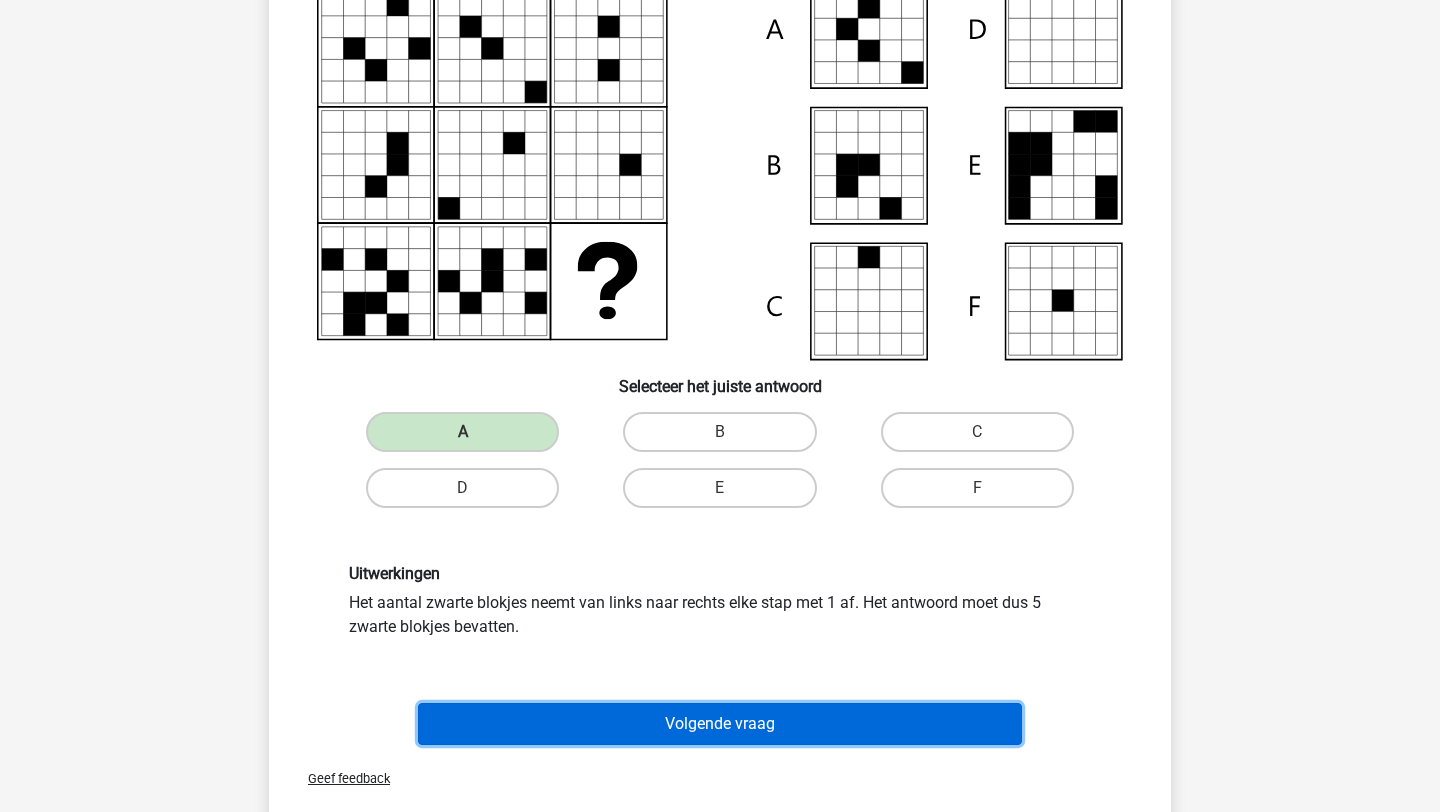 click on "Volgende vraag" at bounding box center [720, 724] 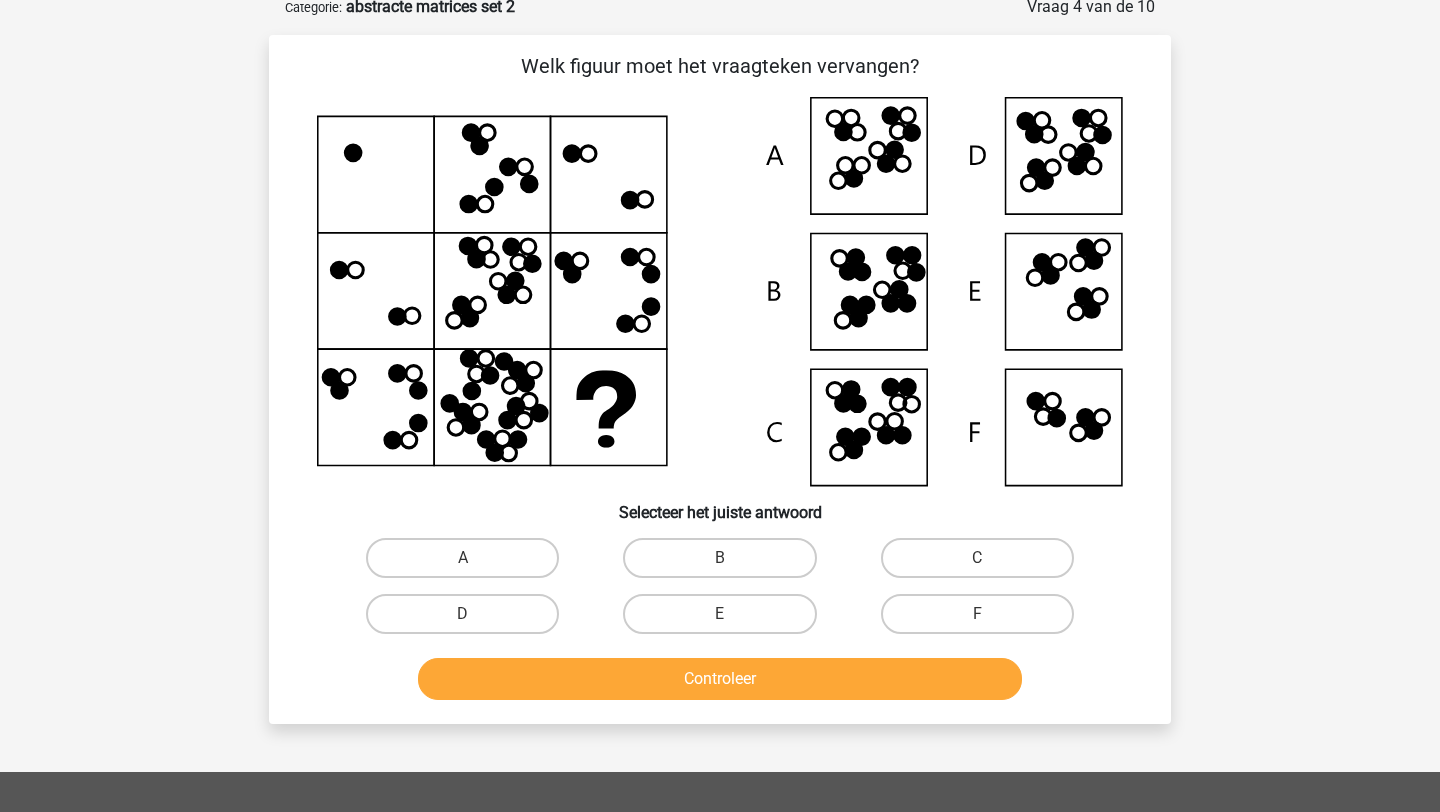 scroll, scrollTop: 100, scrollLeft: 0, axis: vertical 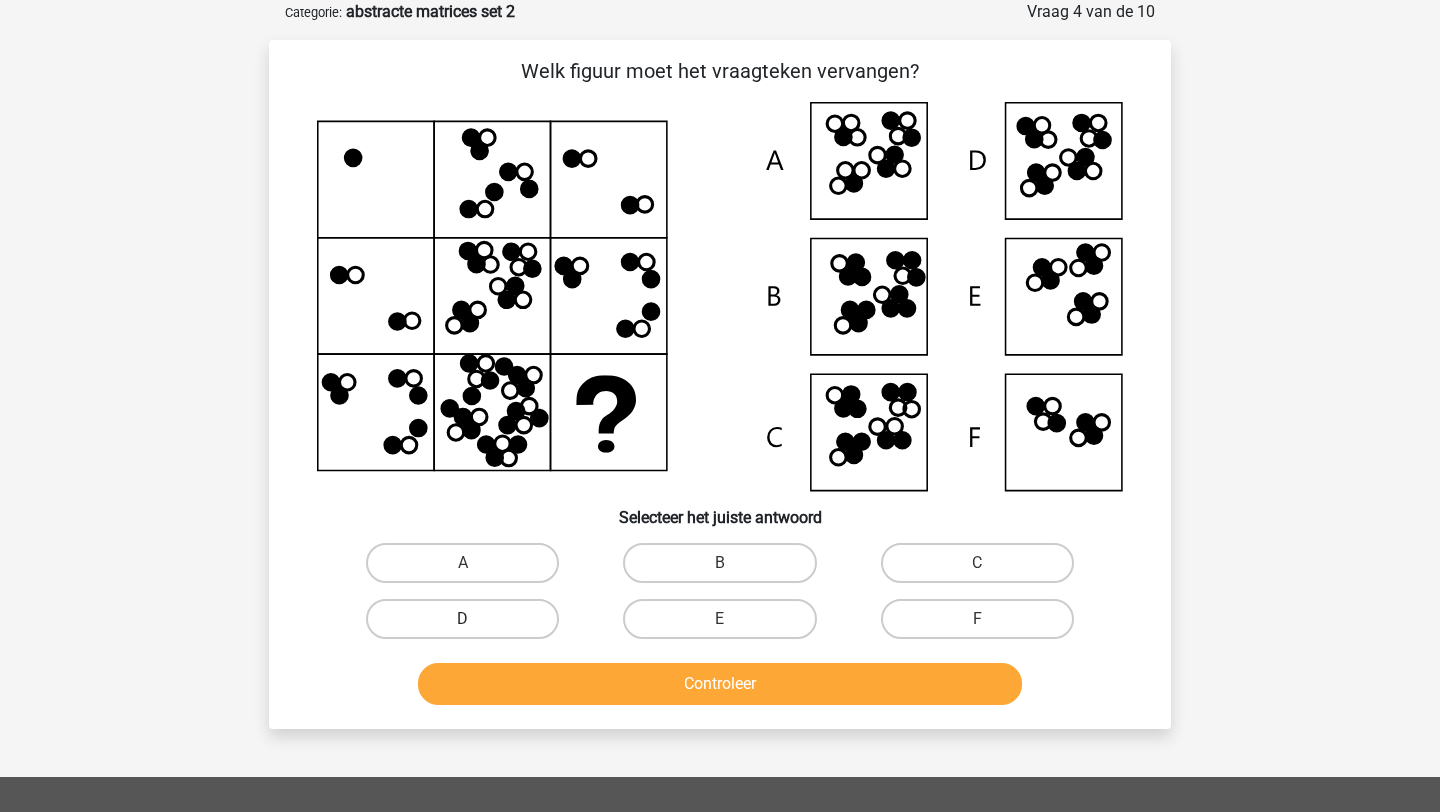 click on "D" at bounding box center [462, 619] 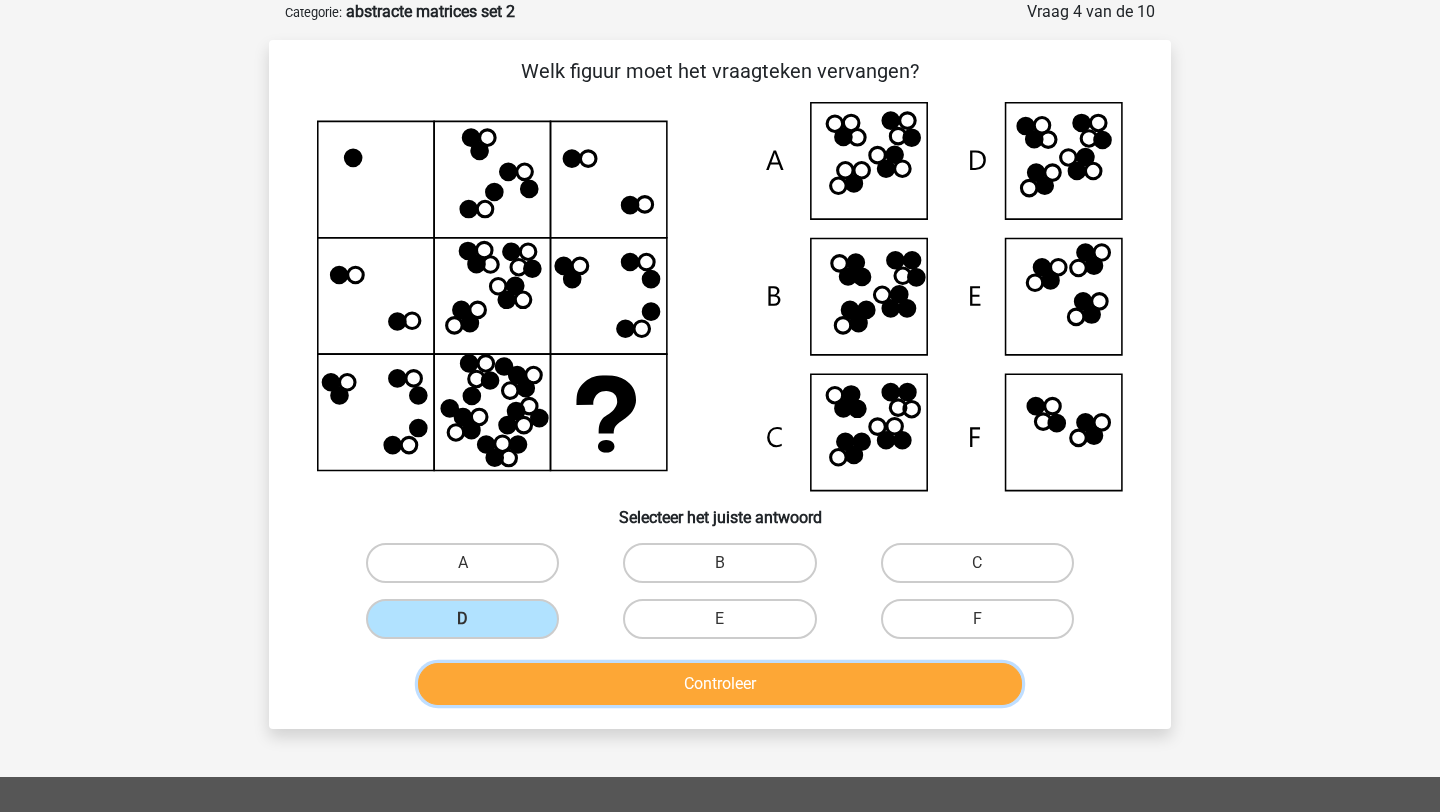 click on "Controleer" at bounding box center (720, 684) 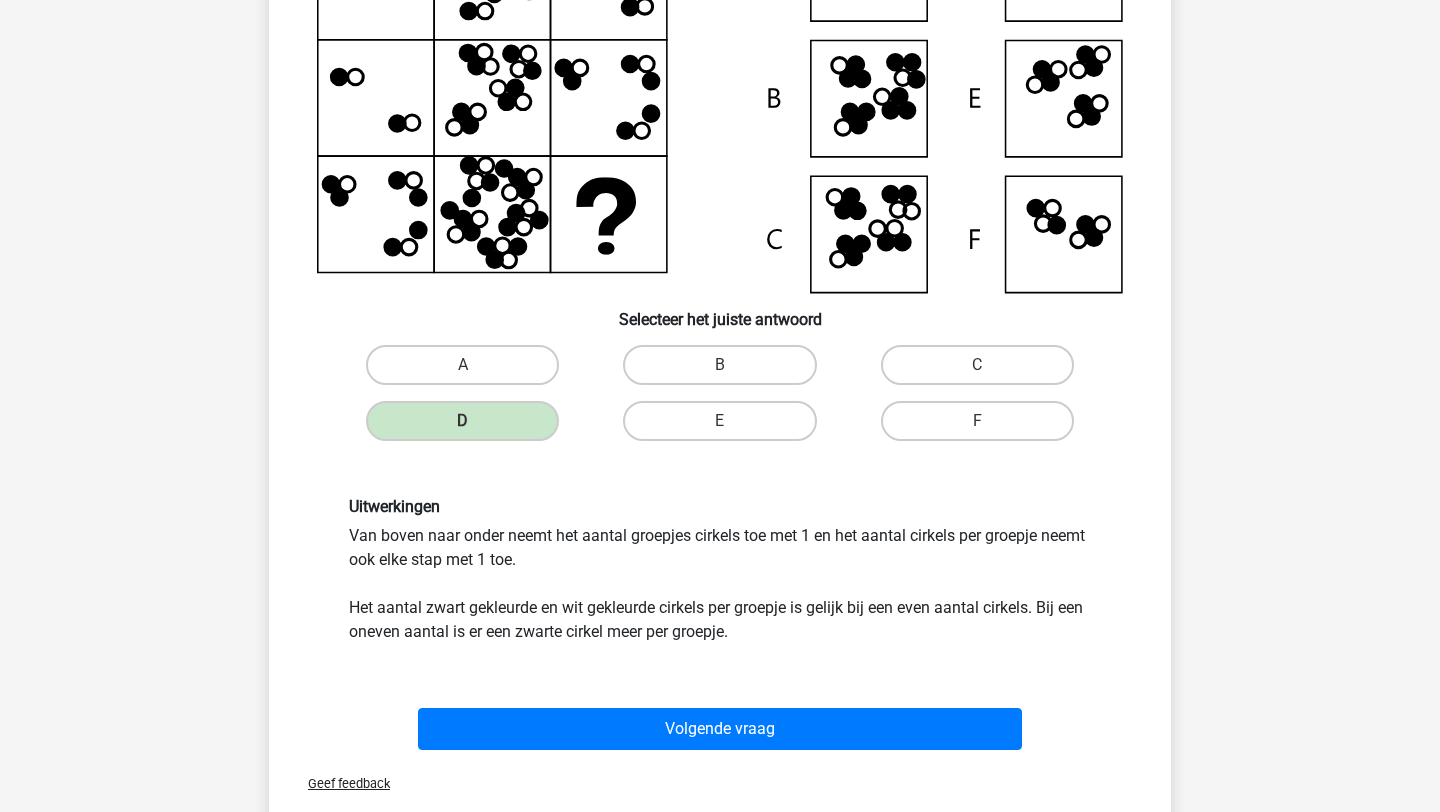scroll, scrollTop: 396, scrollLeft: 0, axis: vertical 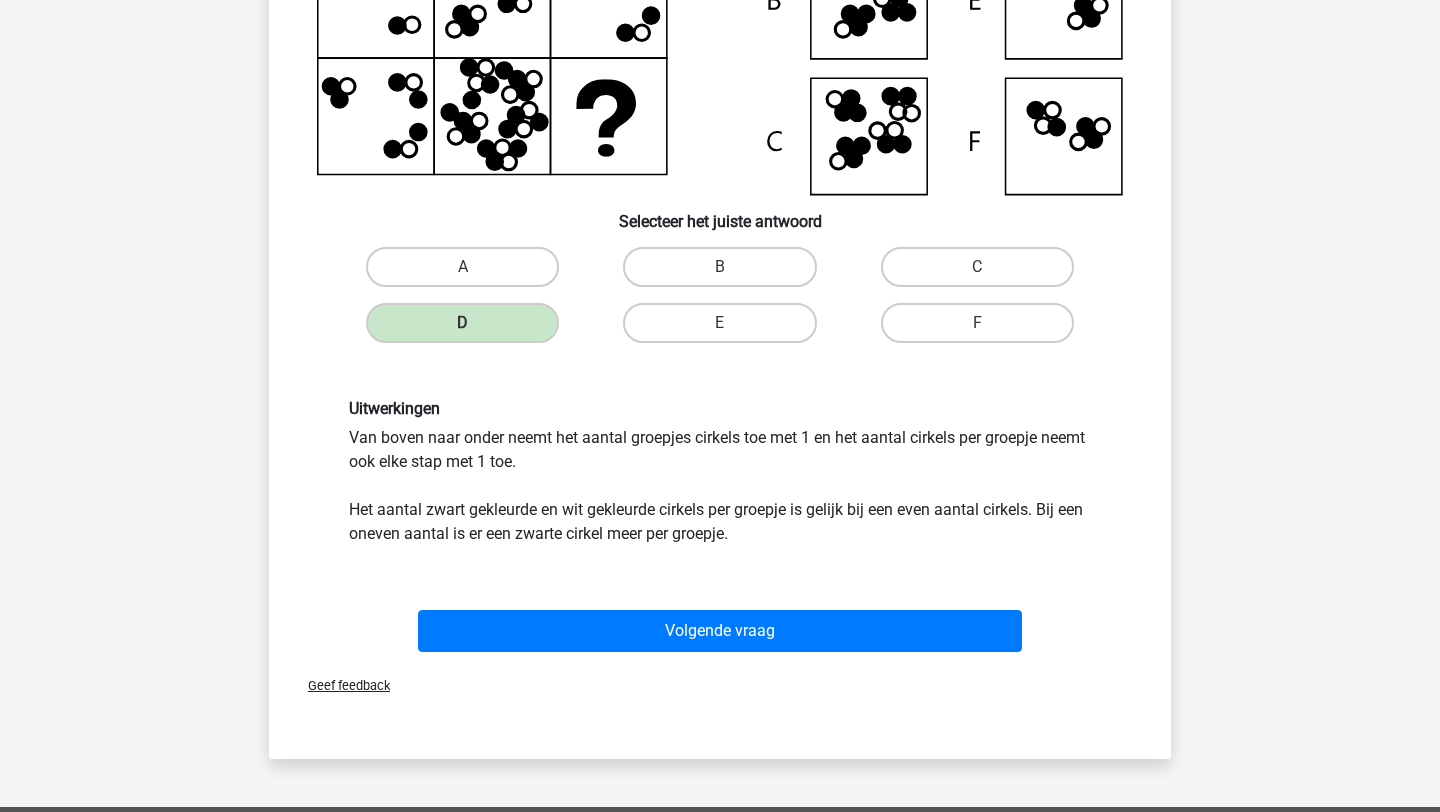 click on "Volgende vraag" at bounding box center [720, 627] 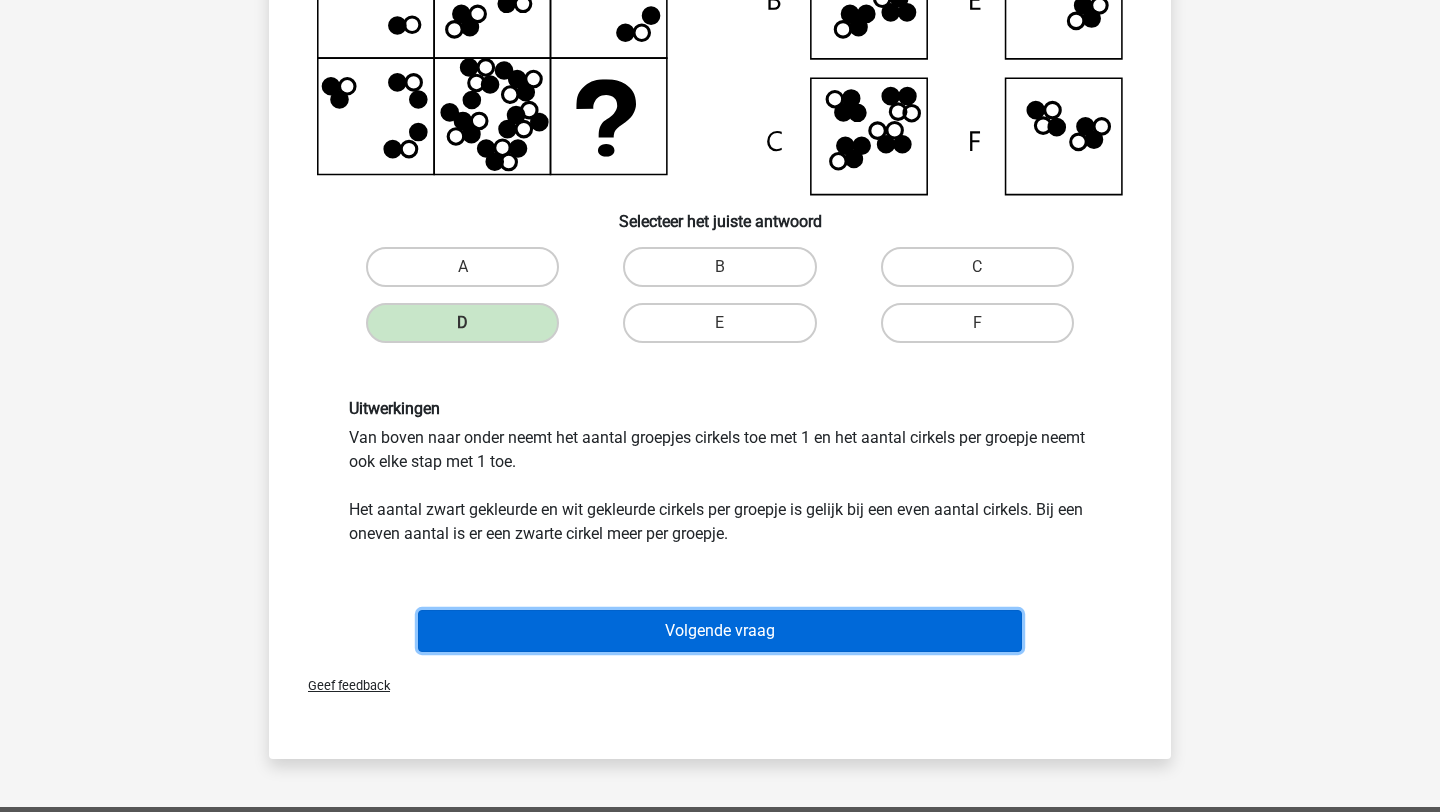 click on "Volgende vraag" at bounding box center [720, 631] 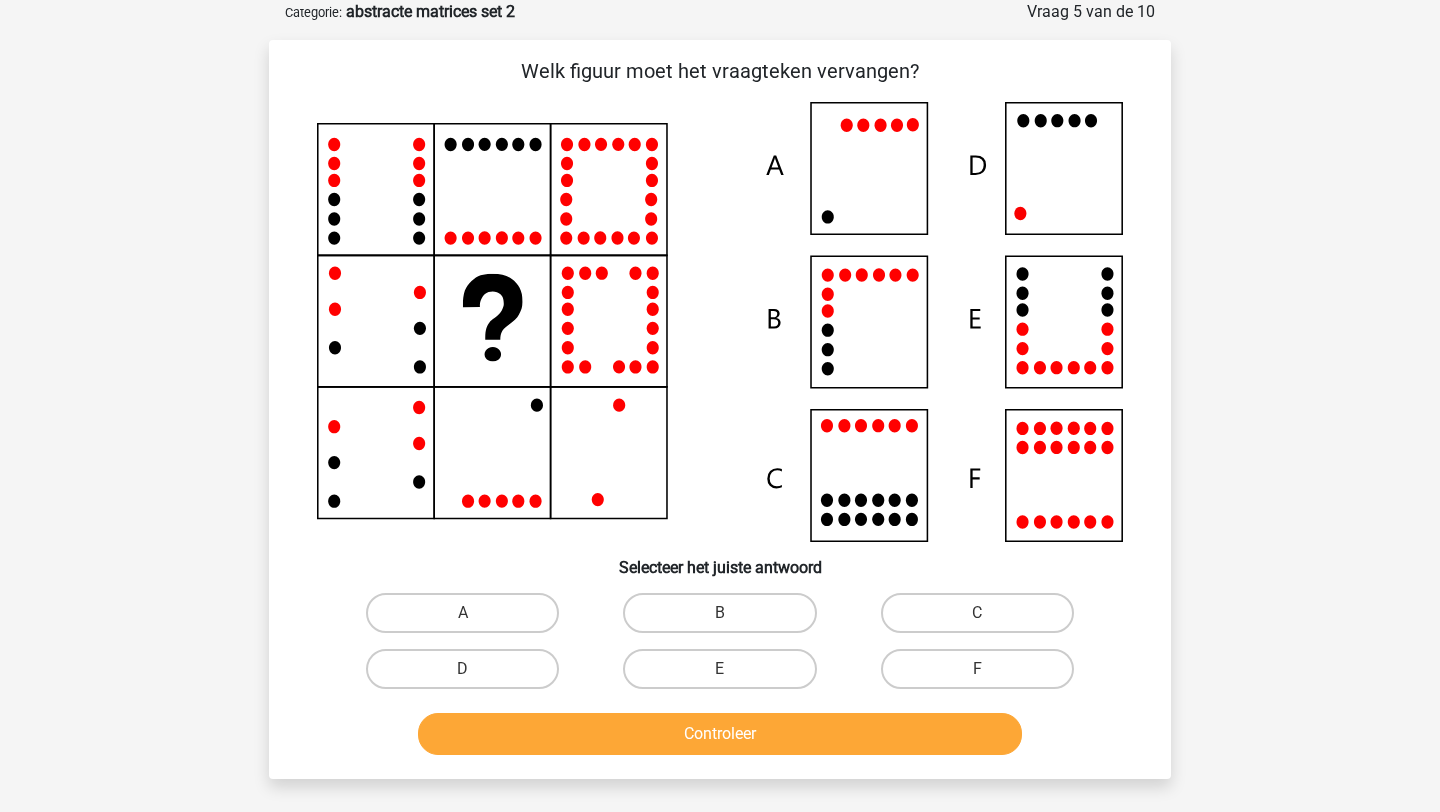 scroll, scrollTop: 65, scrollLeft: 0, axis: vertical 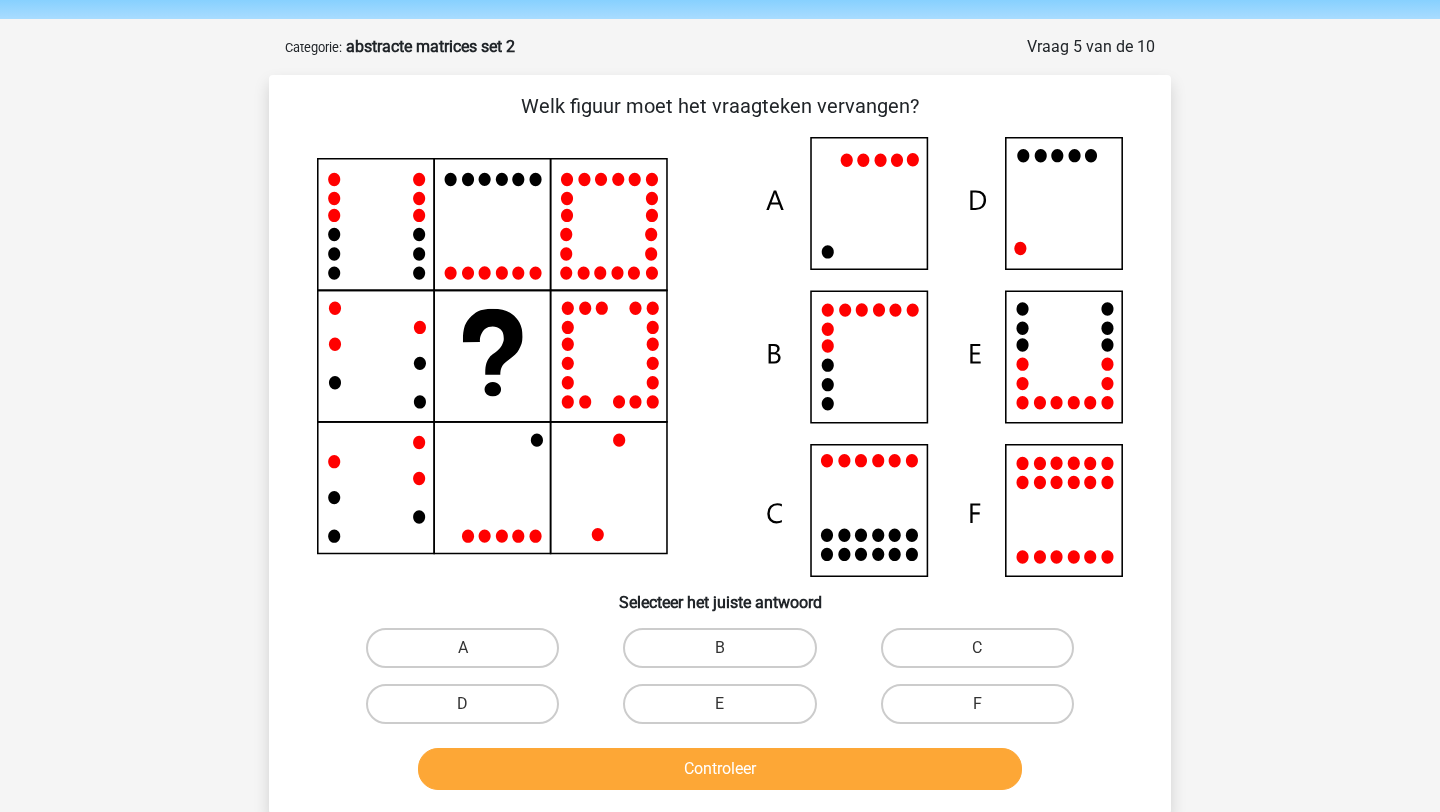 click 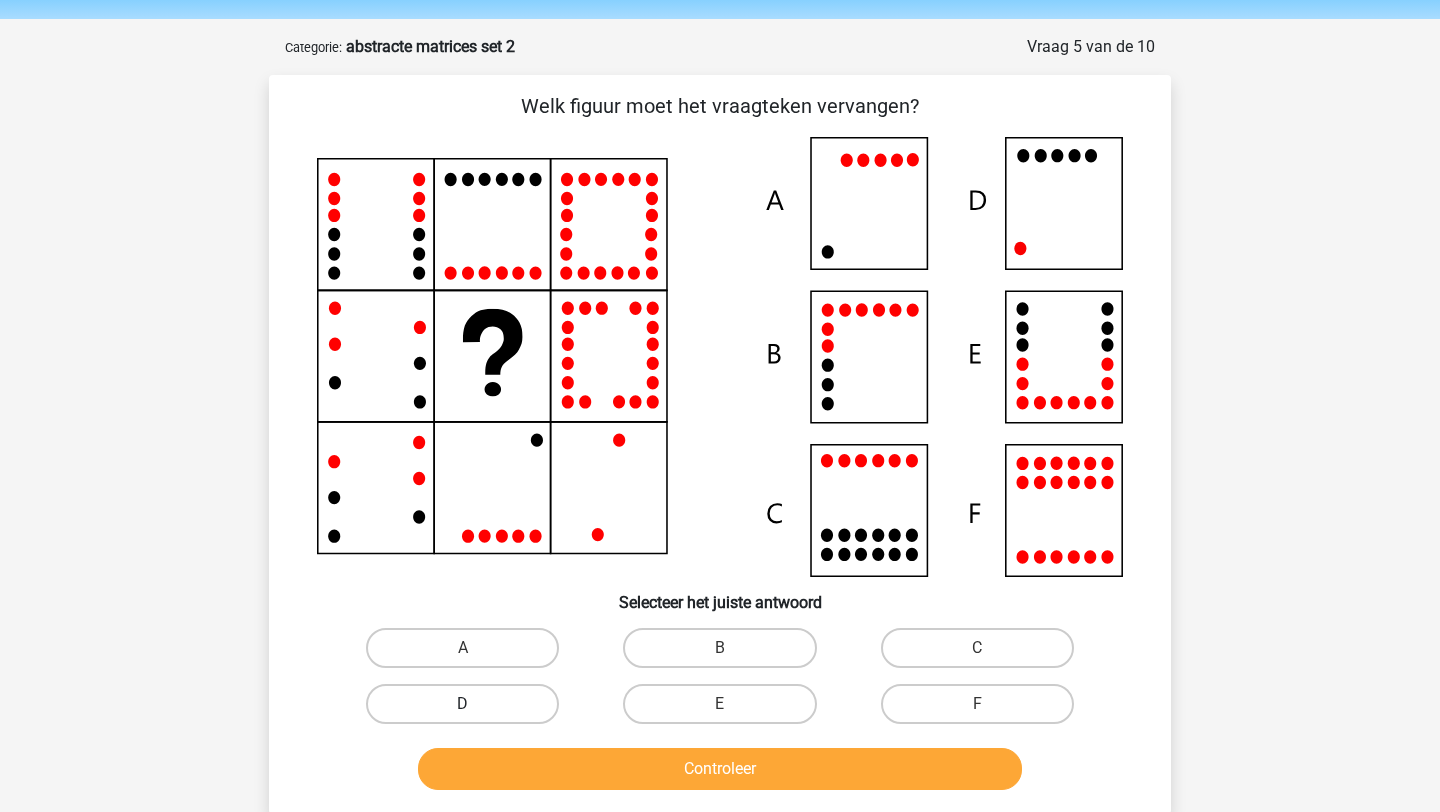 click on "D" at bounding box center (462, 704) 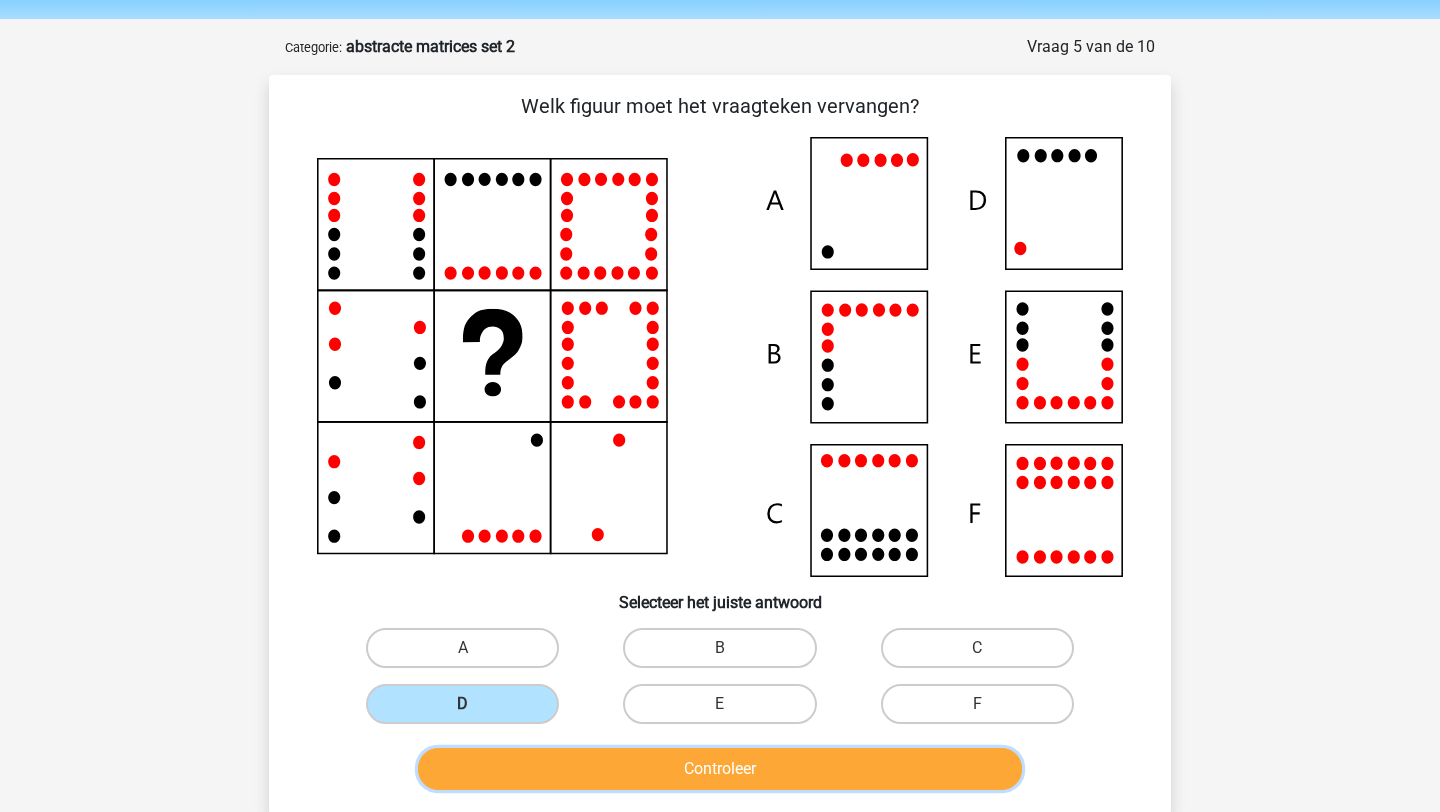 click on "Controleer" at bounding box center [720, 769] 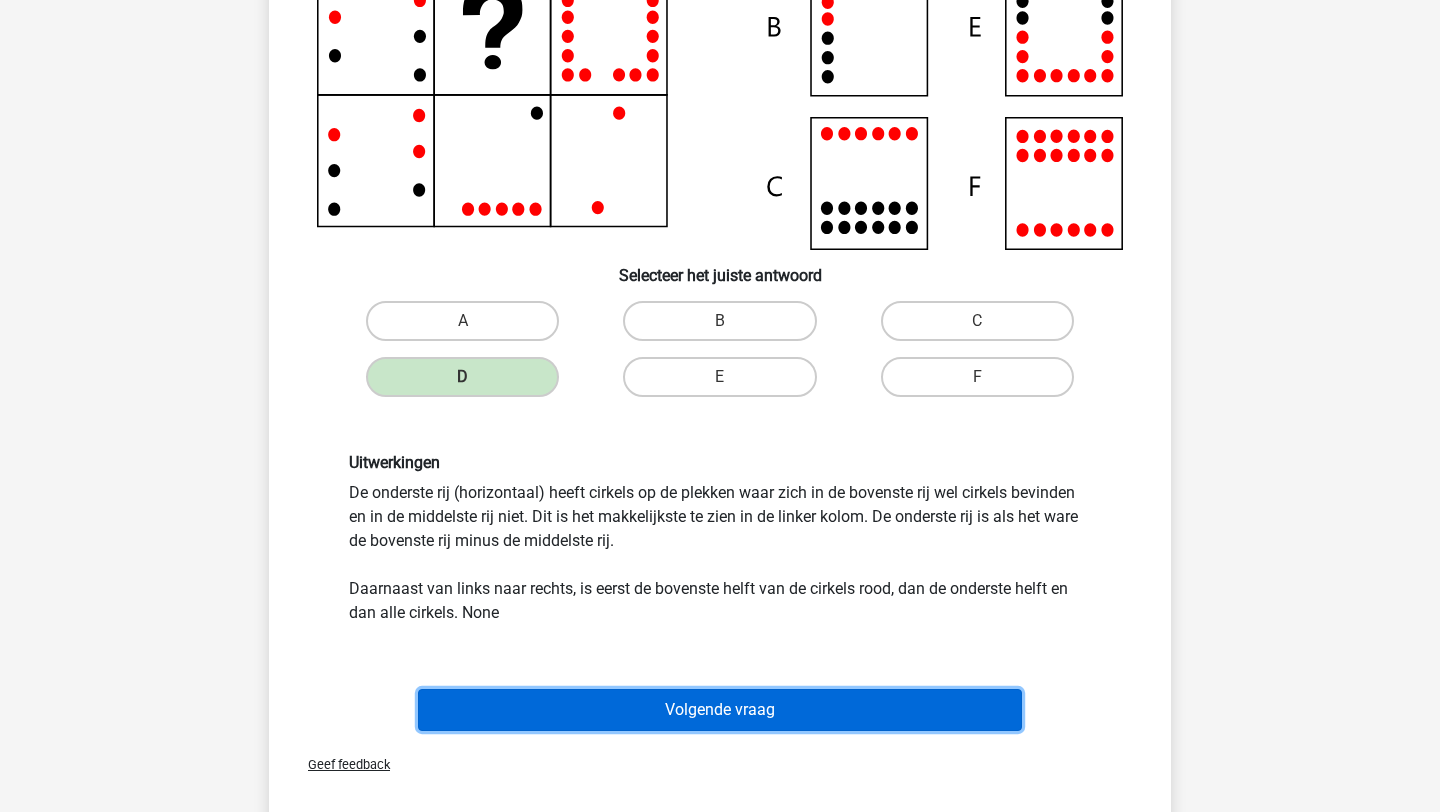 click on "Volgende vraag" at bounding box center [720, 710] 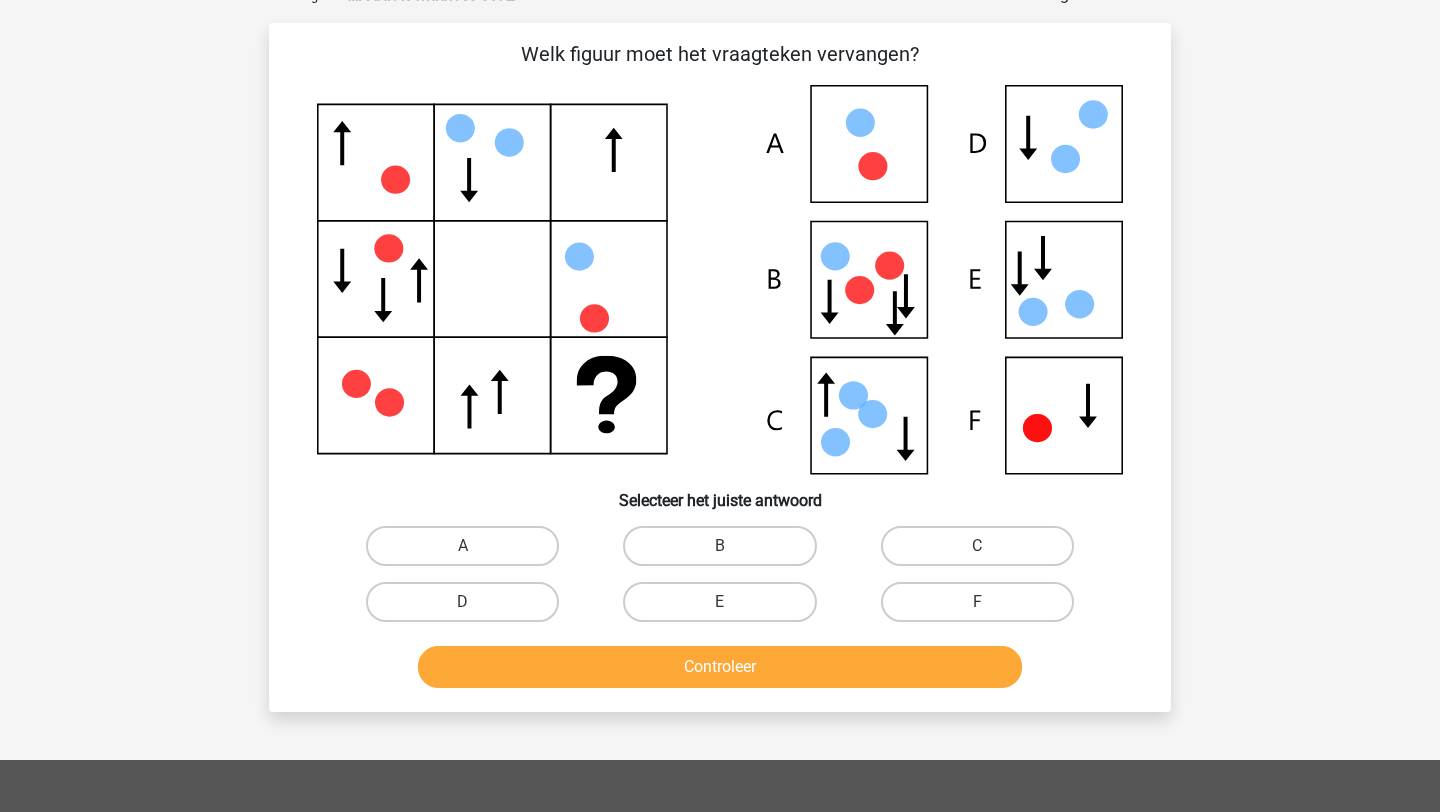scroll, scrollTop: 100, scrollLeft: 0, axis: vertical 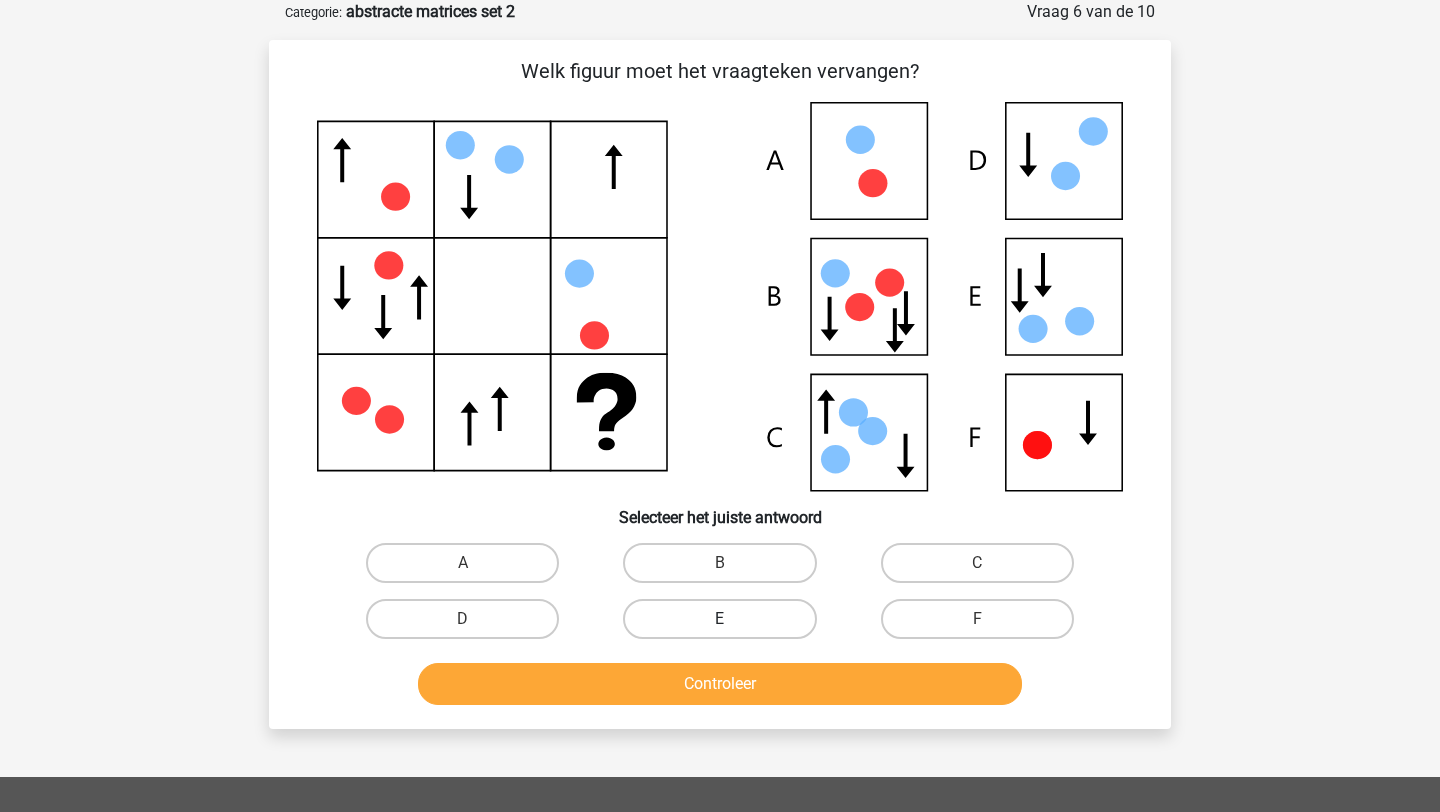 click on "E" at bounding box center [719, 619] 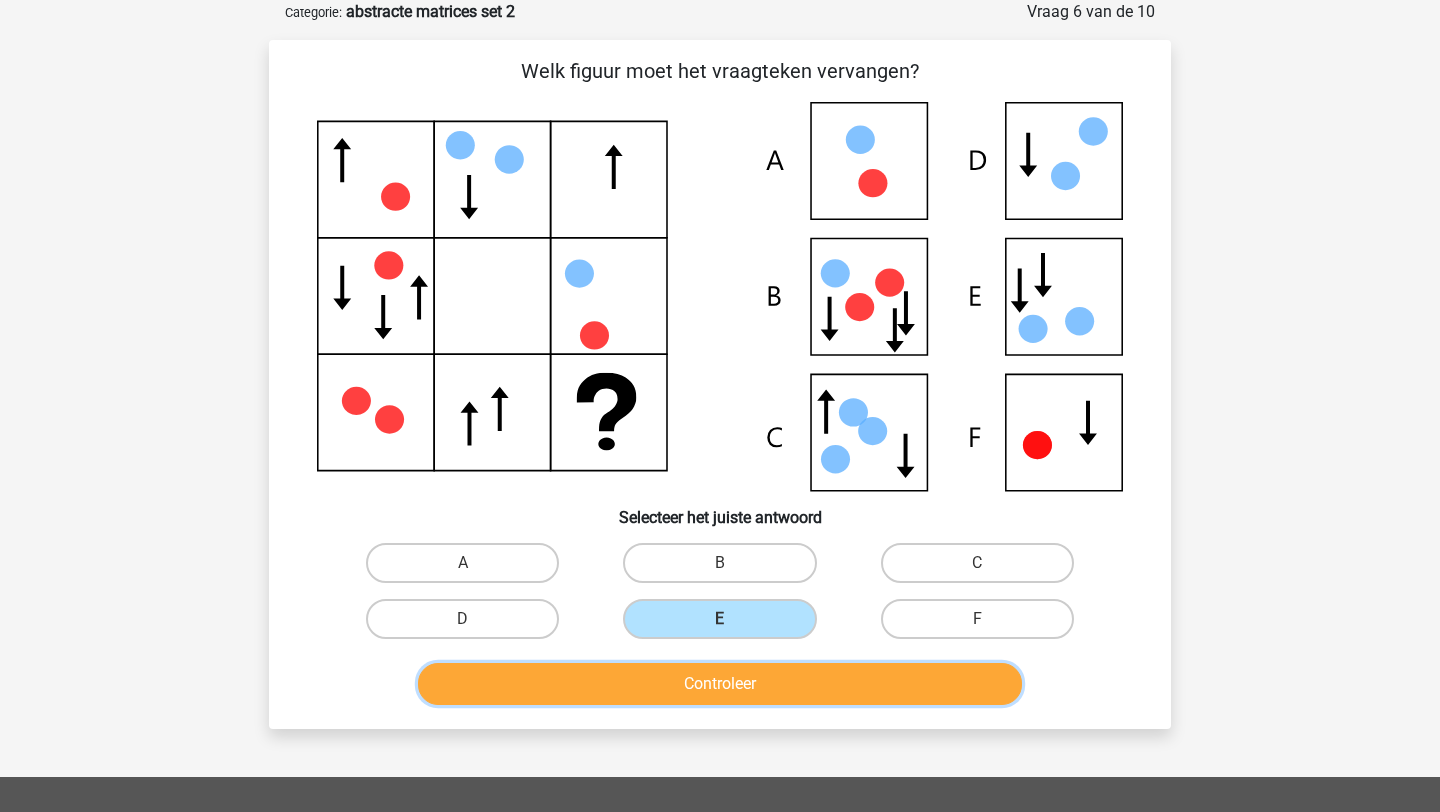click on "Controleer" at bounding box center [720, 684] 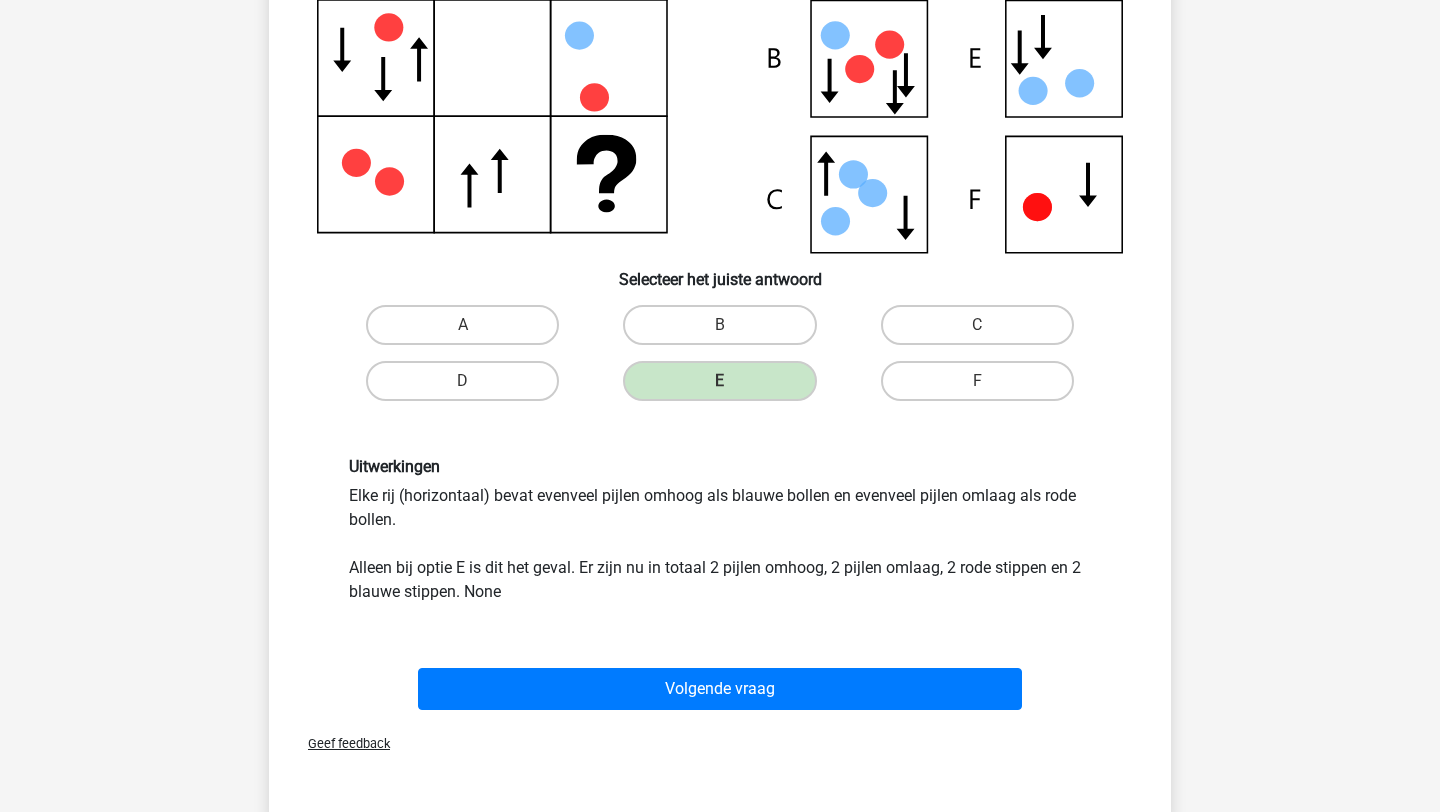 scroll, scrollTop: 344, scrollLeft: 0, axis: vertical 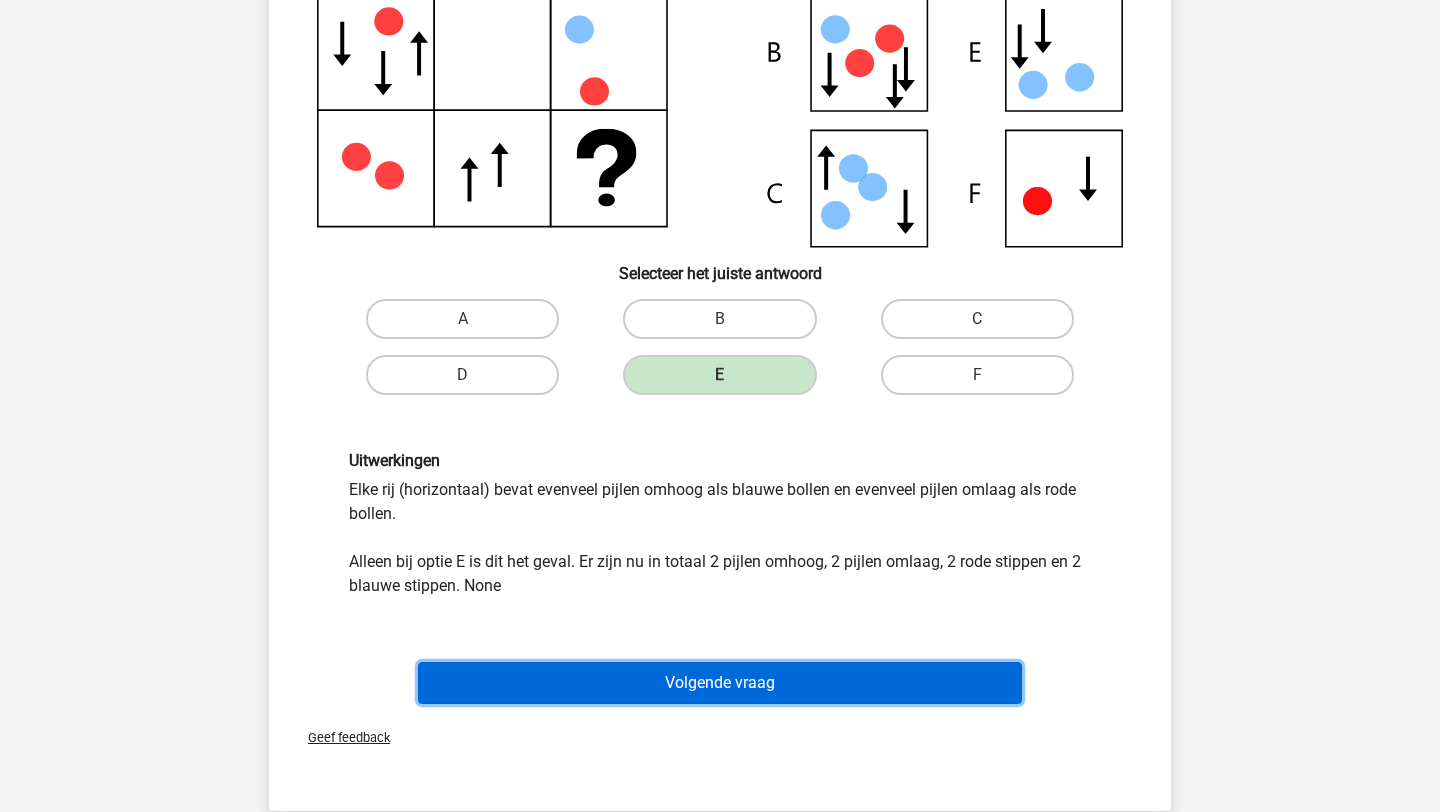 click on "Volgende vraag" at bounding box center (720, 683) 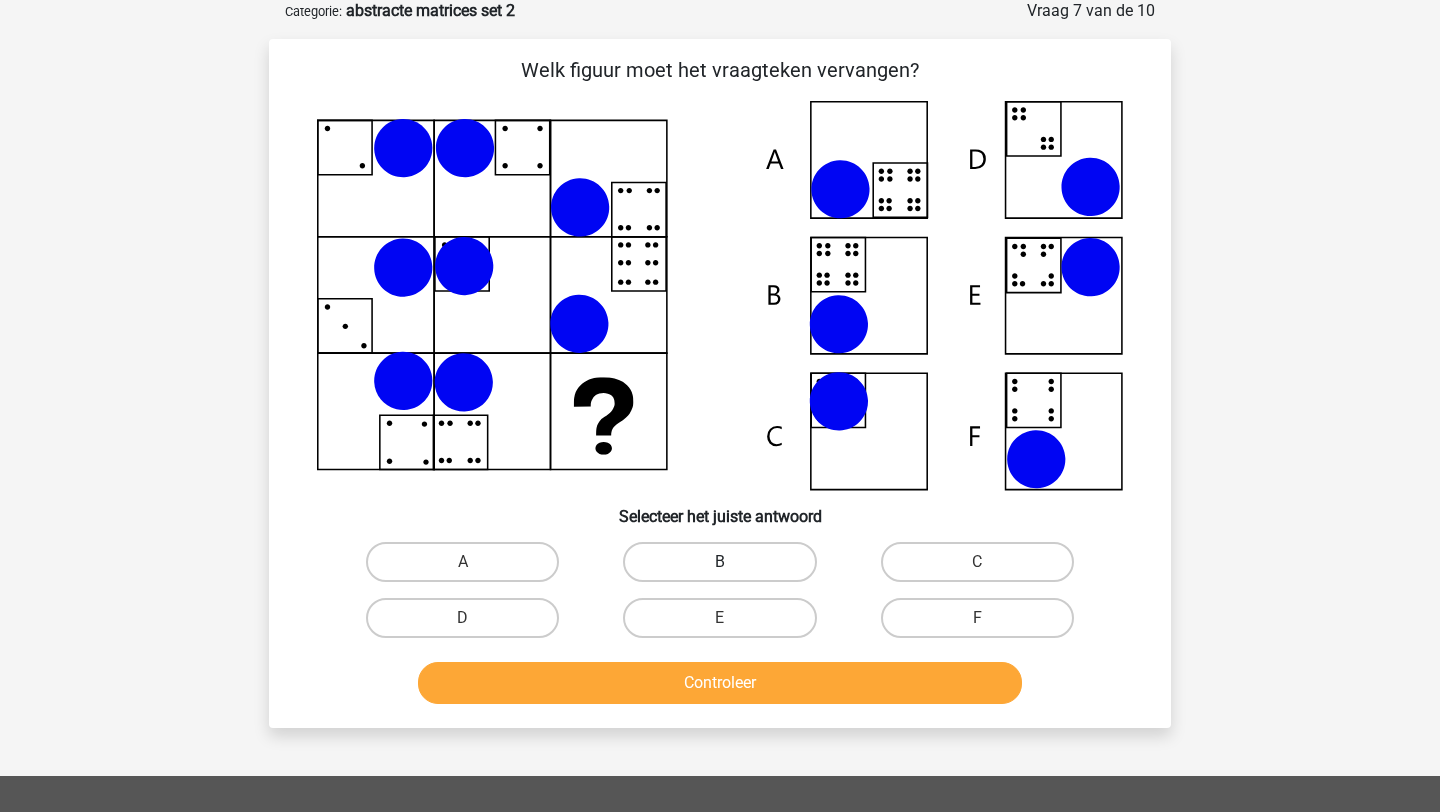 scroll, scrollTop: 100, scrollLeft: 0, axis: vertical 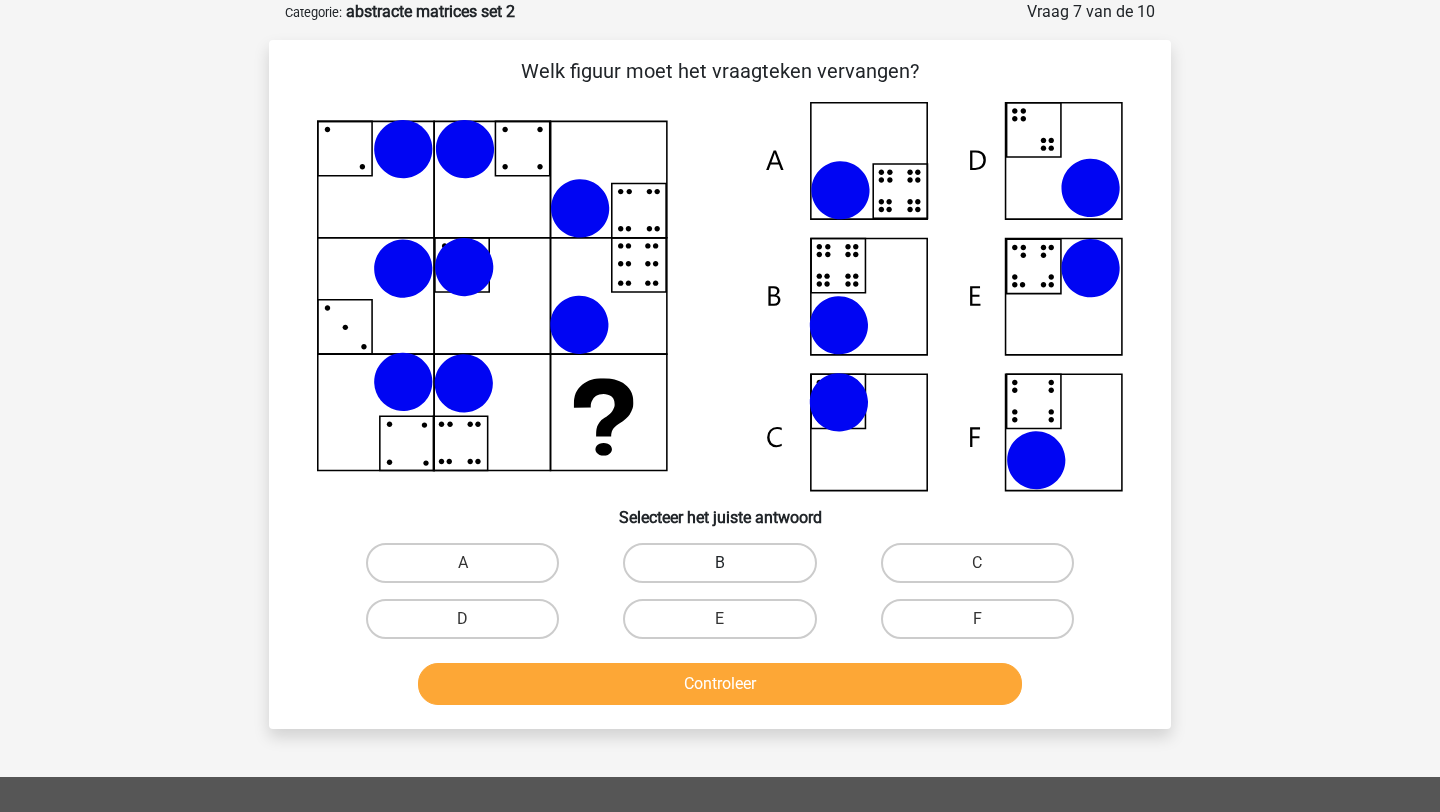 click on "B" at bounding box center (719, 563) 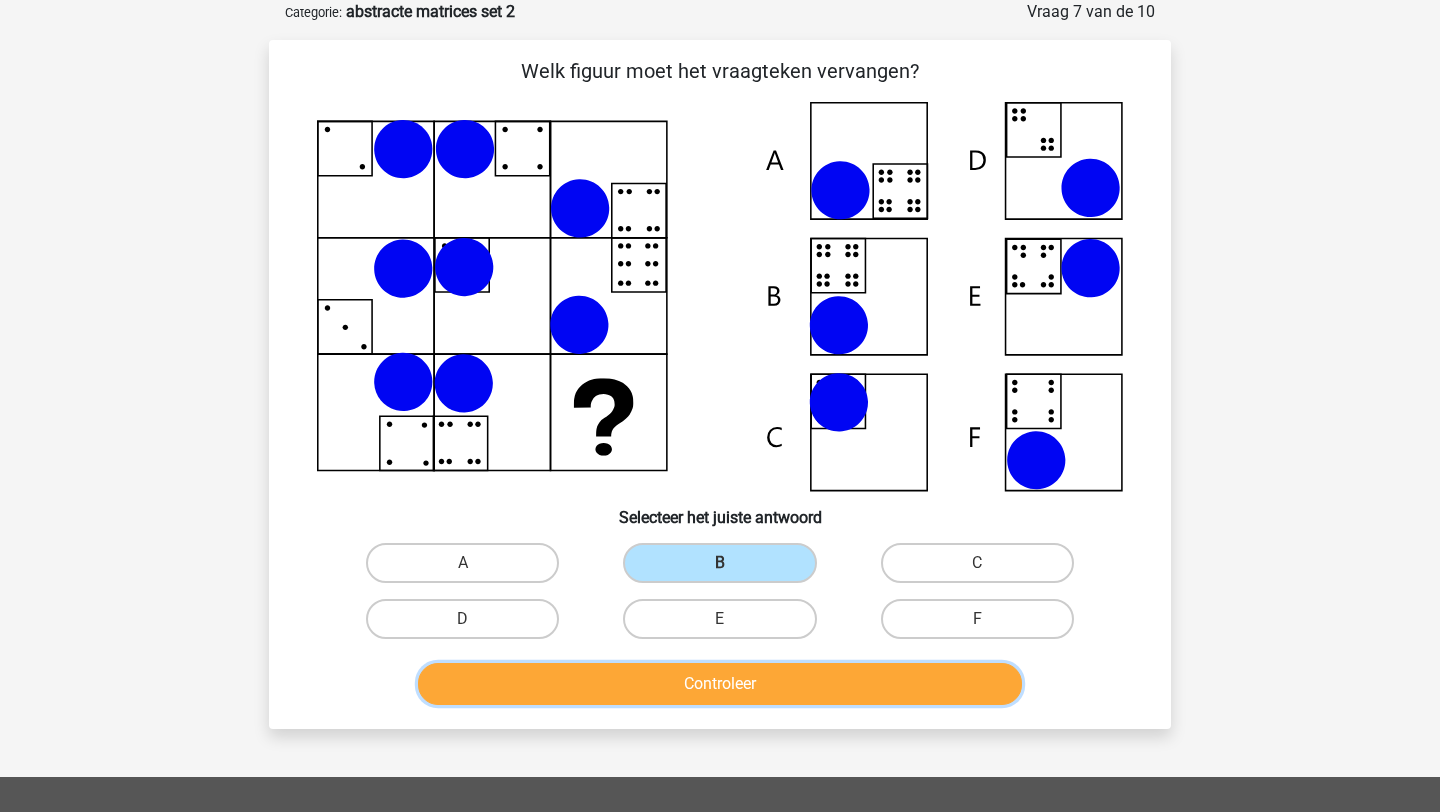 click on "Controleer" at bounding box center (720, 684) 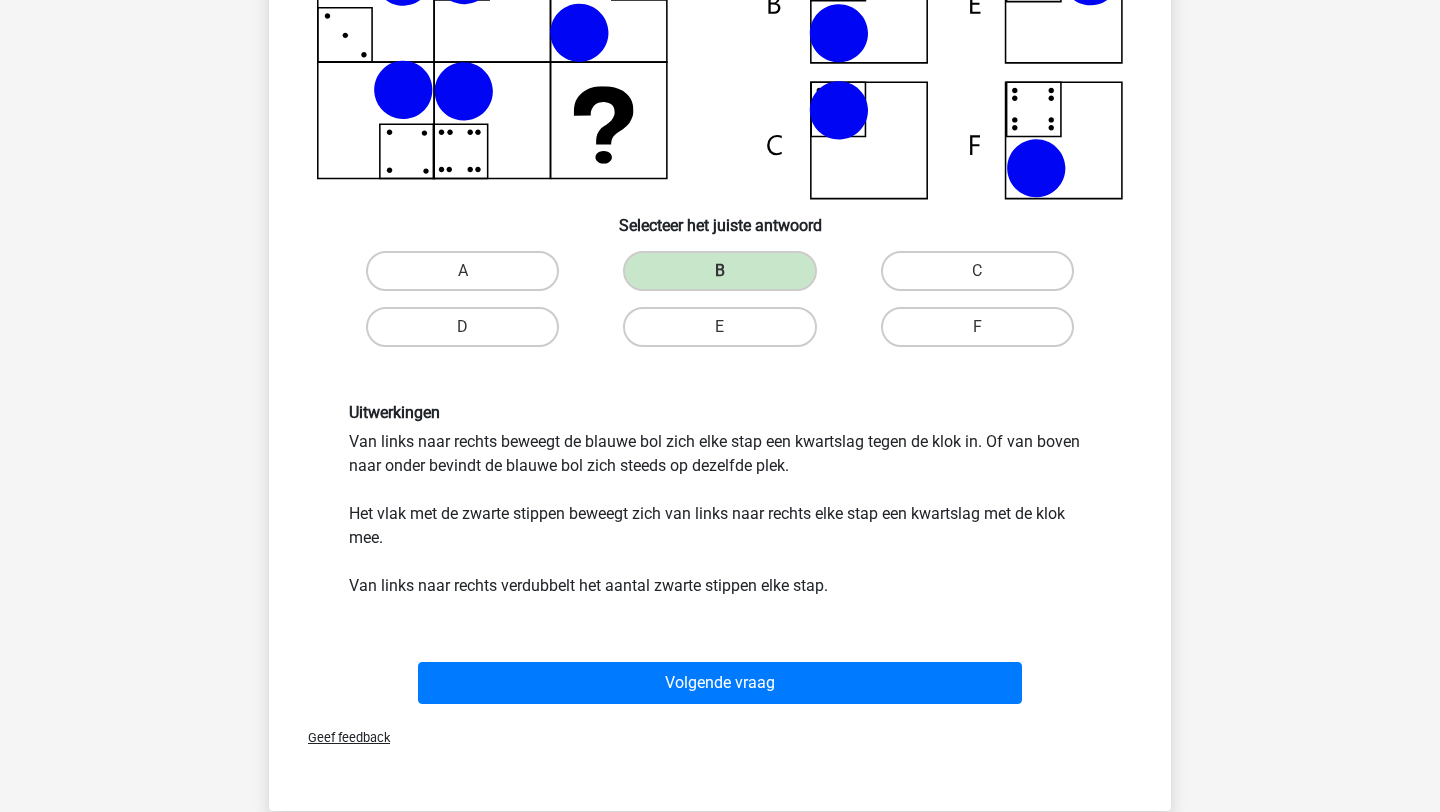 scroll, scrollTop: 435, scrollLeft: 0, axis: vertical 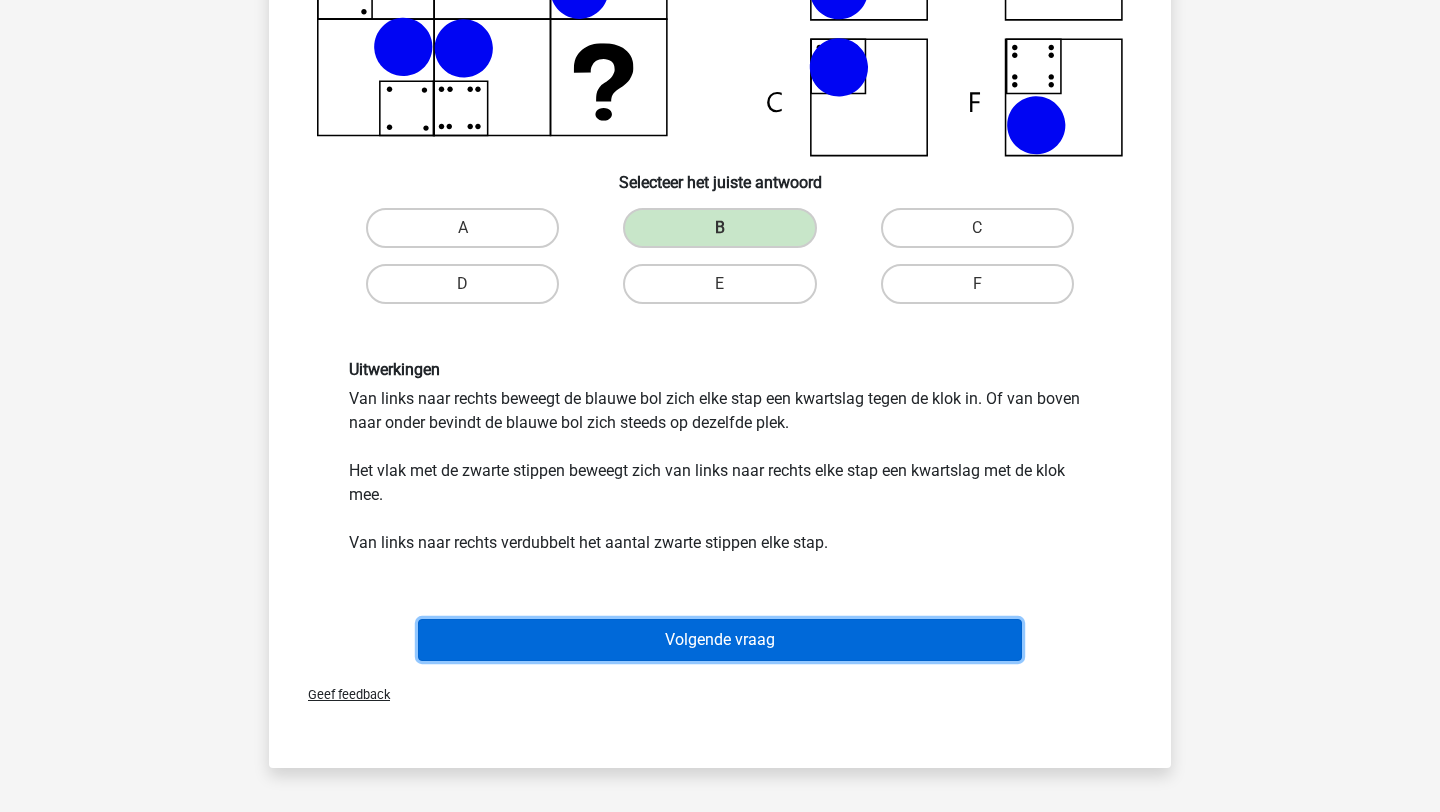 click on "Volgende vraag" at bounding box center (720, 640) 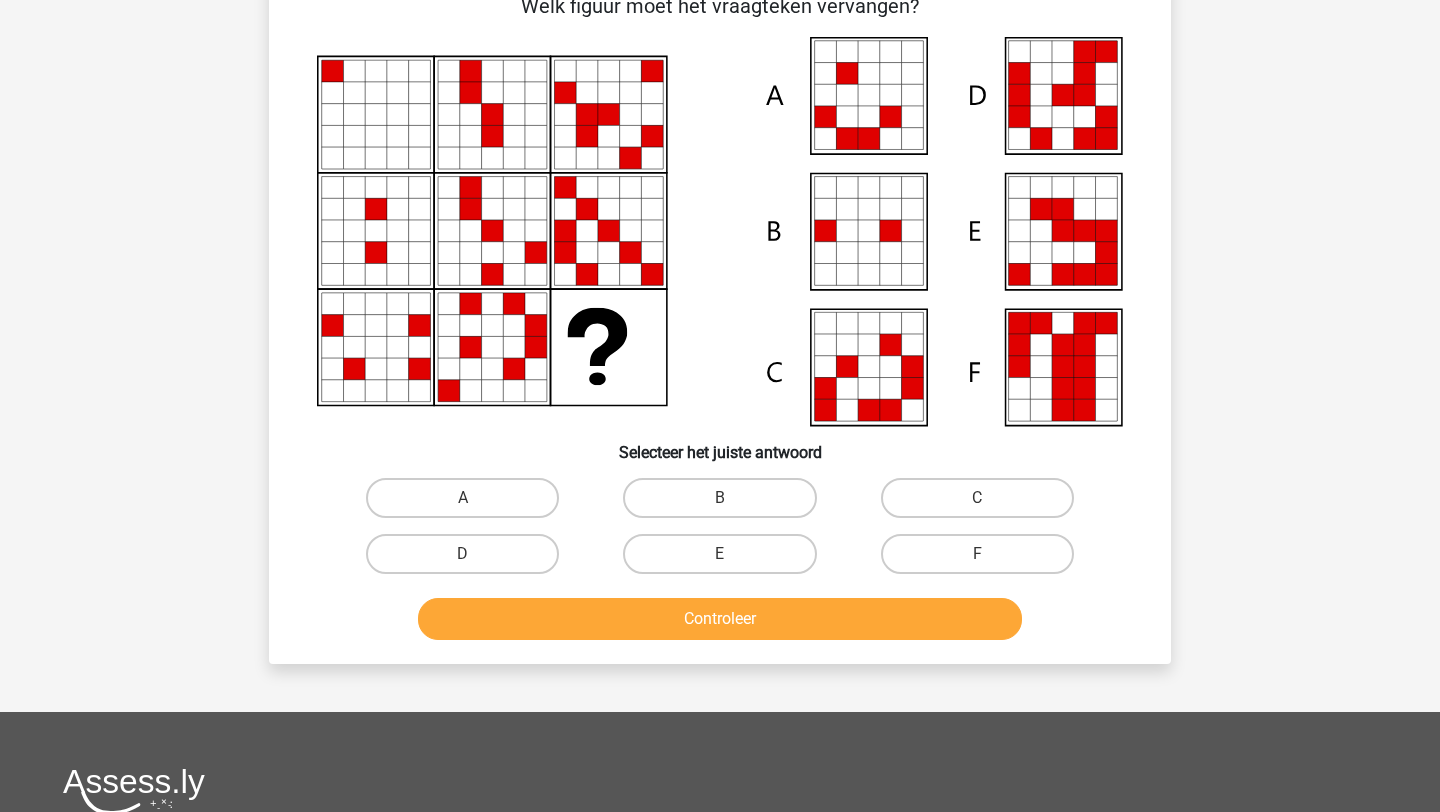 scroll, scrollTop: 100, scrollLeft: 0, axis: vertical 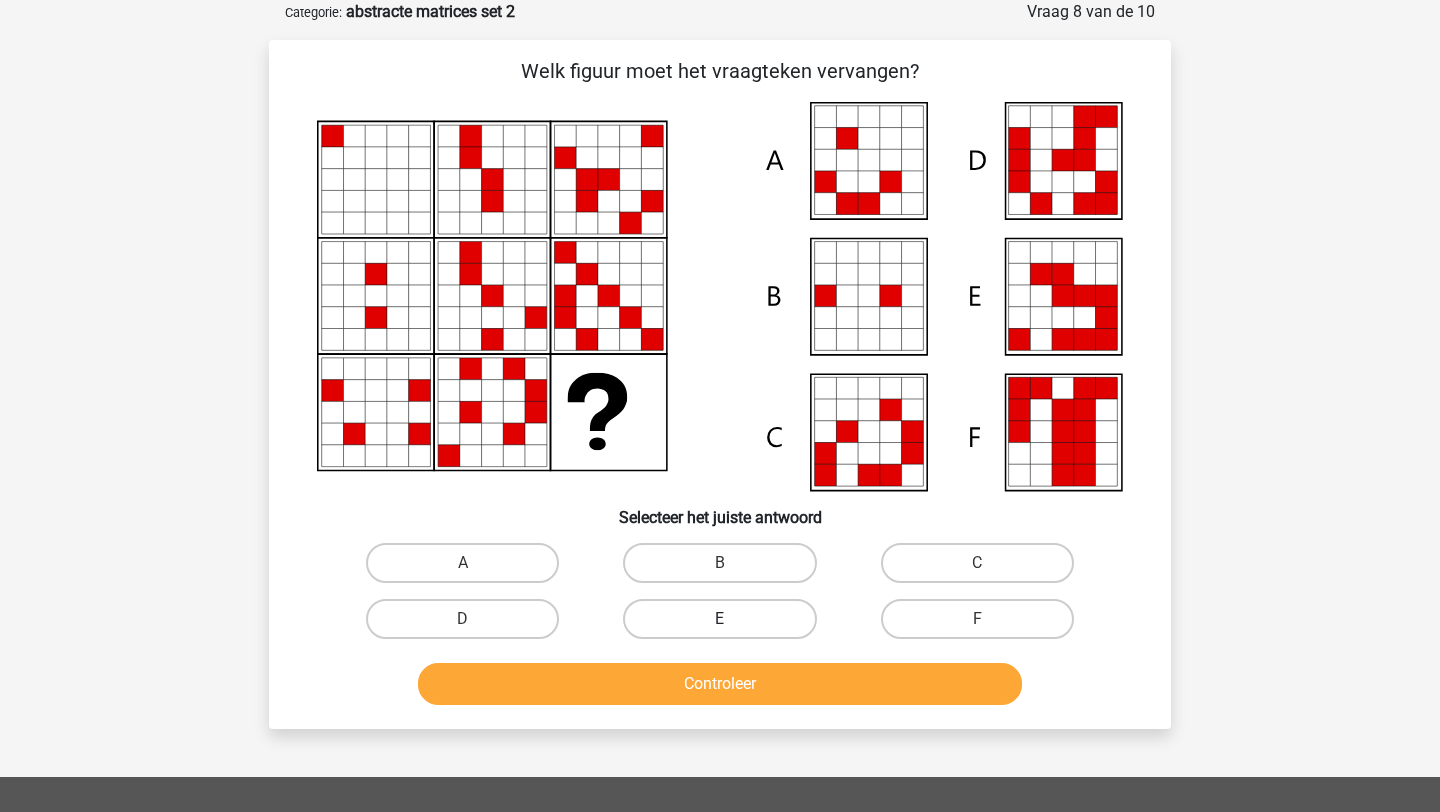 click on "E" at bounding box center [719, 619] 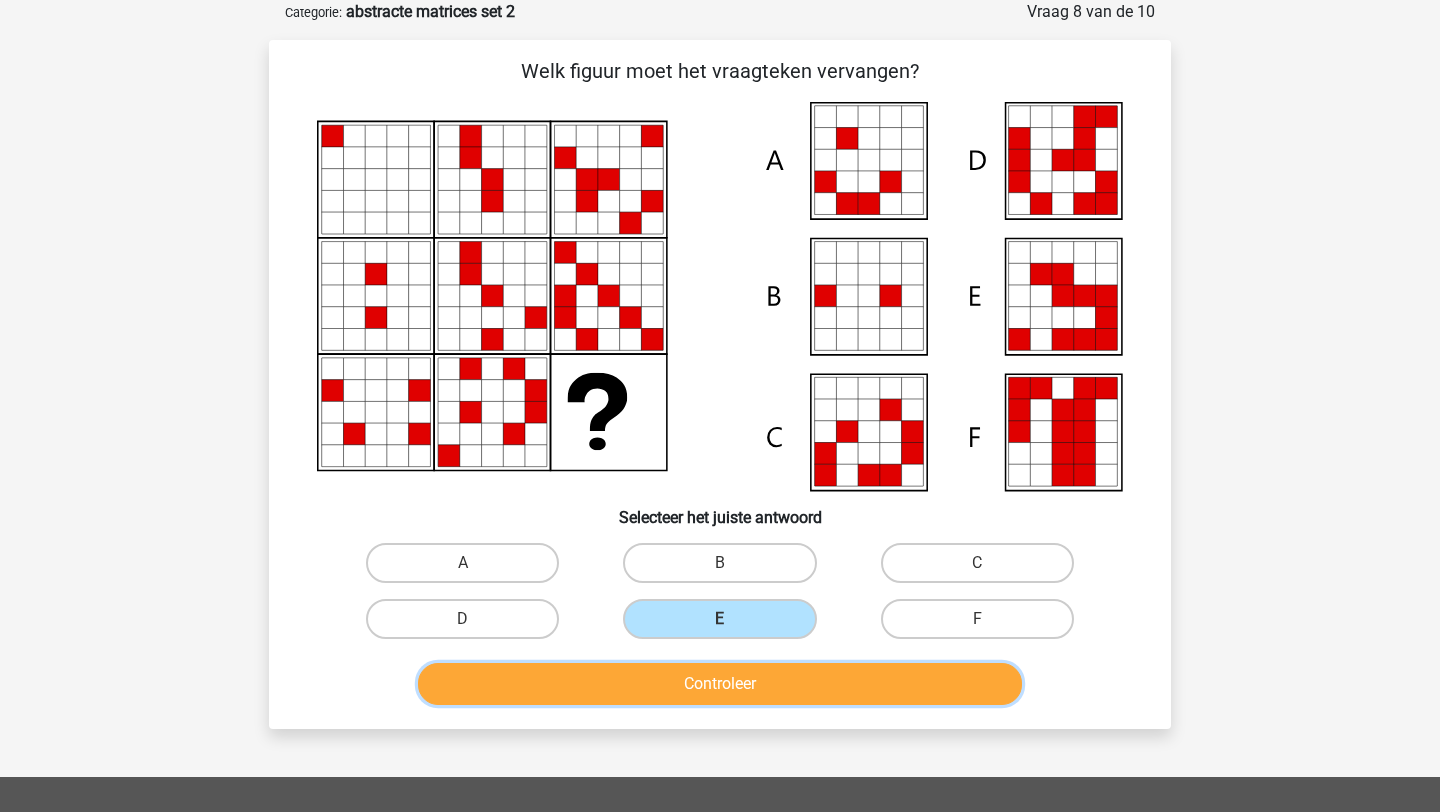 click on "Controleer" at bounding box center (720, 684) 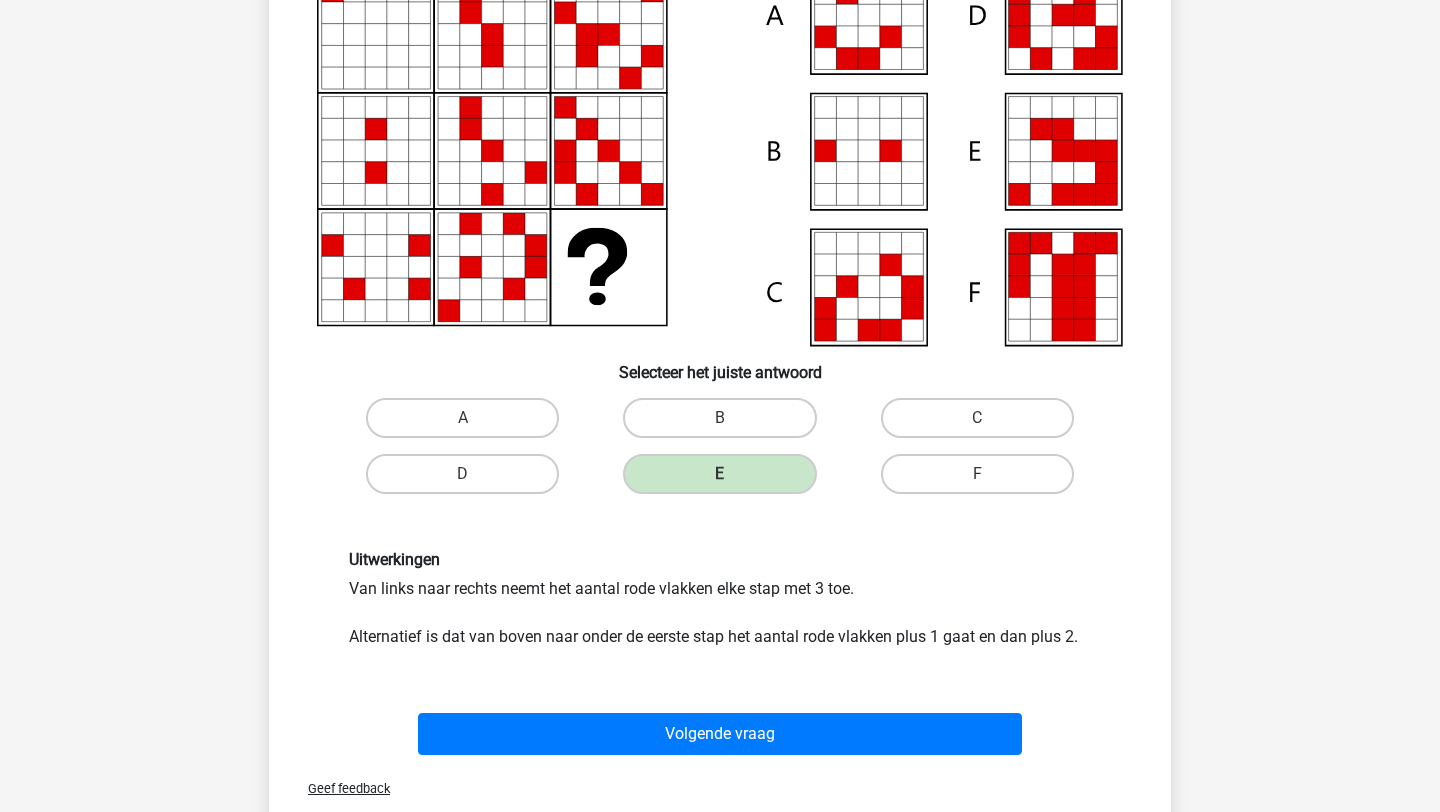 scroll, scrollTop: 249, scrollLeft: 0, axis: vertical 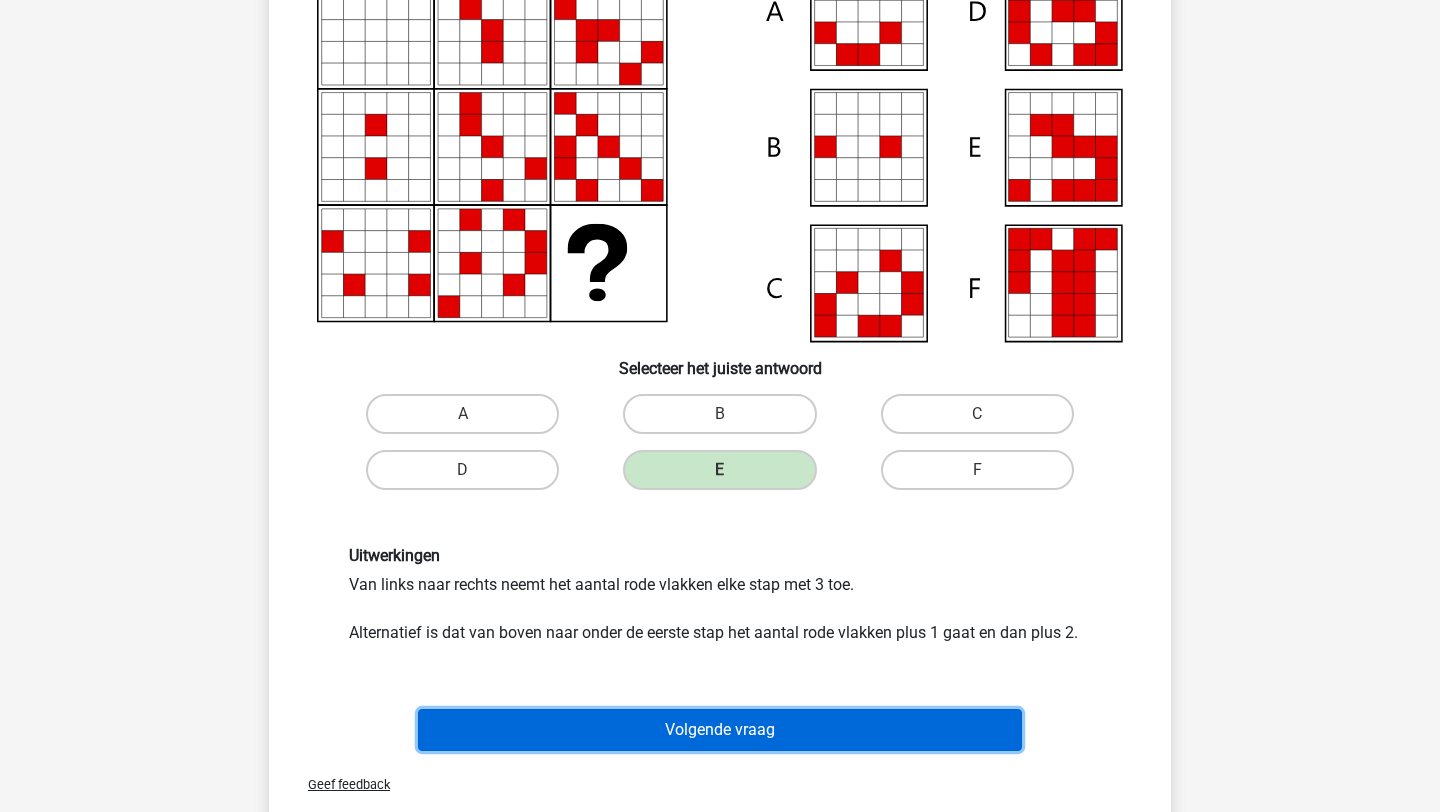 click on "Volgende vraag" at bounding box center [720, 730] 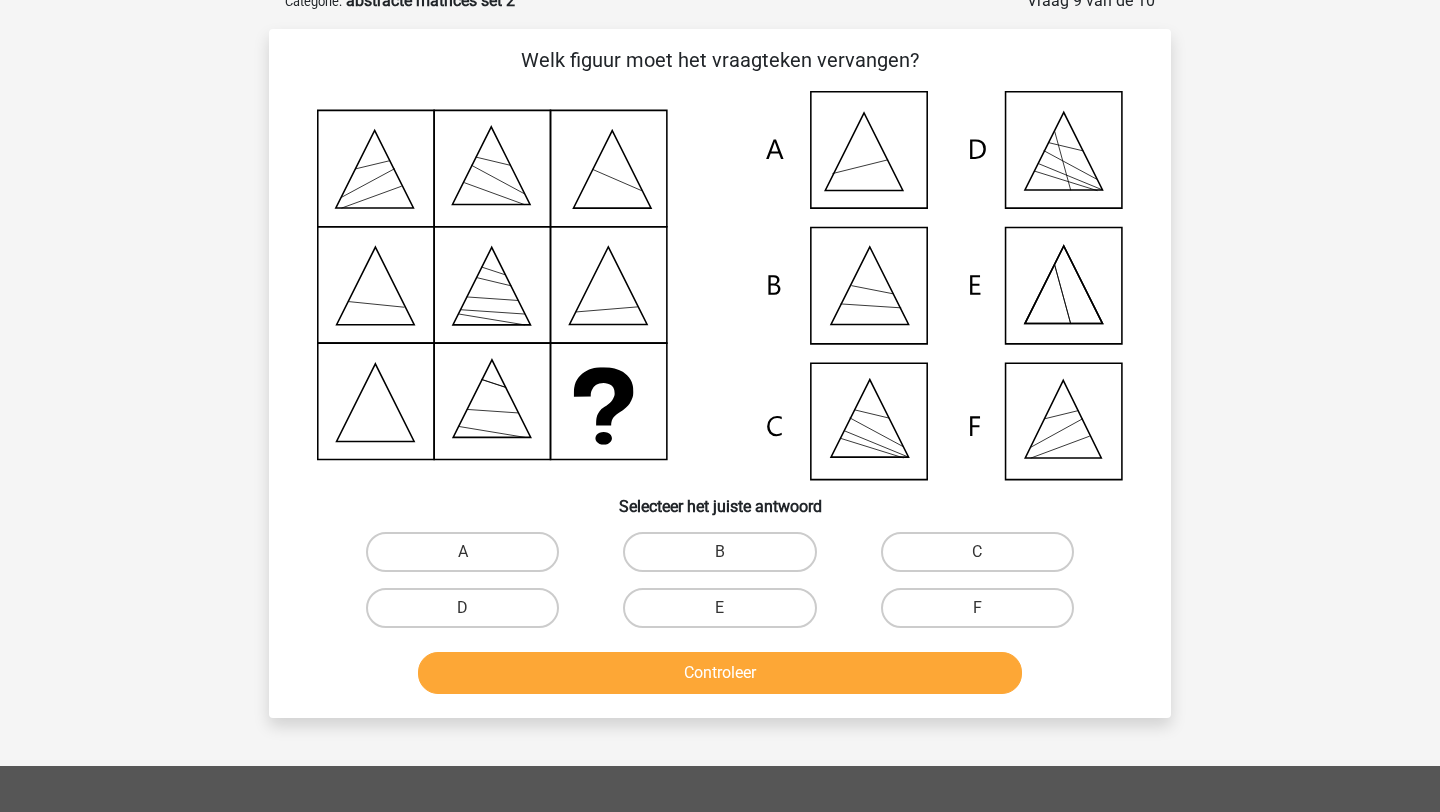 scroll, scrollTop: 100, scrollLeft: 0, axis: vertical 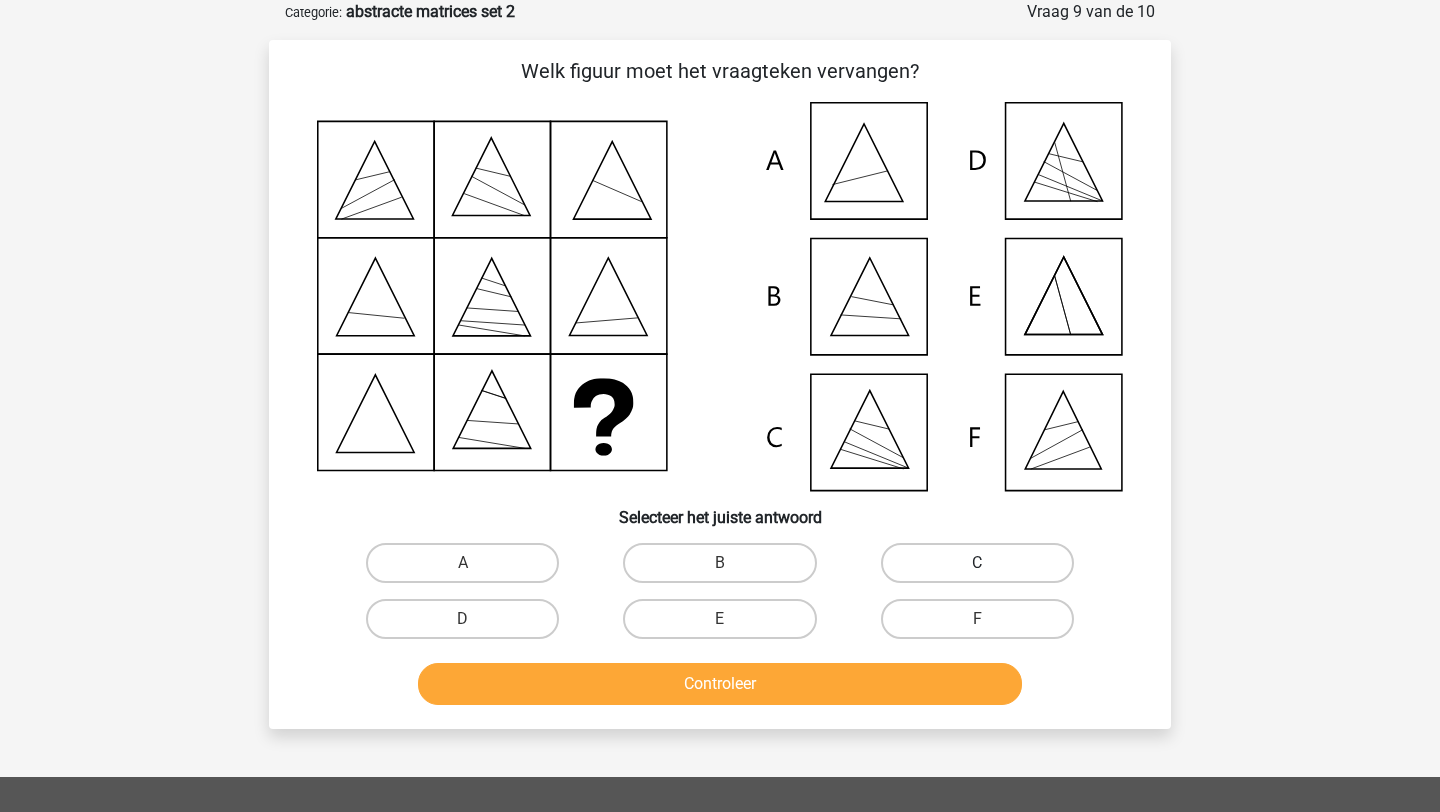 click on "C" at bounding box center [977, 563] 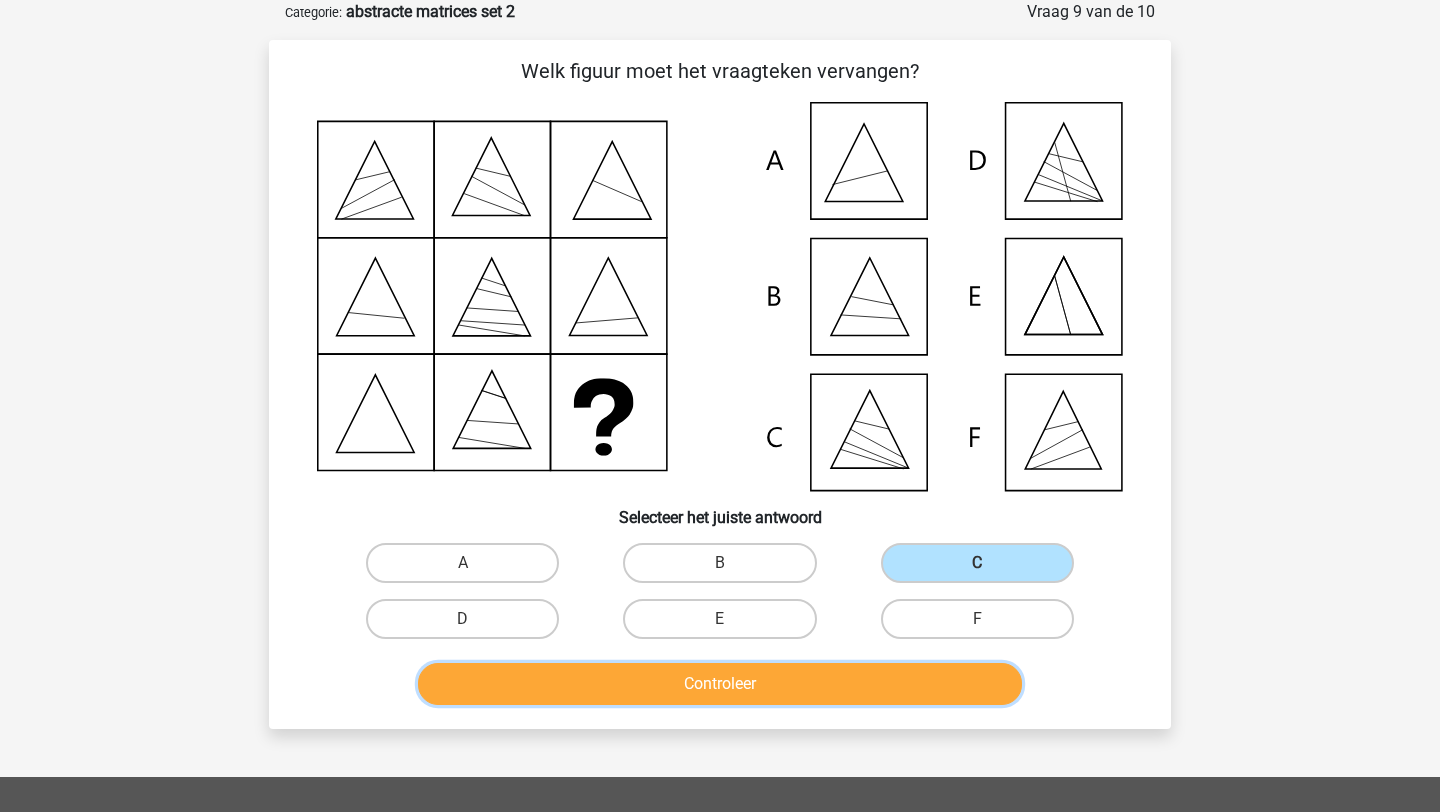 click on "Controleer" at bounding box center (720, 684) 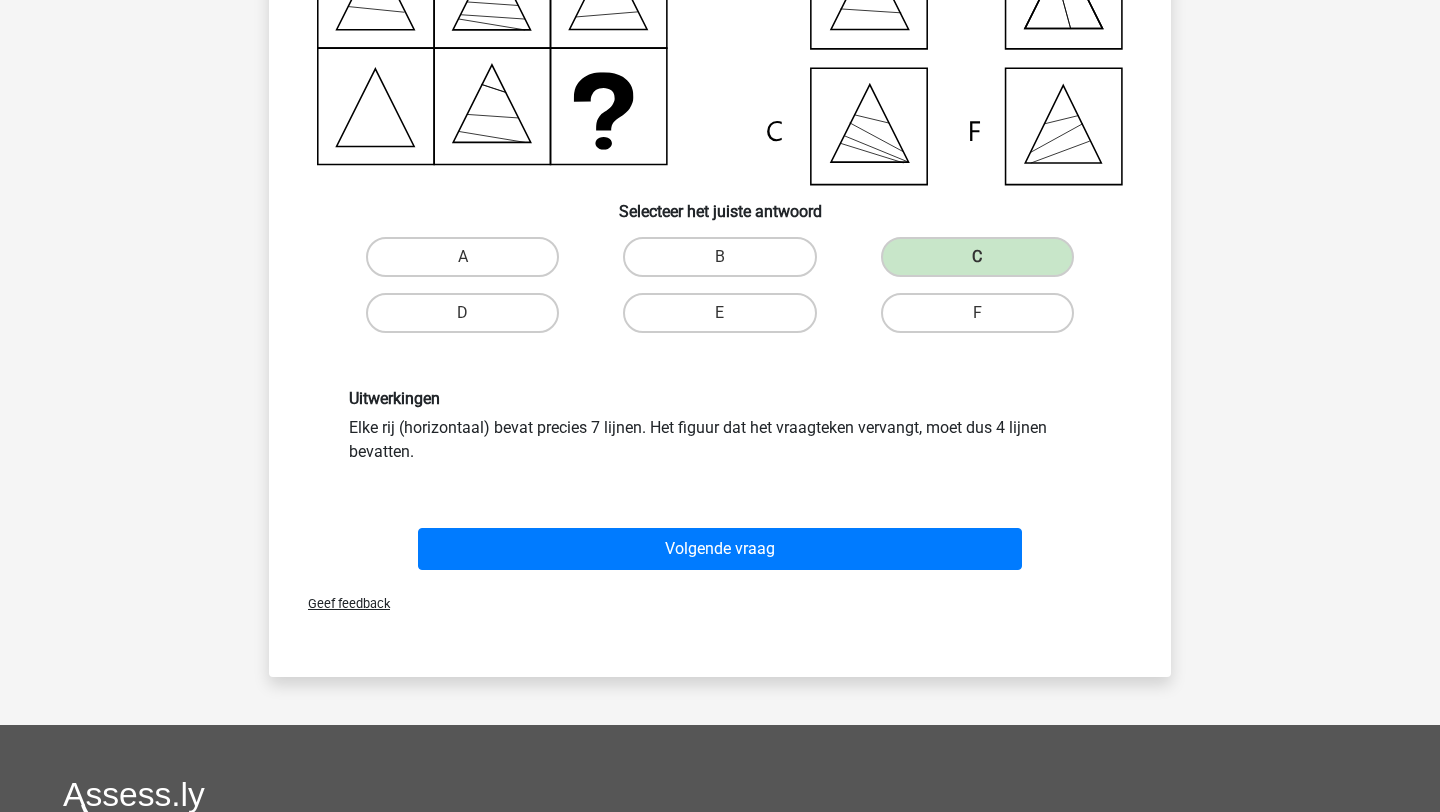 scroll, scrollTop: 407, scrollLeft: 0, axis: vertical 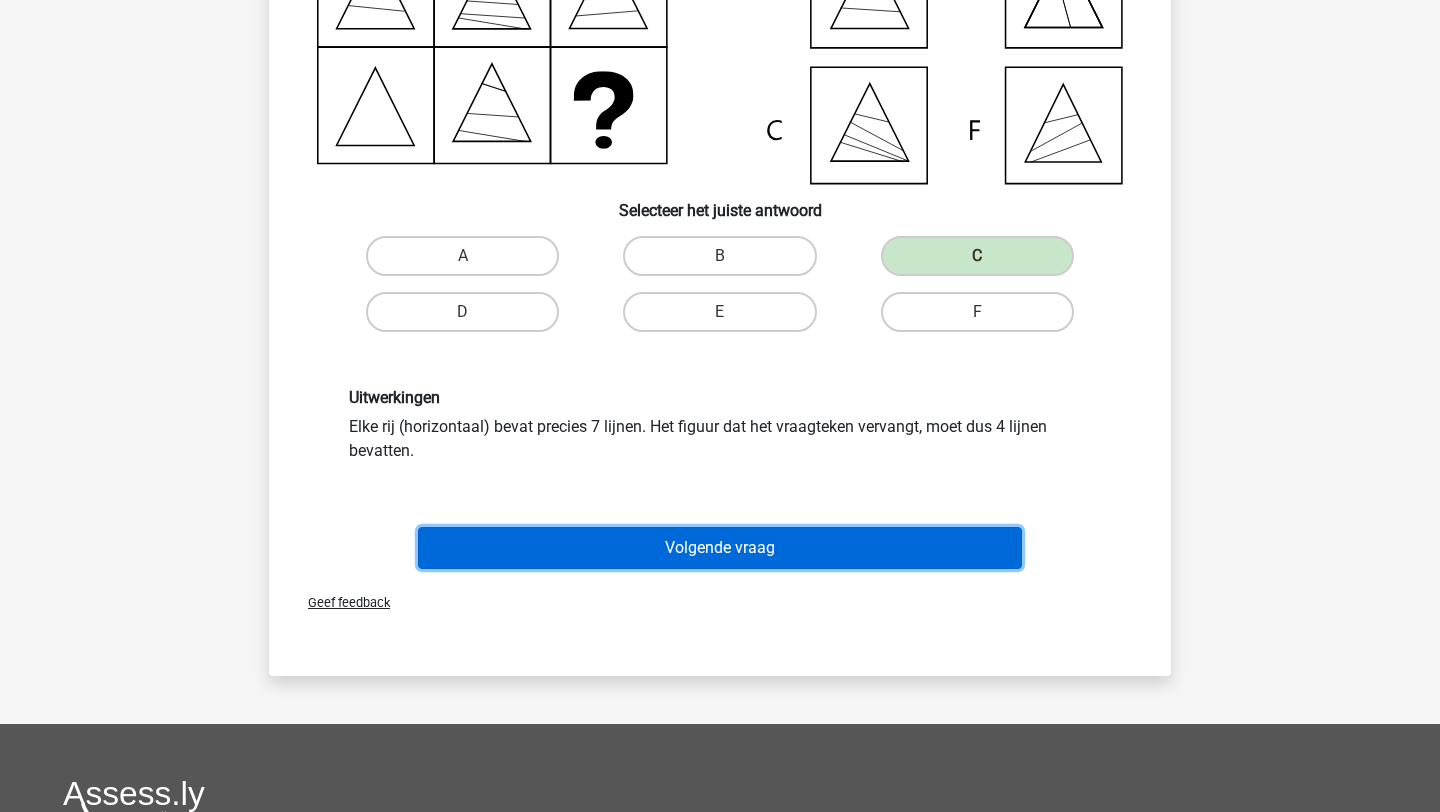 click on "Volgende vraag" at bounding box center [720, 548] 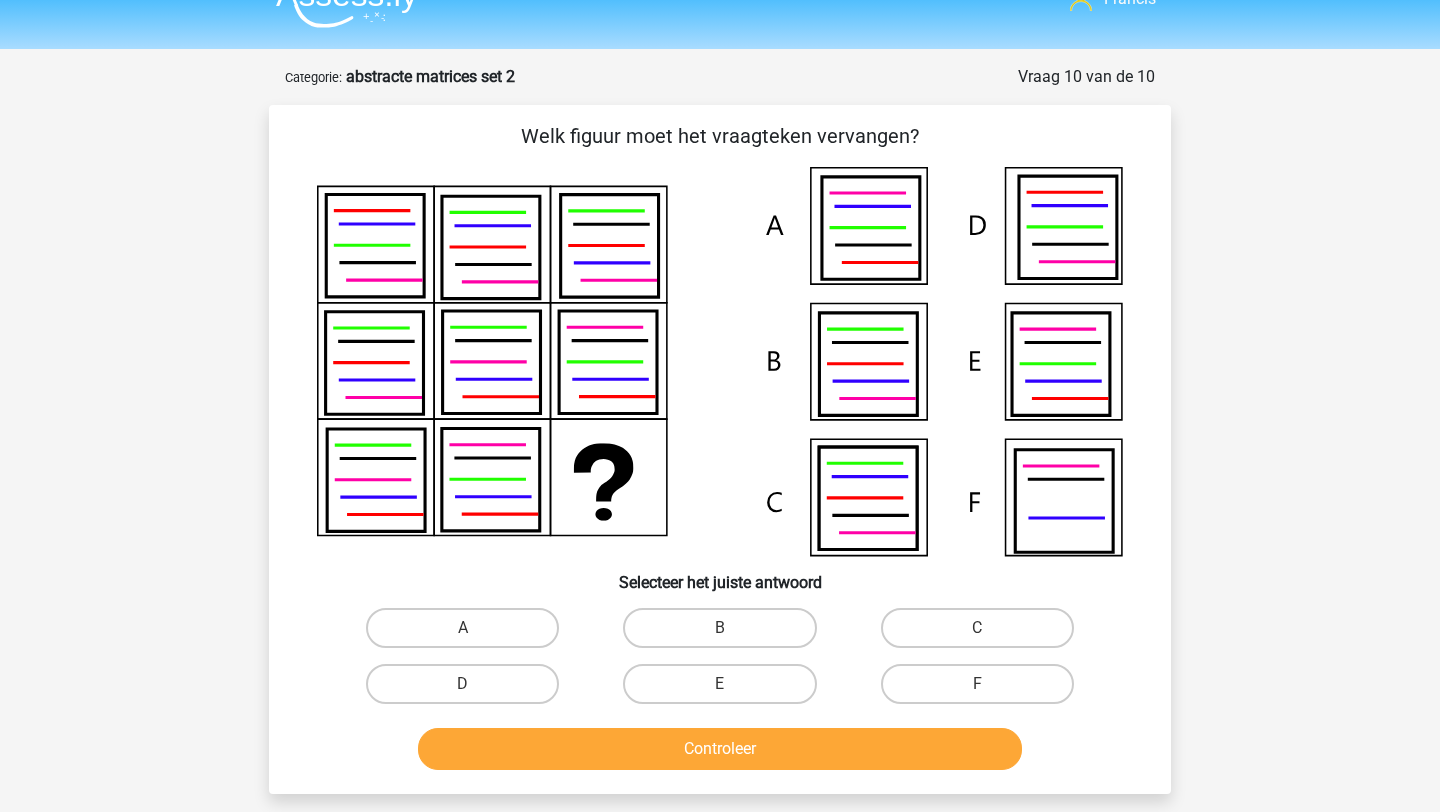 scroll, scrollTop: 23, scrollLeft: 0, axis: vertical 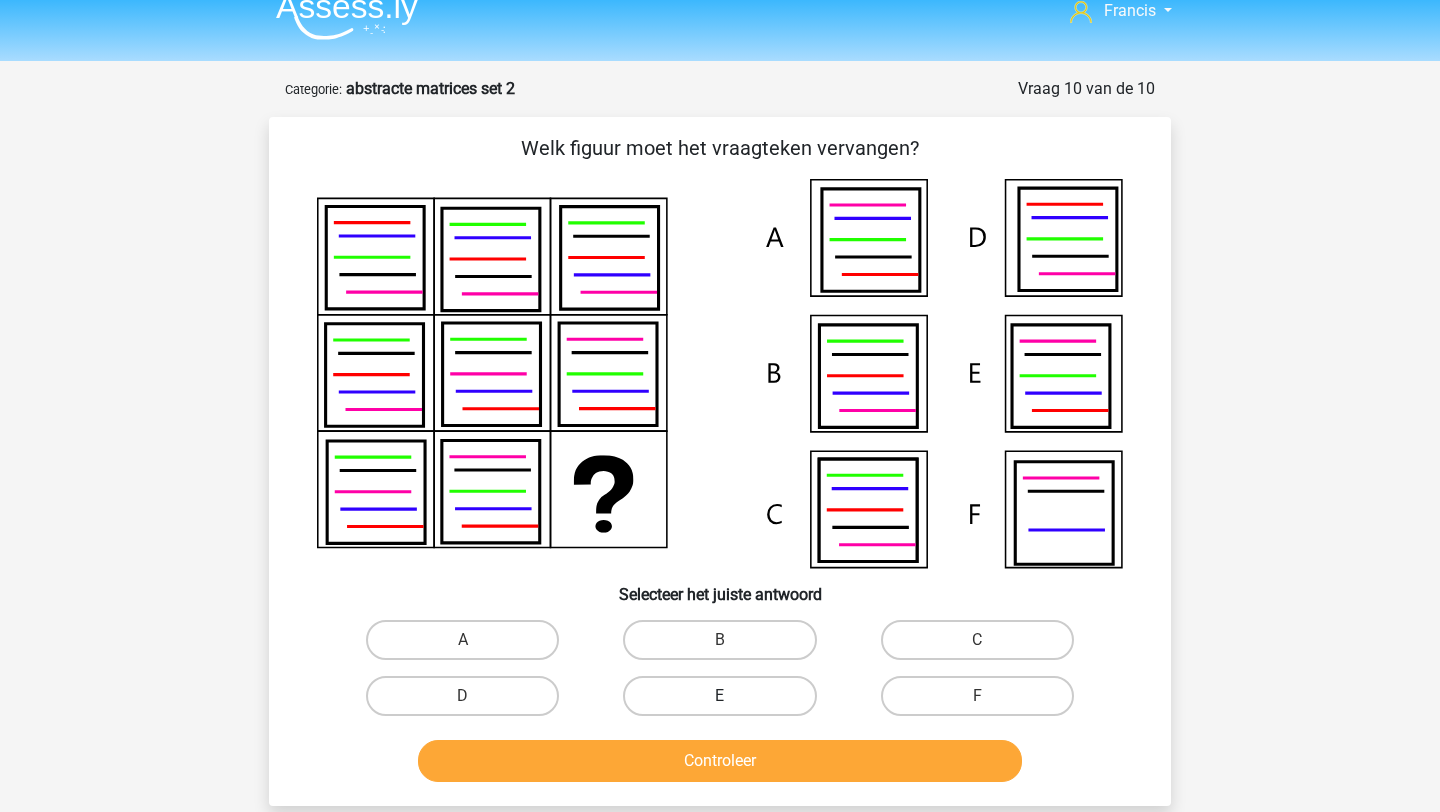 click on "E" at bounding box center [719, 696] 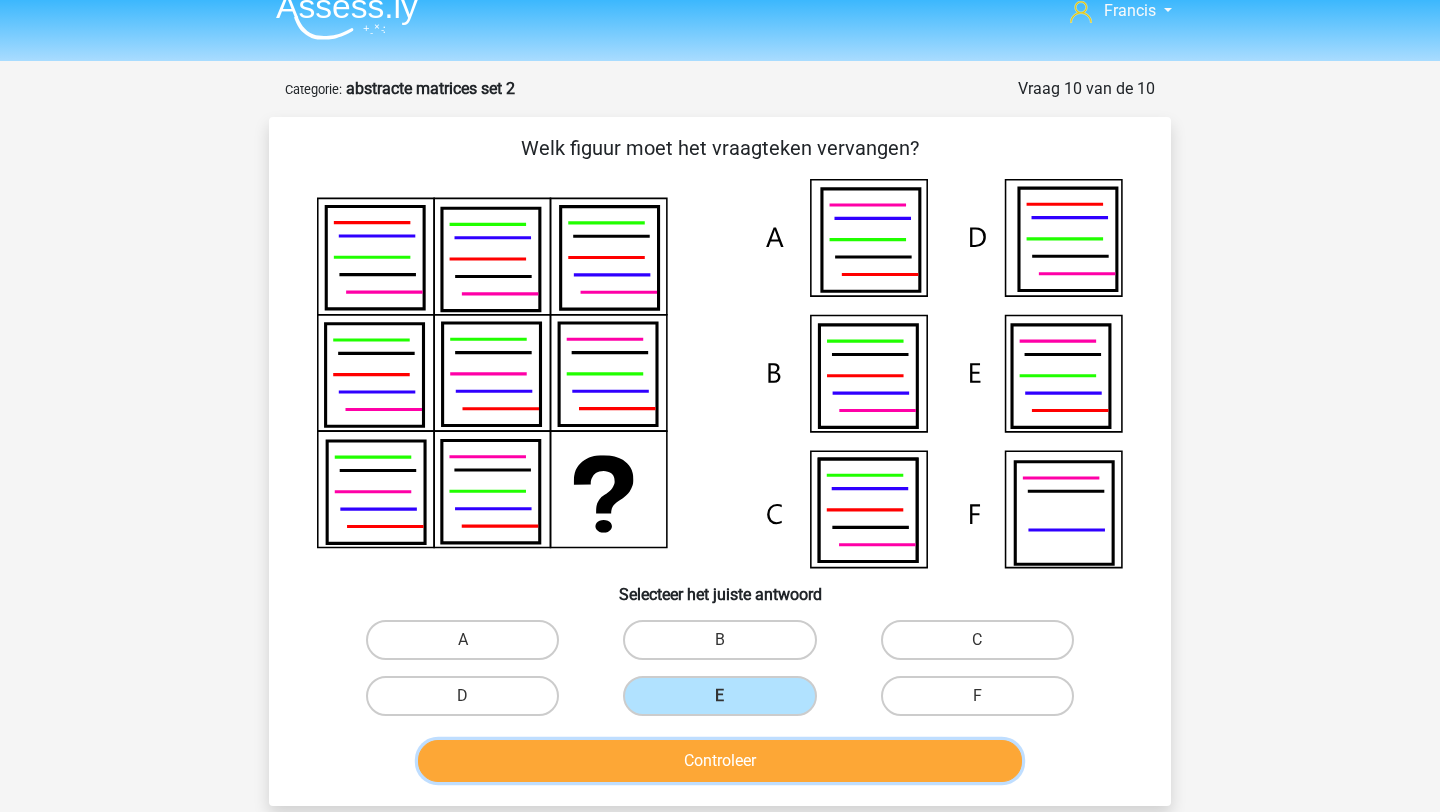 click on "Controleer" at bounding box center (720, 761) 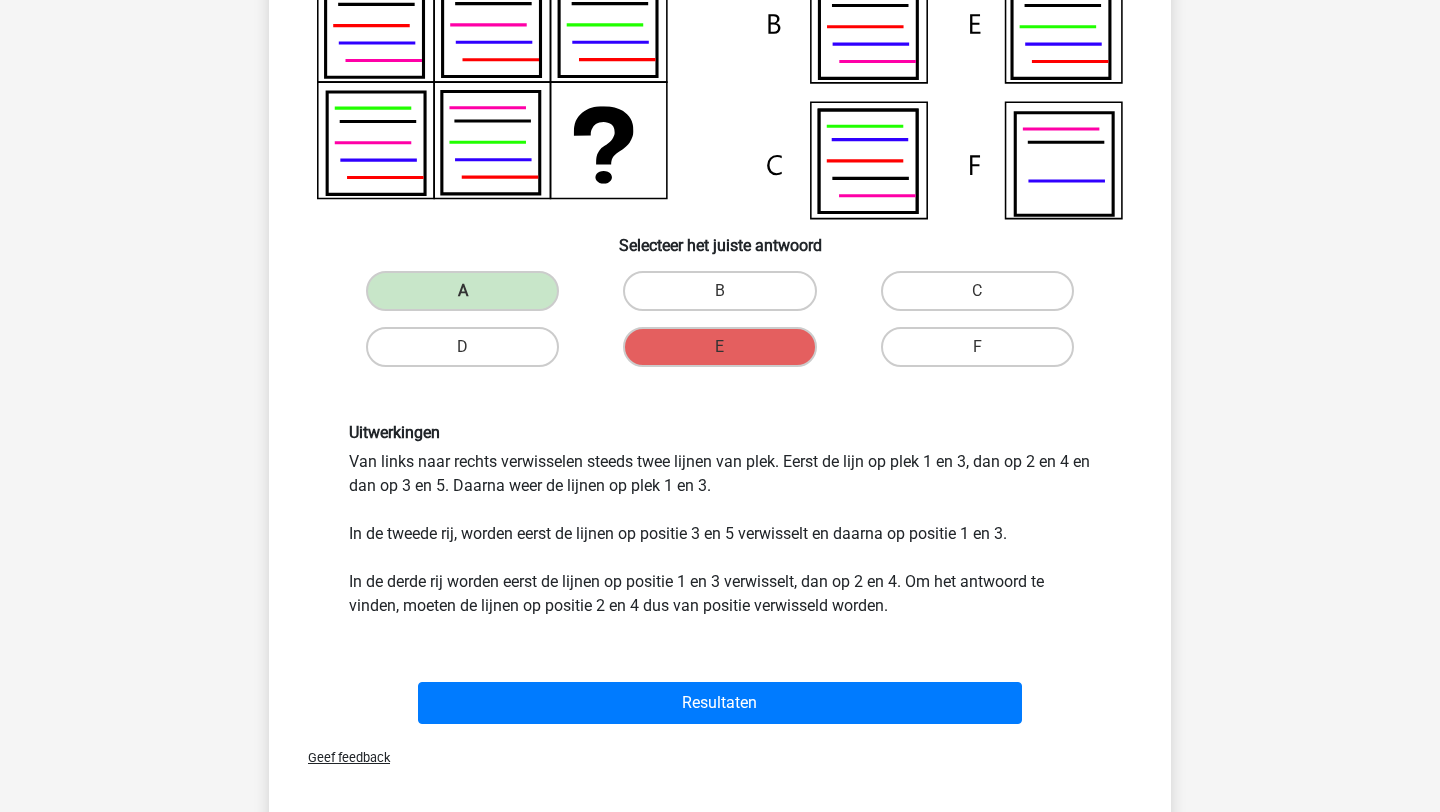 scroll, scrollTop: 384, scrollLeft: 0, axis: vertical 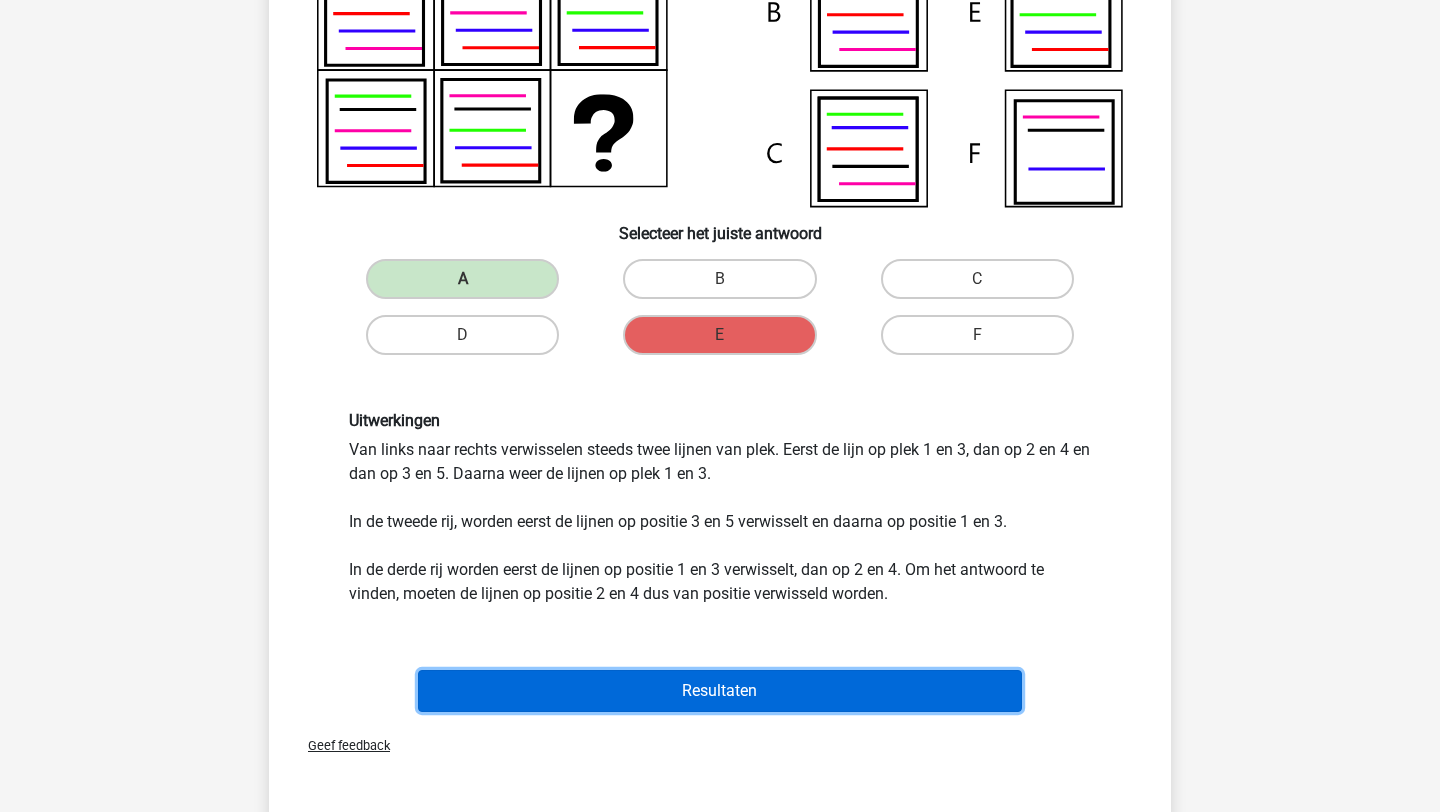 click on "Resultaten" at bounding box center (720, 691) 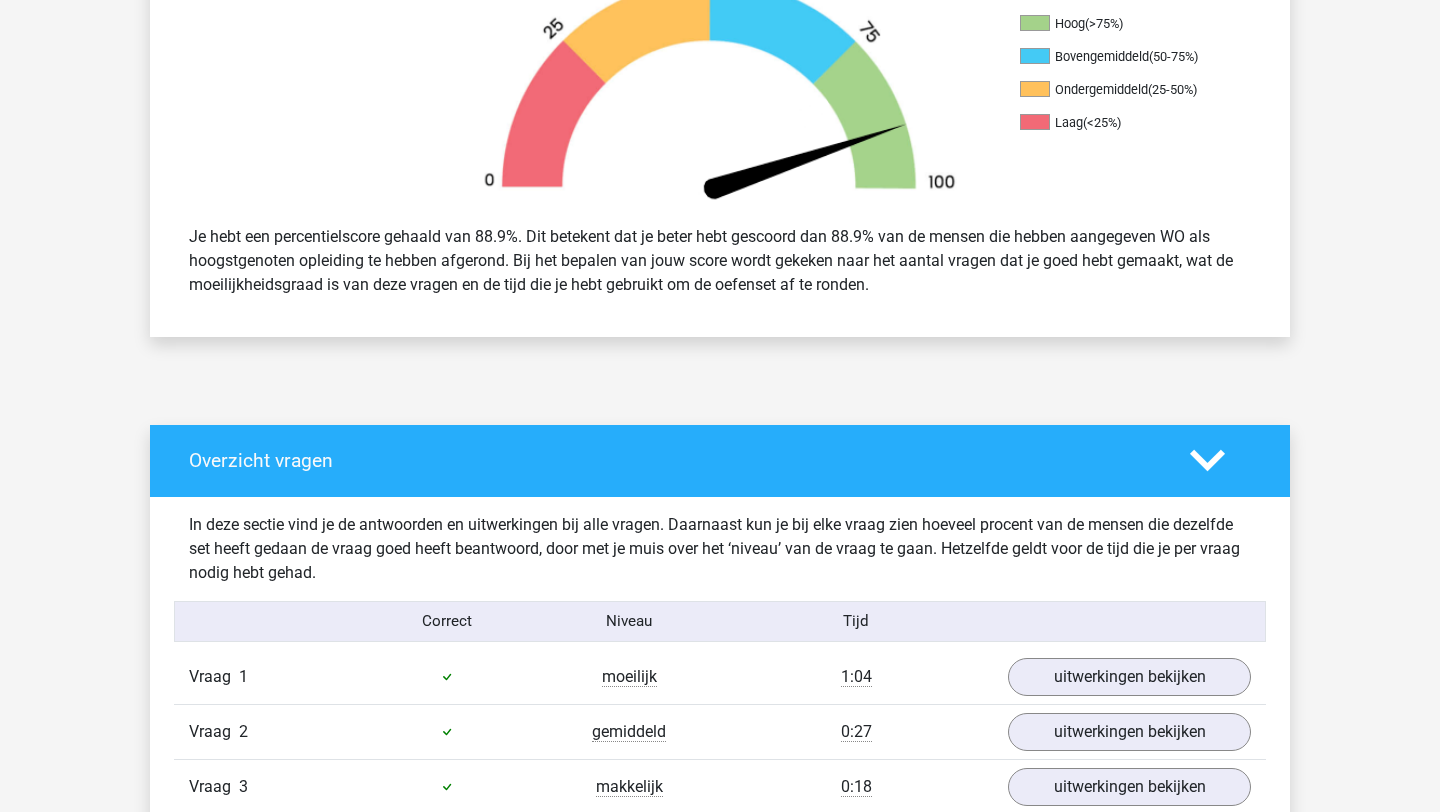 scroll, scrollTop: 0, scrollLeft: 0, axis: both 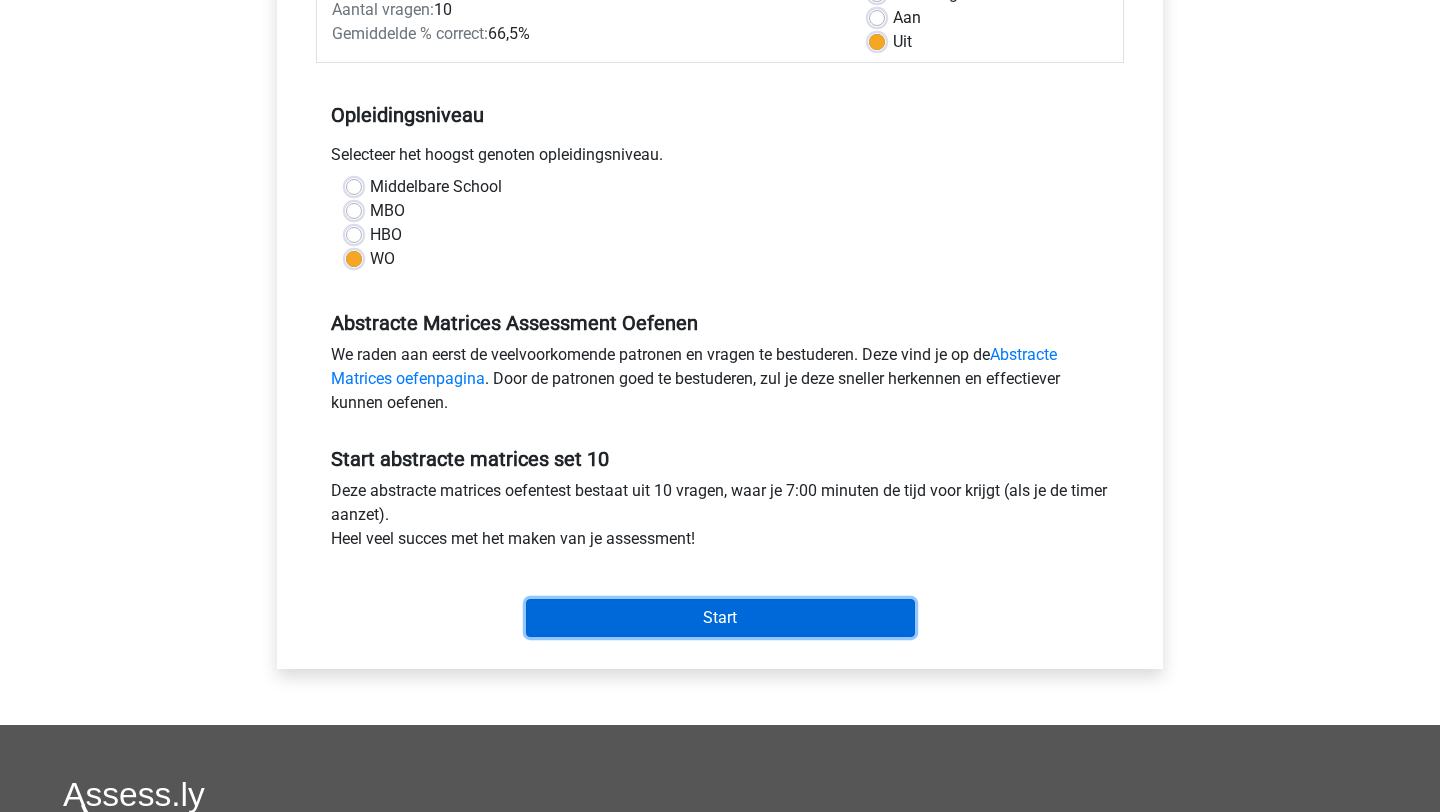 click on "Start" at bounding box center [720, 618] 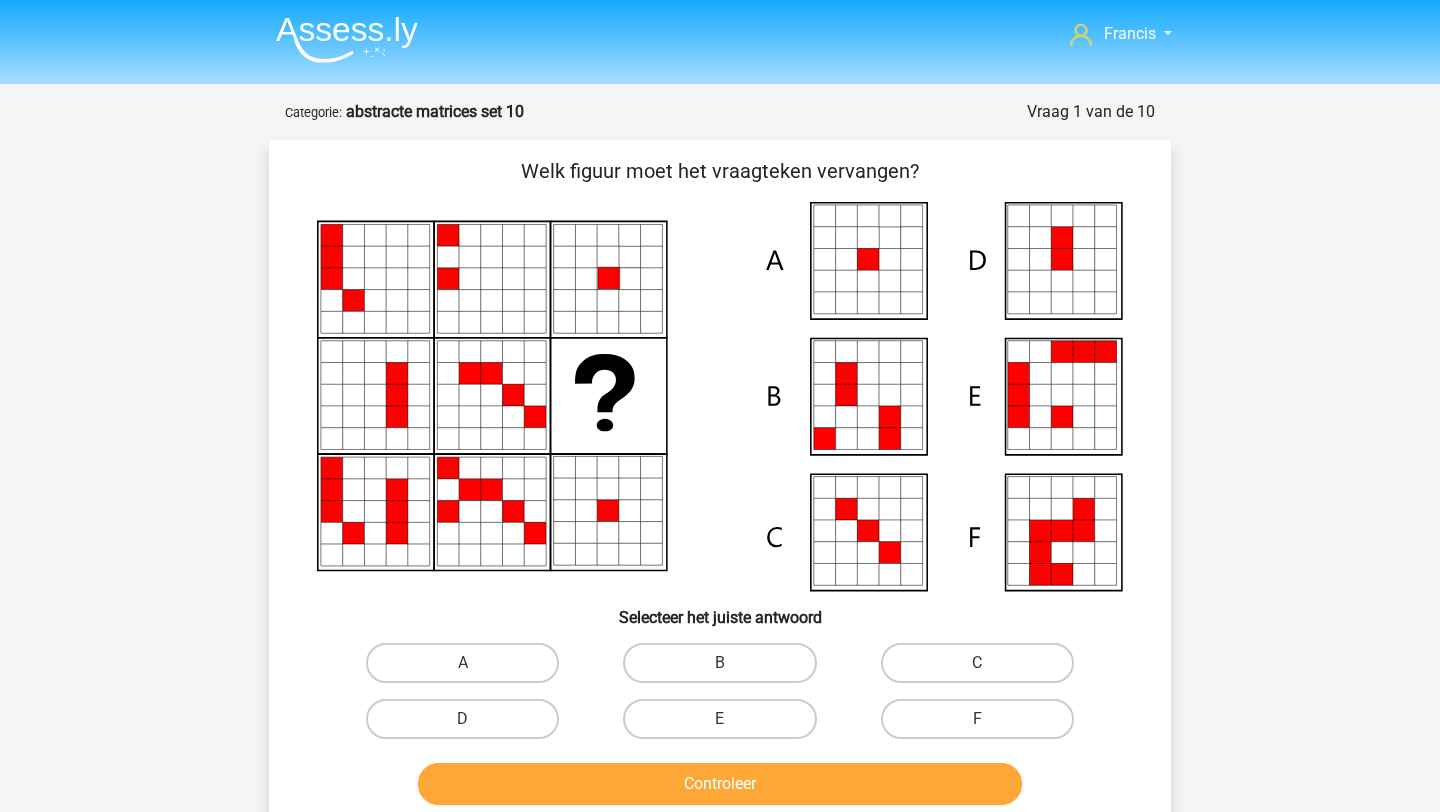 scroll, scrollTop: 0, scrollLeft: 0, axis: both 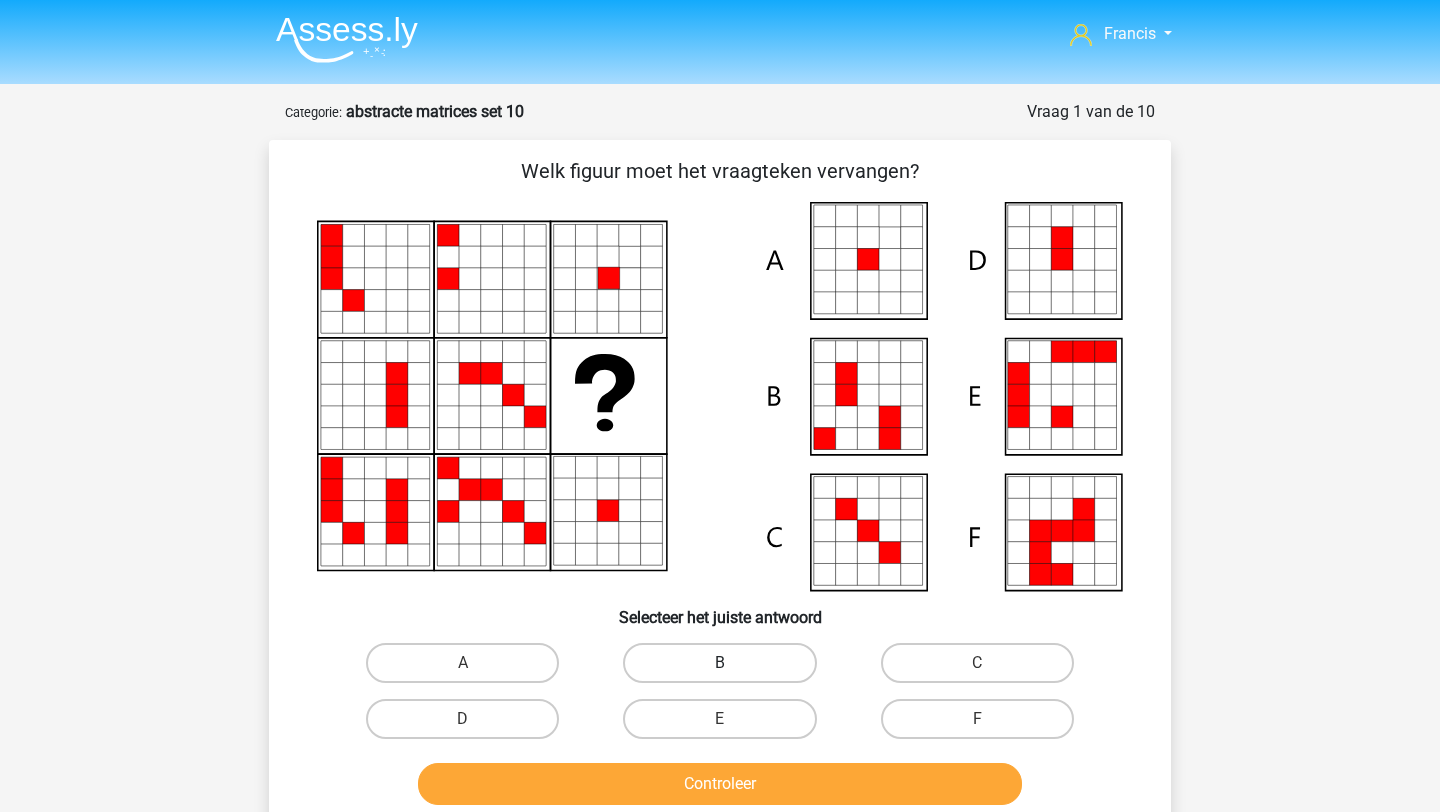 click on "B" at bounding box center [719, 663] 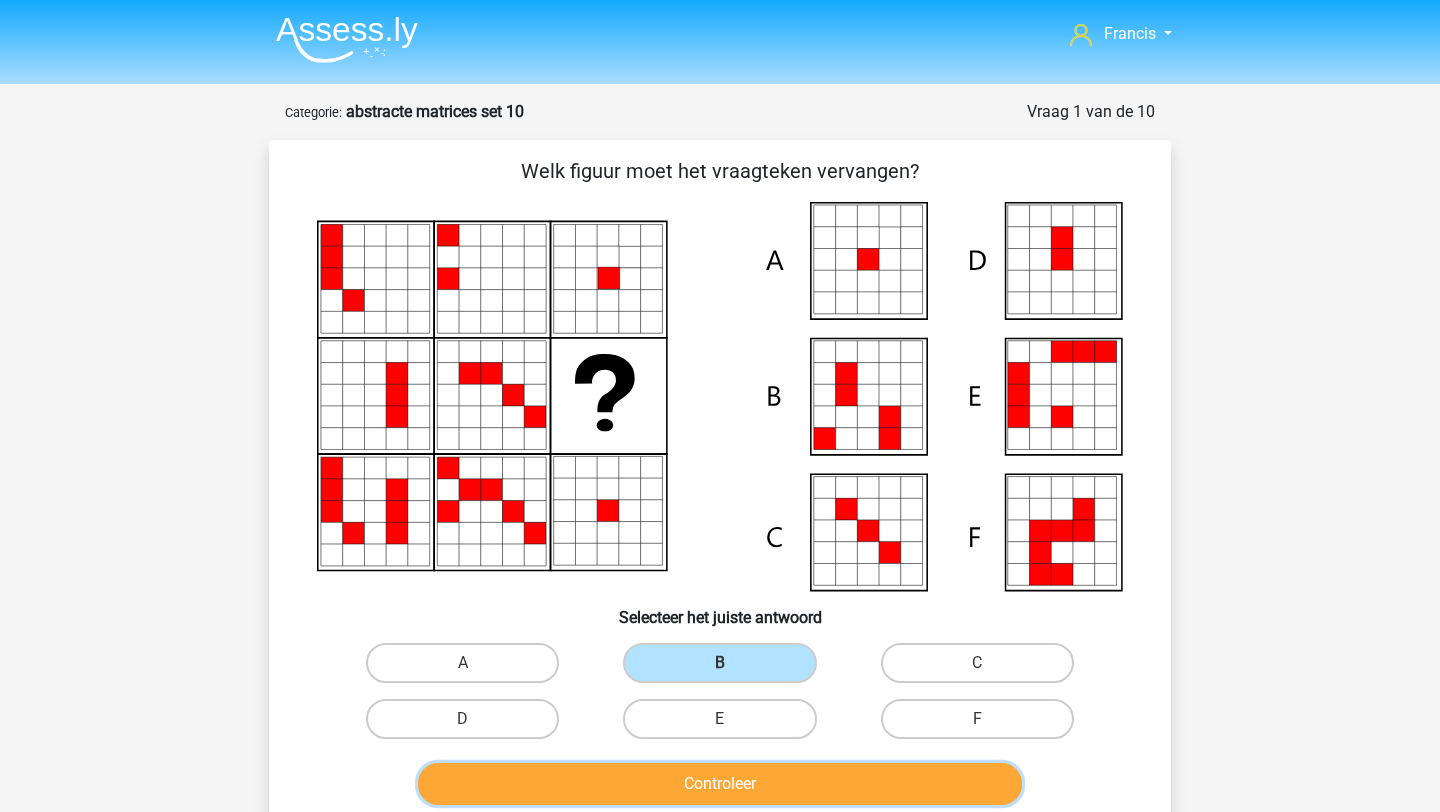 click on "Controleer" at bounding box center [720, 784] 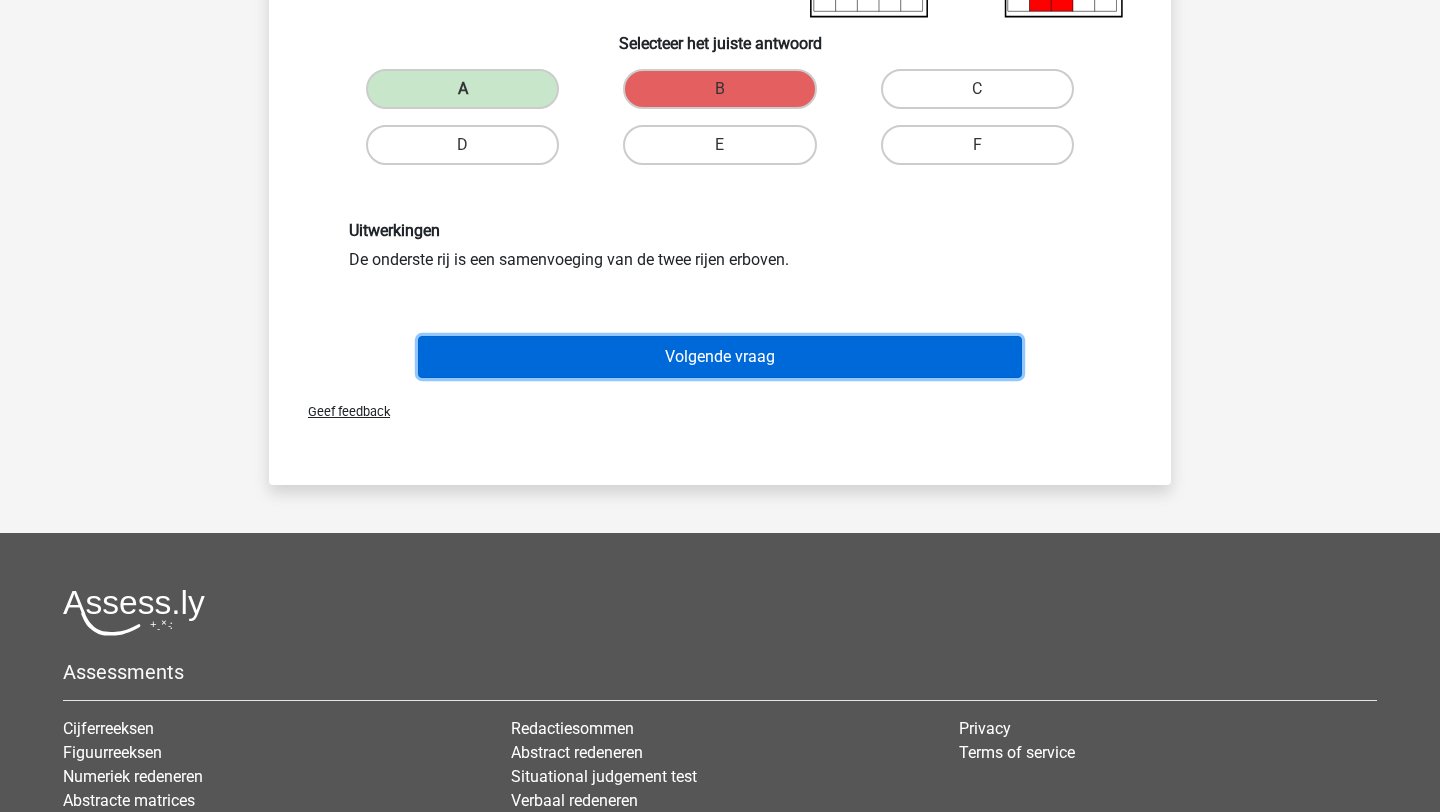 click on "Volgende vraag" at bounding box center [720, 357] 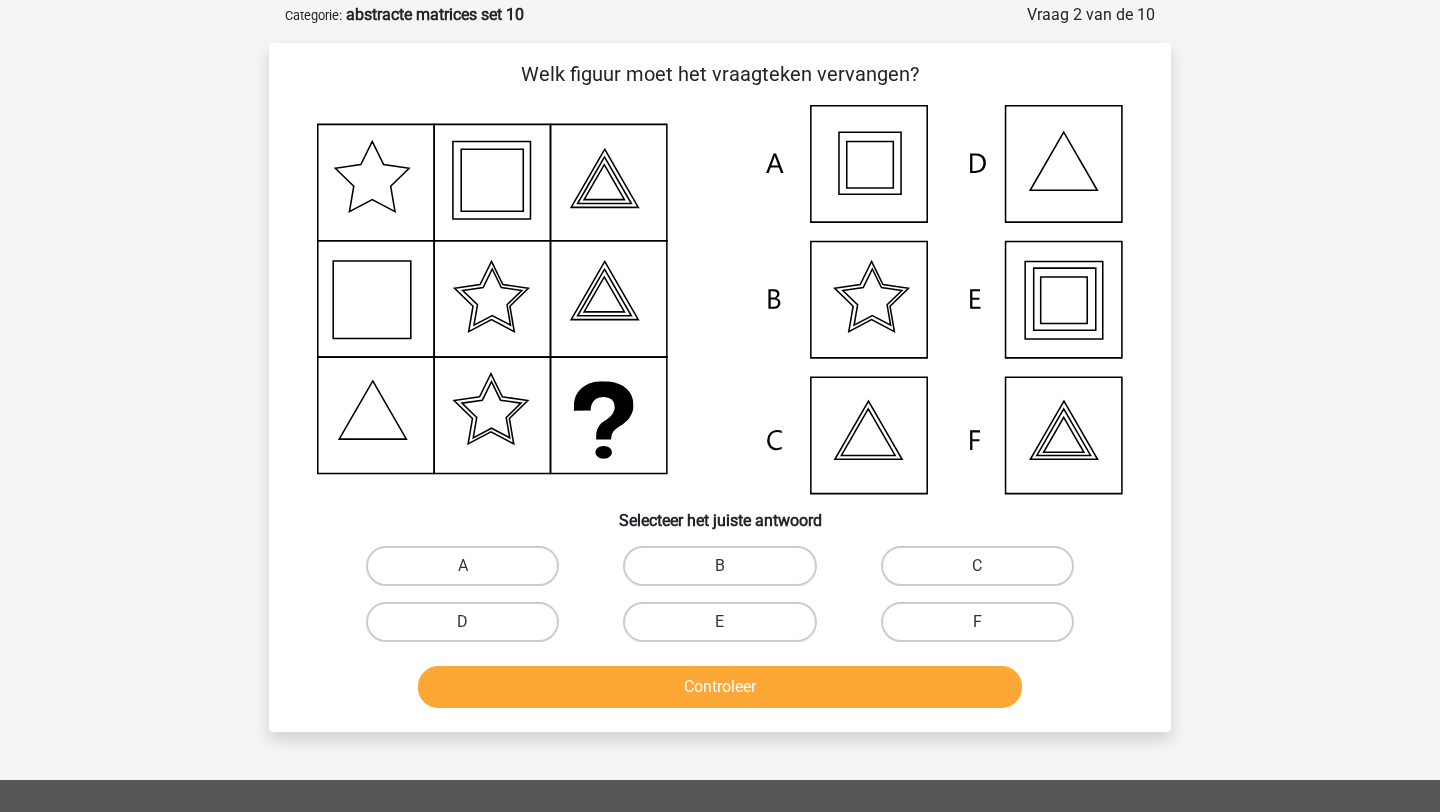 scroll, scrollTop: 98, scrollLeft: 0, axis: vertical 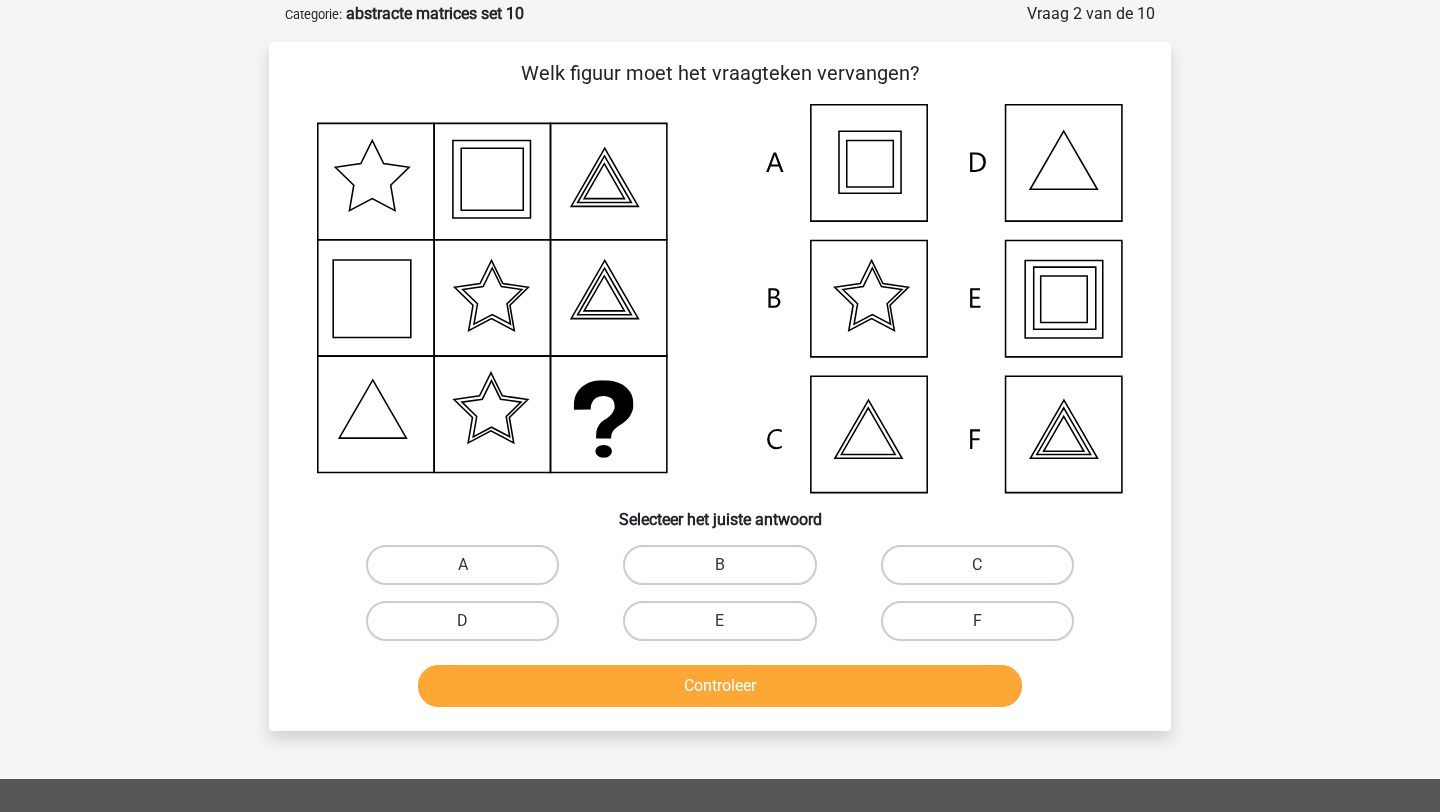 click on "E" at bounding box center [726, 627] 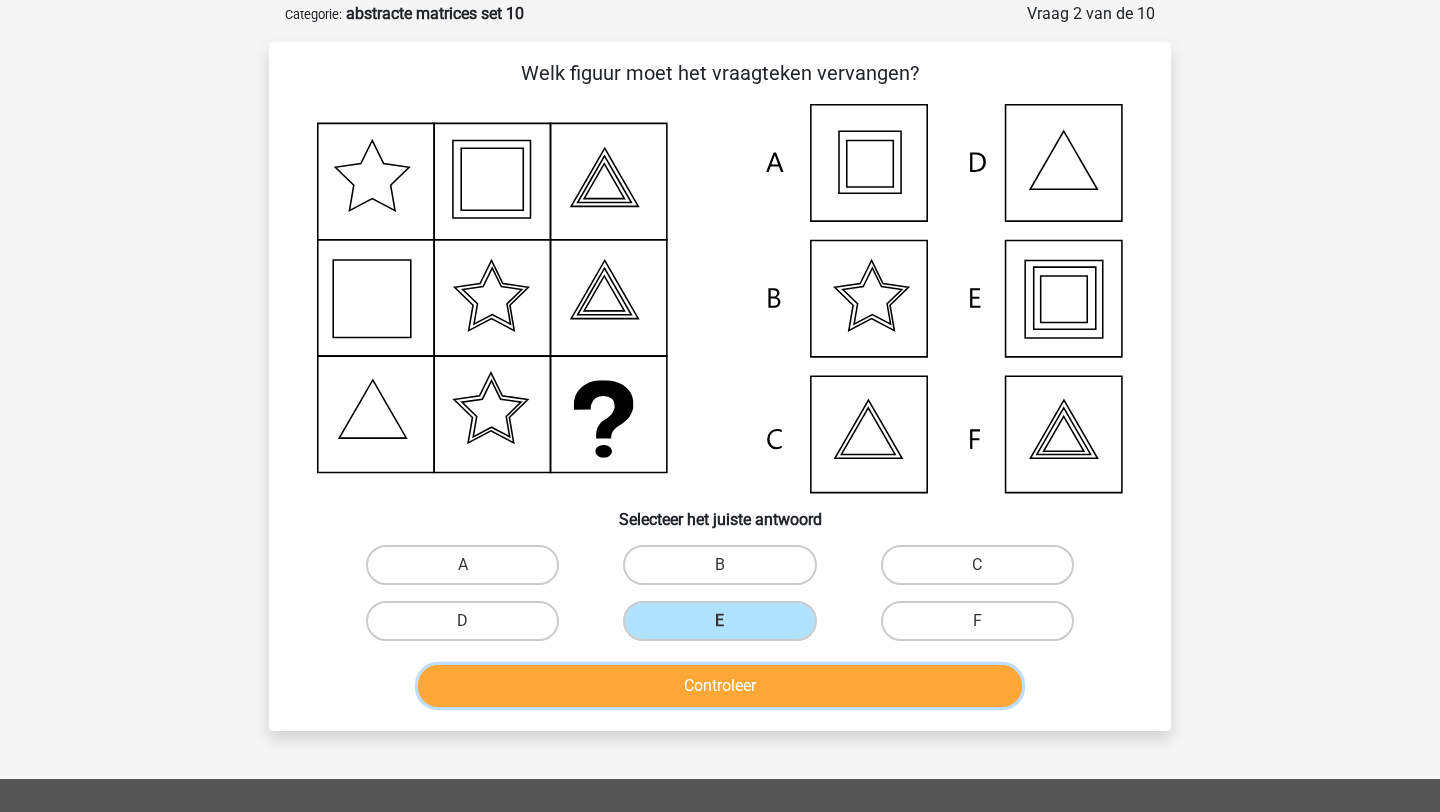 click on "Controleer" at bounding box center [720, 686] 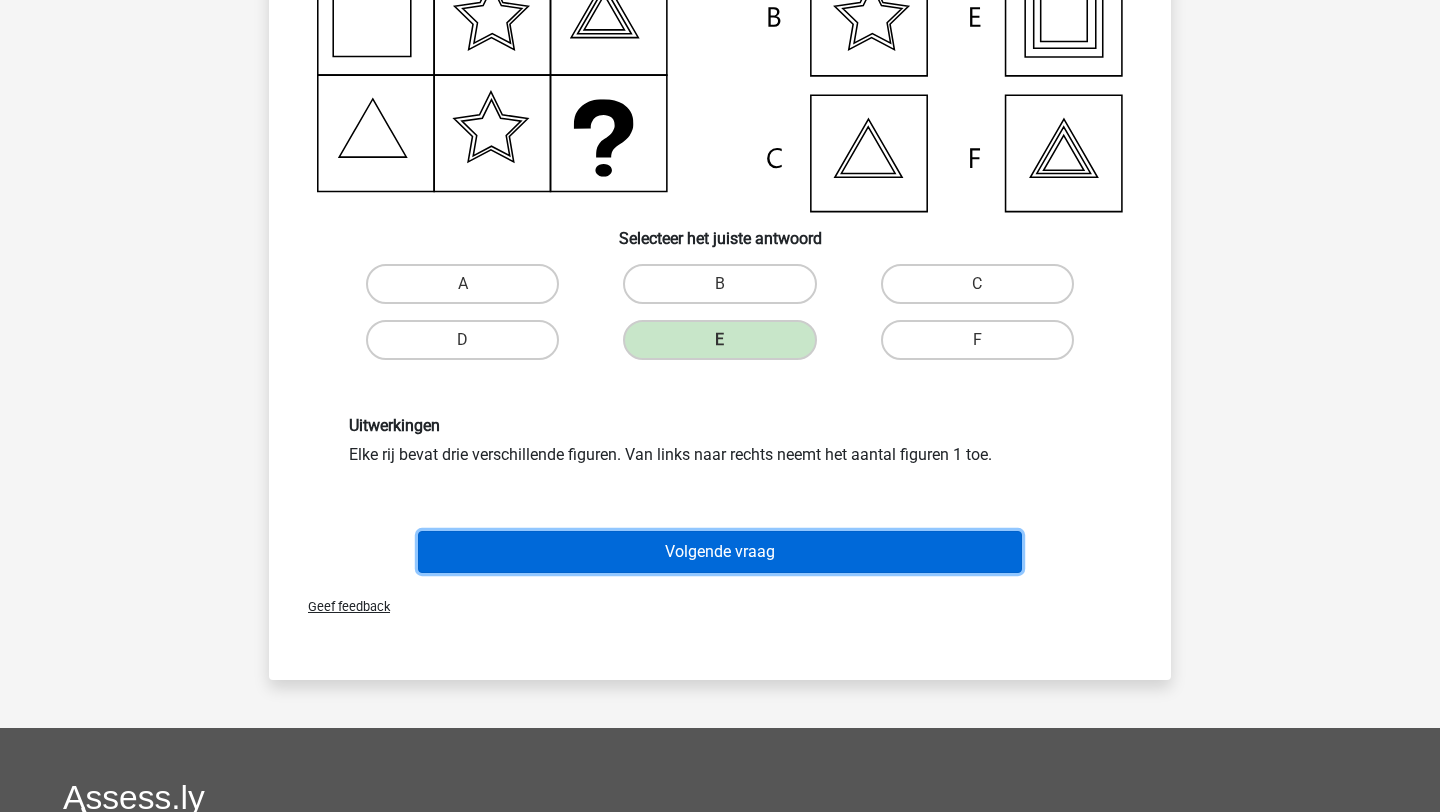 click on "Volgende vraag" at bounding box center (720, 552) 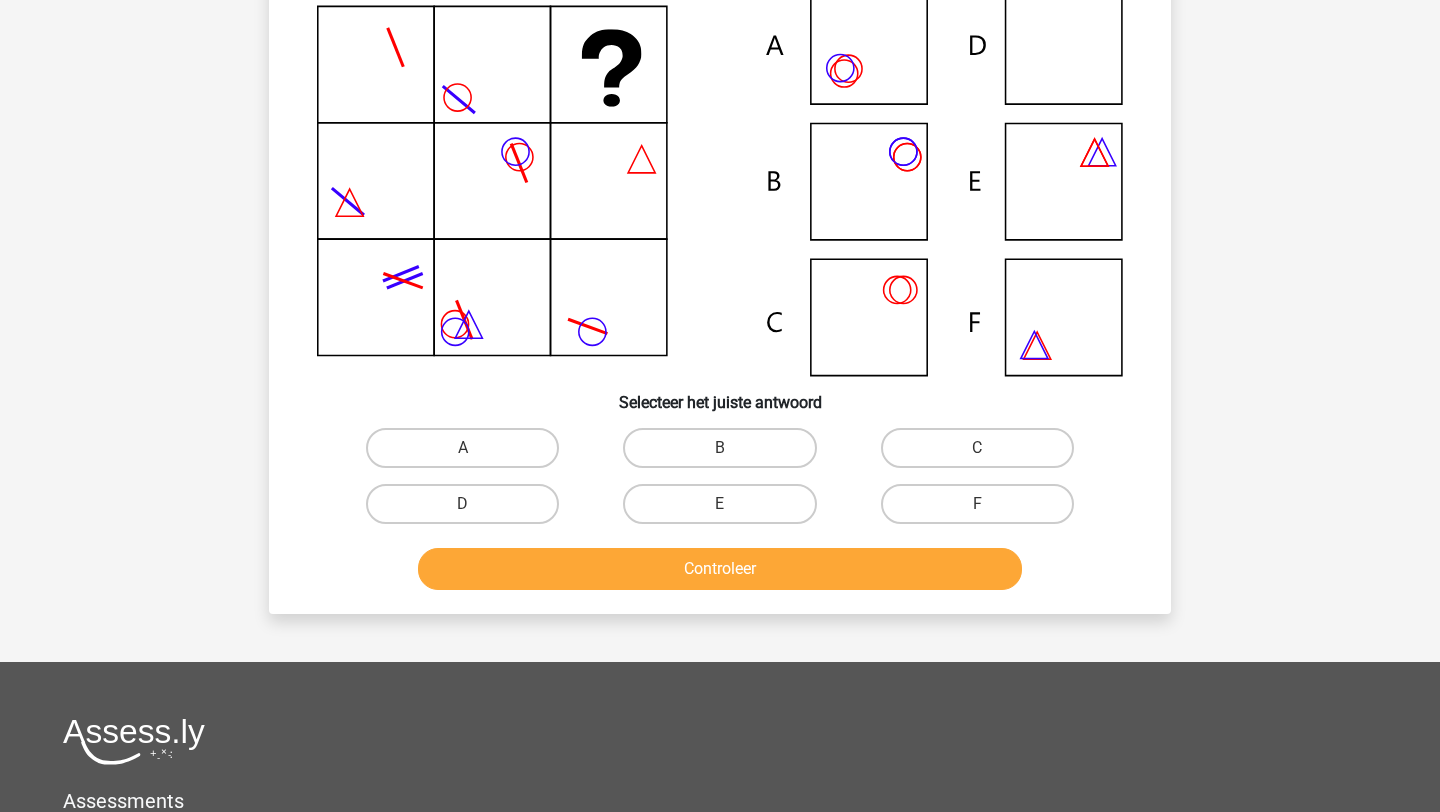 scroll, scrollTop: 100, scrollLeft: 0, axis: vertical 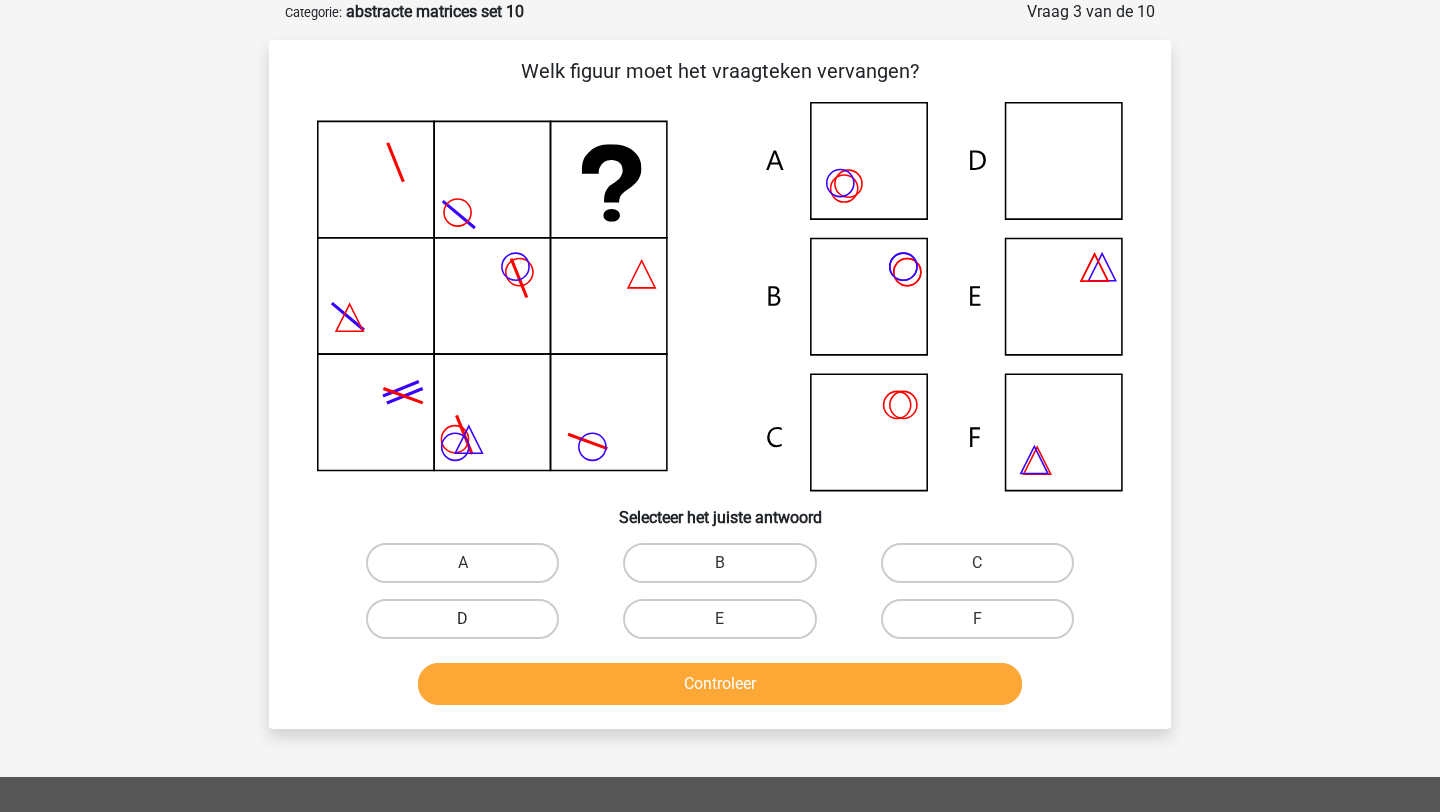 click on "D" at bounding box center (462, 619) 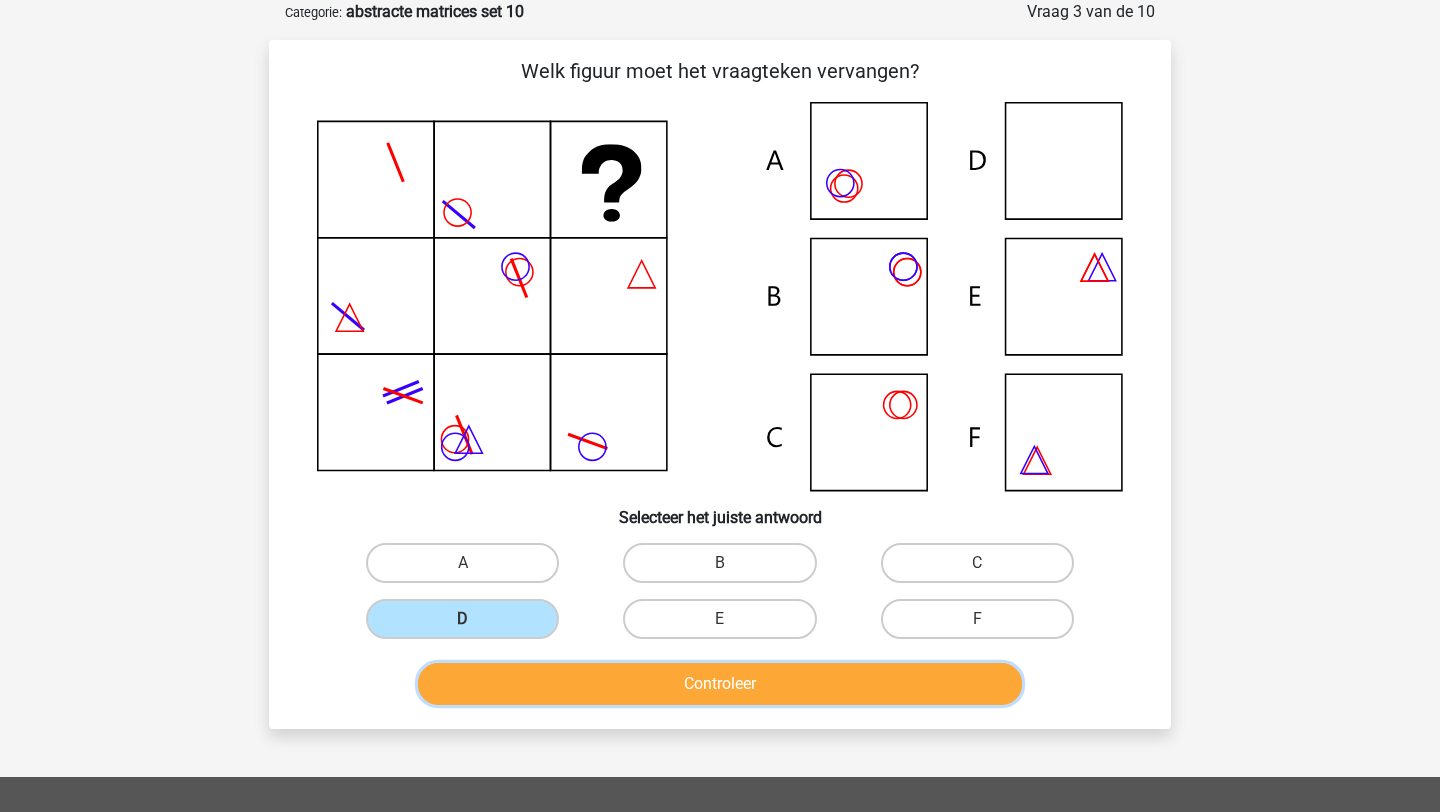 click on "Controleer" at bounding box center (720, 684) 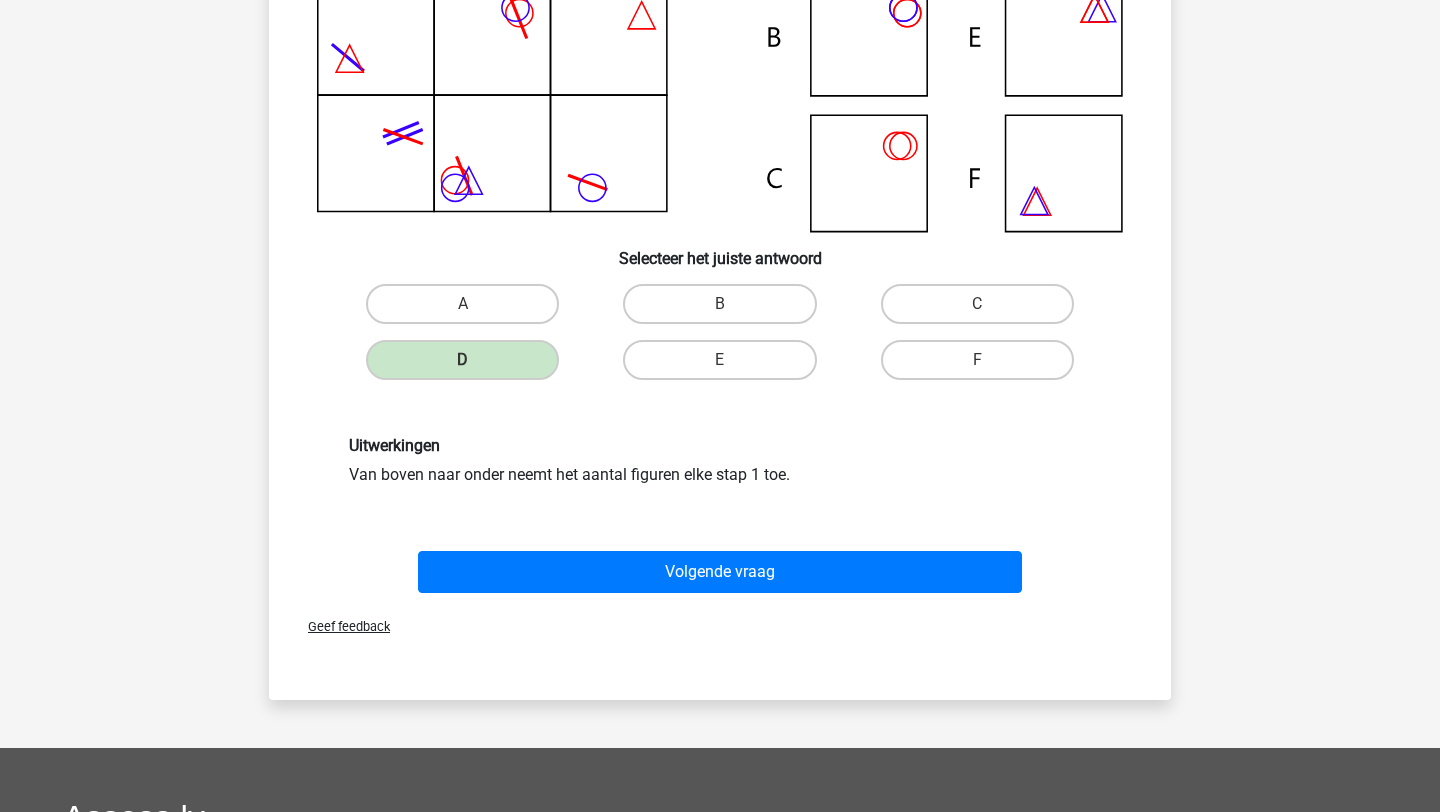 scroll, scrollTop: 376, scrollLeft: 0, axis: vertical 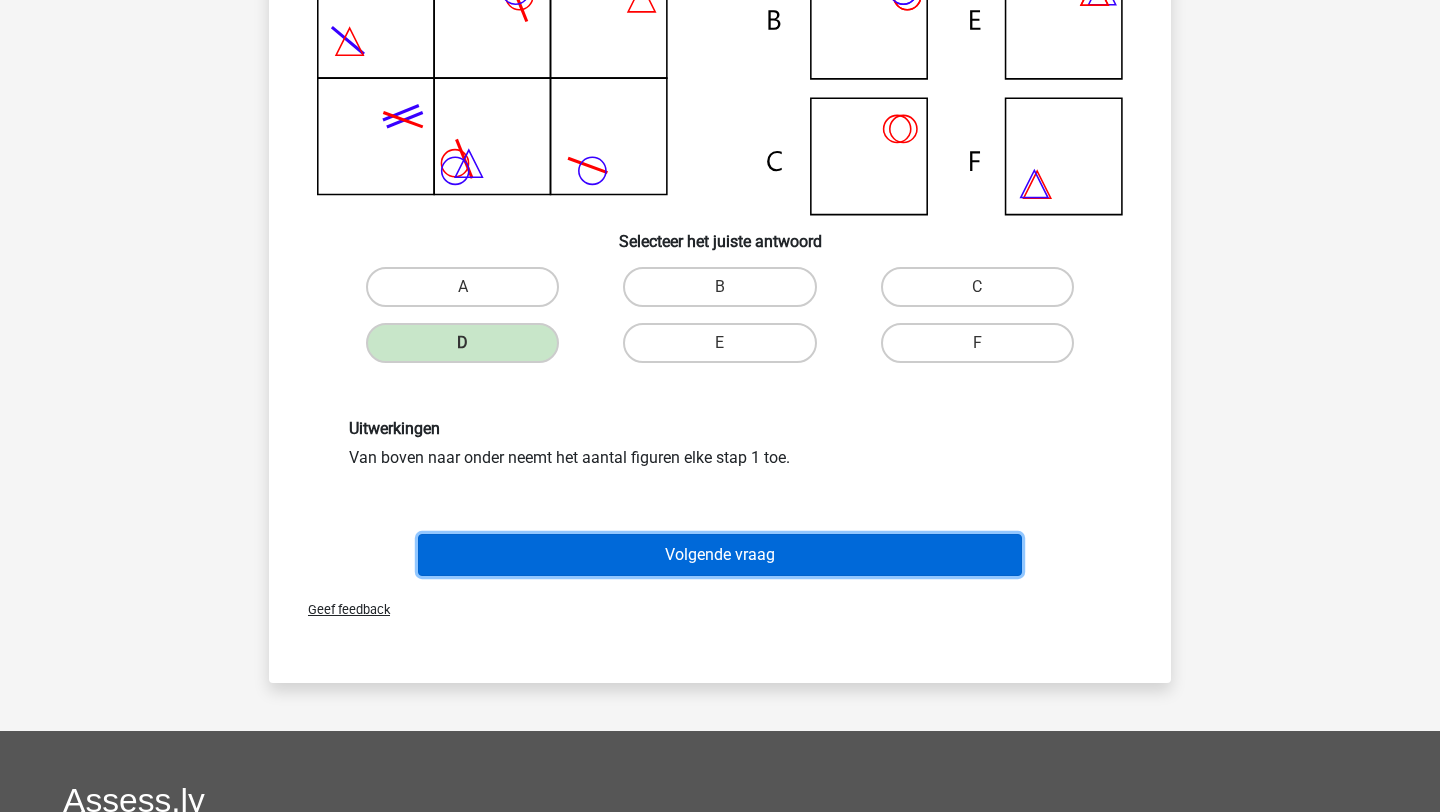 click on "Volgende vraag" at bounding box center [720, 555] 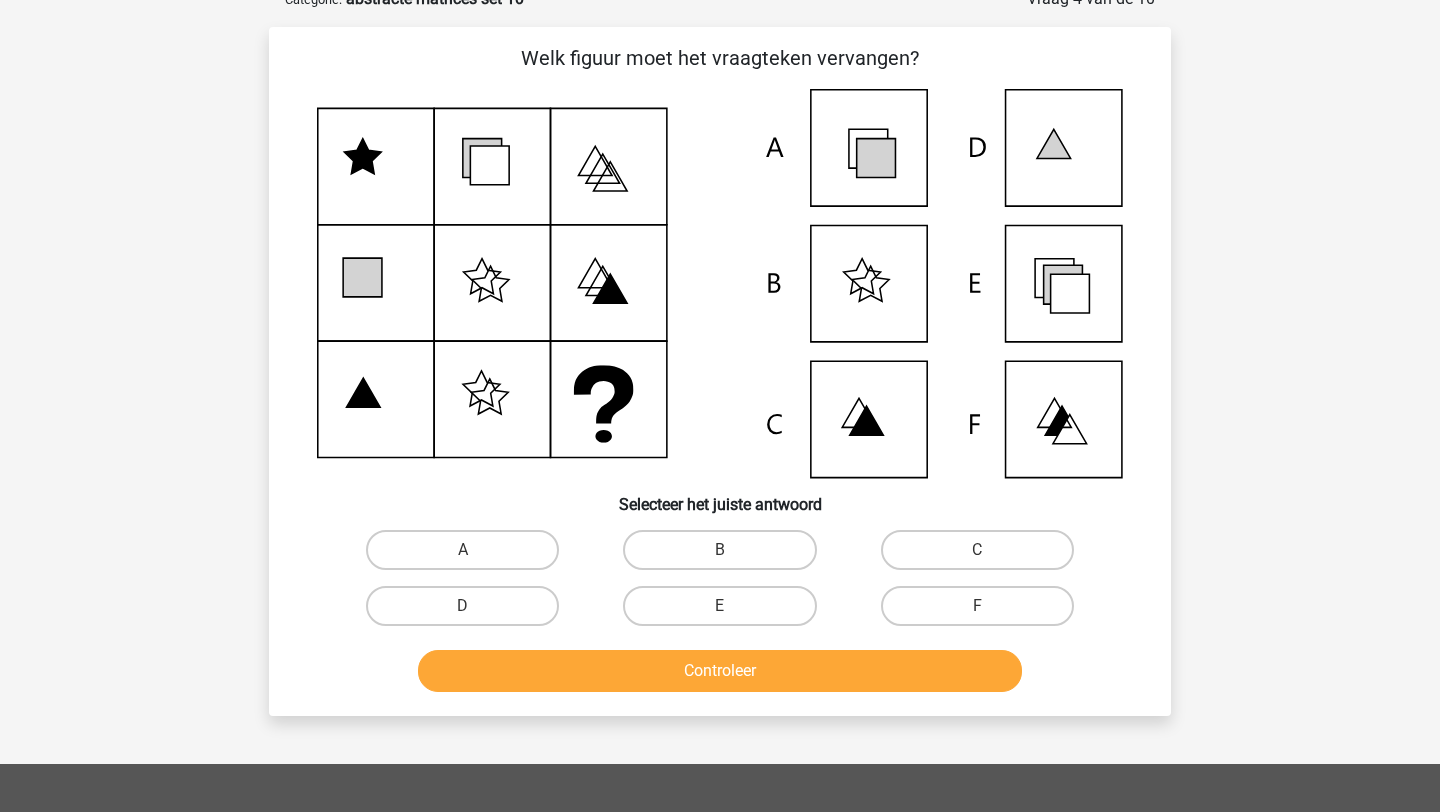scroll, scrollTop: 100, scrollLeft: 0, axis: vertical 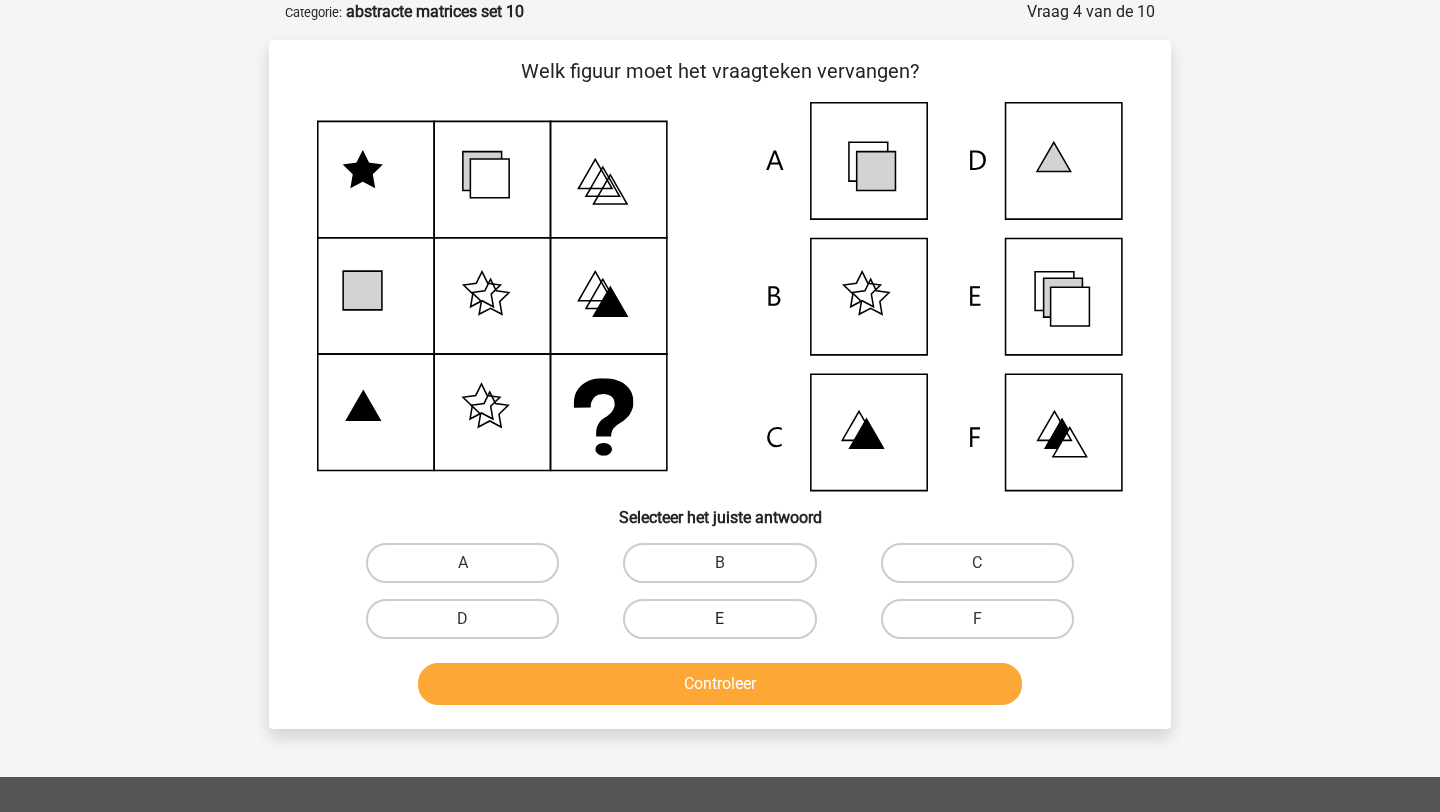 click on "E" at bounding box center (719, 619) 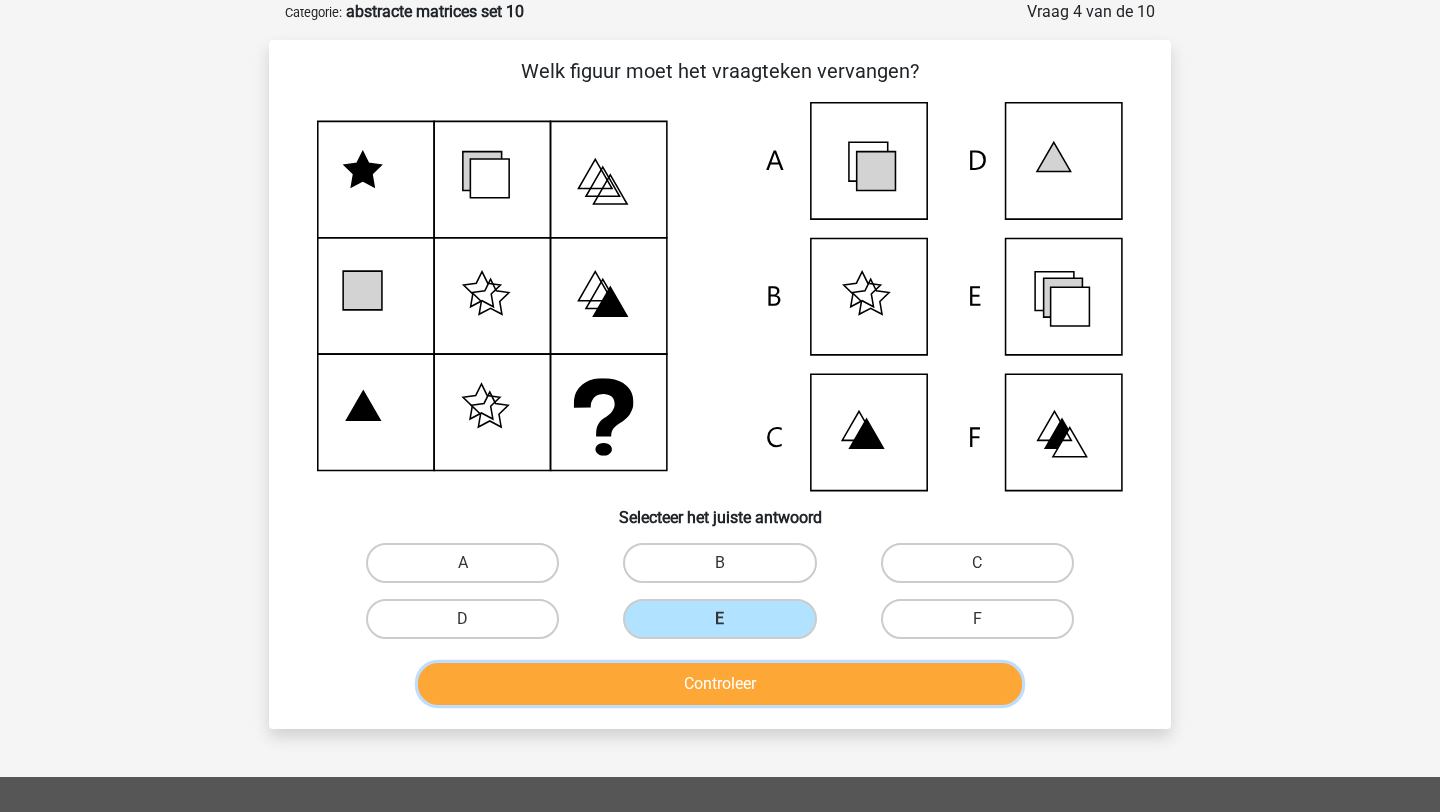 click on "Controleer" at bounding box center [720, 684] 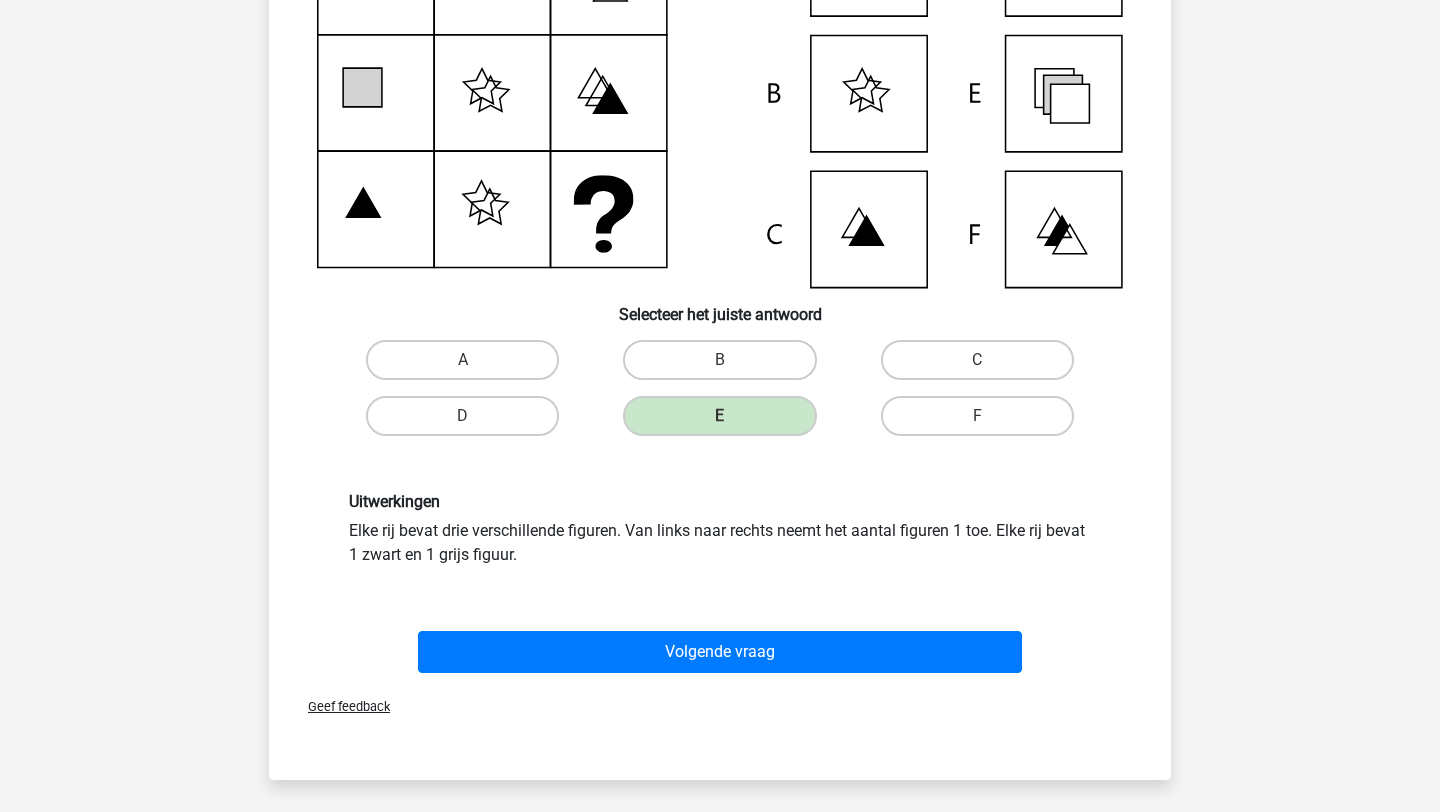 scroll, scrollTop: 311, scrollLeft: 0, axis: vertical 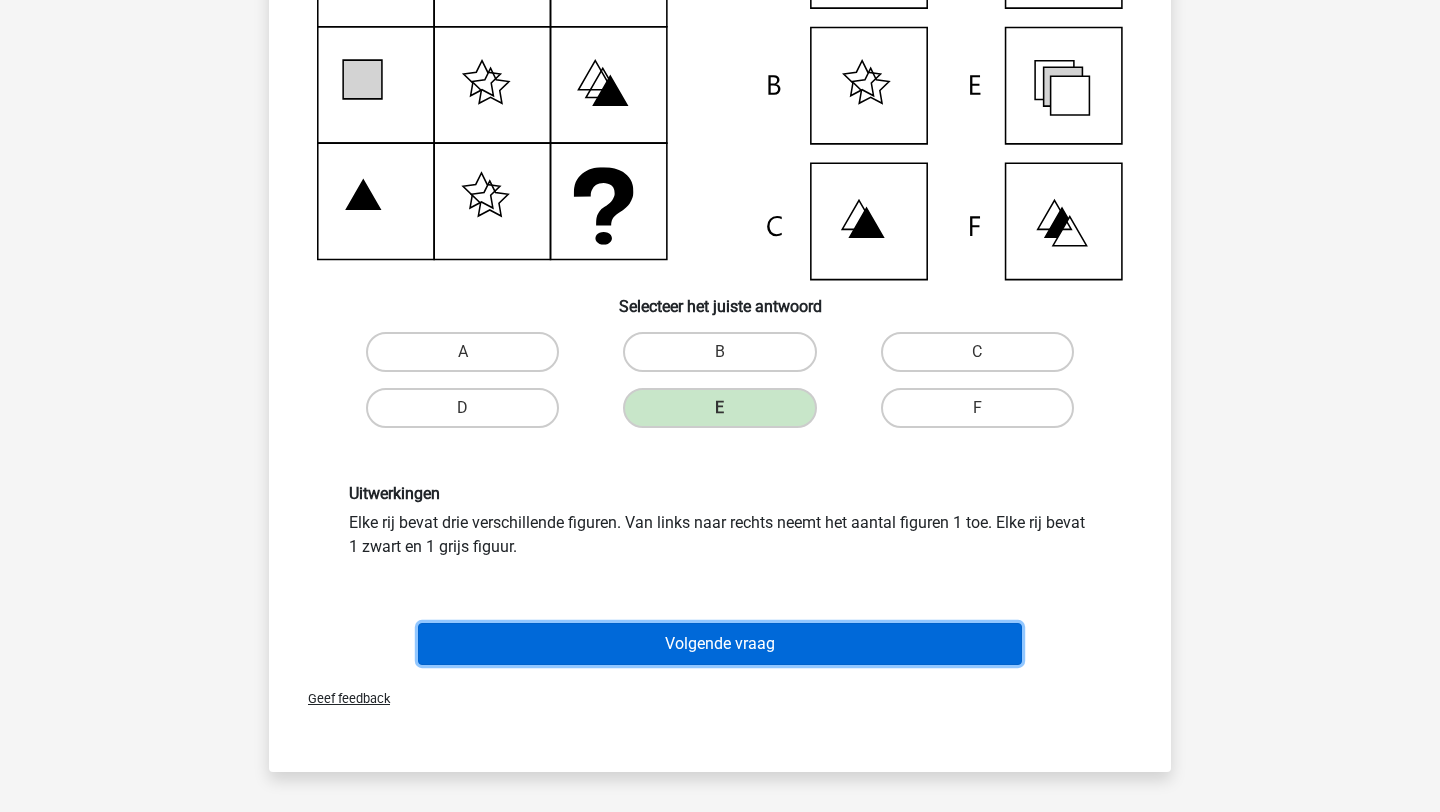 click on "Volgende vraag" at bounding box center [720, 644] 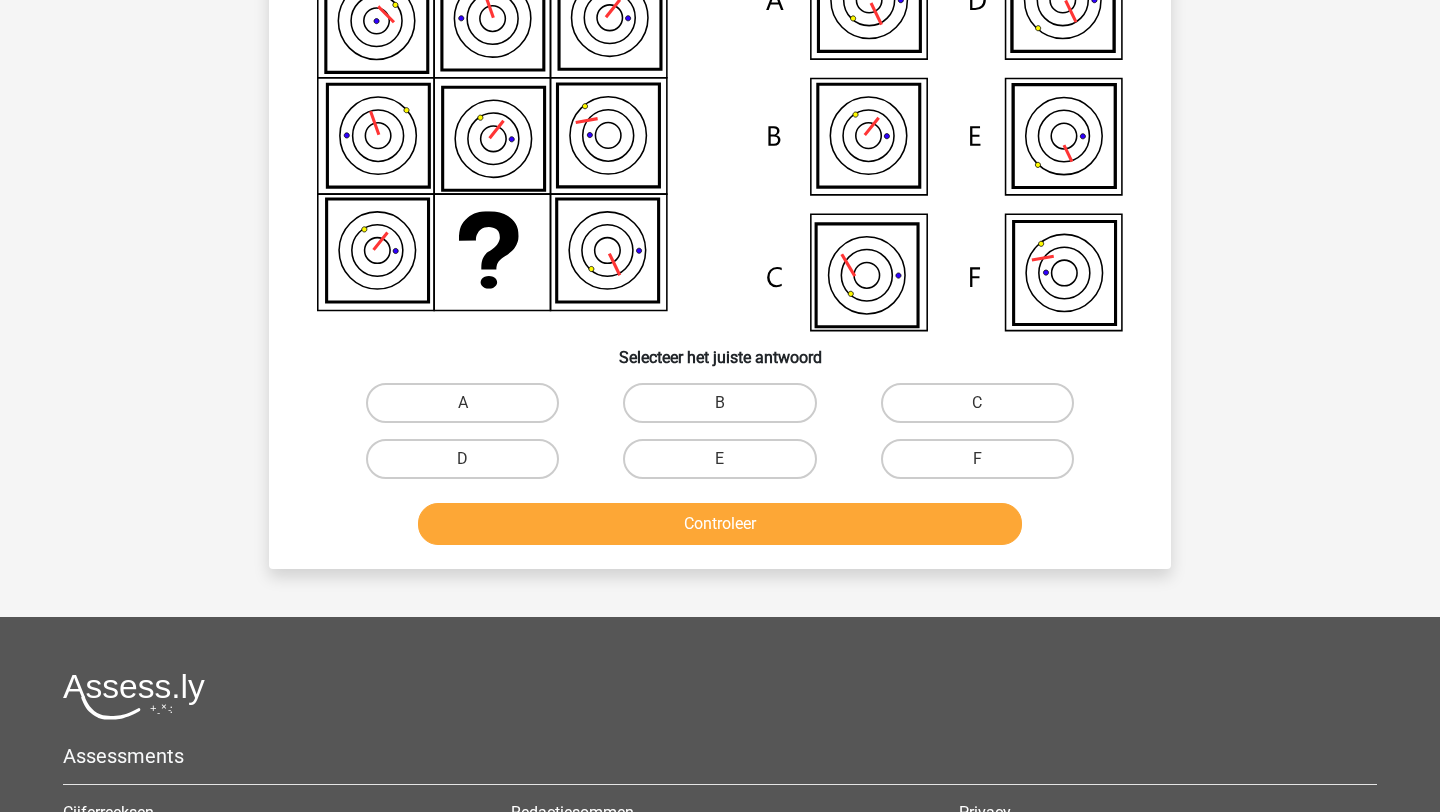 scroll, scrollTop: 100, scrollLeft: 0, axis: vertical 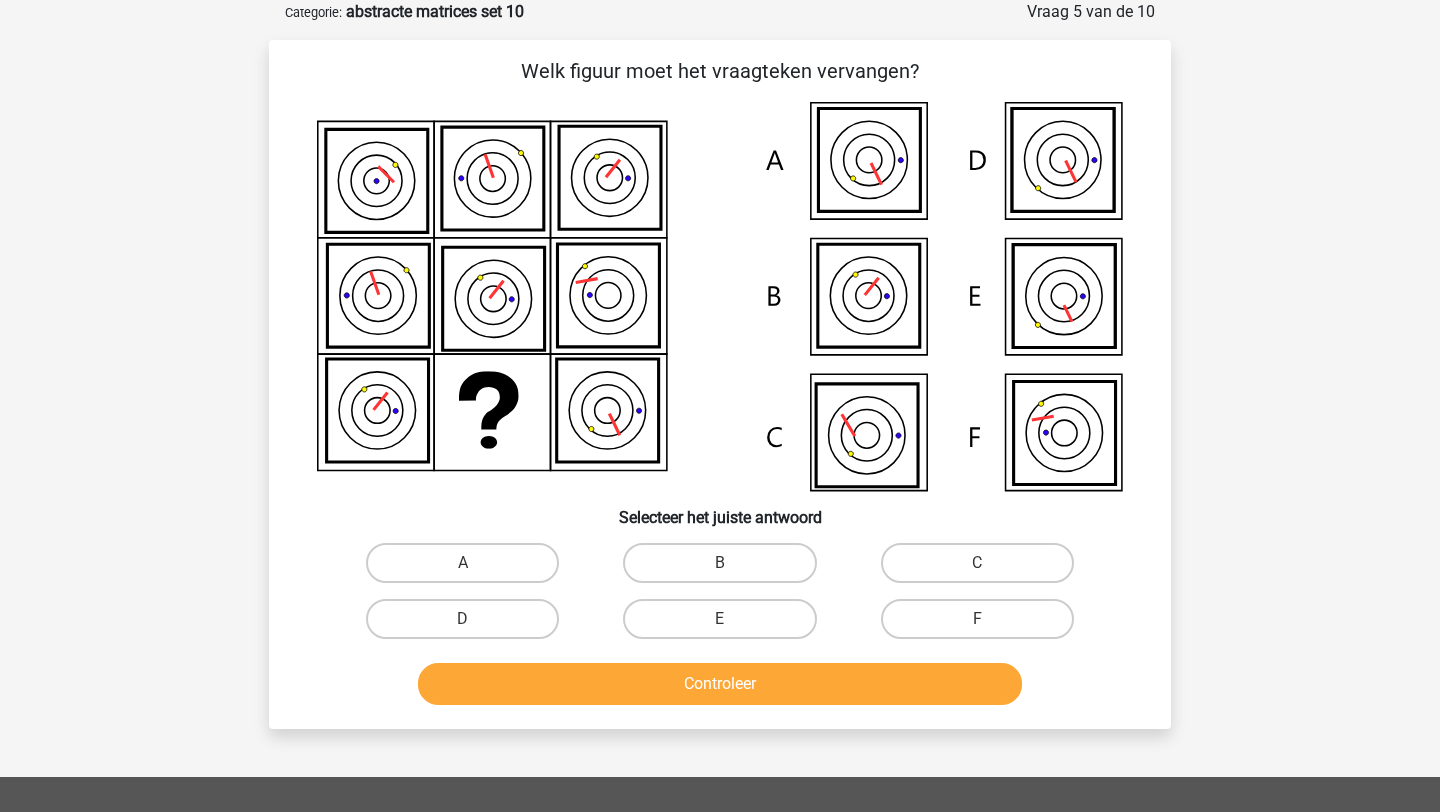 click 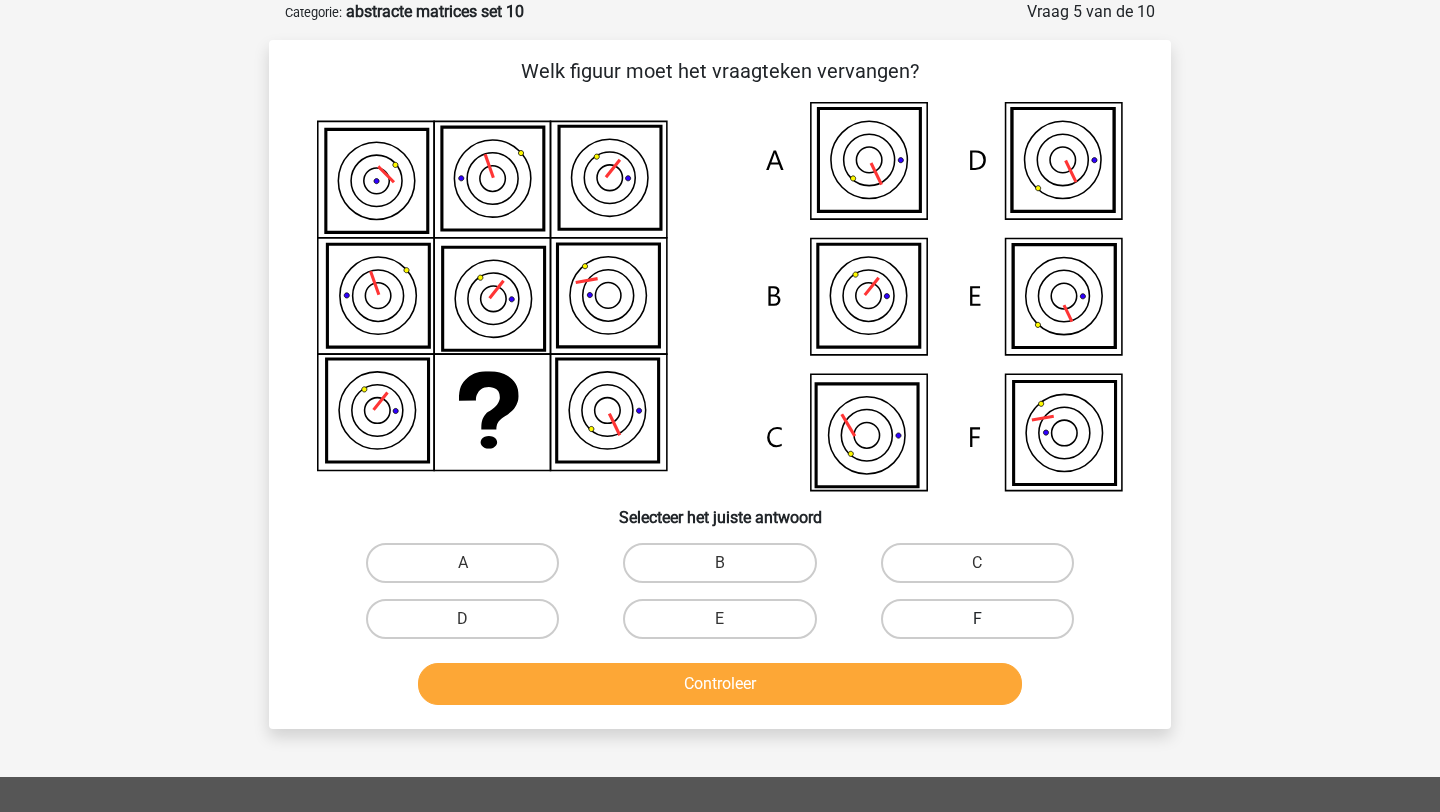click on "F" at bounding box center [977, 619] 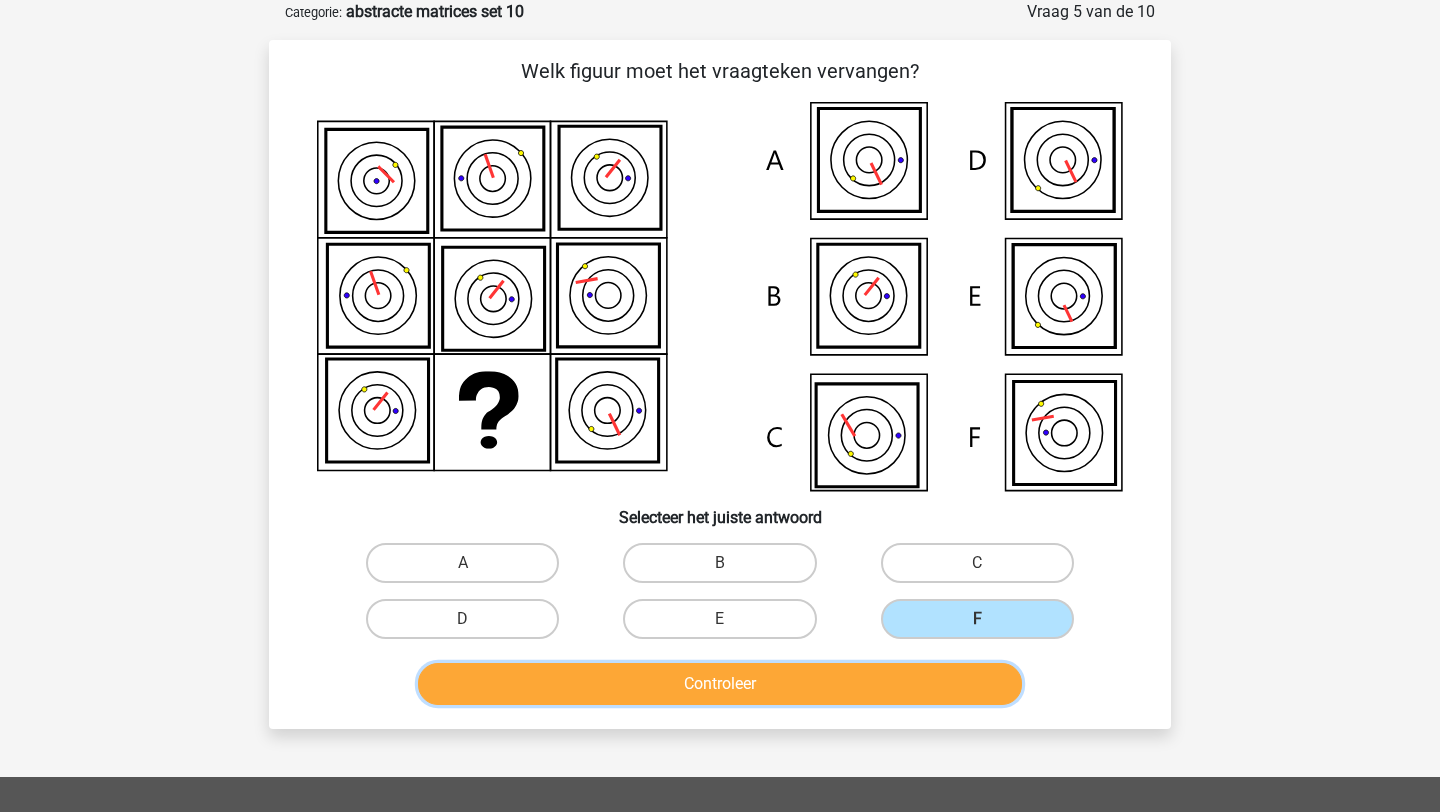 click on "Controleer" at bounding box center (720, 684) 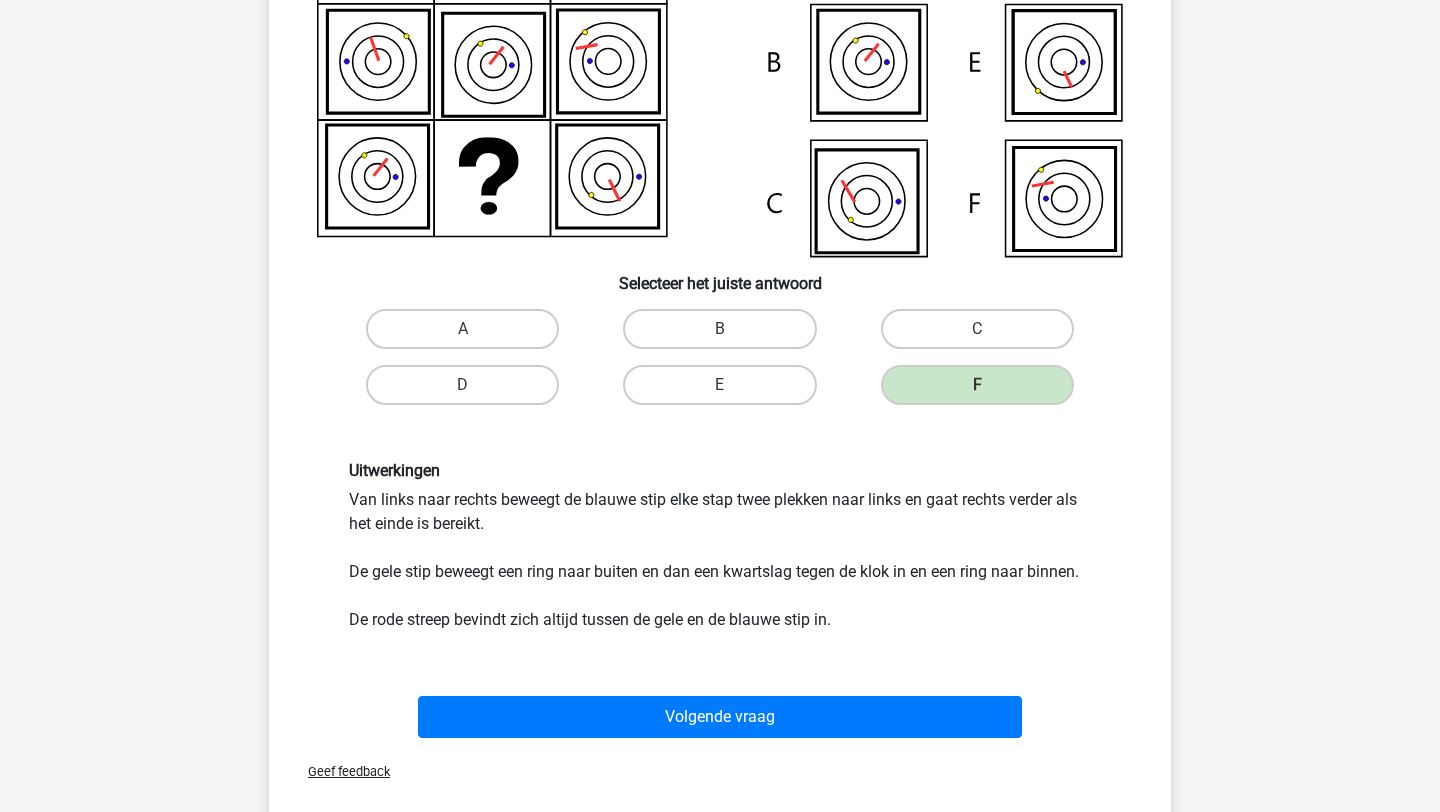 scroll, scrollTop: 322, scrollLeft: 0, axis: vertical 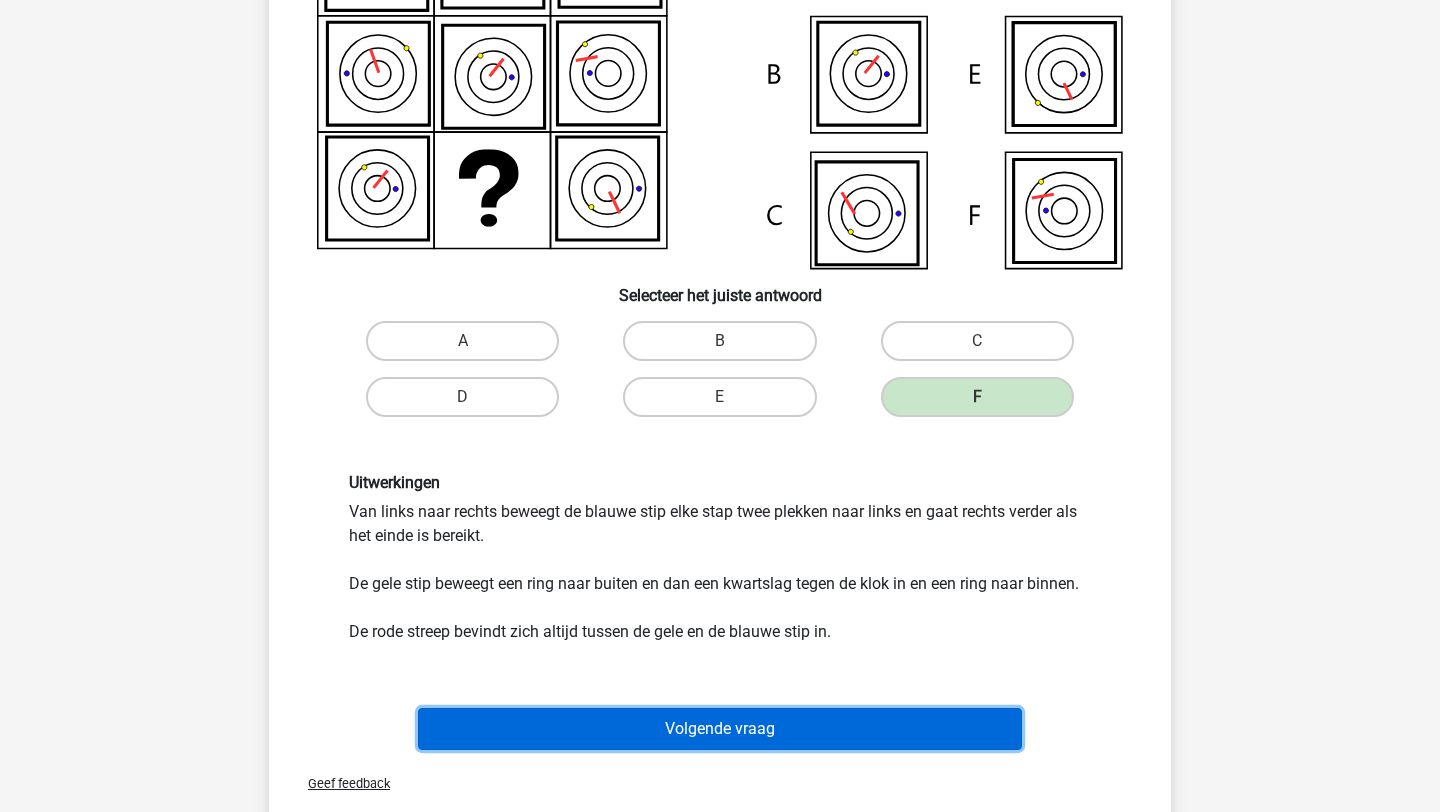 click on "Volgende vraag" at bounding box center (720, 729) 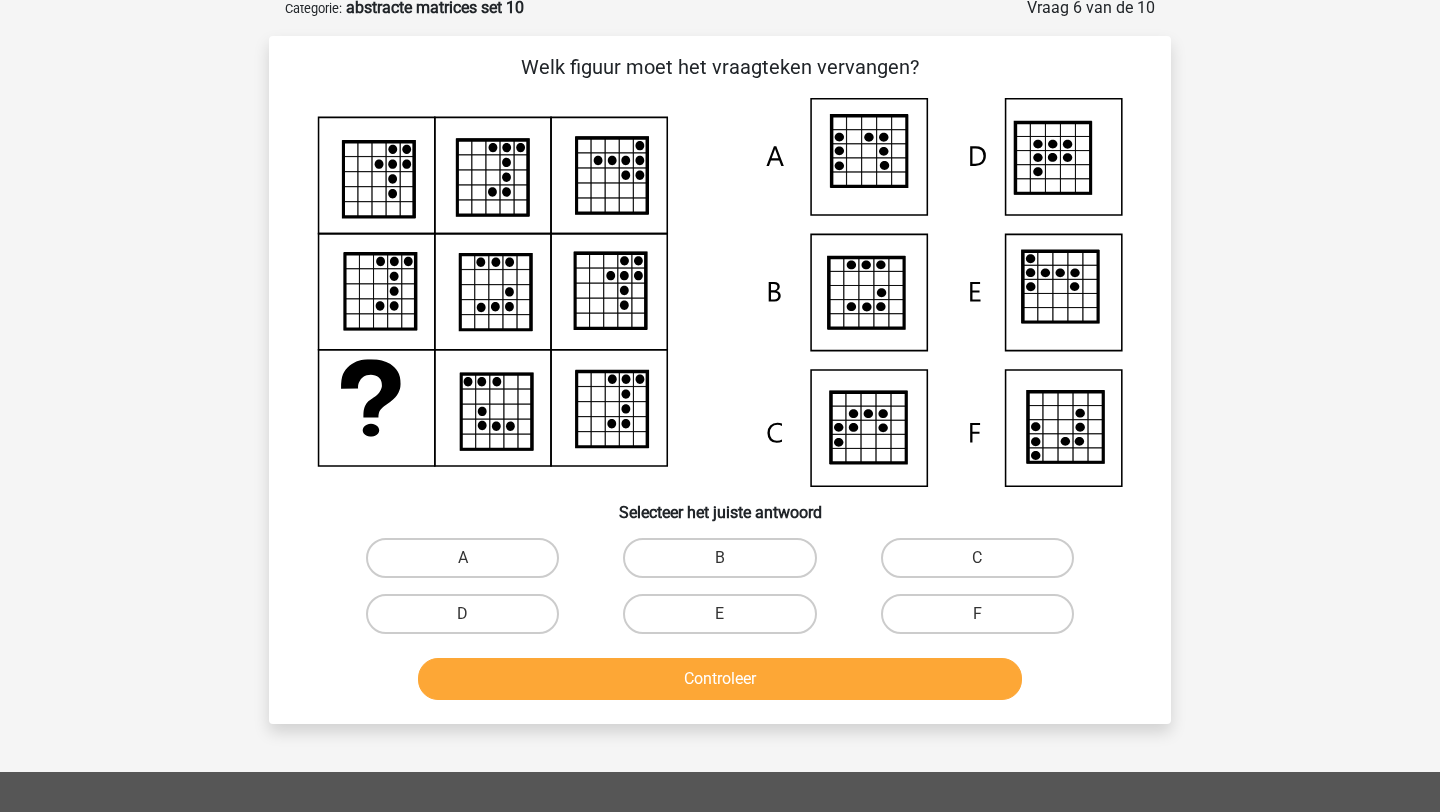 scroll, scrollTop: 100, scrollLeft: 0, axis: vertical 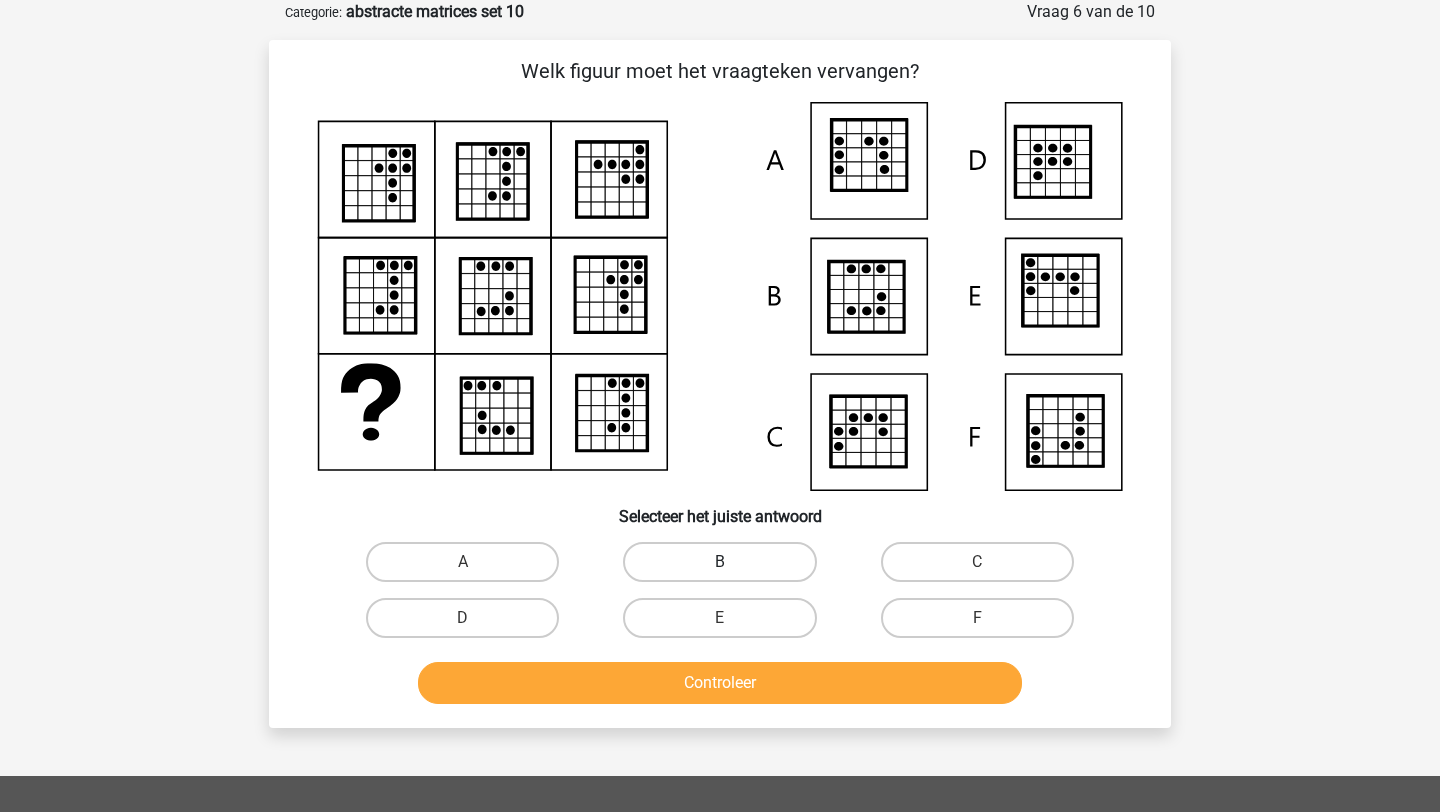 click on "B" at bounding box center [719, 562] 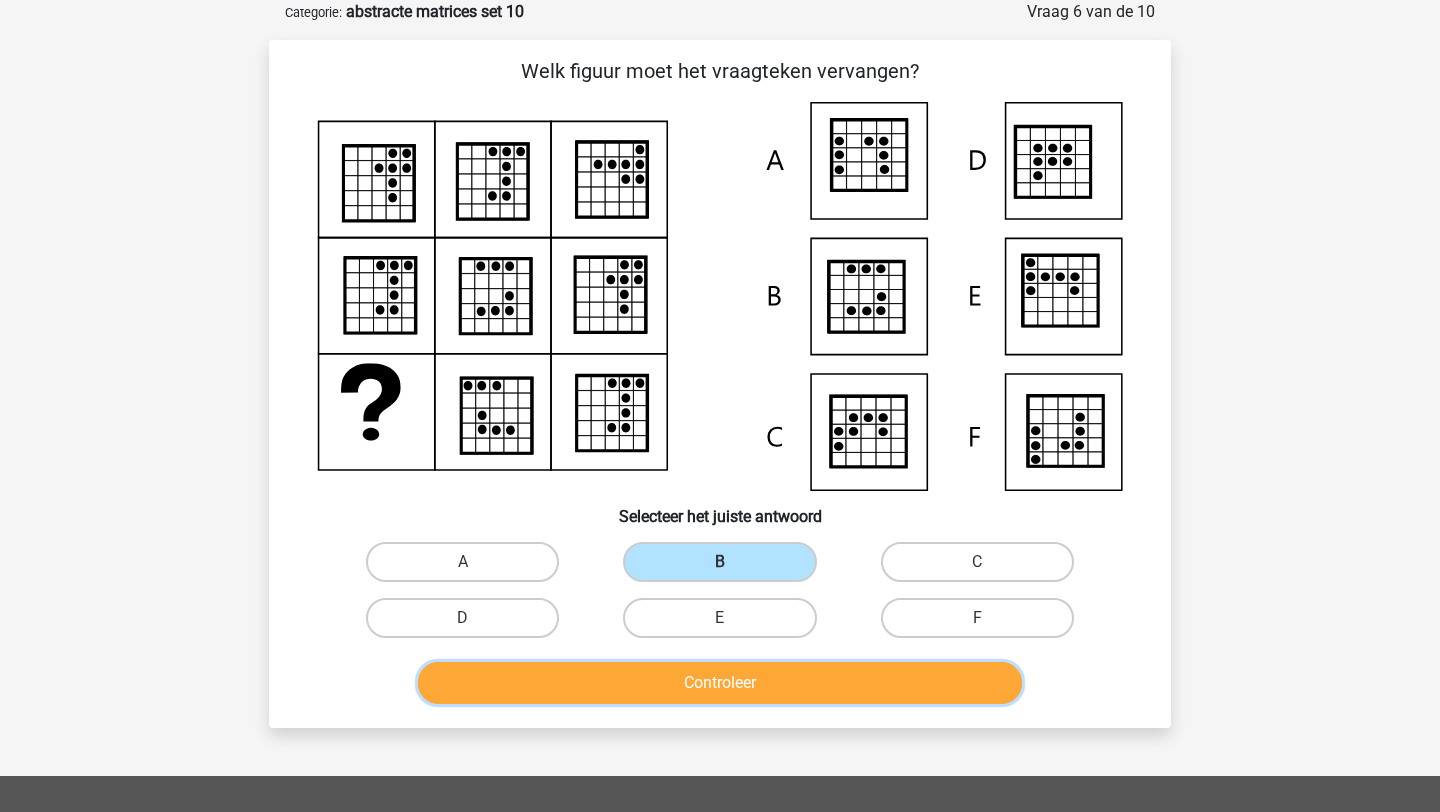click on "Controleer" at bounding box center (720, 683) 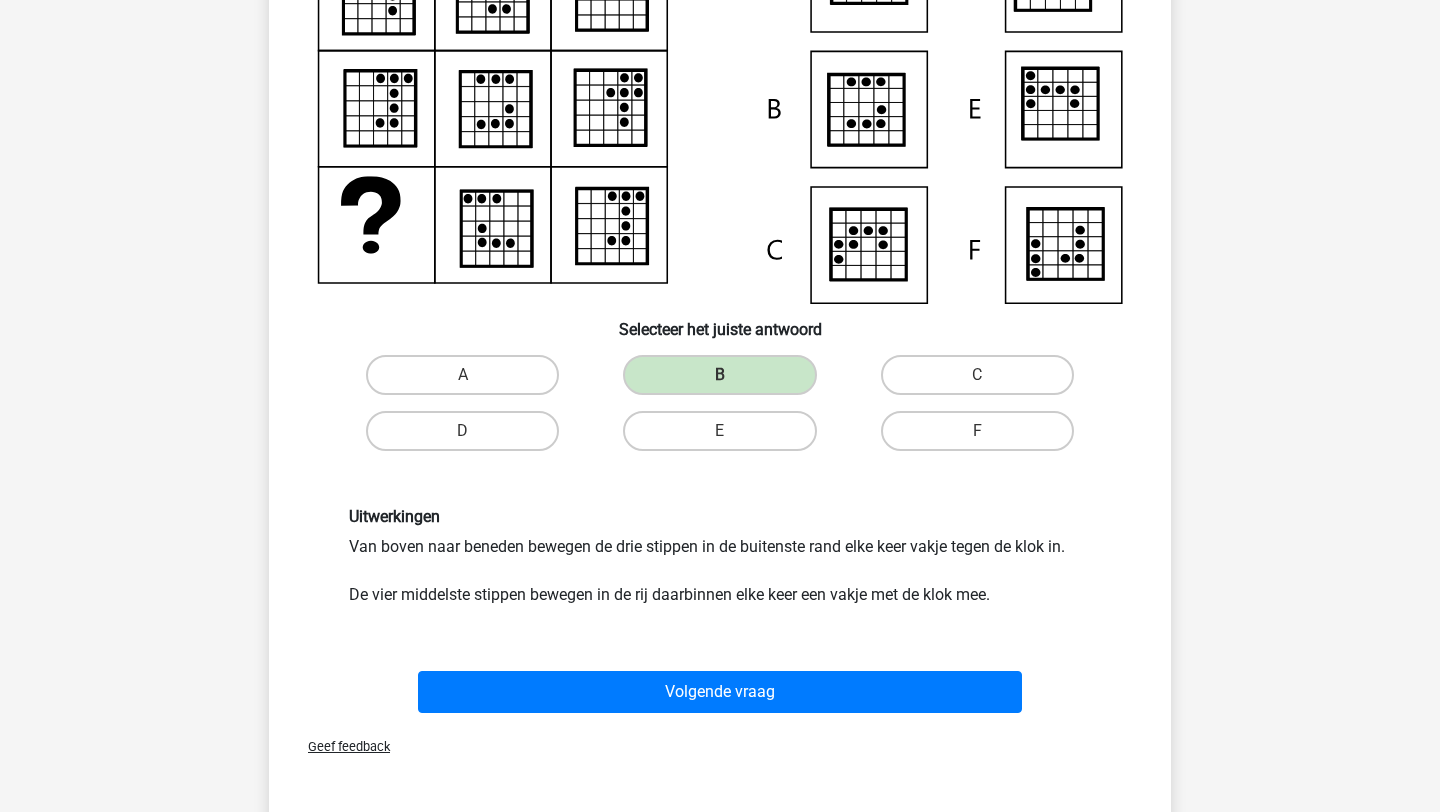 scroll, scrollTop: 291, scrollLeft: 0, axis: vertical 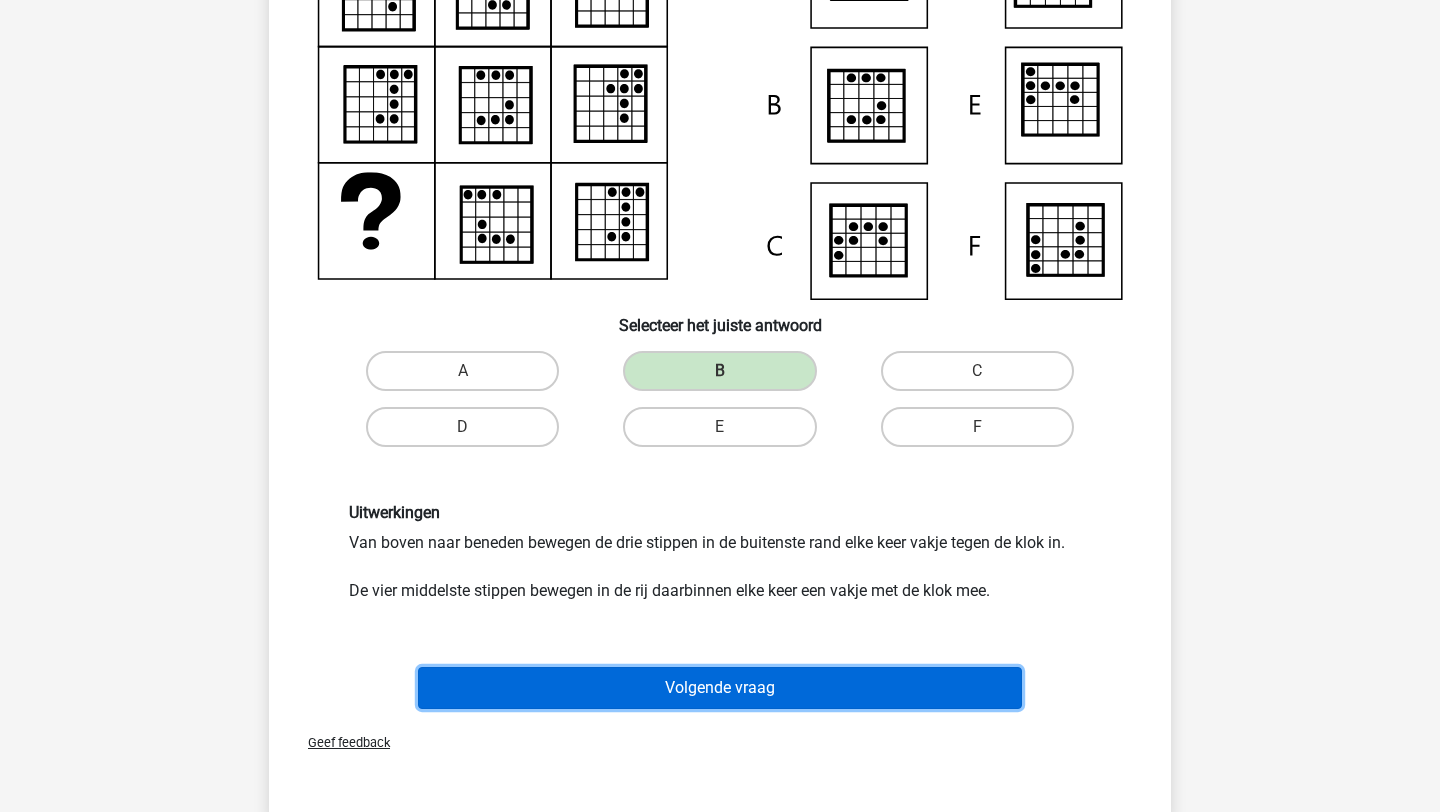 click on "Volgende vraag" at bounding box center [720, 688] 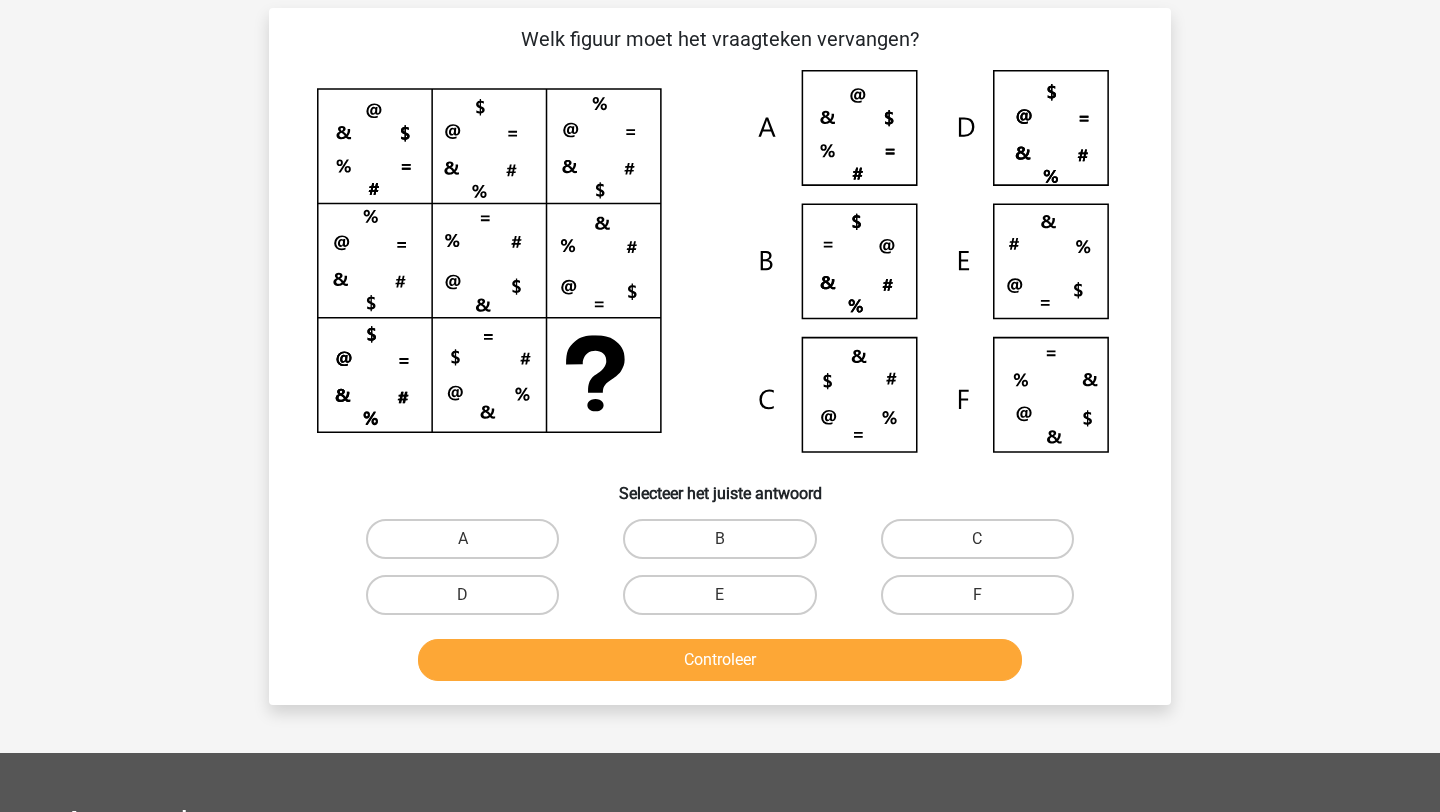 scroll, scrollTop: 100, scrollLeft: 0, axis: vertical 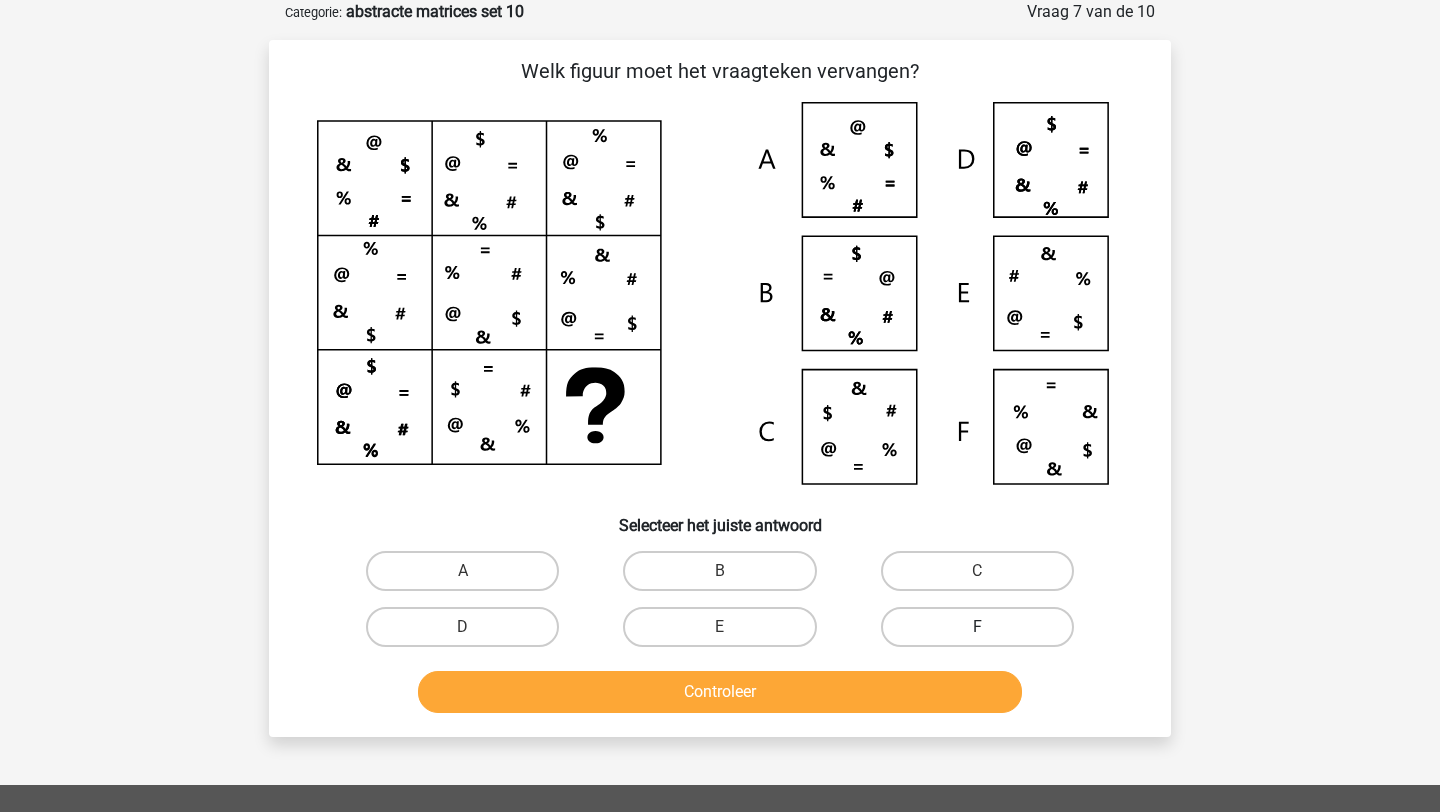 click on "F" at bounding box center (977, 627) 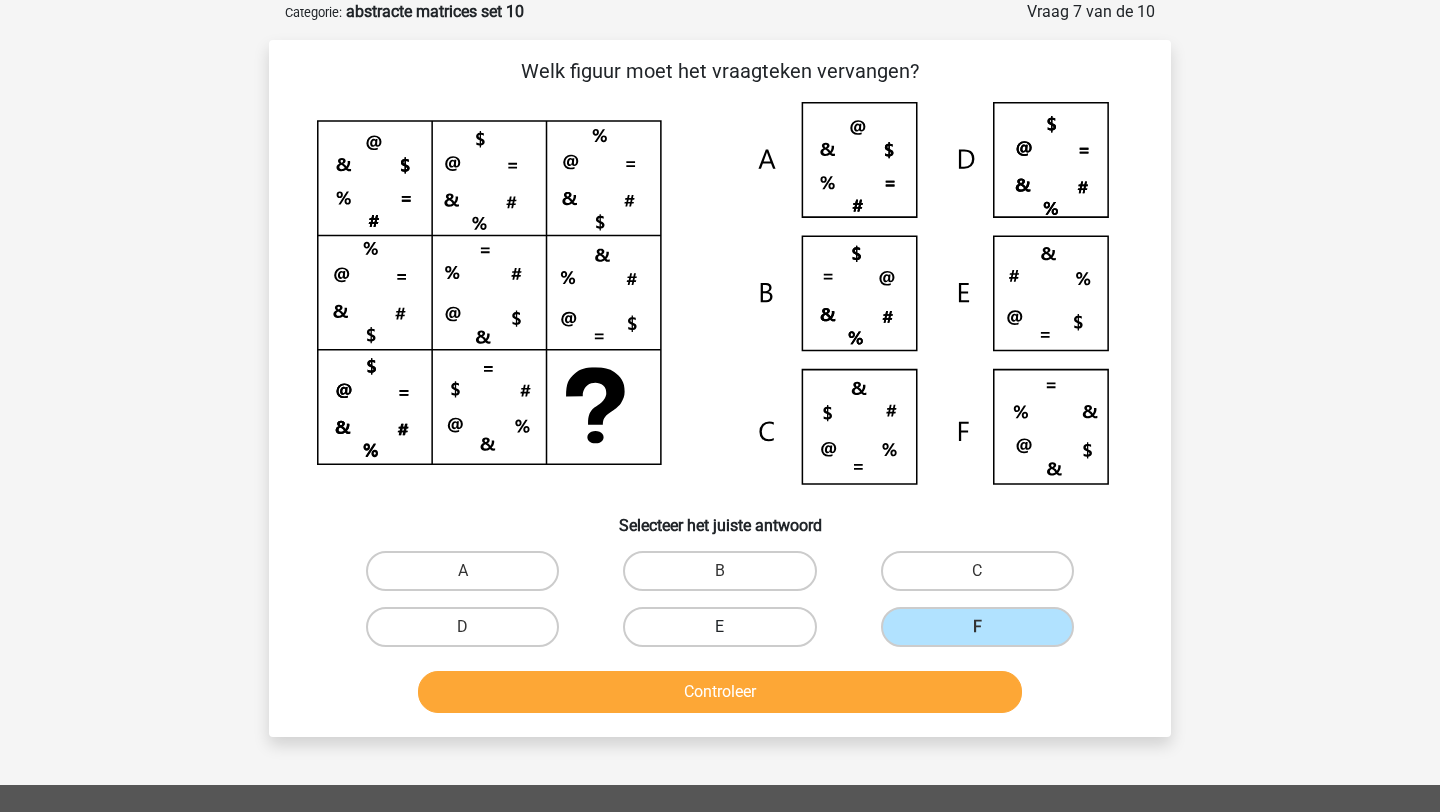 click on "E" at bounding box center [719, 627] 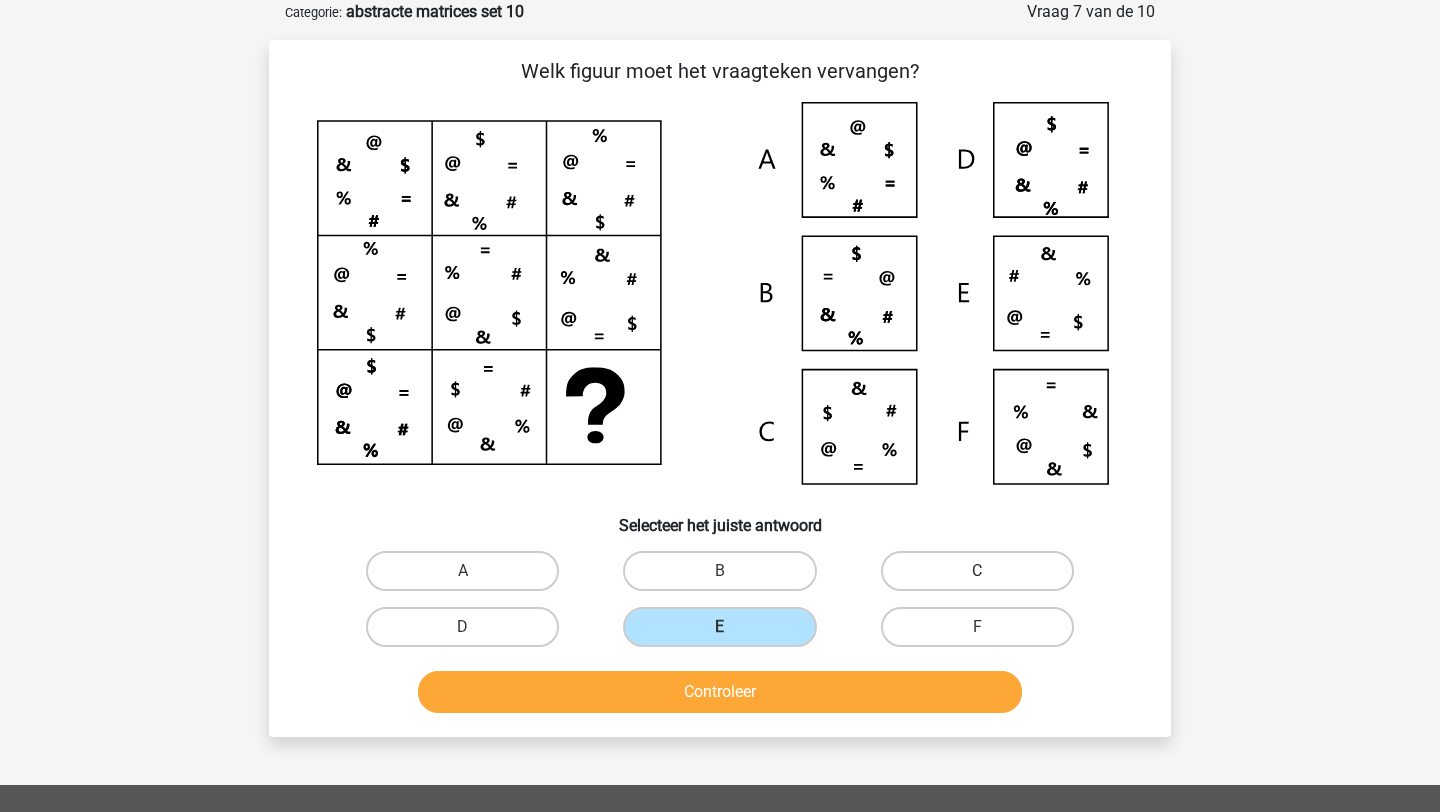 click on "C" at bounding box center (977, 571) 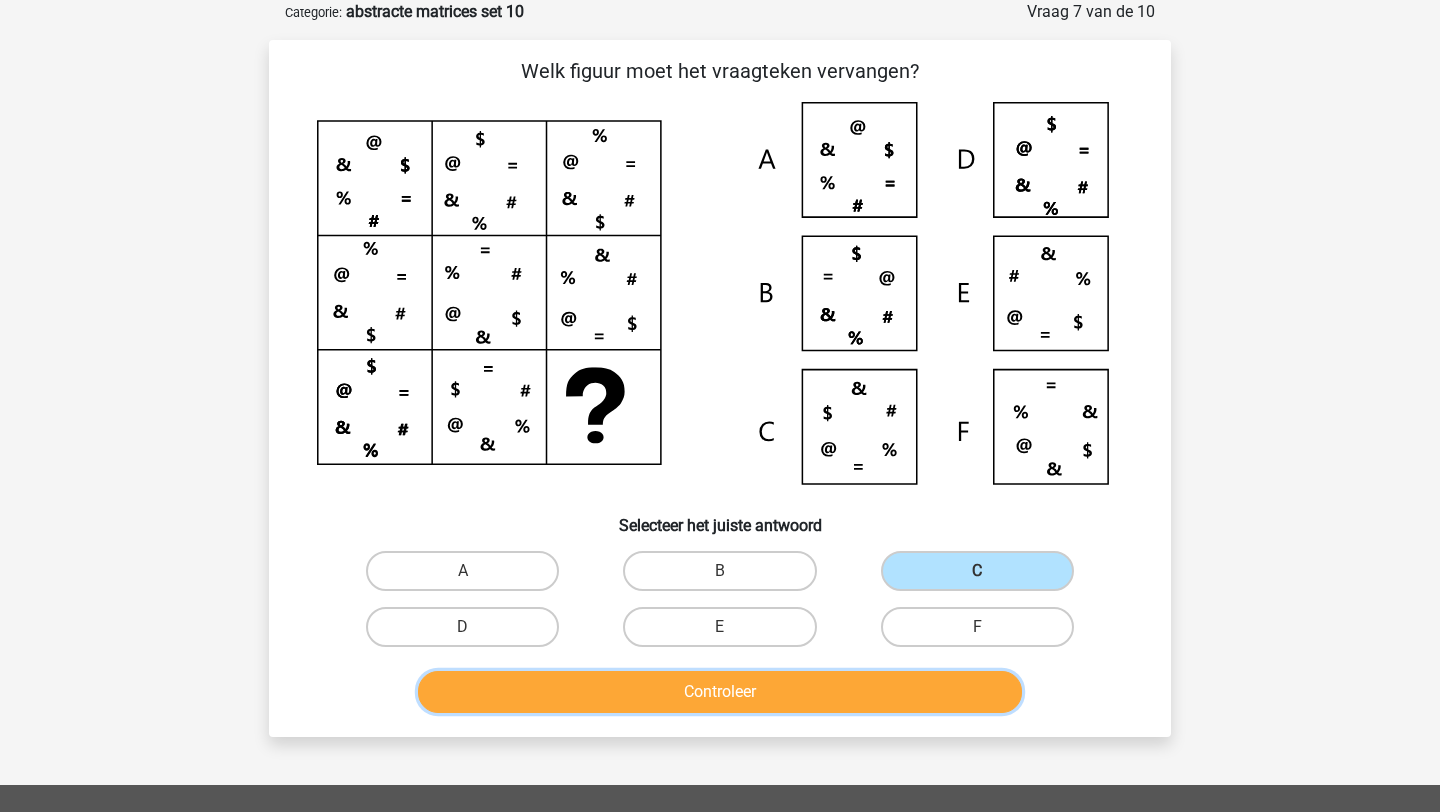 click on "Controleer" at bounding box center [720, 692] 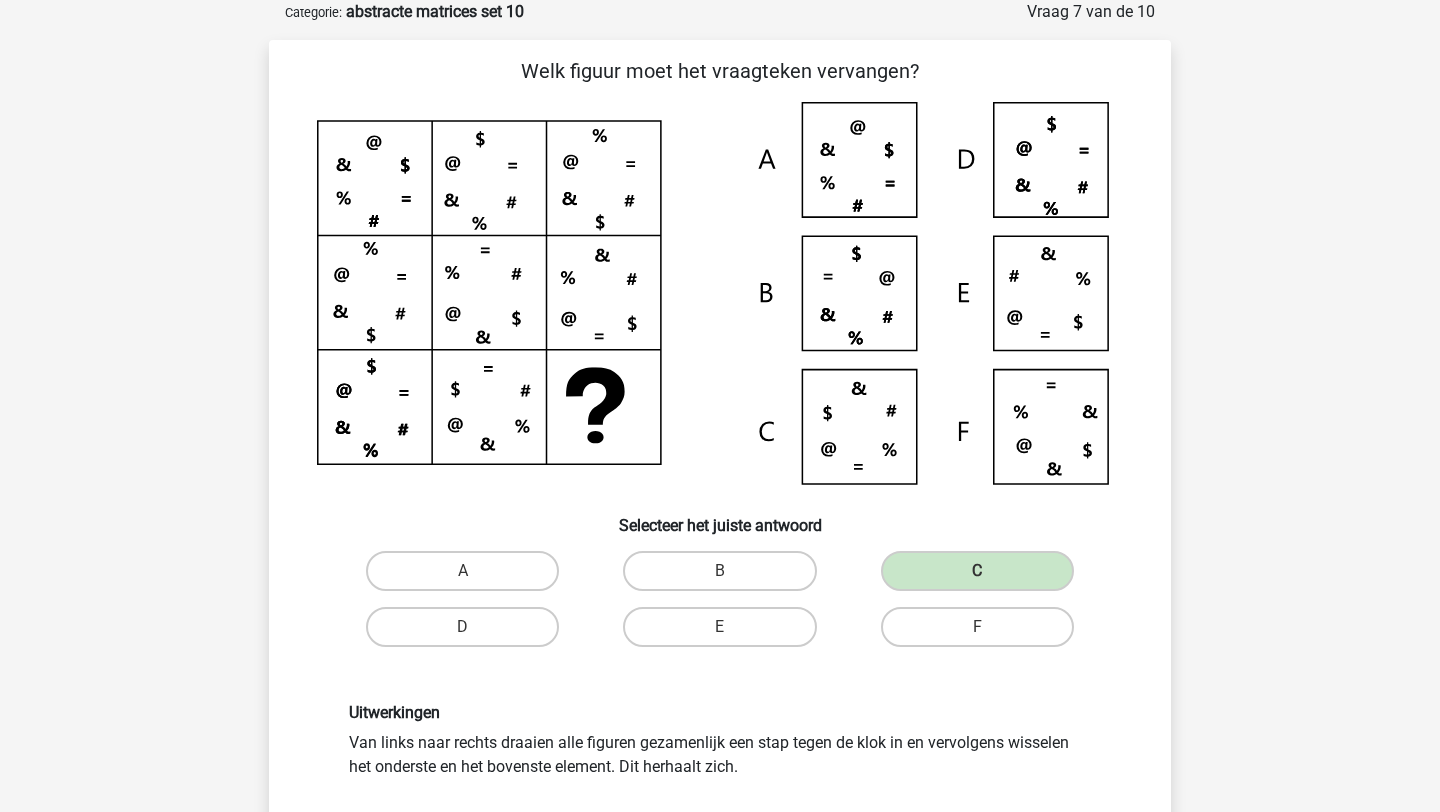 scroll, scrollTop: 203, scrollLeft: 0, axis: vertical 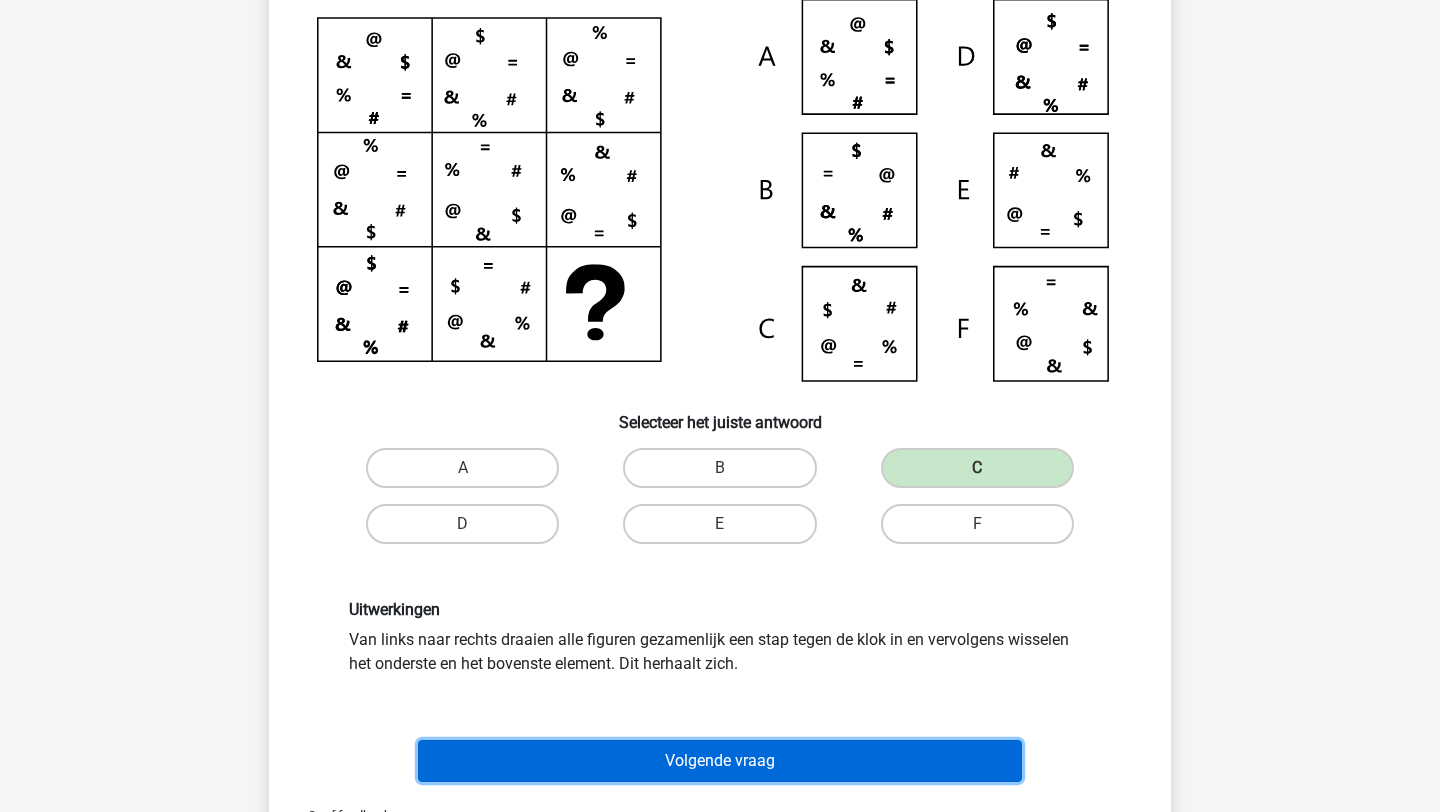 click on "Volgende vraag" at bounding box center (720, 761) 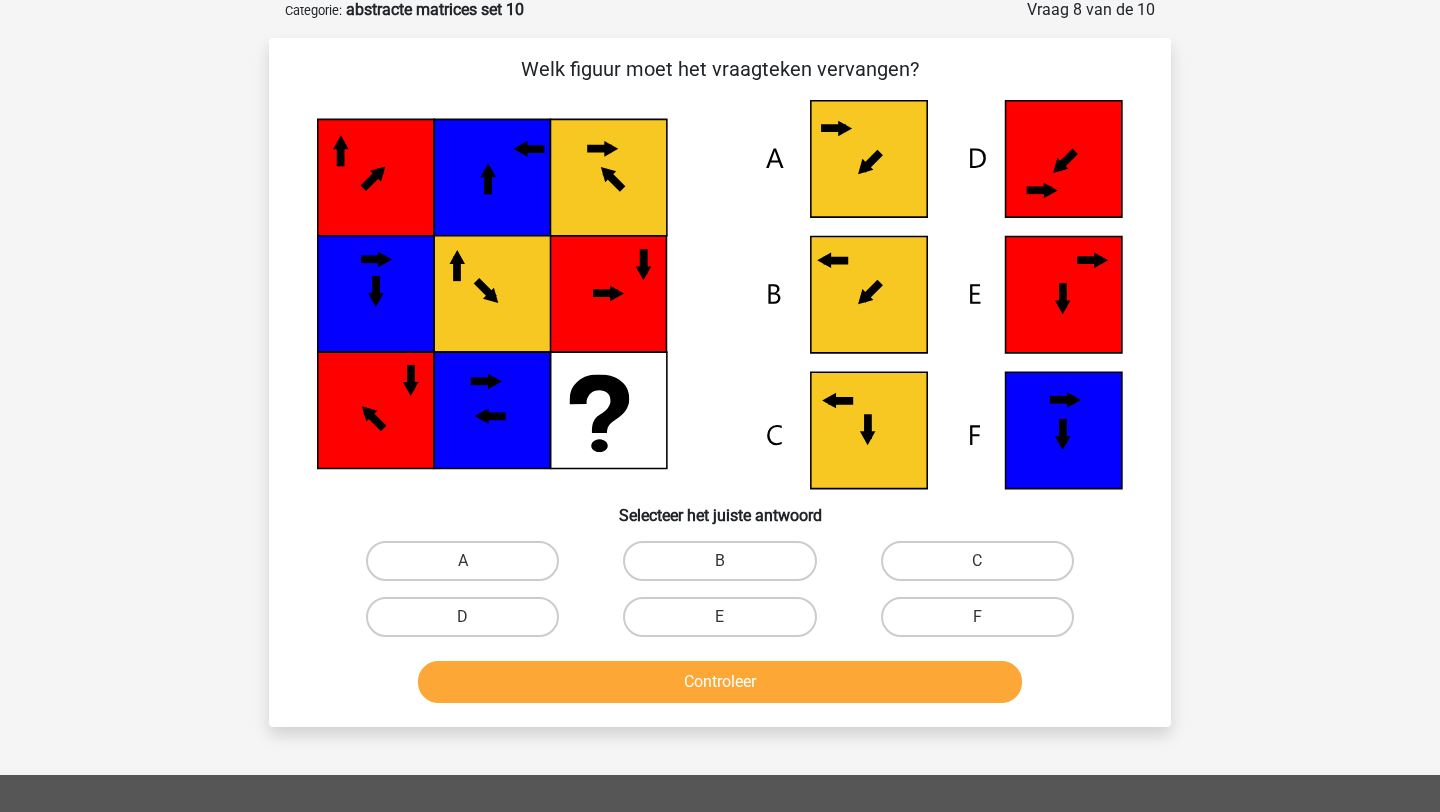 scroll, scrollTop: 100, scrollLeft: 0, axis: vertical 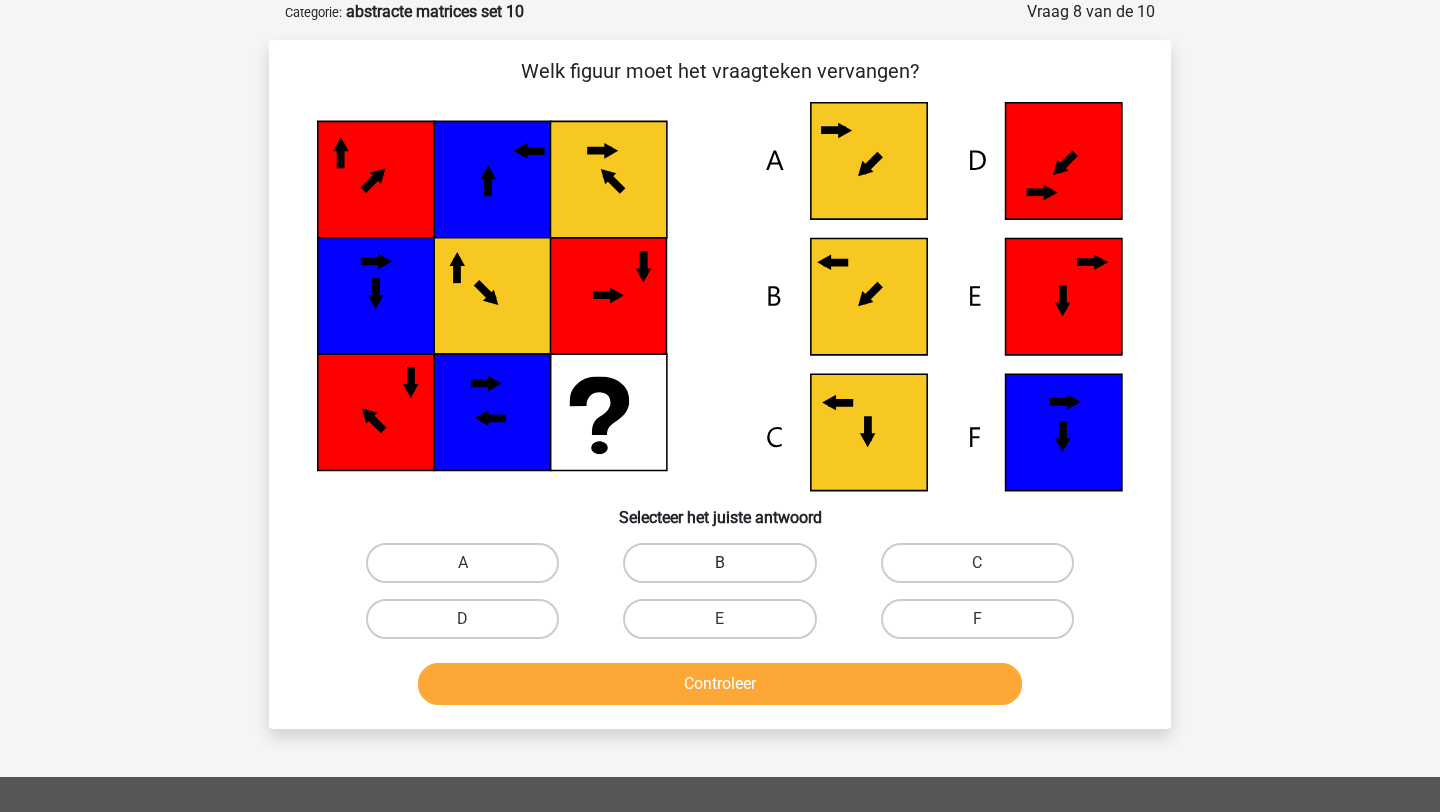 click on "B" at bounding box center (719, 563) 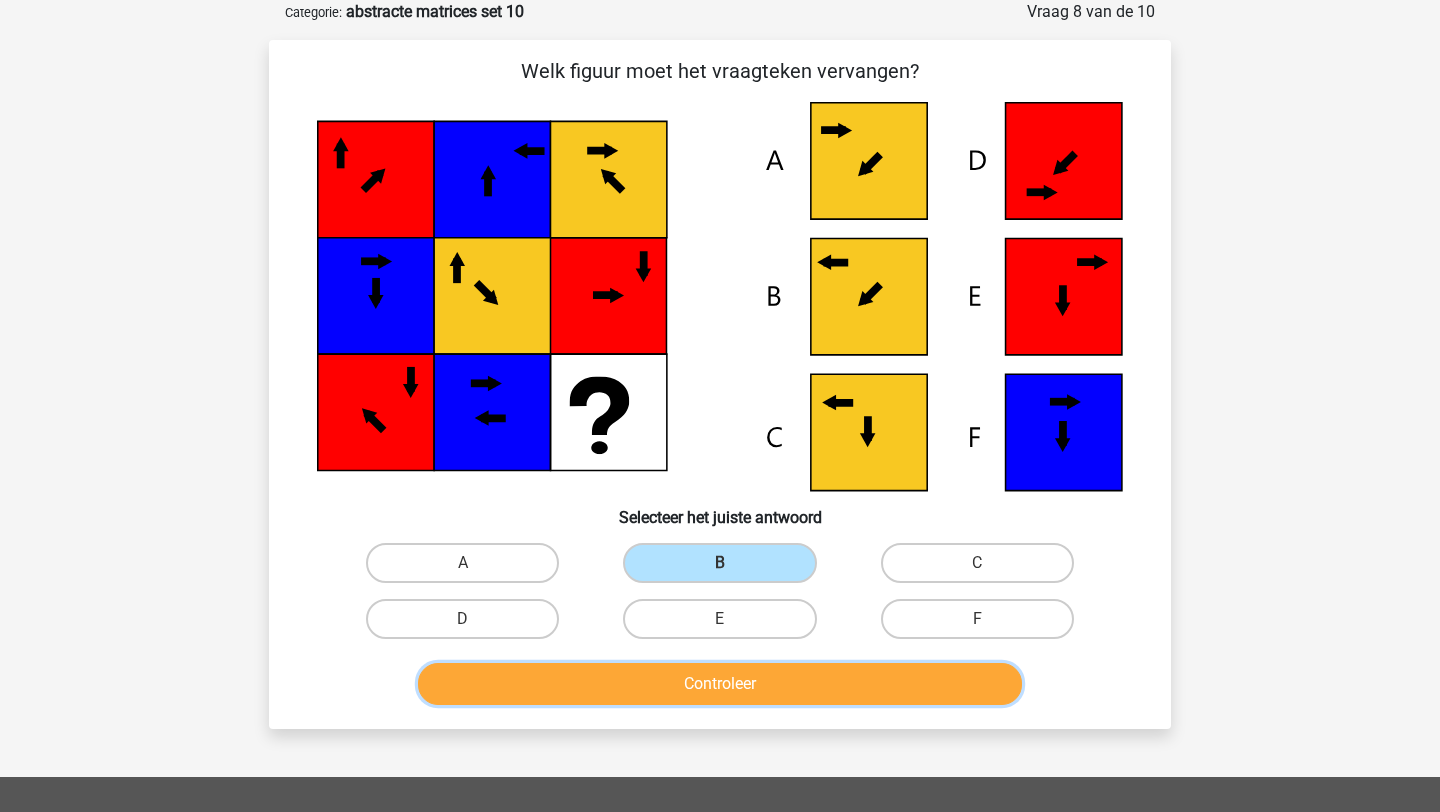 click on "Controleer" at bounding box center [720, 684] 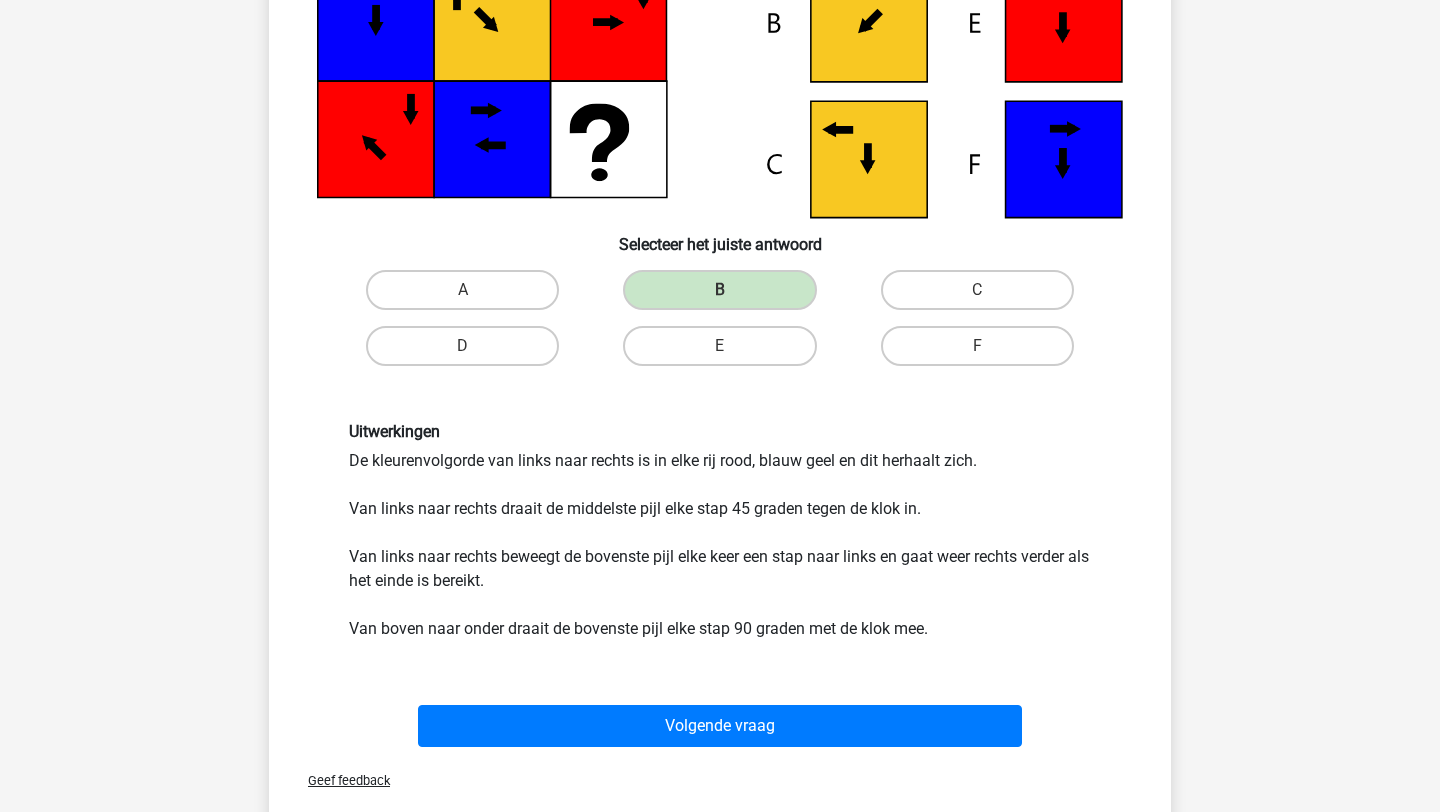 scroll, scrollTop: 371, scrollLeft: 0, axis: vertical 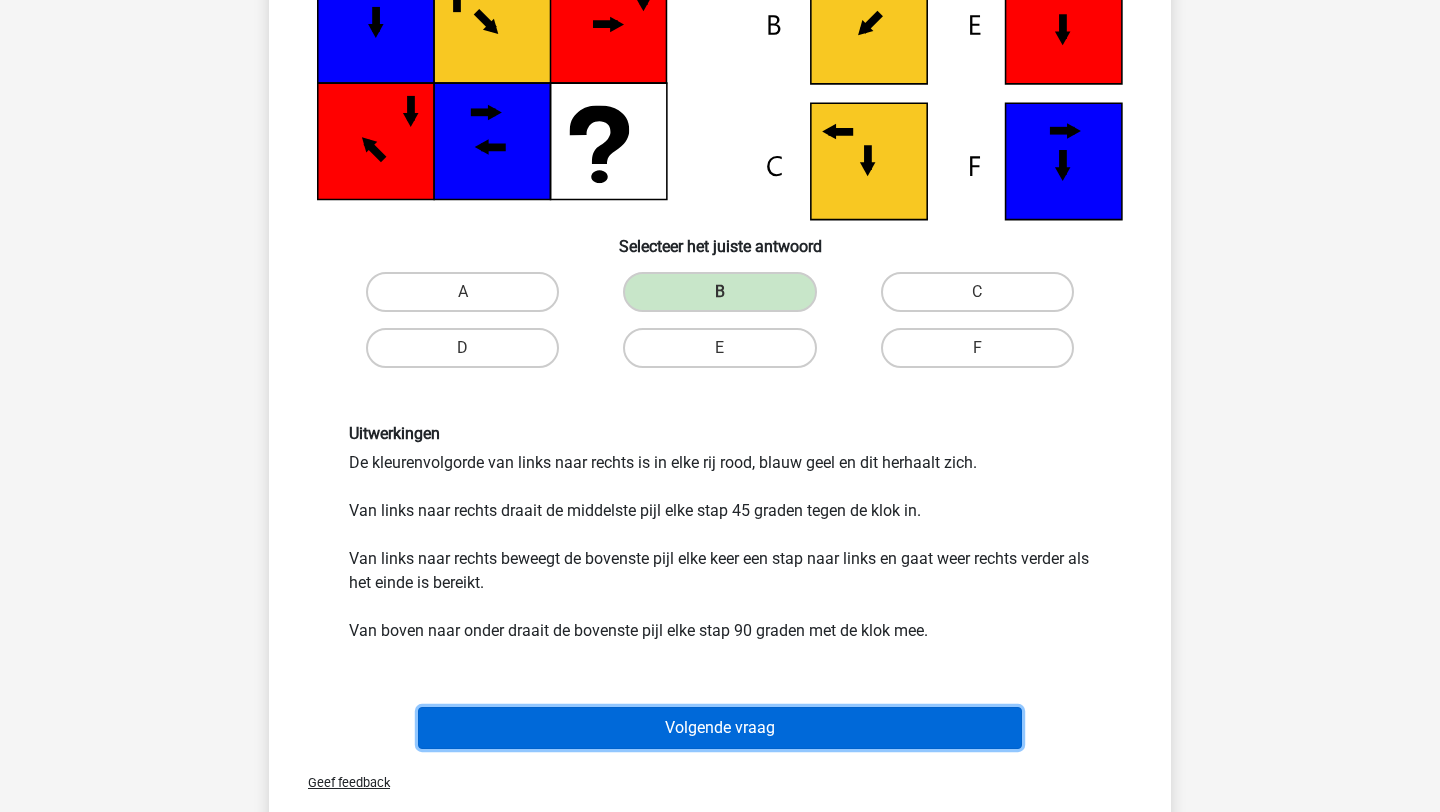 click on "Volgende vraag" at bounding box center [720, 728] 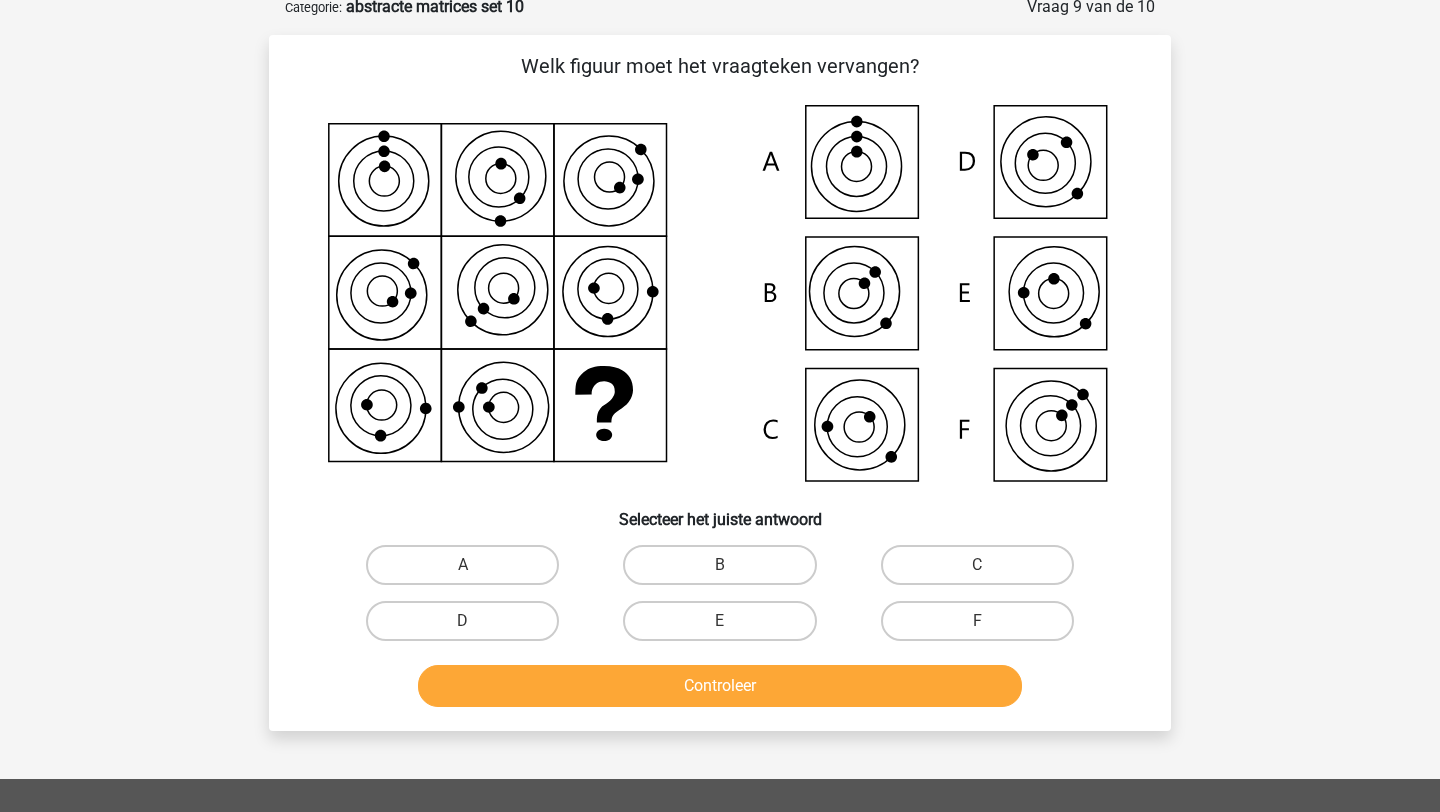 scroll, scrollTop: 100, scrollLeft: 0, axis: vertical 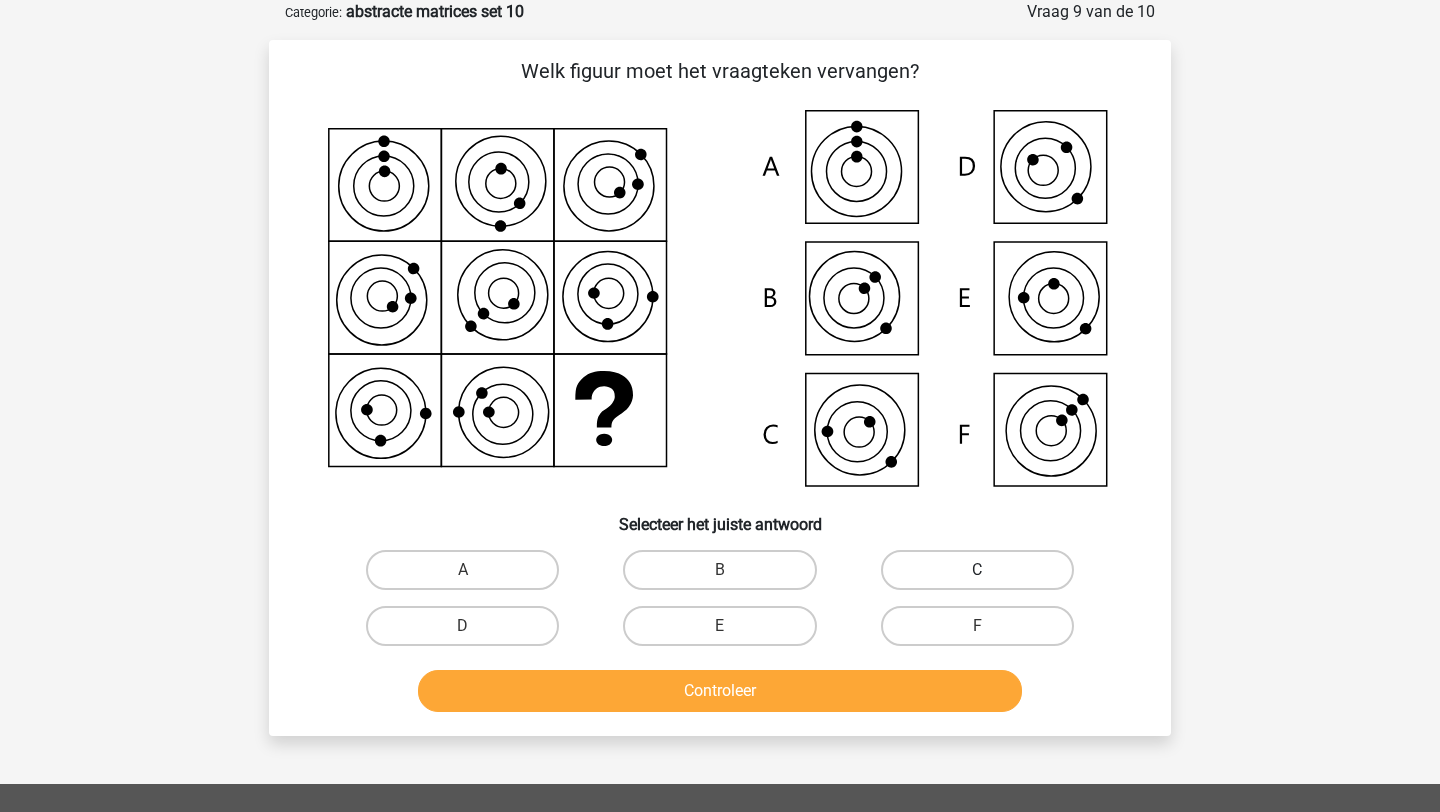 click on "C" at bounding box center [977, 570] 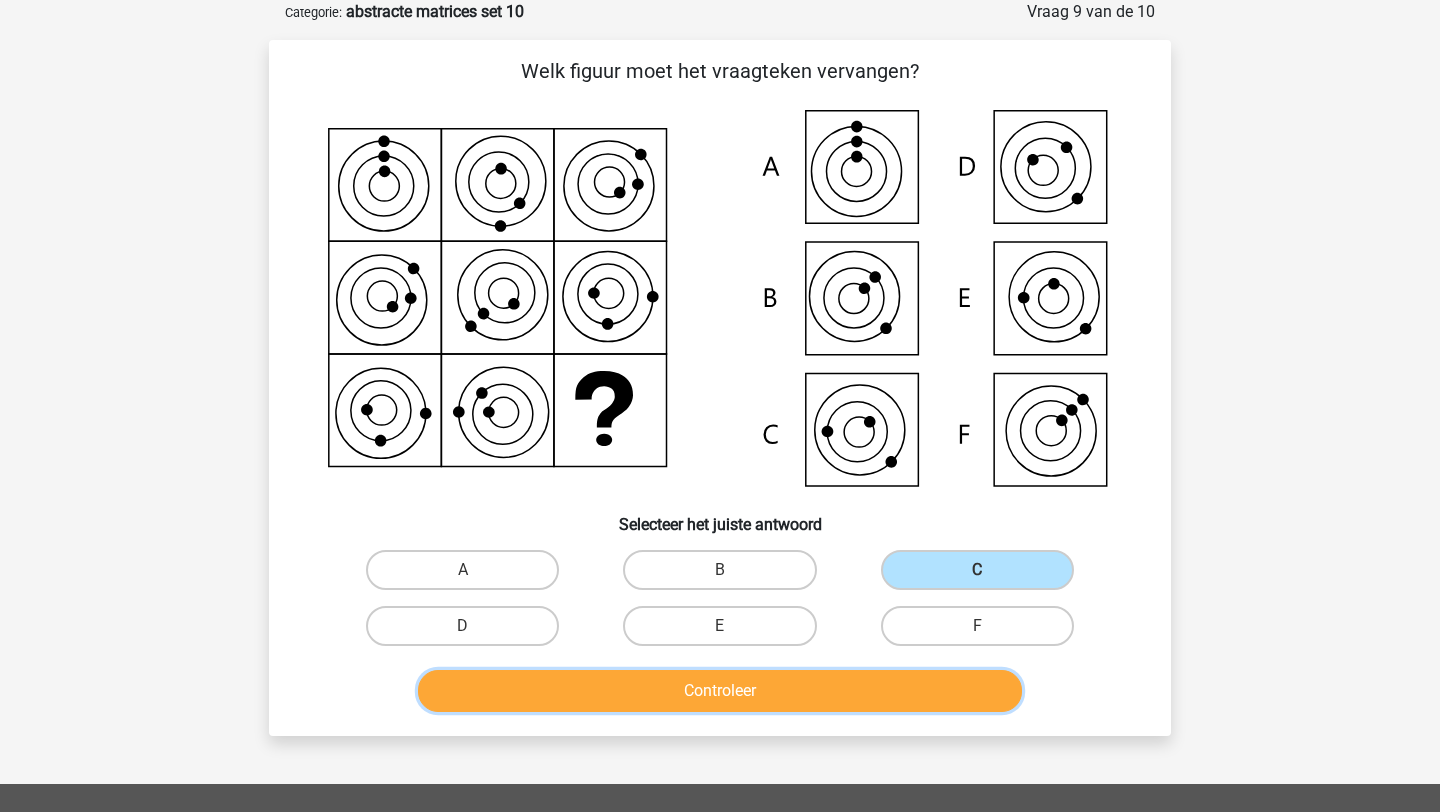 click on "Controleer" at bounding box center (720, 691) 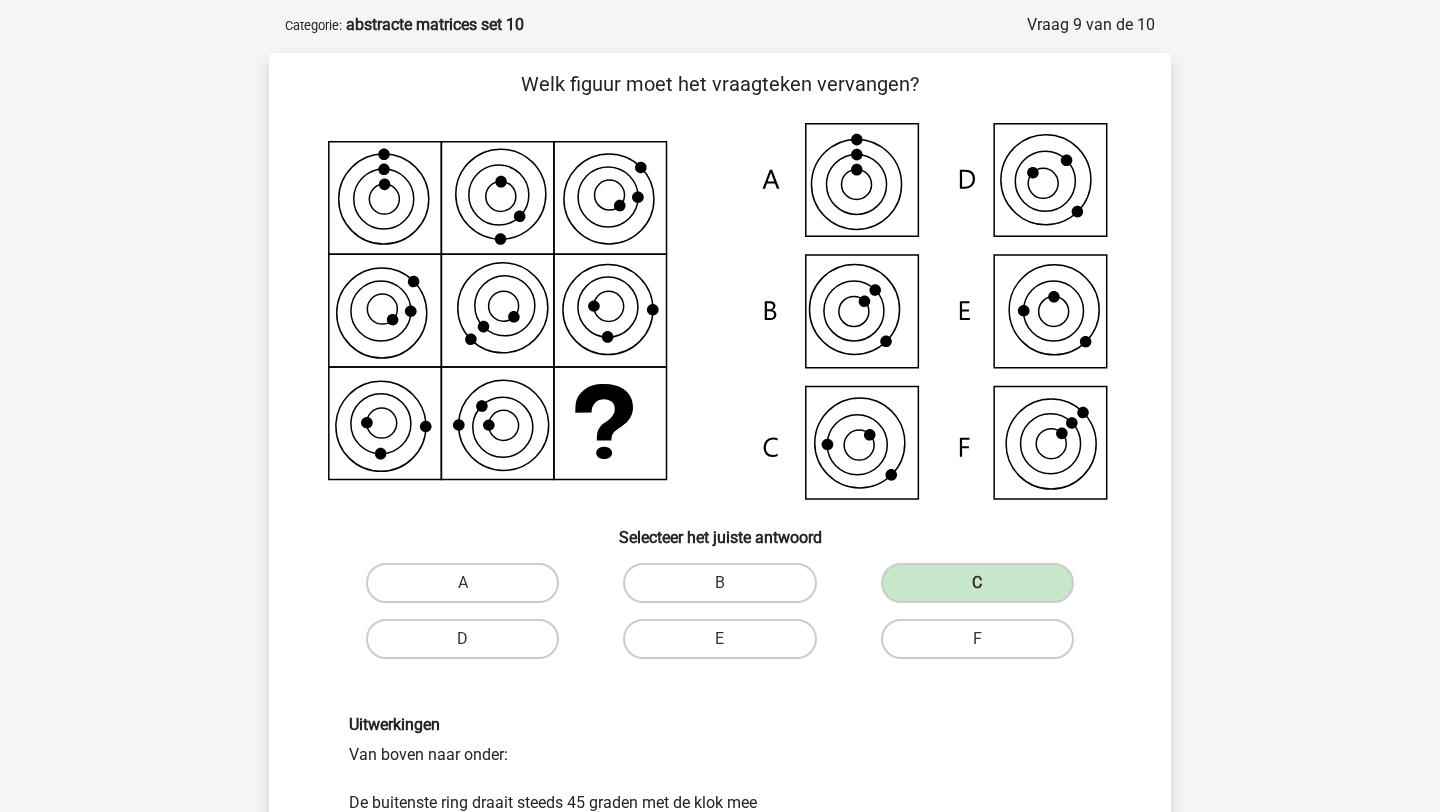 scroll, scrollTop: 52, scrollLeft: 0, axis: vertical 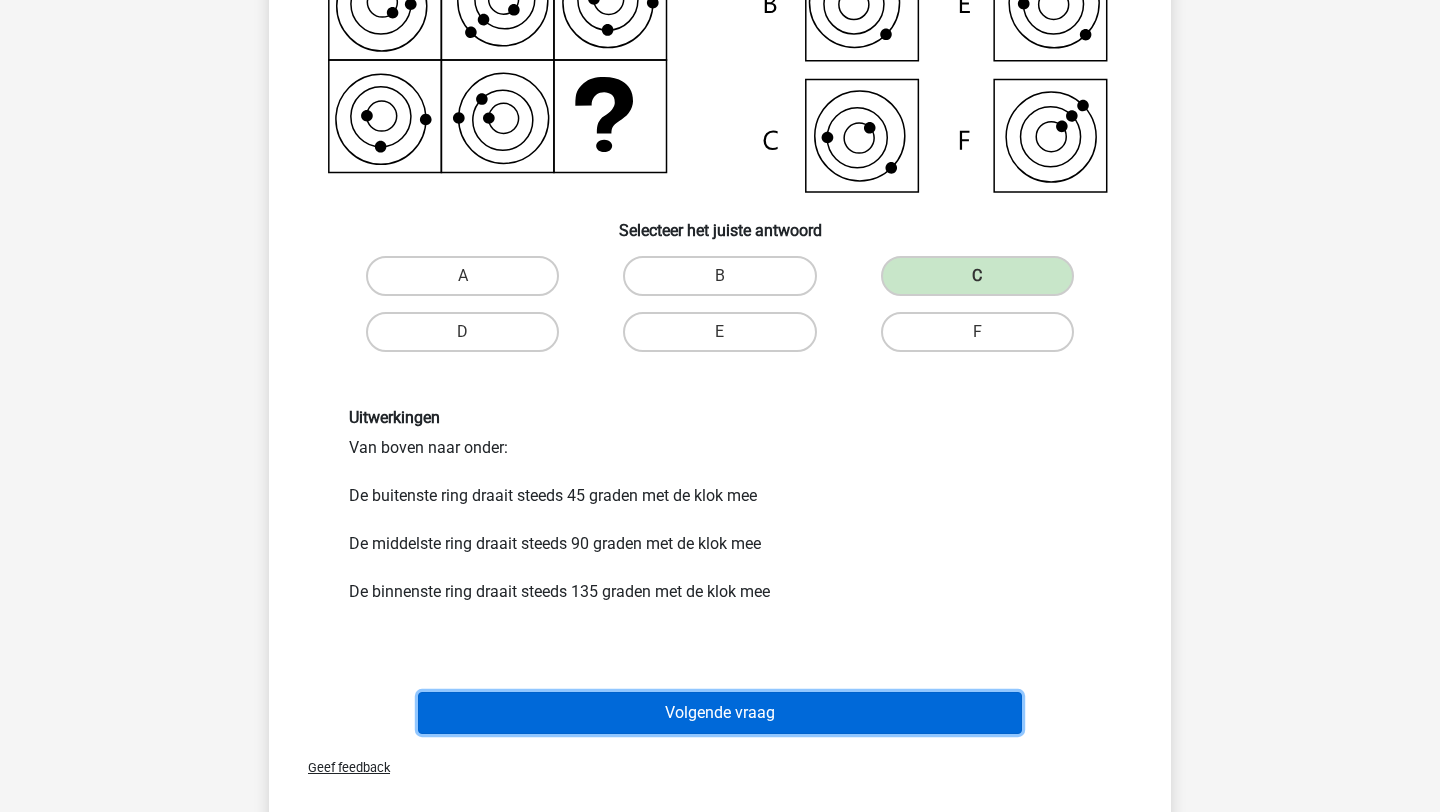 click on "Volgende vraag" at bounding box center [720, 713] 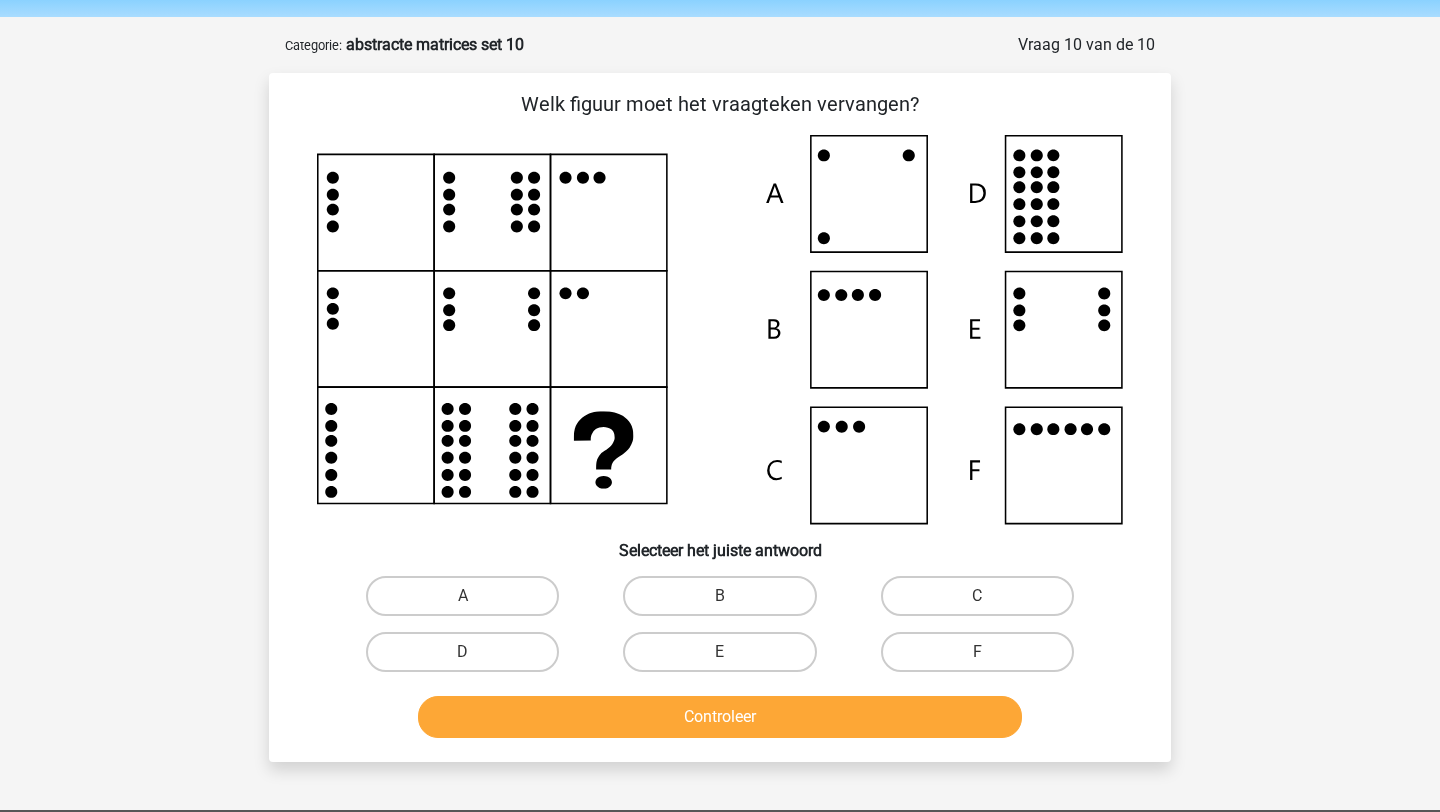 scroll, scrollTop: 32, scrollLeft: 0, axis: vertical 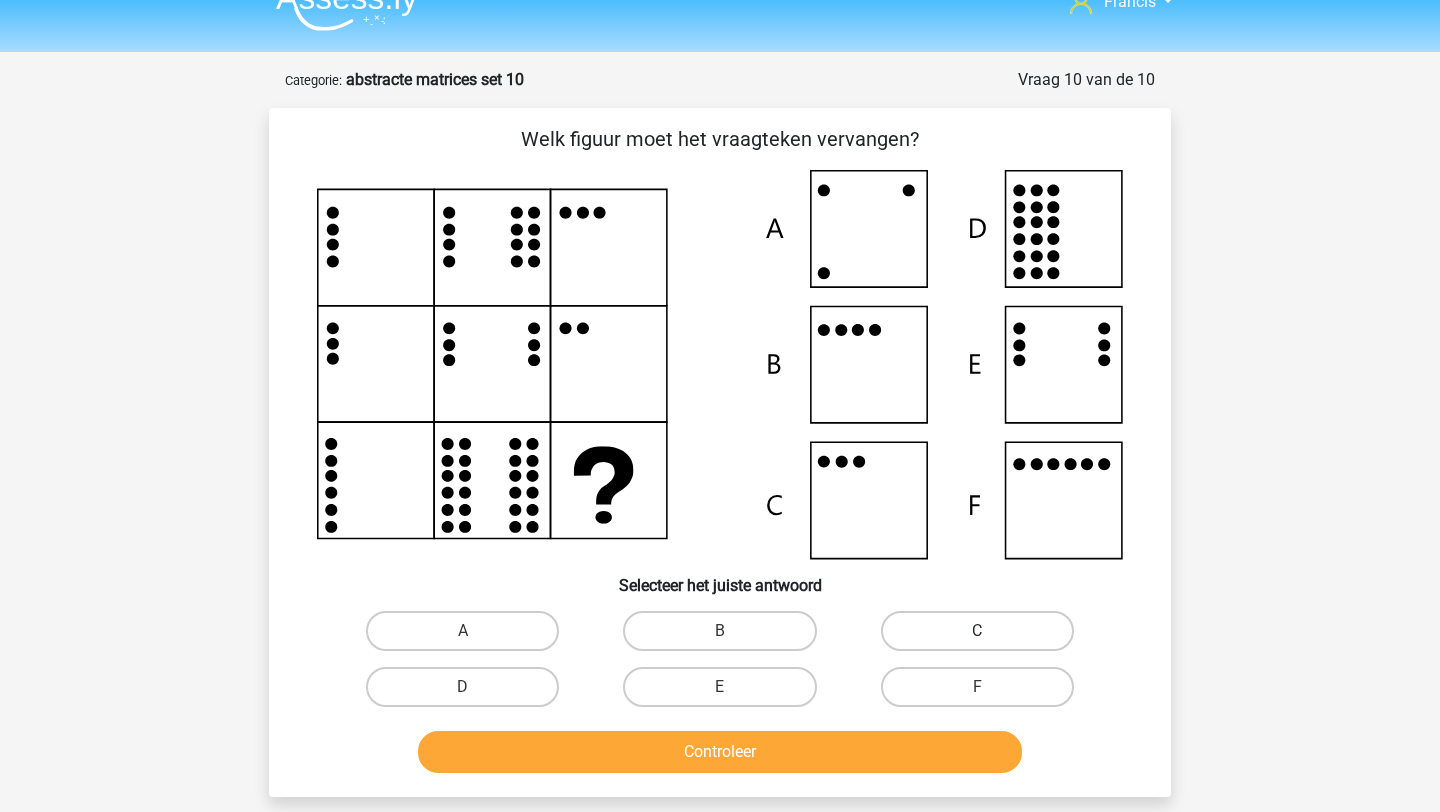 click on "C" at bounding box center (977, 631) 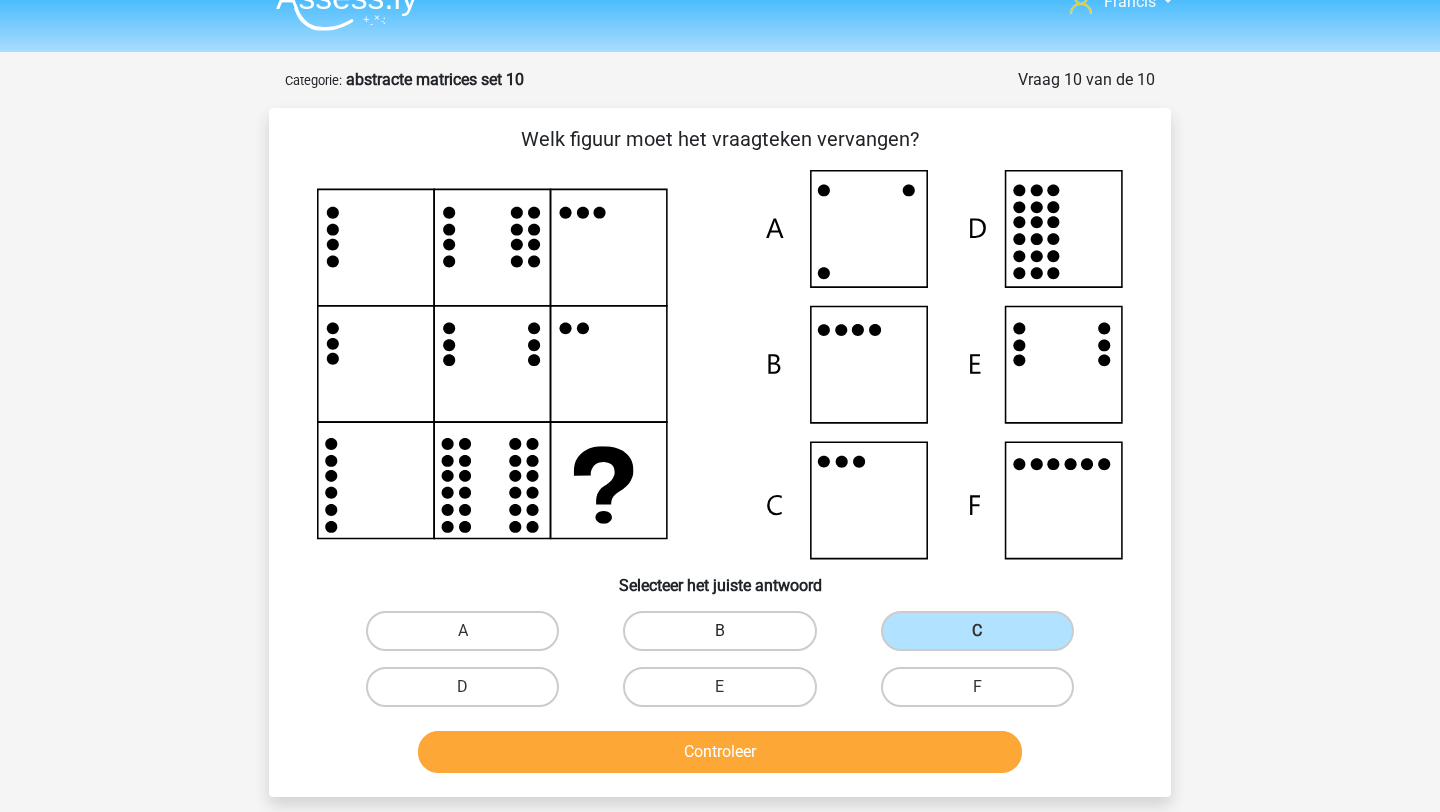 click on "B" at bounding box center [719, 631] 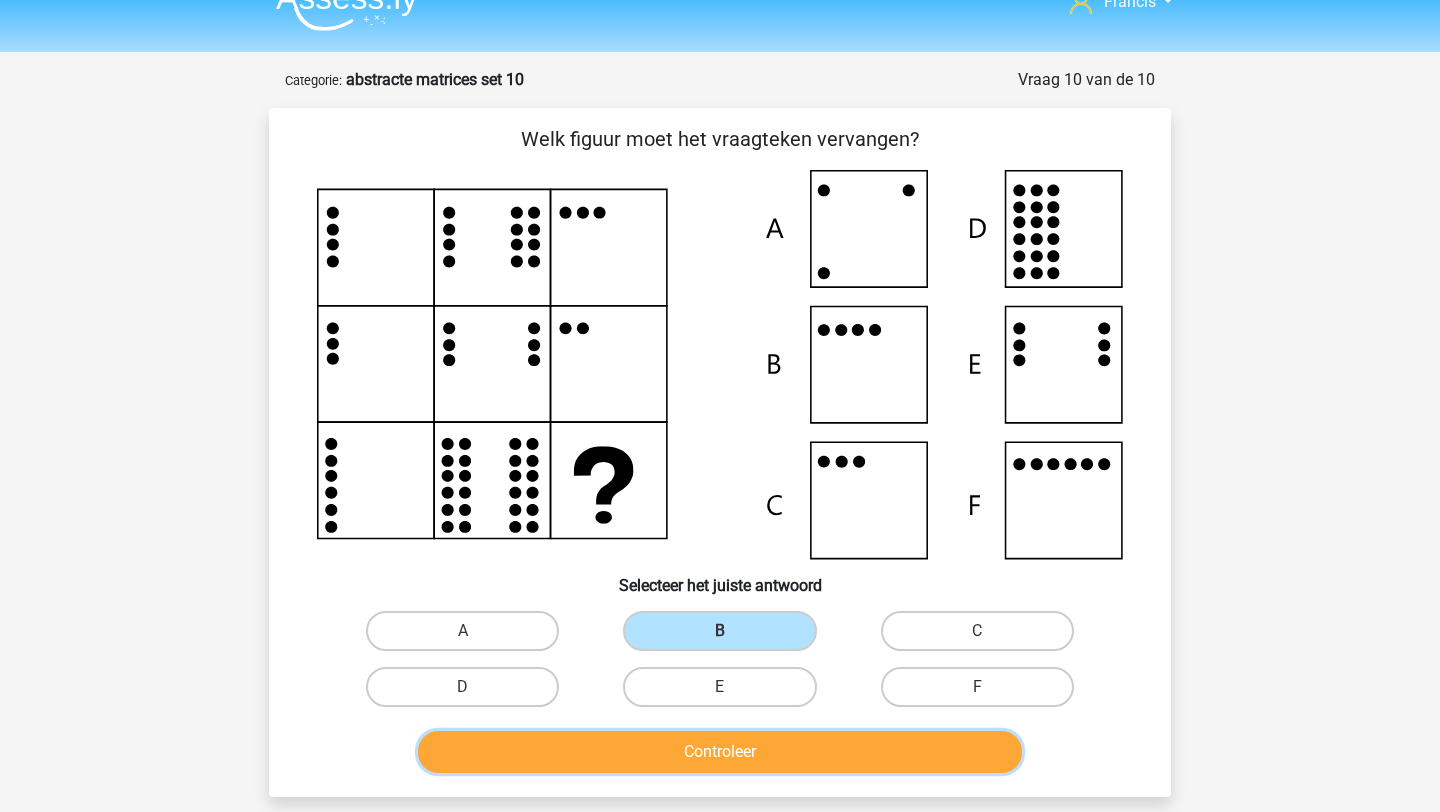 click on "Controleer" at bounding box center (720, 752) 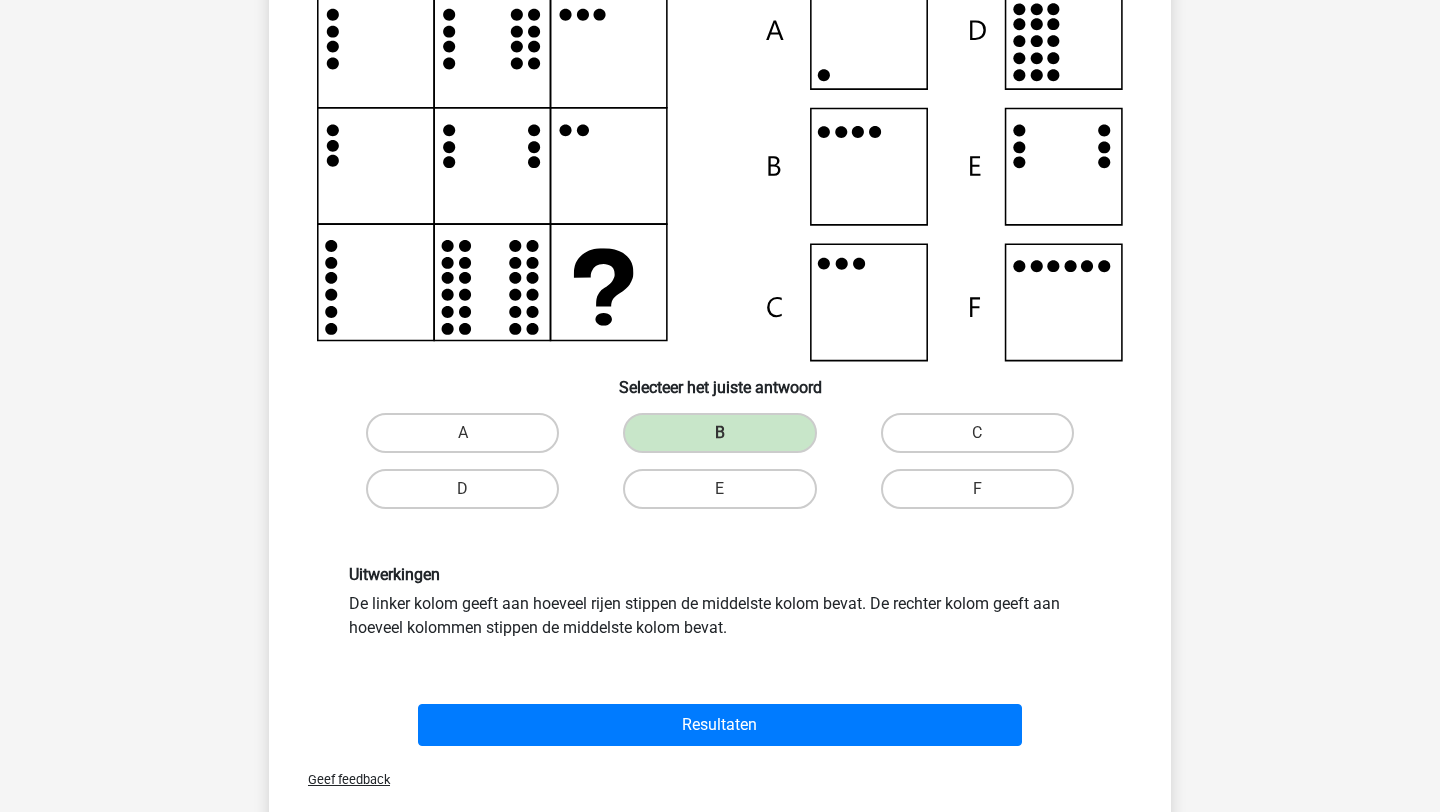 scroll, scrollTop: 228, scrollLeft: 0, axis: vertical 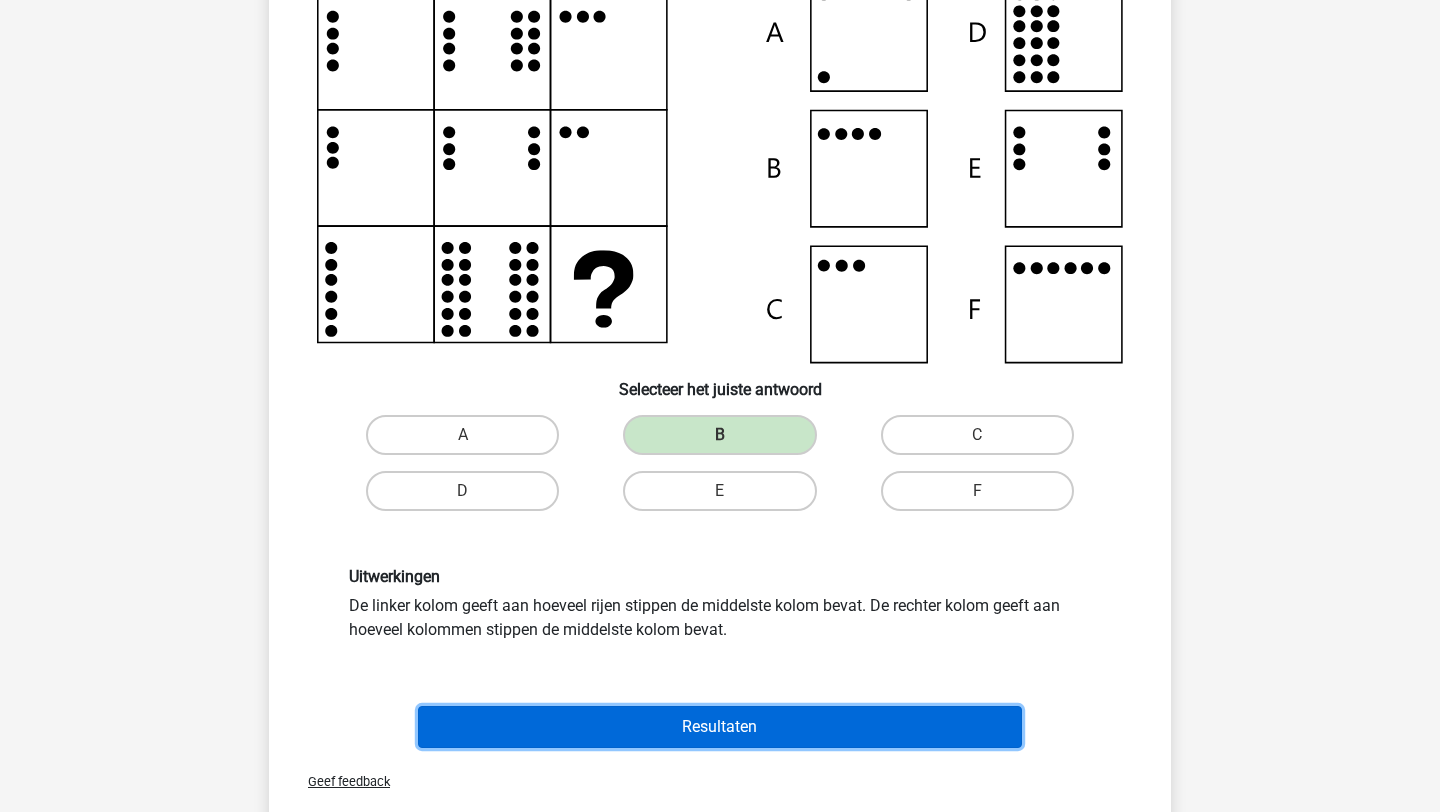 click on "Resultaten" at bounding box center (720, 727) 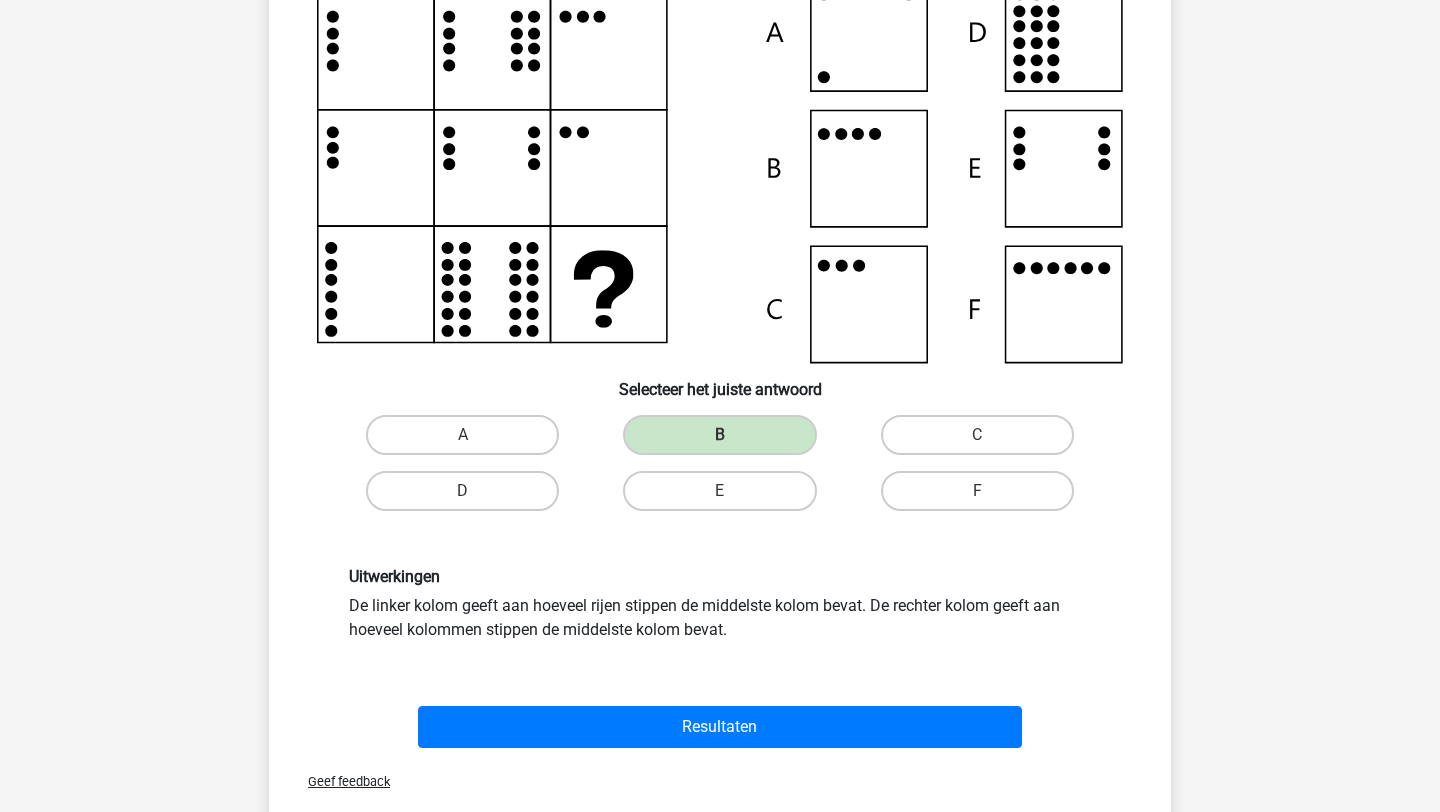 scroll, scrollTop: 0, scrollLeft: 0, axis: both 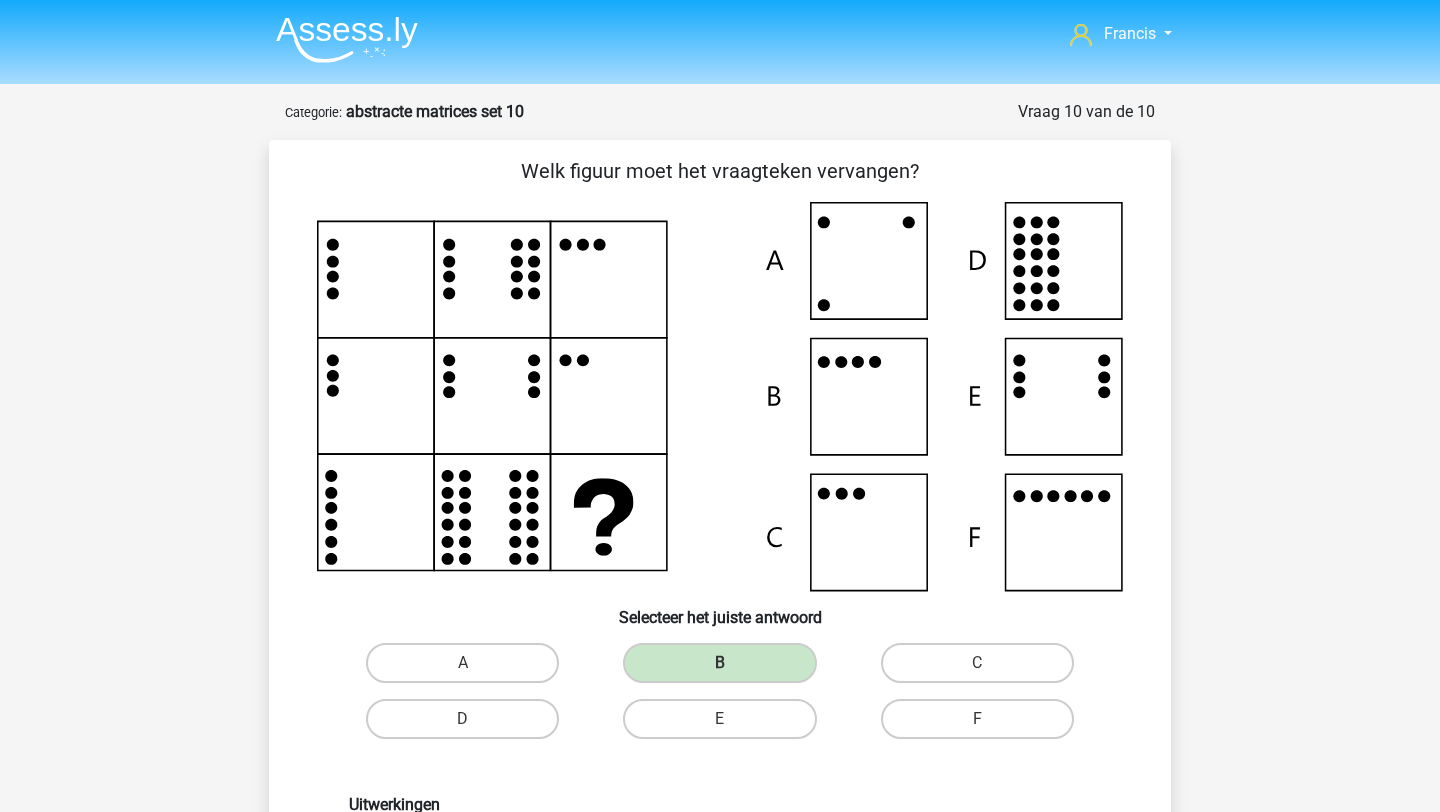 click at bounding box center [347, 39] 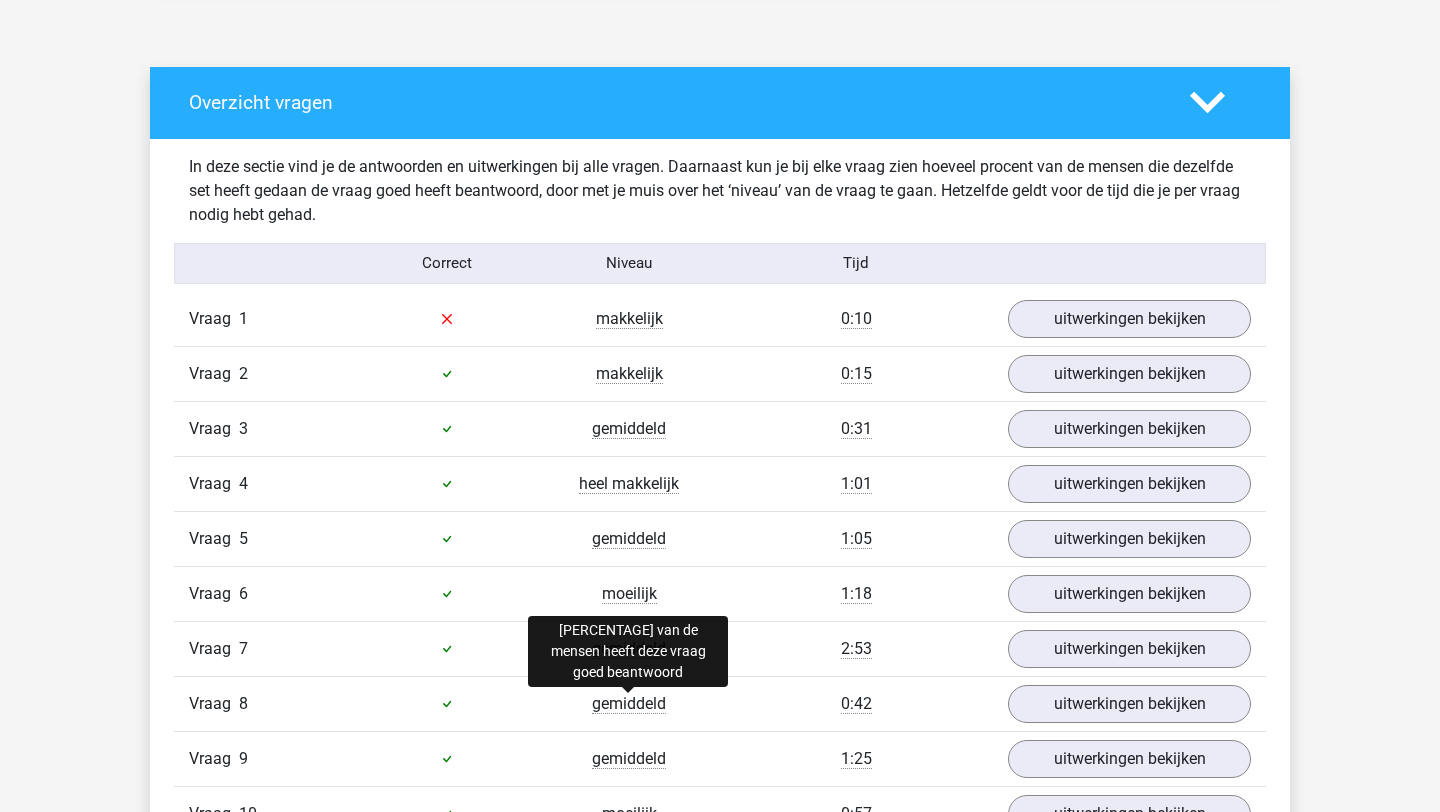 scroll, scrollTop: 1037, scrollLeft: 0, axis: vertical 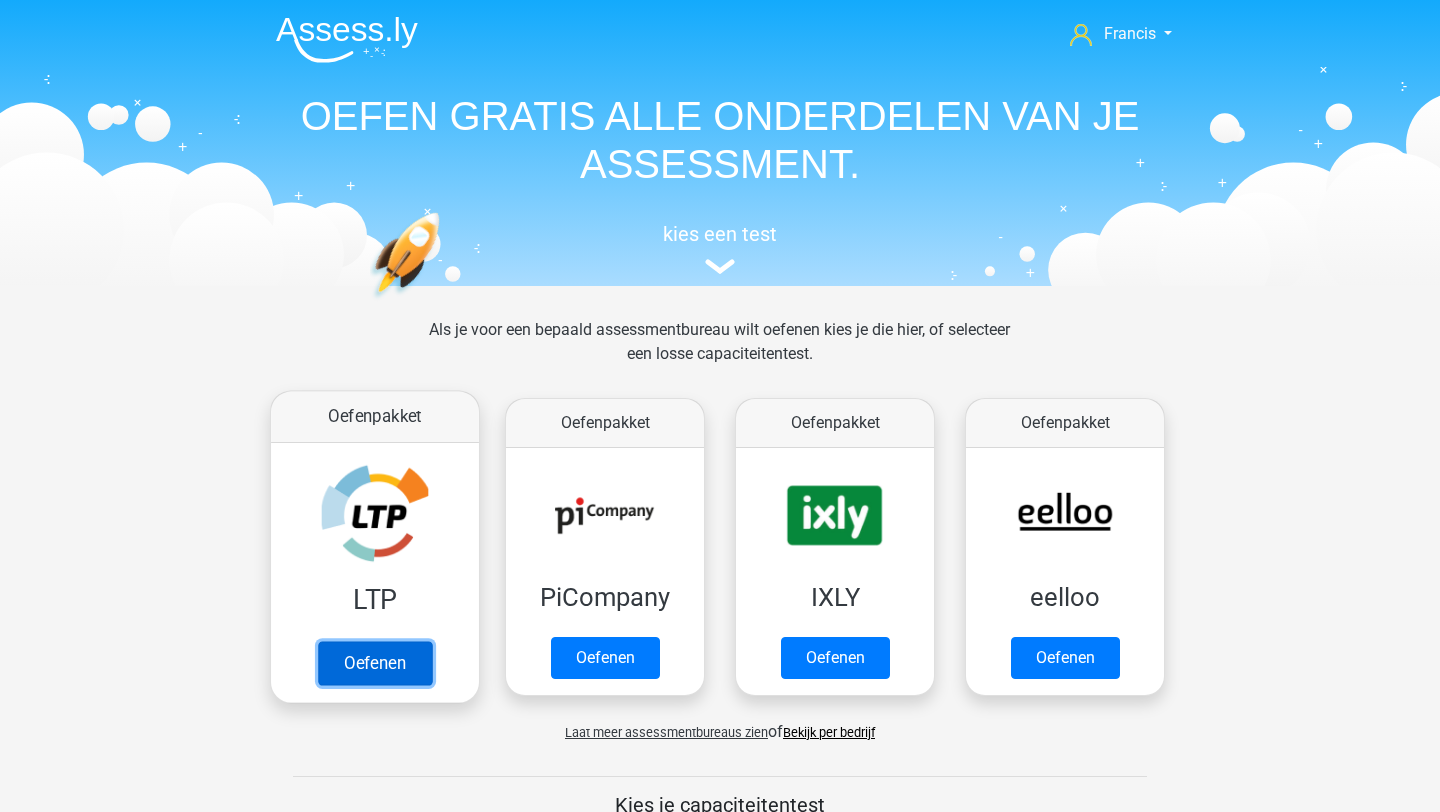 click on "Oefenen" at bounding box center (375, 663) 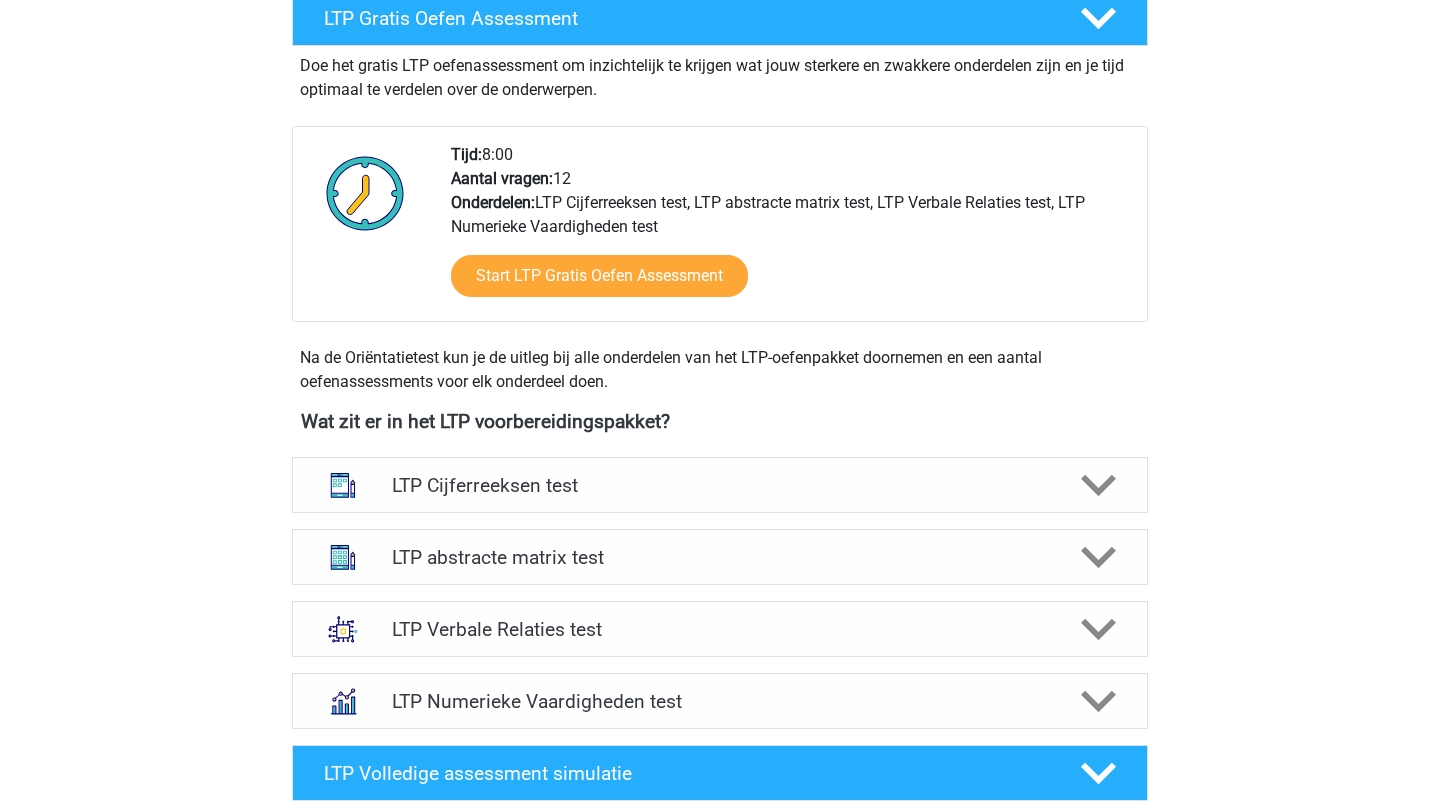 scroll, scrollTop: 398, scrollLeft: 0, axis: vertical 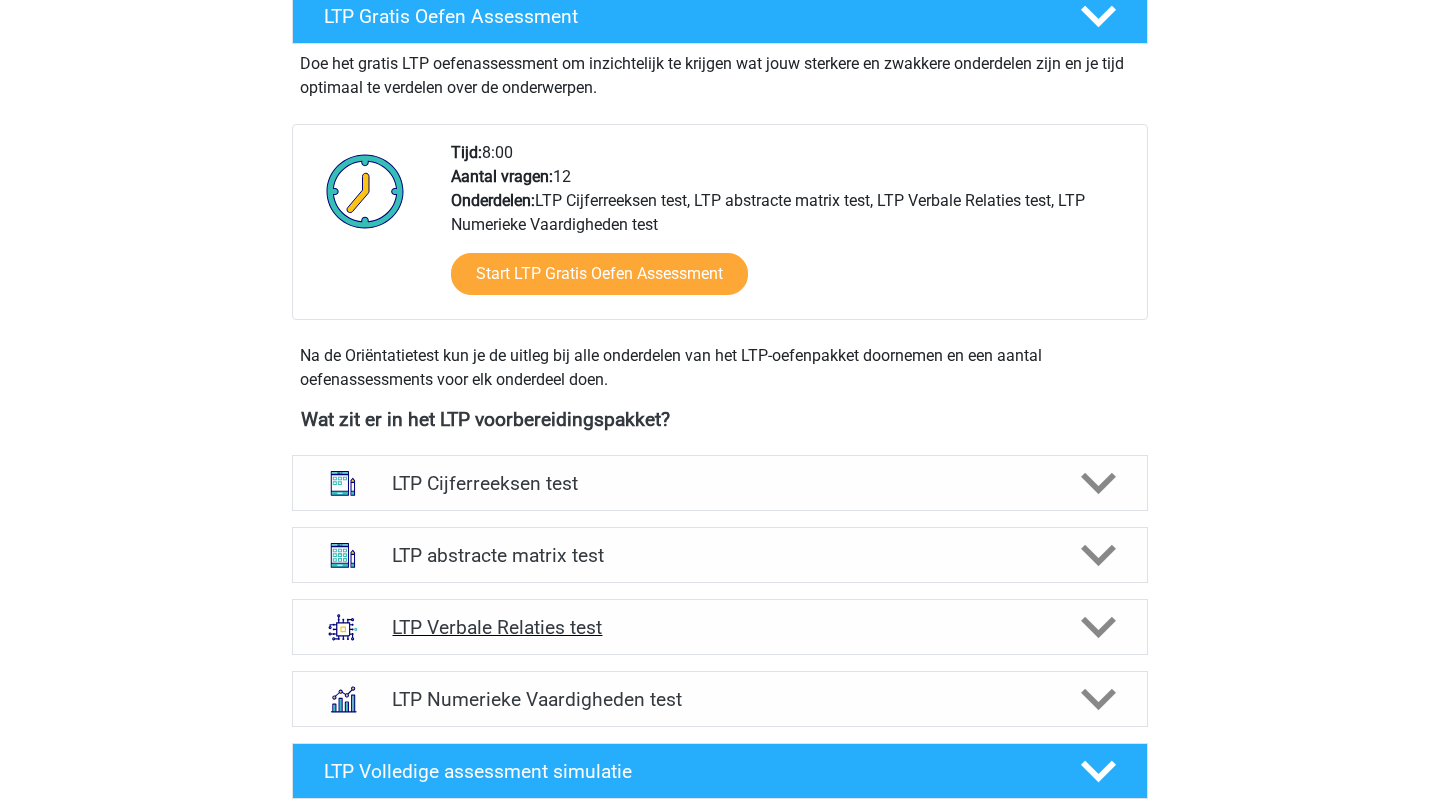 click on "LTP Verbale Relaties test" at bounding box center [720, 627] 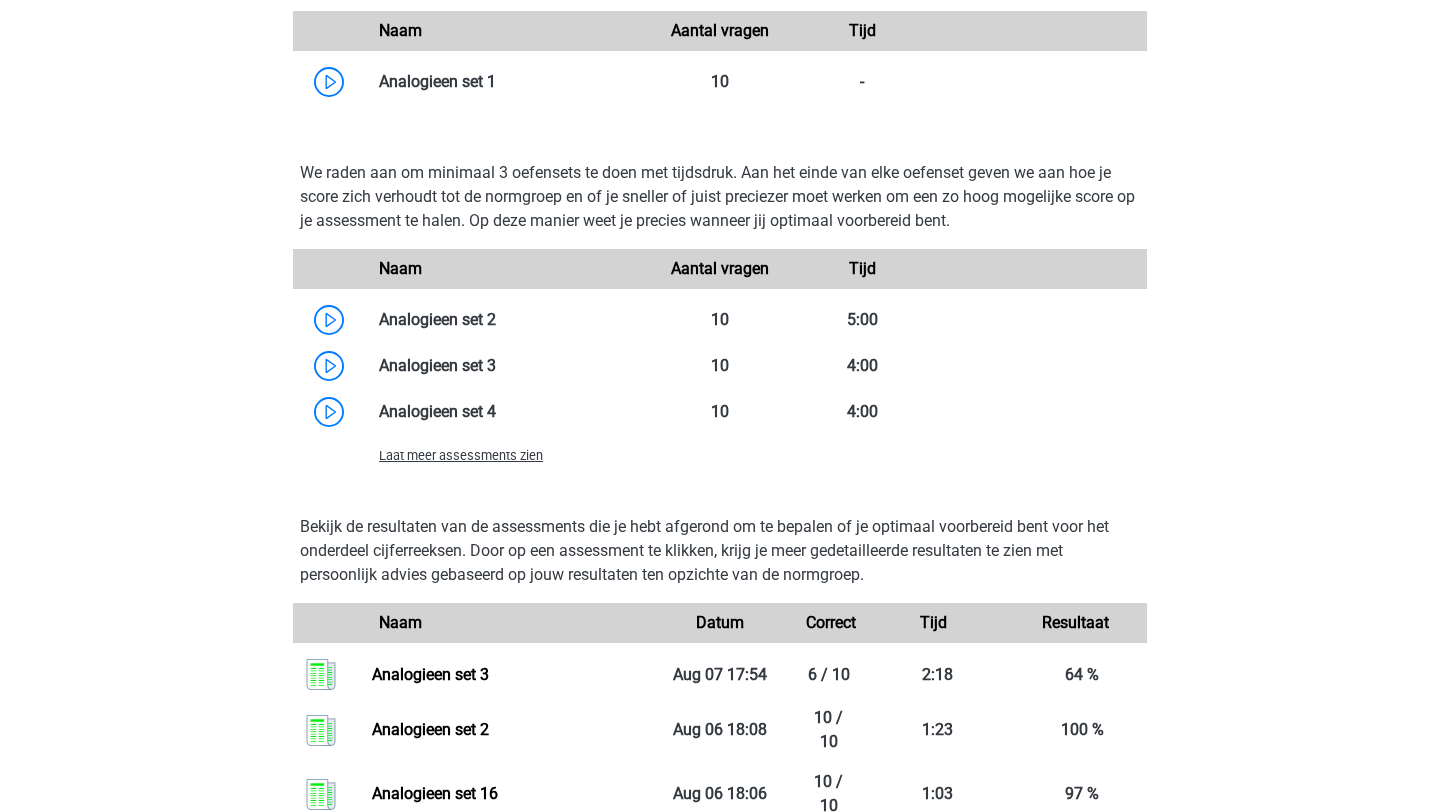 scroll, scrollTop: 1756, scrollLeft: 0, axis: vertical 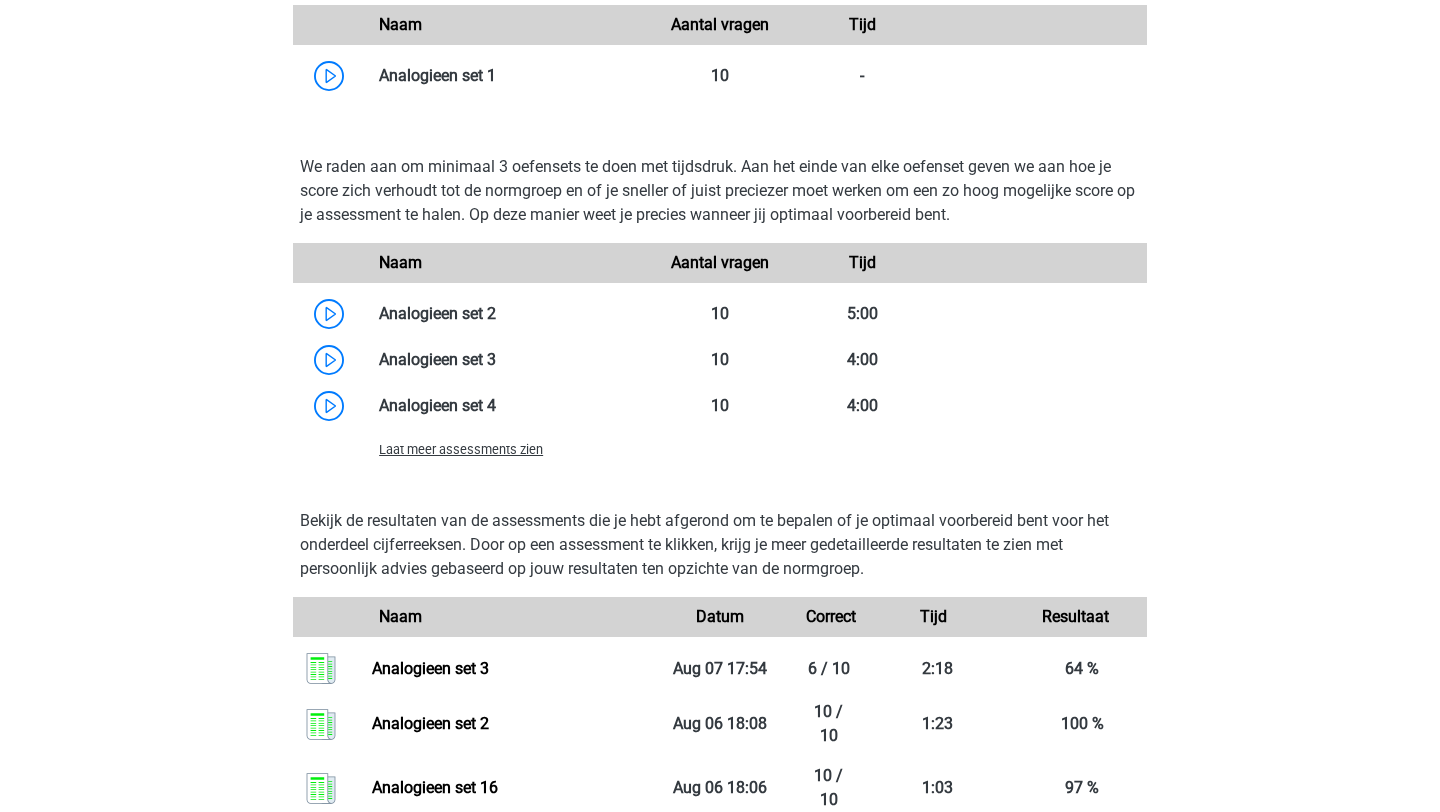 click on "Laat meer assessments zien" at bounding box center (720, 449) 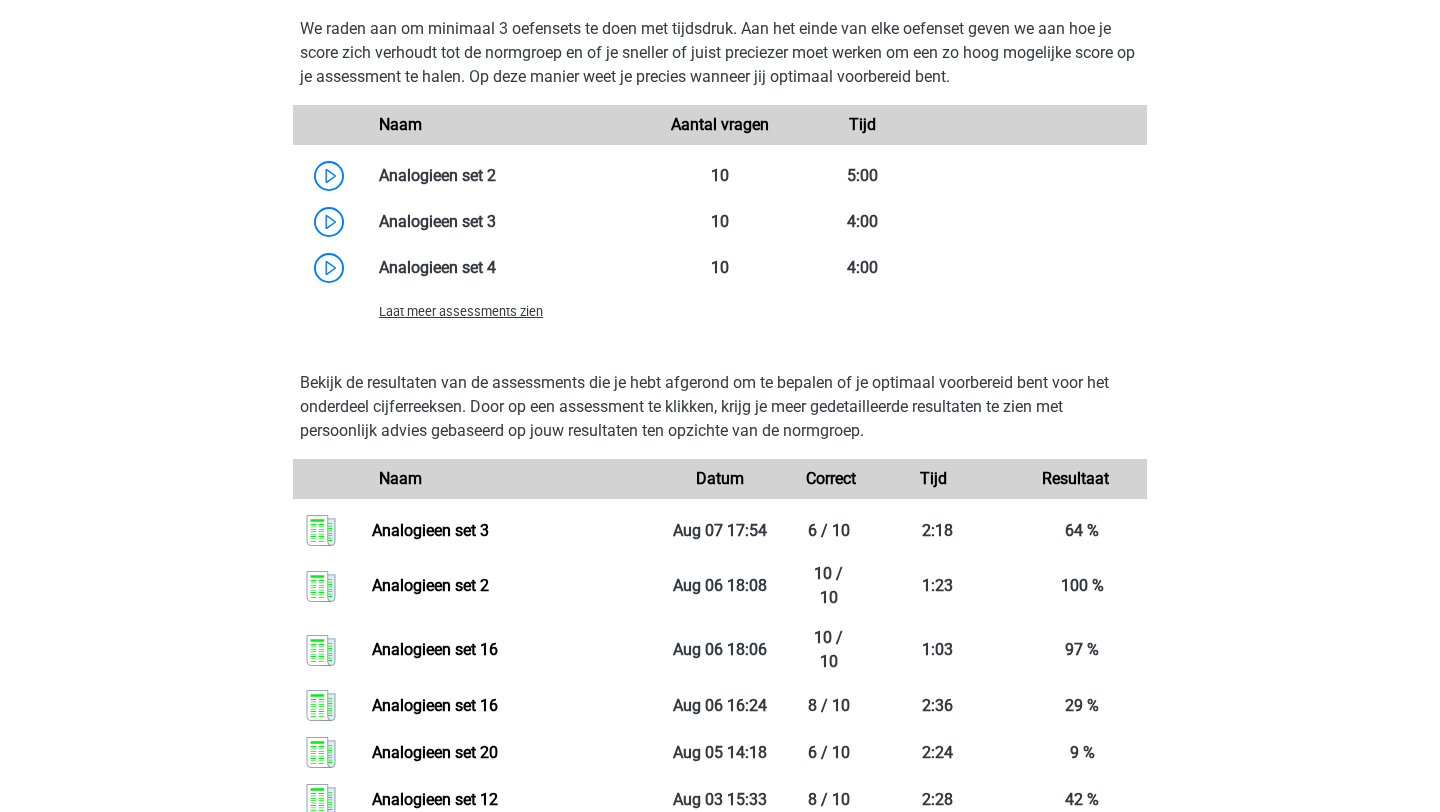 scroll, scrollTop: 1907, scrollLeft: 0, axis: vertical 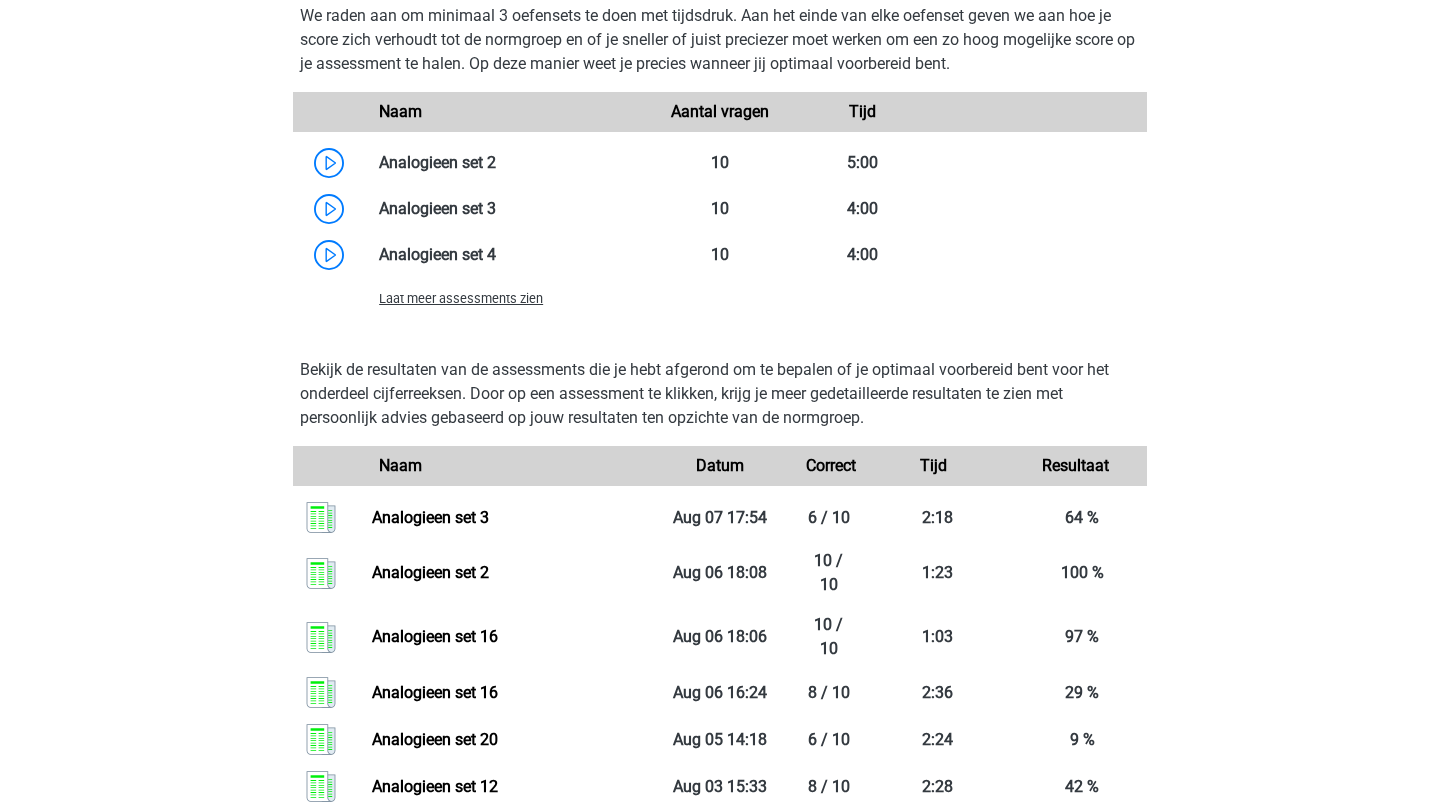 click on "Laat meer assessments zien" at bounding box center (461, 298) 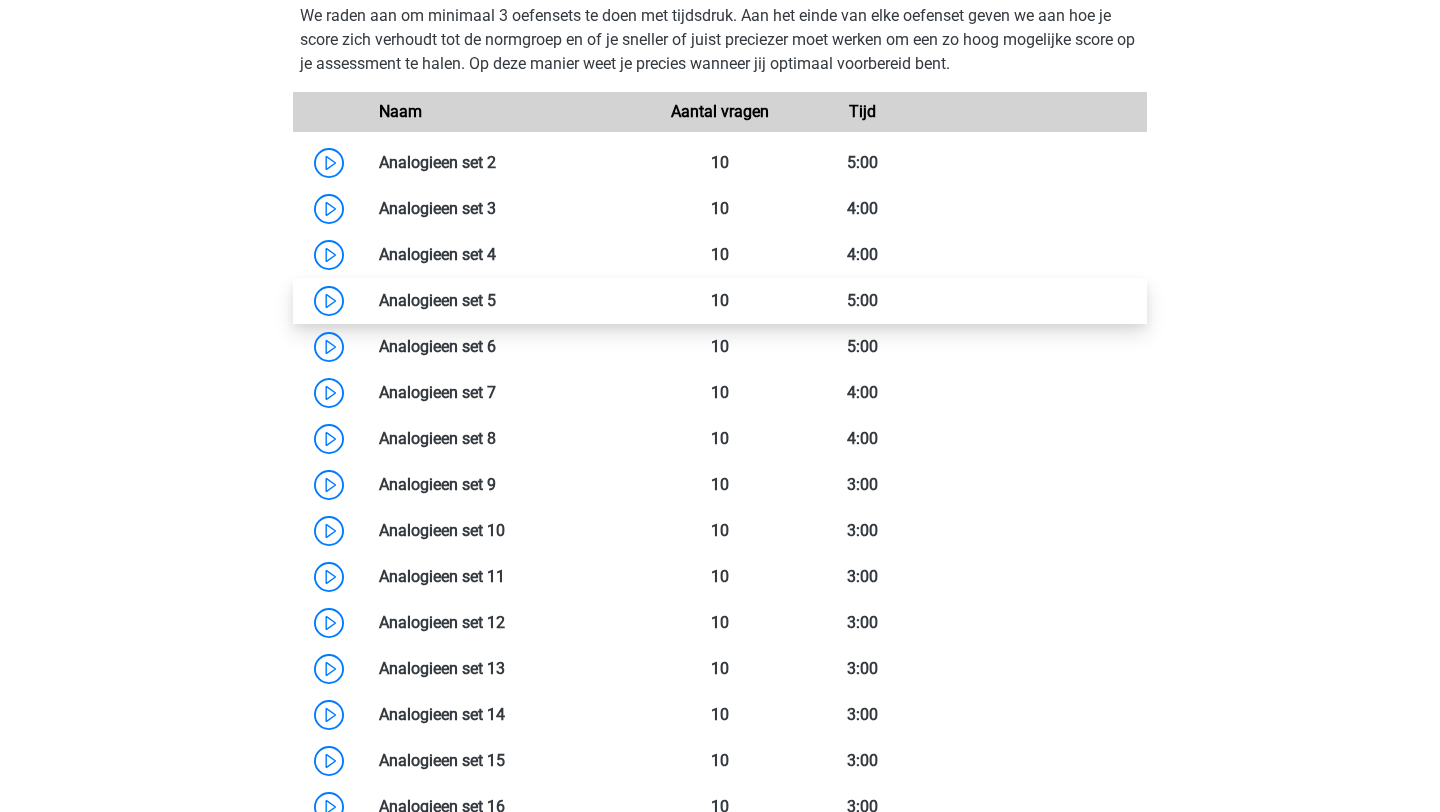 click at bounding box center [496, 300] 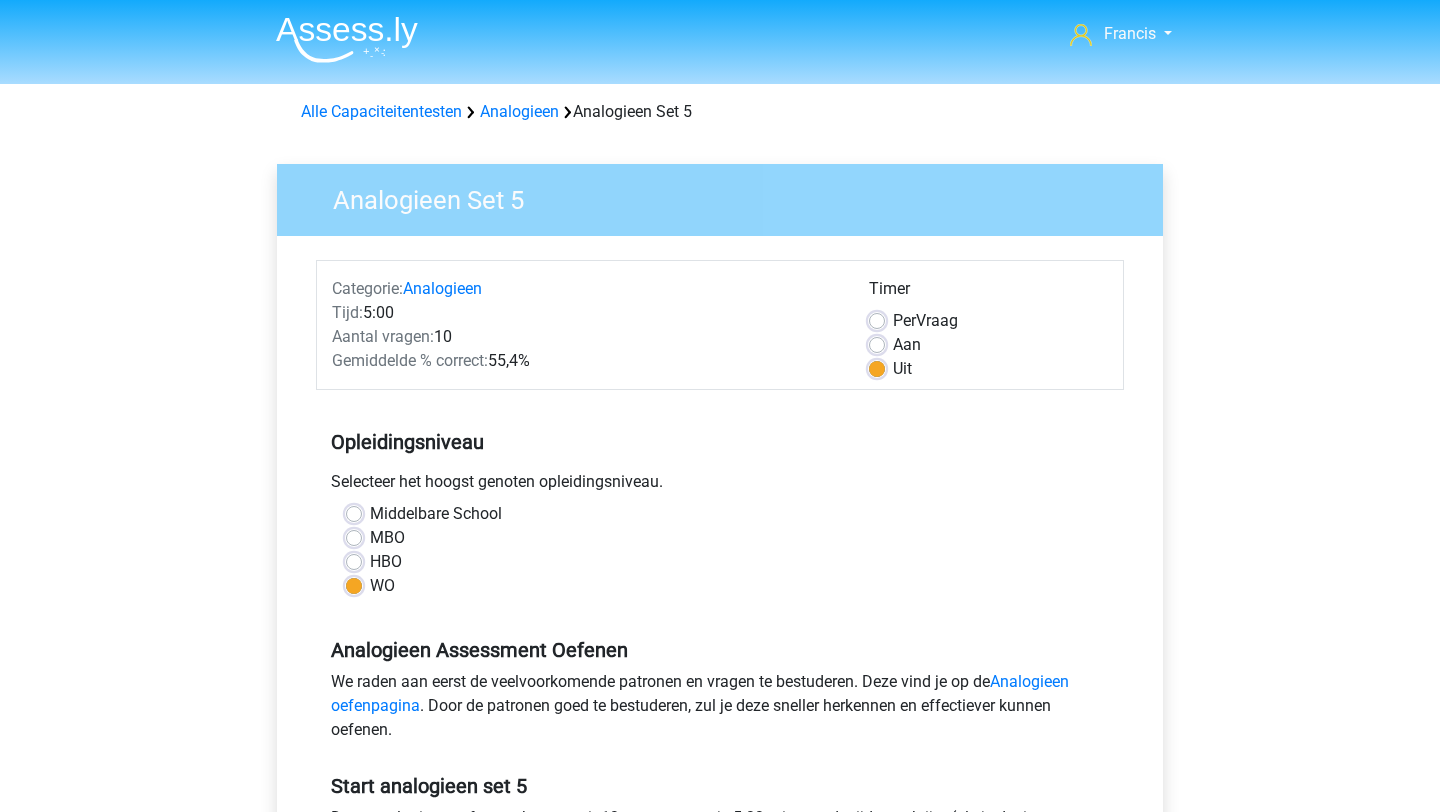 scroll, scrollTop: 0, scrollLeft: 0, axis: both 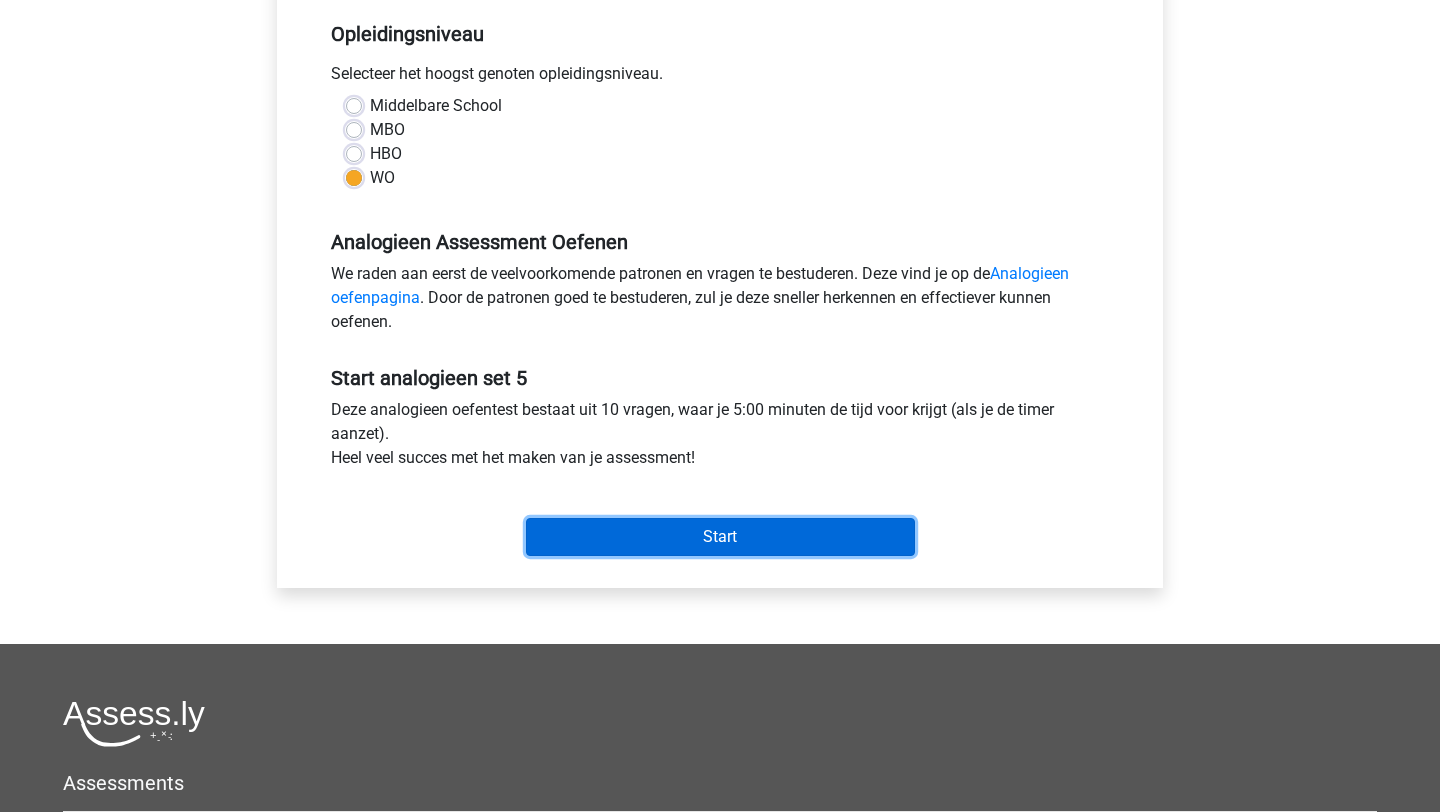 click on "Start" at bounding box center (720, 537) 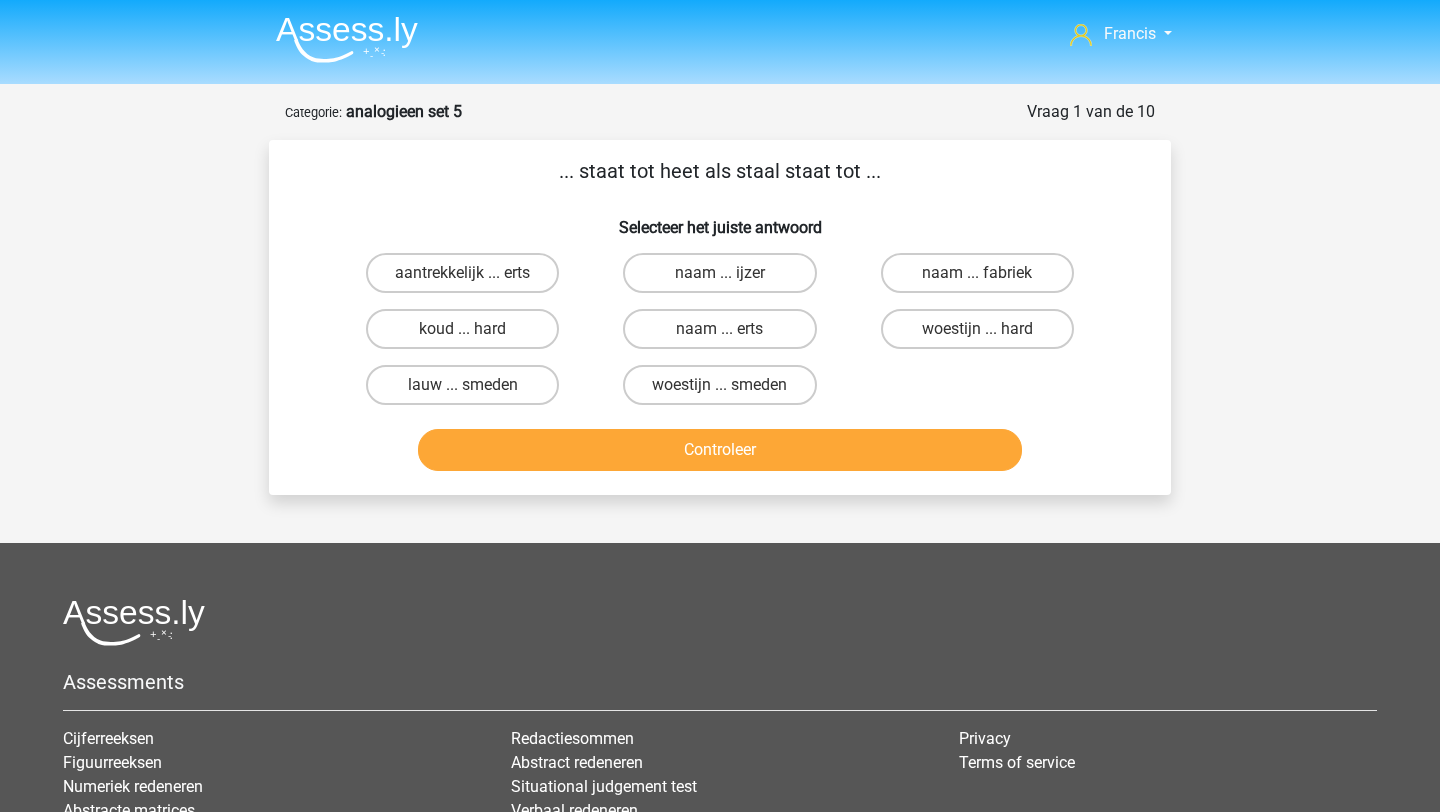 scroll, scrollTop: 0, scrollLeft: 0, axis: both 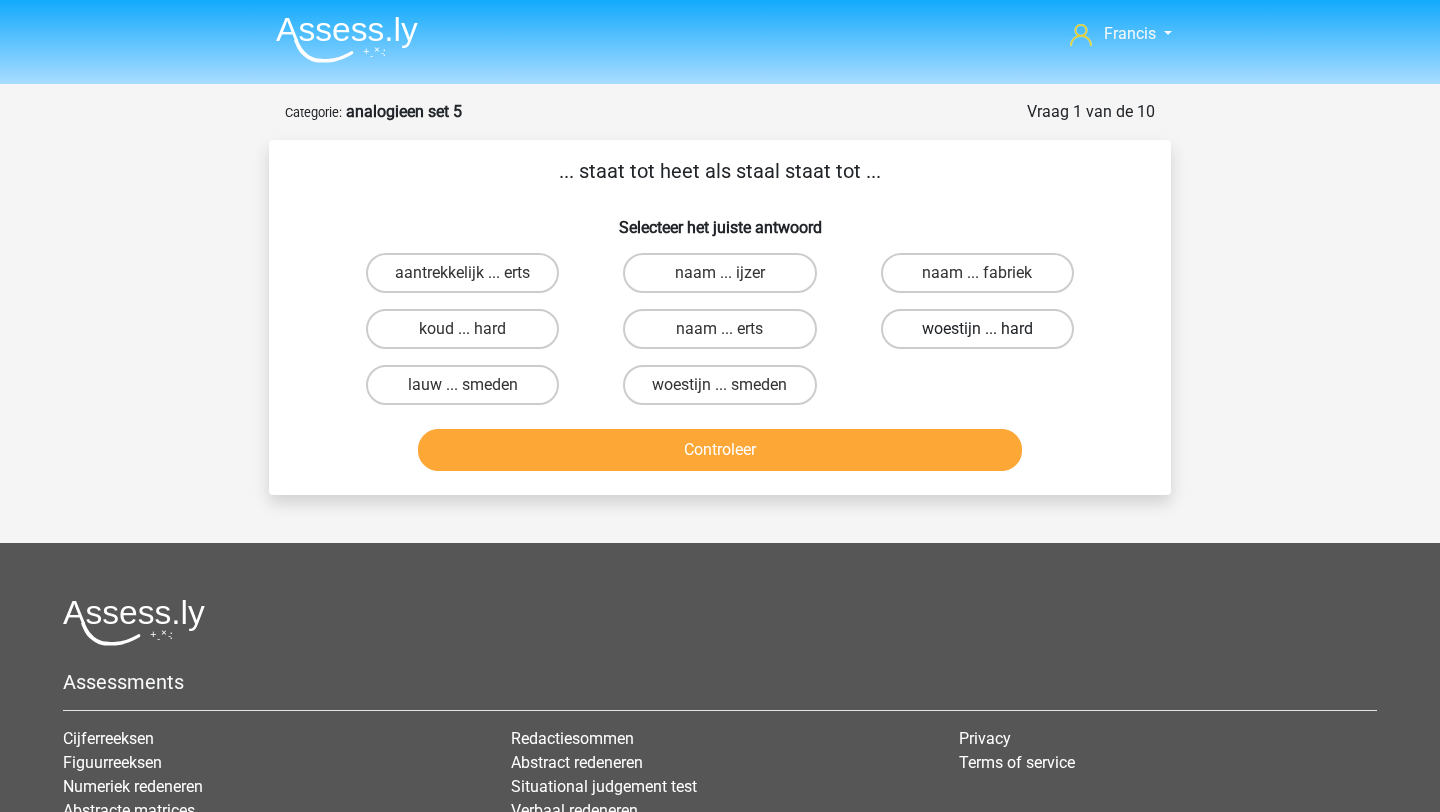 click on "woestijn ... hard" at bounding box center (977, 329) 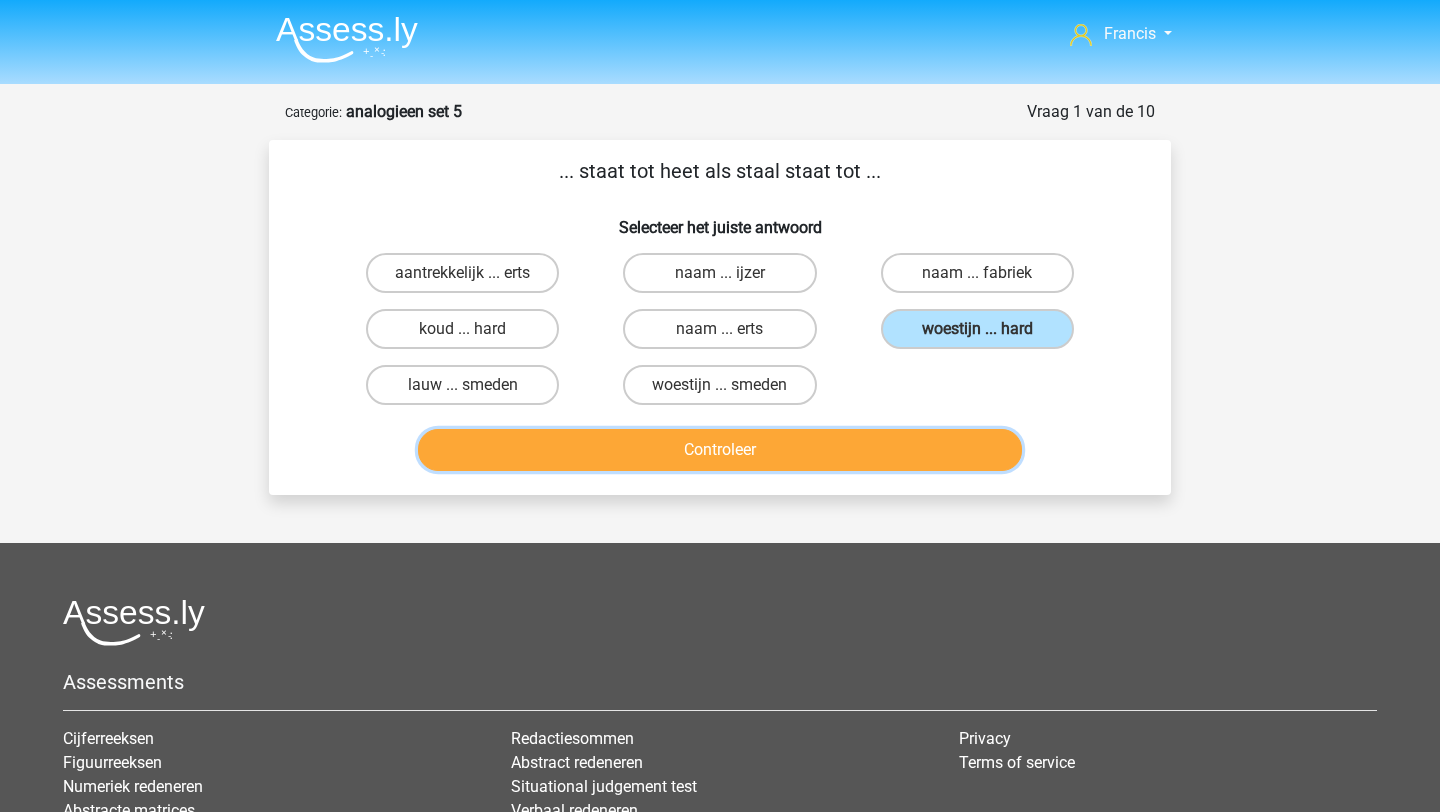click on "Controleer" at bounding box center (720, 450) 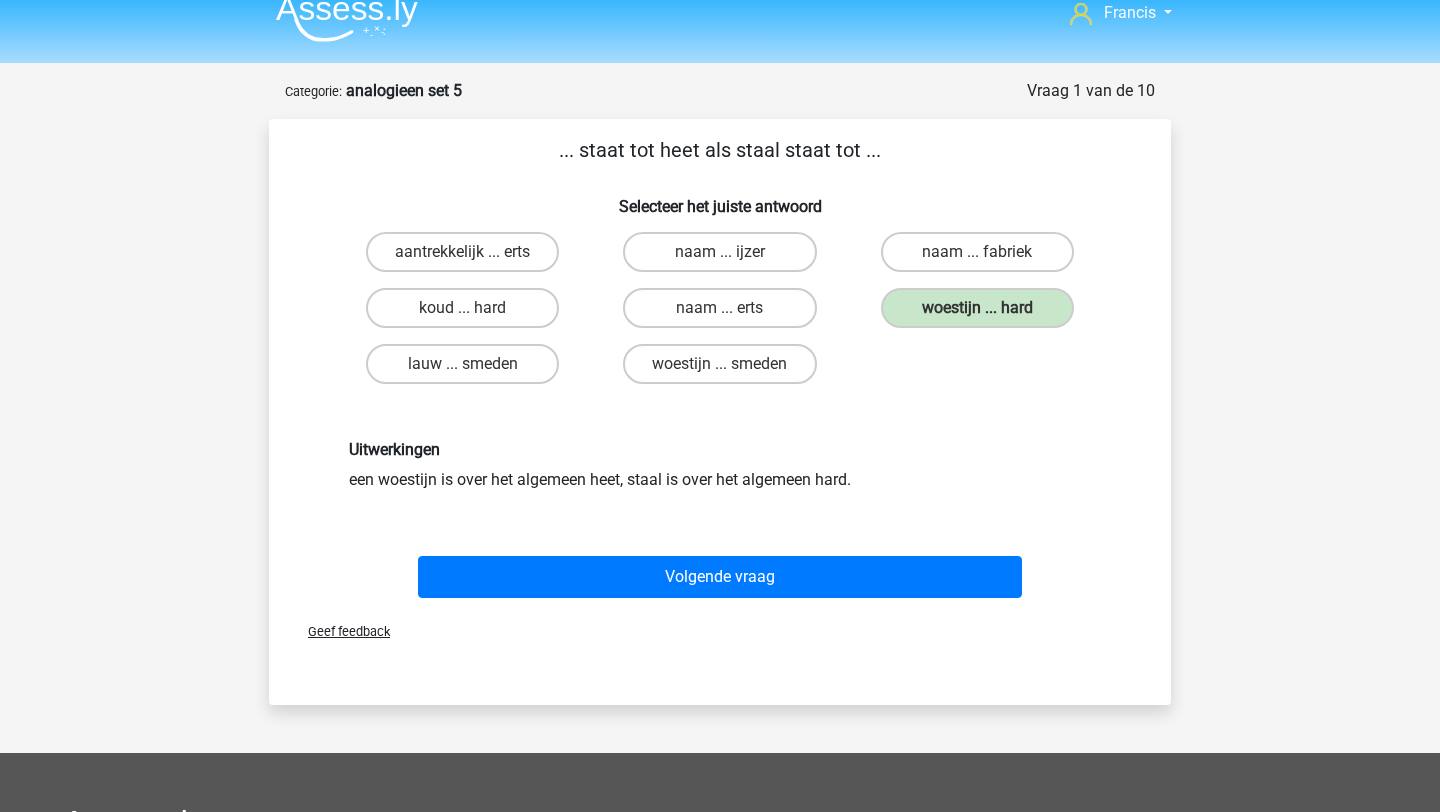 scroll, scrollTop: 20, scrollLeft: 0, axis: vertical 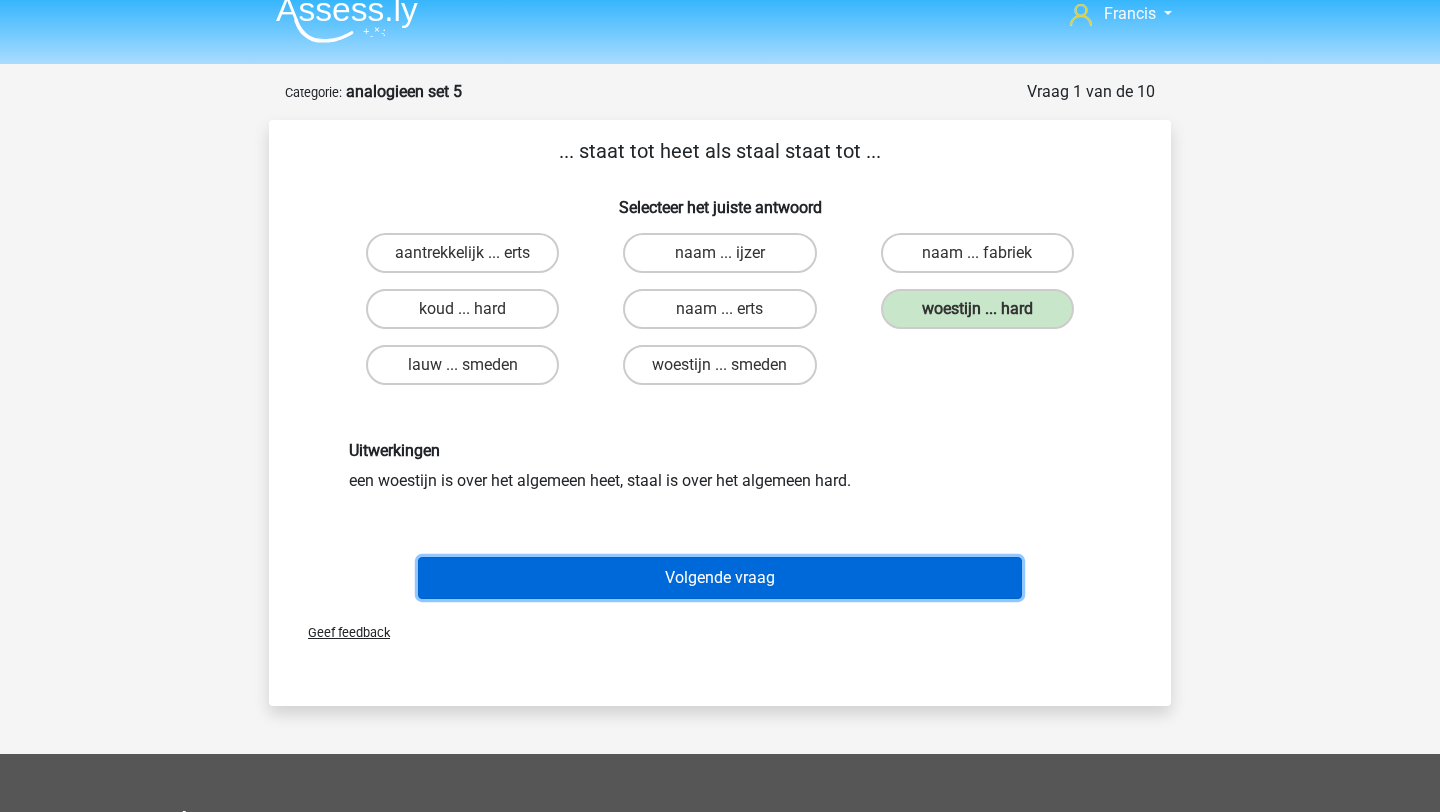 click on "Volgende vraag" at bounding box center [720, 578] 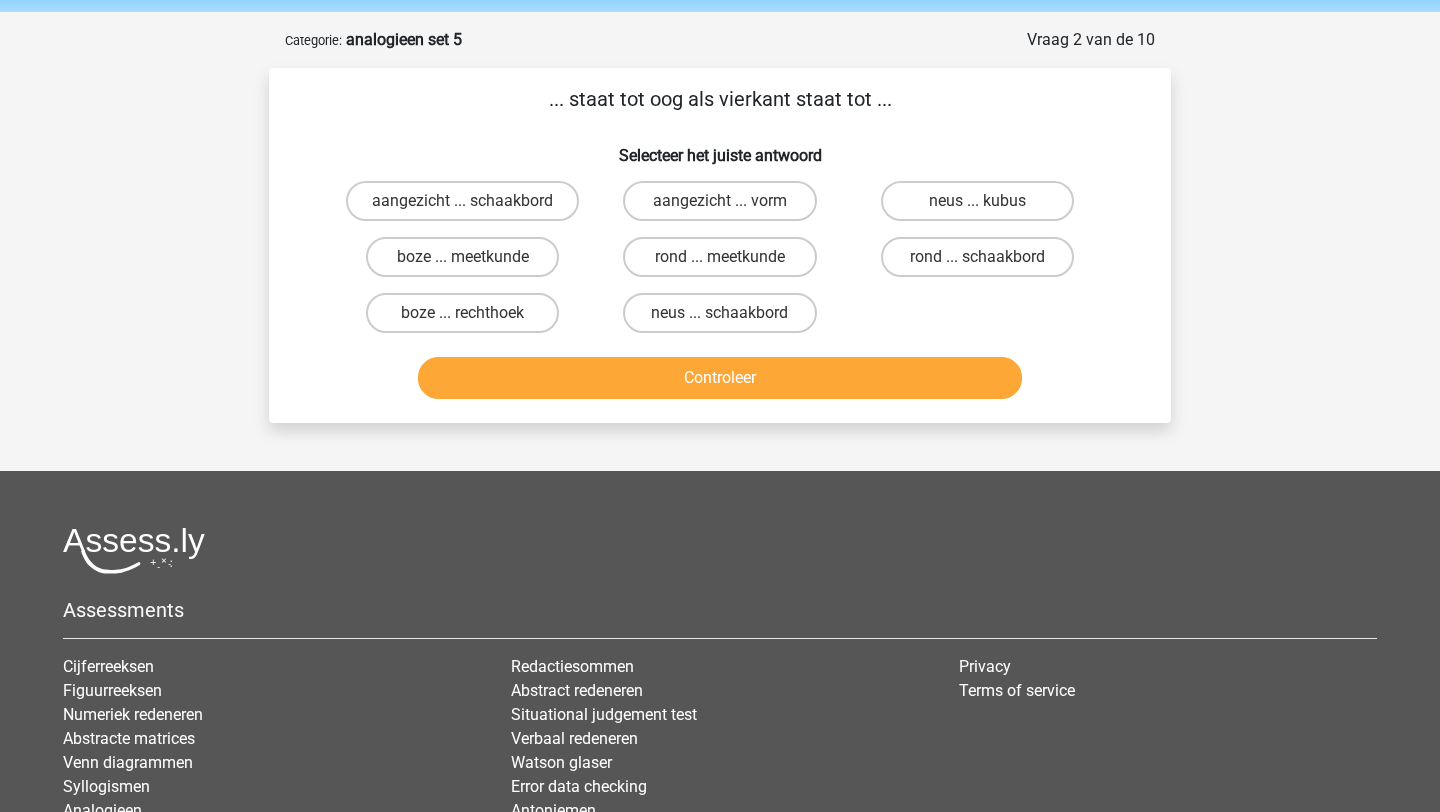 scroll, scrollTop: 62, scrollLeft: 0, axis: vertical 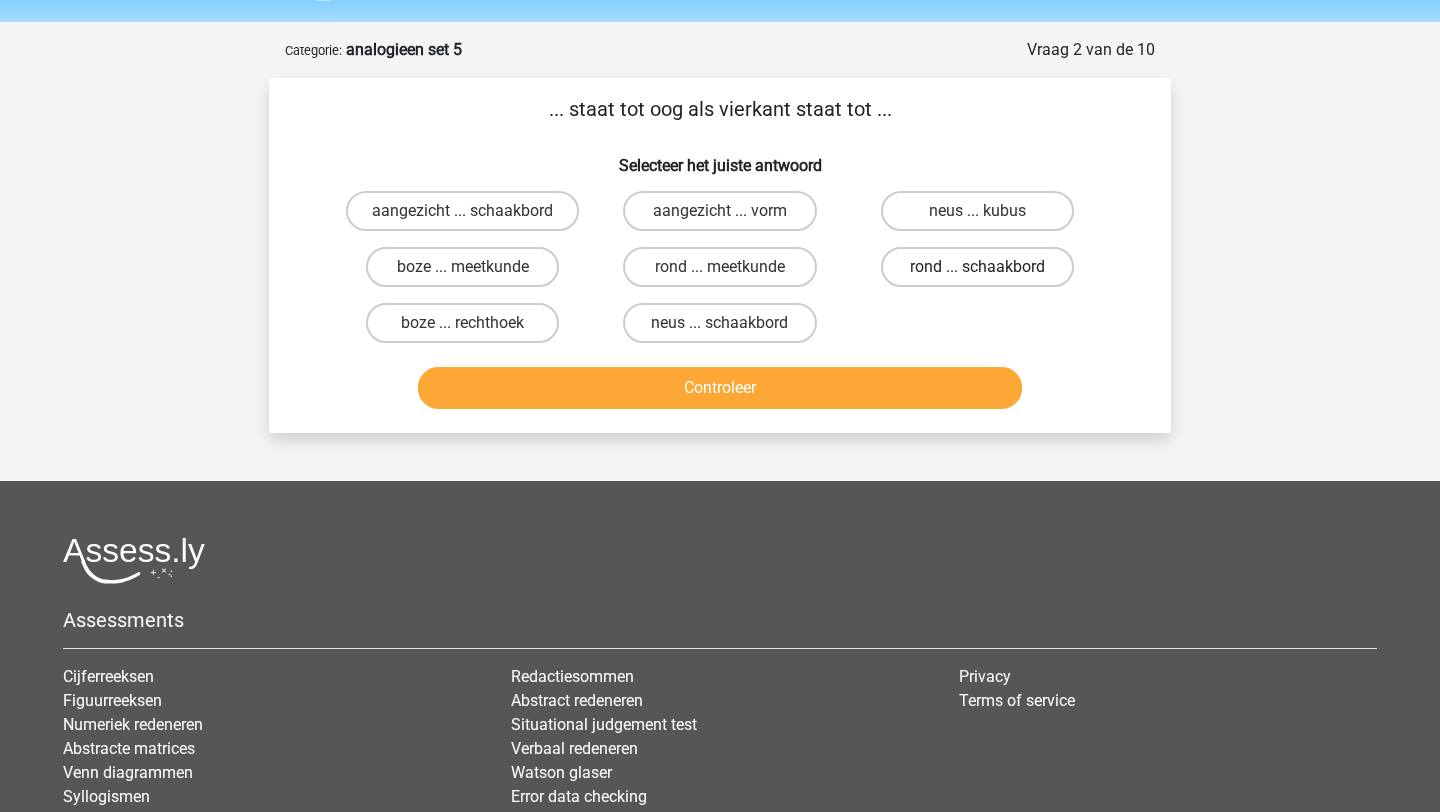 click on "rond ... schaakbord" at bounding box center (977, 267) 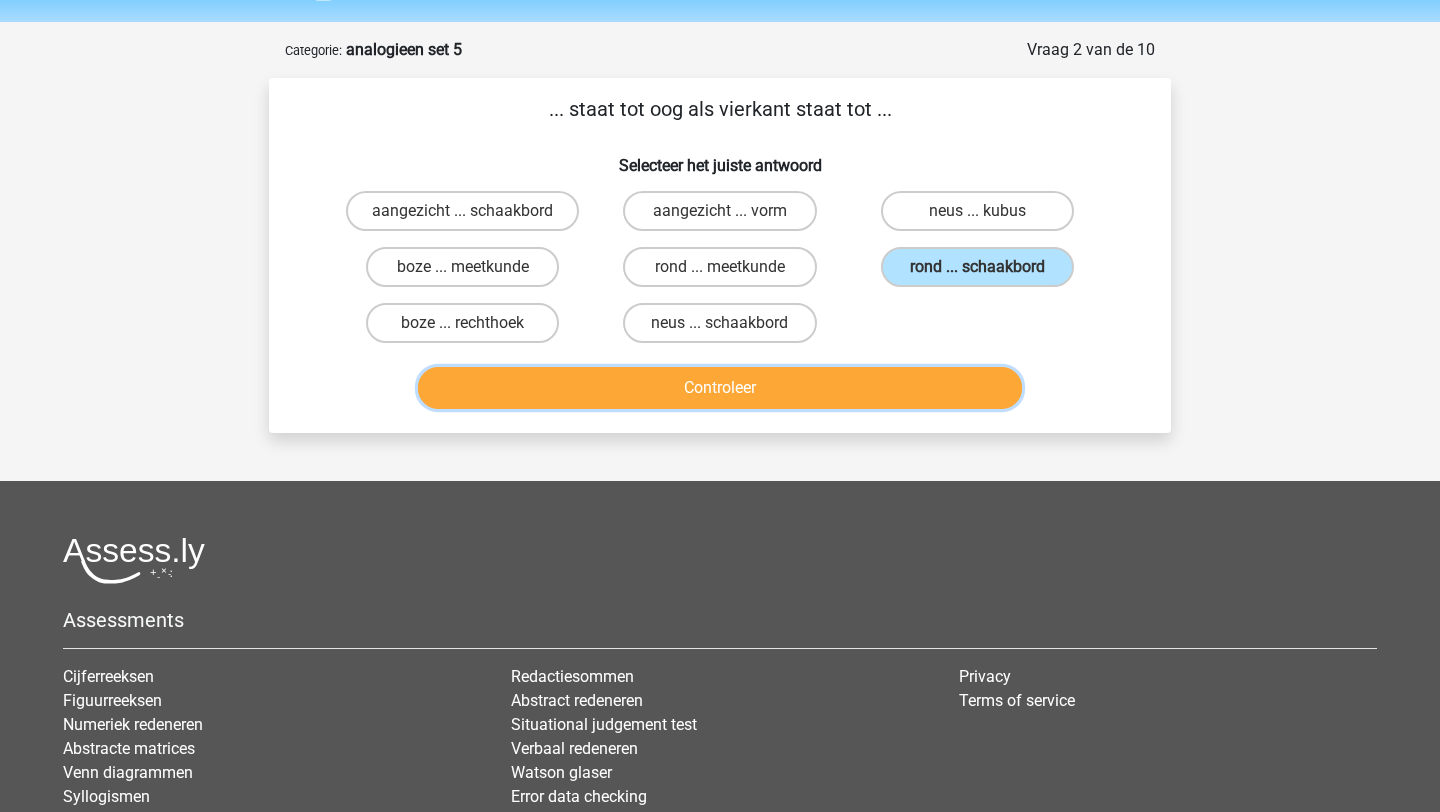 click on "Controleer" at bounding box center [720, 388] 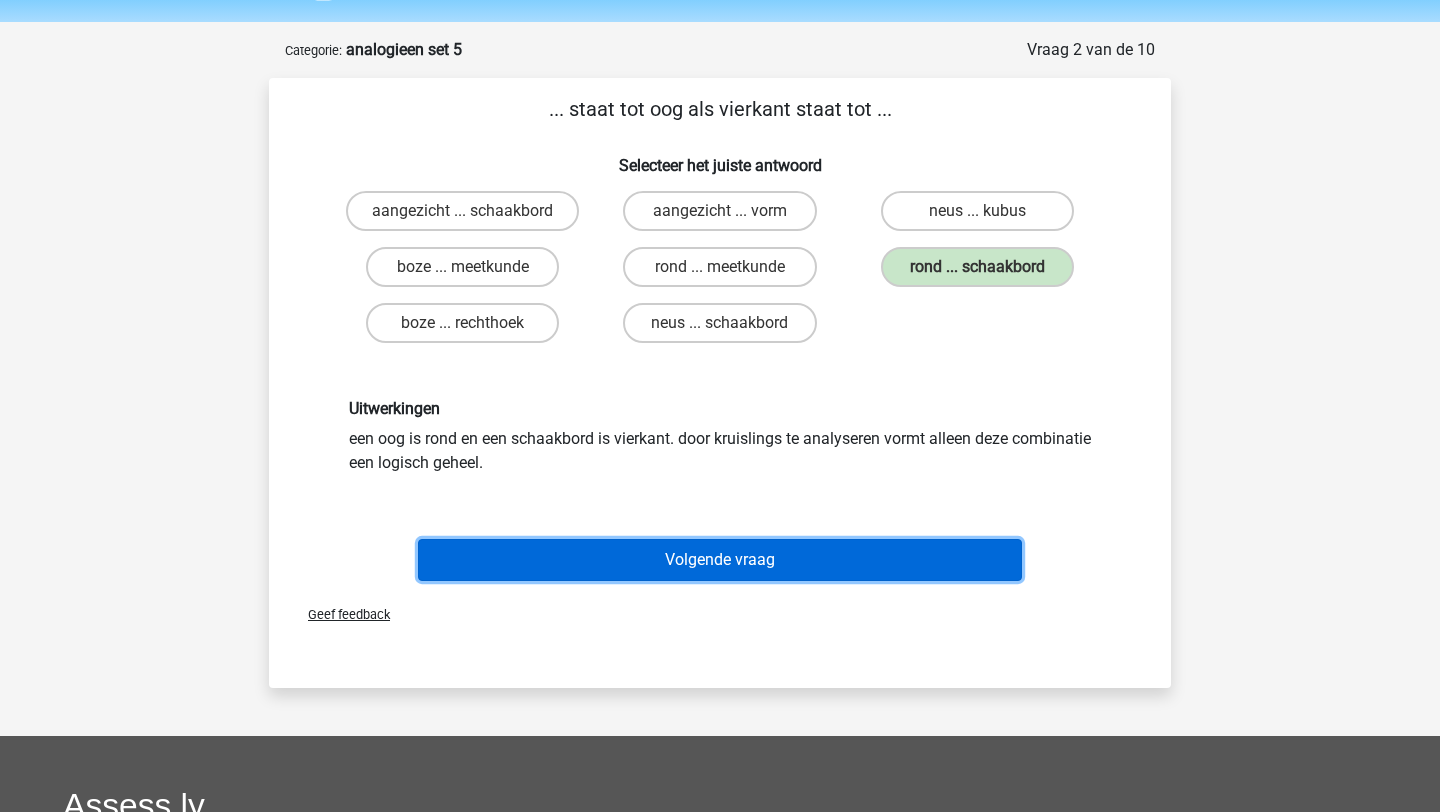 click on "Volgende vraag" at bounding box center (720, 560) 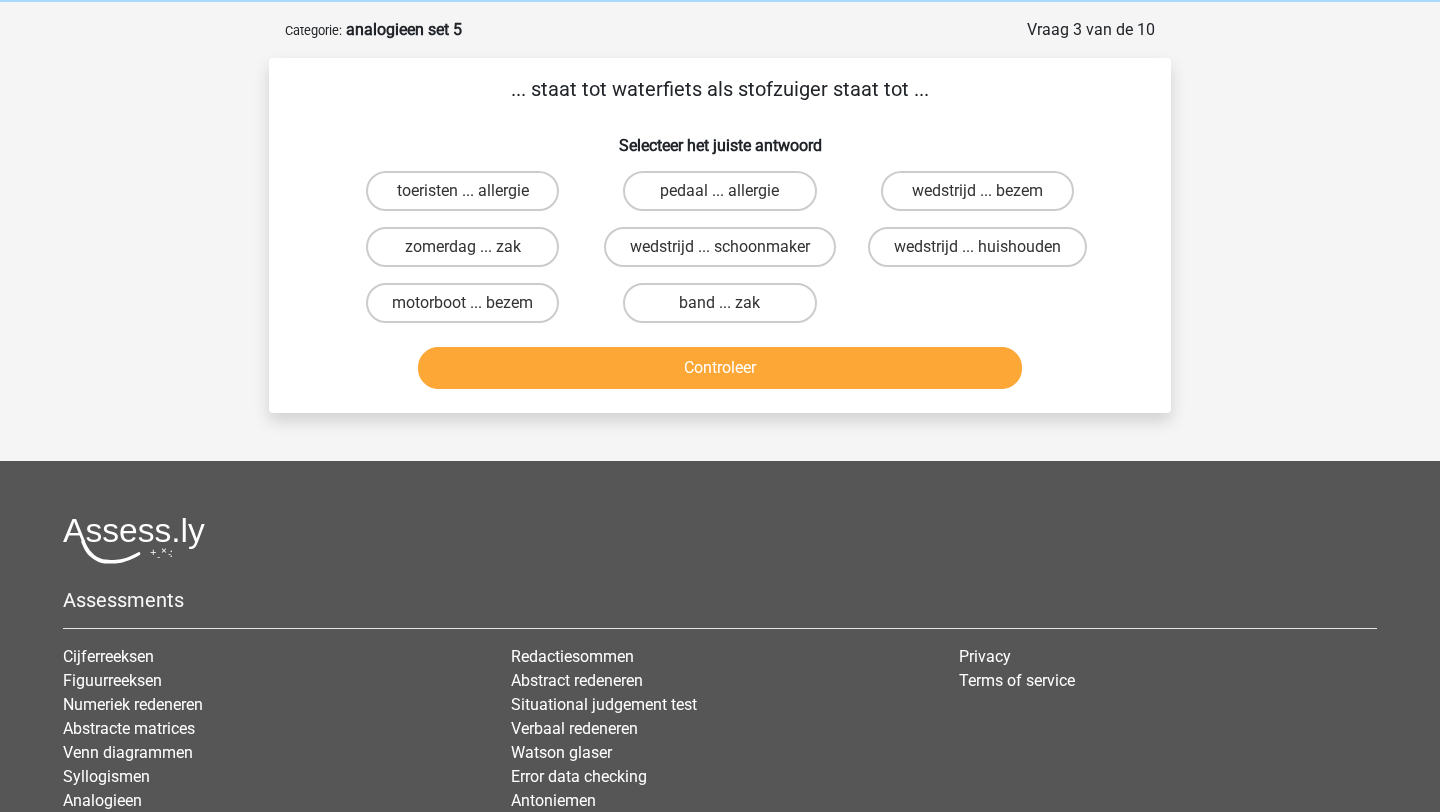 scroll, scrollTop: 76, scrollLeft: 0, axis: vertical 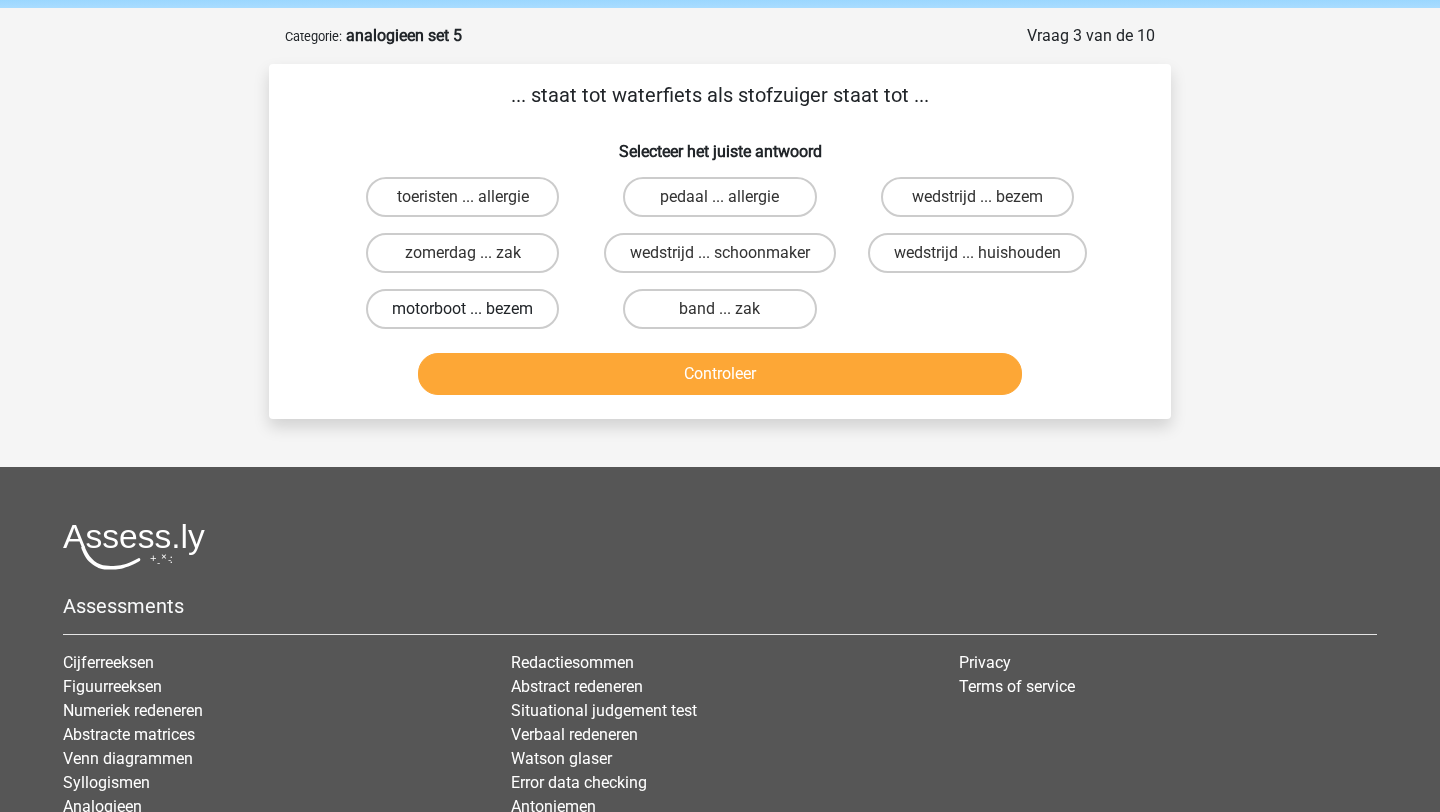click on "motorboot ... bezem" at bounding box center (462, 309) 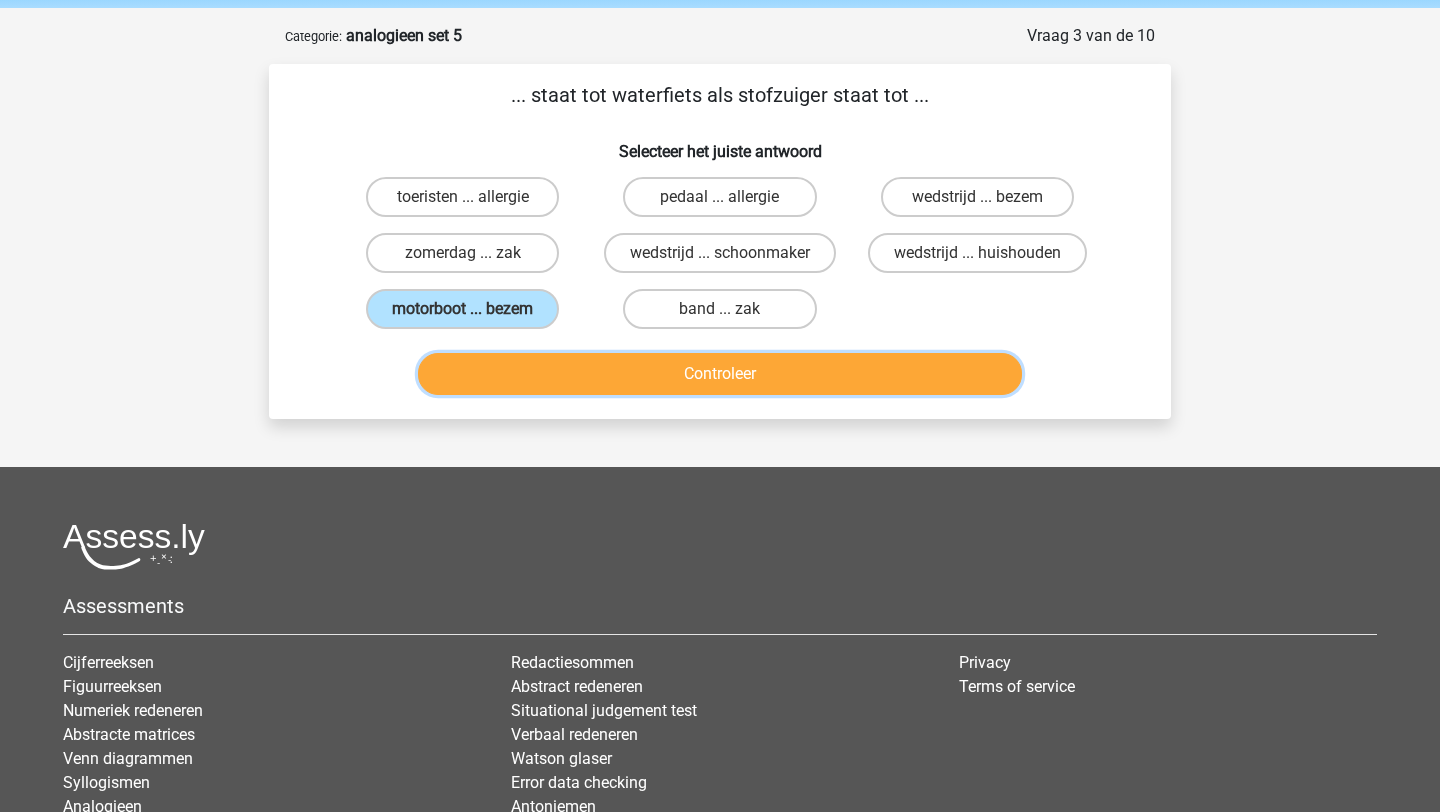 click on "Controleer" at bounding box center [720, 374] 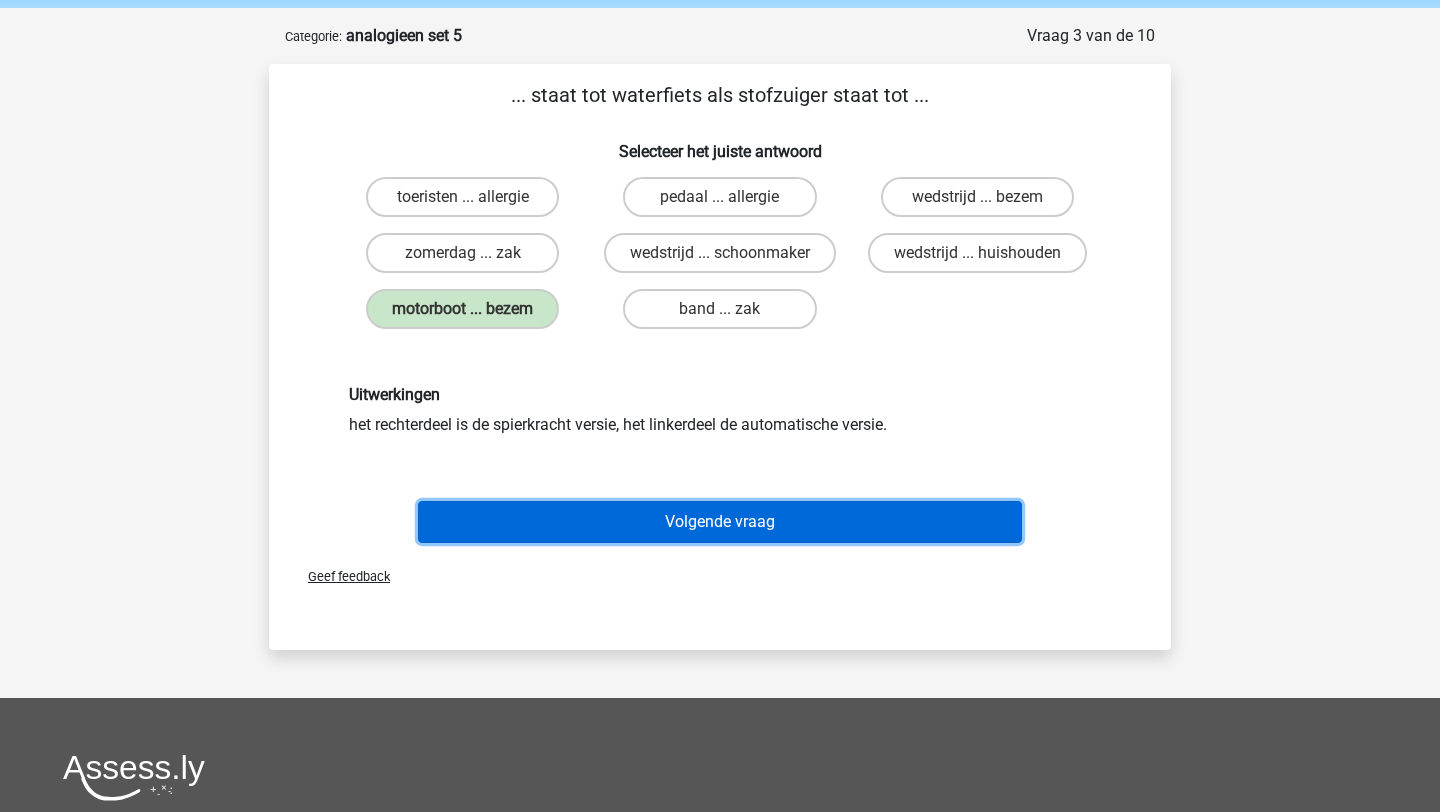 click on "Volgende vraag" at bounding box center (720, 522) 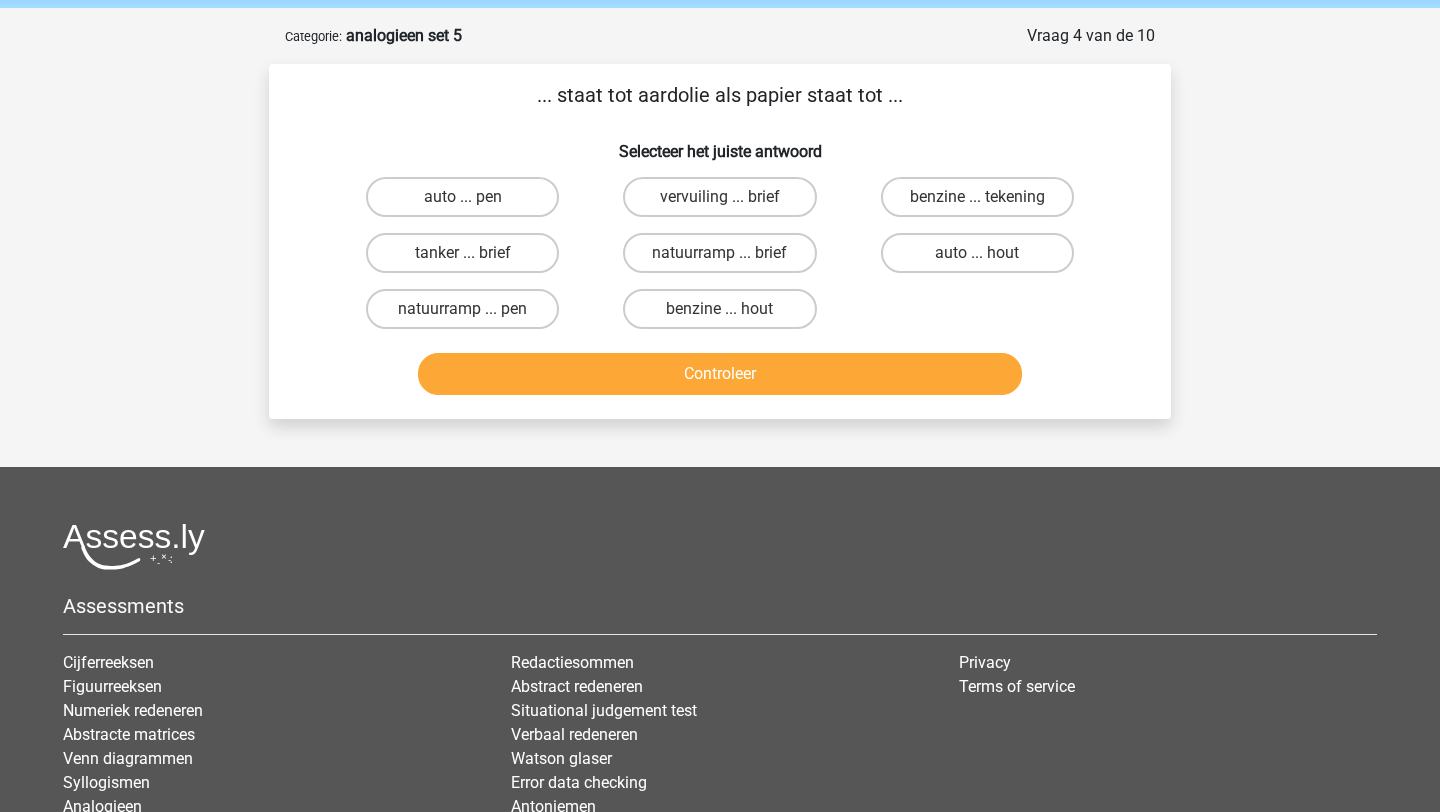 scroll, scrollTop: 100, scrollLeft: 0, axis: vertical 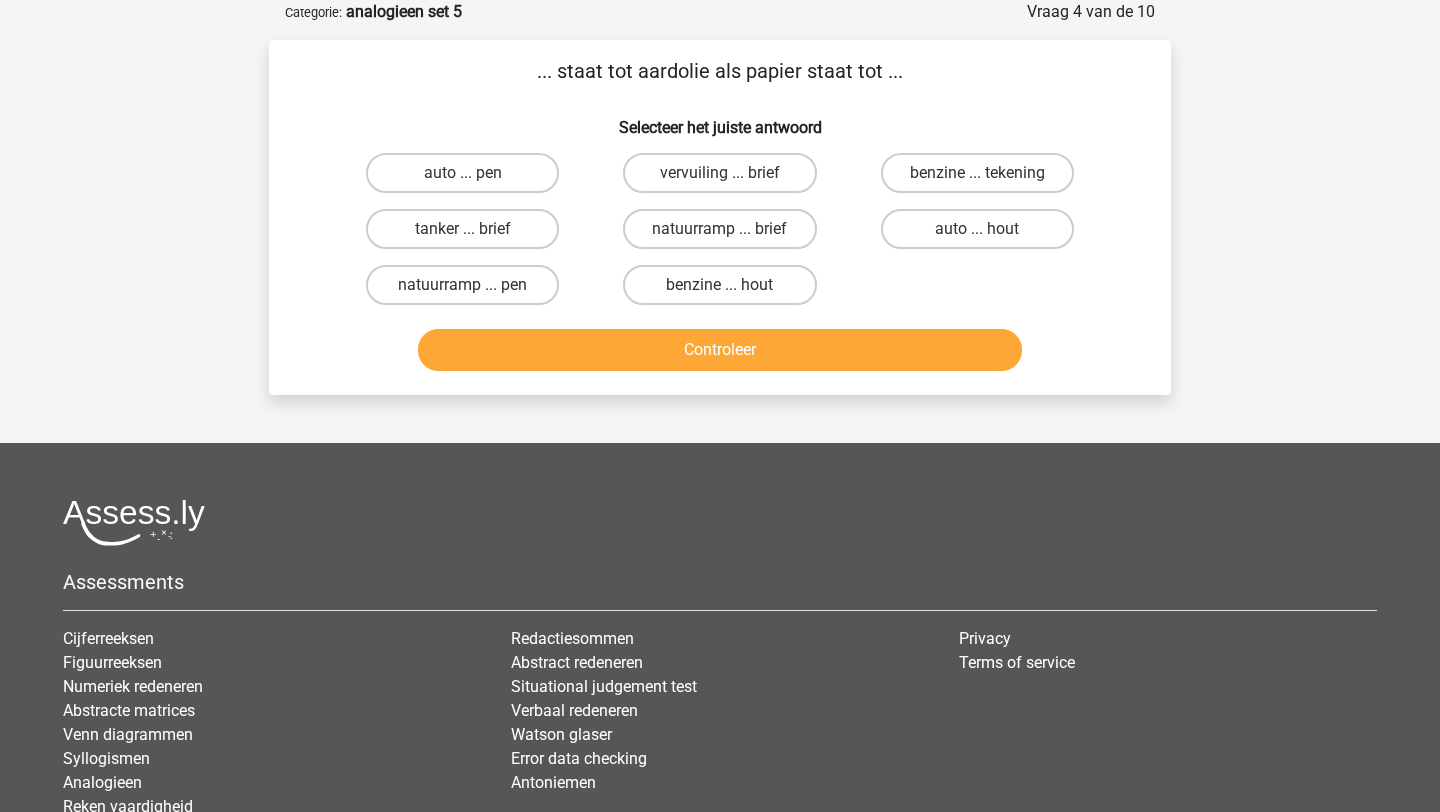 click on "benzine ... hout" at bounding box center [726, 291] 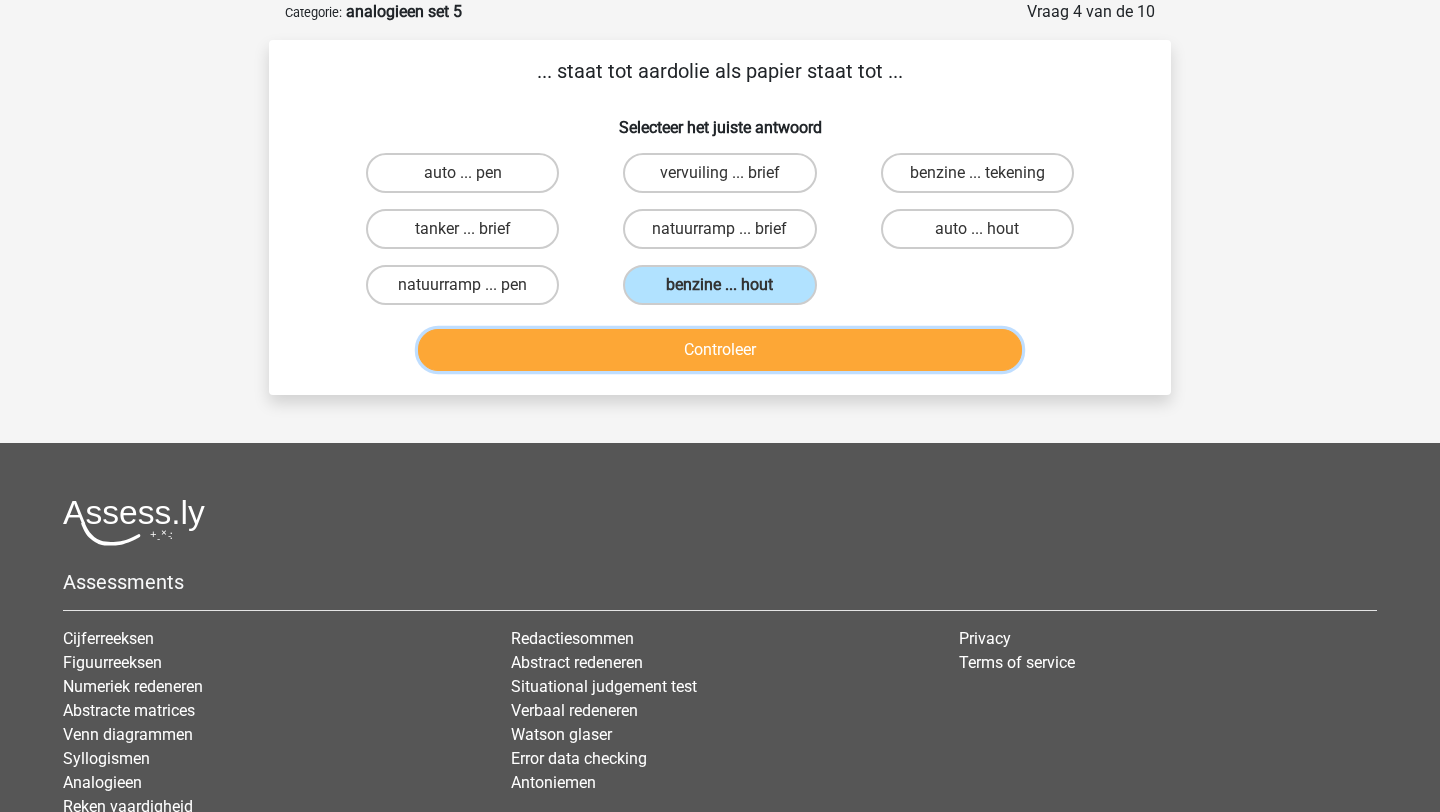 click on "Controleer" at bounding box center (720, 350) 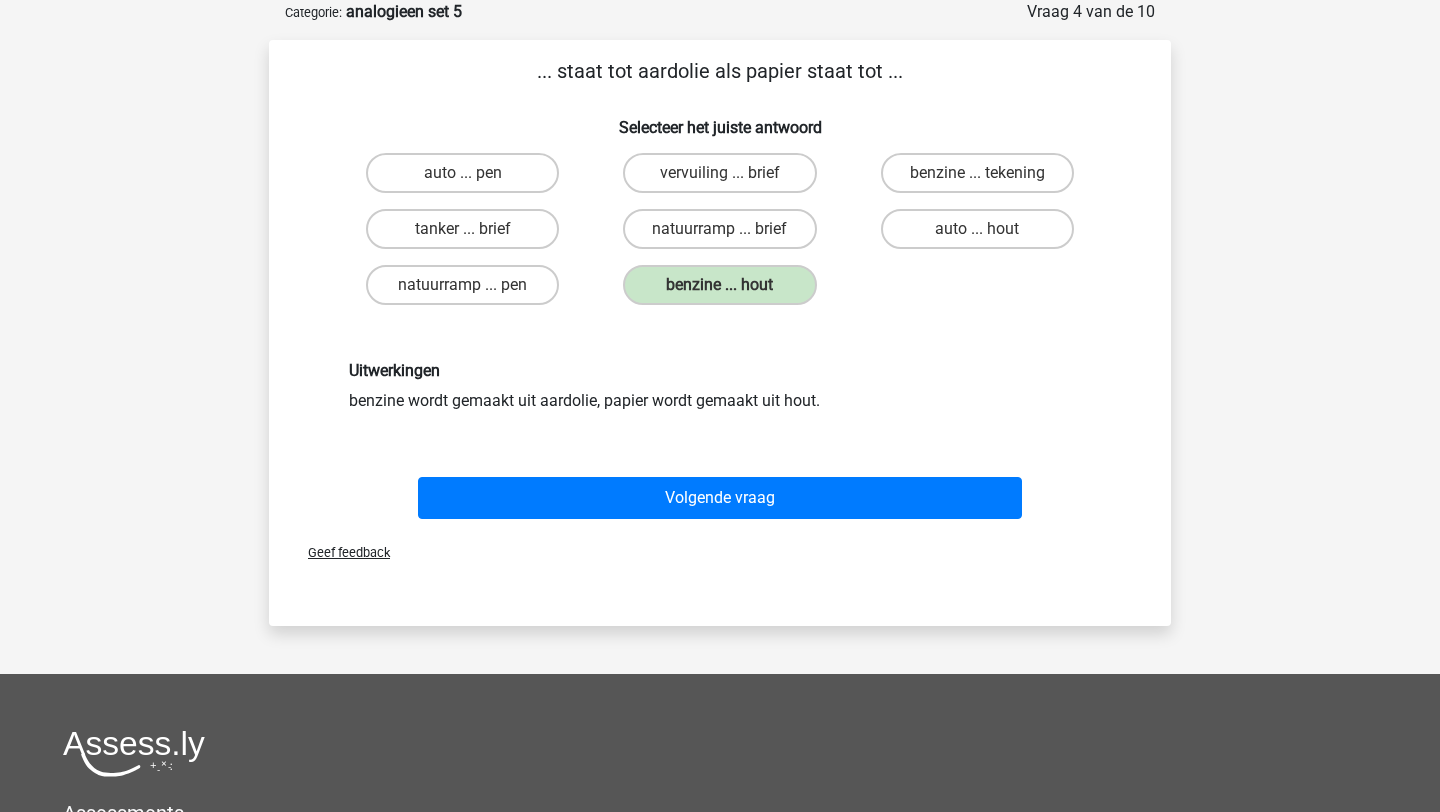 click on "Volgende vraag" at bounding box center (720, 494) 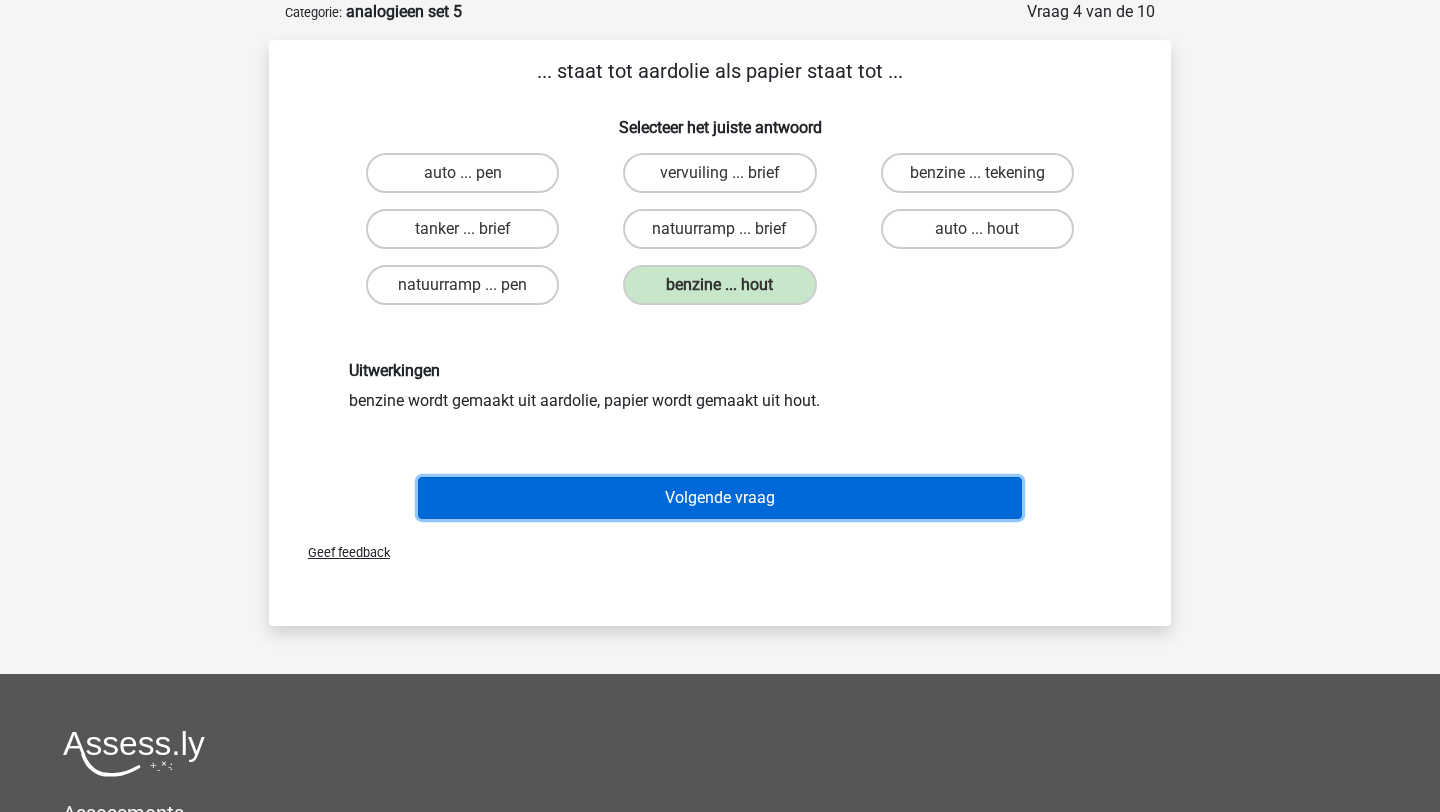 click on "Volgende vraag" at bounding box center [720, 498] 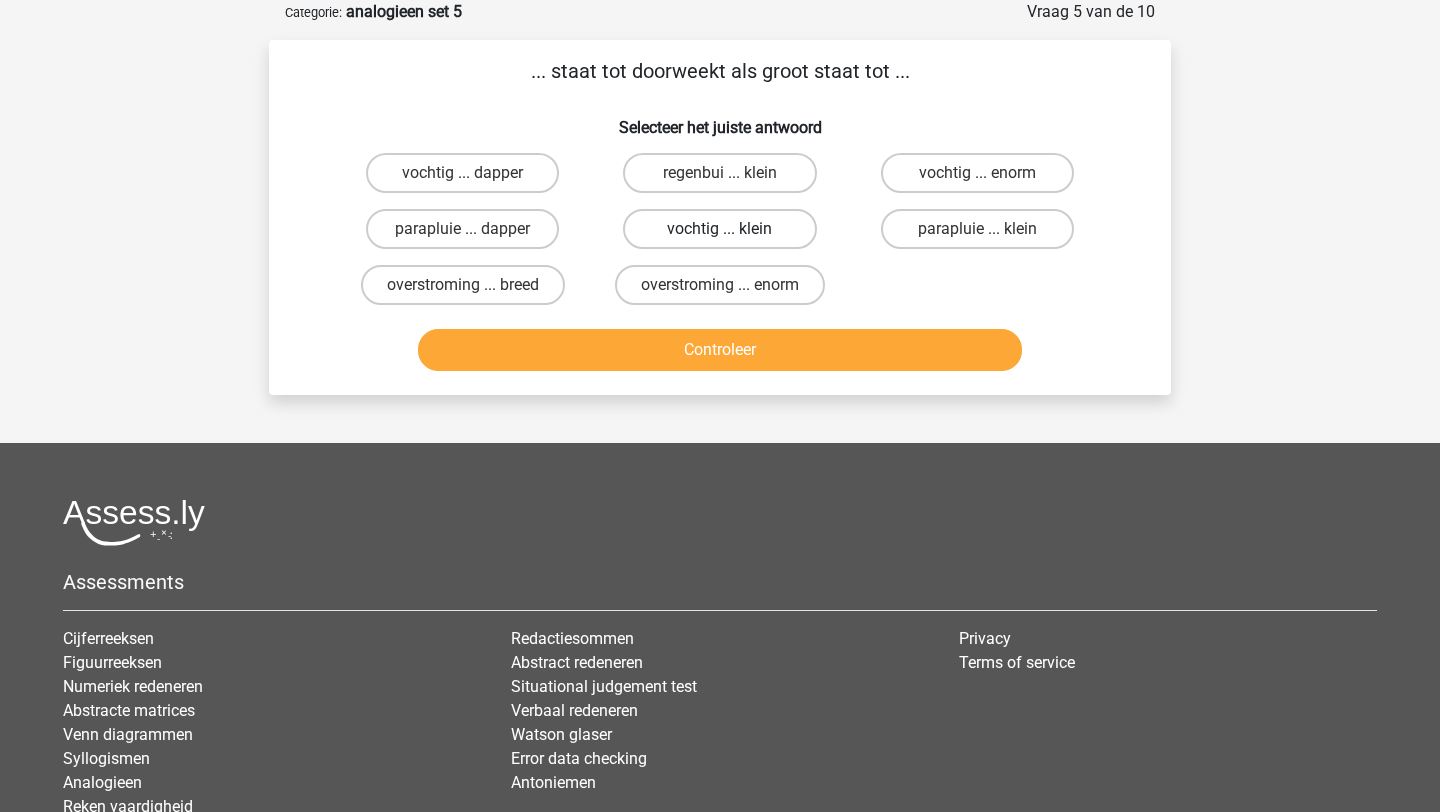 click on "vochtig ... klein" at bounding box center (719, 229) 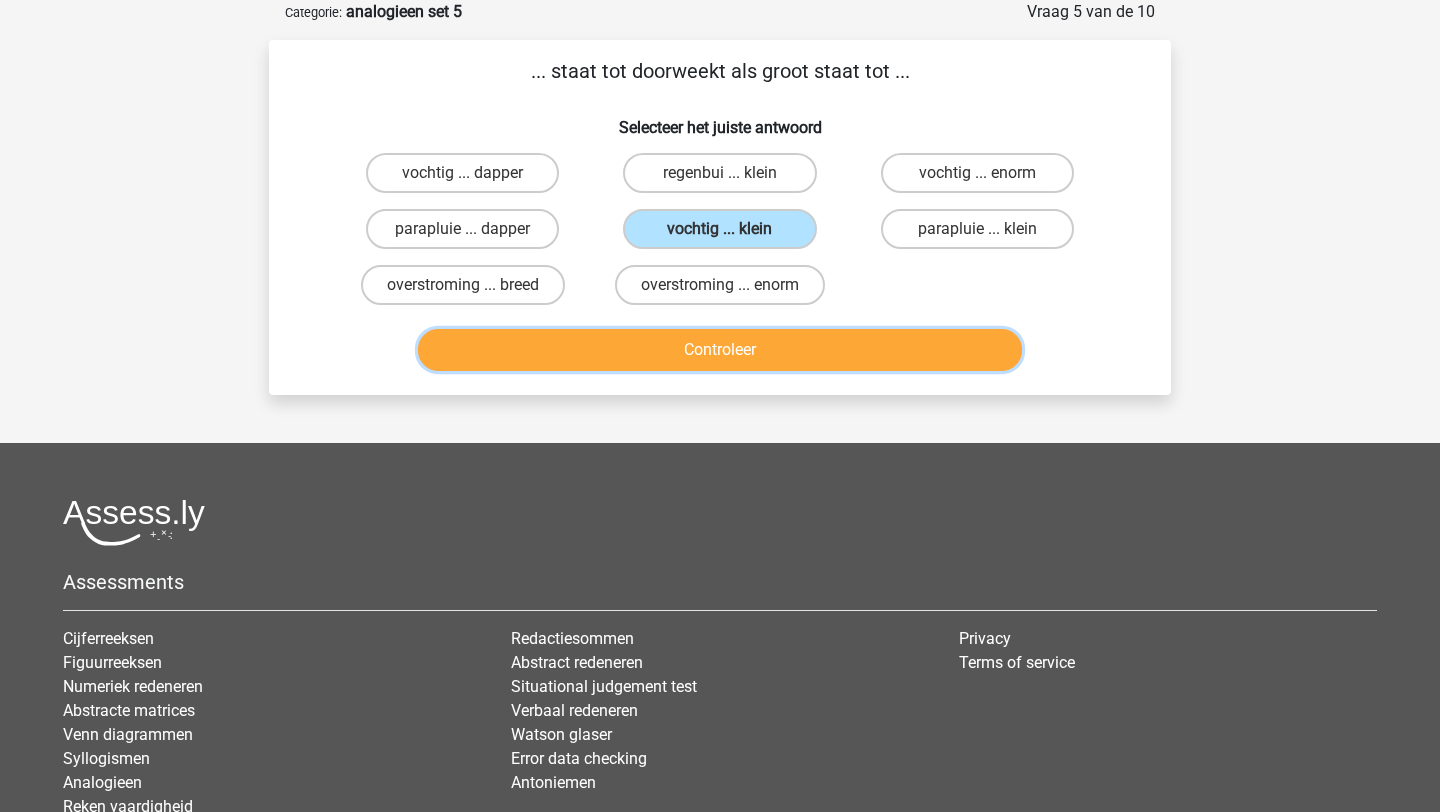 click on "Controleer" at bounding box center (720, 350) 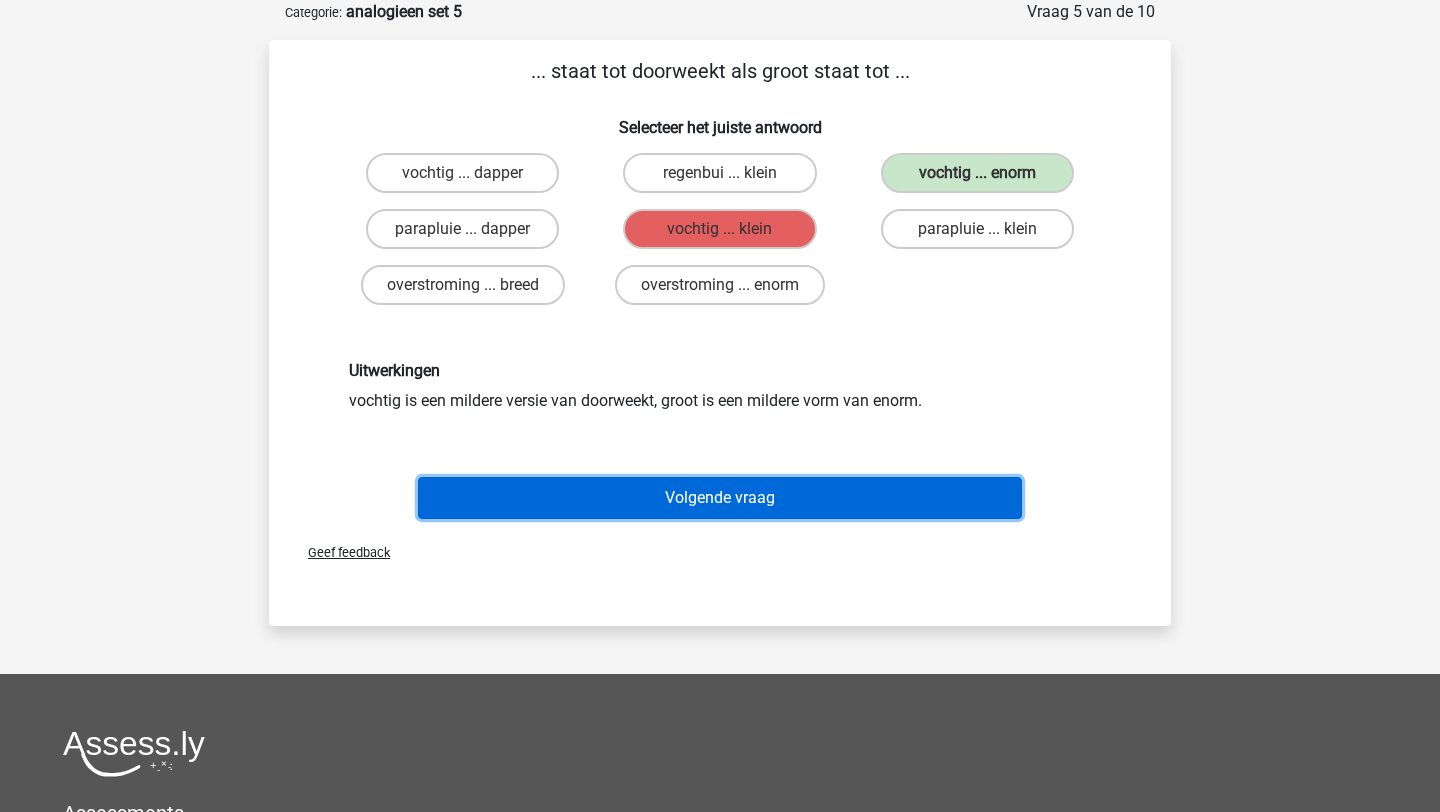 click on "Volgende vraag" at bounding box center (720, 498) 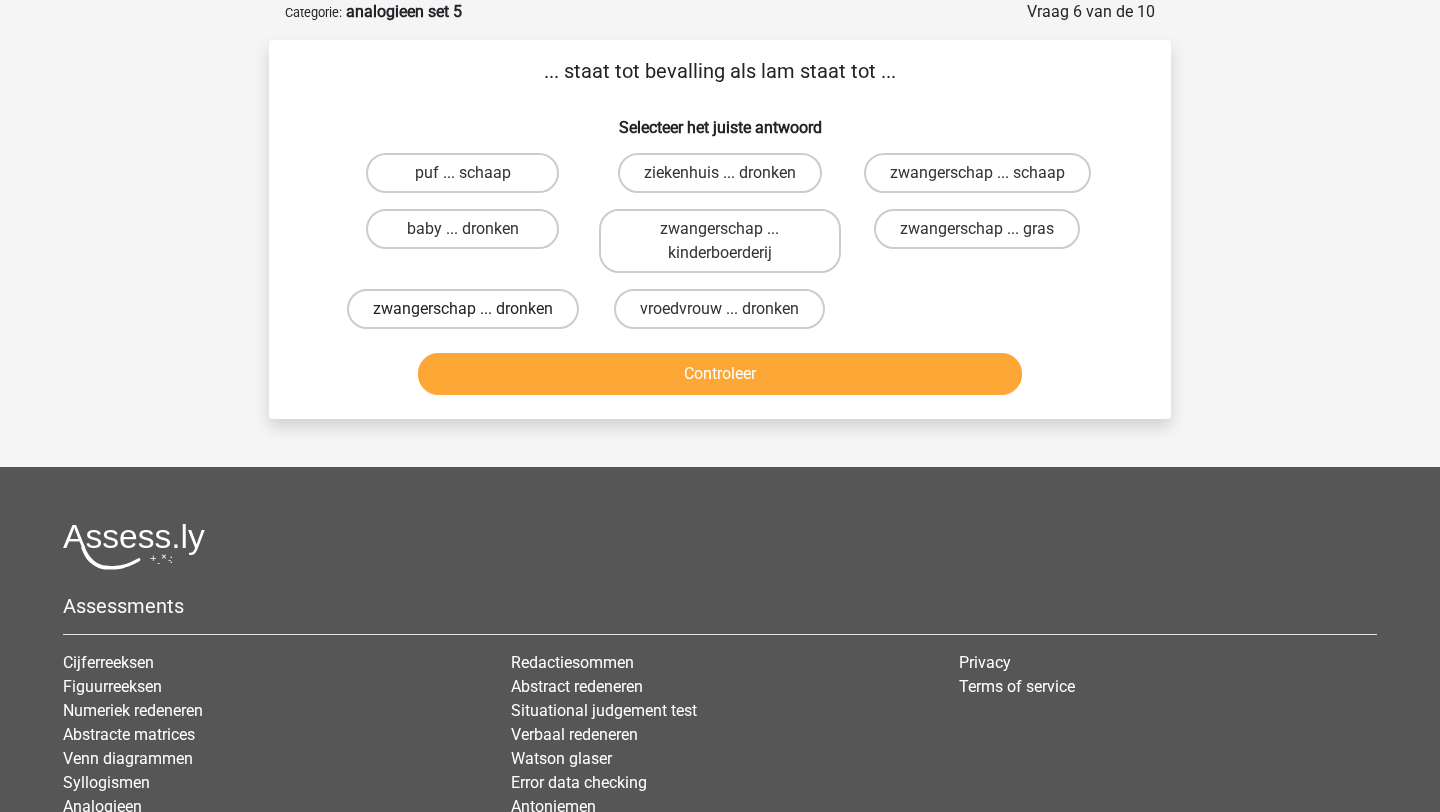 click on "zwangerschap ... dronken" at bounding box center (463, 309) 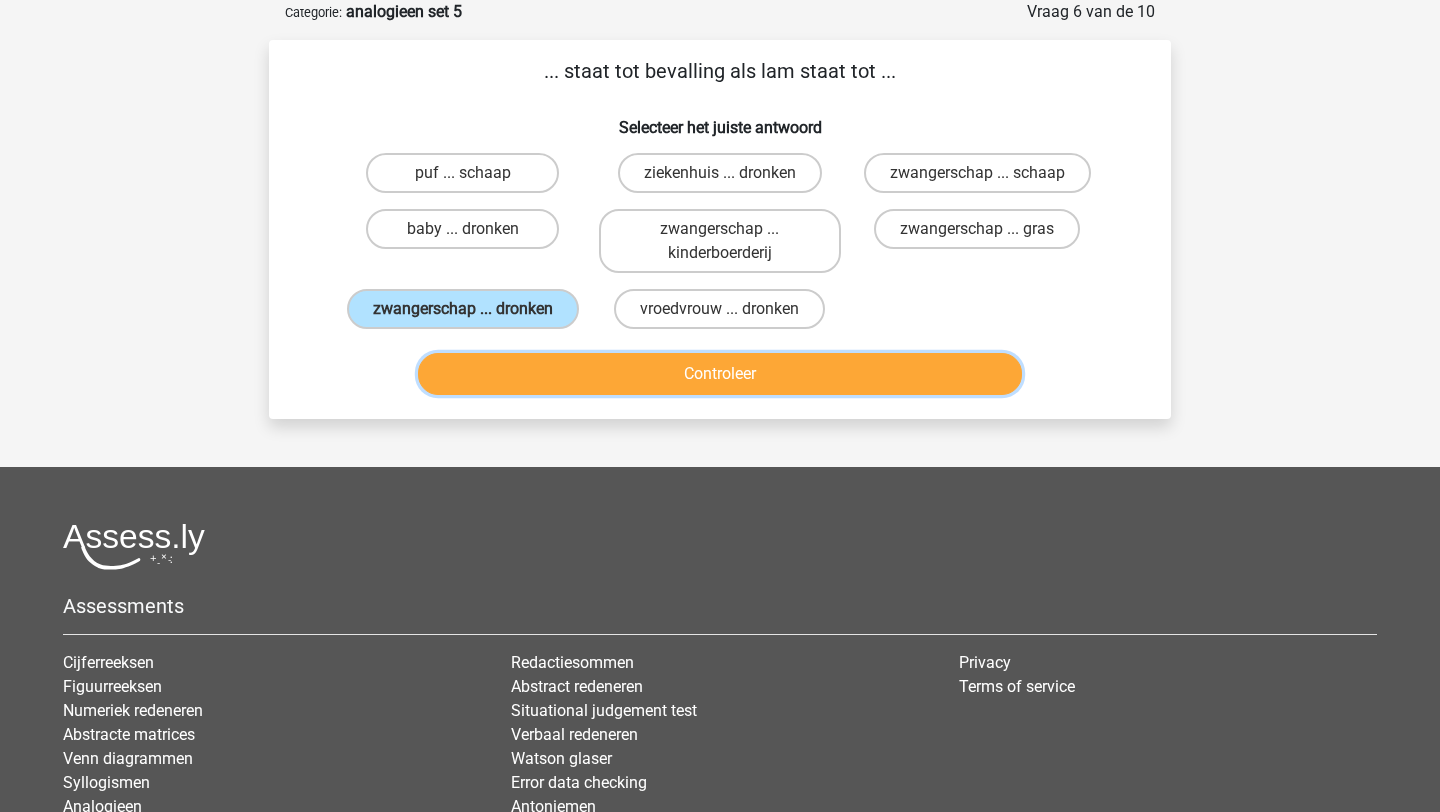 click on "Controleer" at bounding box center (720, 374) 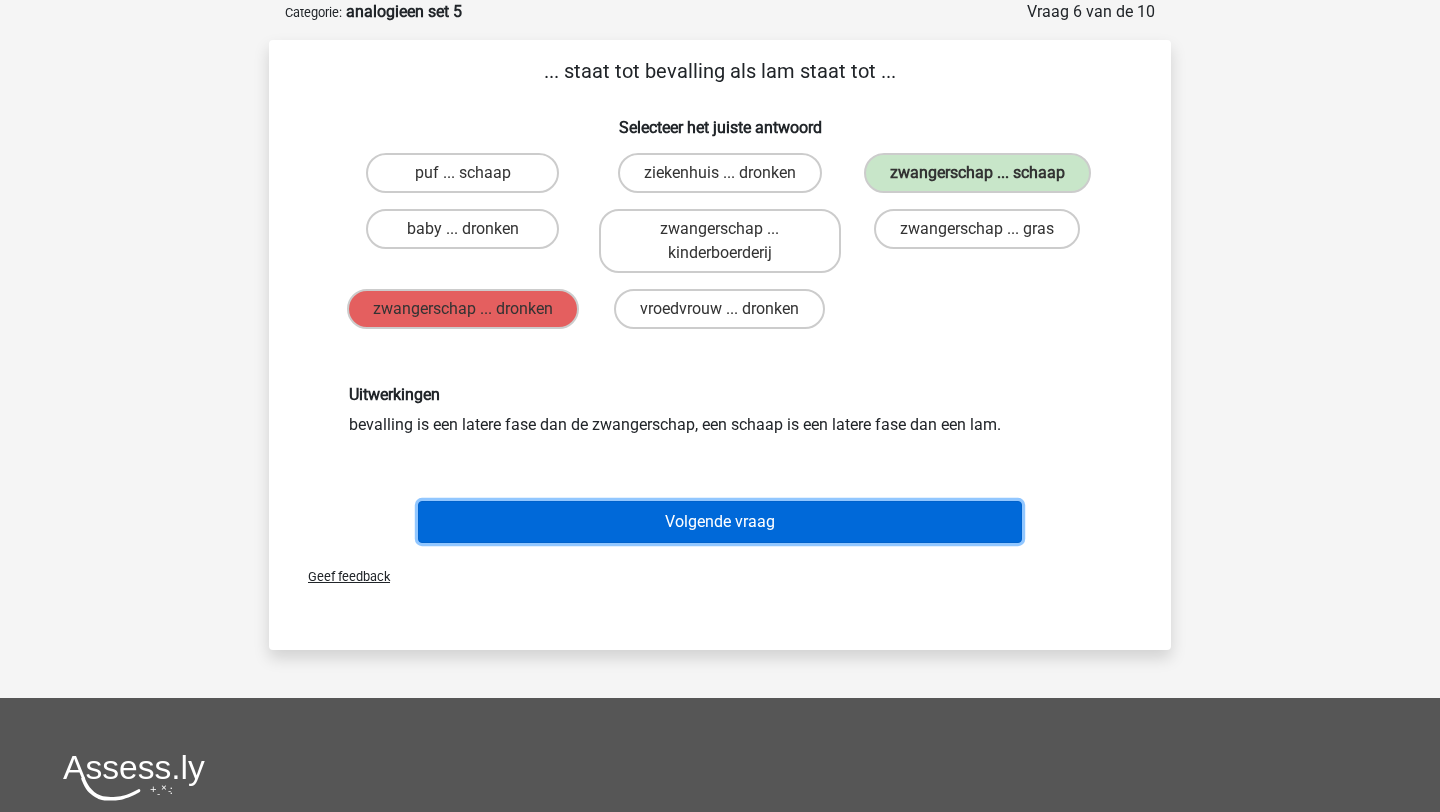 click on "Volgende vraag" at bounding box center [720, 522] 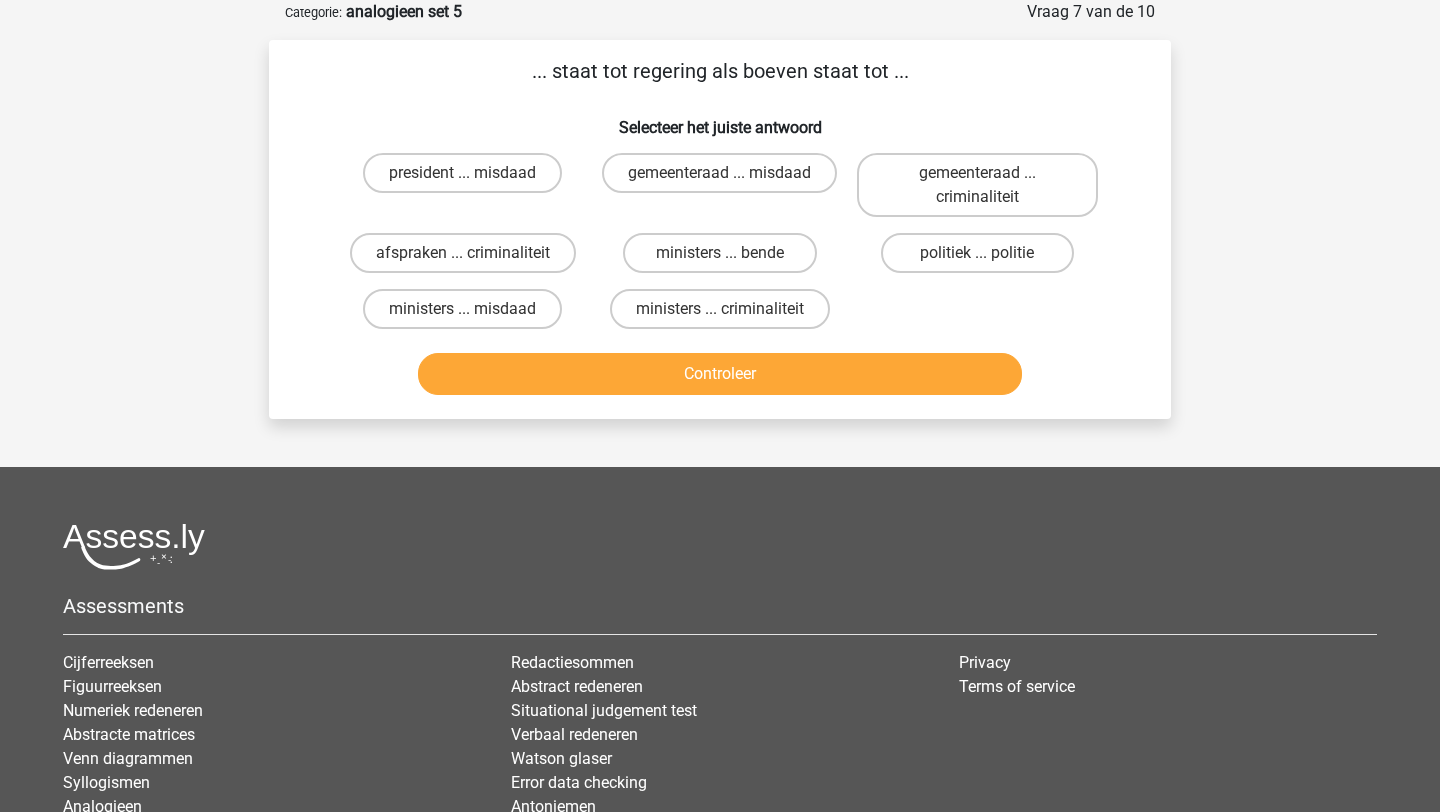 click on "ministers ... bende" at bounding box center [726, 259] 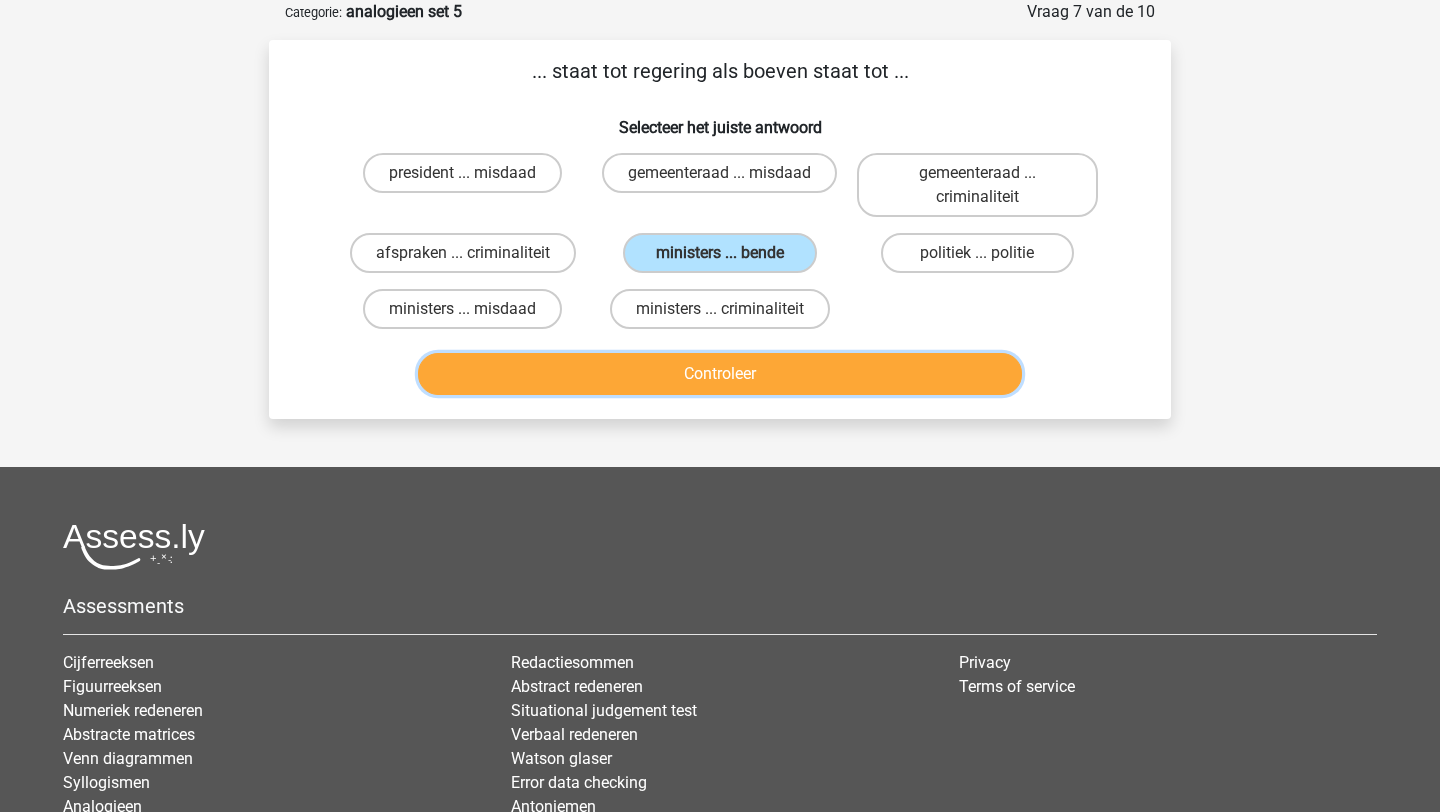 click on "Controleer" at bounding box center [720, 374] 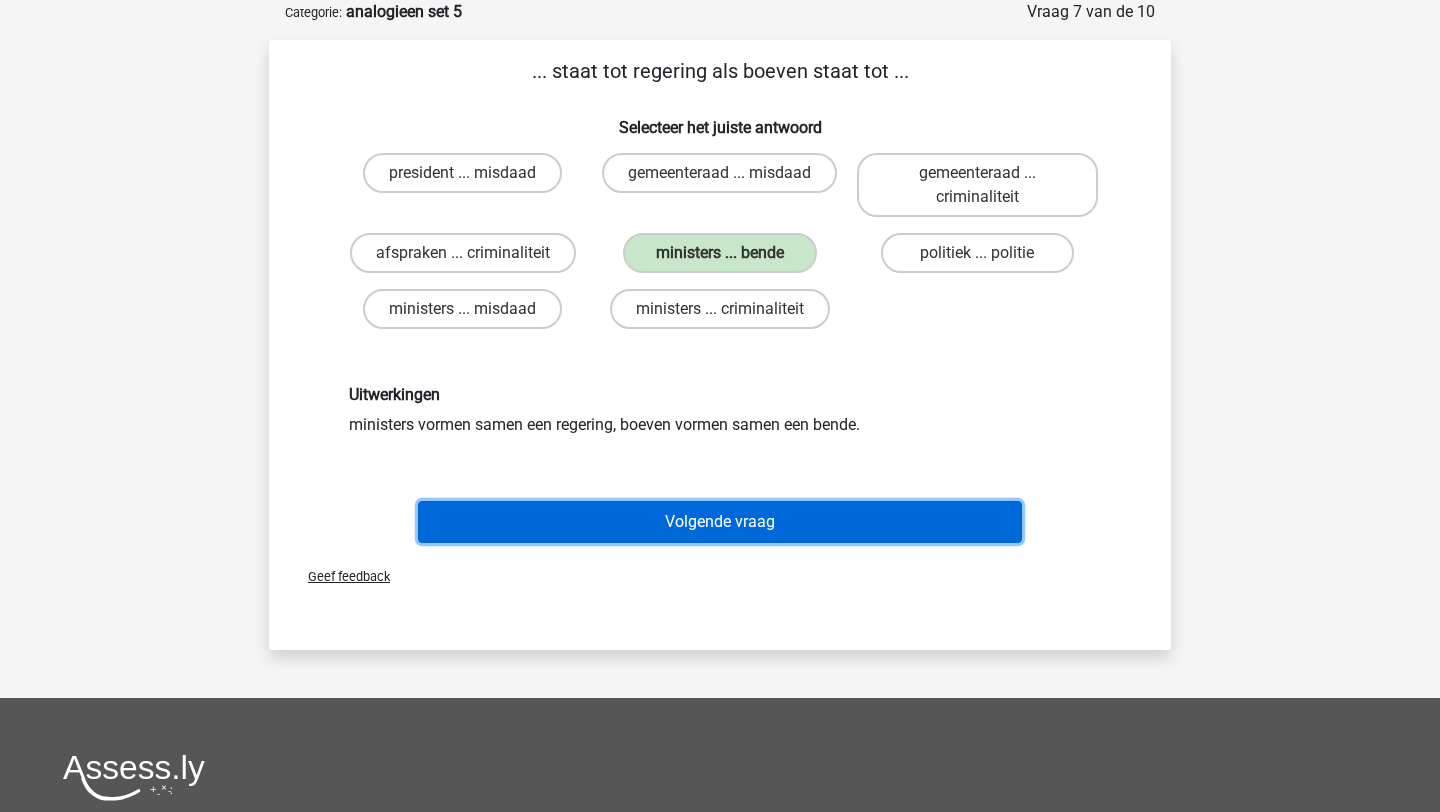 click on "Volgende vraag" at bounding box center (720, 522) 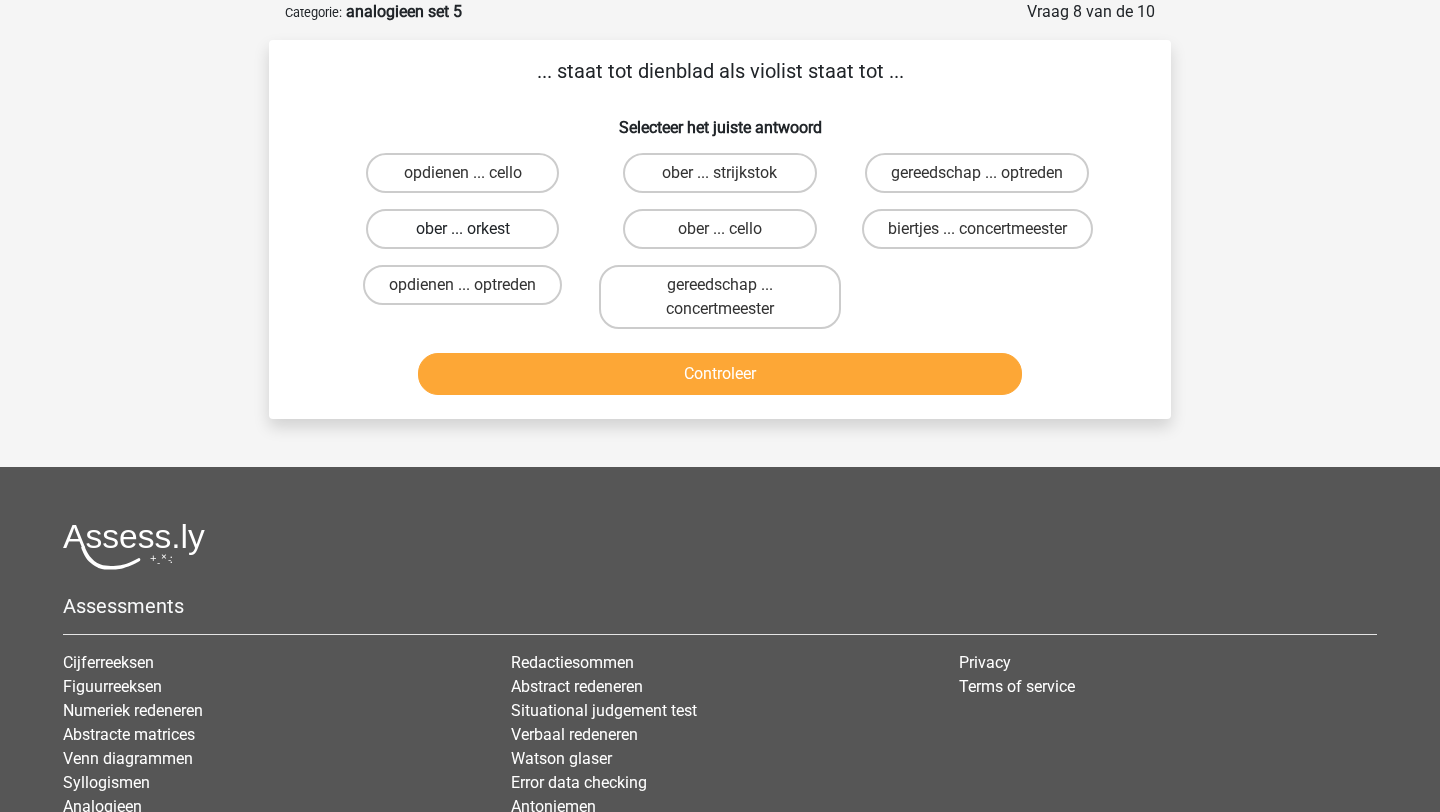 click on "ober ... orkest" at bounding box center (462, 229) 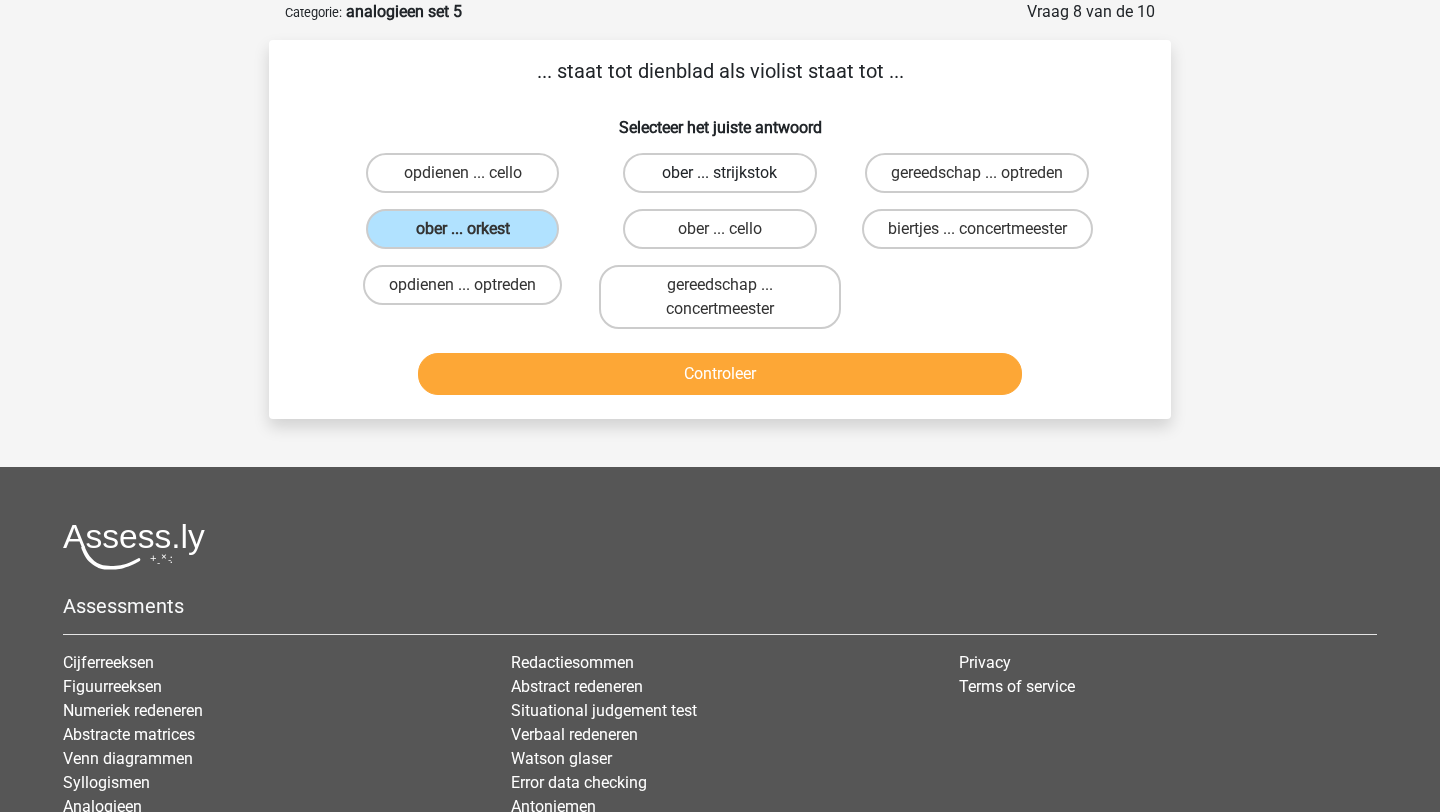 click on "ober ... strijkstok" at bounding box center (719, 173) 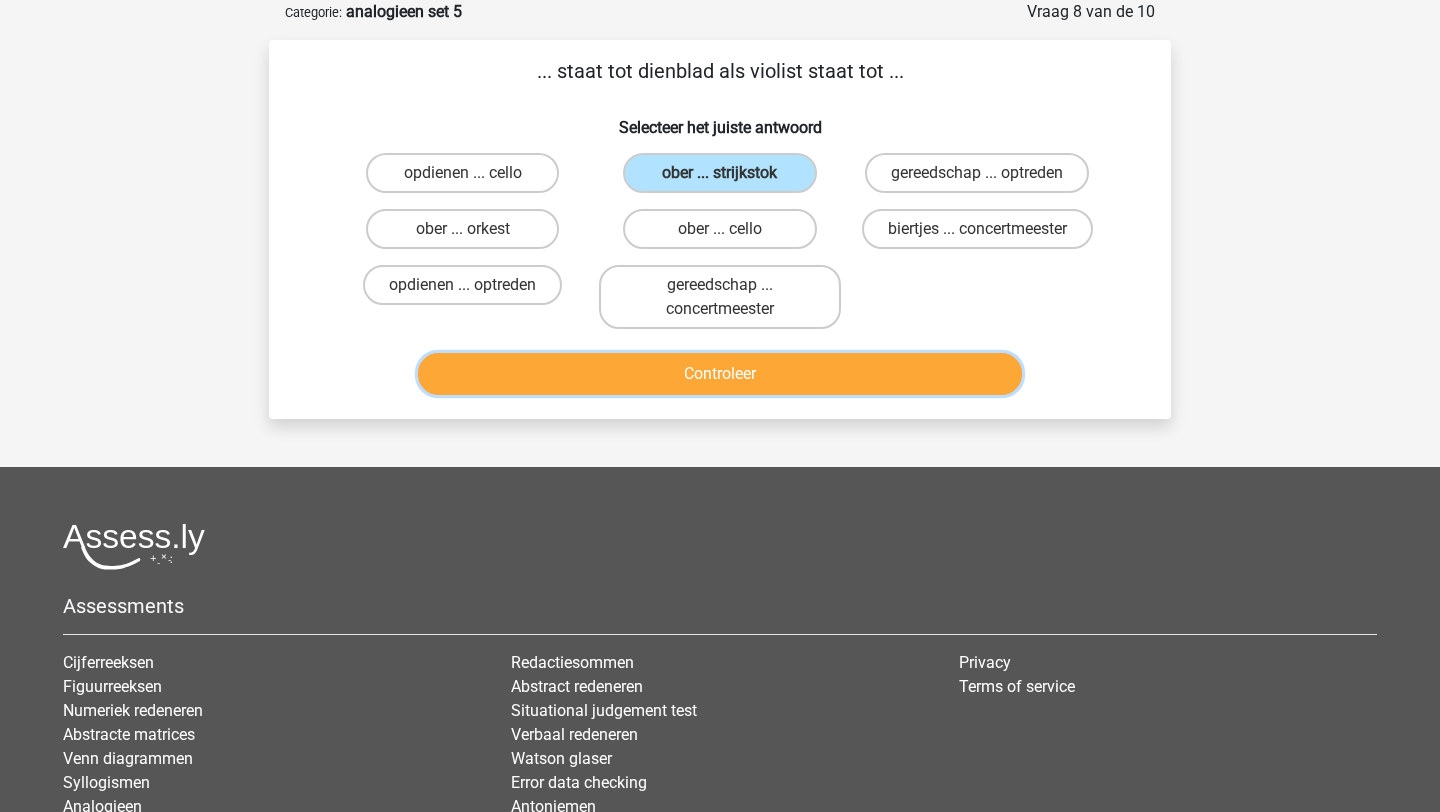 click on "Controleer" at bounding box center (720, 374) 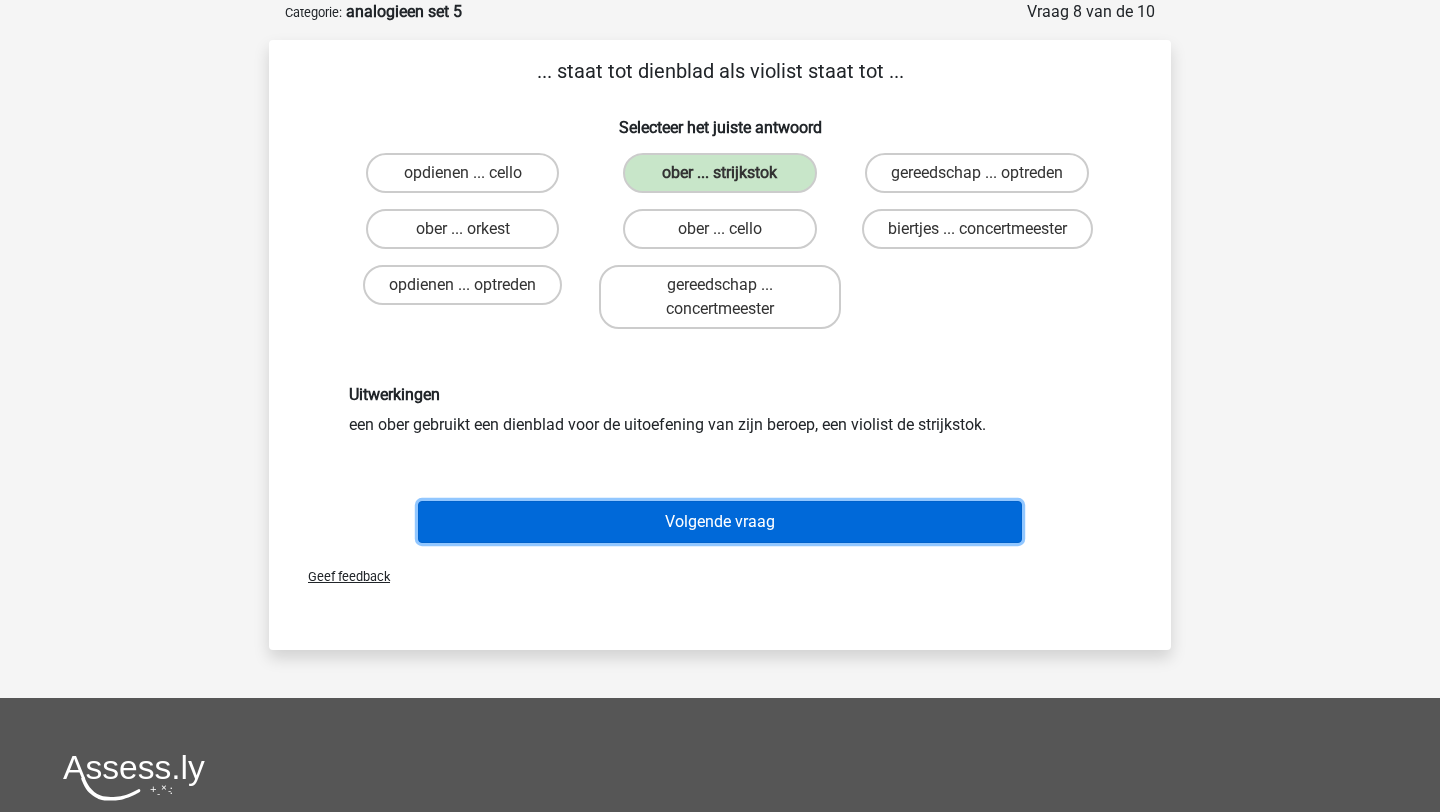 click on "Volgende vraag" at bounding box center [720, 522] 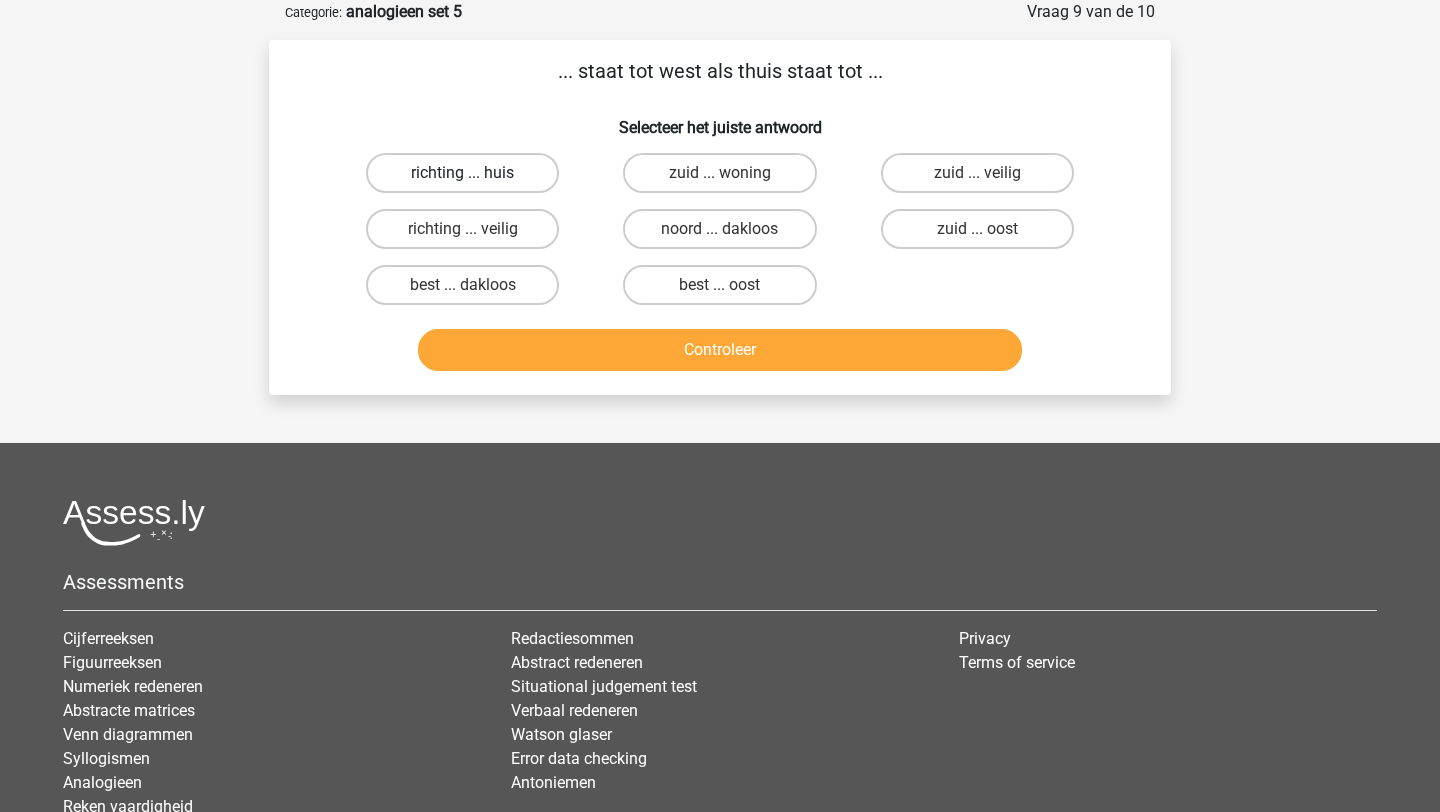 click on "richting ... huis" at bounding box center (462, 173) 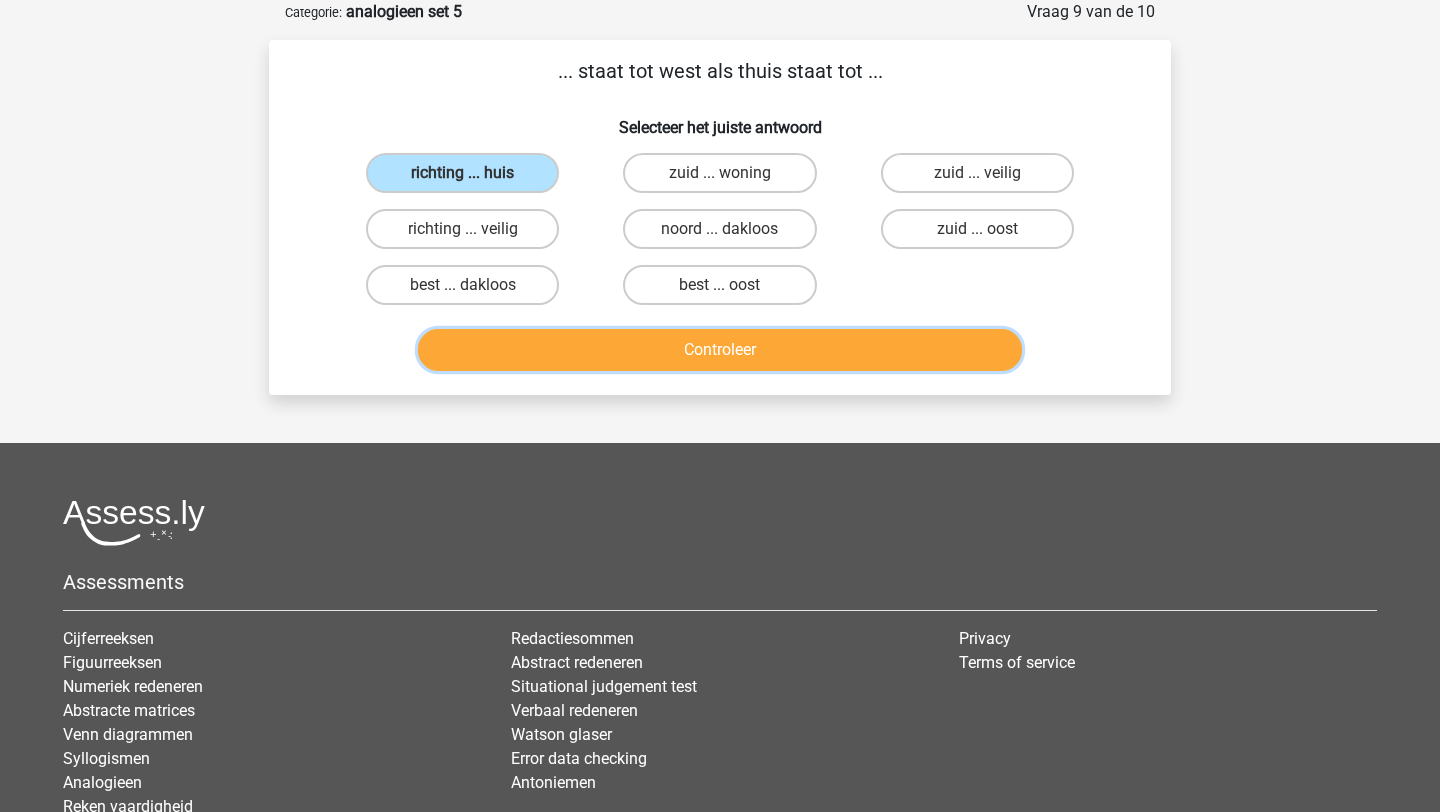 click on "Controleer" at bounding box center (720, 350) 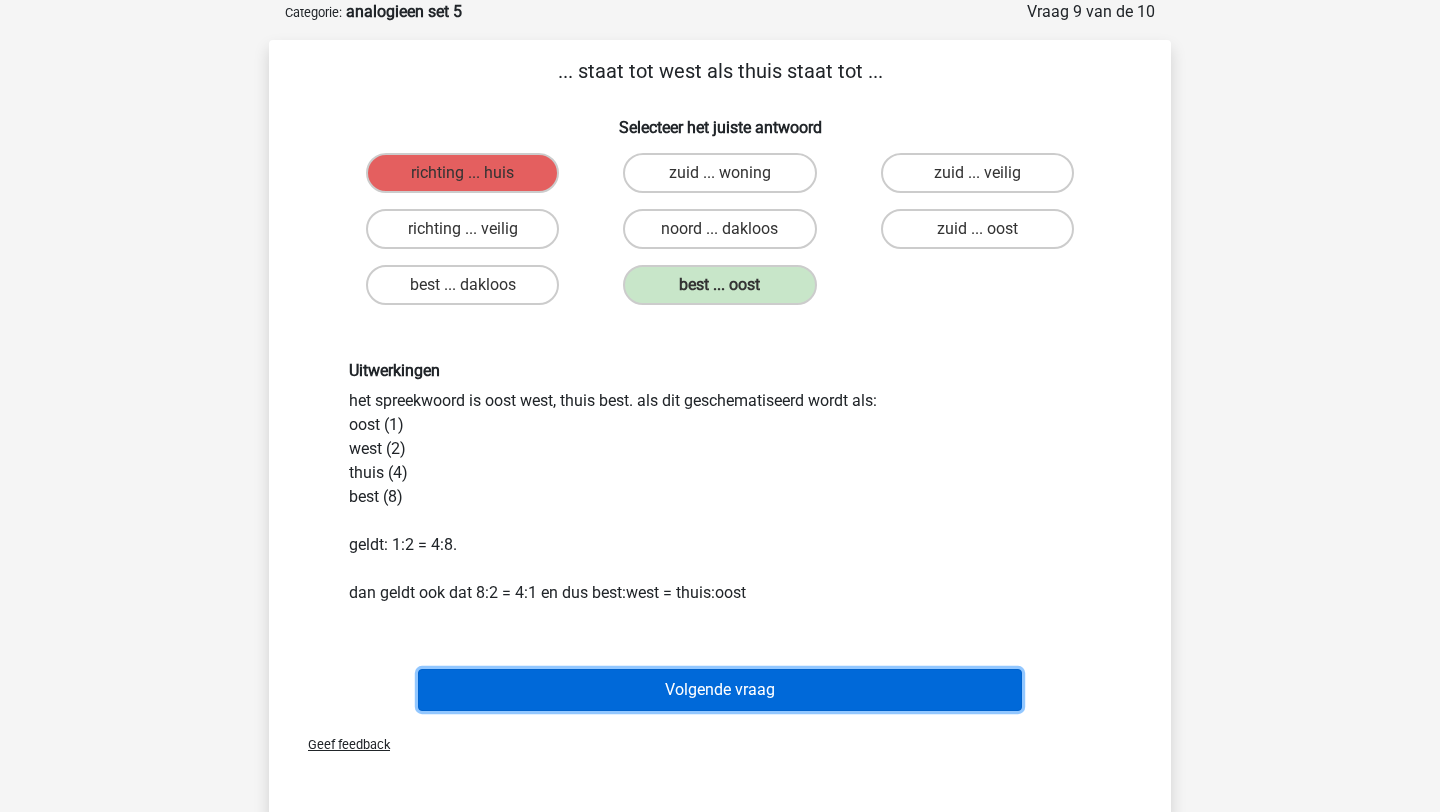click on "Volgende vraag" at bounding box center [720, 690] 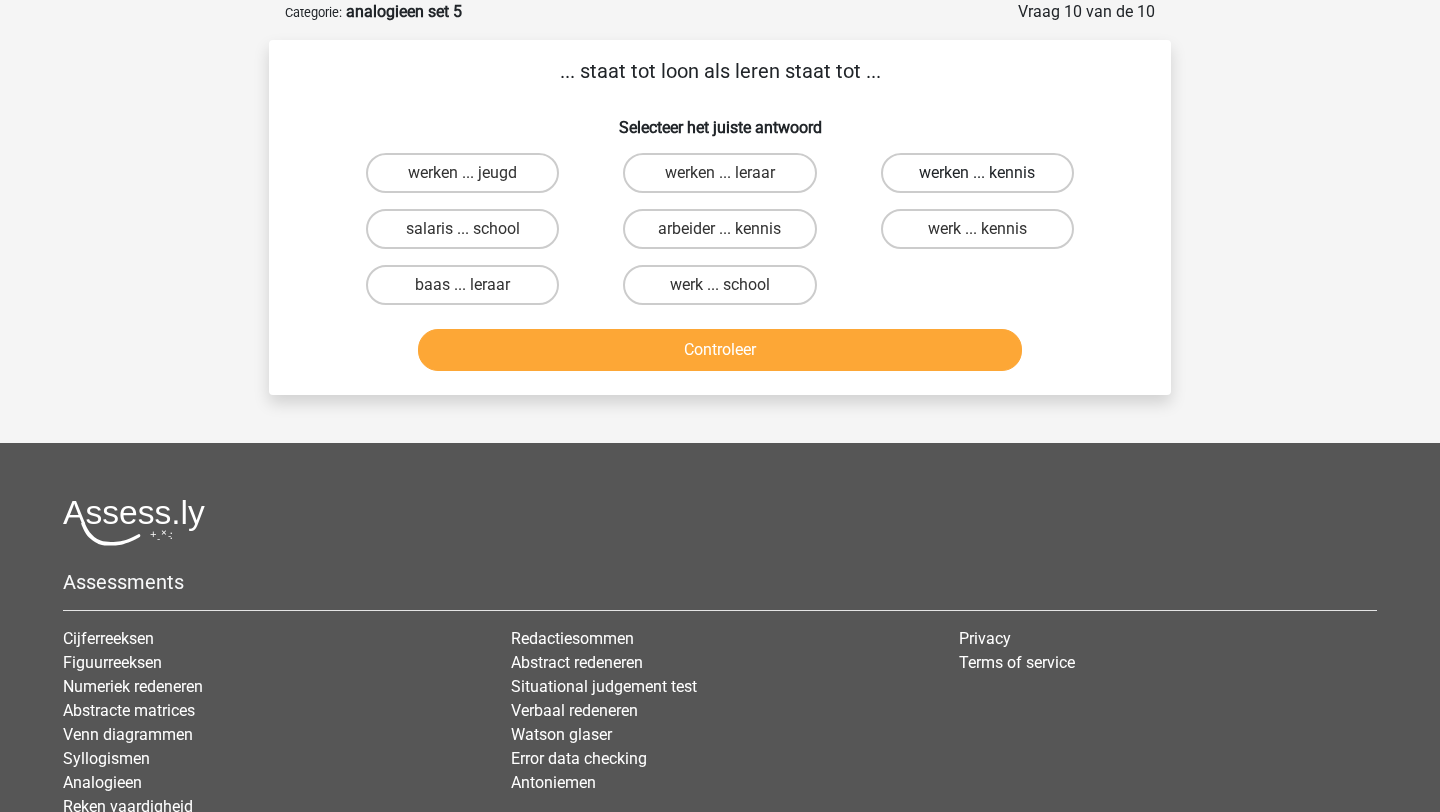 click on "werken ... kennis" at bounding box center (977, 173) 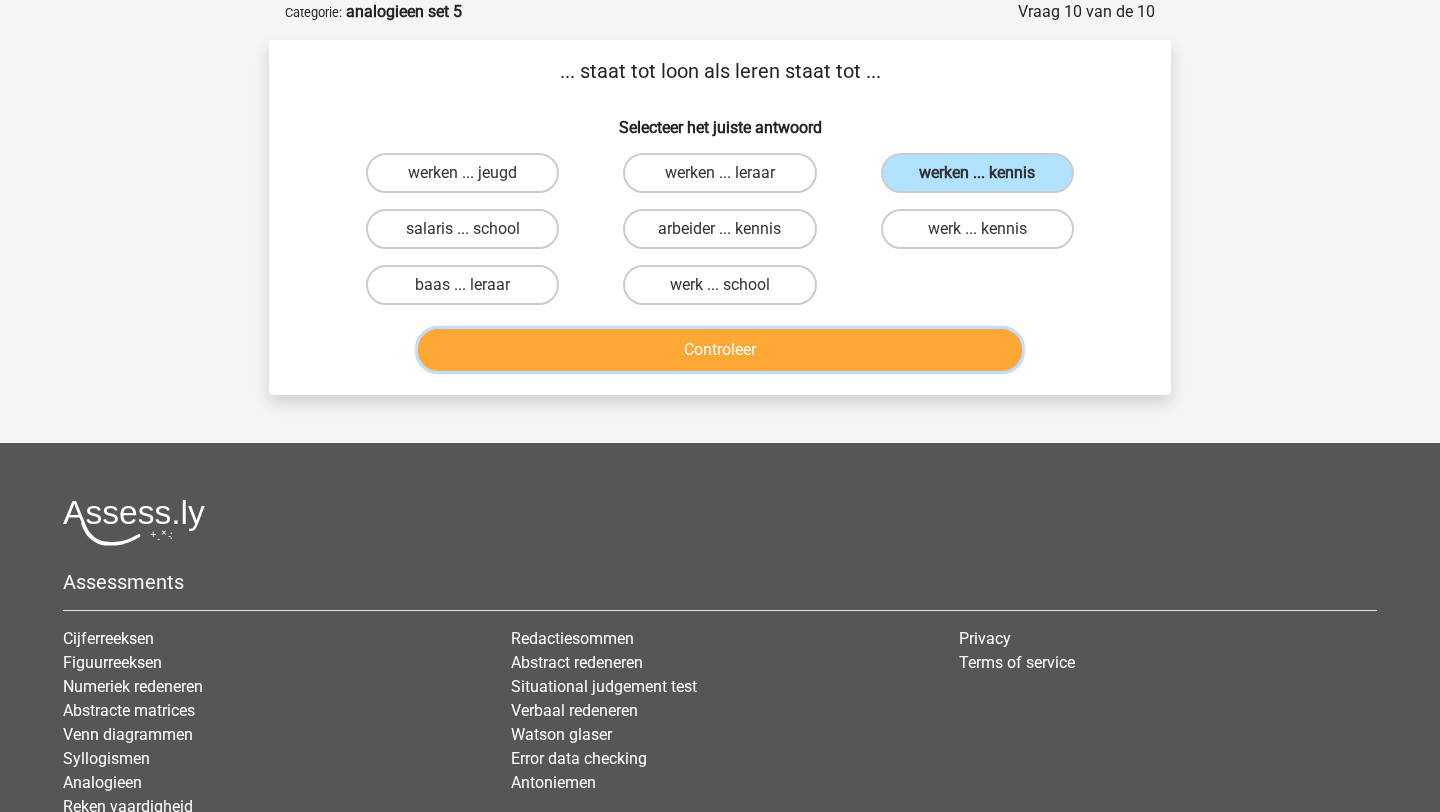 click on "Controleer" at bounding box center [720, 350] 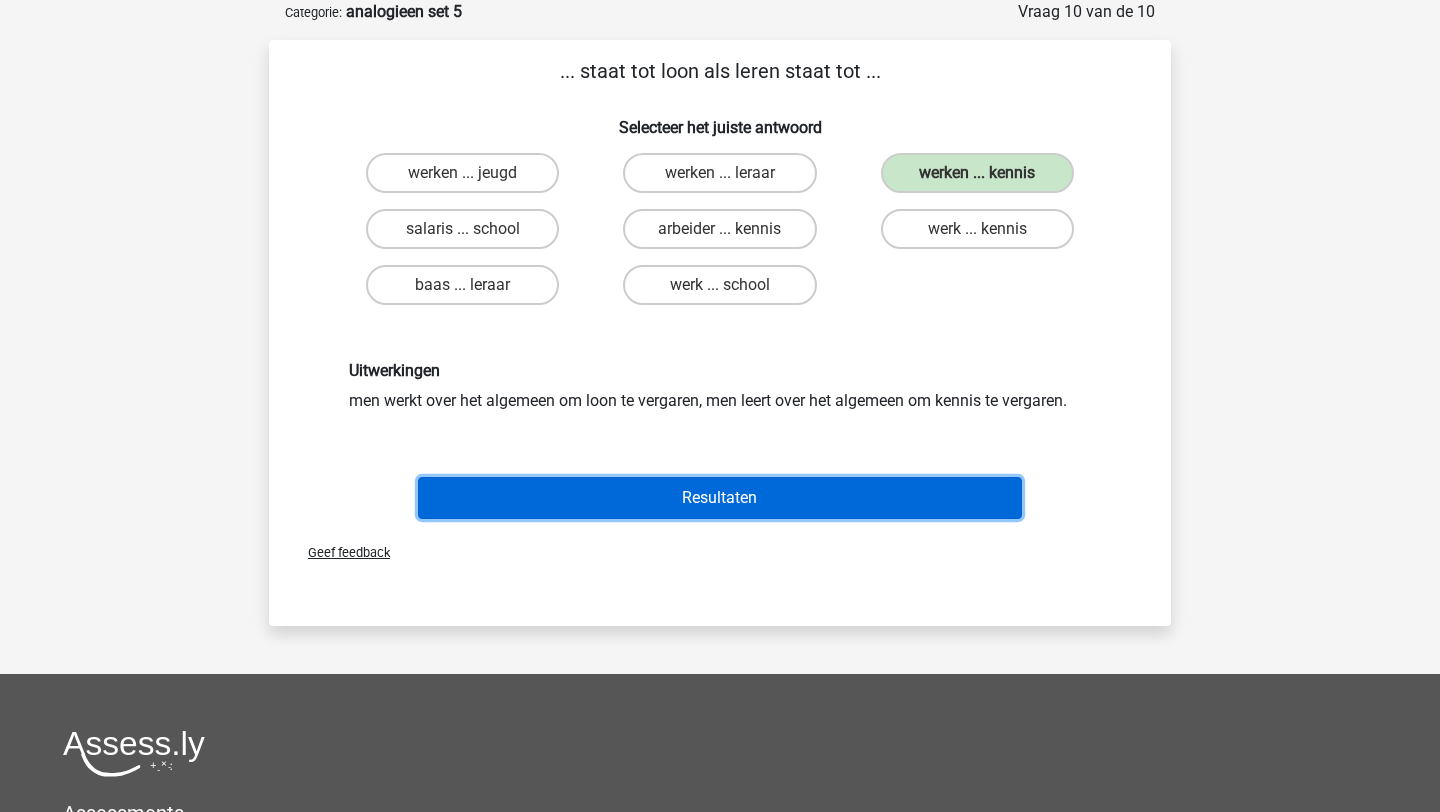 click on "Resultaten" at bounding box center (720, 498) 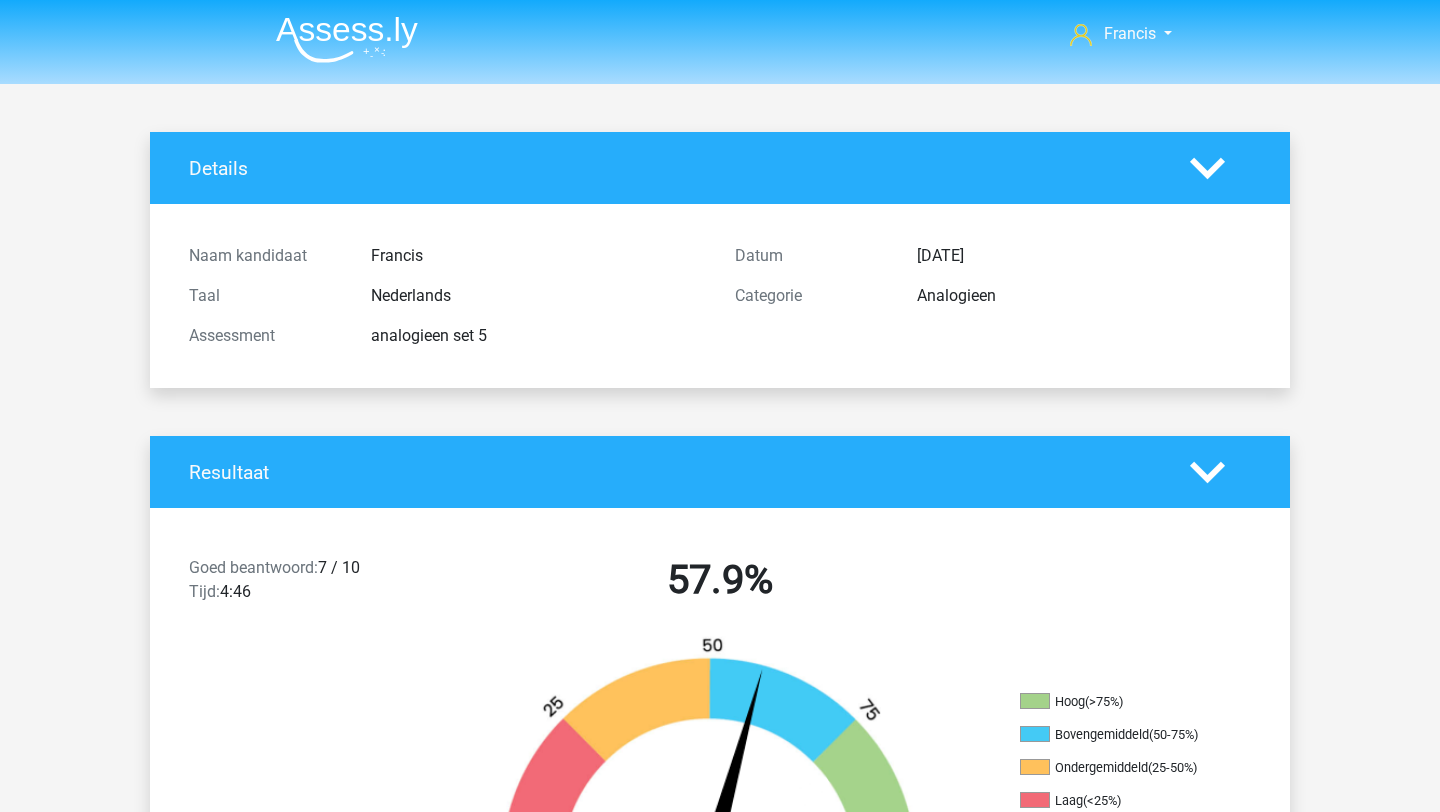 scroll, scrollTop: 0, scrollLeft: 0, axis: both 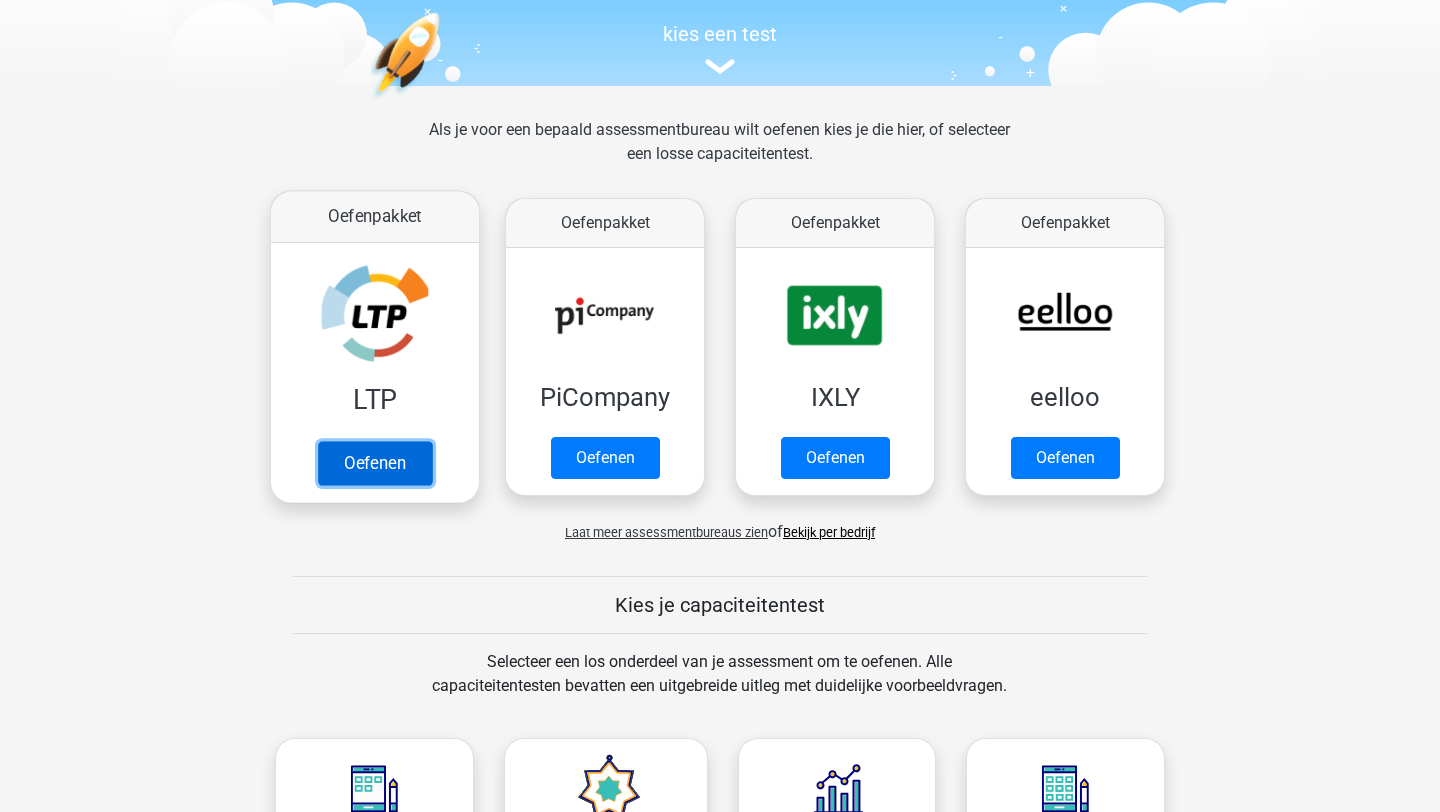 click on "Oefenen" at bounding box center [375, 463] 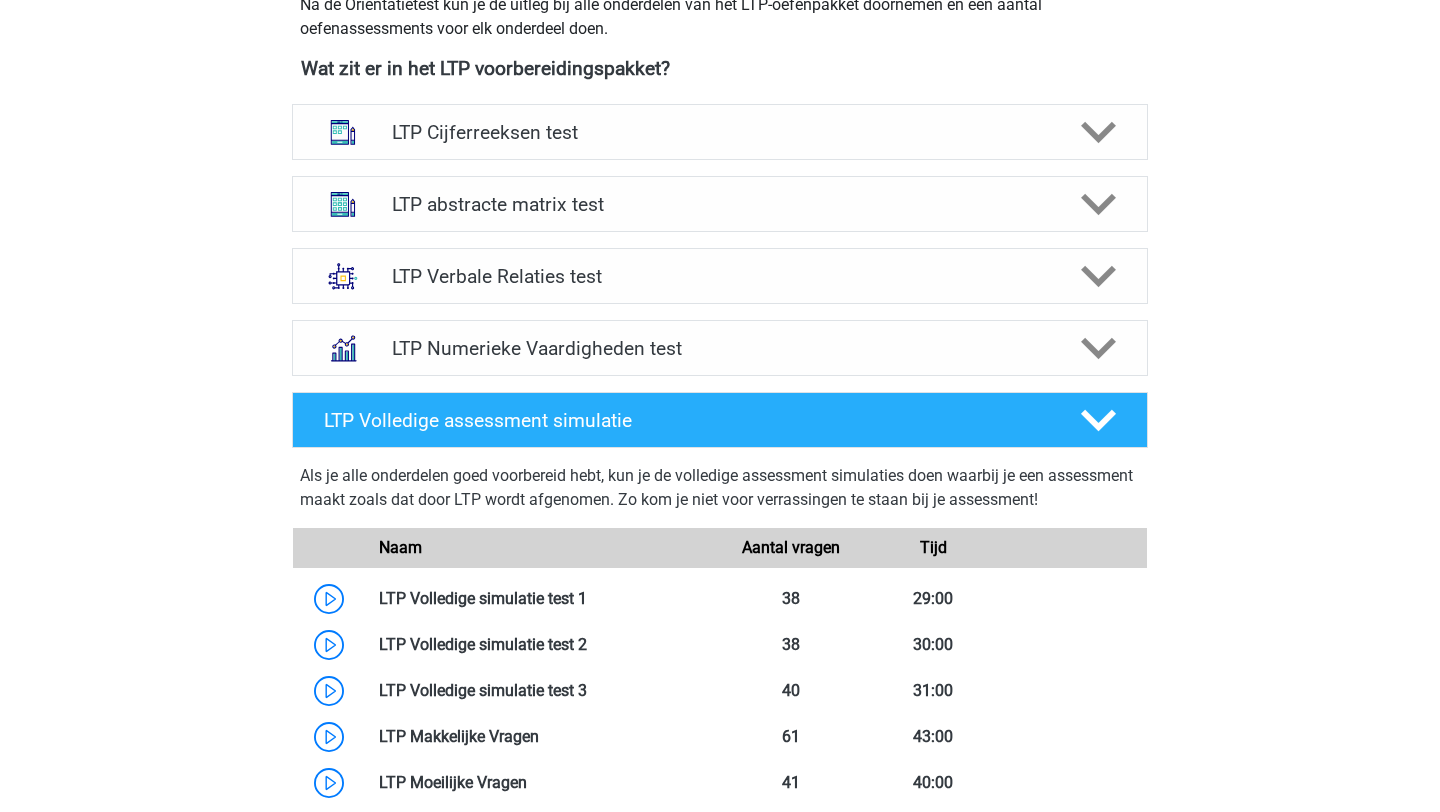 scroll, scrollTop: 667, scrollLeft: 0, axis: vertical 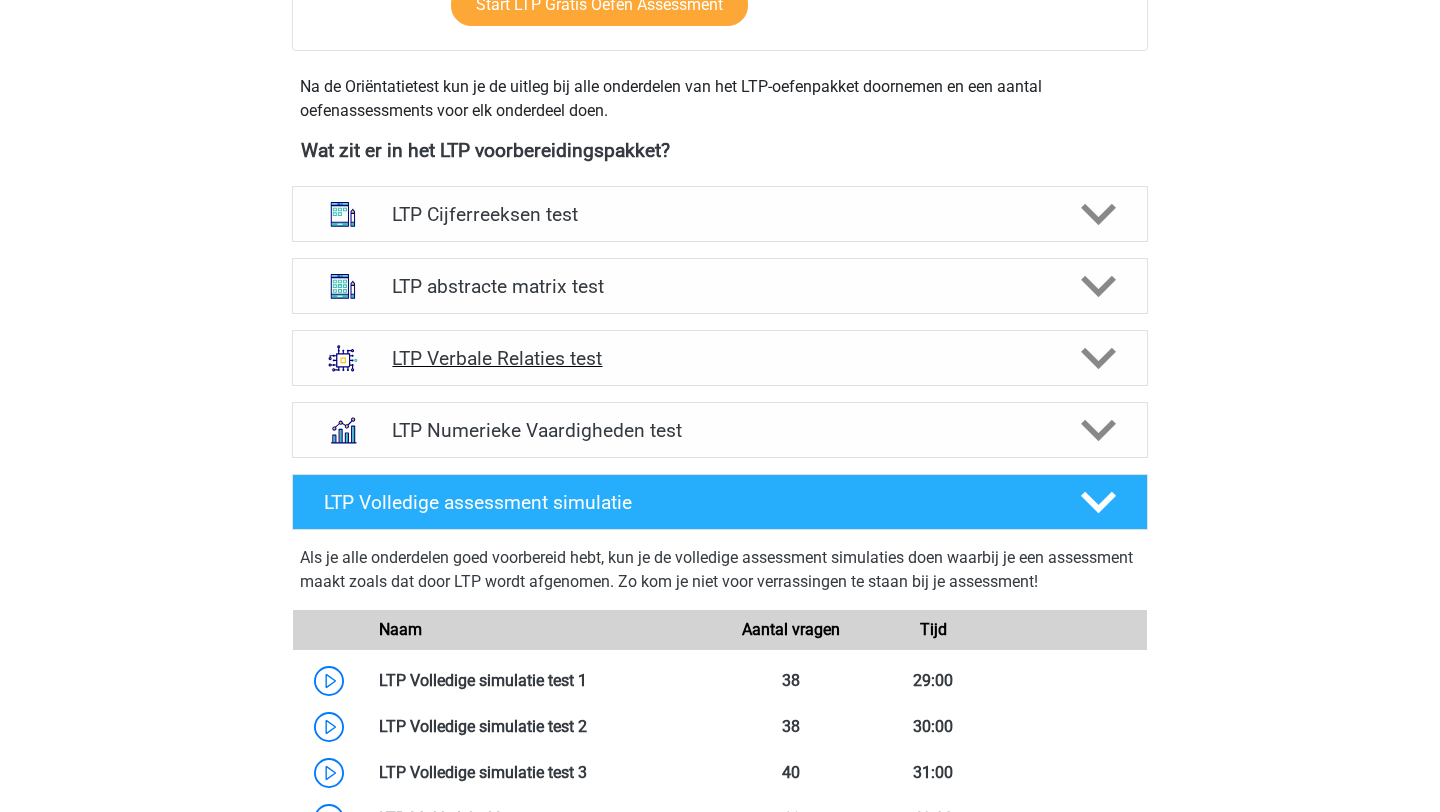 click on "LTP Verbale Relaties test" at bounding box center [719, 358] 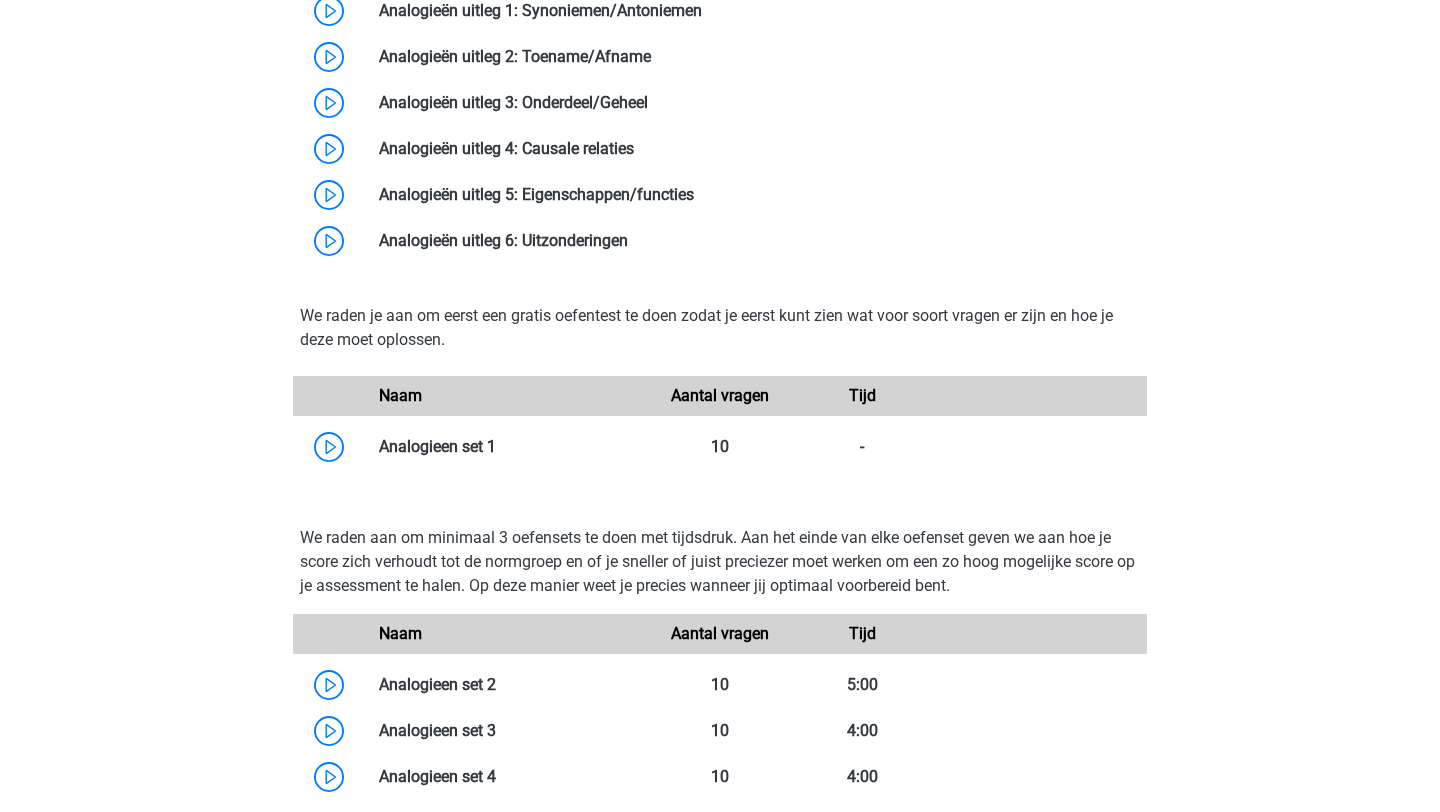 scroll, scrollTop: 1515, scrollLeft: 0, axis: vertical 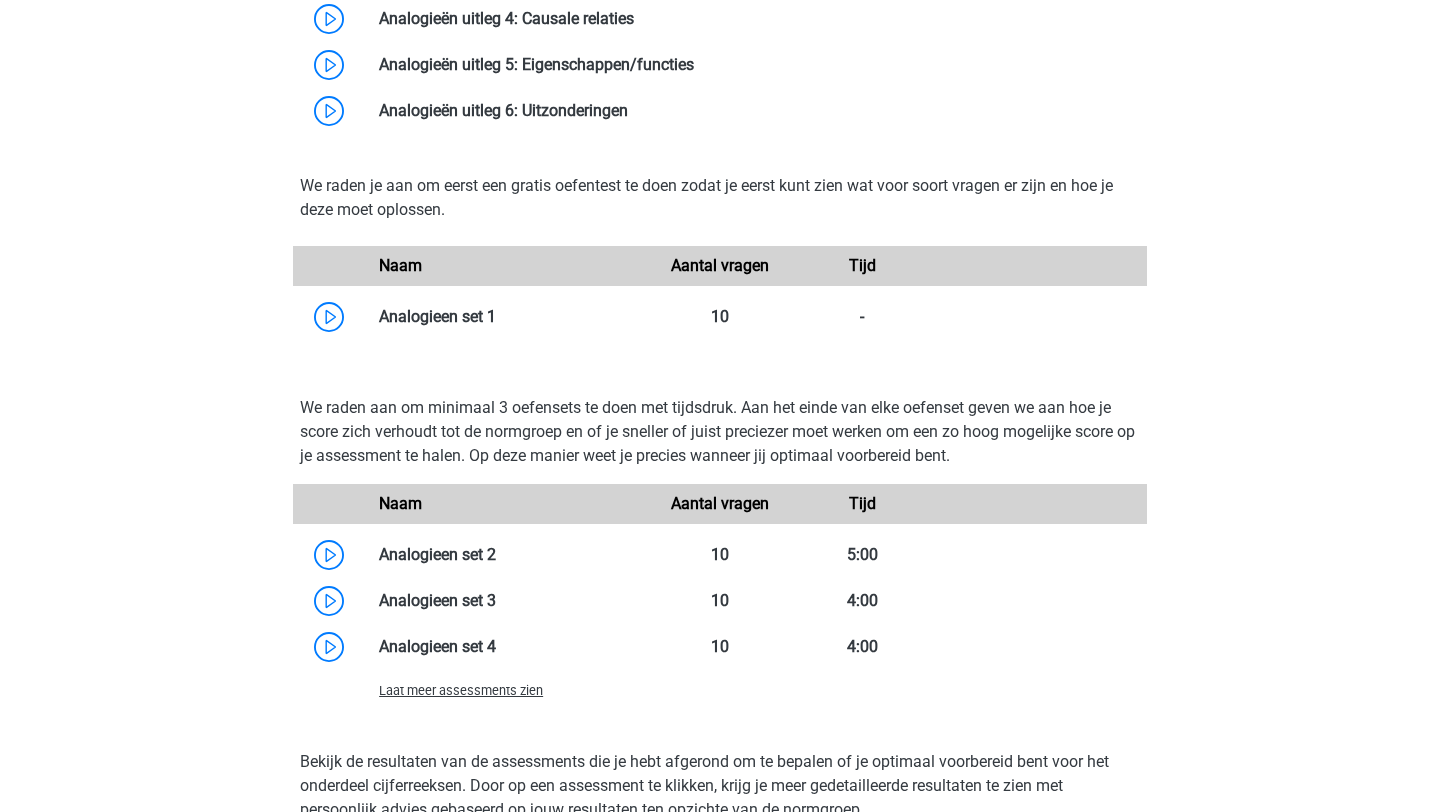 click on "Laat meer assessments zien" at bounding box center [461, 690] 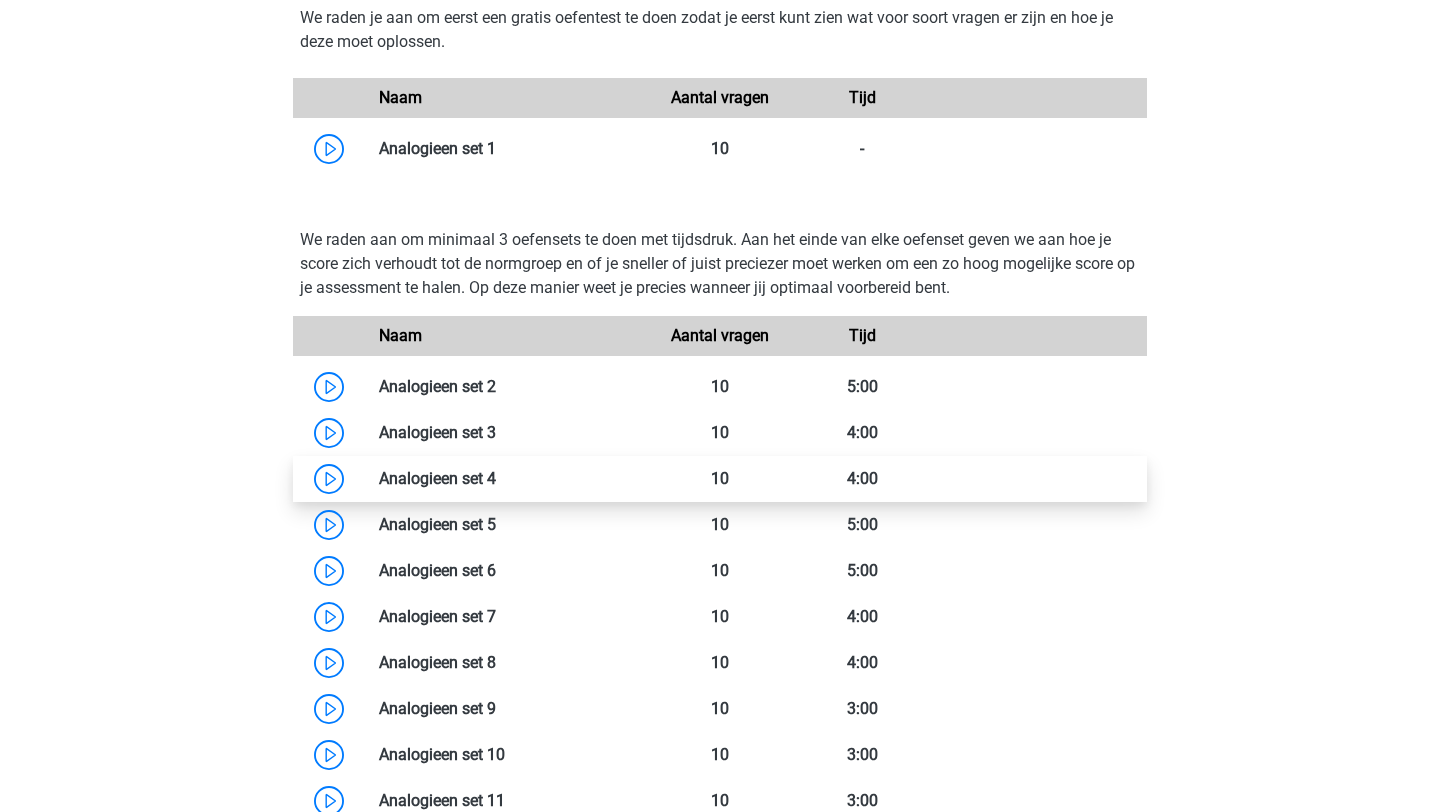 scroll, scrollTop: 1685, scrollLeft: 0, axis: vertical 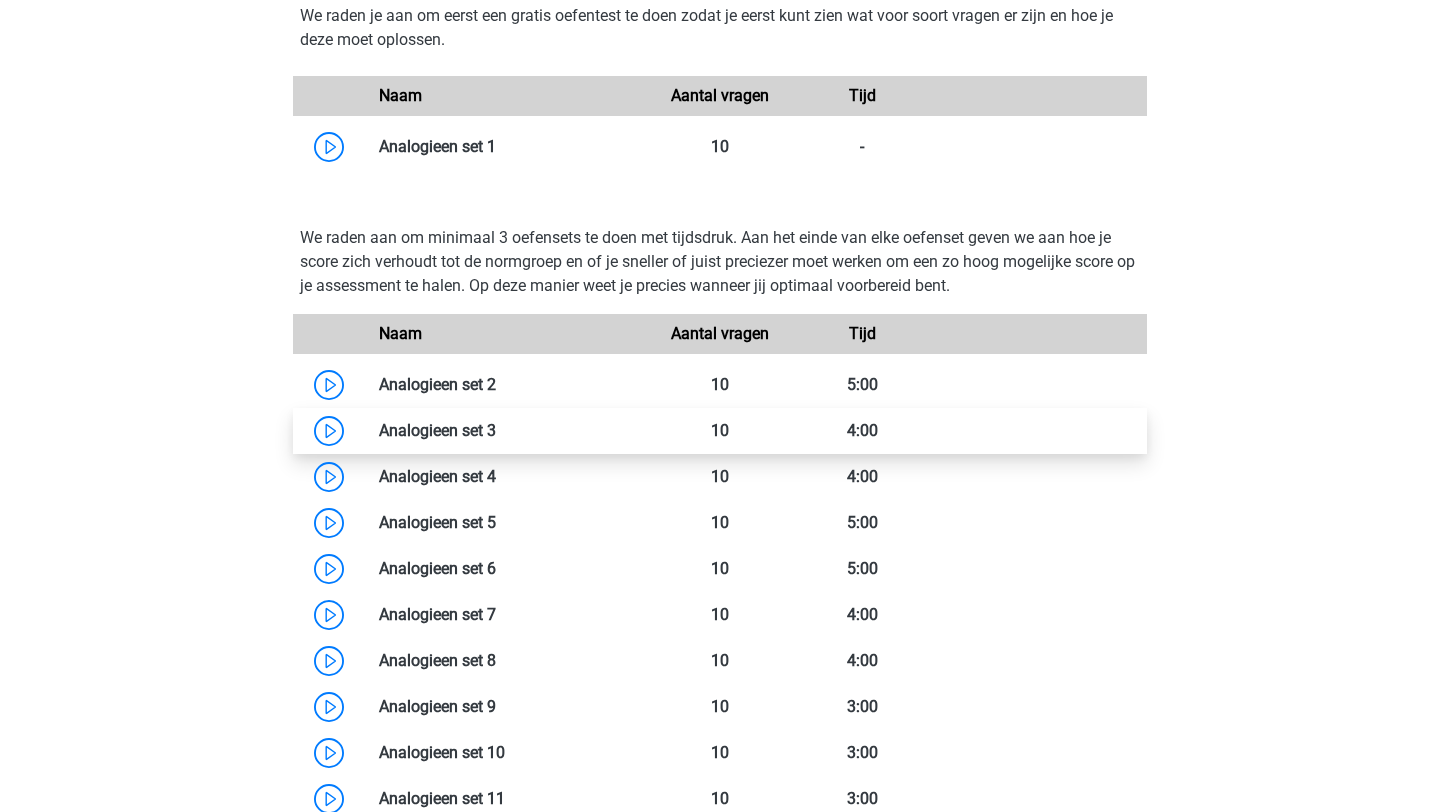 click at bounding box center [496, 430] 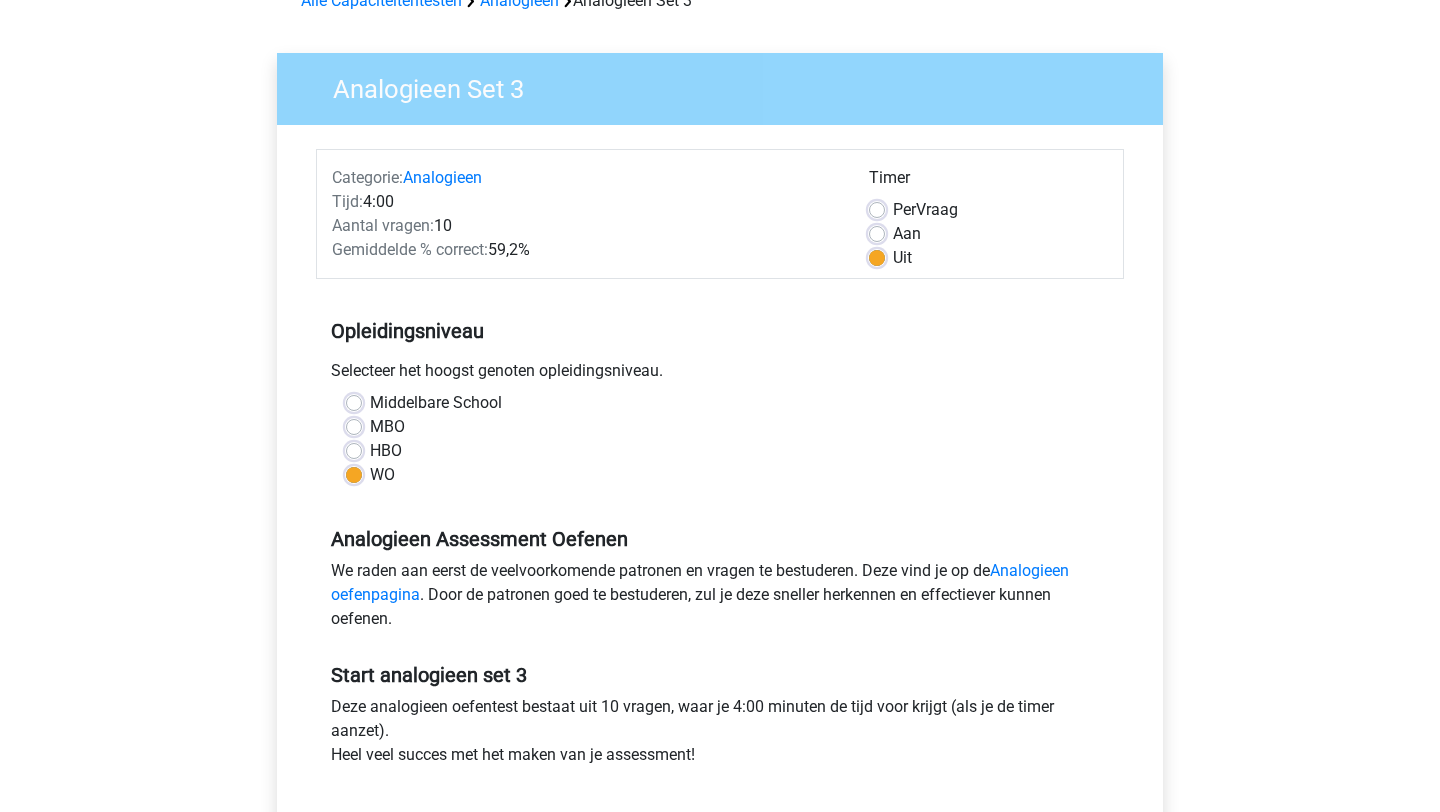 scroll, scrollTop: 376, scrollLeft: 0, axis: vertical 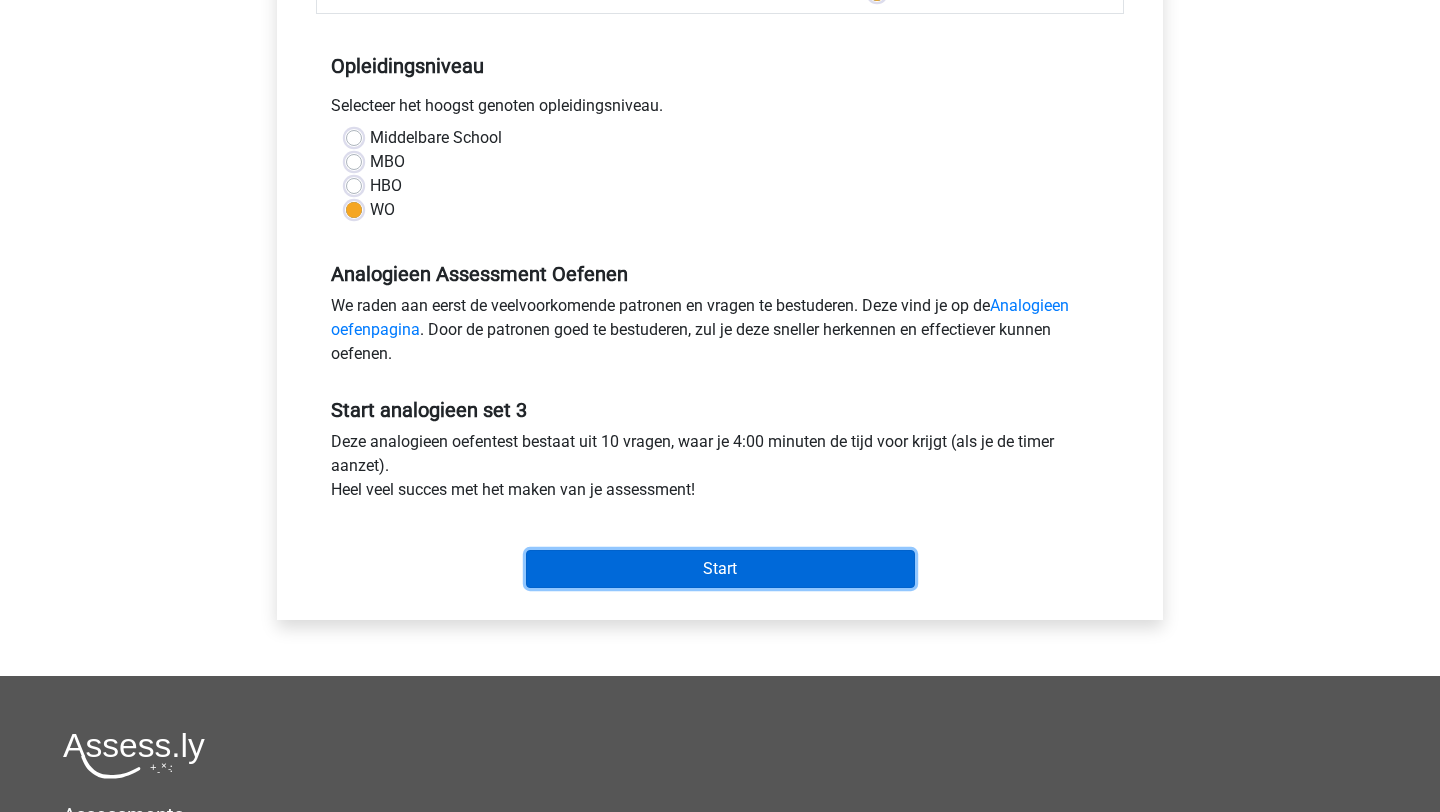 click on "Start" at bounding box center [720, 569] 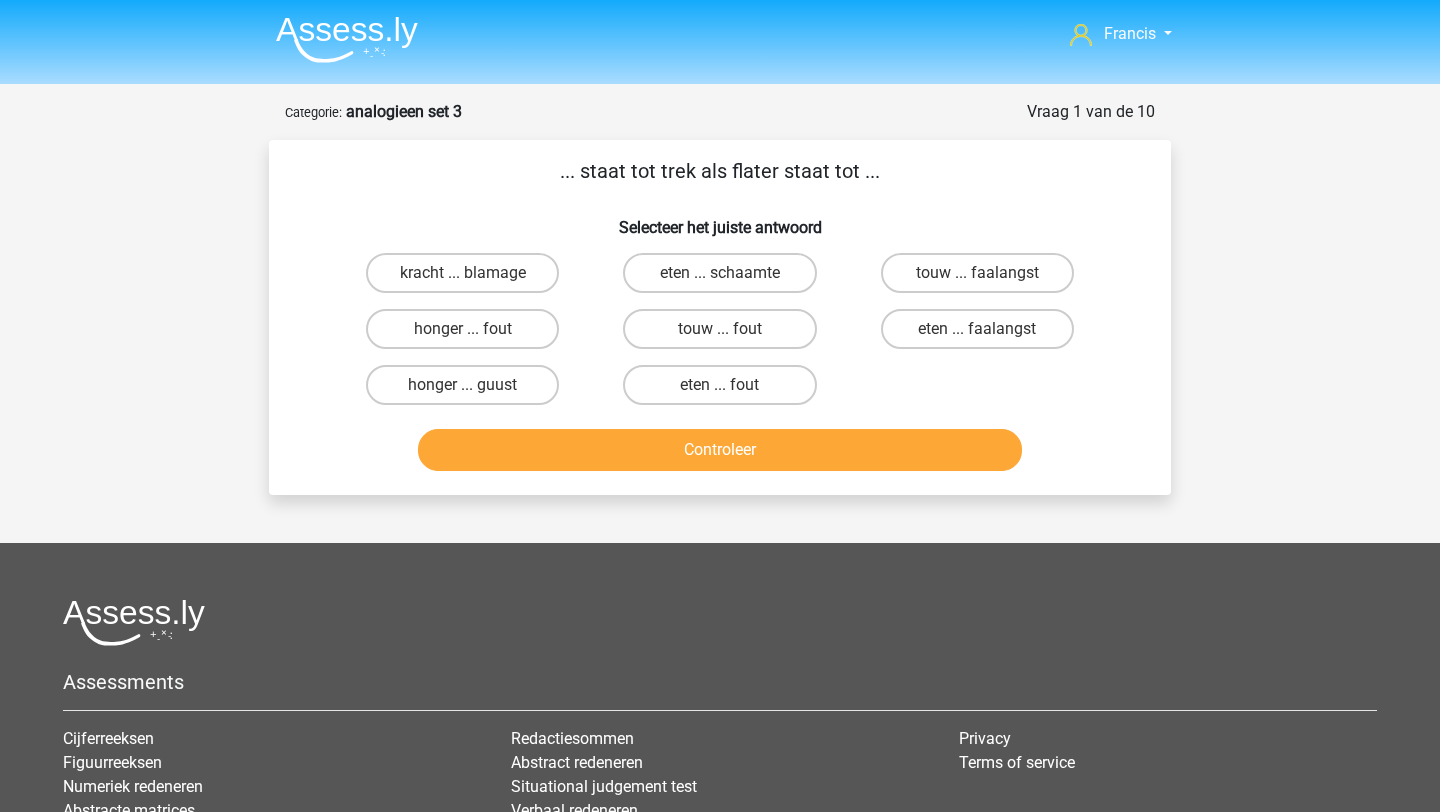 scroll, scrollTop: 0, scrollLeft: 0, axis: both 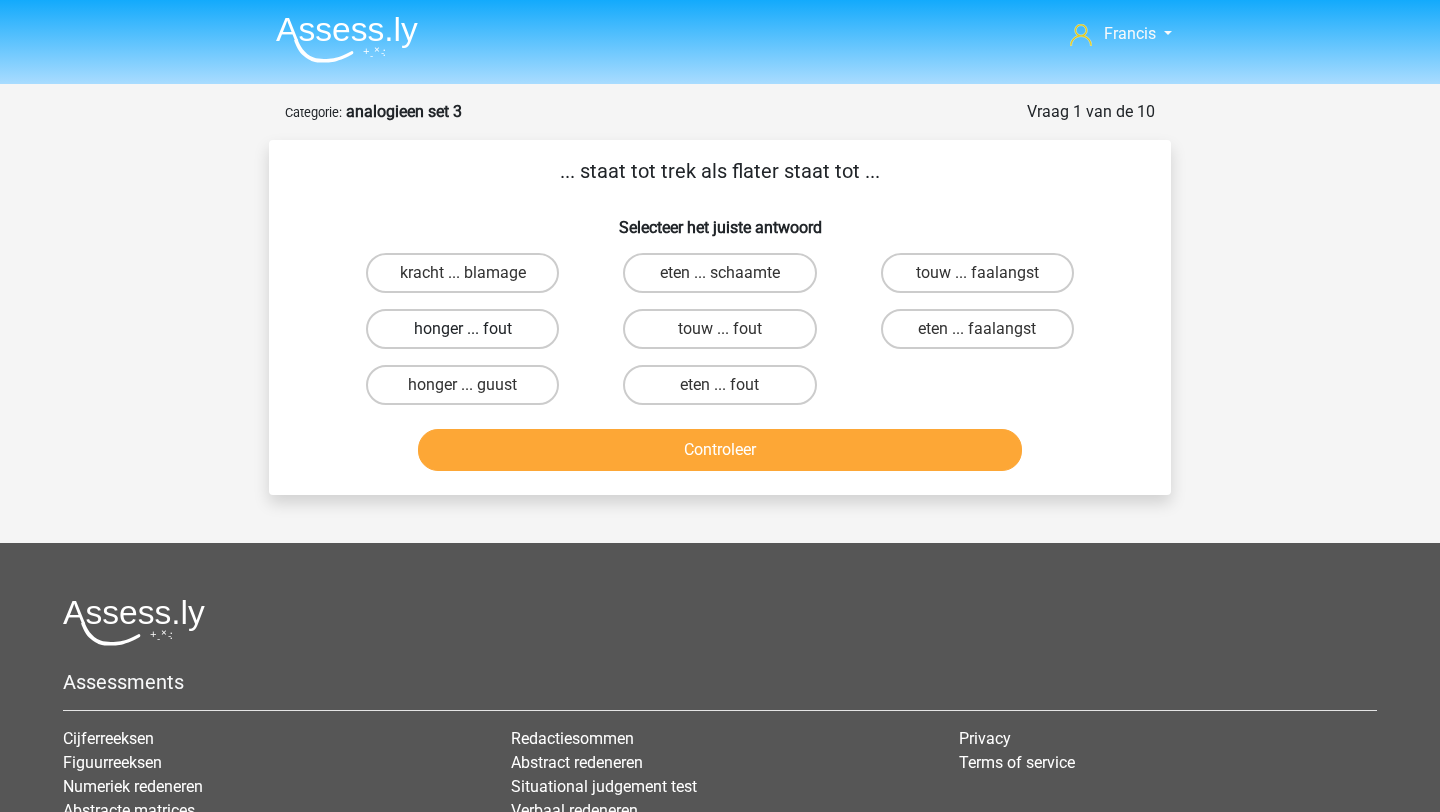 click on "honger ... fout" at bounding box center (462, 329) 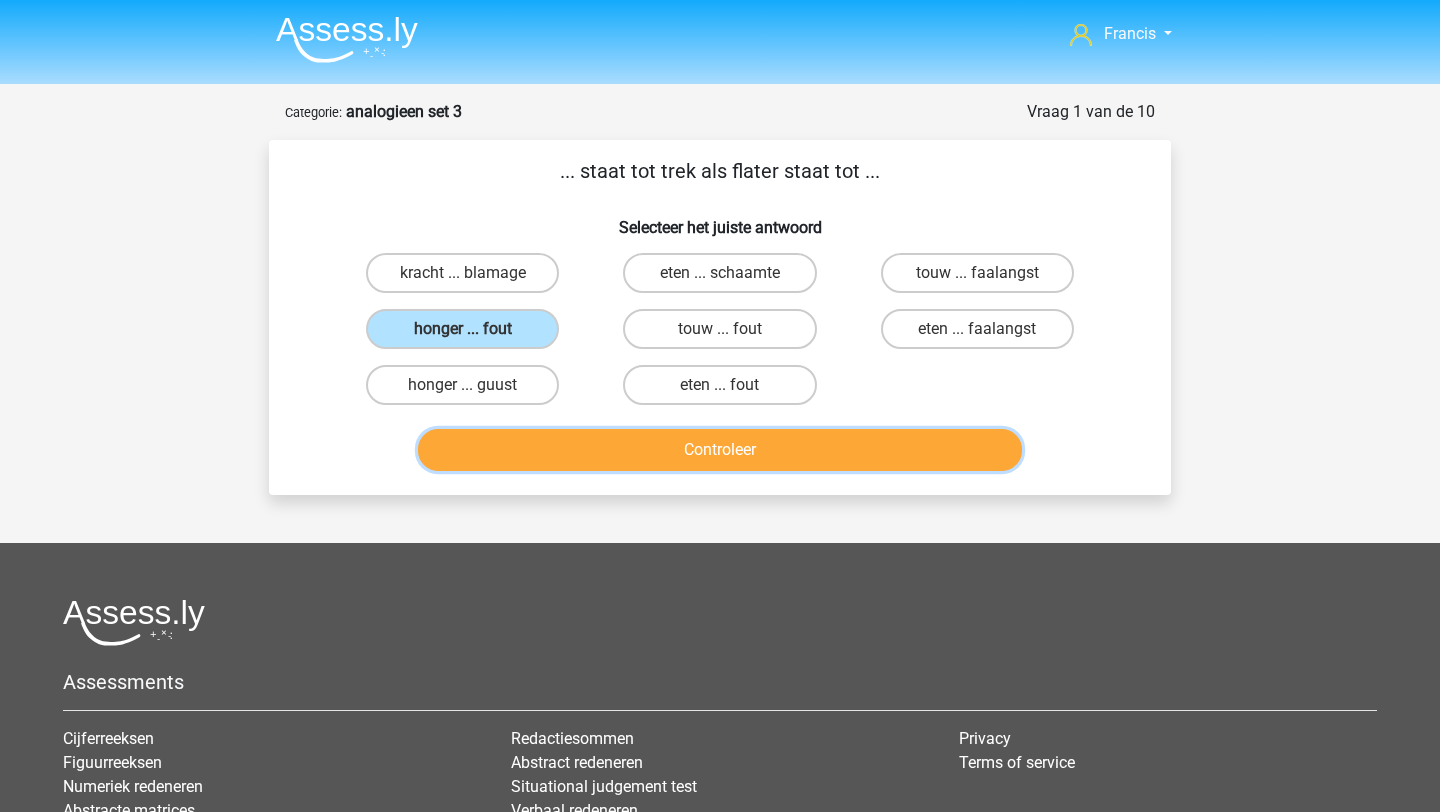 click on "Controleer" at bounding box center (720, 450) 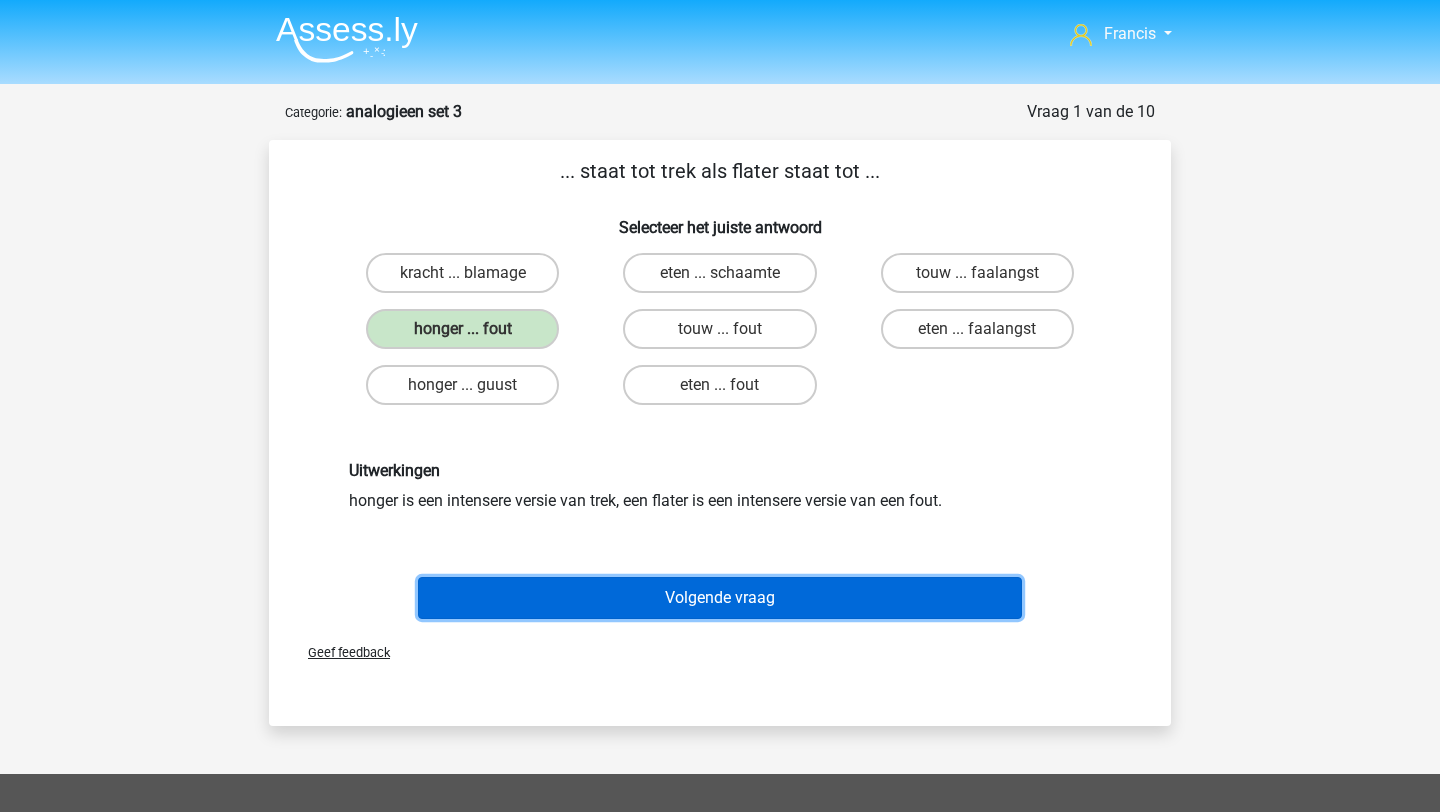click on "Volgende vraag" at bounding box center (720, 598) 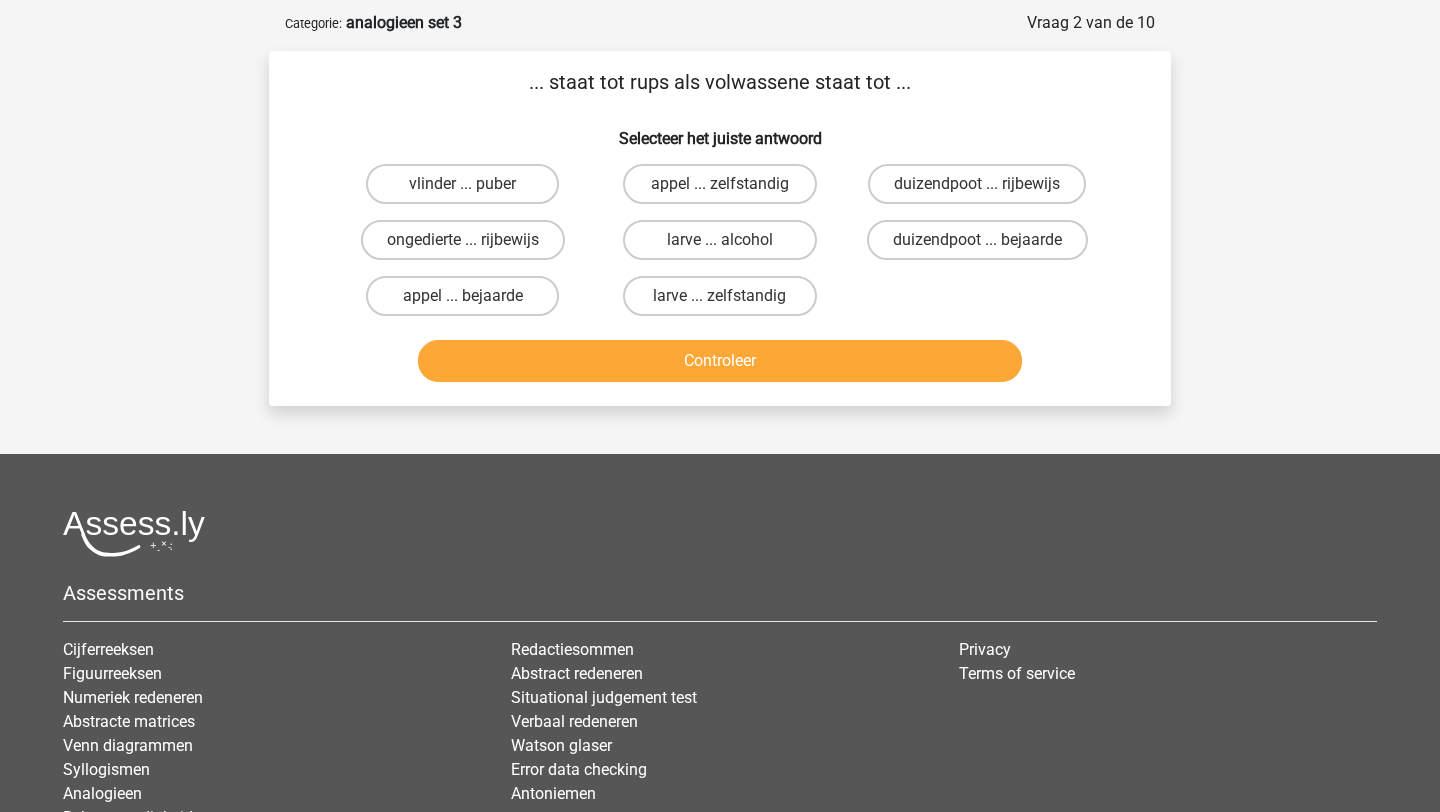 scroll, scrollTop: 84, scrollLeft: 0, axis: vertical 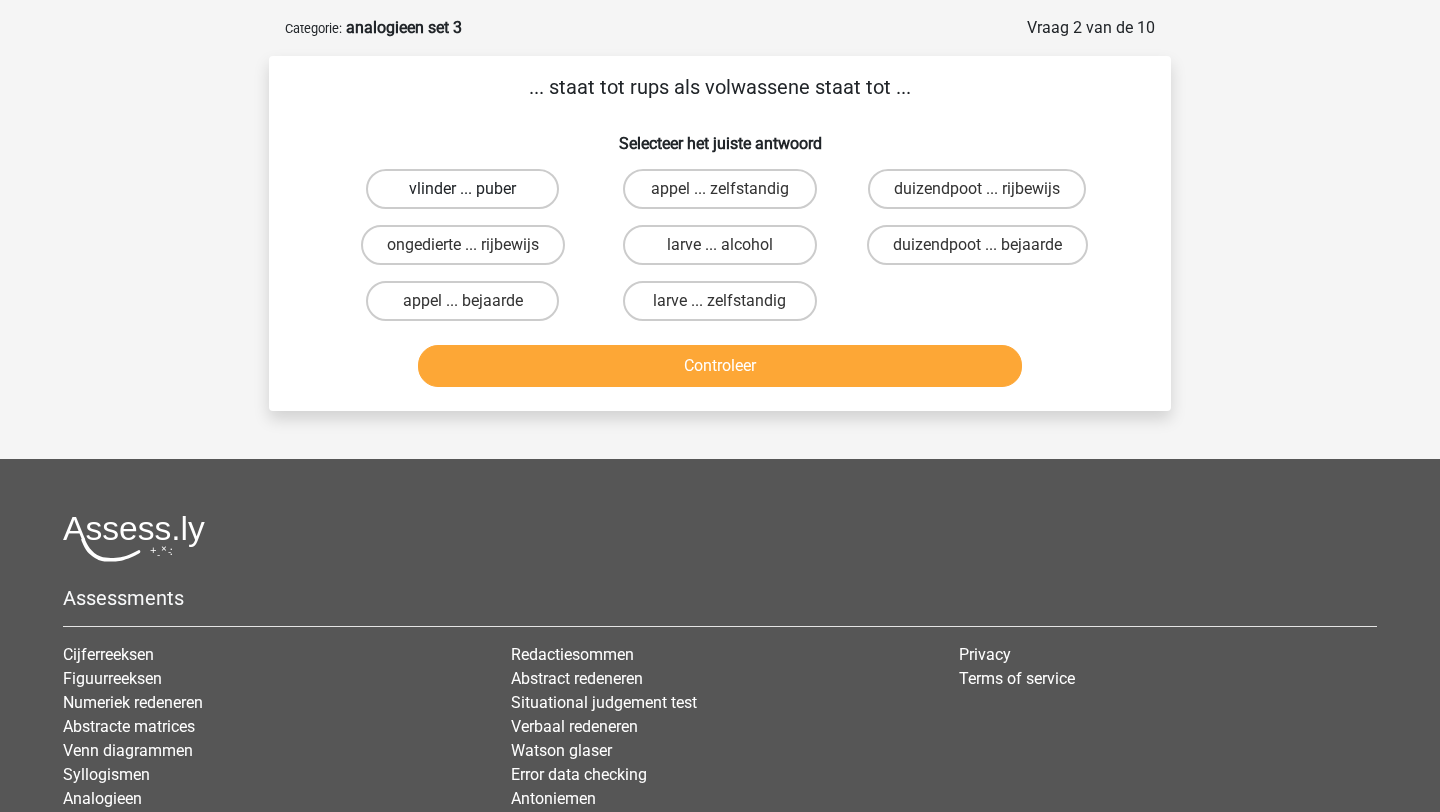 click on "vlinder ... puber" at bounding box center (462, 189) 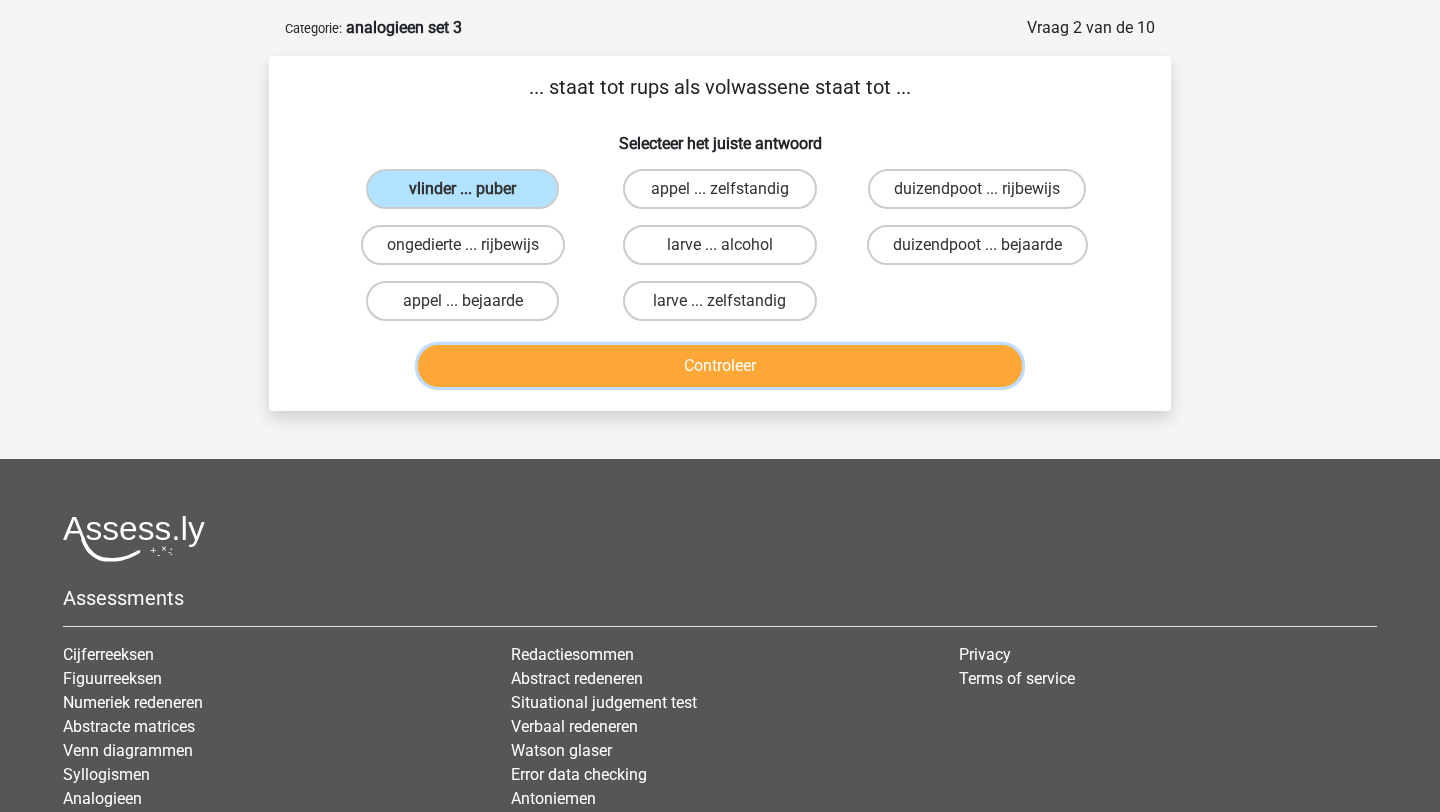 click on "Controleer" at bounding box center (720, 366) 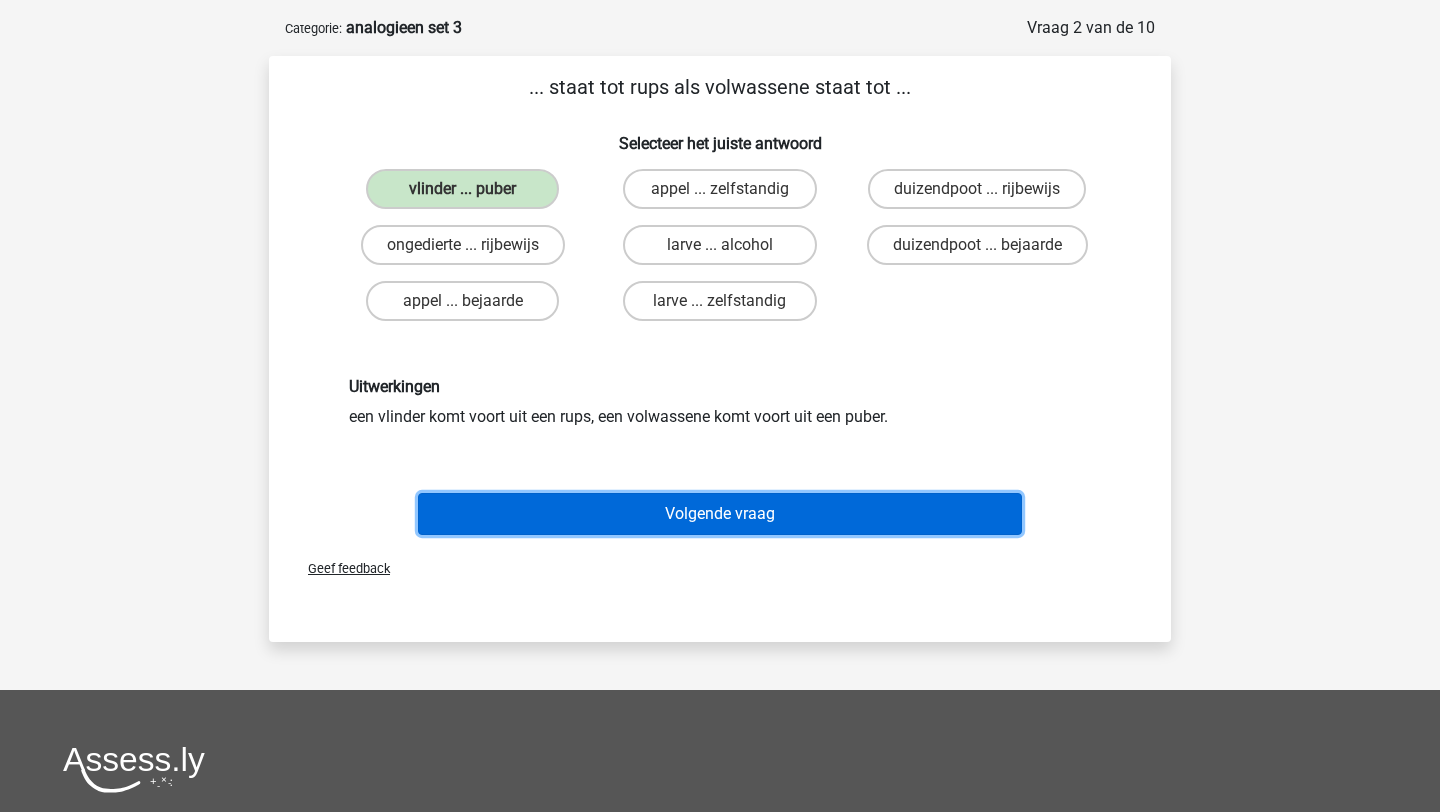 click on "Volgende vraag" at bounding box center [720, 514] 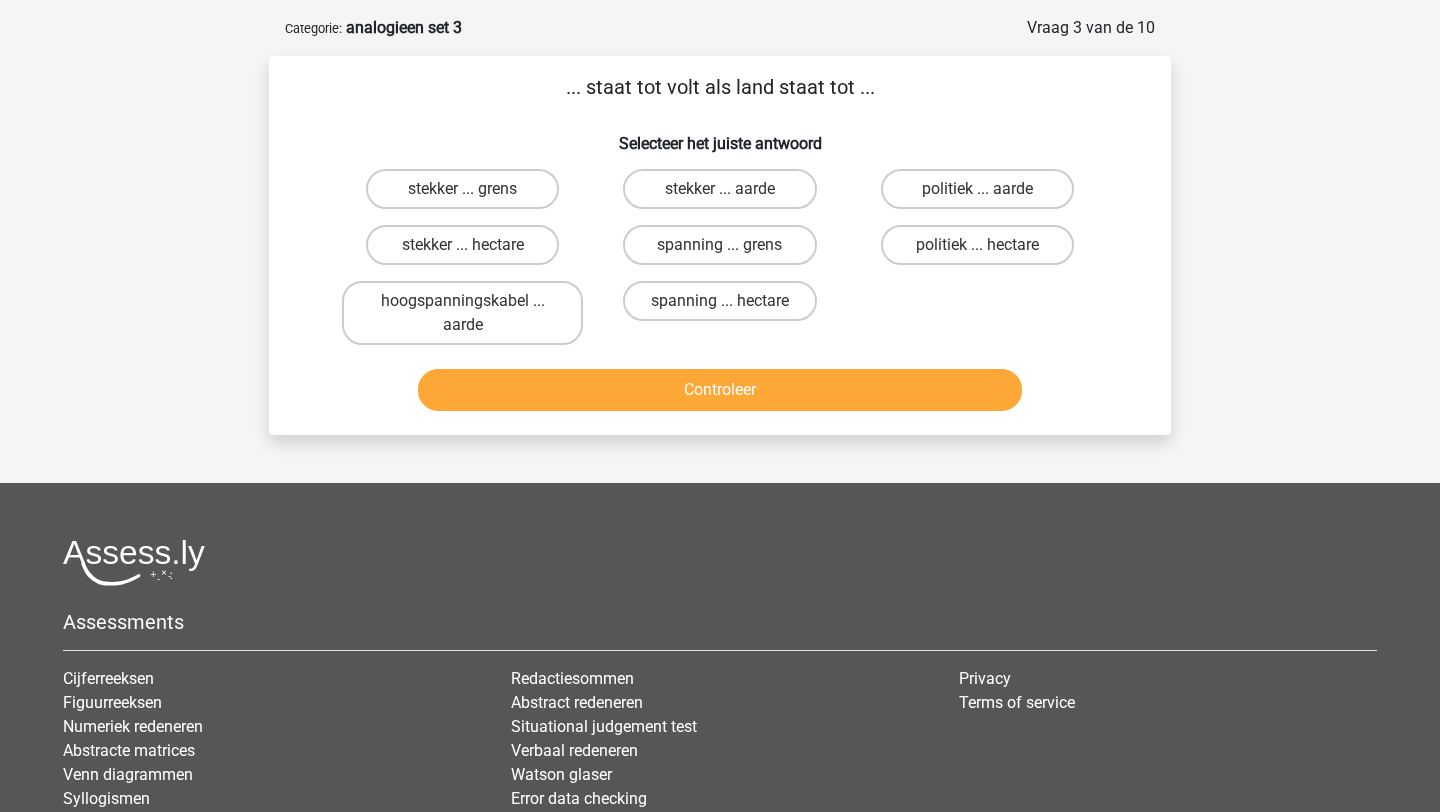 scroll, scrollTop: 100, scrollLeft: 0, axis: vertical 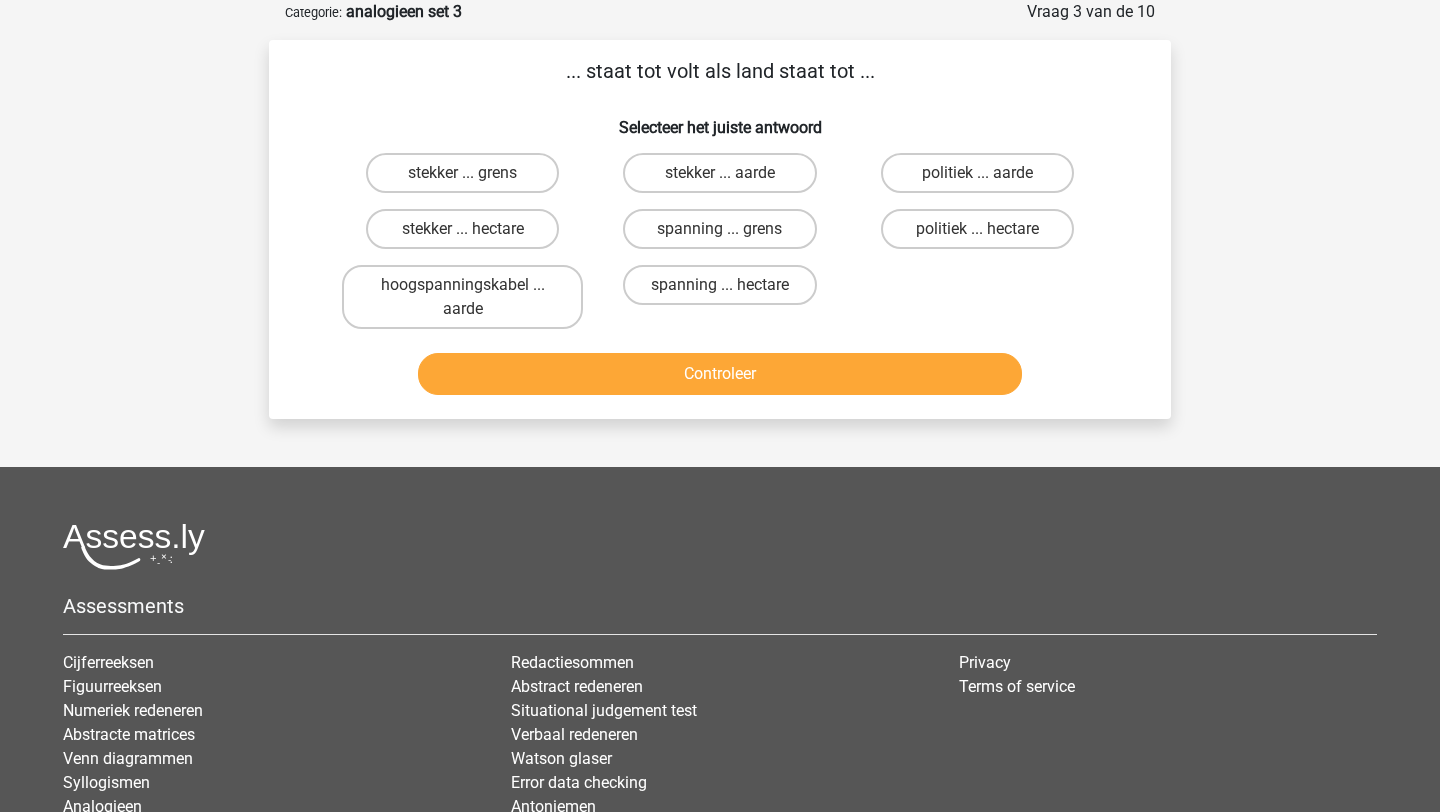 click on "Controleer" at bounding box center (720, 374) 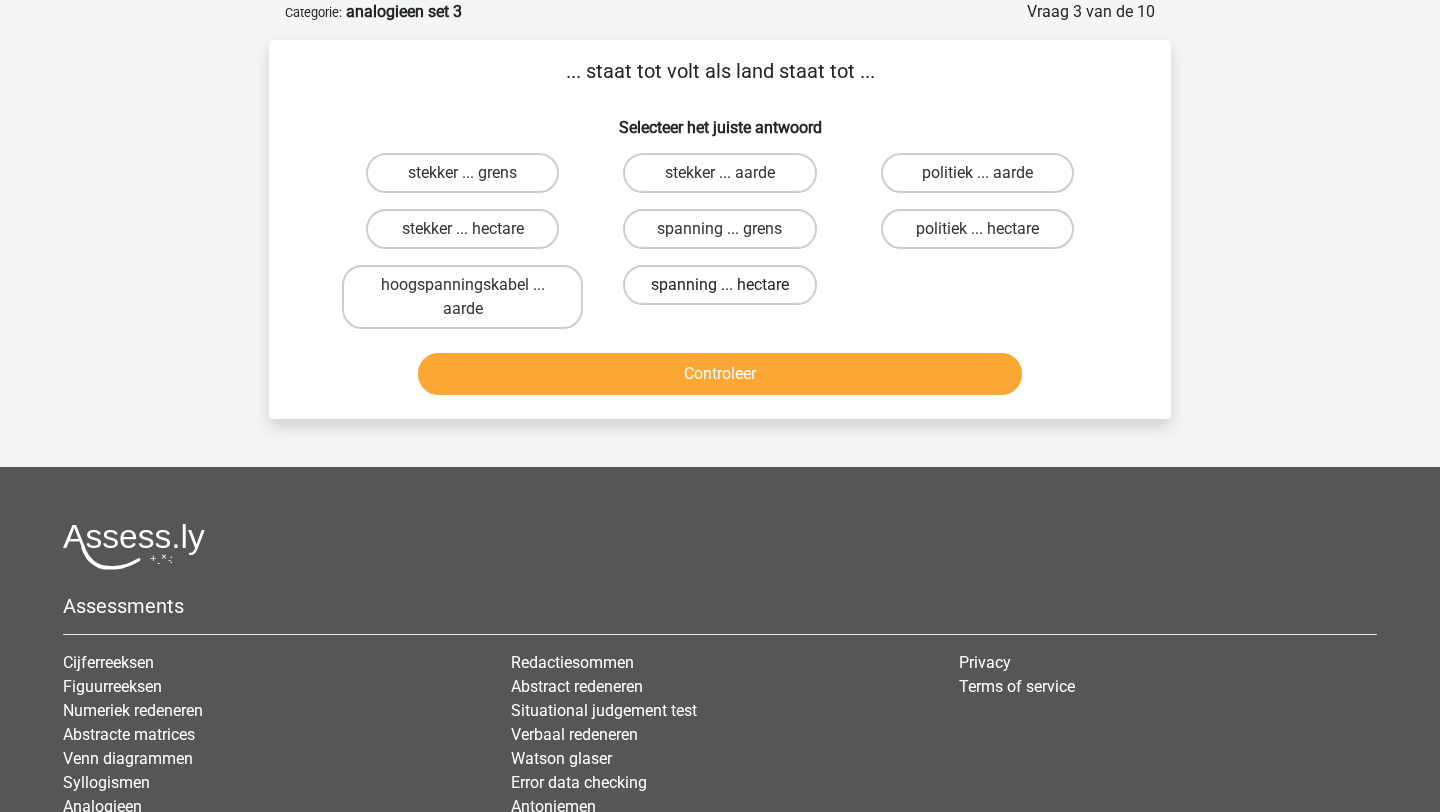 click on "spanning ... hectare" at bounding box center (719, 285) 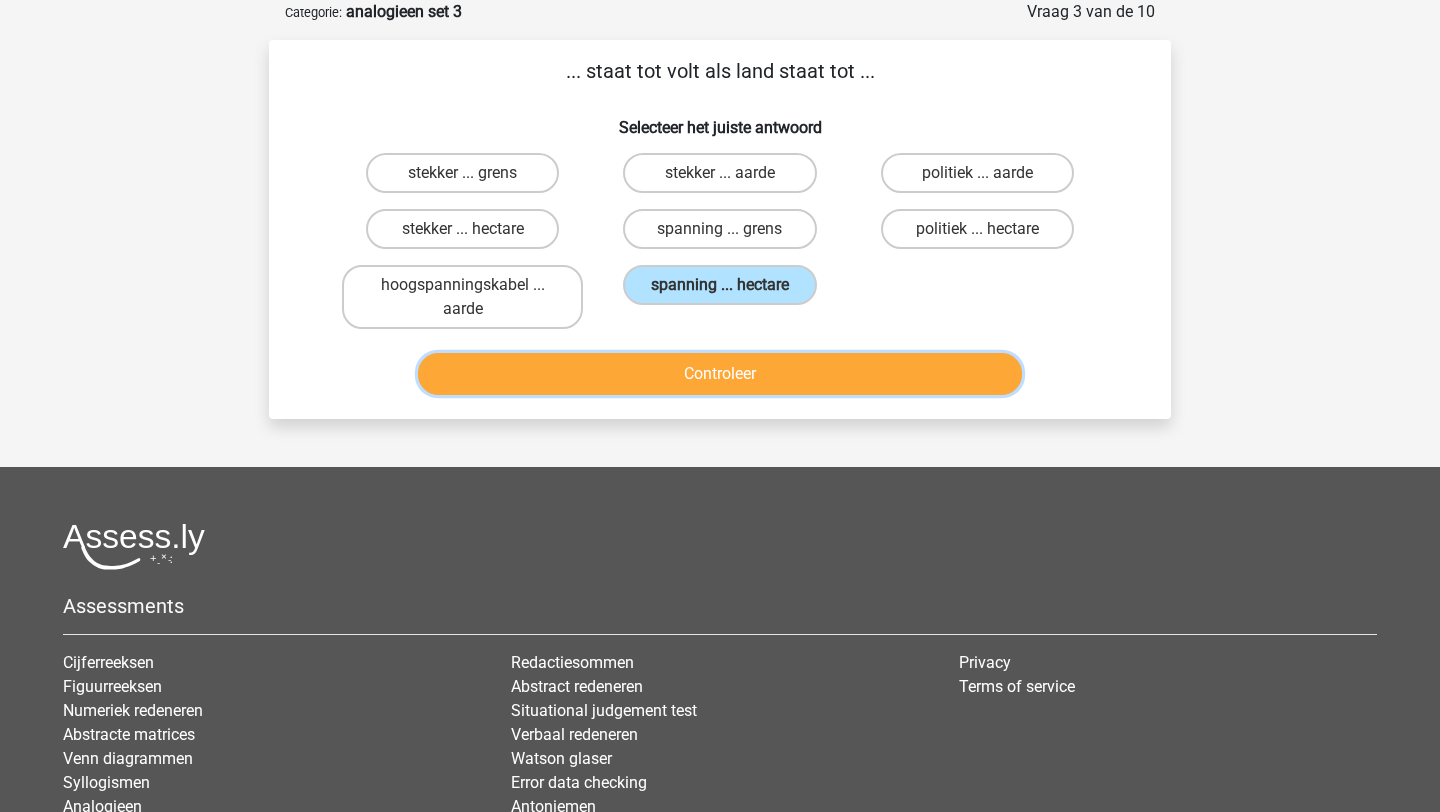 click on "Controleer" at bounding box center [720, 374] 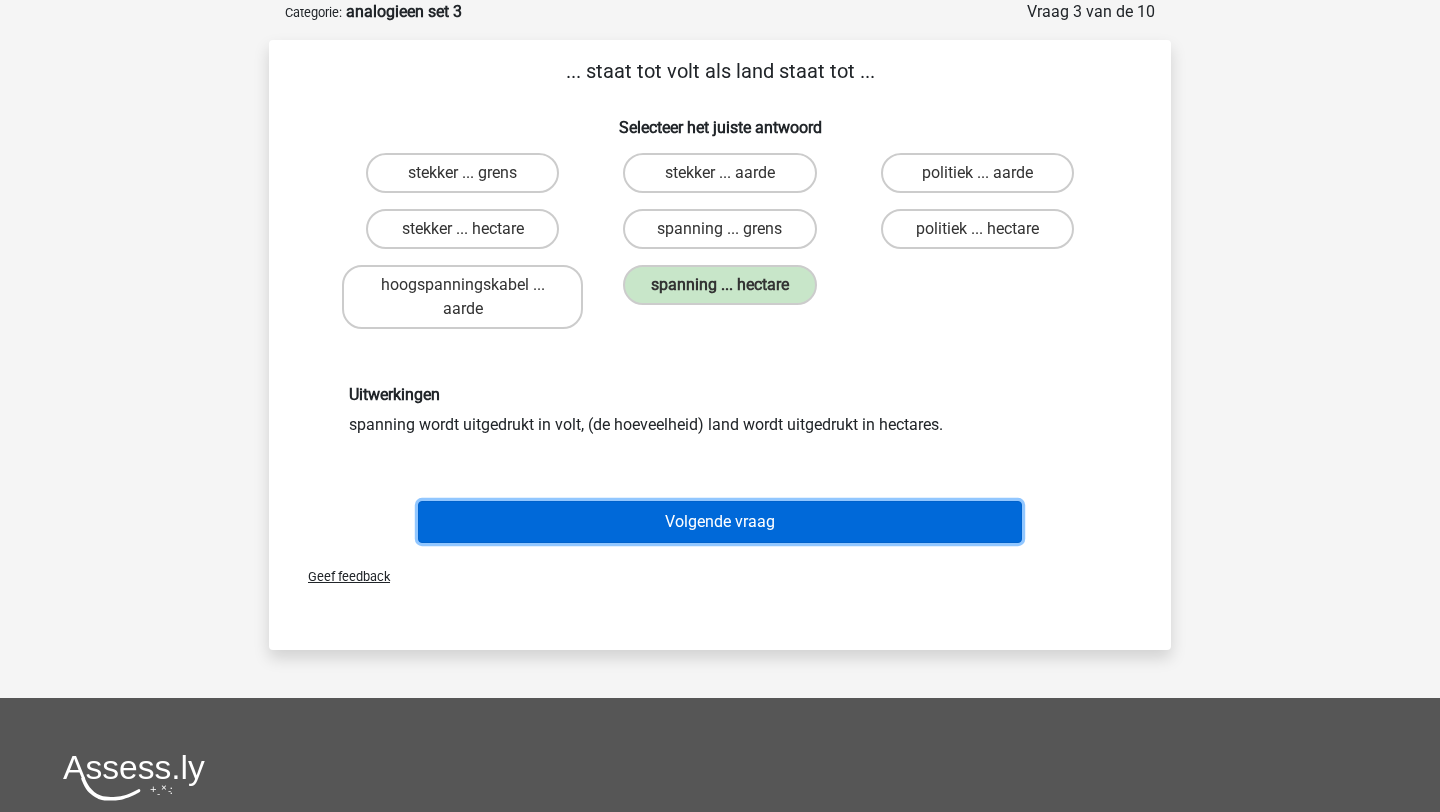 click on "Volgende vraag" at bounding box center (720, 522) 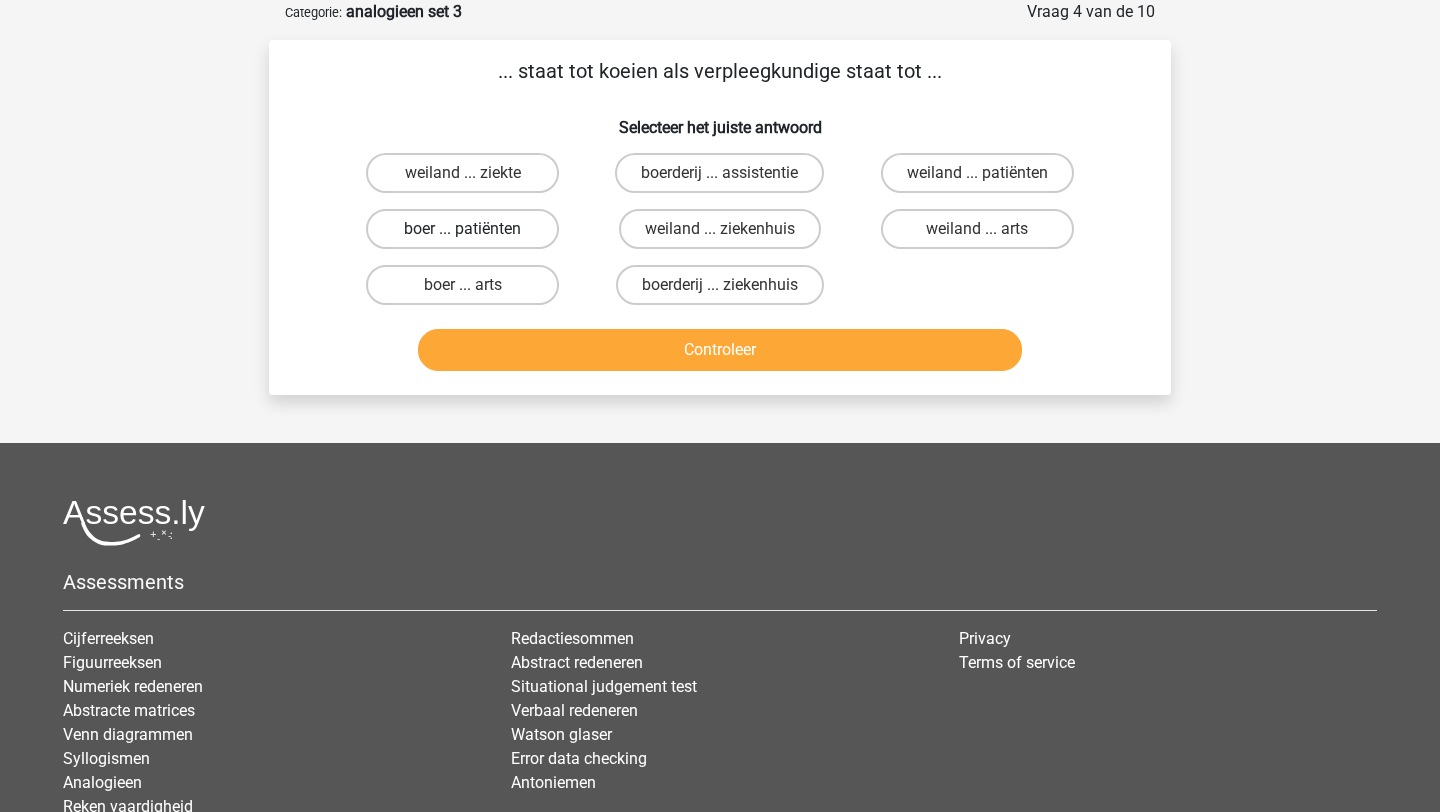 click on "boer ... patiënten" at bounding box center [462, 229] 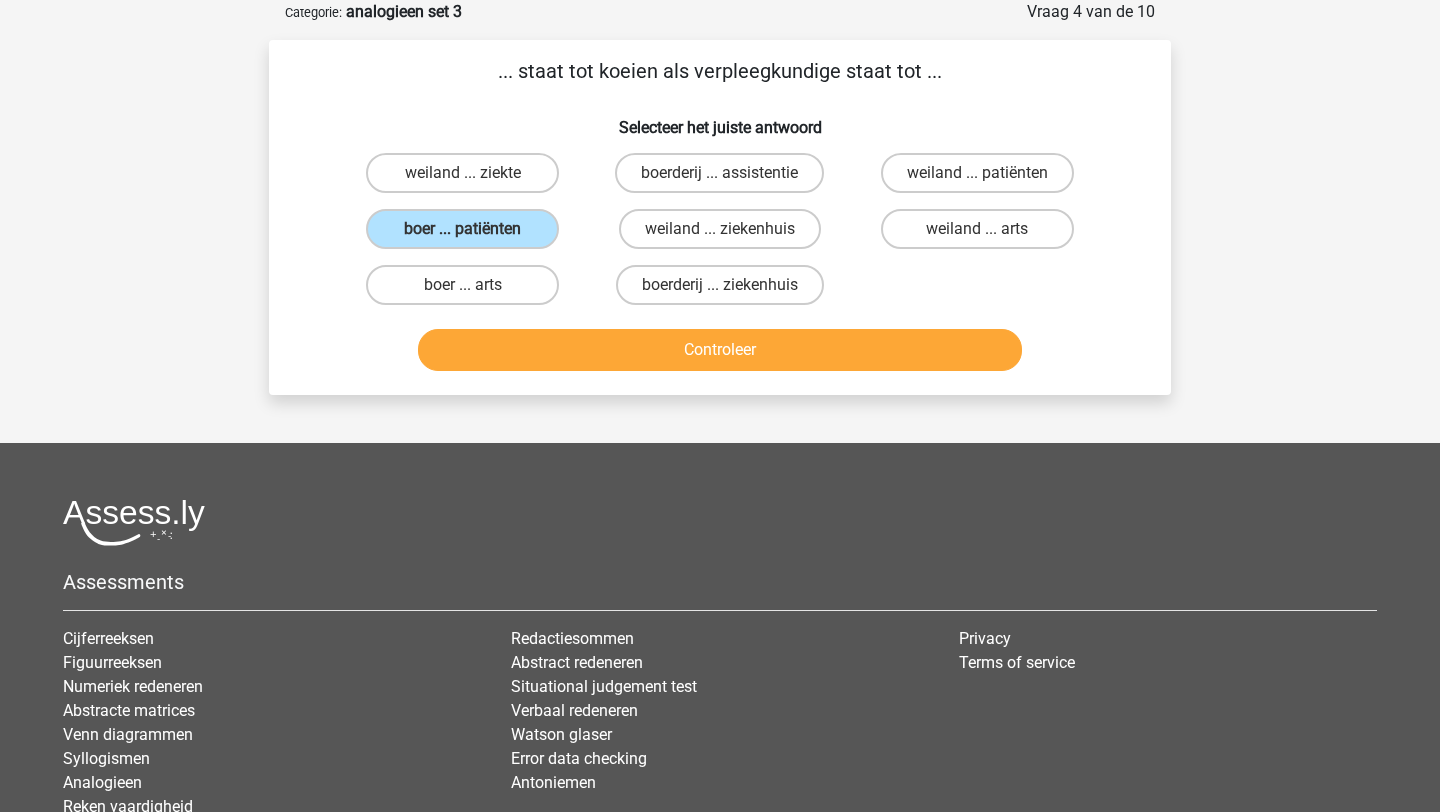 click on "Controleer" at bounding box center (720, 354) 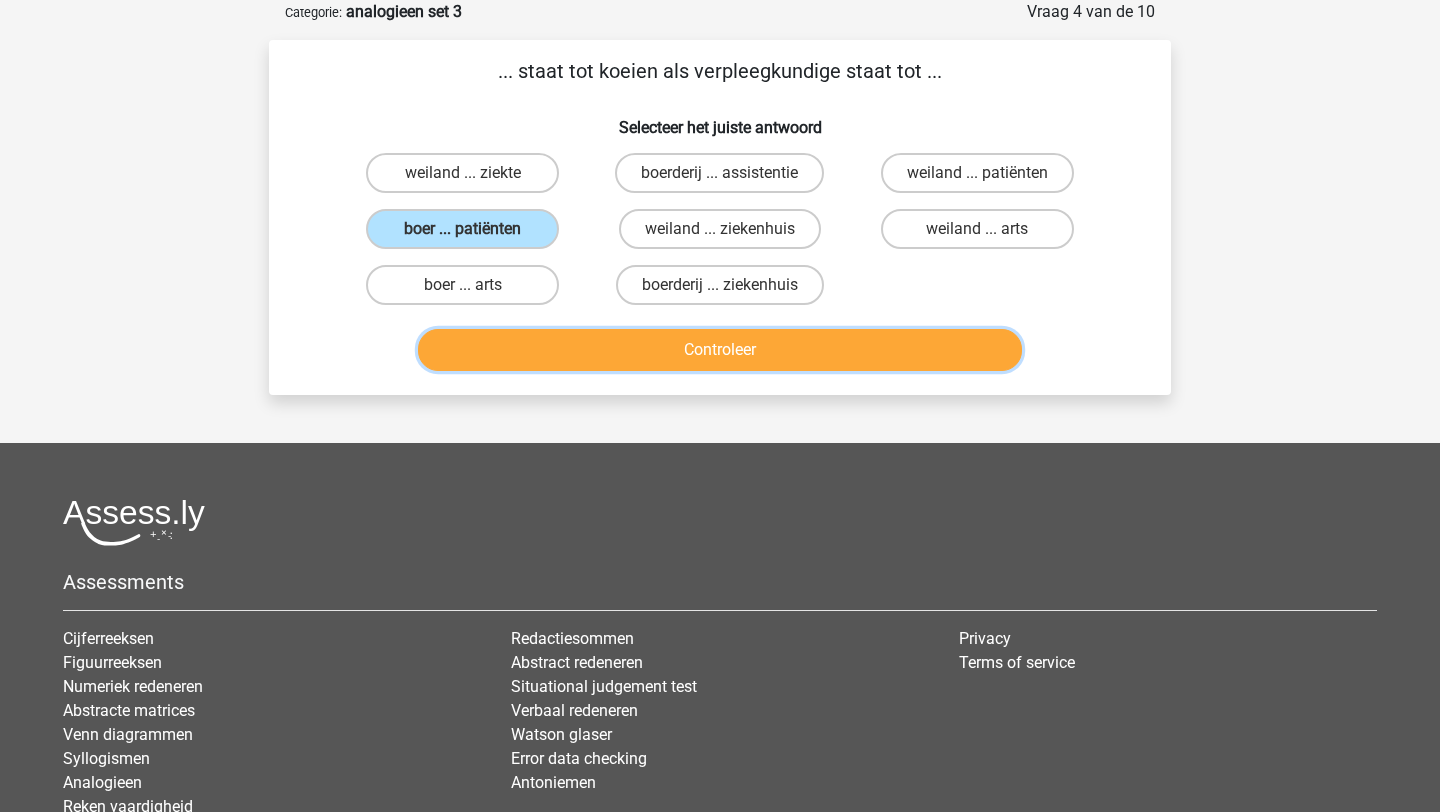 click on "Controleer" at bounding box center (720, 350) 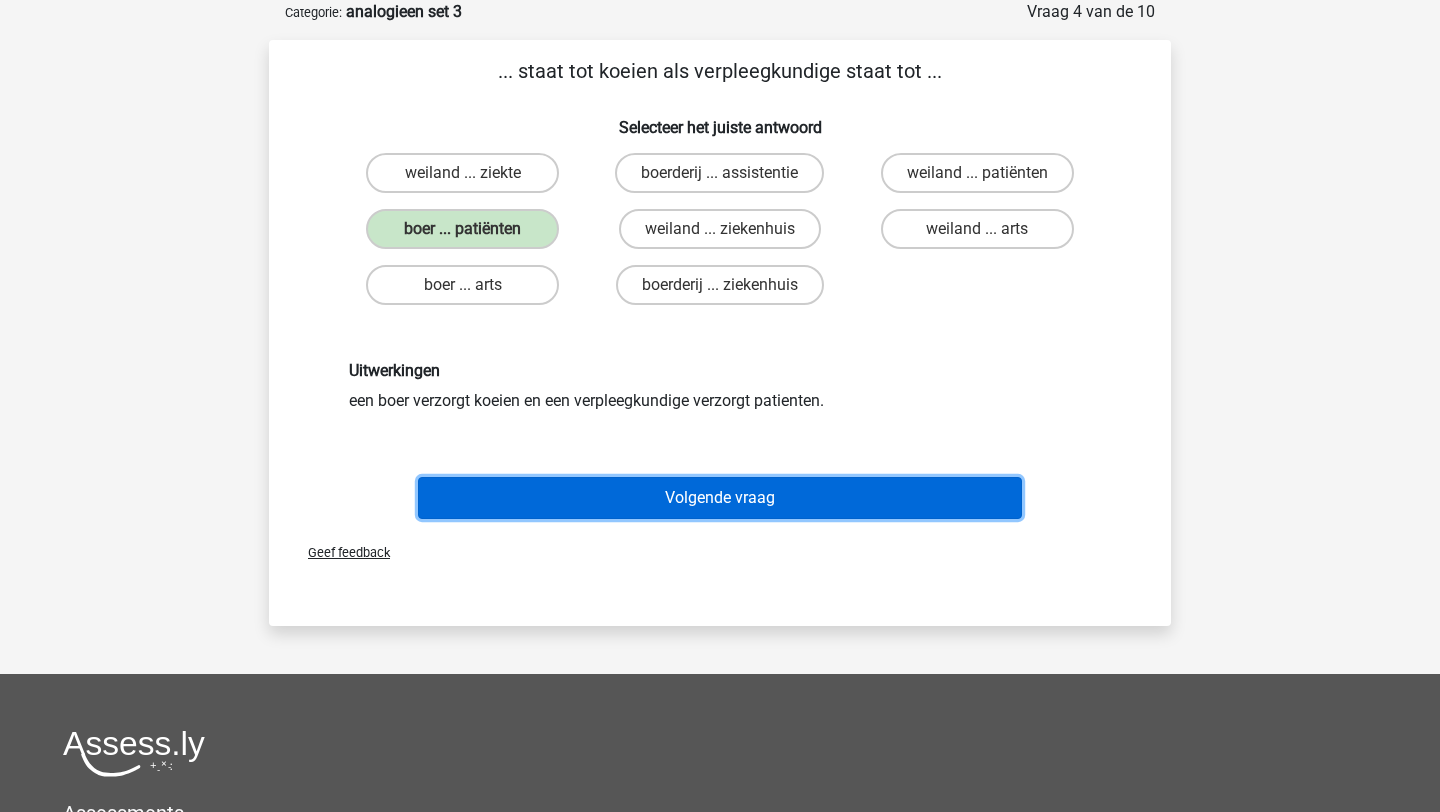 click on "Volgende vraag" at bounding box center (720, 498) 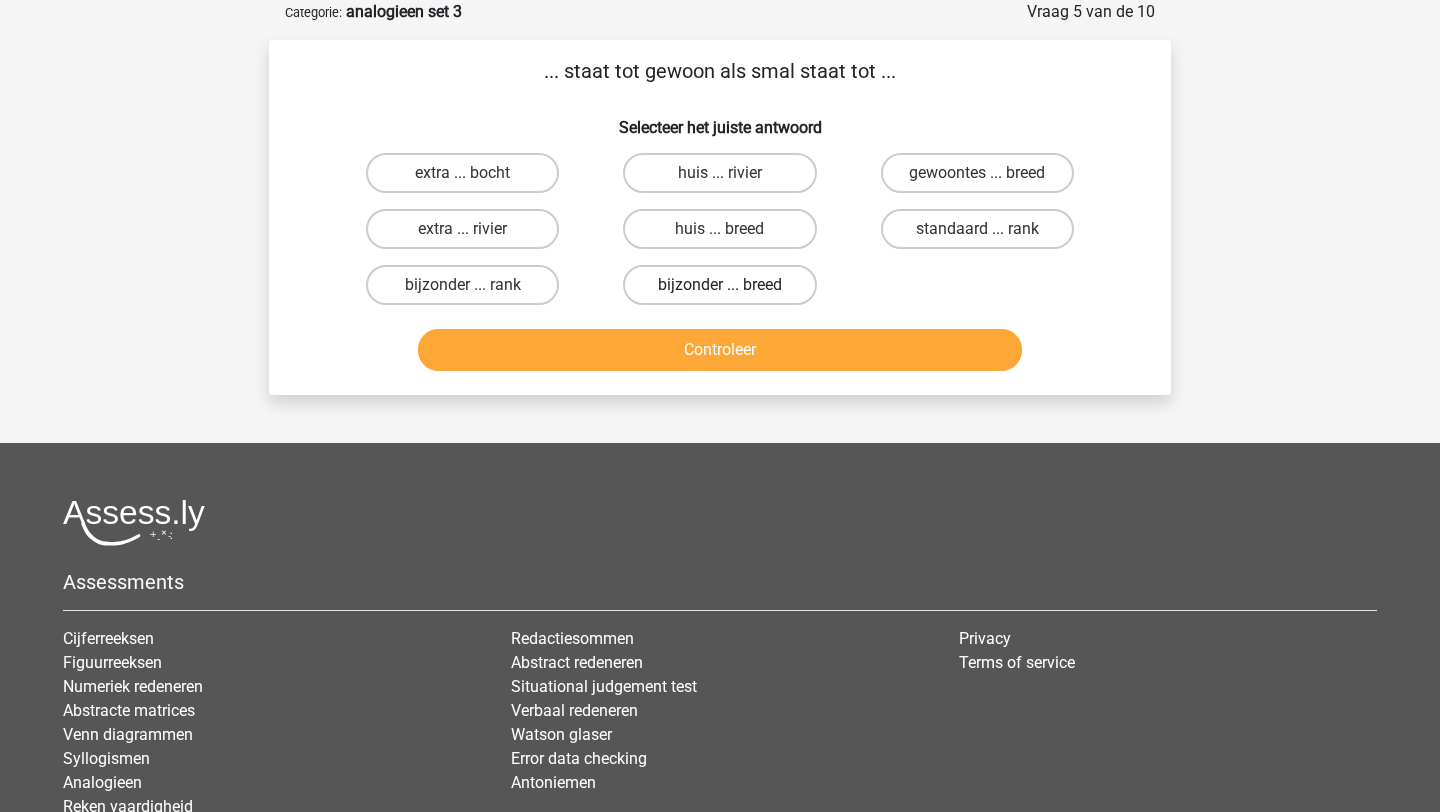click on "bijzonder ... breed" at bounding box center [719, 285] 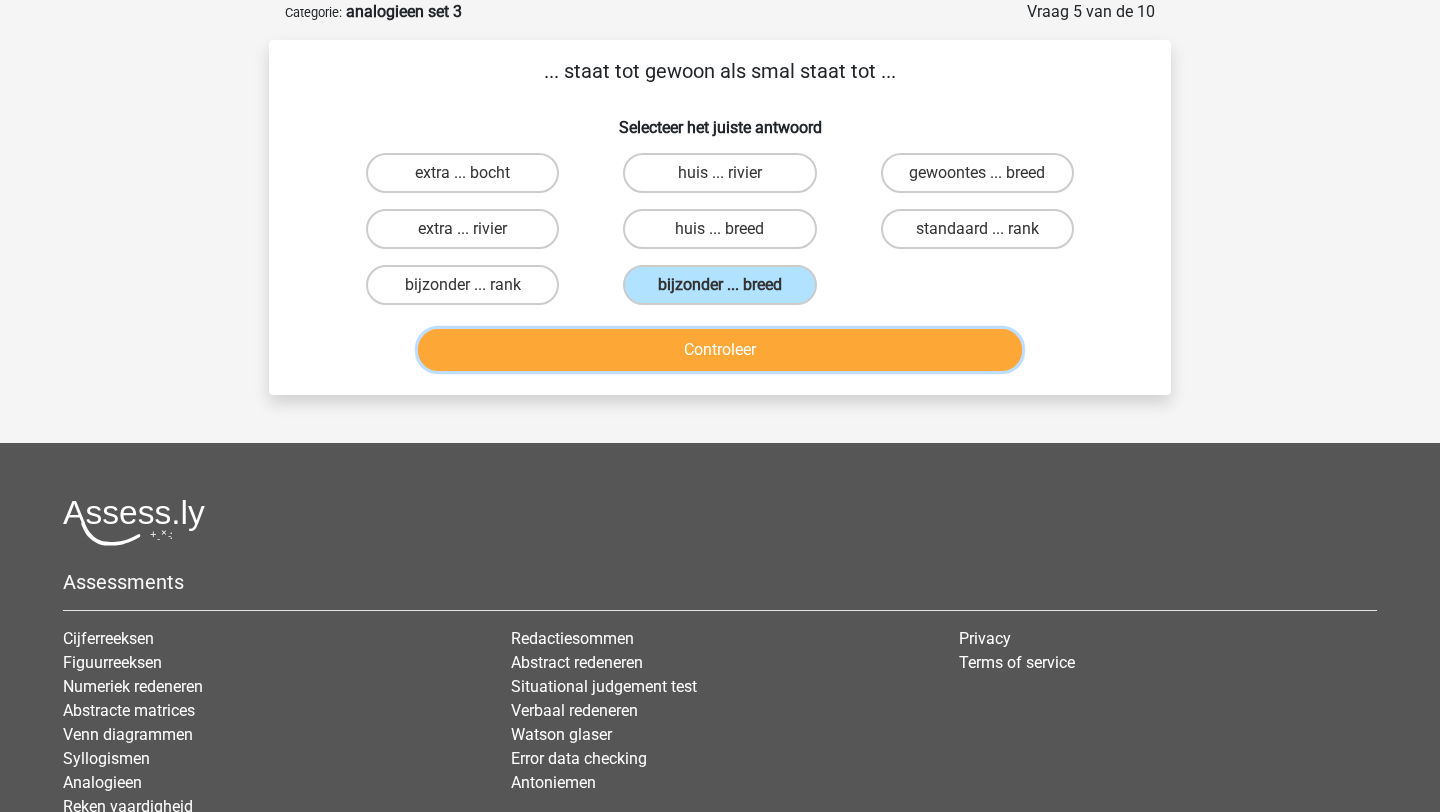click on "Controleer" at bounding box center [720, 350] 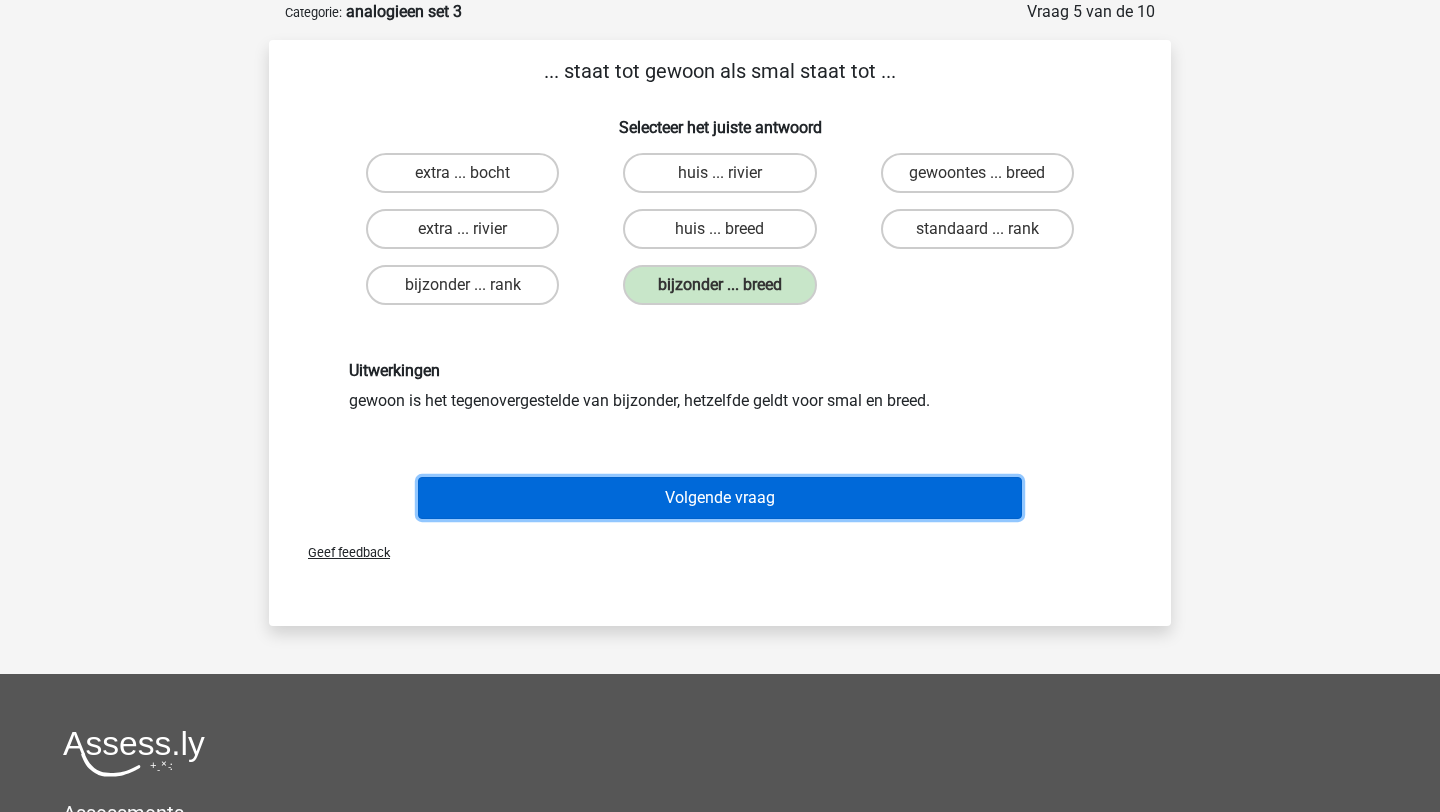 click on "Volgende vraag" at bounding box center [720, 498] 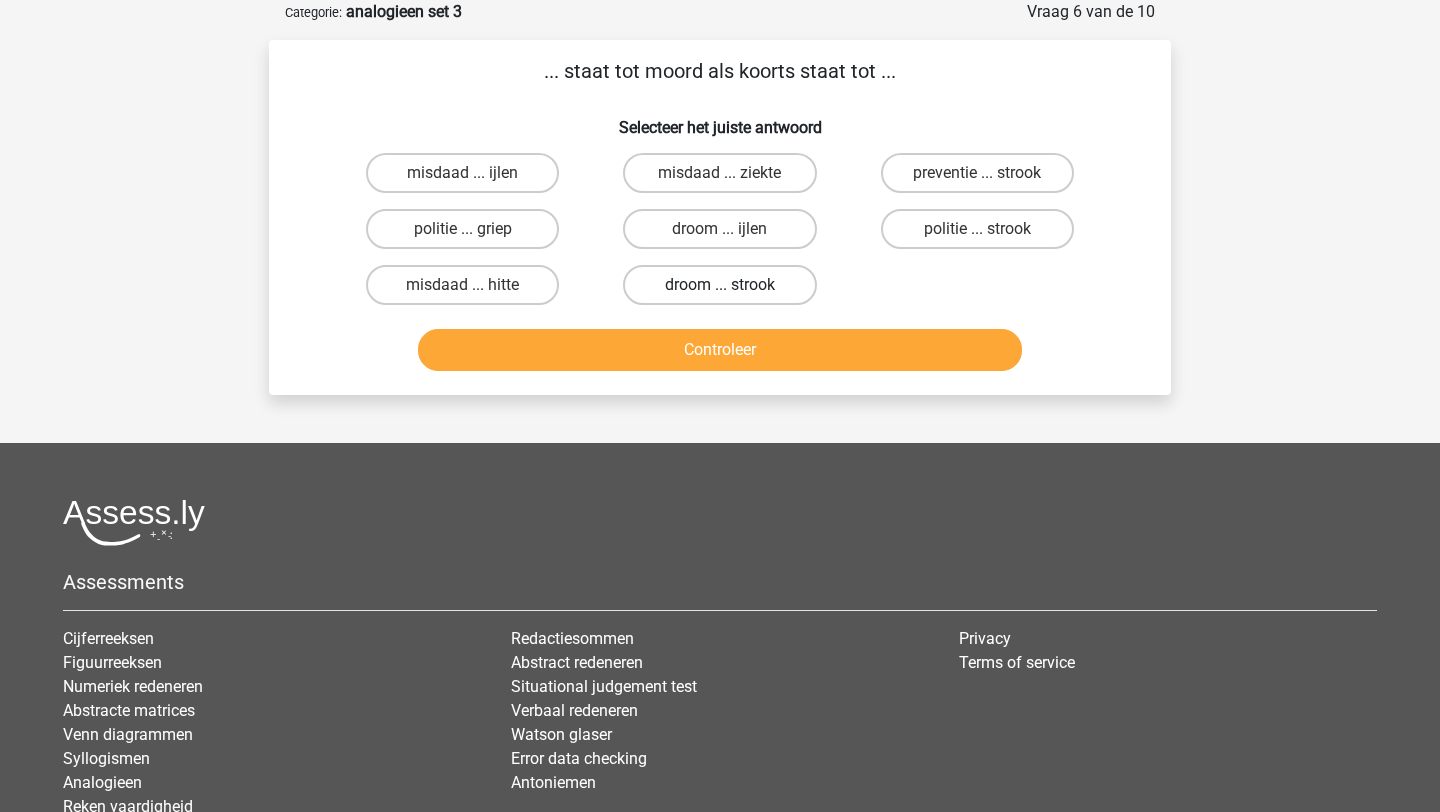 click on "droom ... strook" at bounding box center (719, 285) 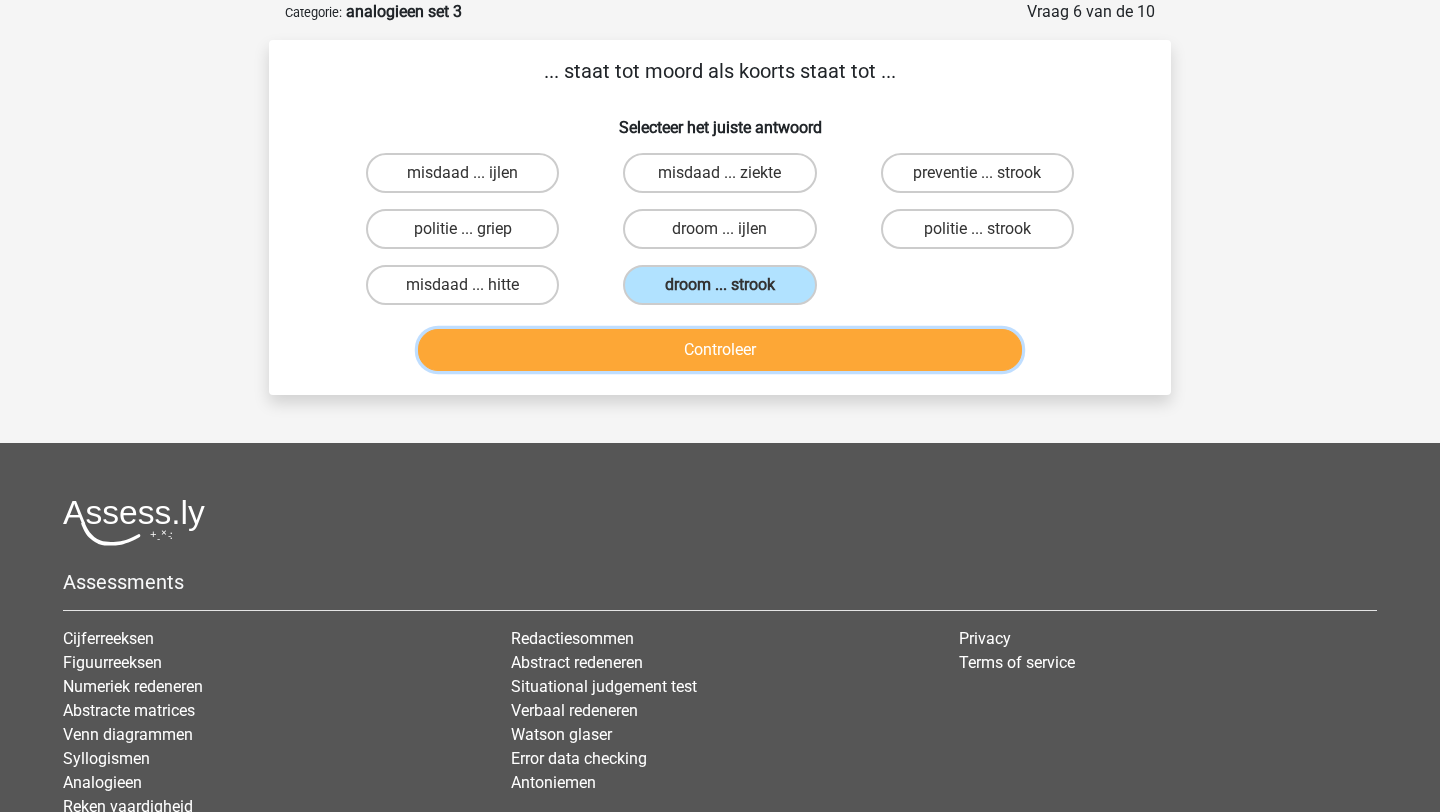 click on "Controleer" at bounding box center [720, 350] 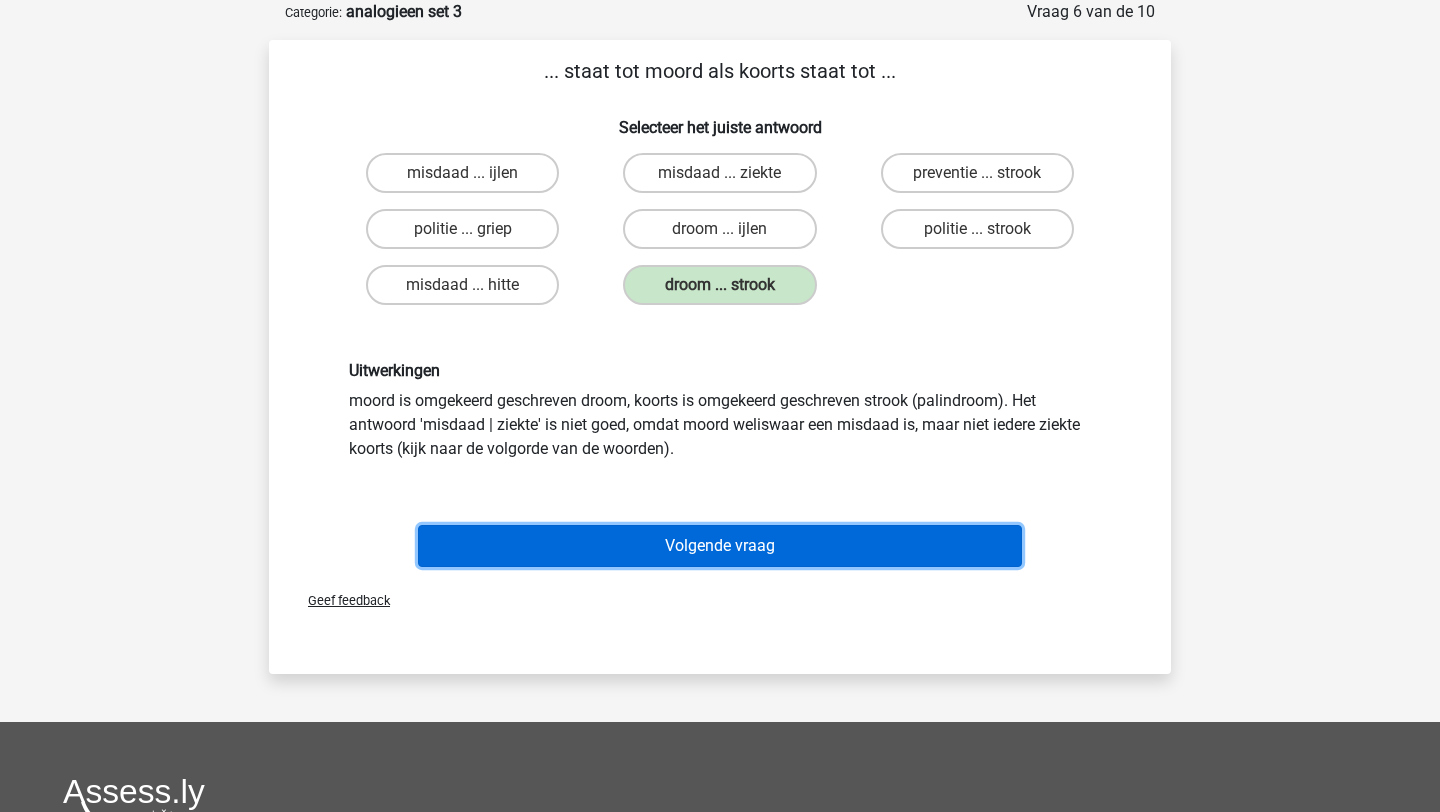 click on "Volgende vraag" at bounding box center (720, 546) 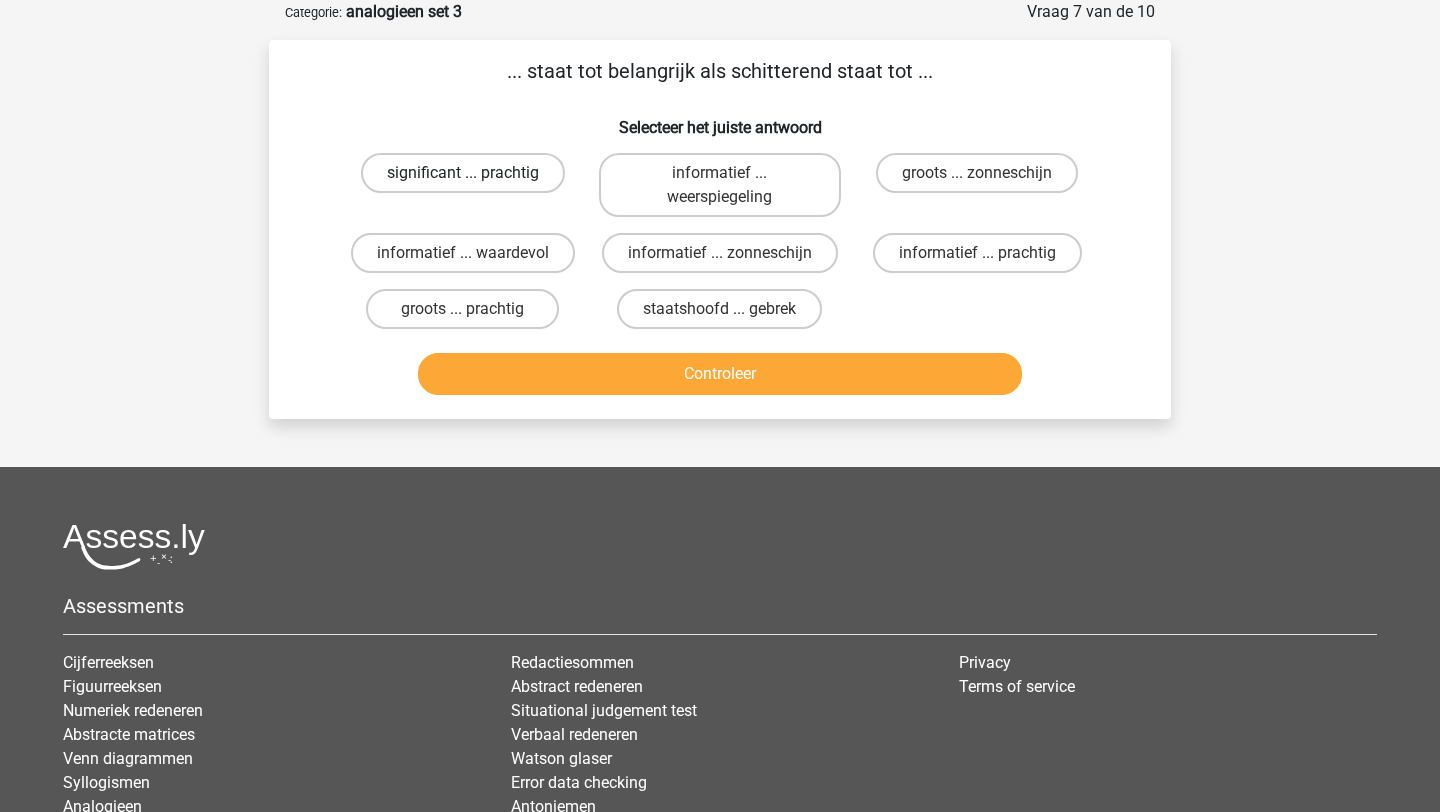 click on "significant ... prachtig" at bounding box center [463, 173] 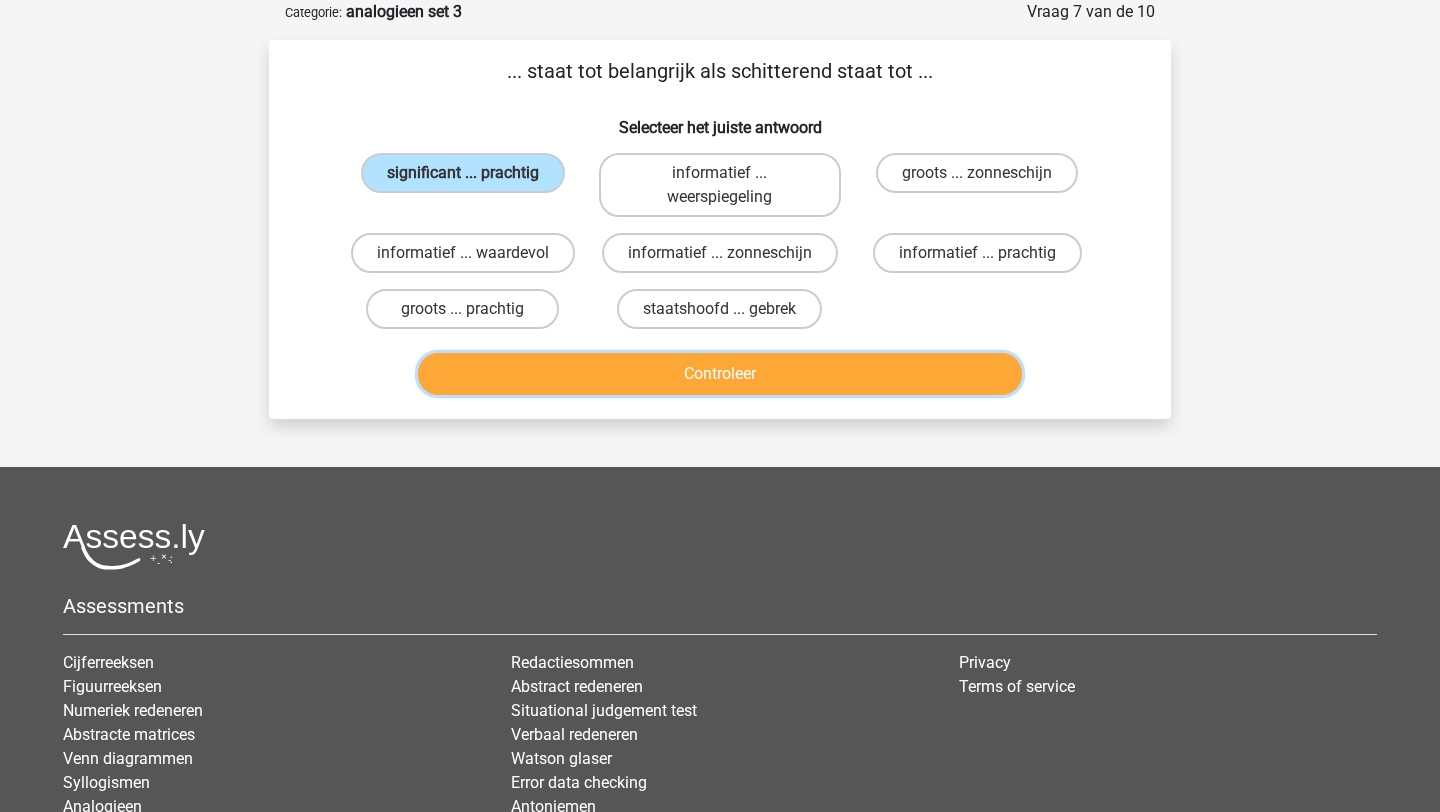 click on "Controleer" at bounding box center [720, 374] 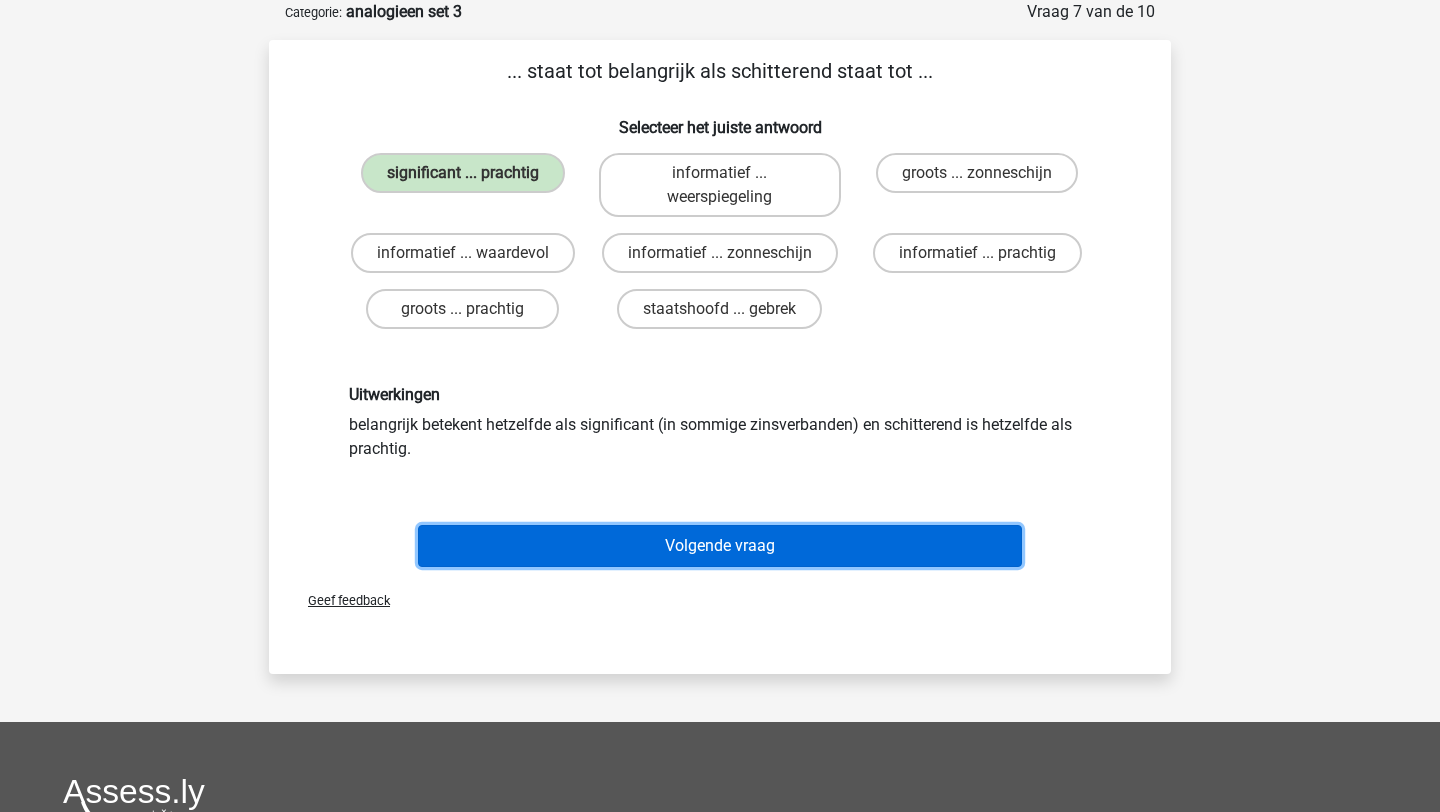 click on "Volgende vraag" at bounding box center (720, 546) 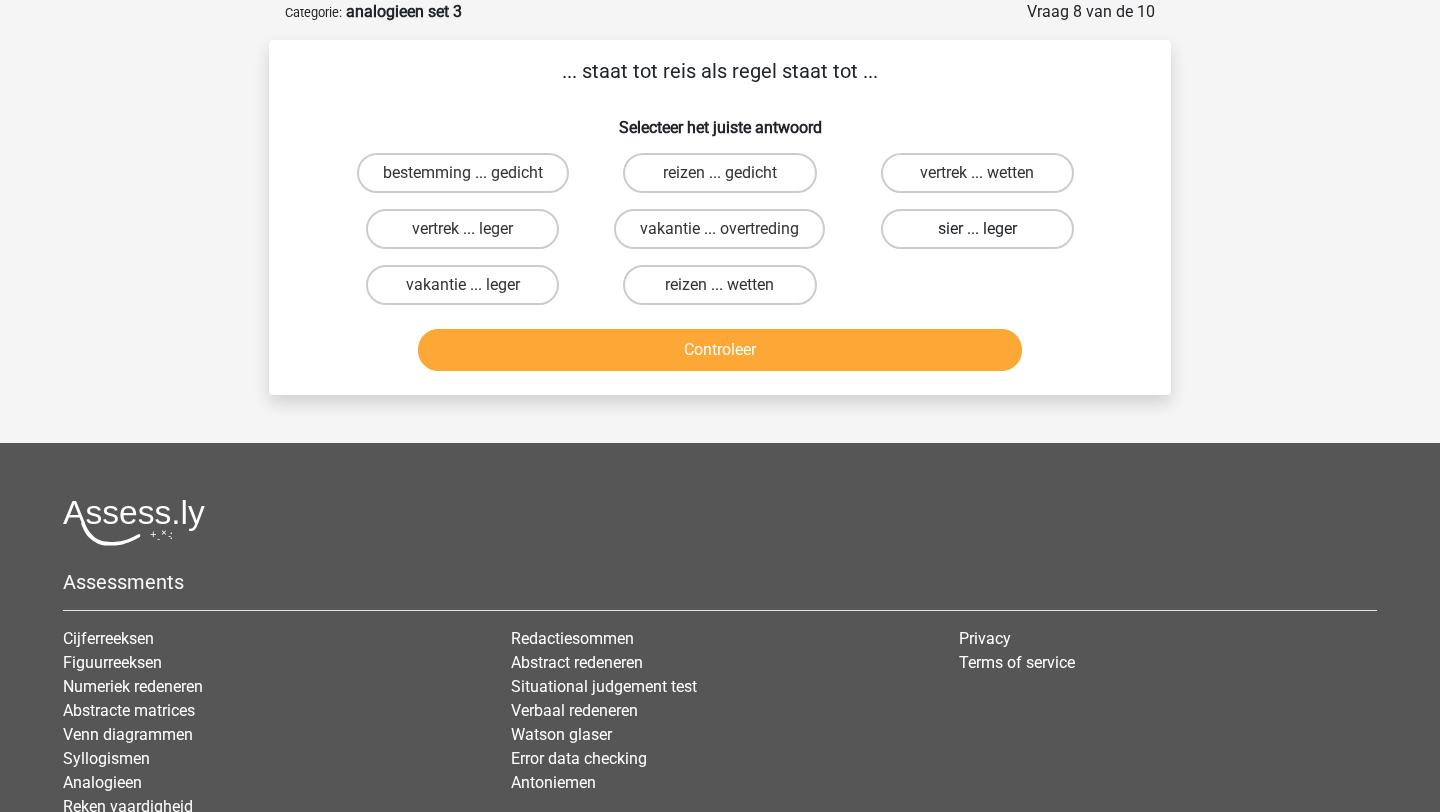 click on "sier ... leger" at bounding box center [977, 229] 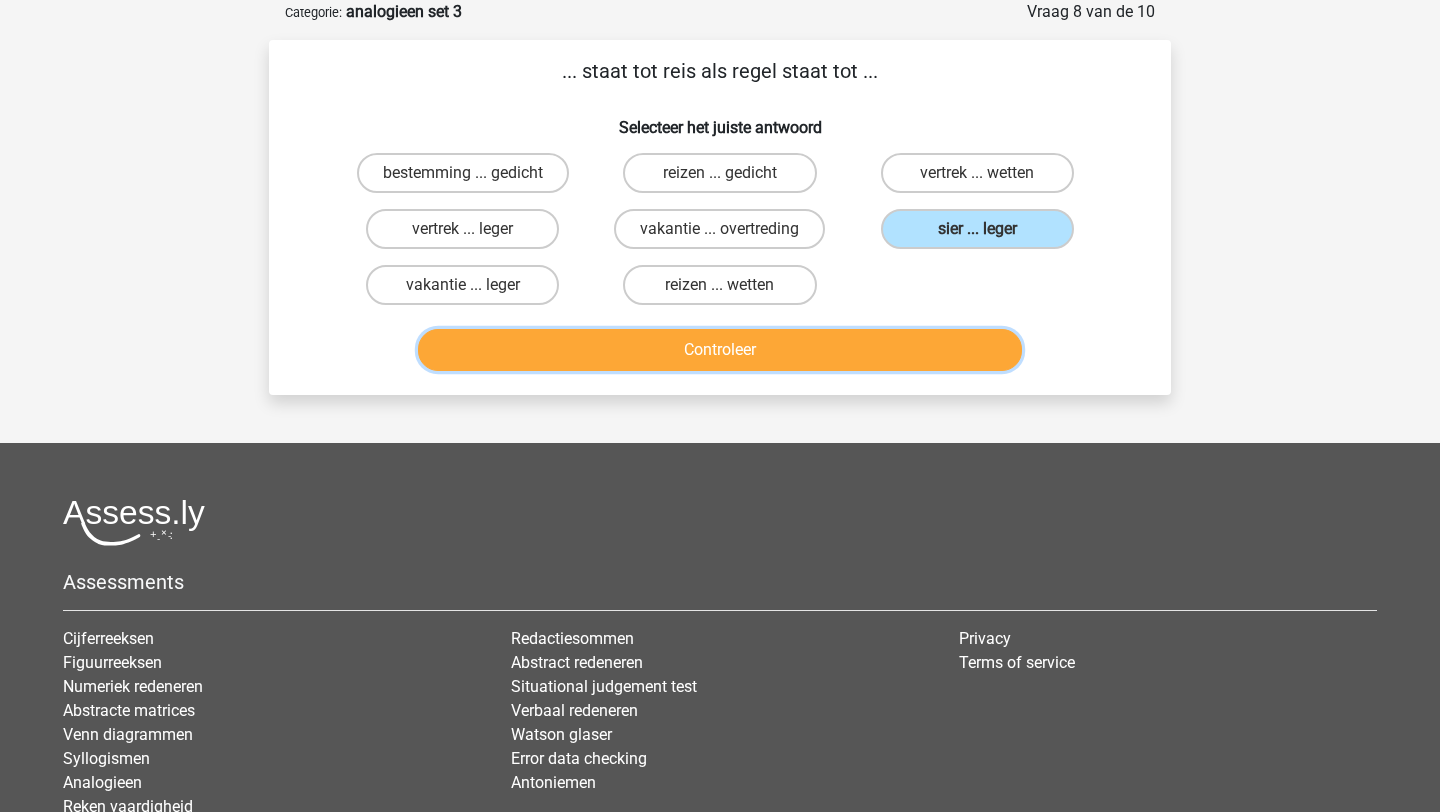 click on "Controleer" at bounding box center (720, 350) 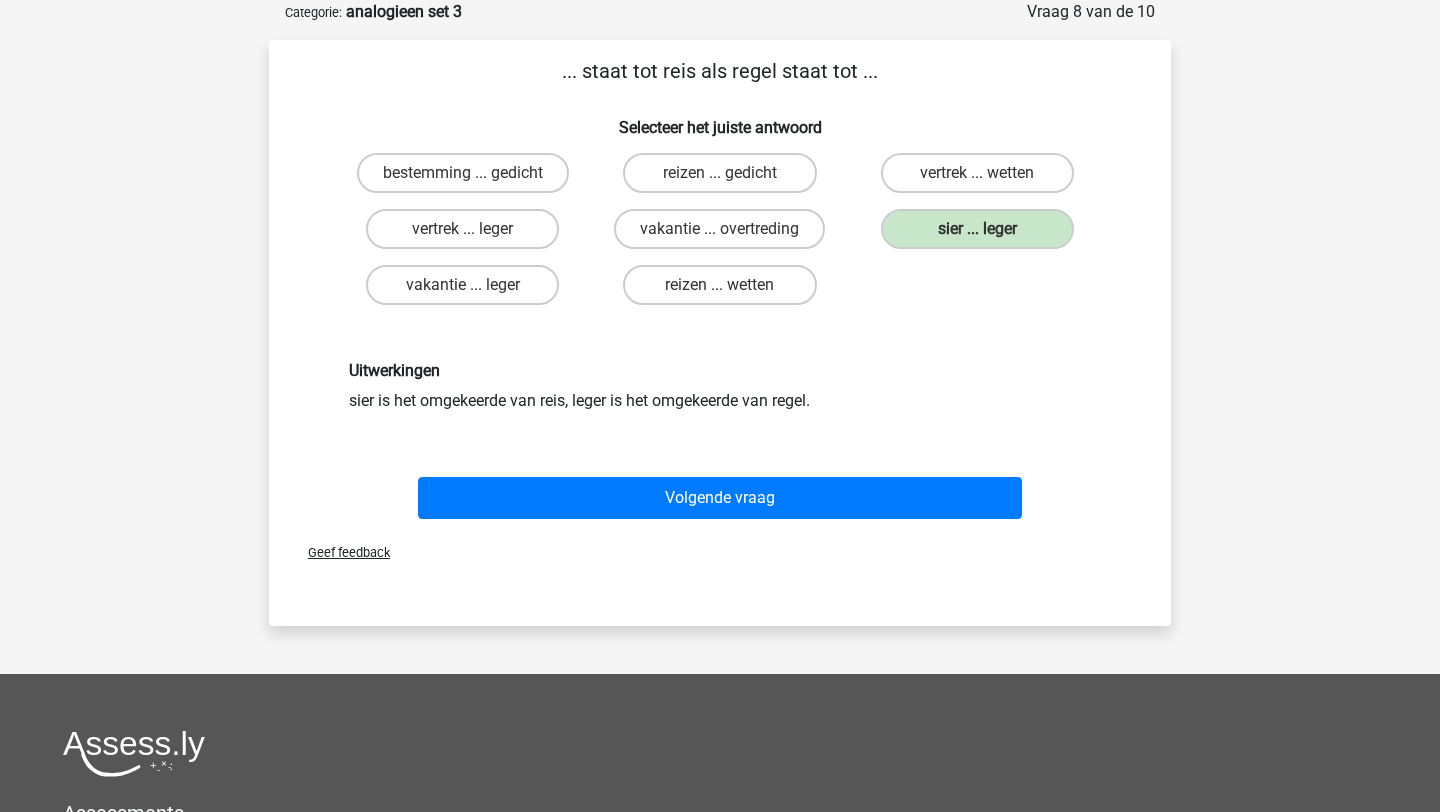 click on "Volgende vraag" at bounding box center (720, 494) 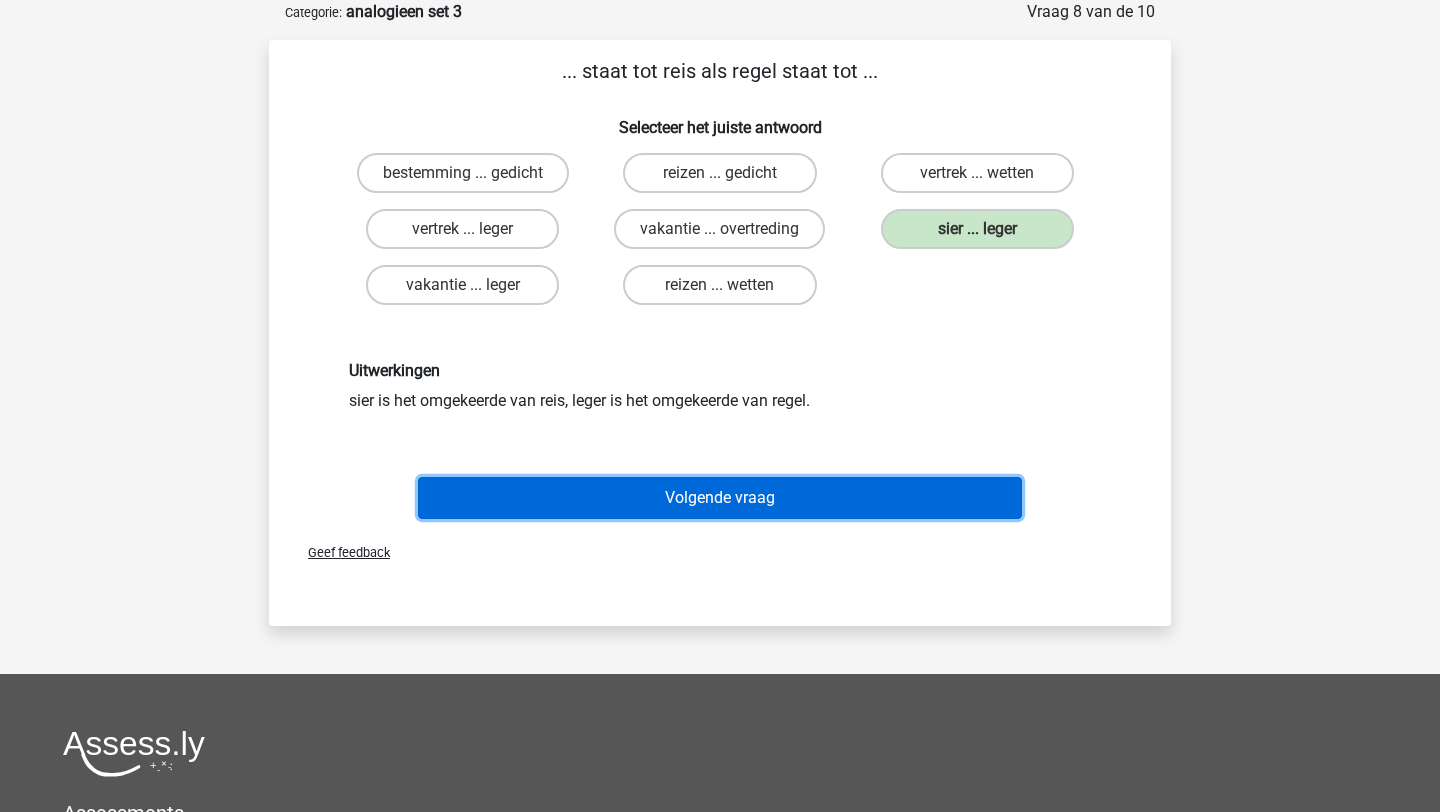 click on "Volgende vraag" at bounding box center (720, 498) 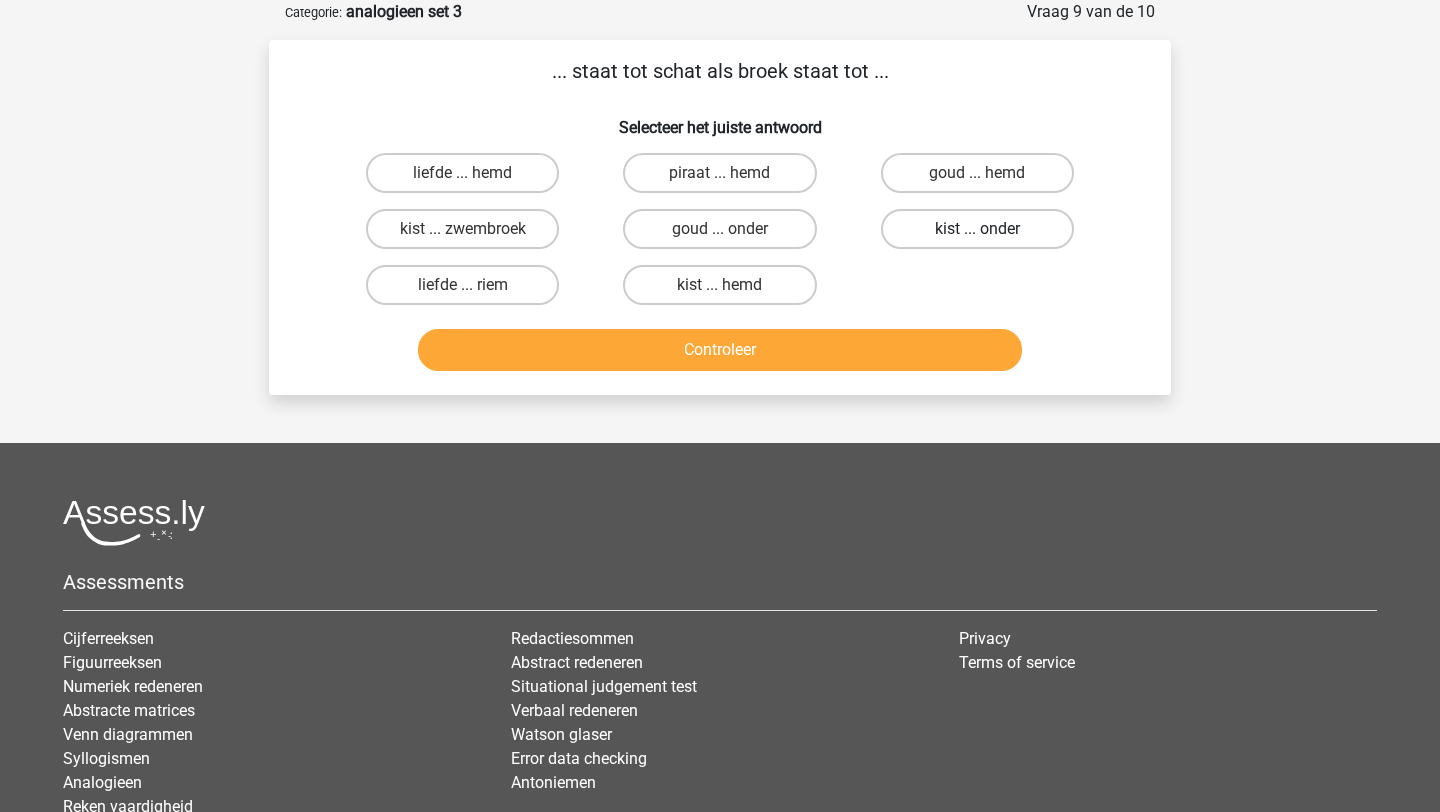 click on "kist ... onder" at bounding box center [977, 229] 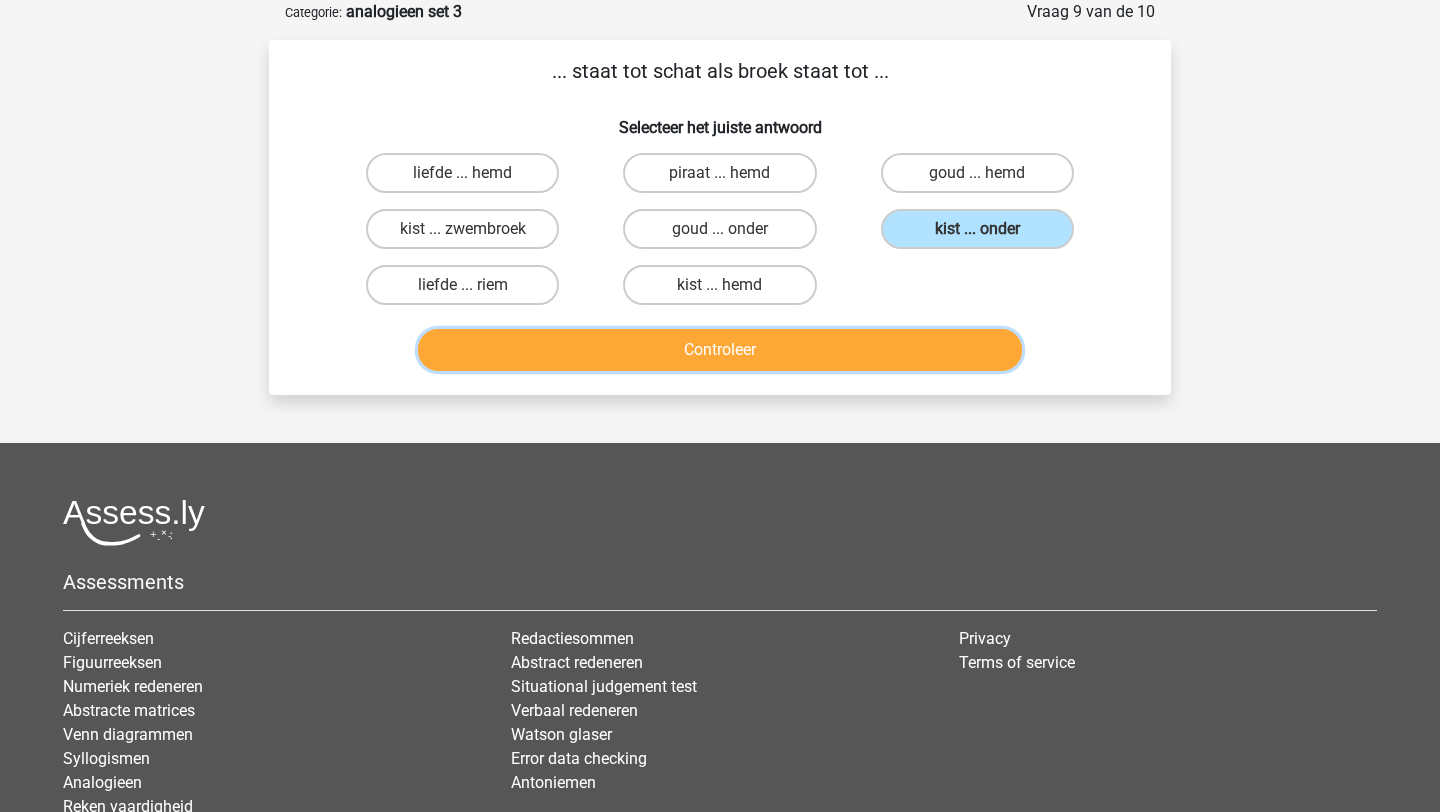 click on "Controleer" at bounding box center [720, 350] 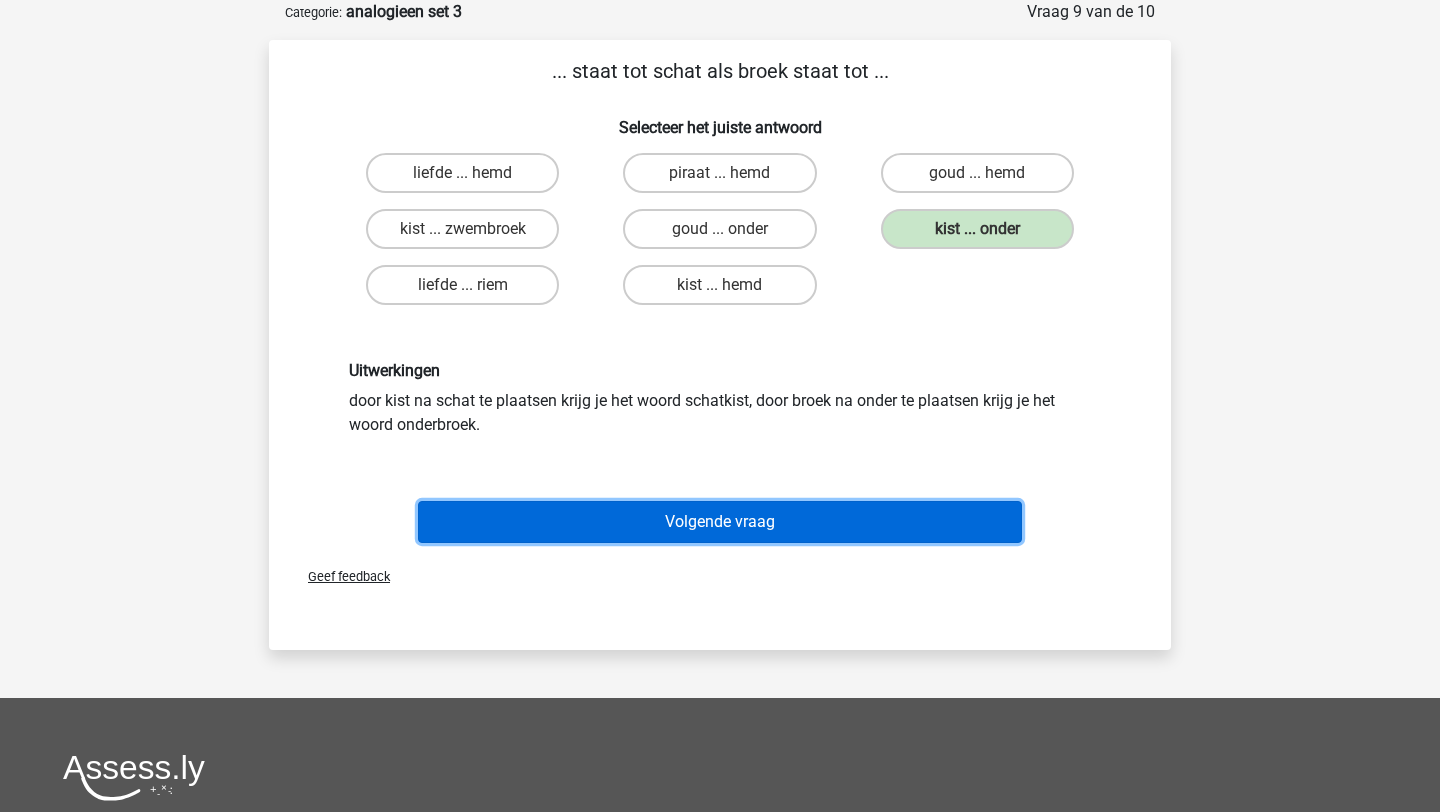 click on "Volgende vraag" at bounding box center [720, 522] 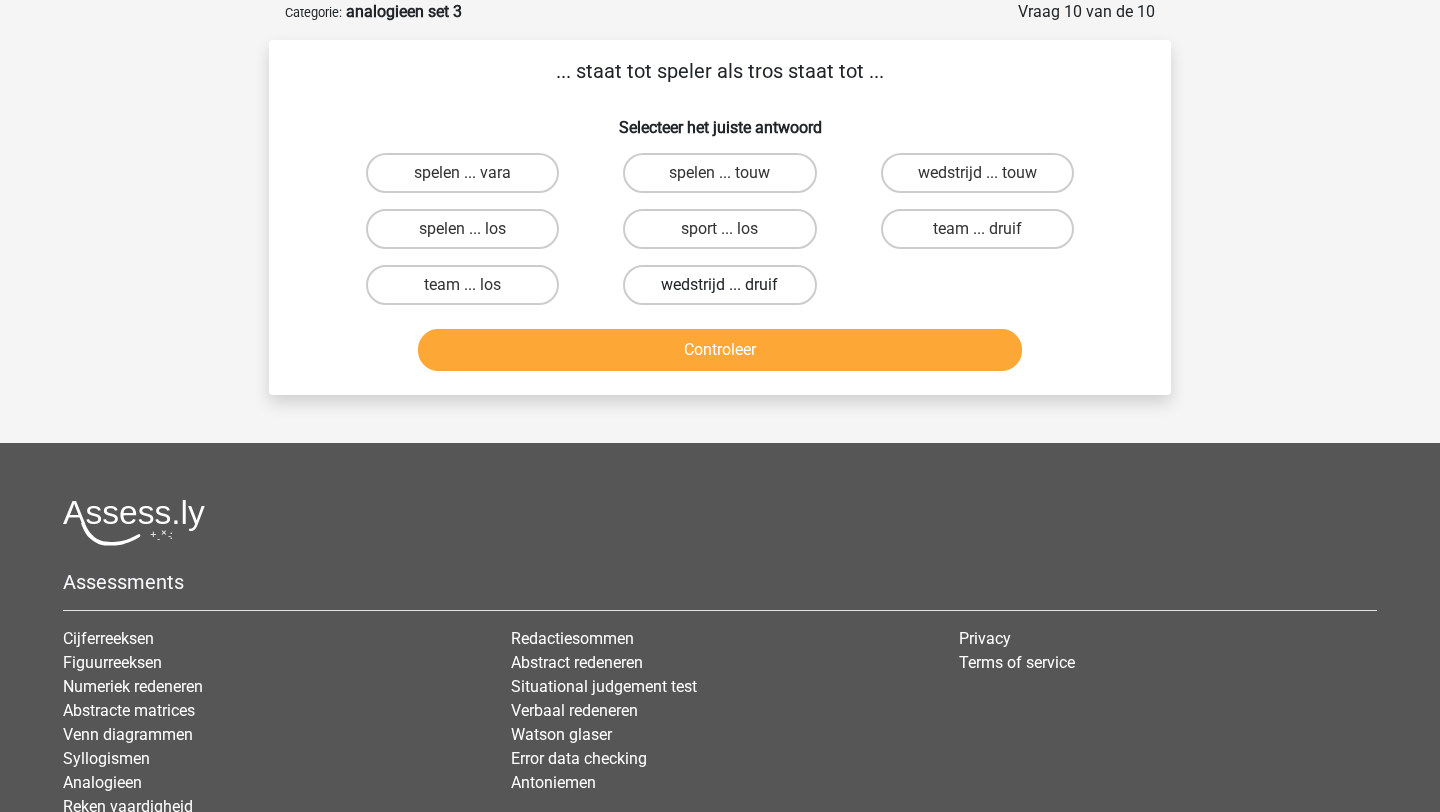 click on "wedstrijd ... druif" at bounding box center (719, 285) 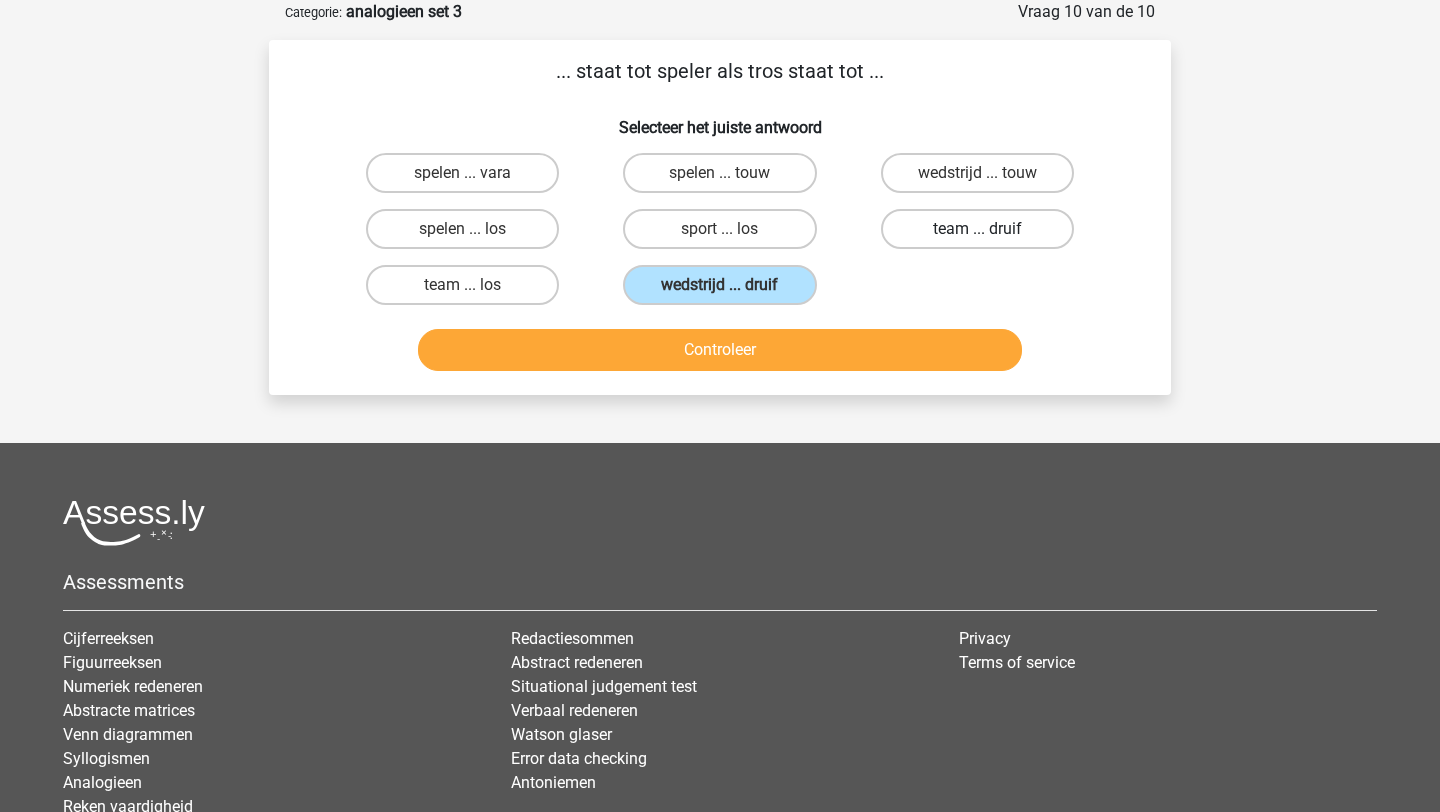 click on "team ... druif" at bounding box center [977, 229] 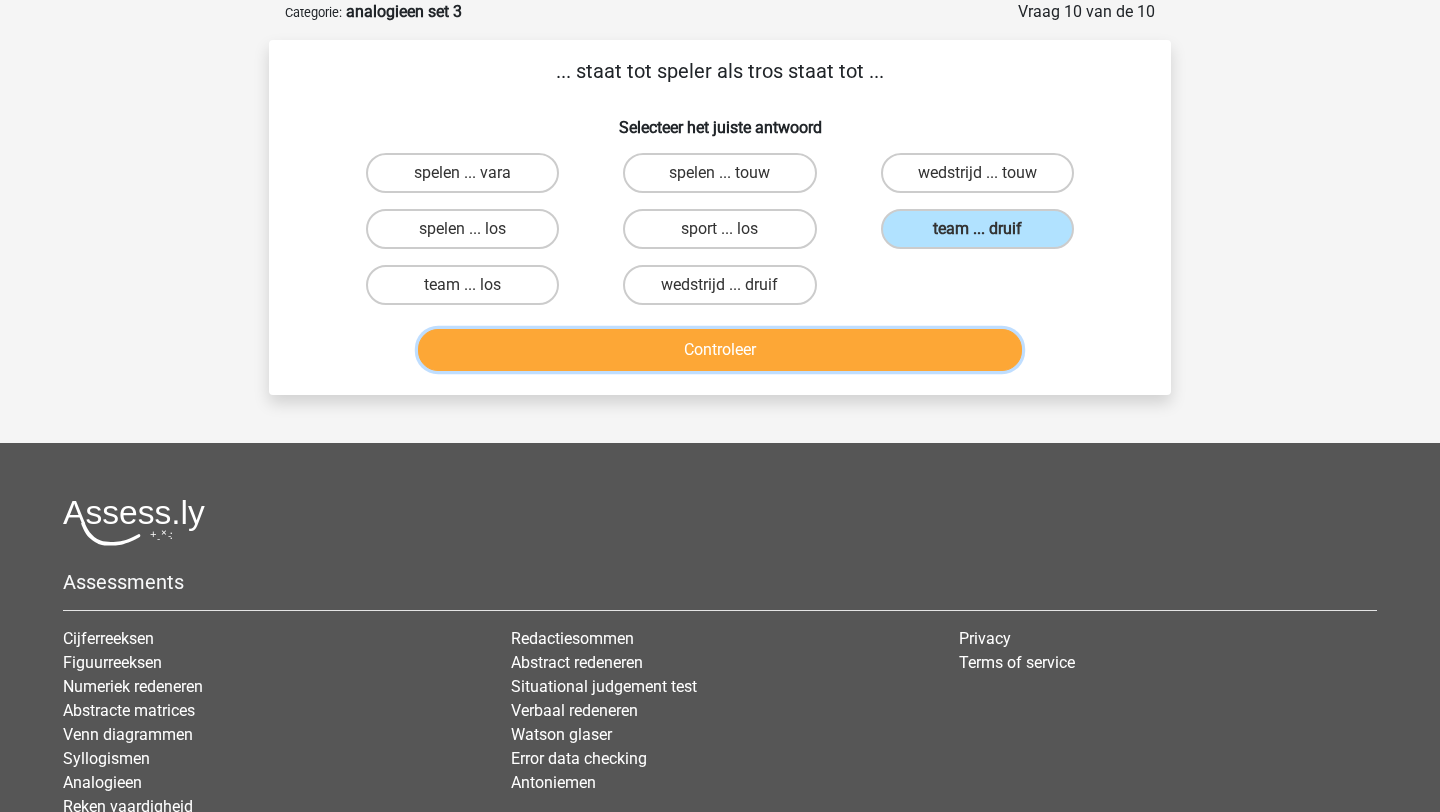 click on "Controleer" at bounding box center [720, 350] 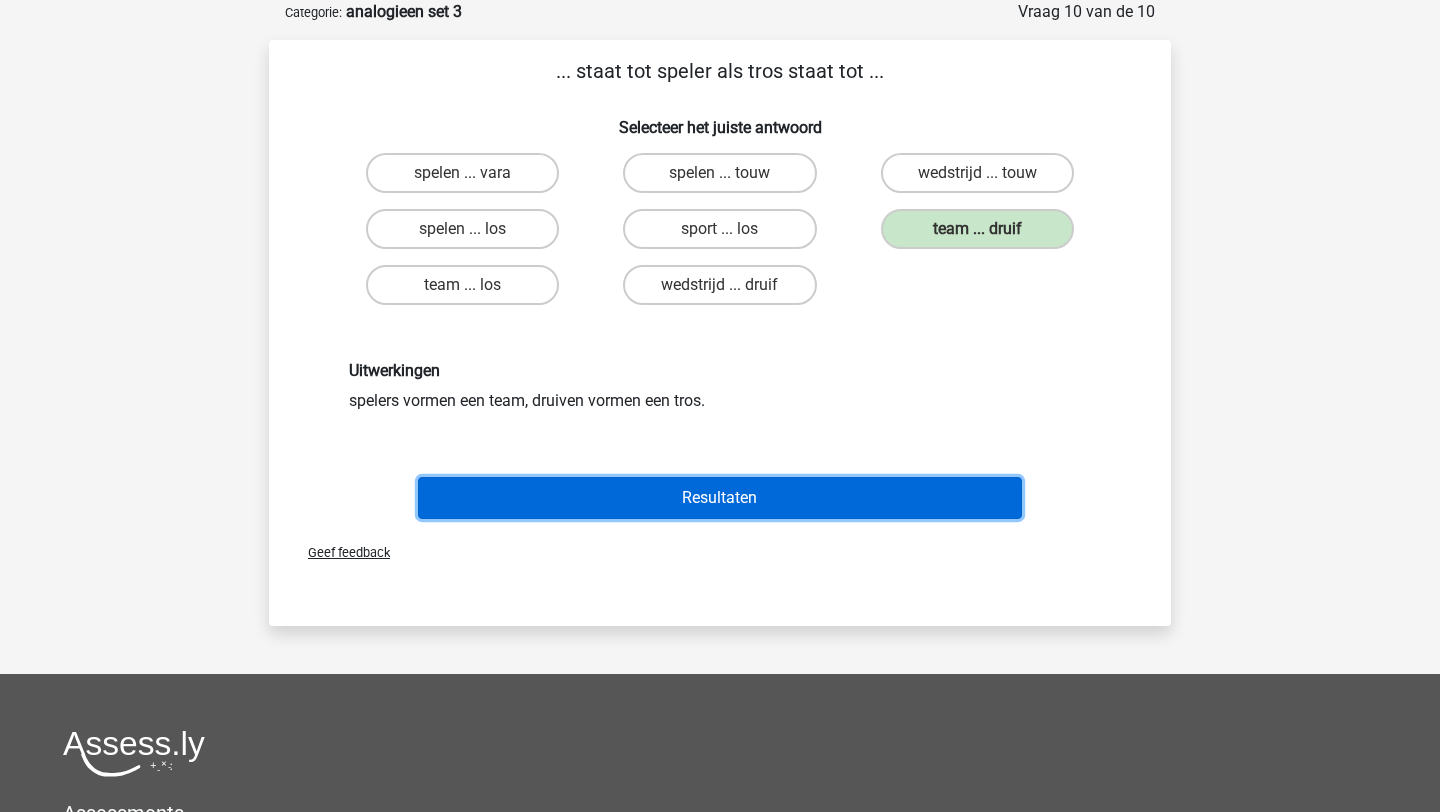 click on "Resultaten" at bounding box center (720, 498) 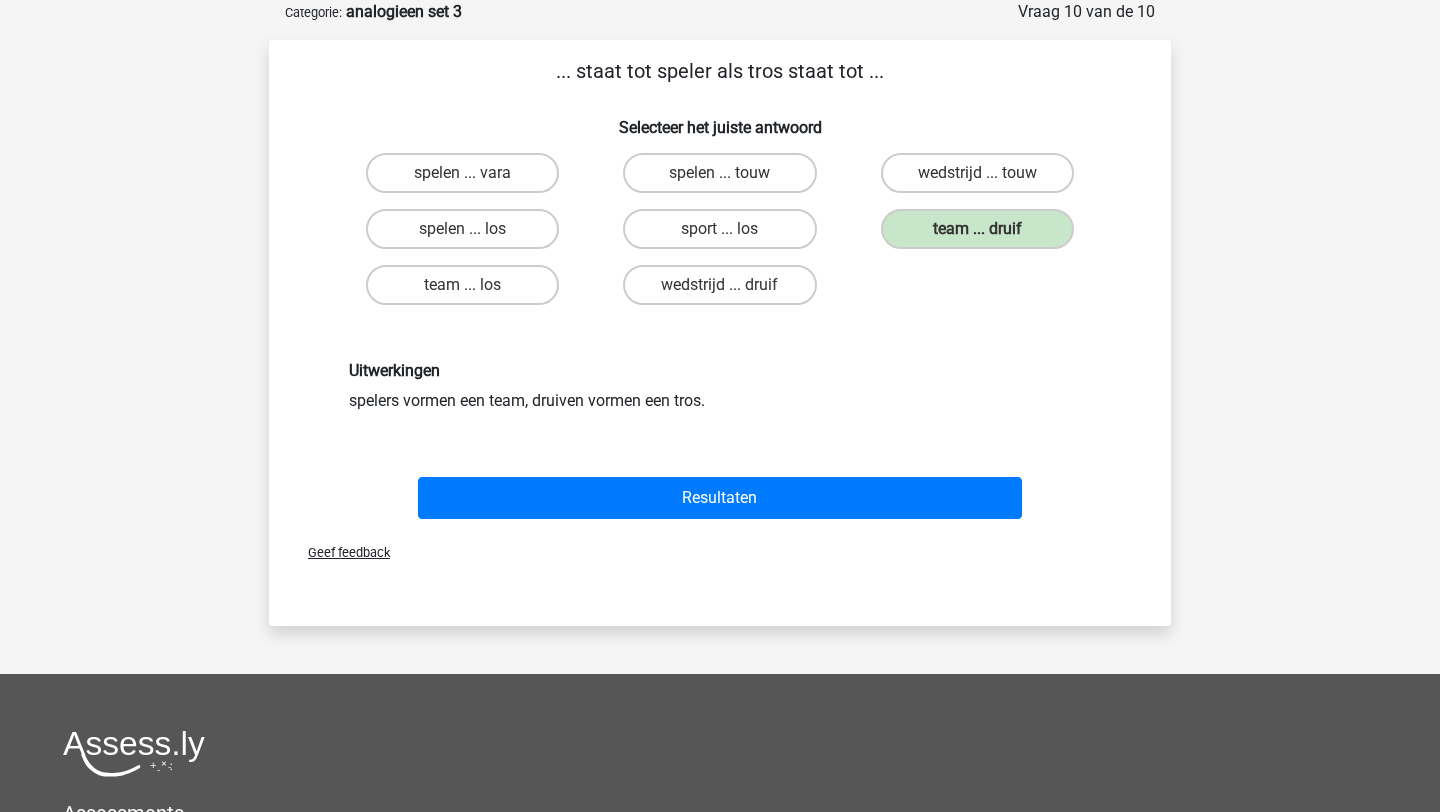 scroll, scrollTop: 0, scrollLeft: 0, axis: both 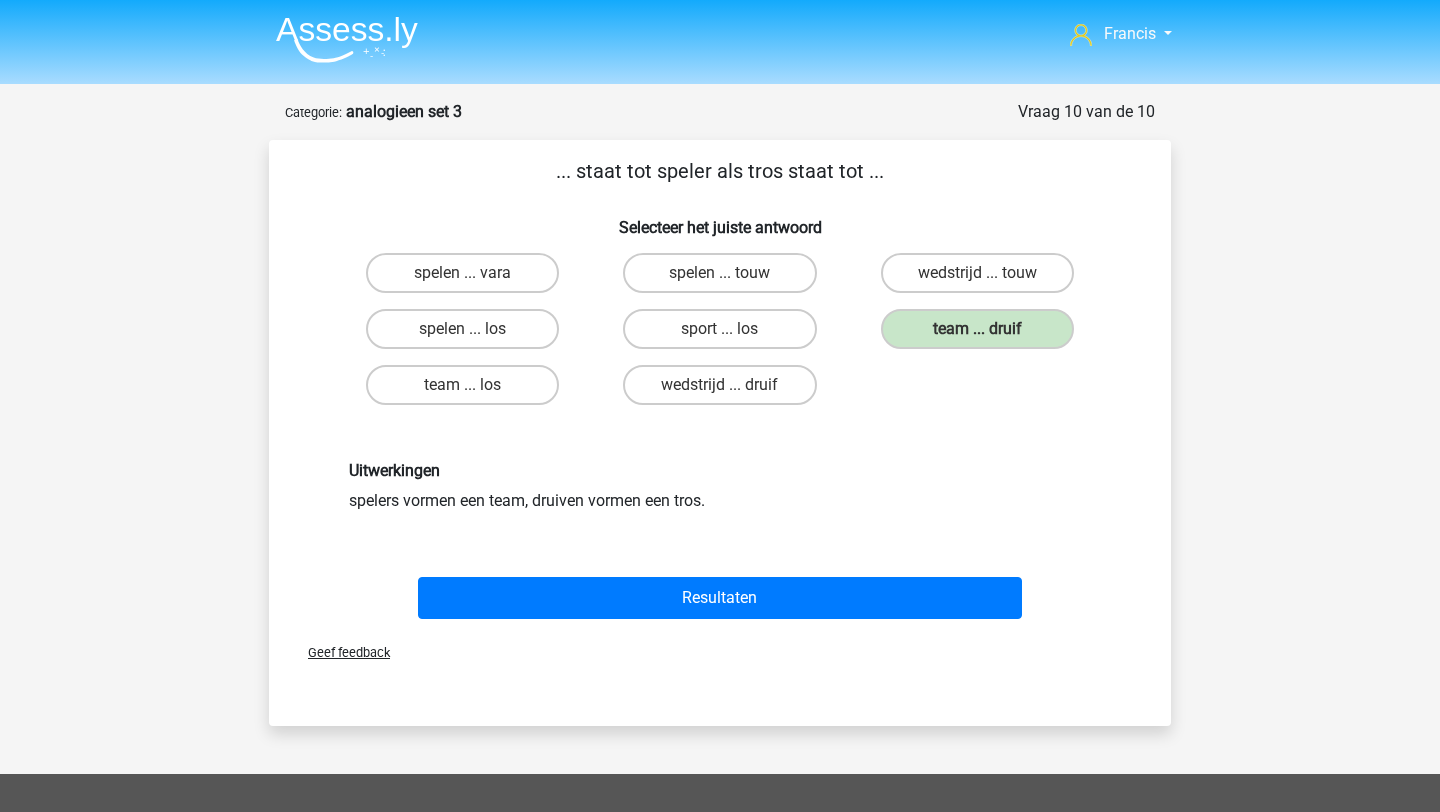 click at bounding box center [347, 39] 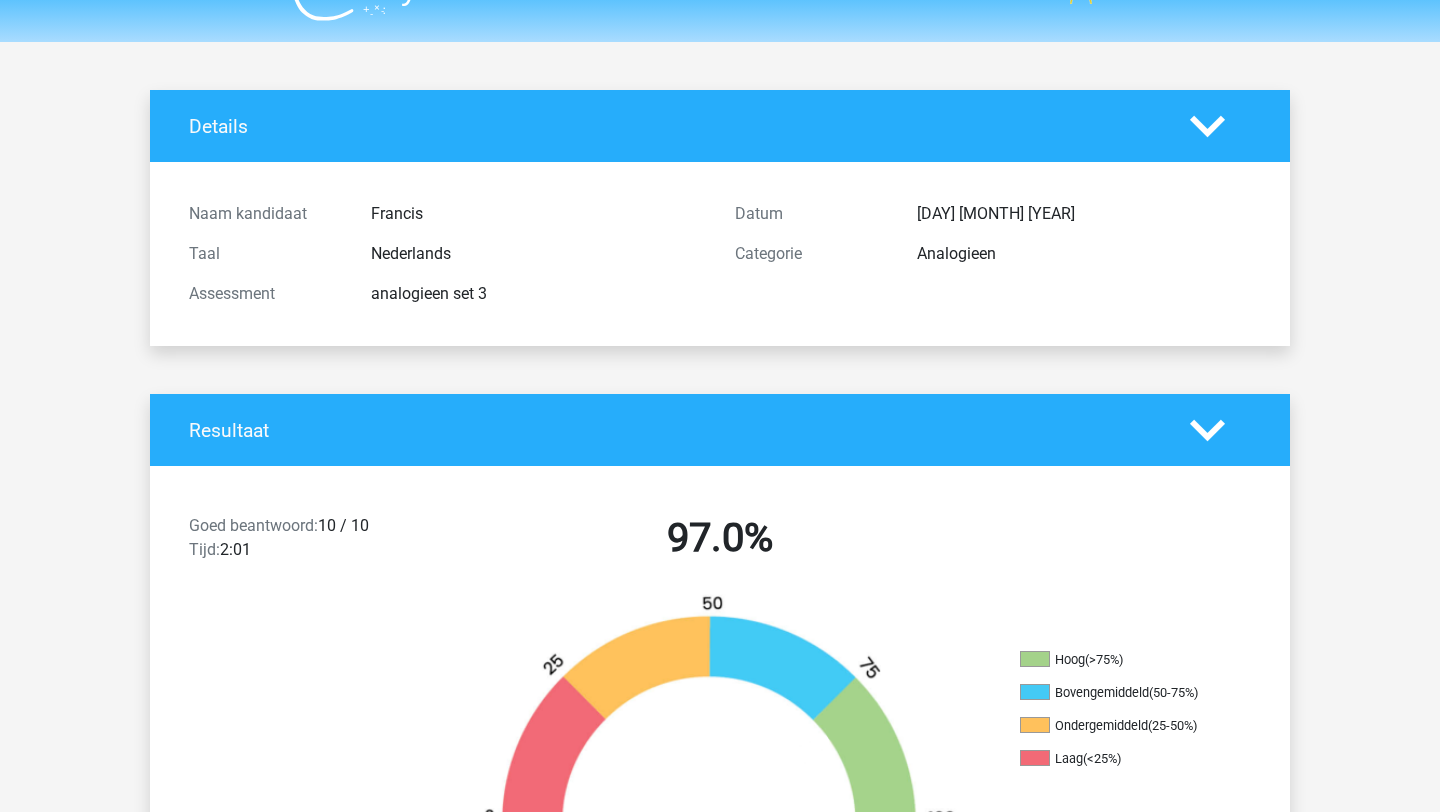 scroll, scrollTop: 0, scrollLeft: 0, axis: both 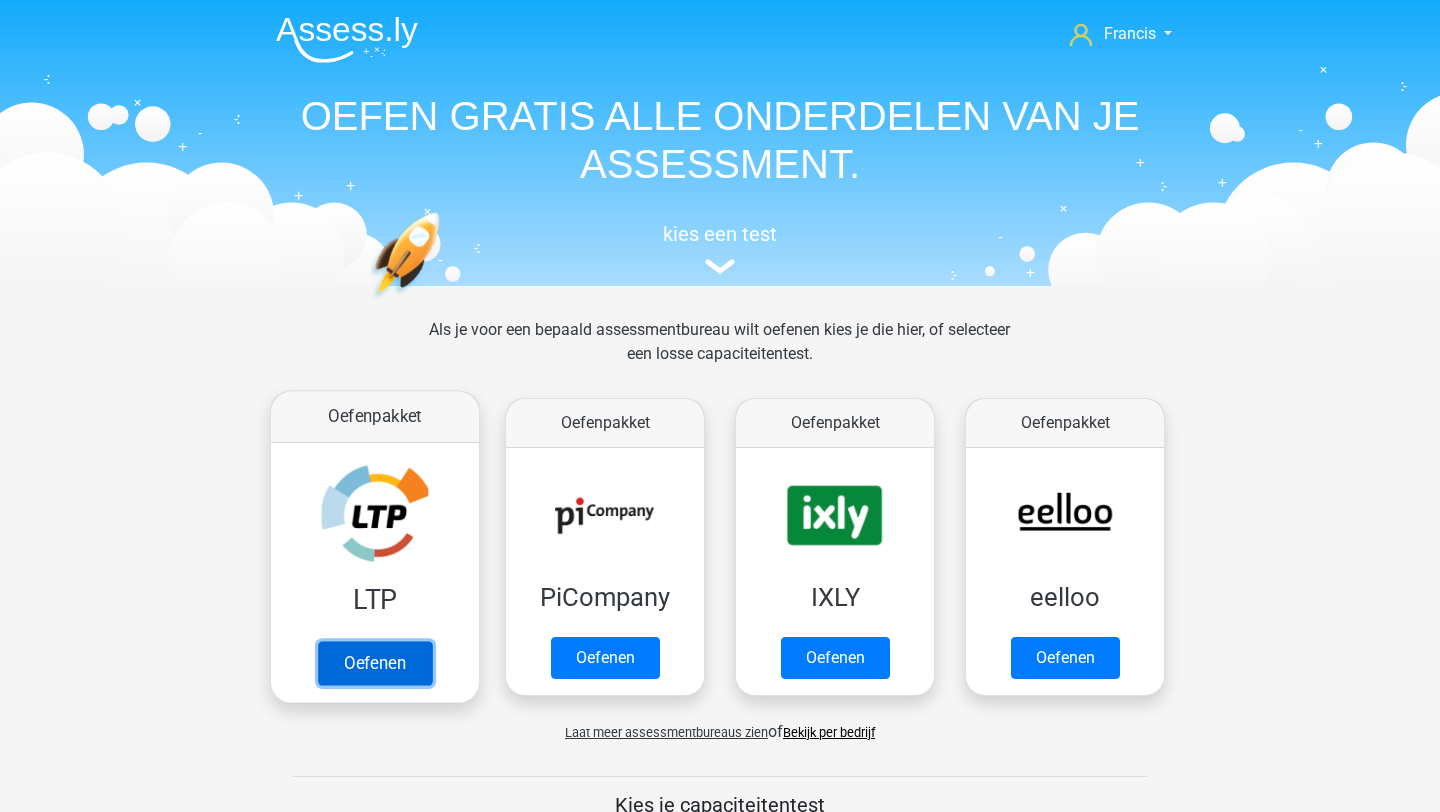 click on "Oefenen" at bounding box center [375, 663] 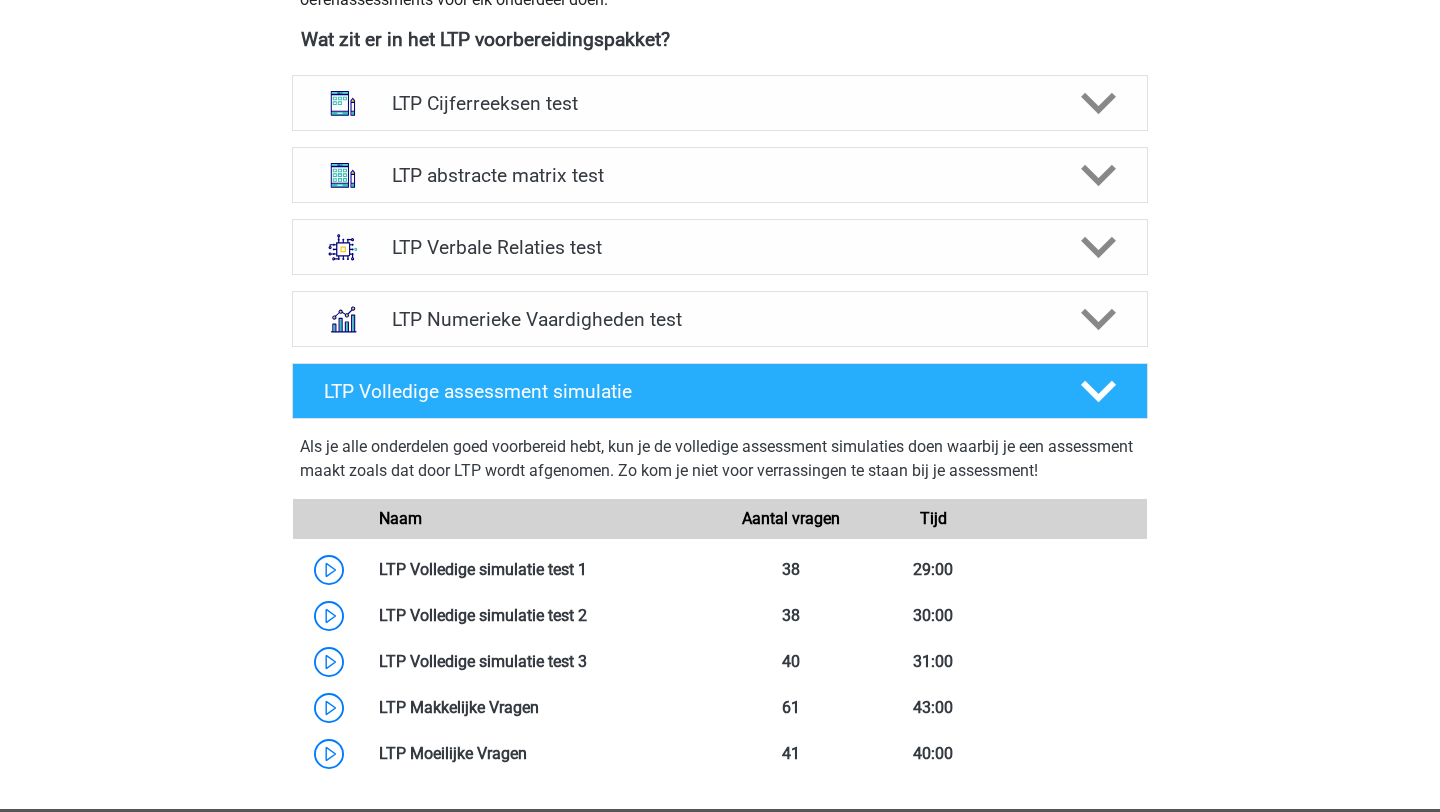 scroll, scrollTop: 774, scrollLeft: 0, axis: vertical 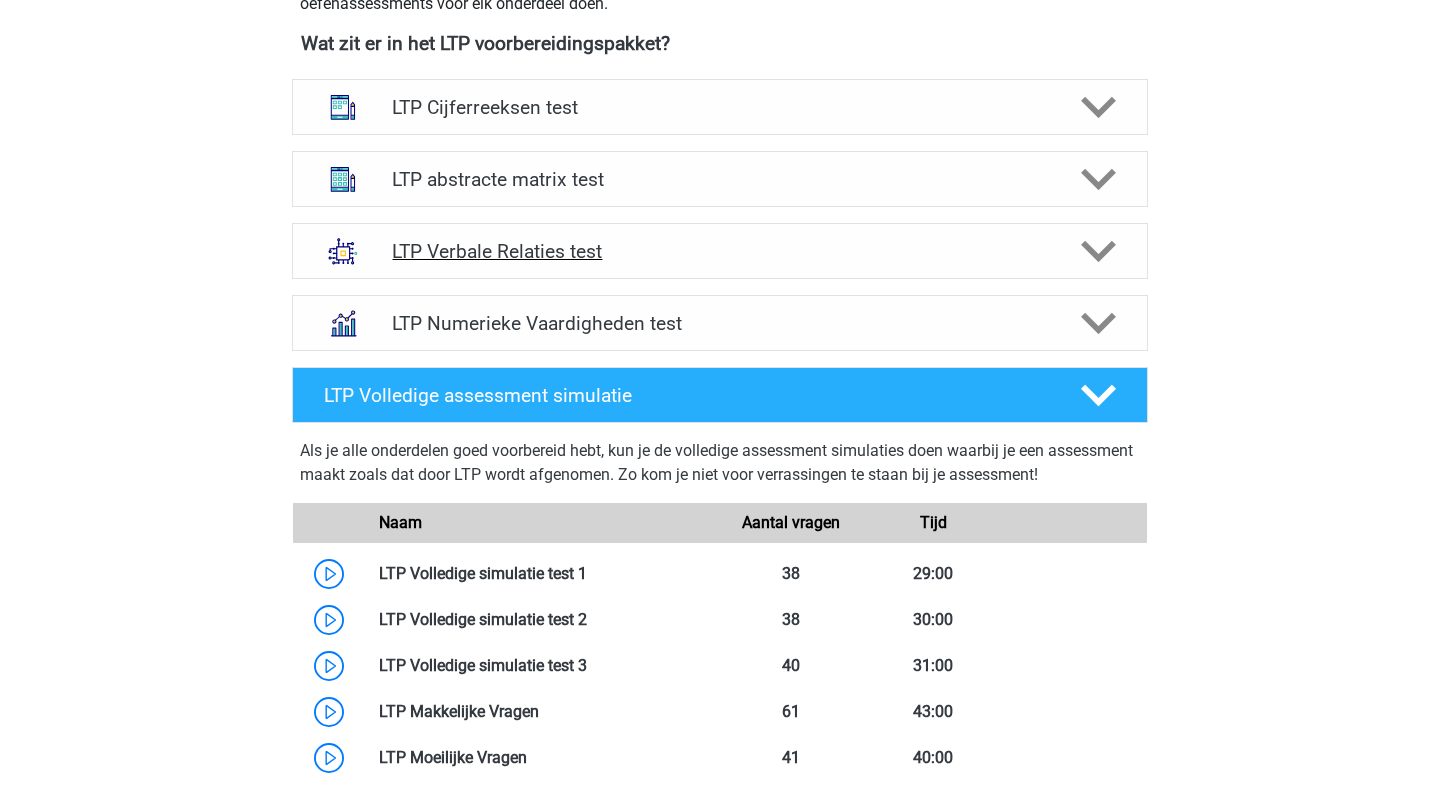 click on "LTP Verbale Relaties test" at bounding box center [719, 251] 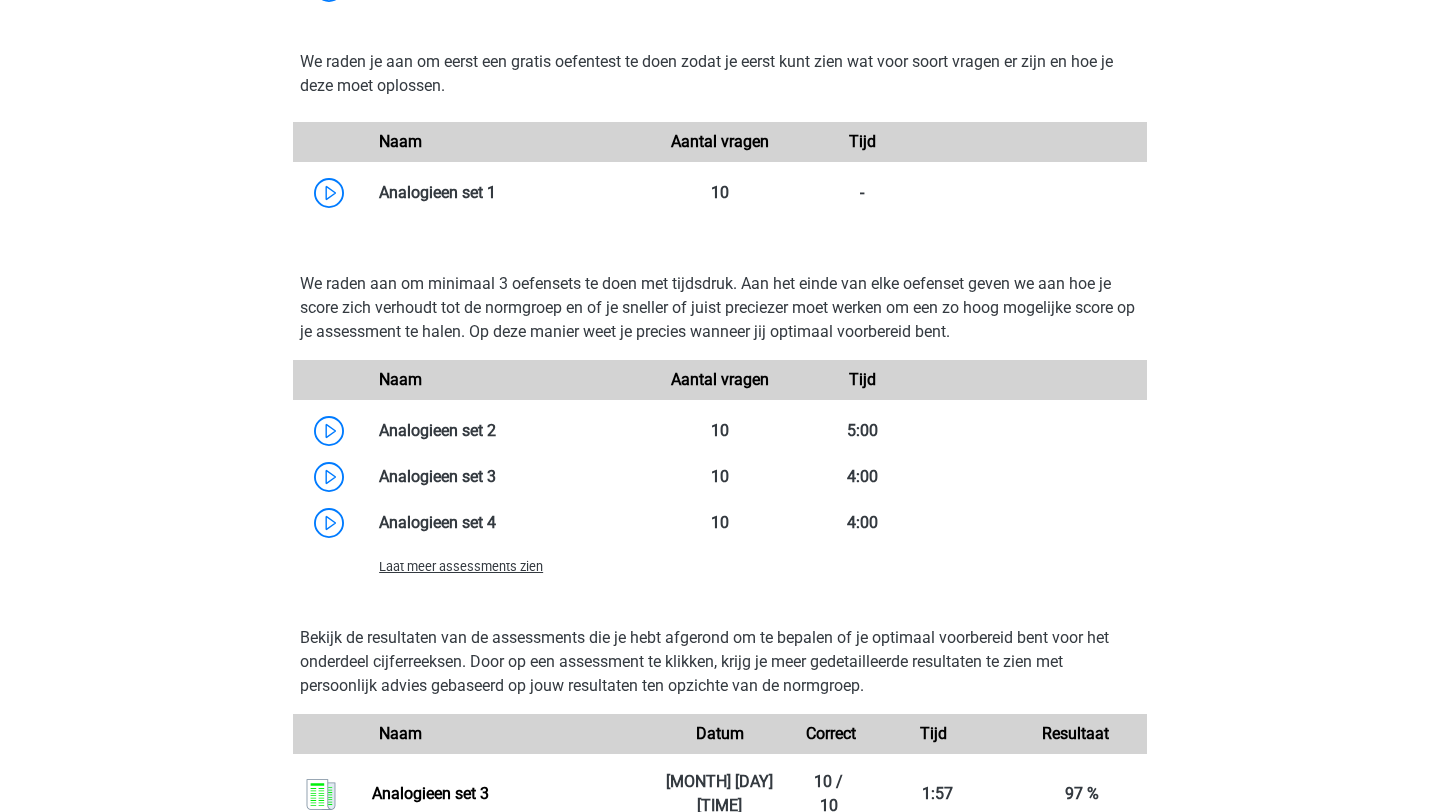 scroll, scrollTop: 1672, scrollLeft: 0, axis: vertical 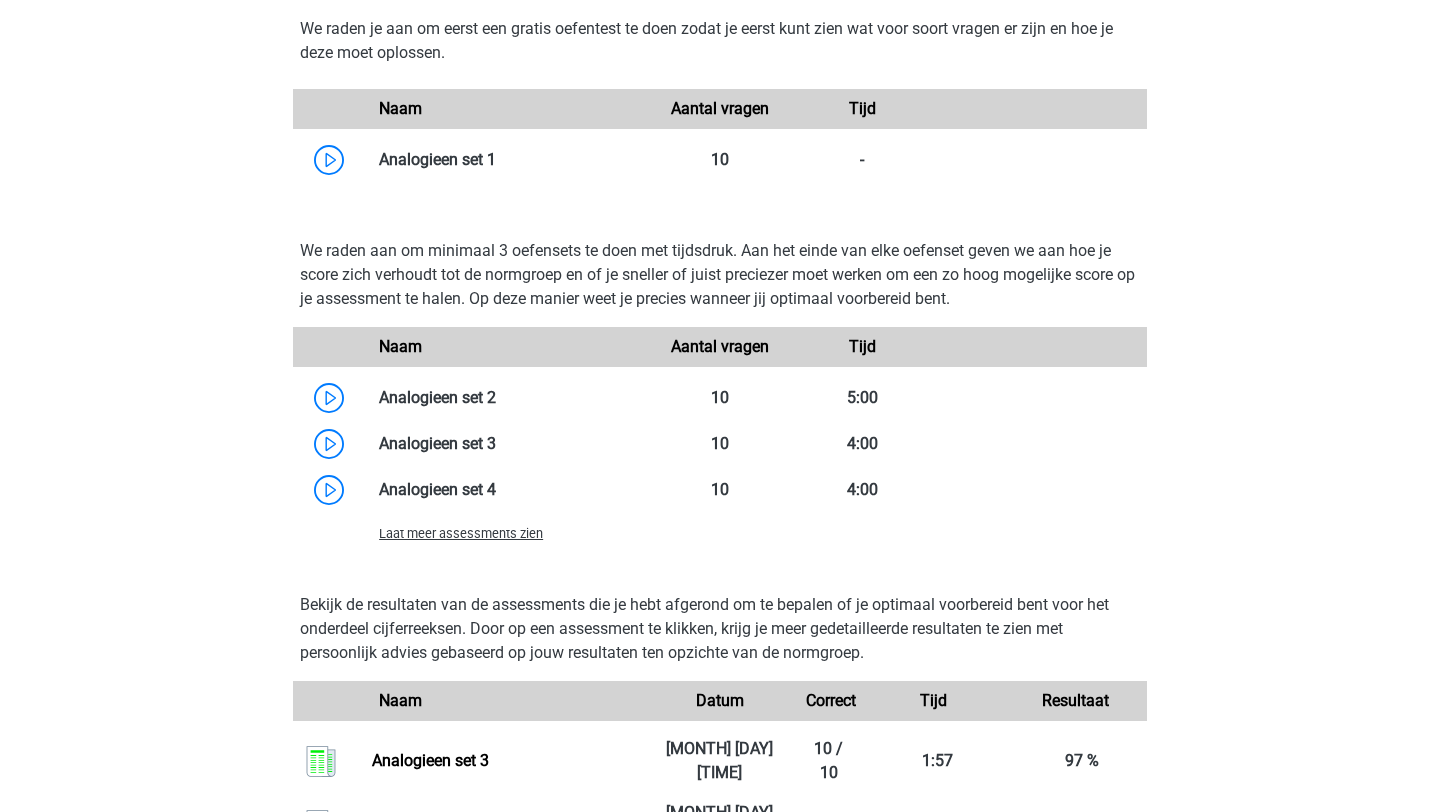 click on "Laat meer assessments zien" at bounding box center [720, 533] 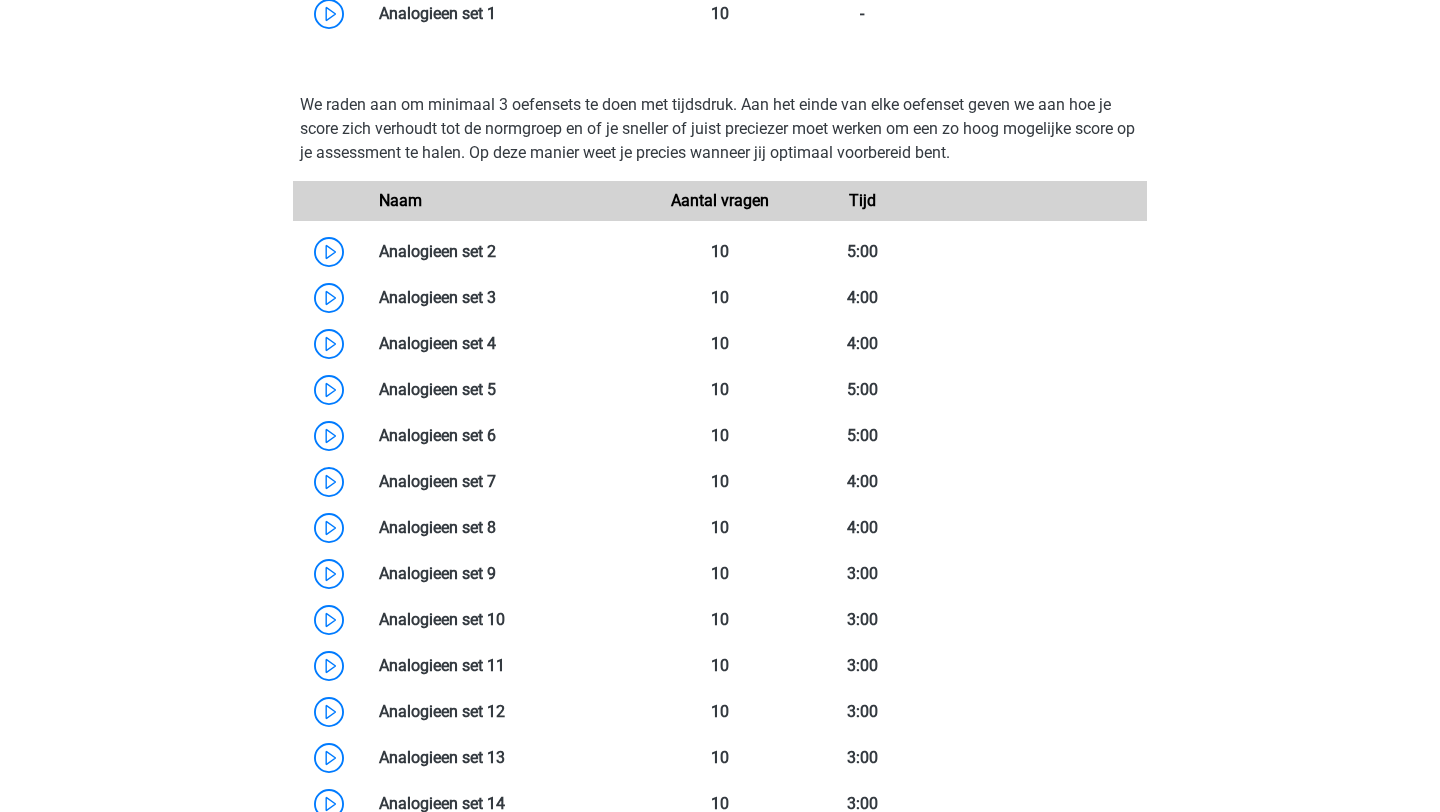 scroll, scrollTop: 1821, scrollLeft: 0, axis: vertical 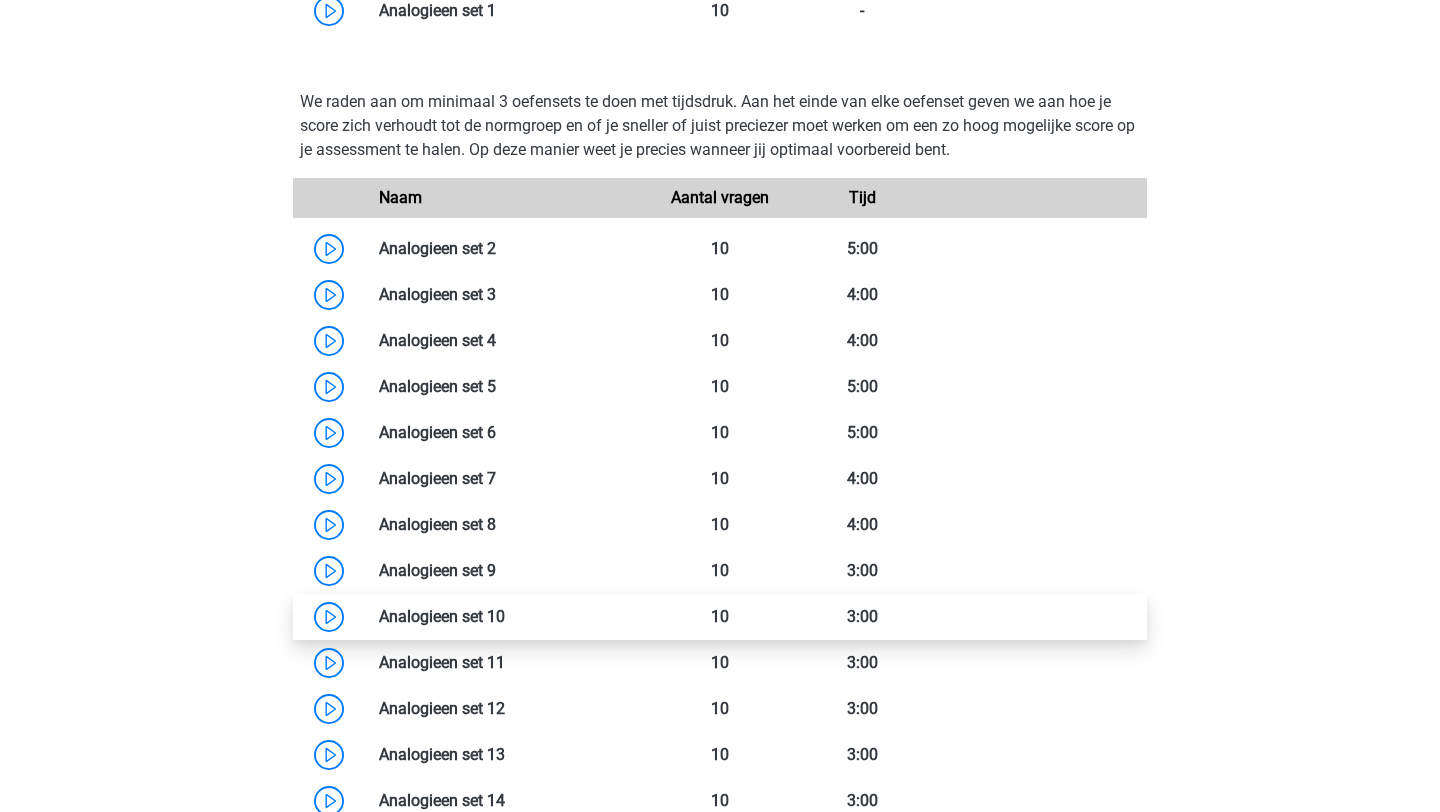 click at bounding box center (505, 616) 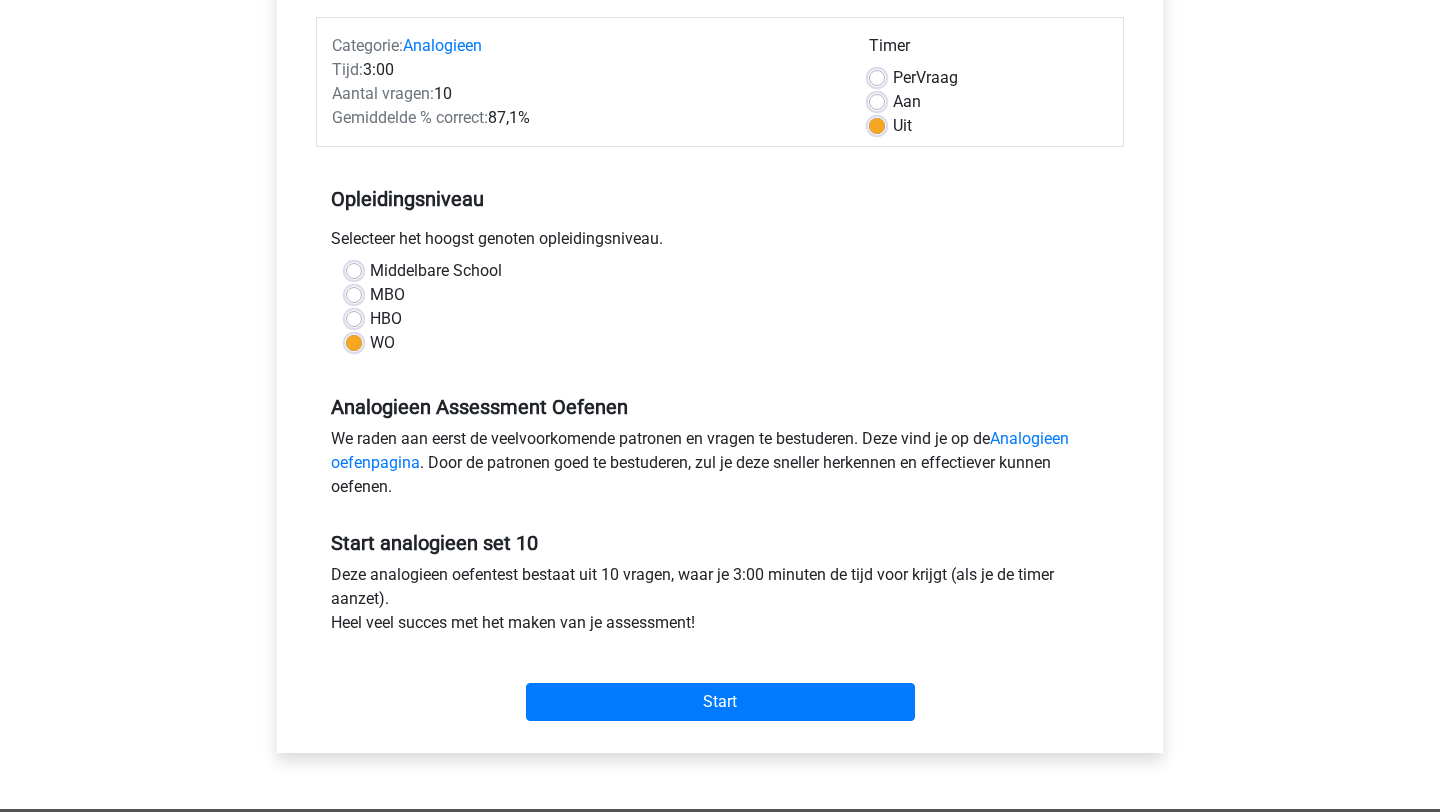 scroll, scrollTop: 191, scrollLeft: 0, axis: vertical 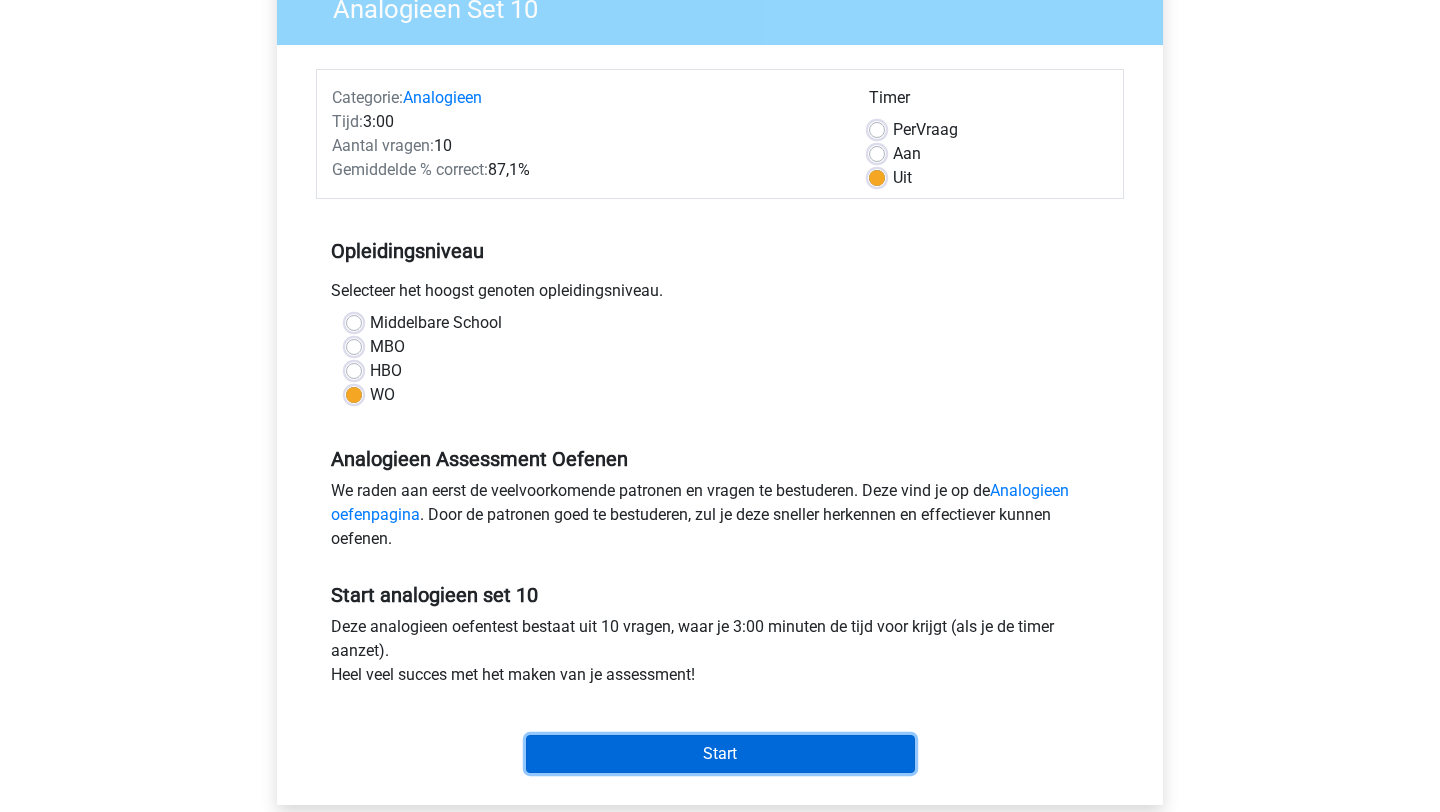 click on "Start" at bounding box center (720, 754) 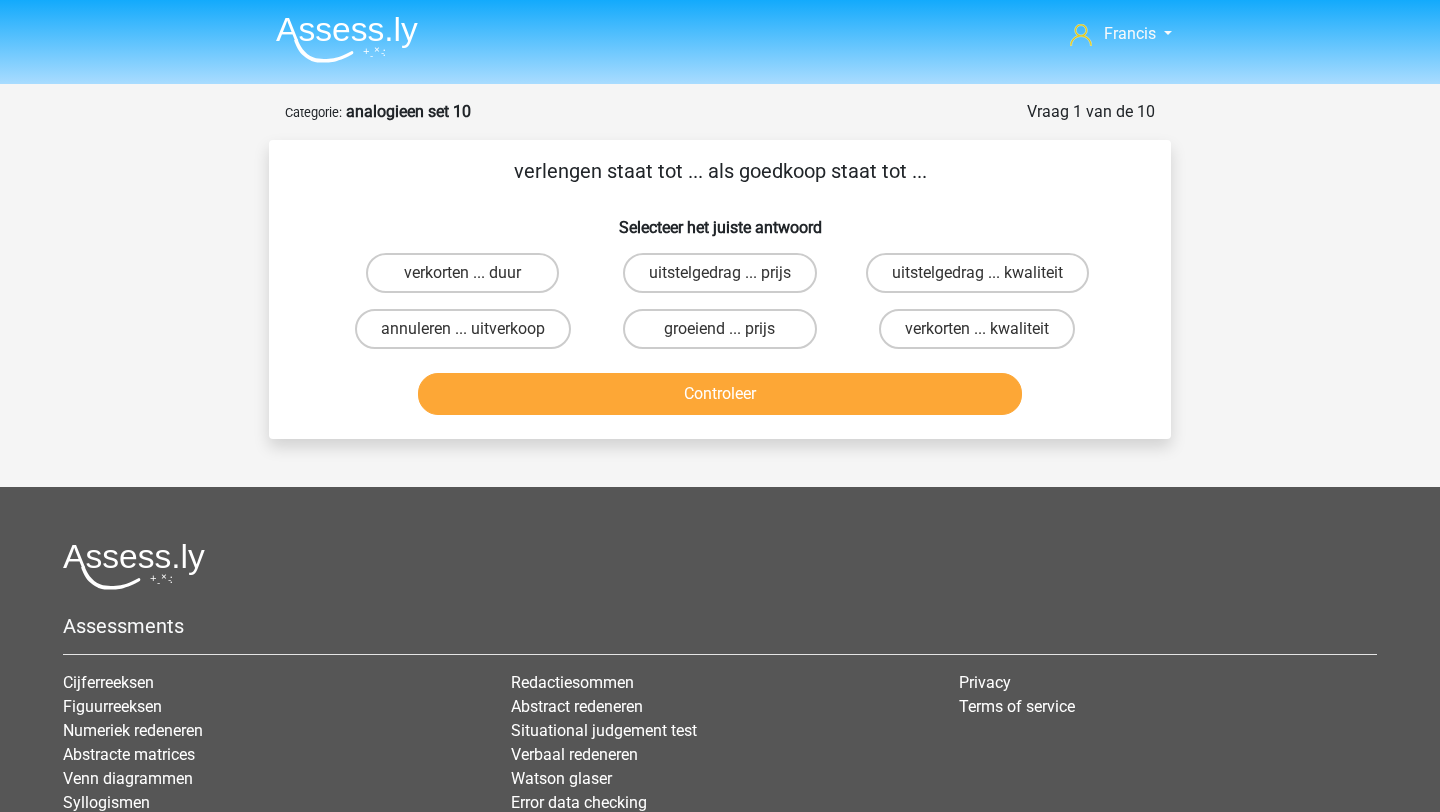 scroll, scrollTop: 0, scrollLeft: 0, axis: both 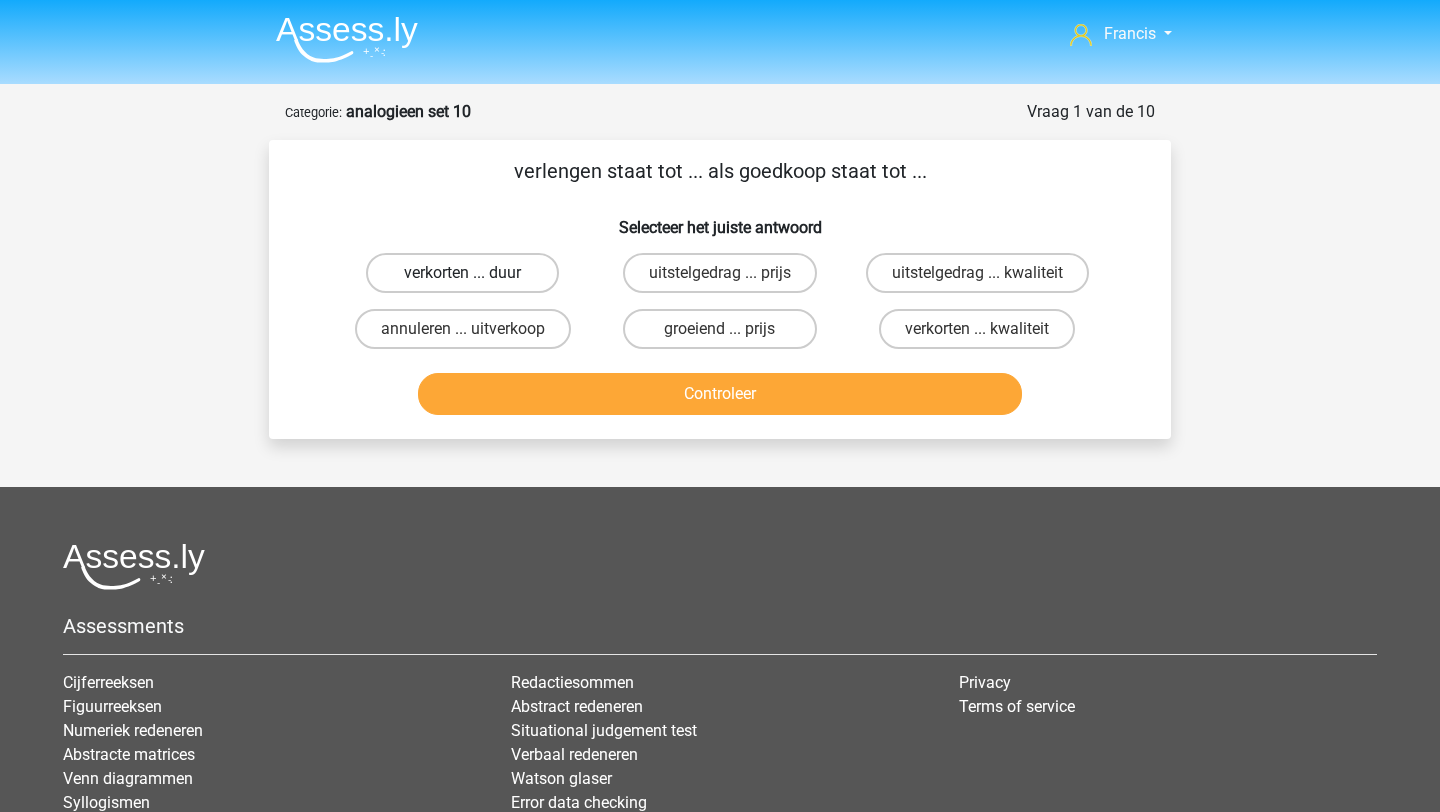 click on "verkorten ... duur" at bounding box center (462, 273) 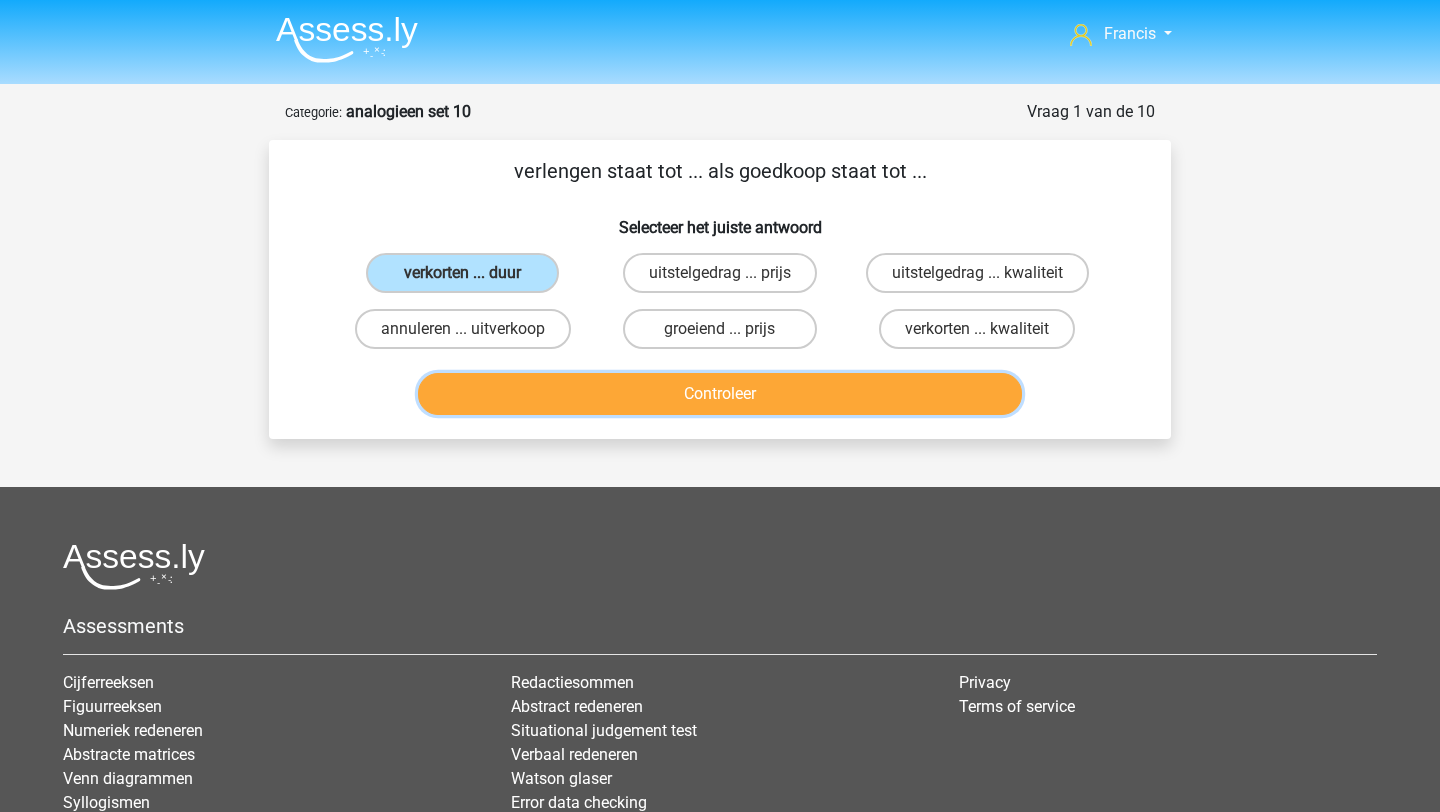 click on "Controleer" at bounding box center (720, 394) 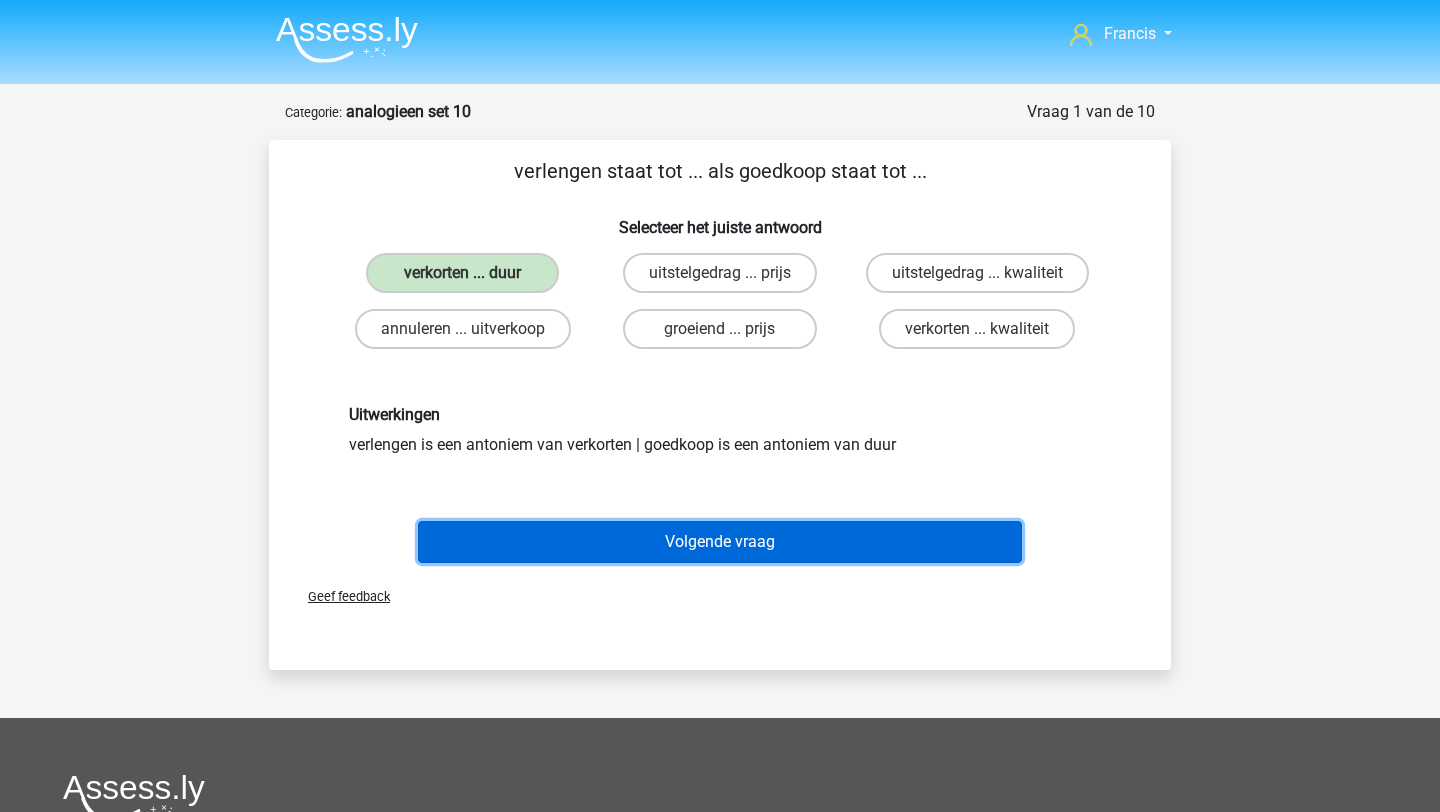 click on "Volgende vraag" at bounding box center [720, 542] 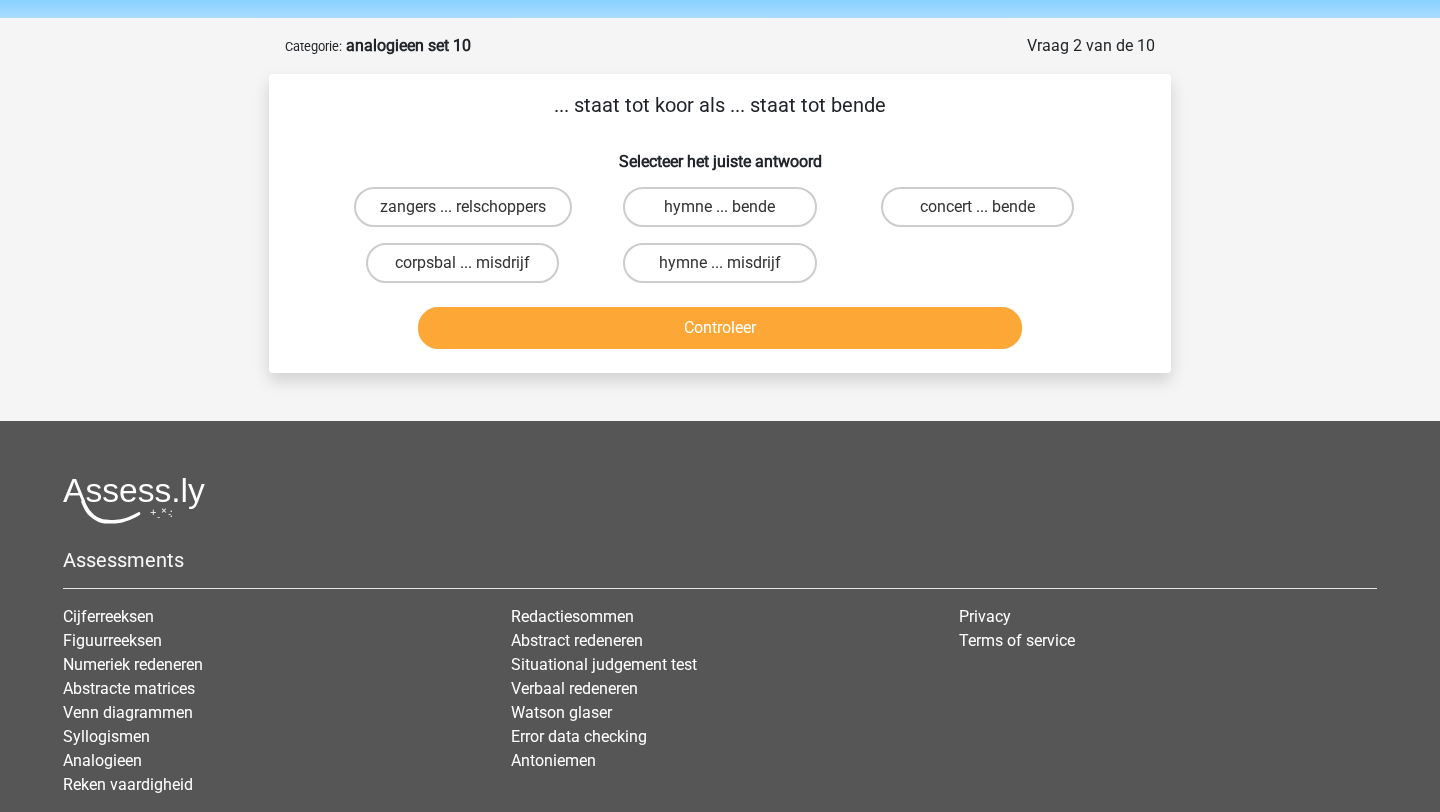 scroll, scrollTop: 65, scrollLeft: 0, axis: vertical 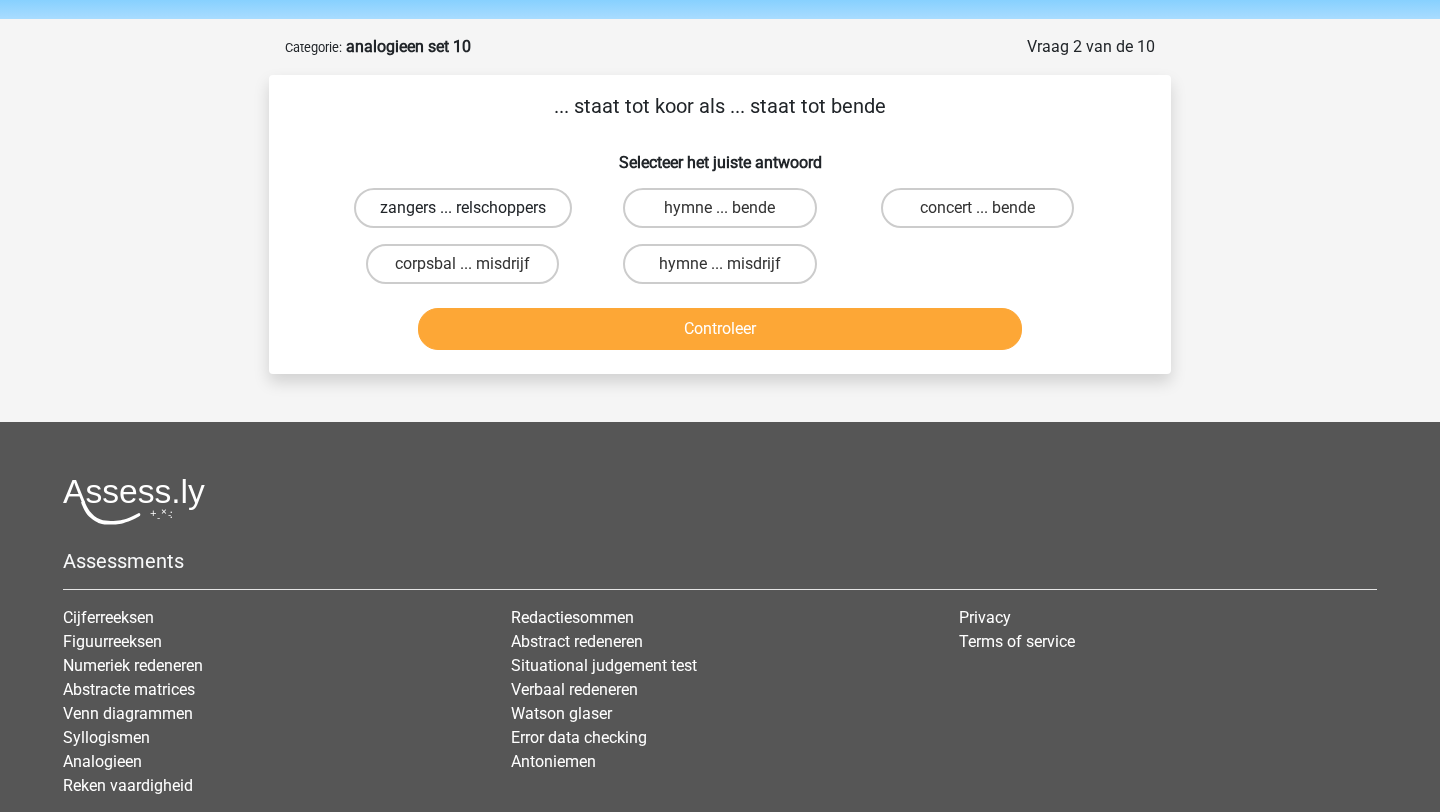 click on "zangers ... relschoppers" at bounding box center (463, 208) 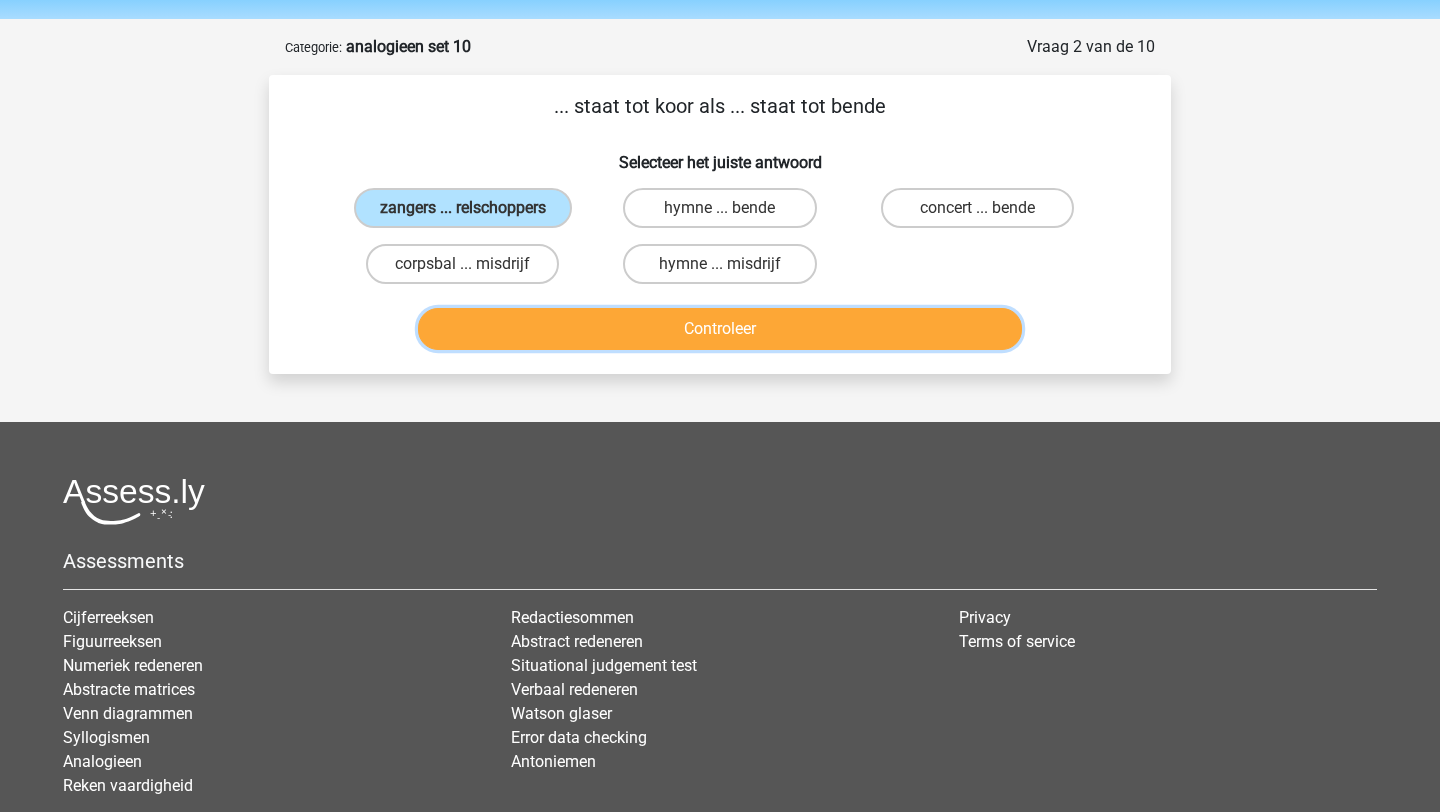 click on "Controleer" at bounding box center (720, 329) 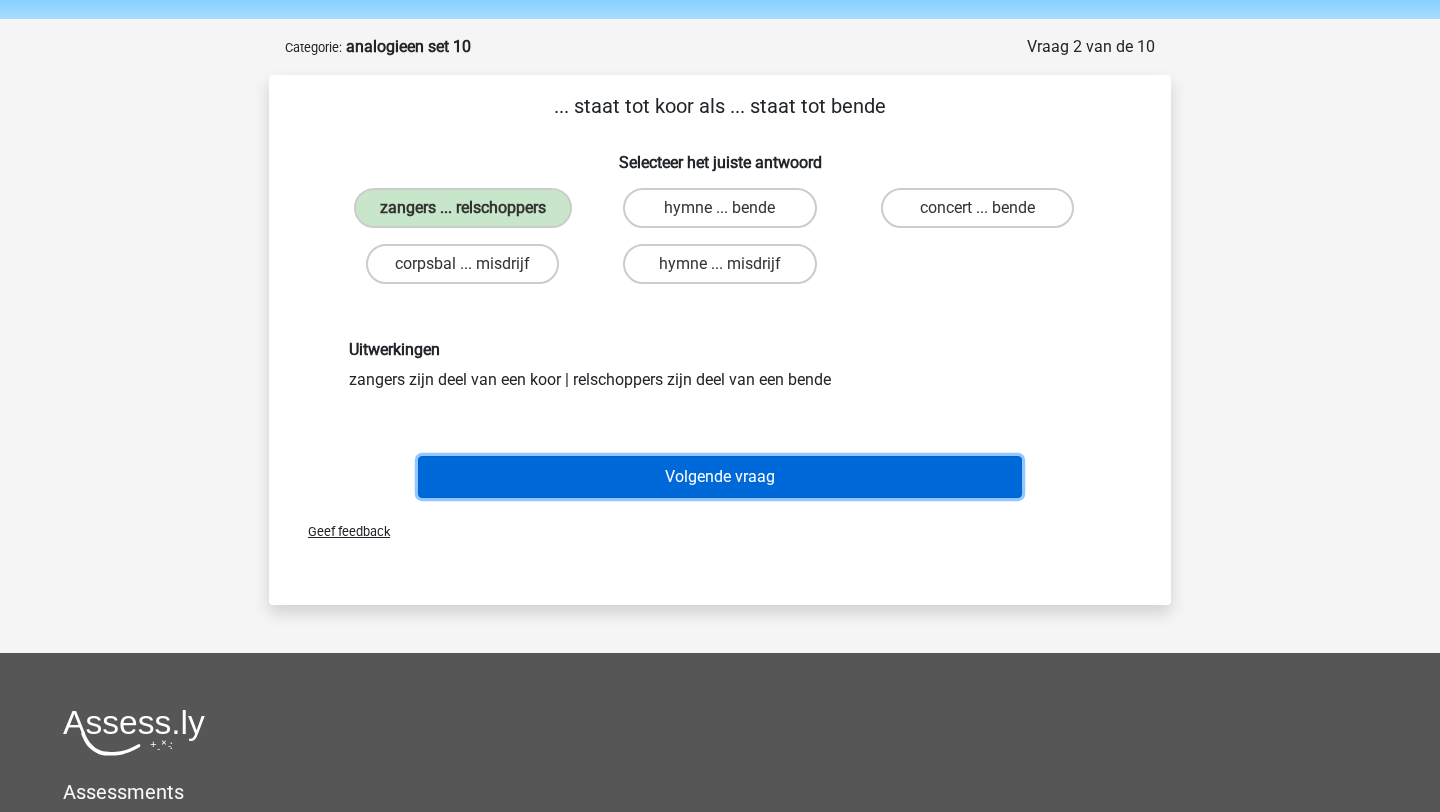 click on "Volgende vraag" at bounding box center (720, 477) 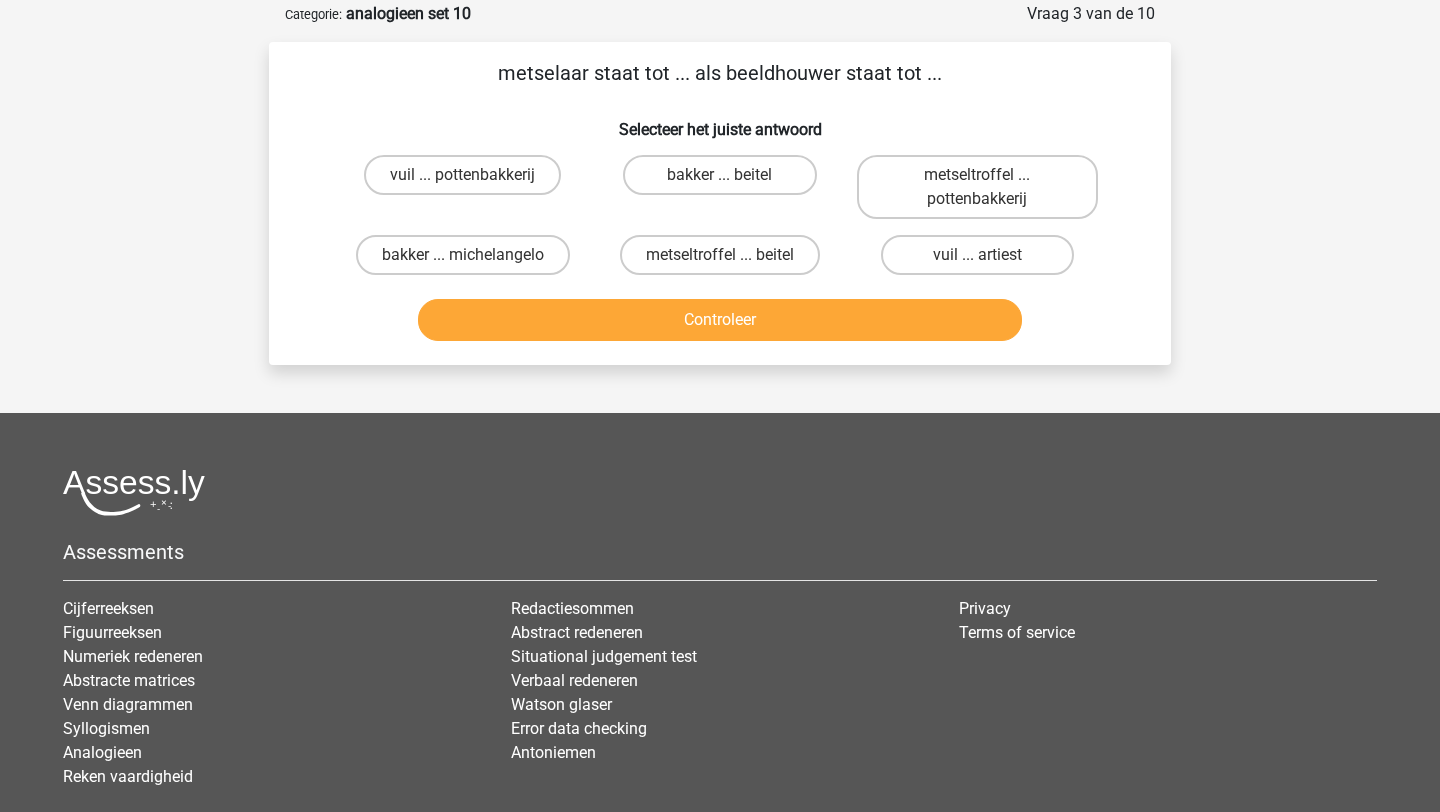 scroll, scrollTop: 100, scrollLeft: 0, axis: vertical 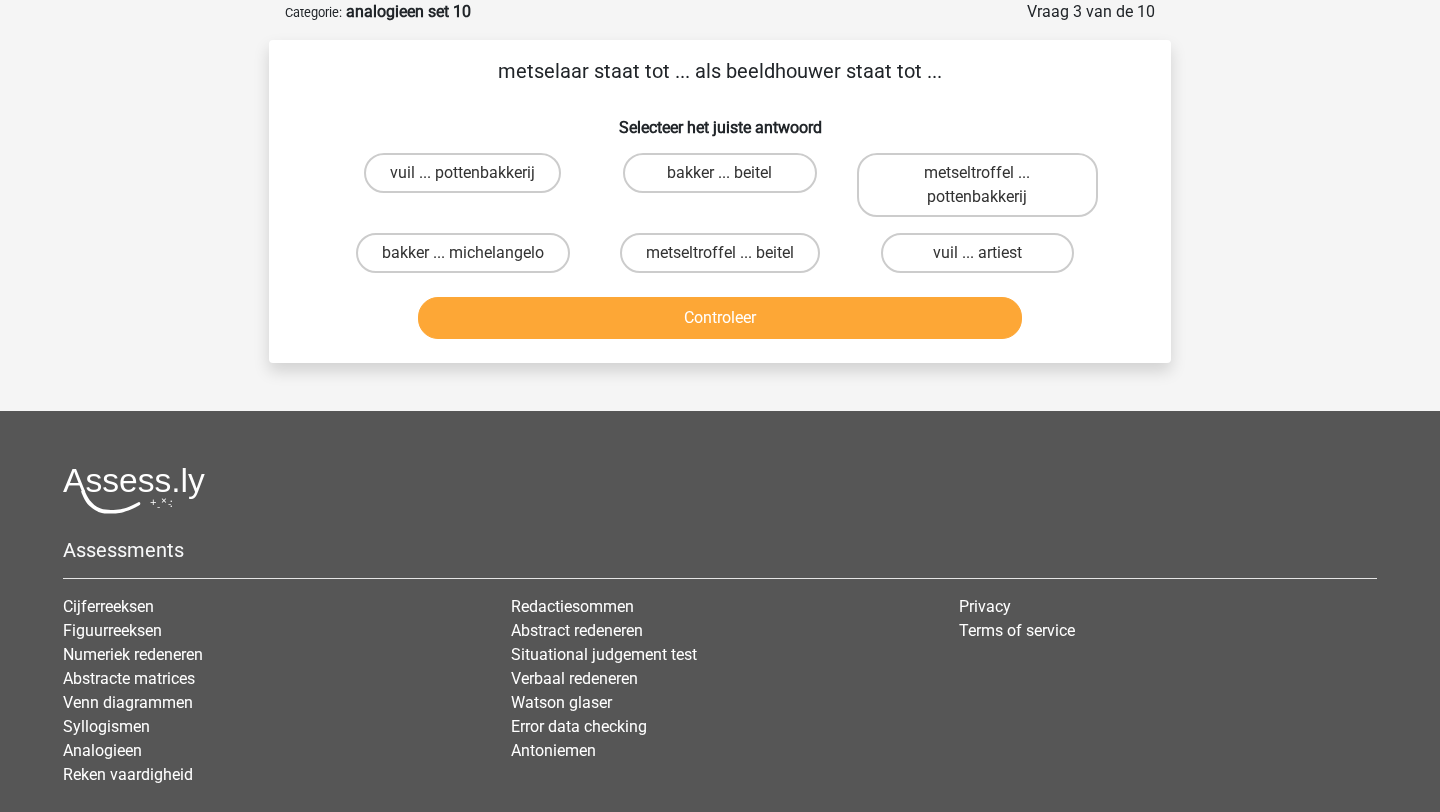 click on "metseltroffel ... beitel" at bounding box center (726, 259) 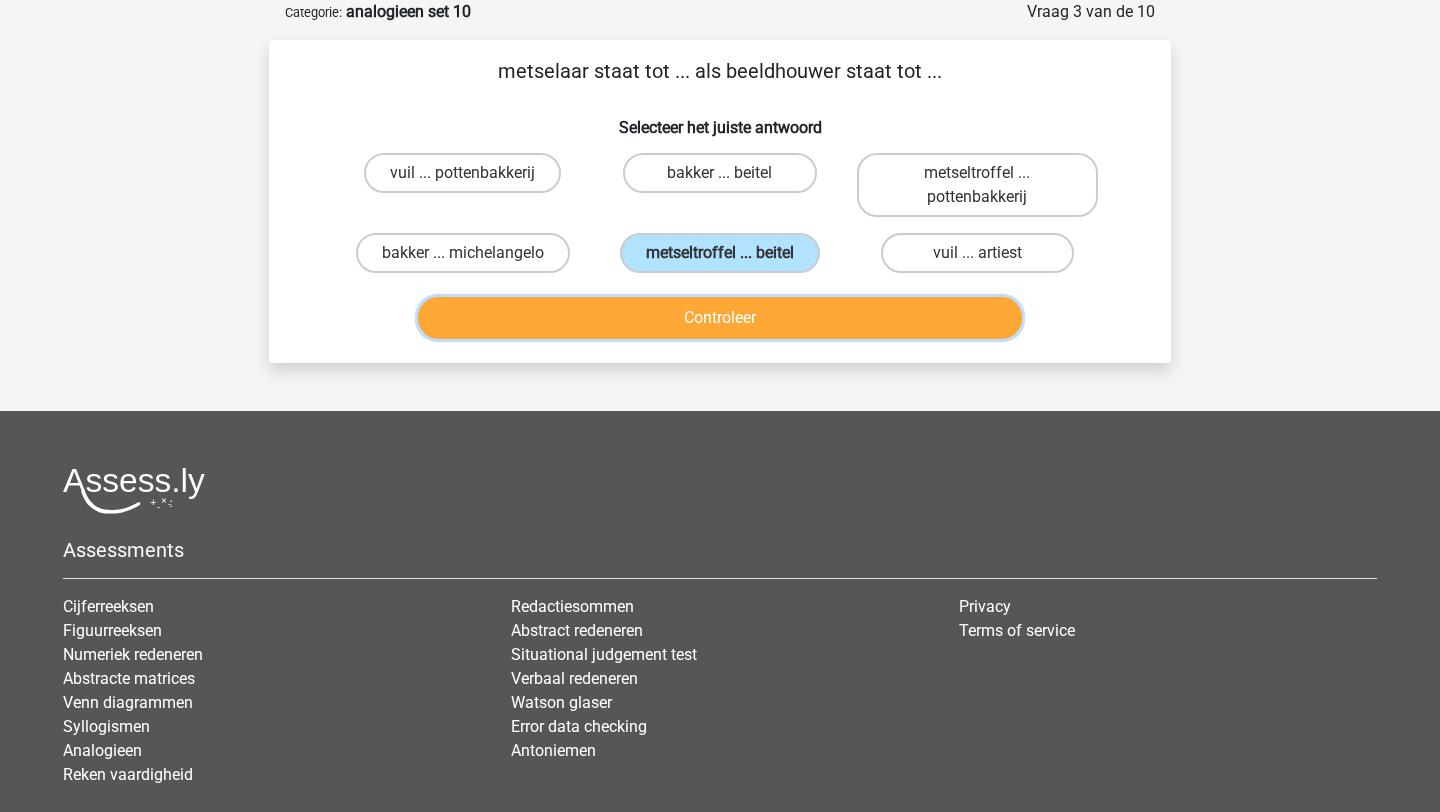 click on "Controleer" at bounding box center [720, 318] 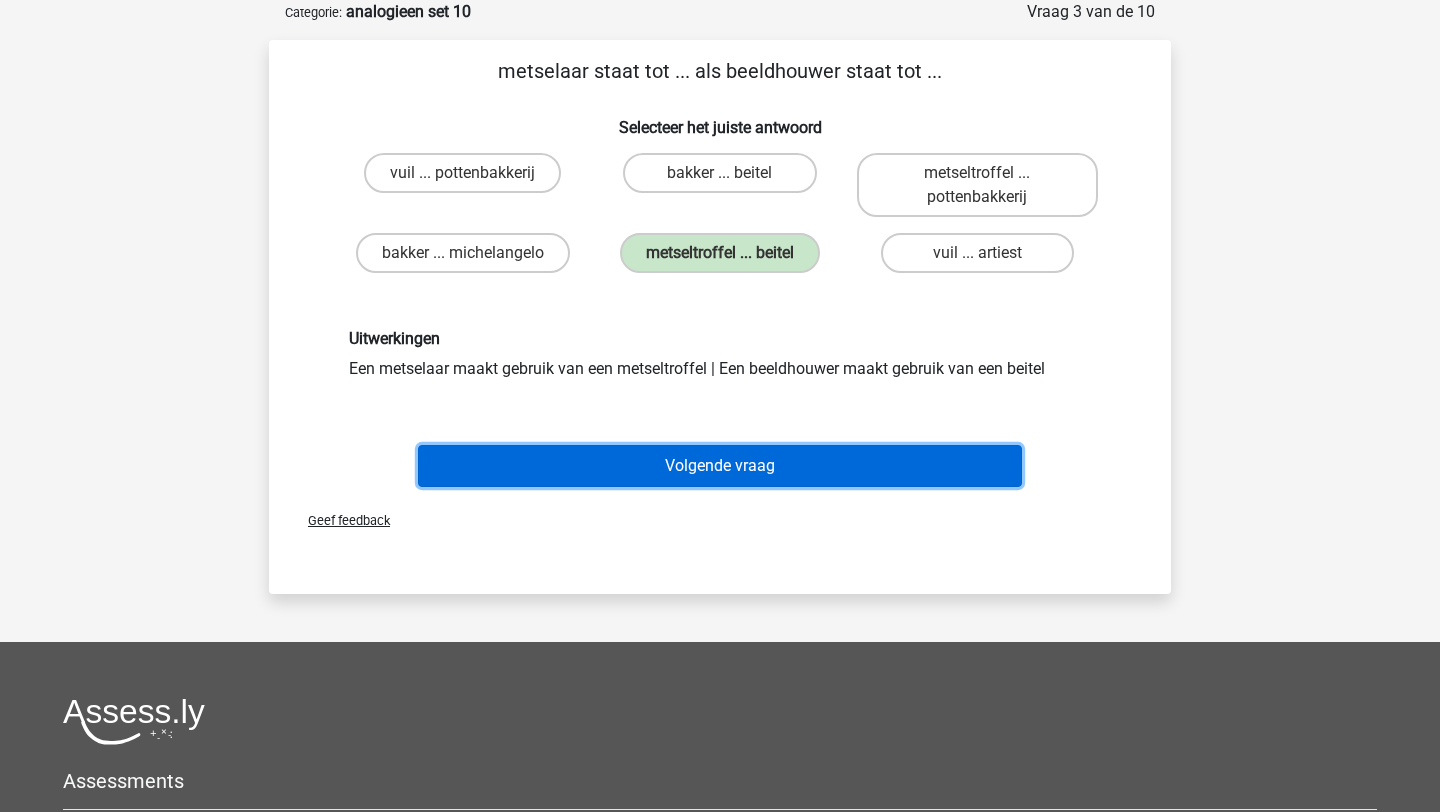 click on "Volgende vraag" at bounding box center [720, 466] 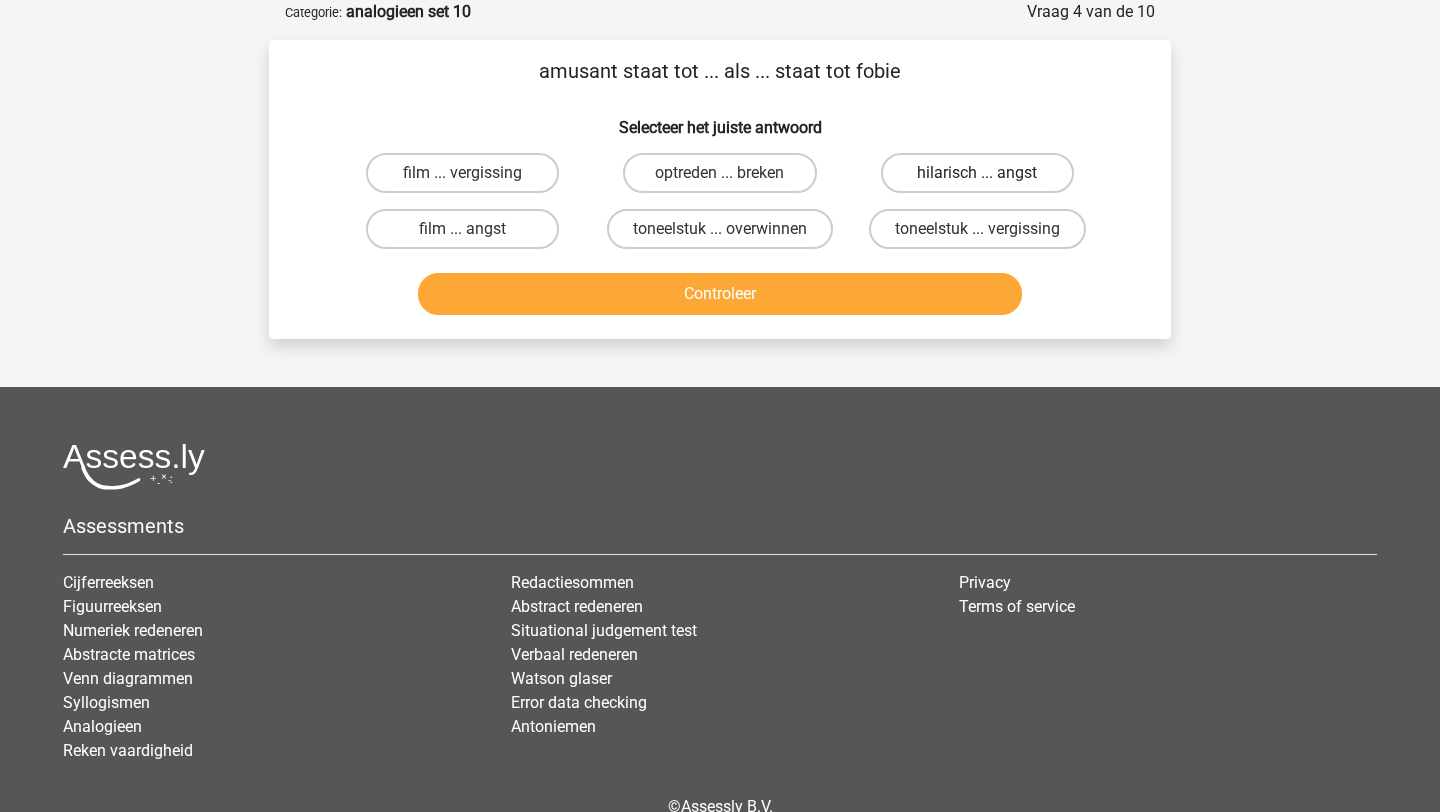 click on "hilarisch ... angst" at bounding box center (977, 173) 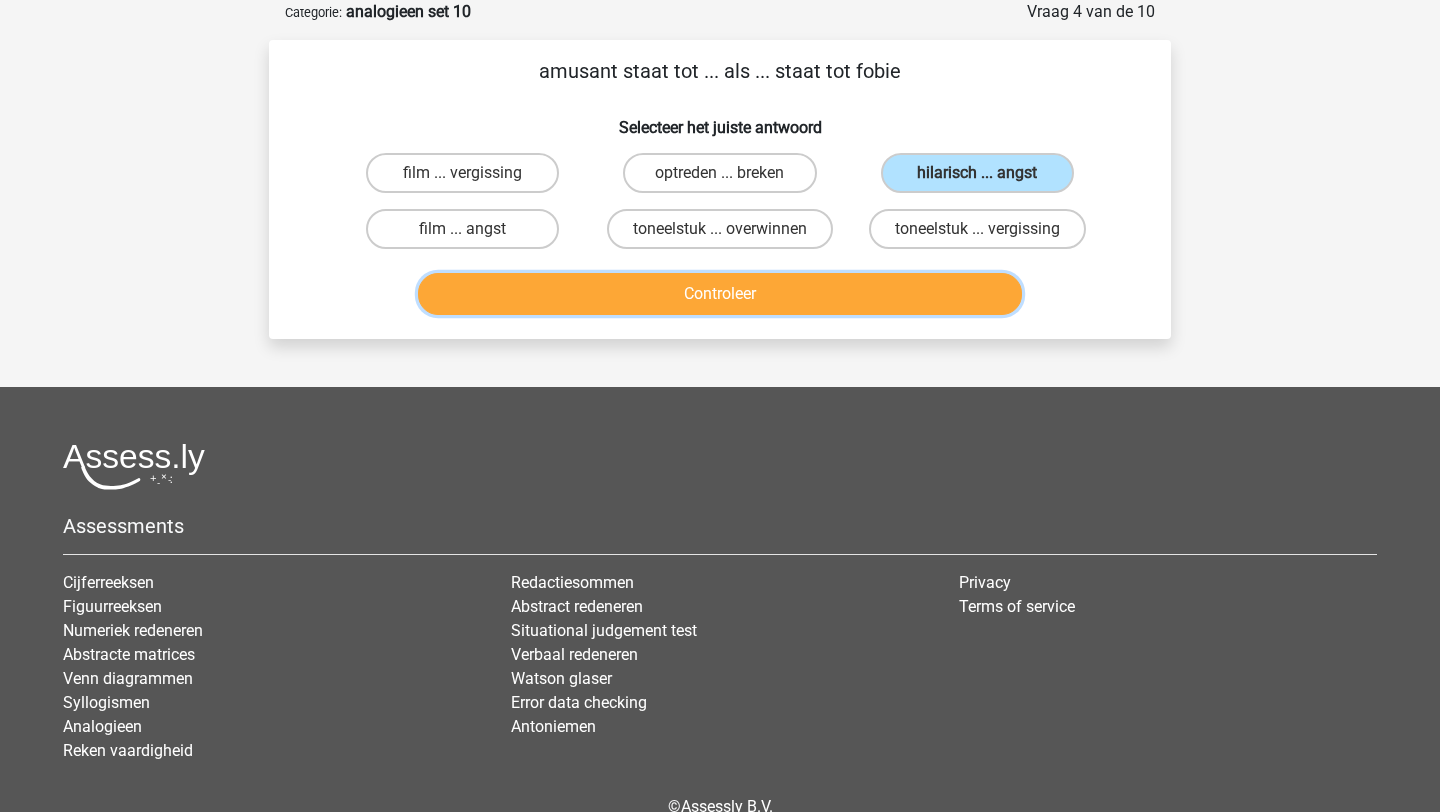 click on "Controleer" at bounding box center [720, 294] 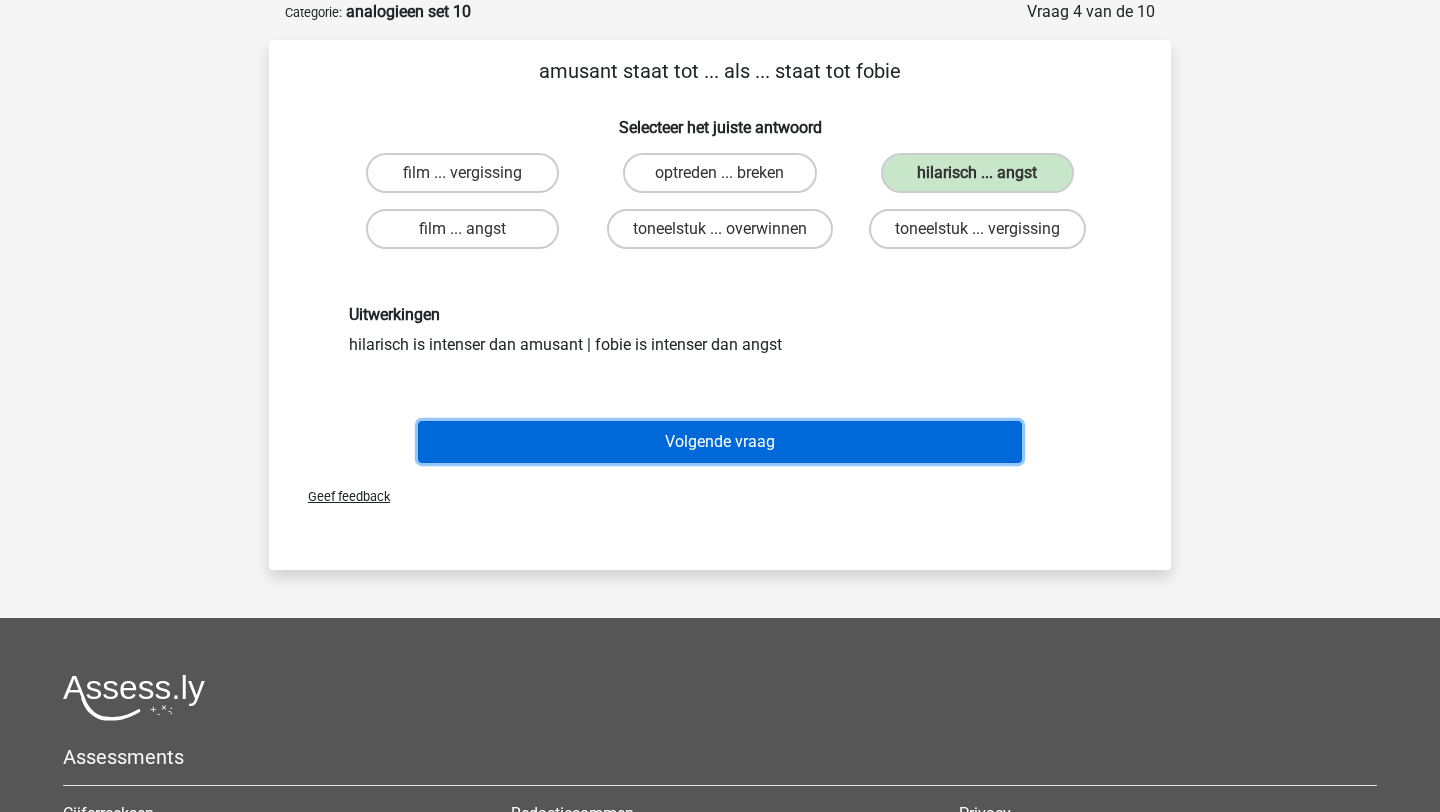 click on "Volgende vraag" at bounding box center (720, 442) 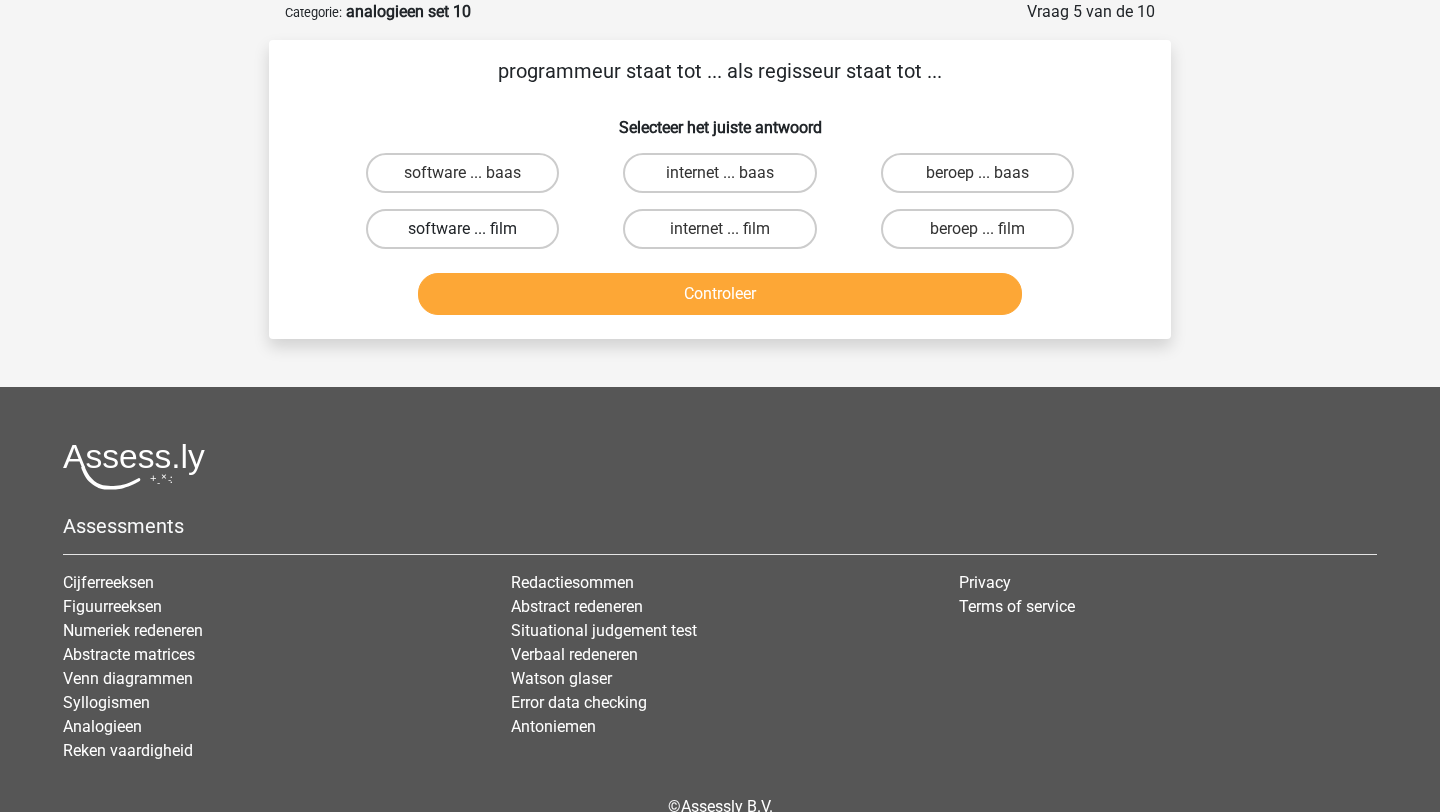 click on "software ... film" at bounding box center (462, 229) 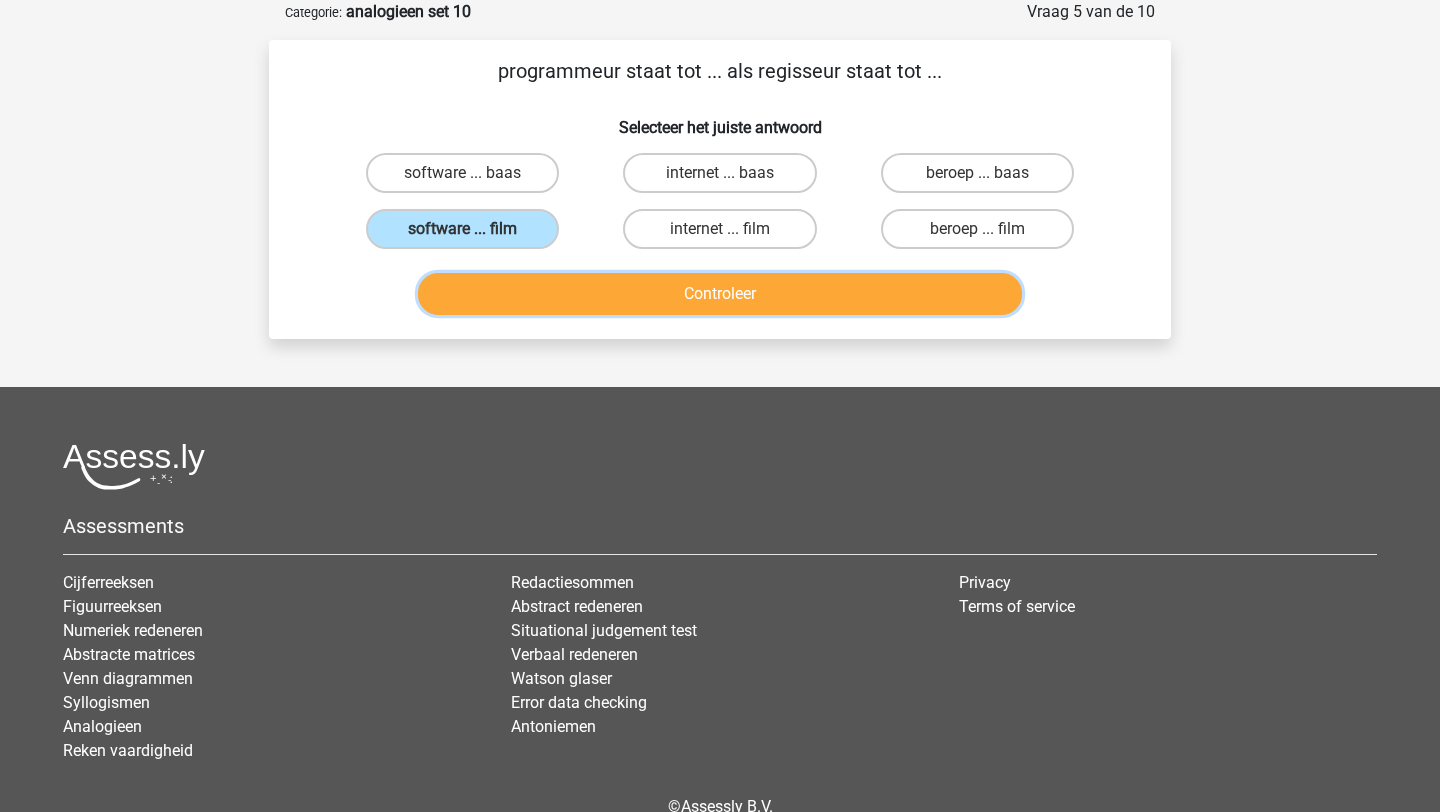 click on "Controleer" at bounding box center [720, 294] 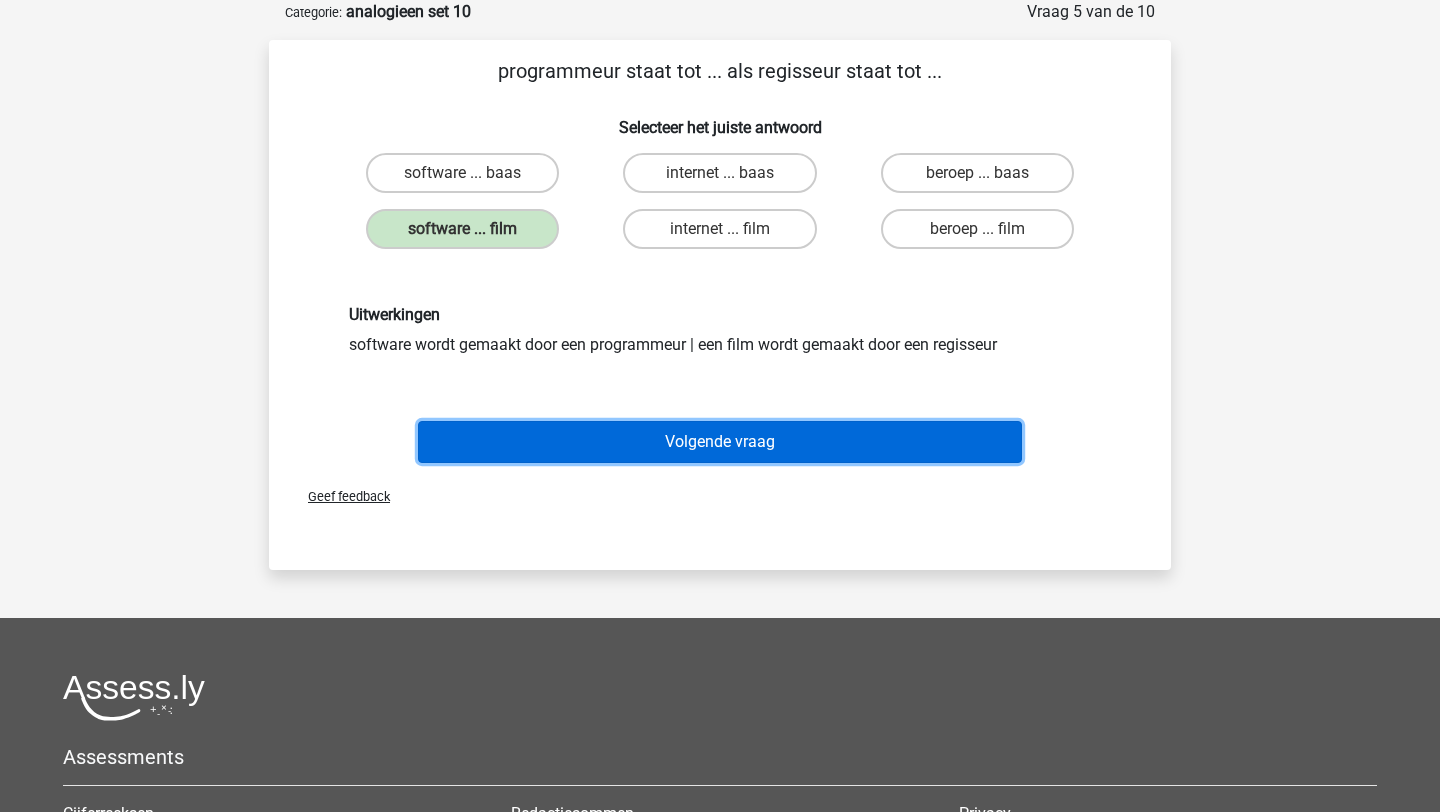click on "Volgende vraag" at bounding box center [720, 442] 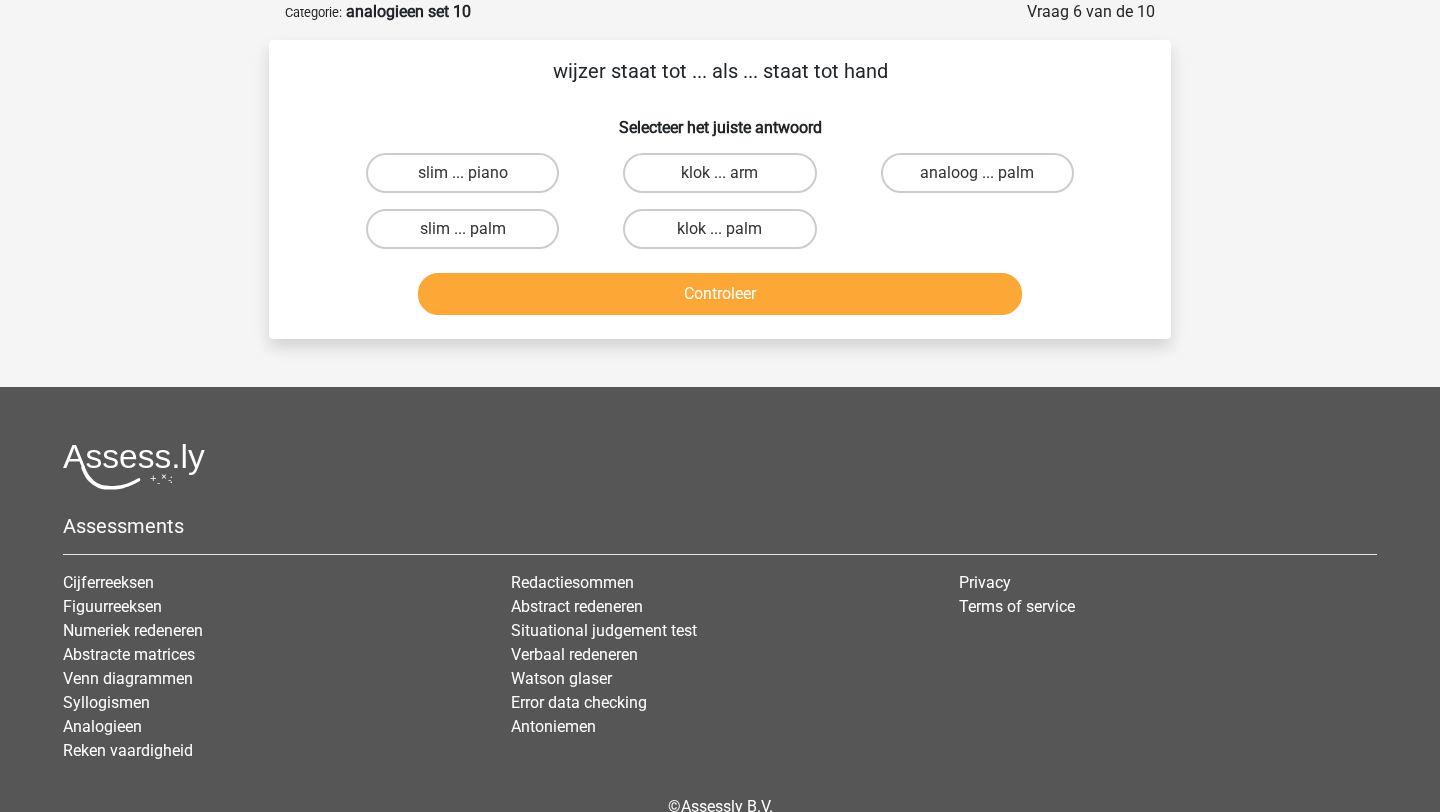 click on "klok ... arm" at bounding box center (726, 179) 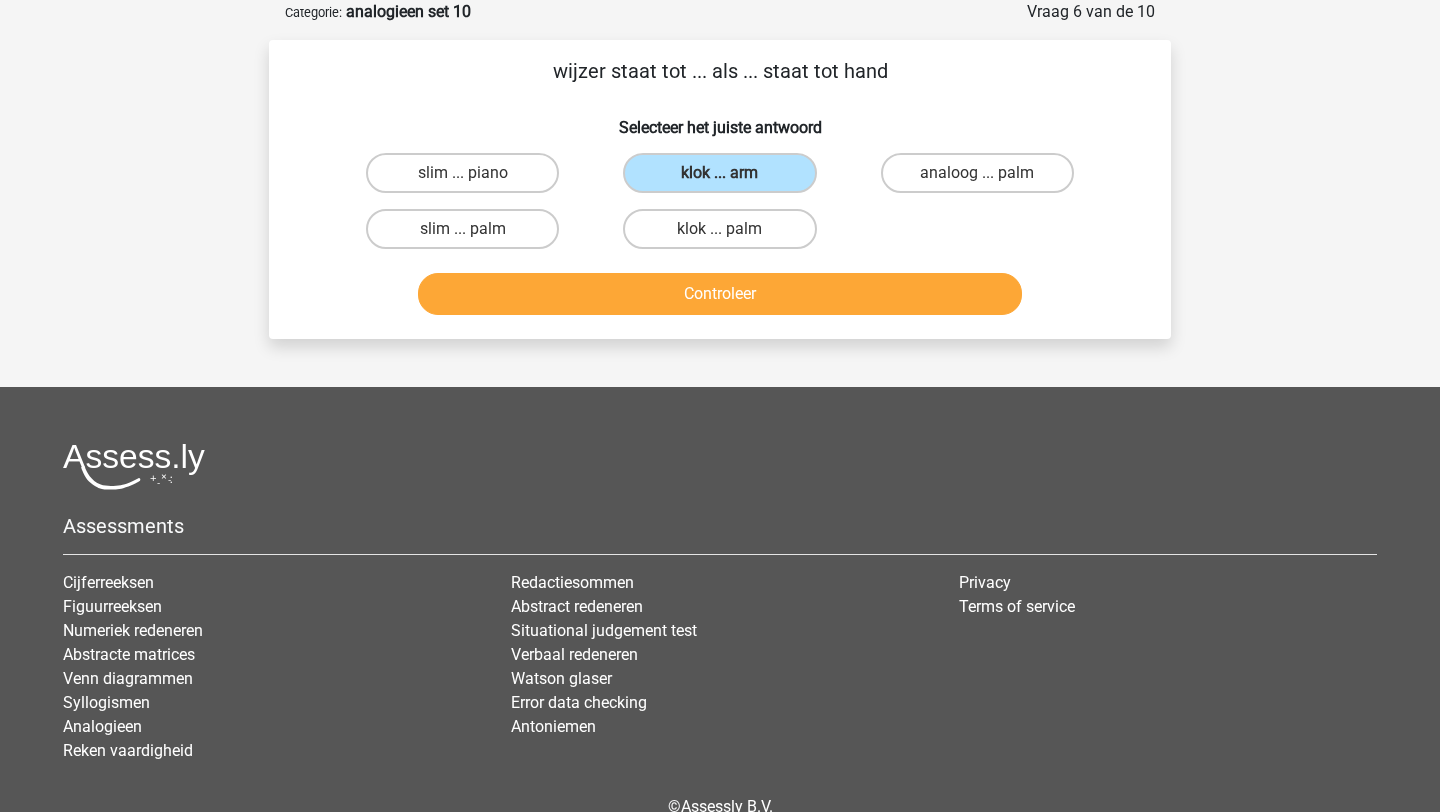 click on "klok ... palm" at bounding box center (726, 235) 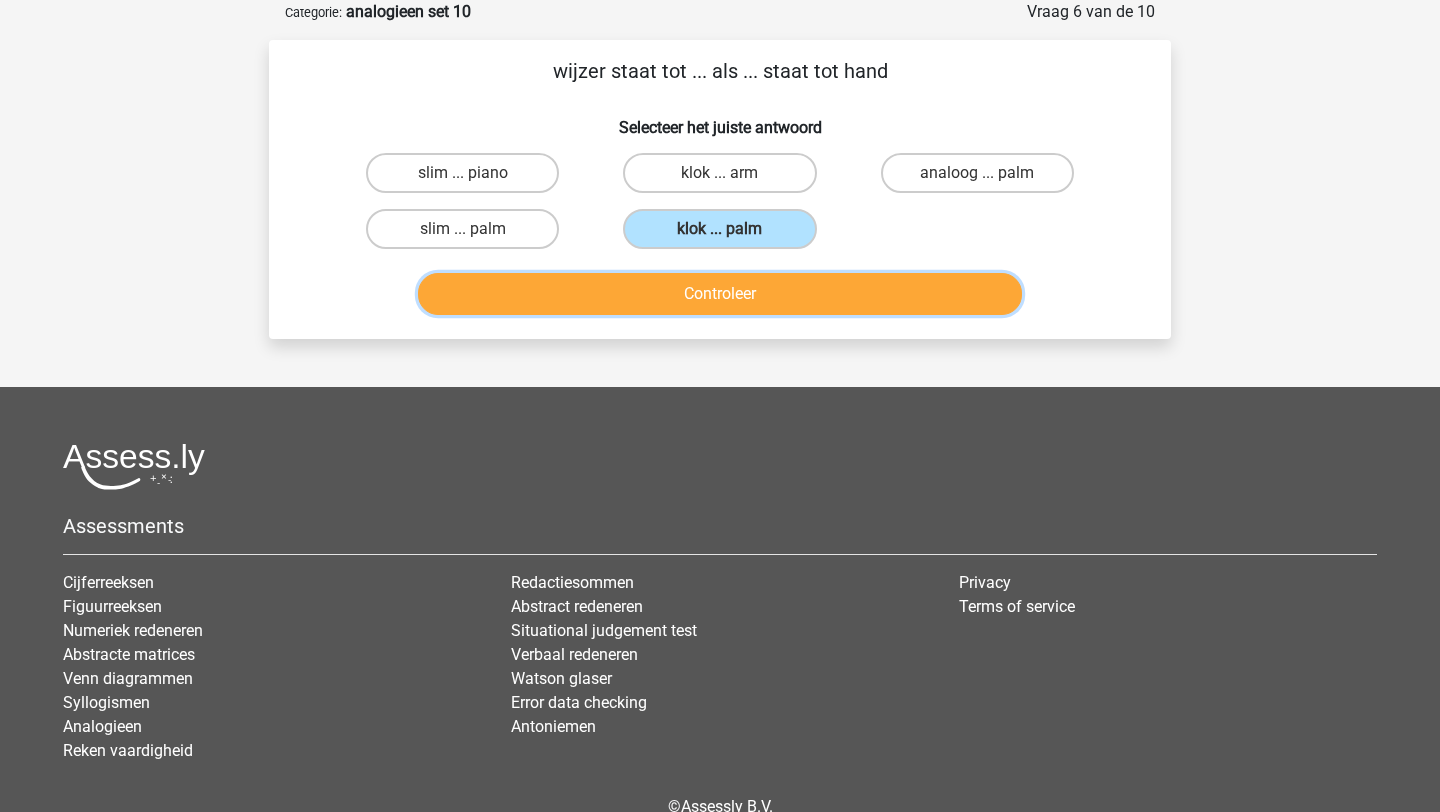click on "Controleer" at bounding box center [720, 294] 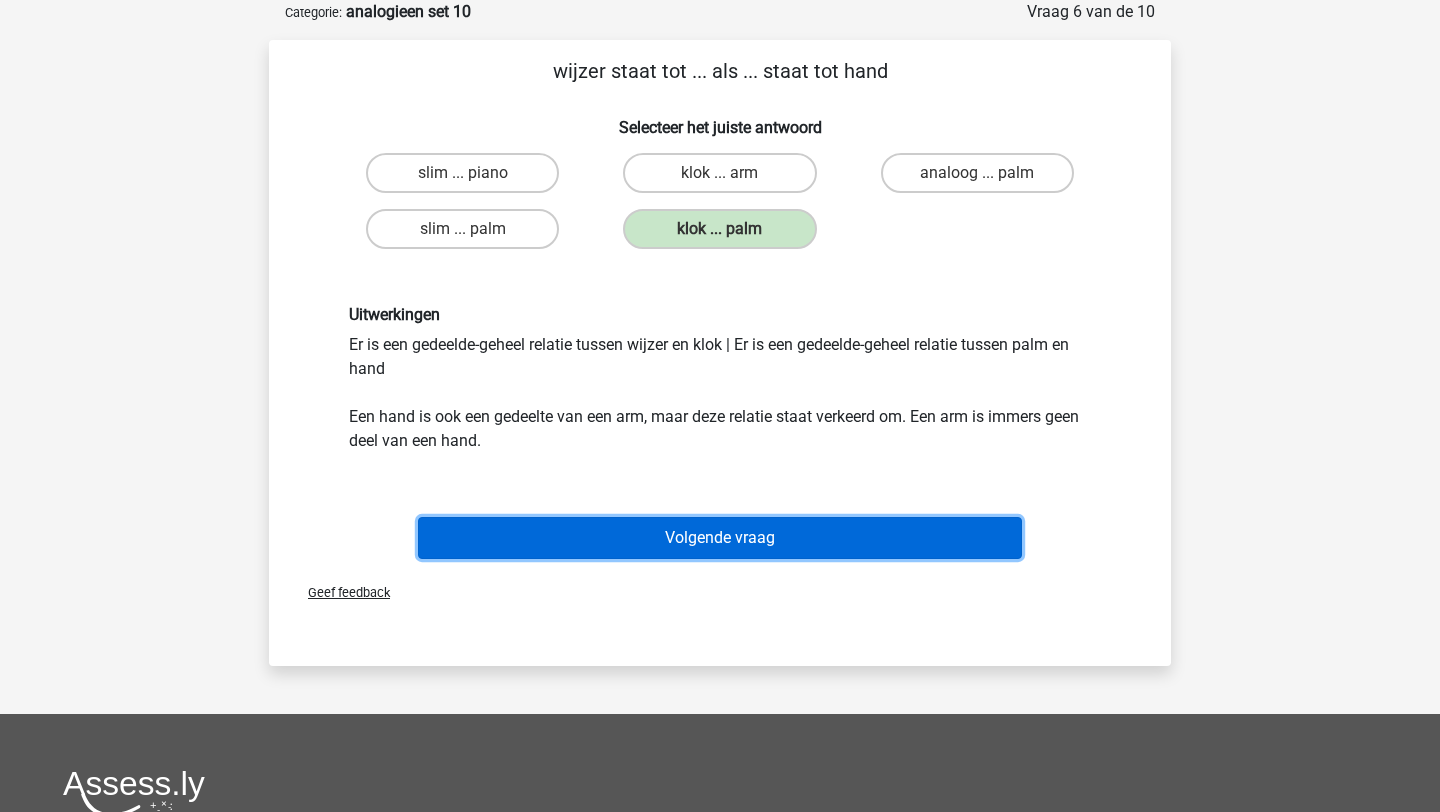 click on "Volgende vraag" at bounding box center [720, 538] 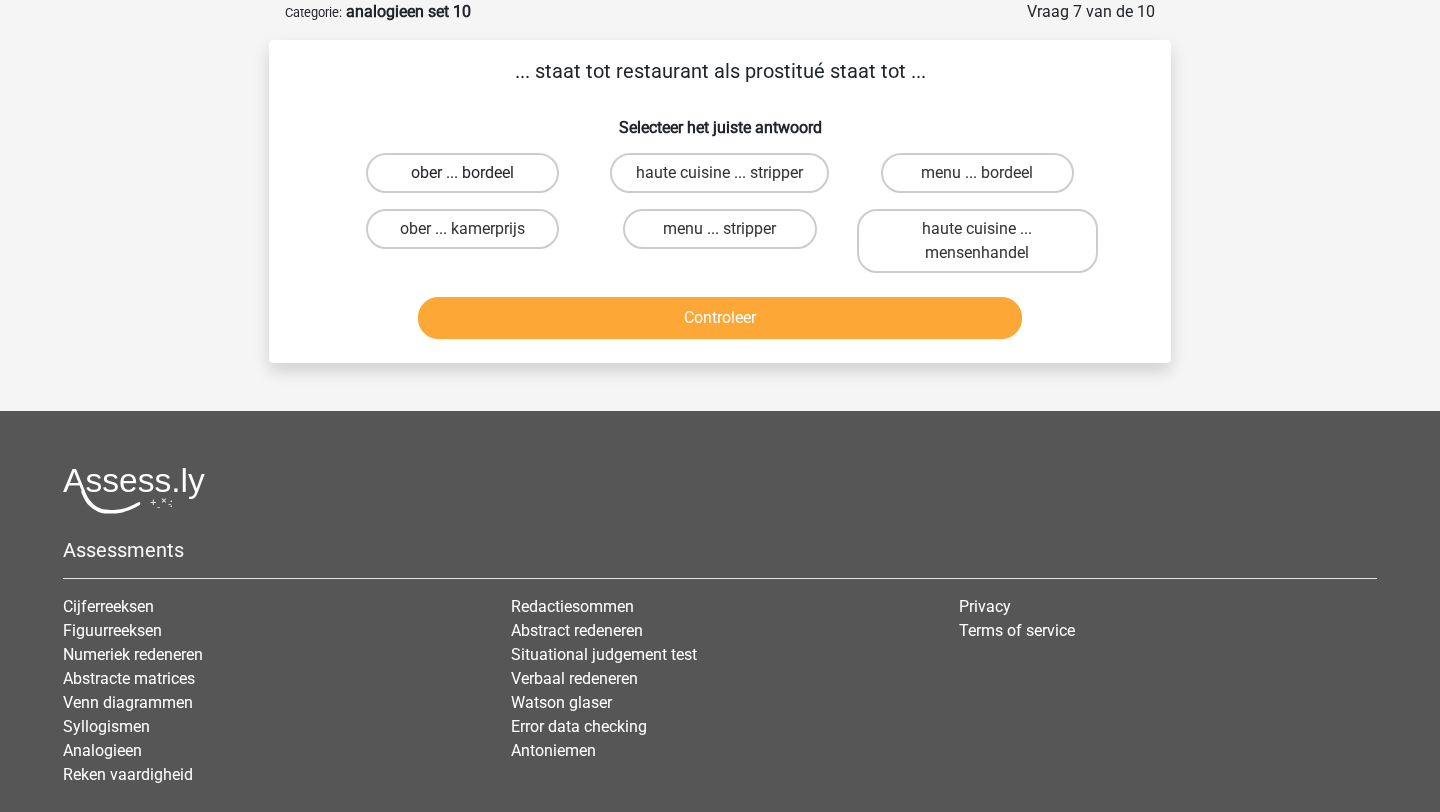 click on "ober ... bordeel" at bounding box center (462, 173) 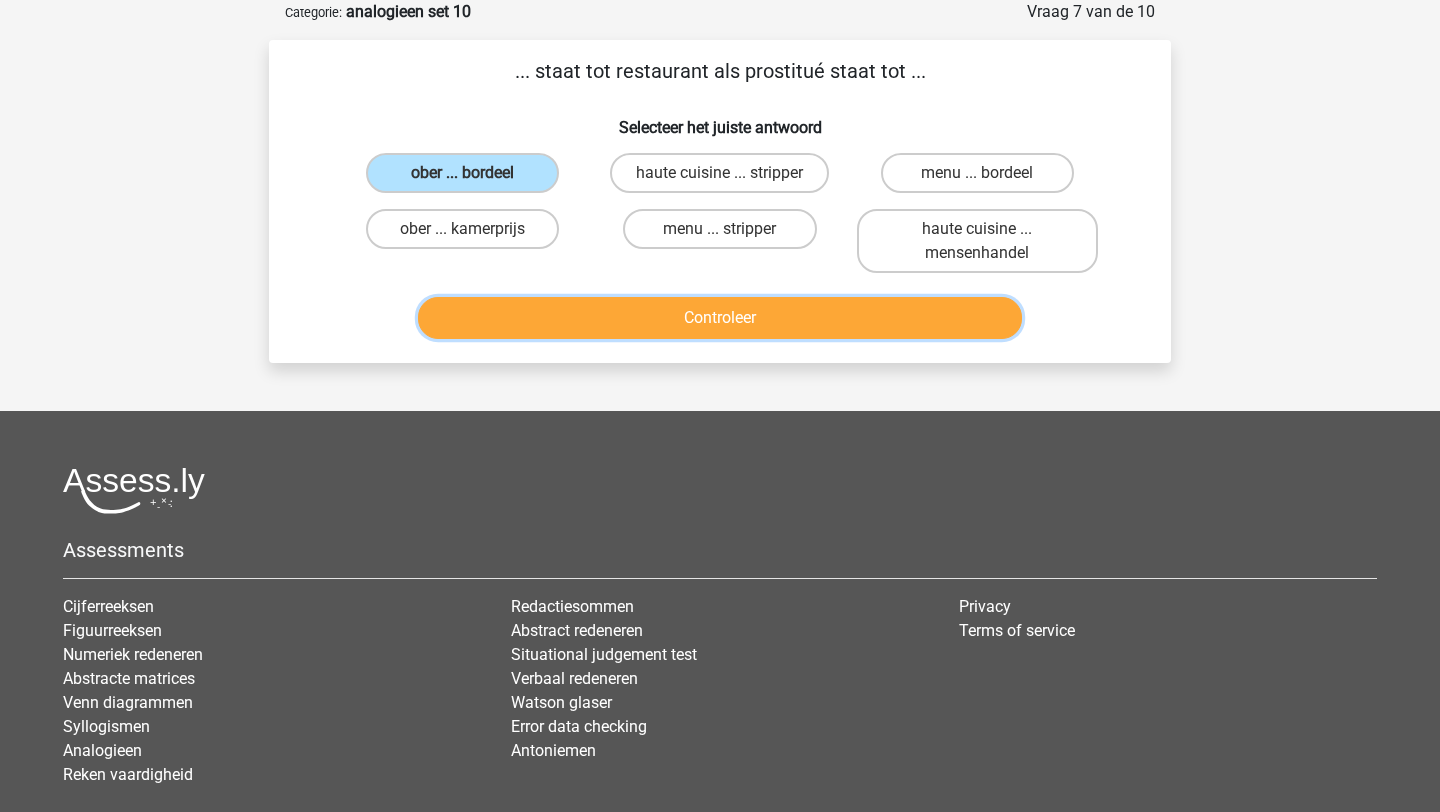 click on "Controleer" at bounding box center [720, 318] 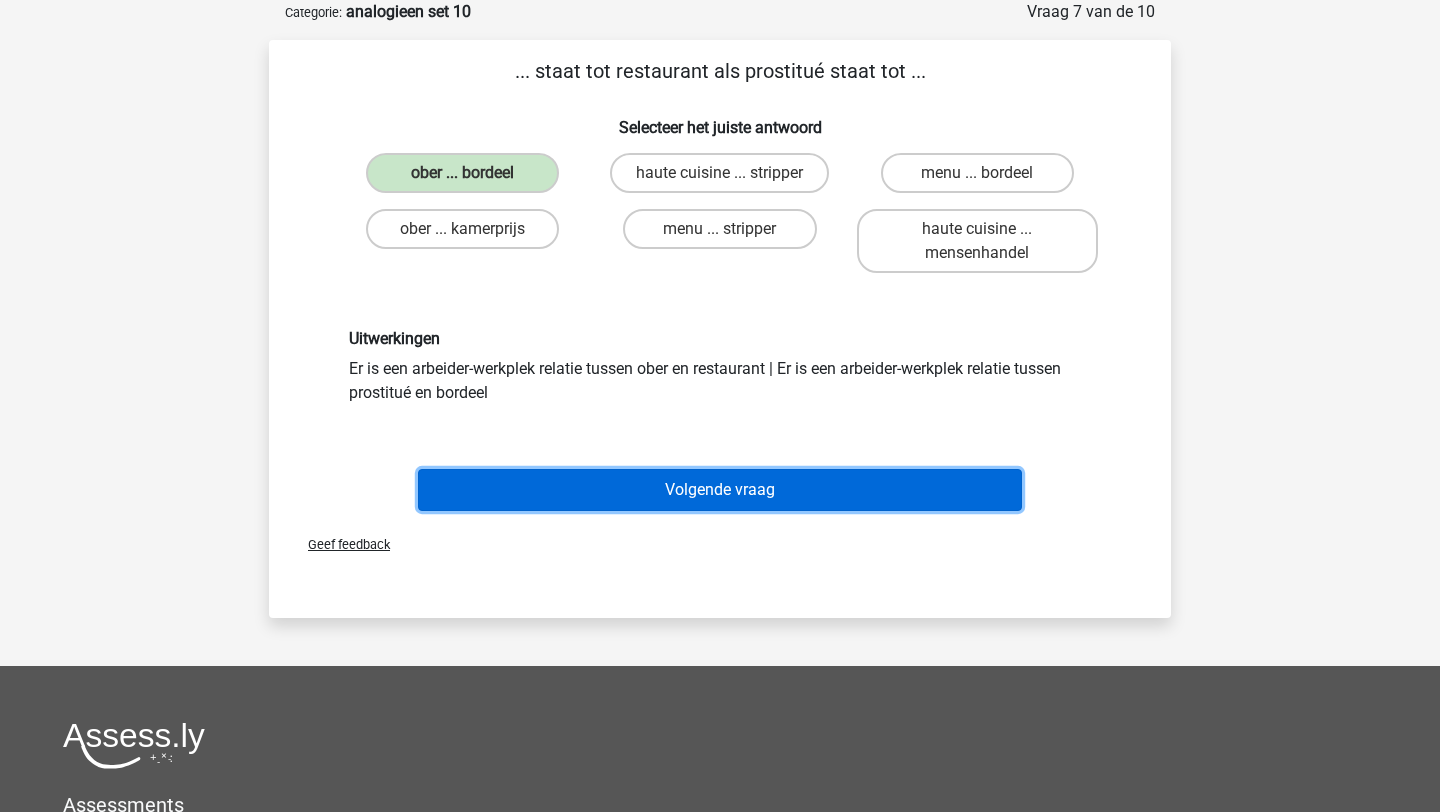 click on "Volgende vraag" at bounding box center (720, 490) 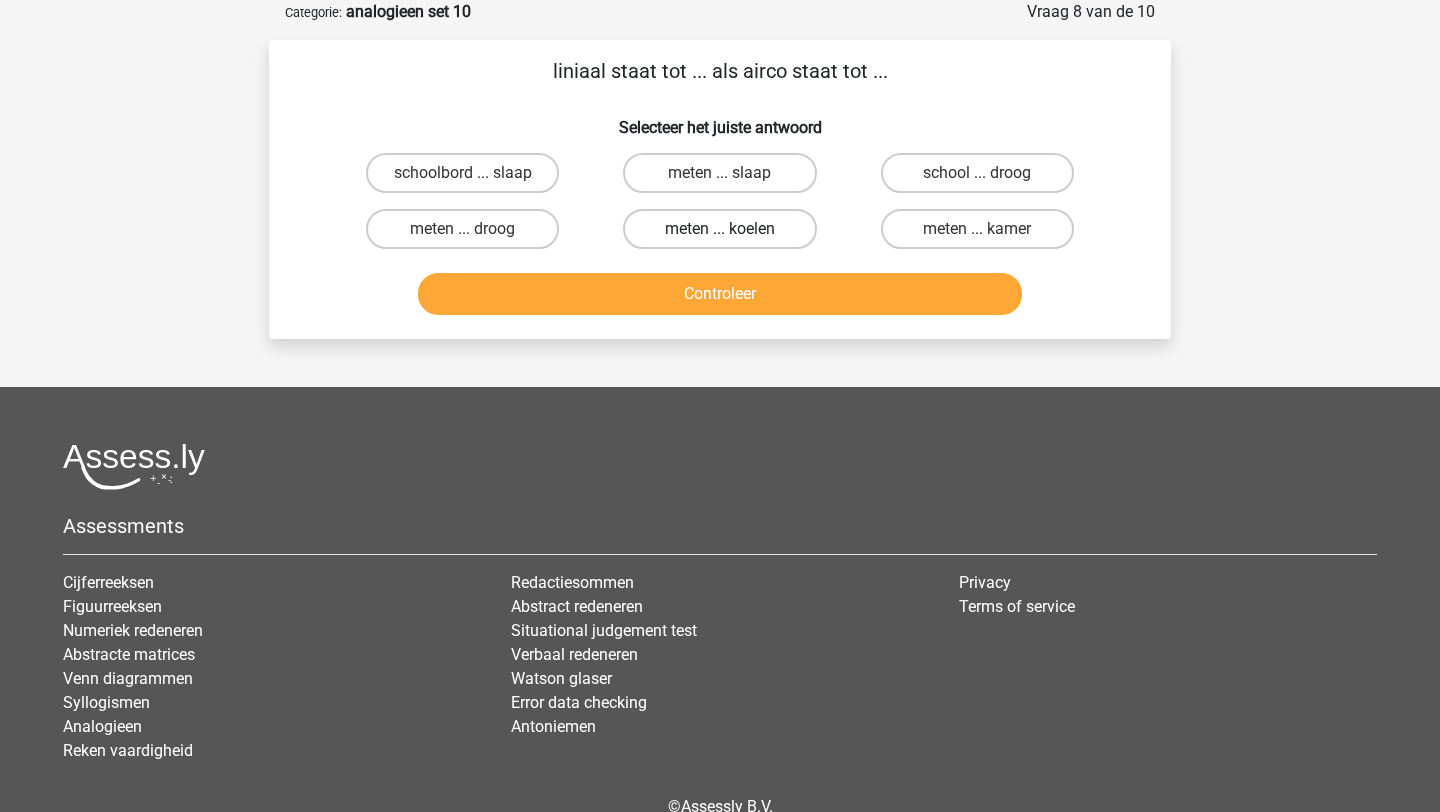 click on "meten ... koelen" at bounding box center (719, 229) 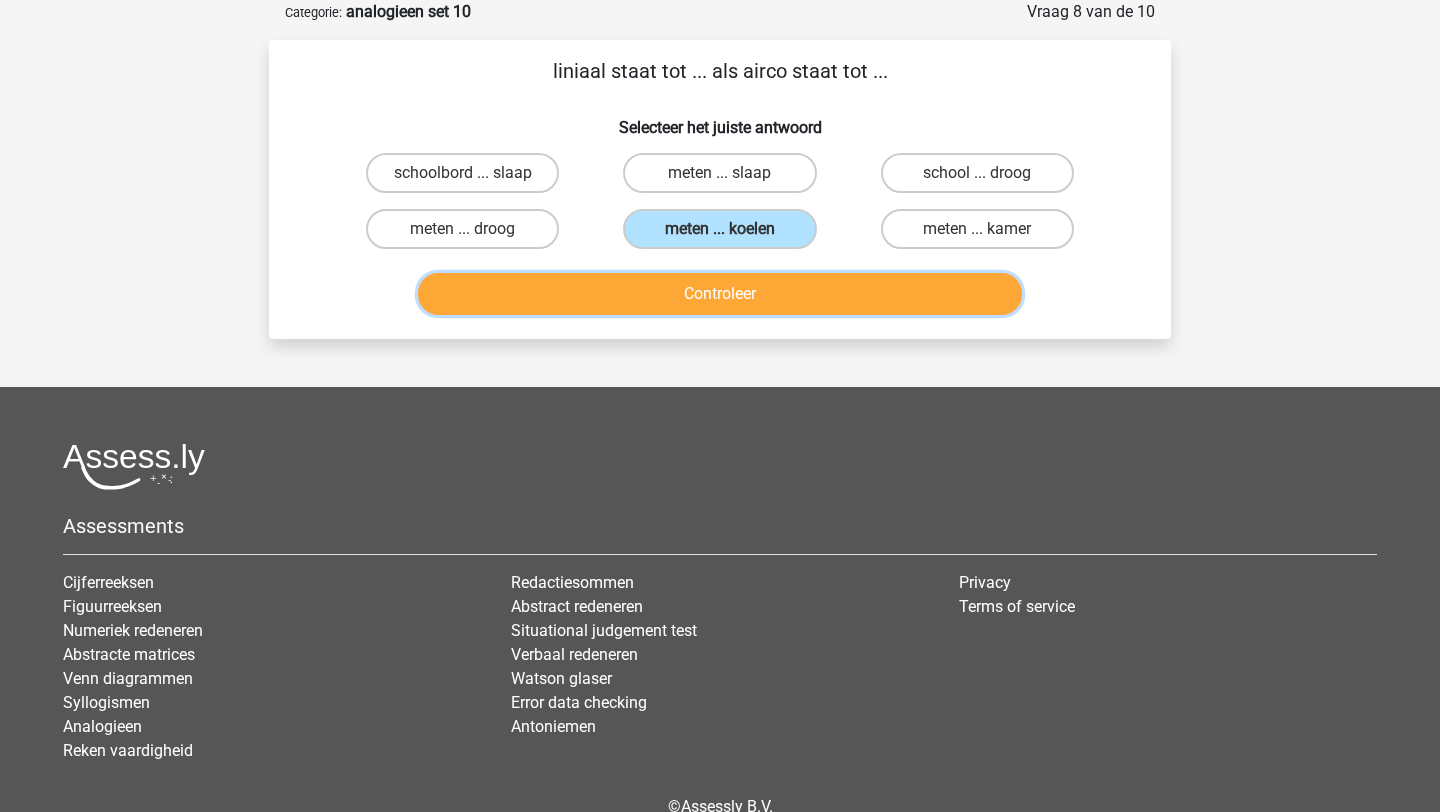 click on "Controleer" at bounding box center (720, 294) 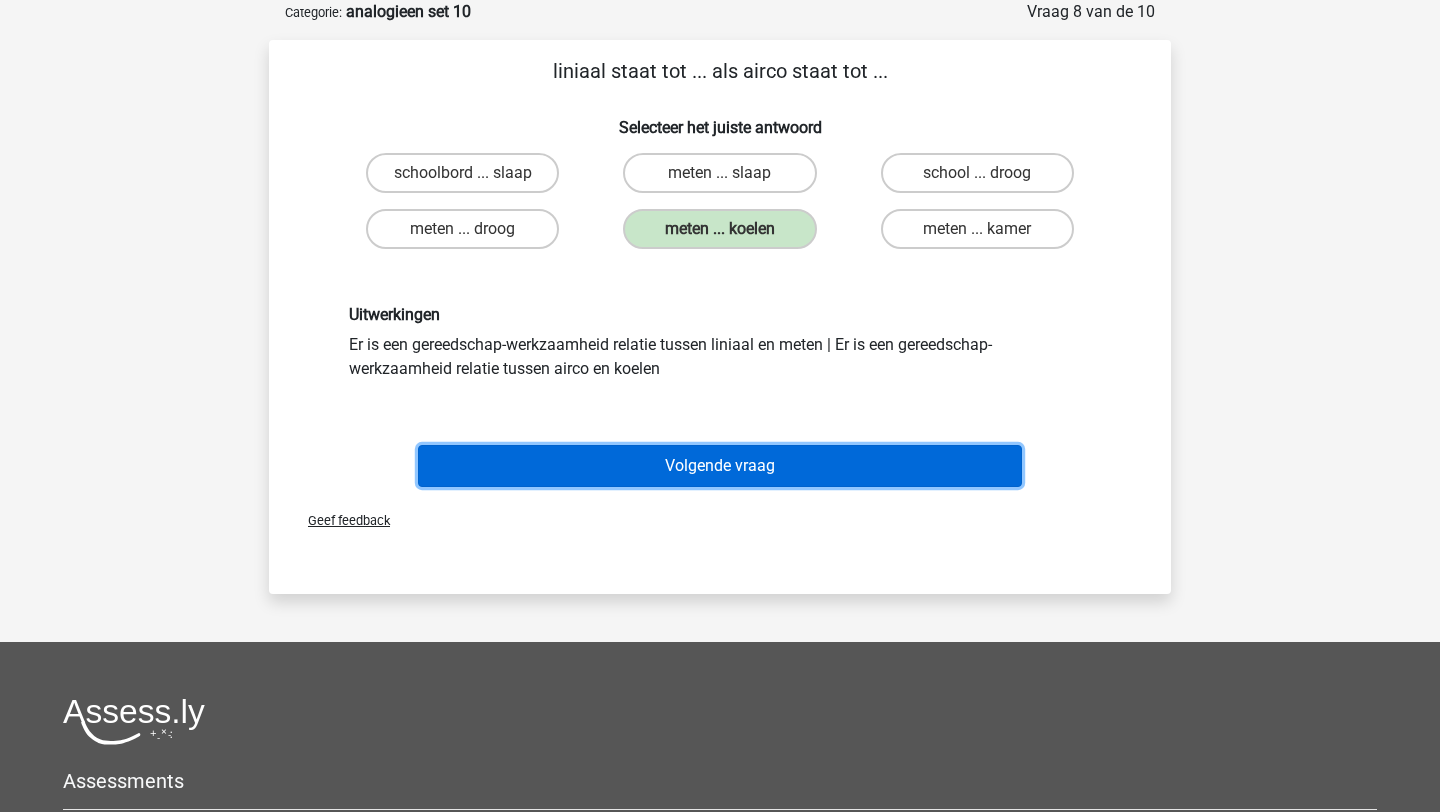 click on "Volgende vraag" at bounding box center [720, 466] 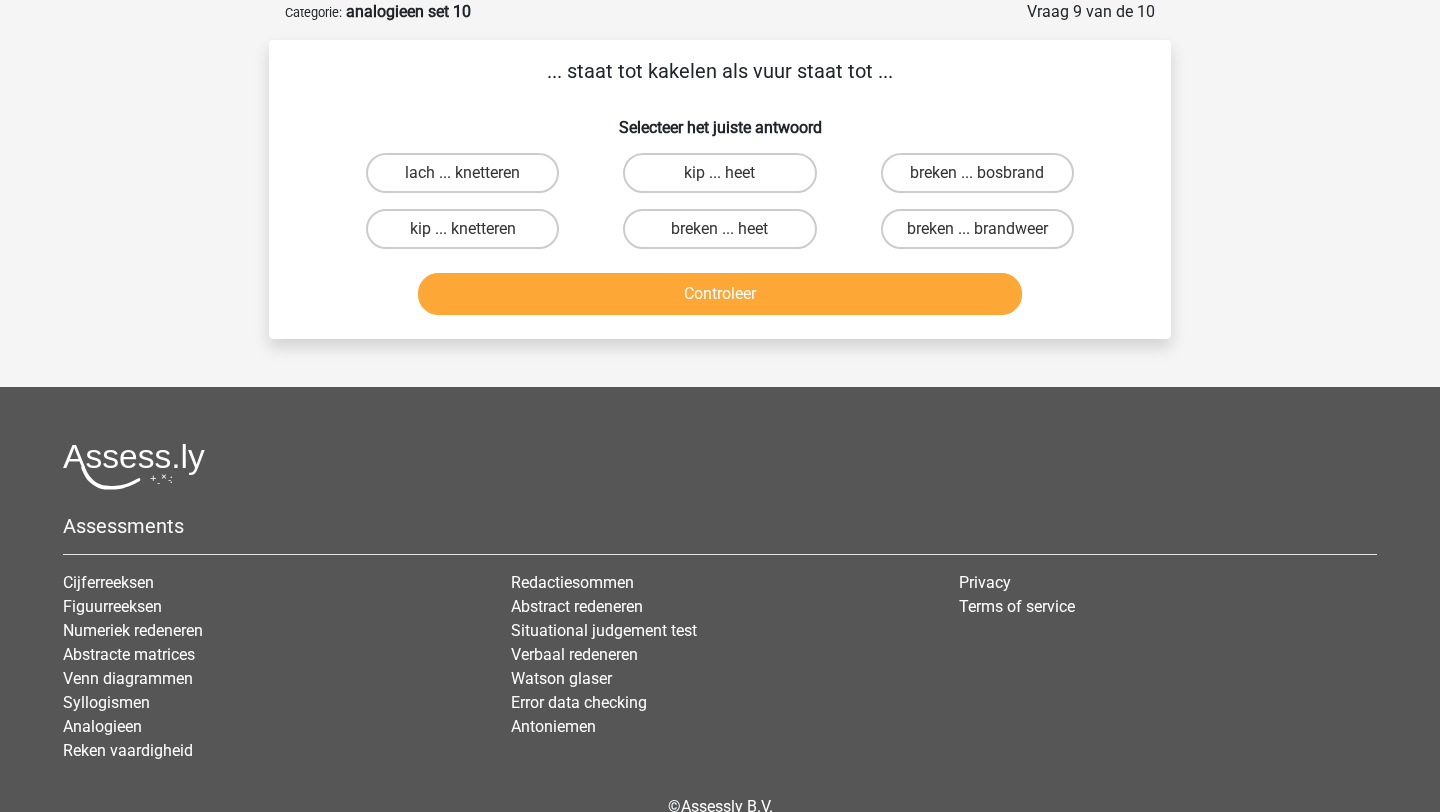 click on "kip ... knetteren" at bounding box center [469, 235] 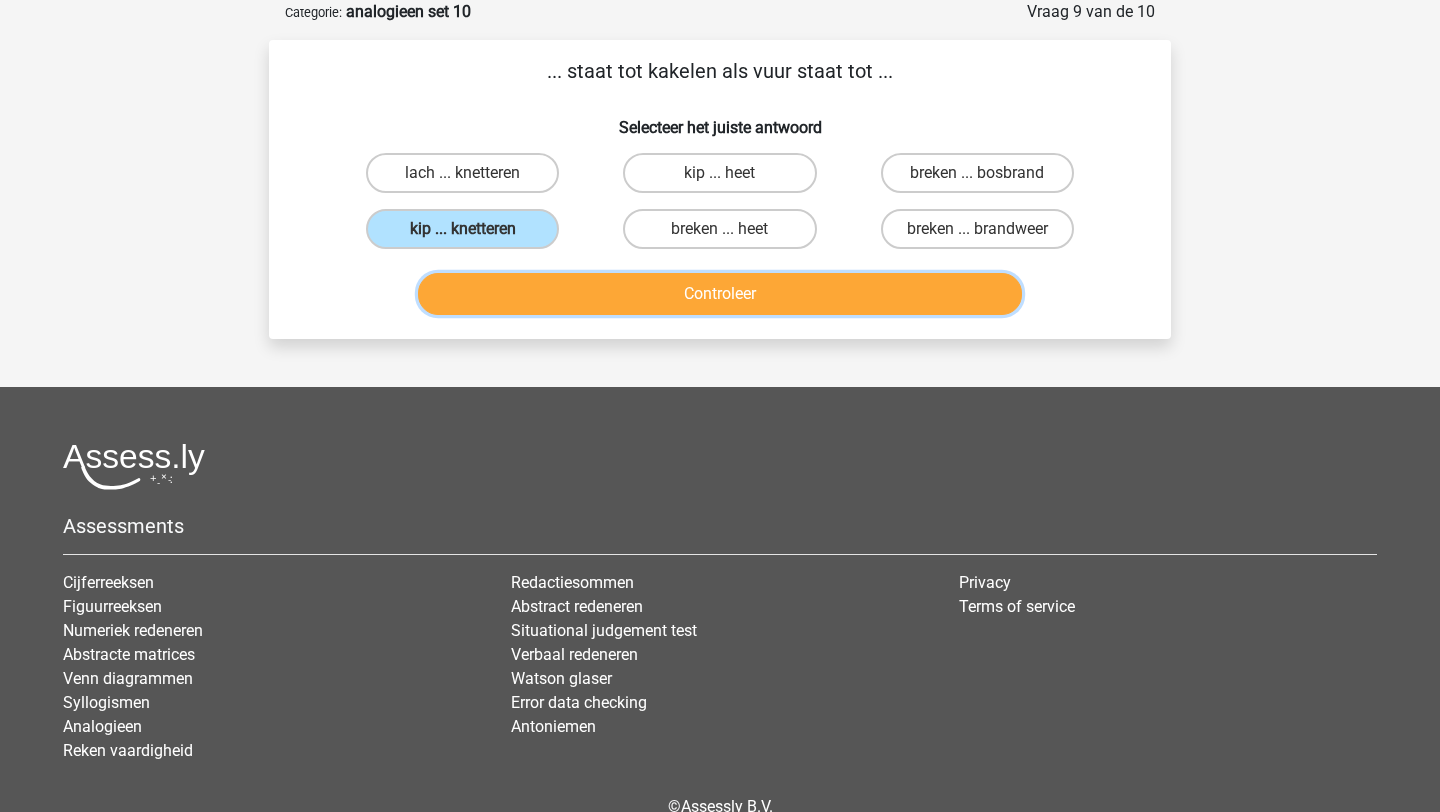 click on "Controleer" at bounding box center (720, 294) 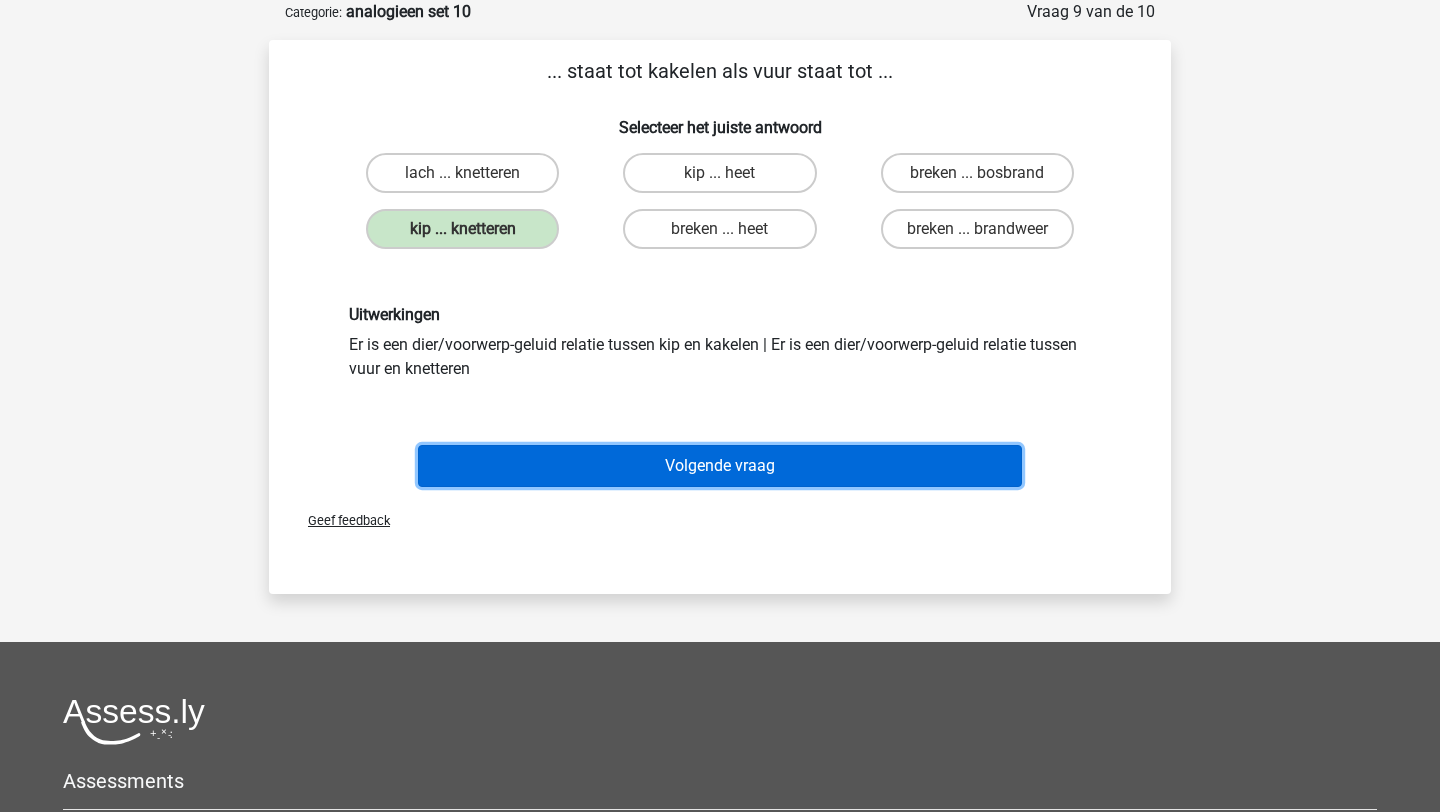 click on "Volgende vraag" at bounding box center [720, 466] 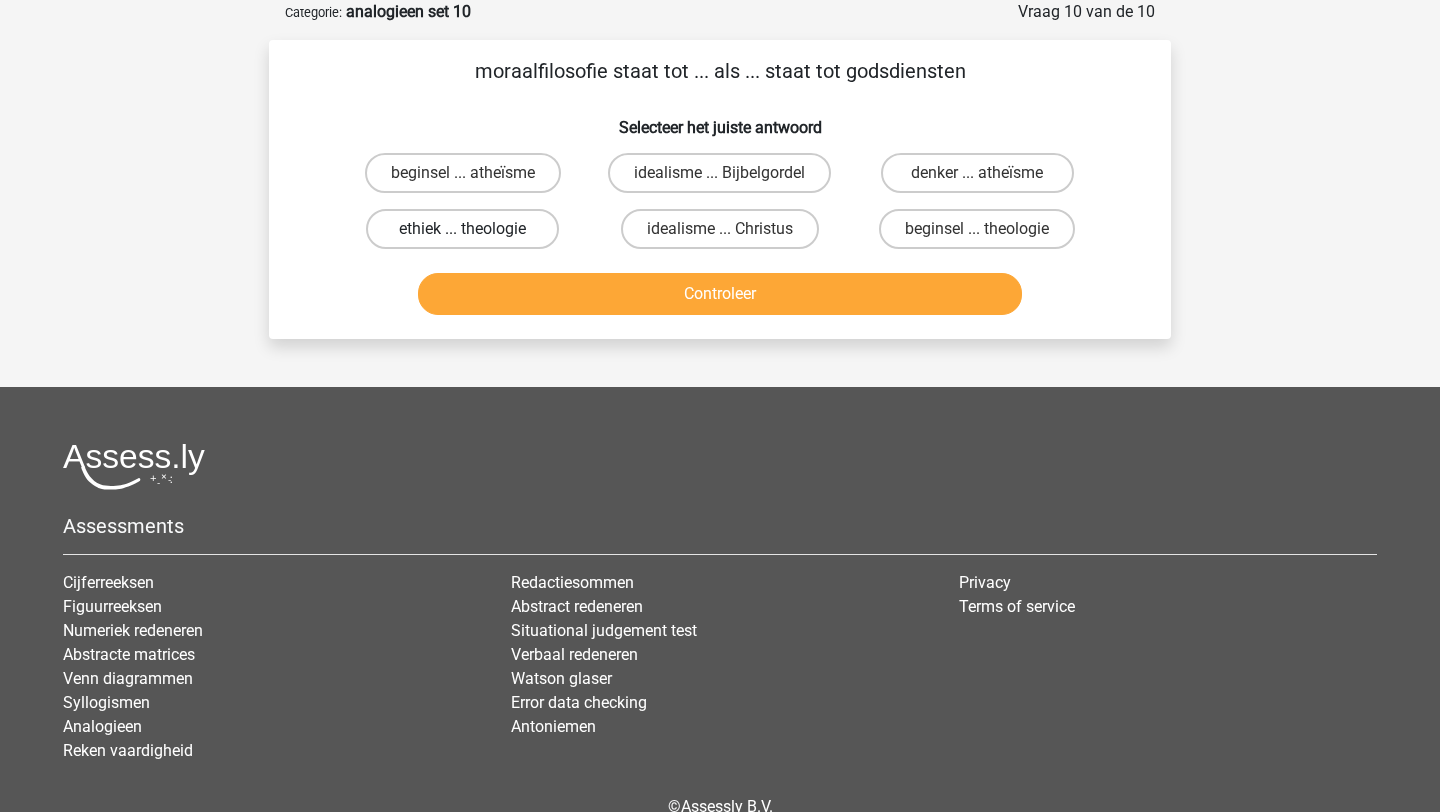 click on "ethiek ... theologie" at bounding box center [462, 229] 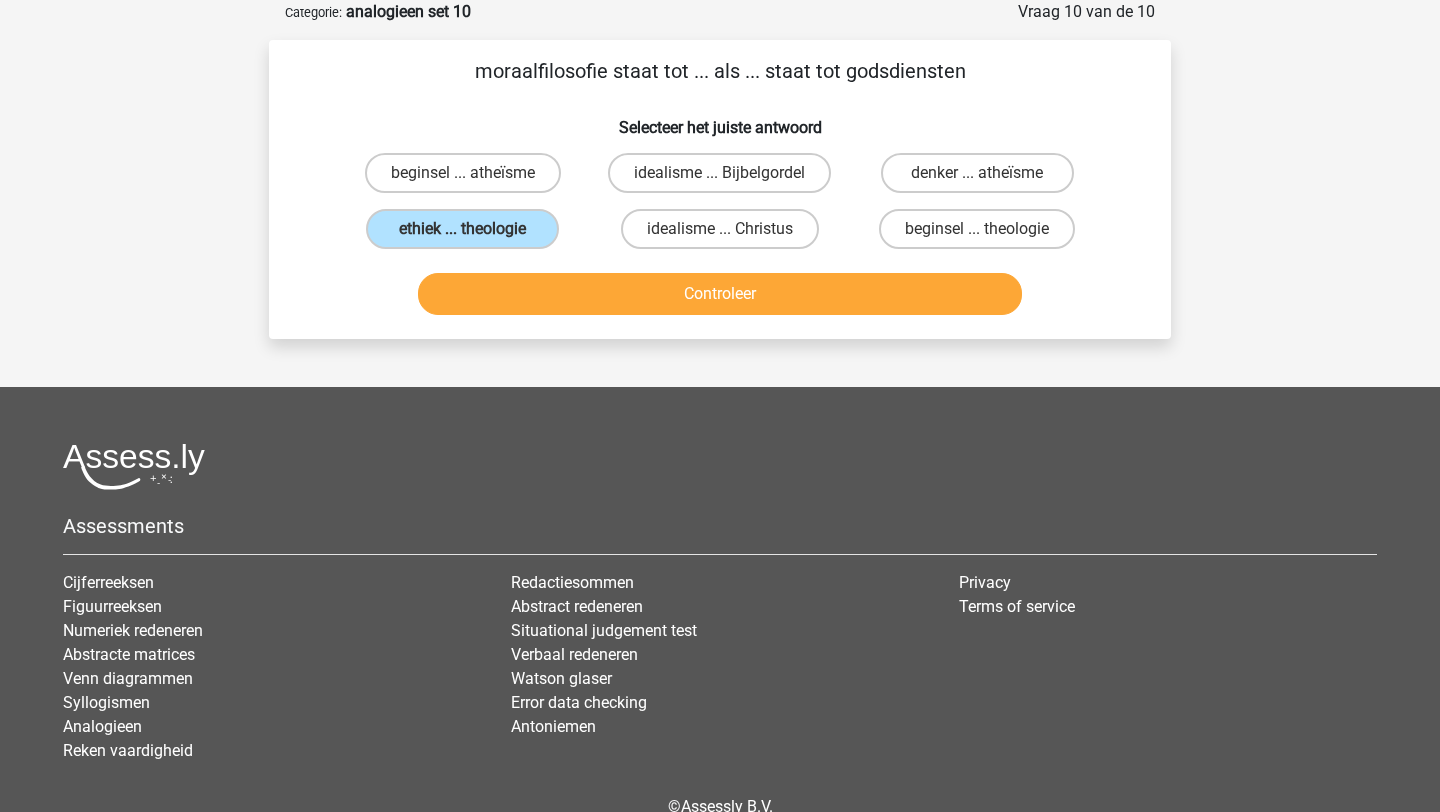 click on "Controleer" at bounding box center (720, 298) 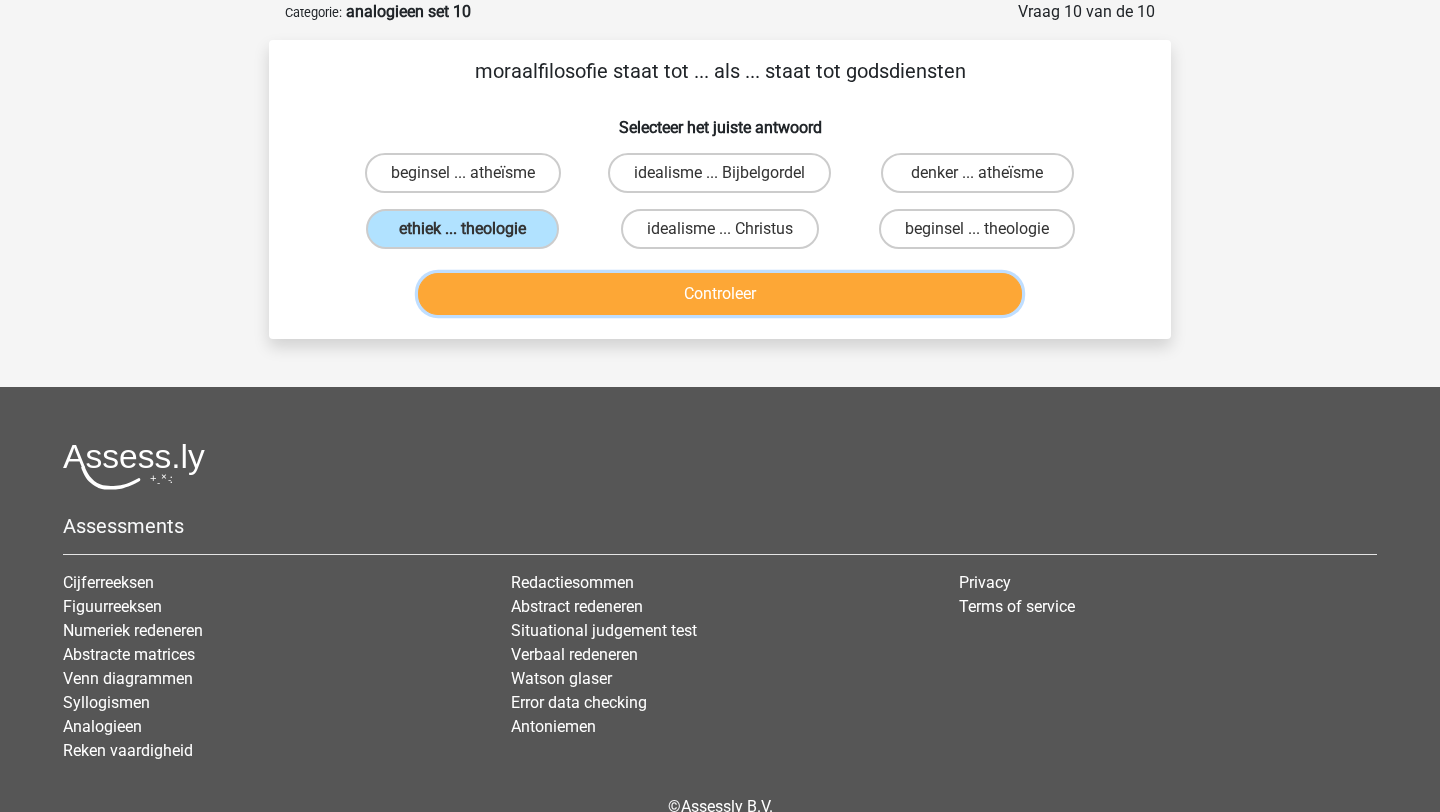 click on "Controleer" at bounding box center (720, 294) 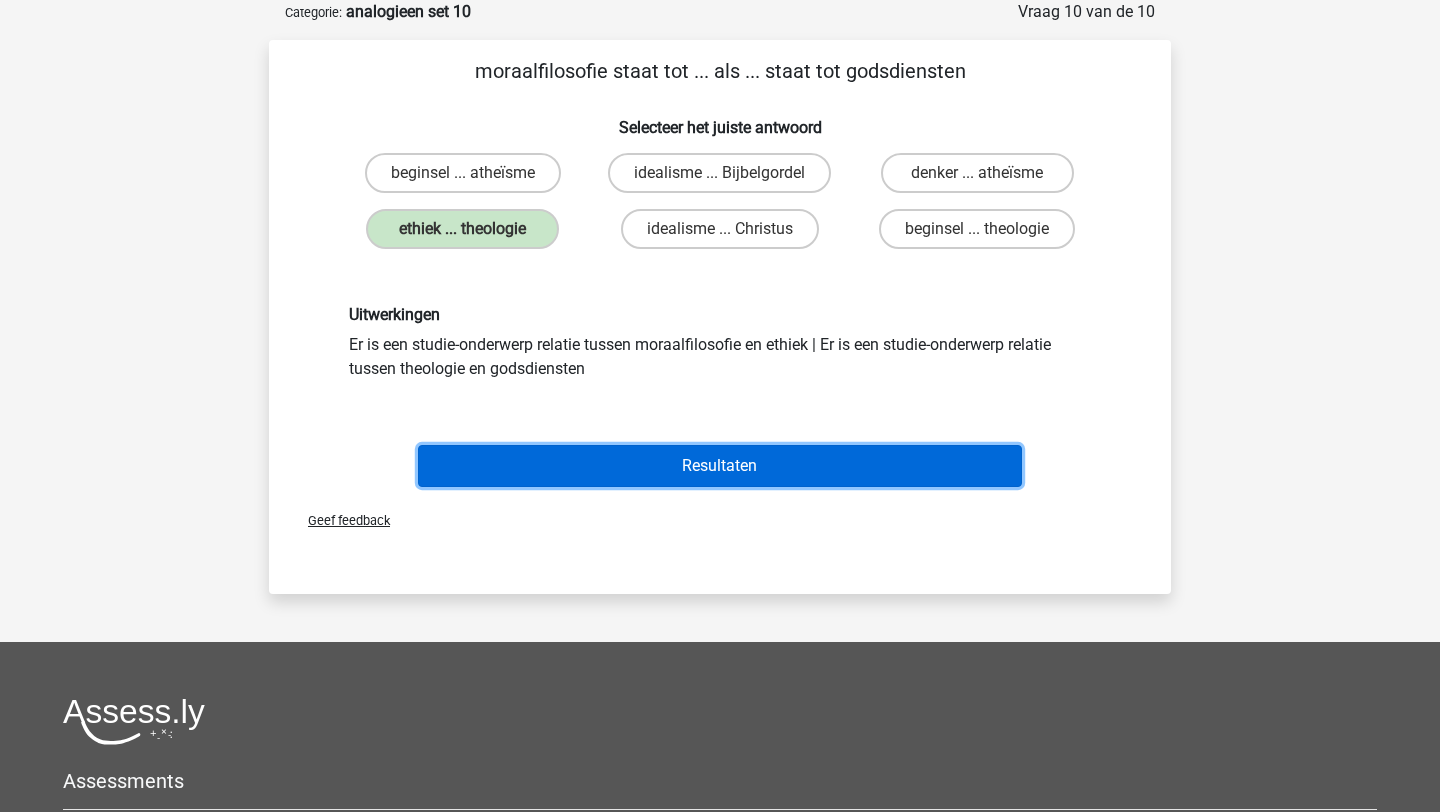 click on "Resultaten" at bounding box center (720, 466) 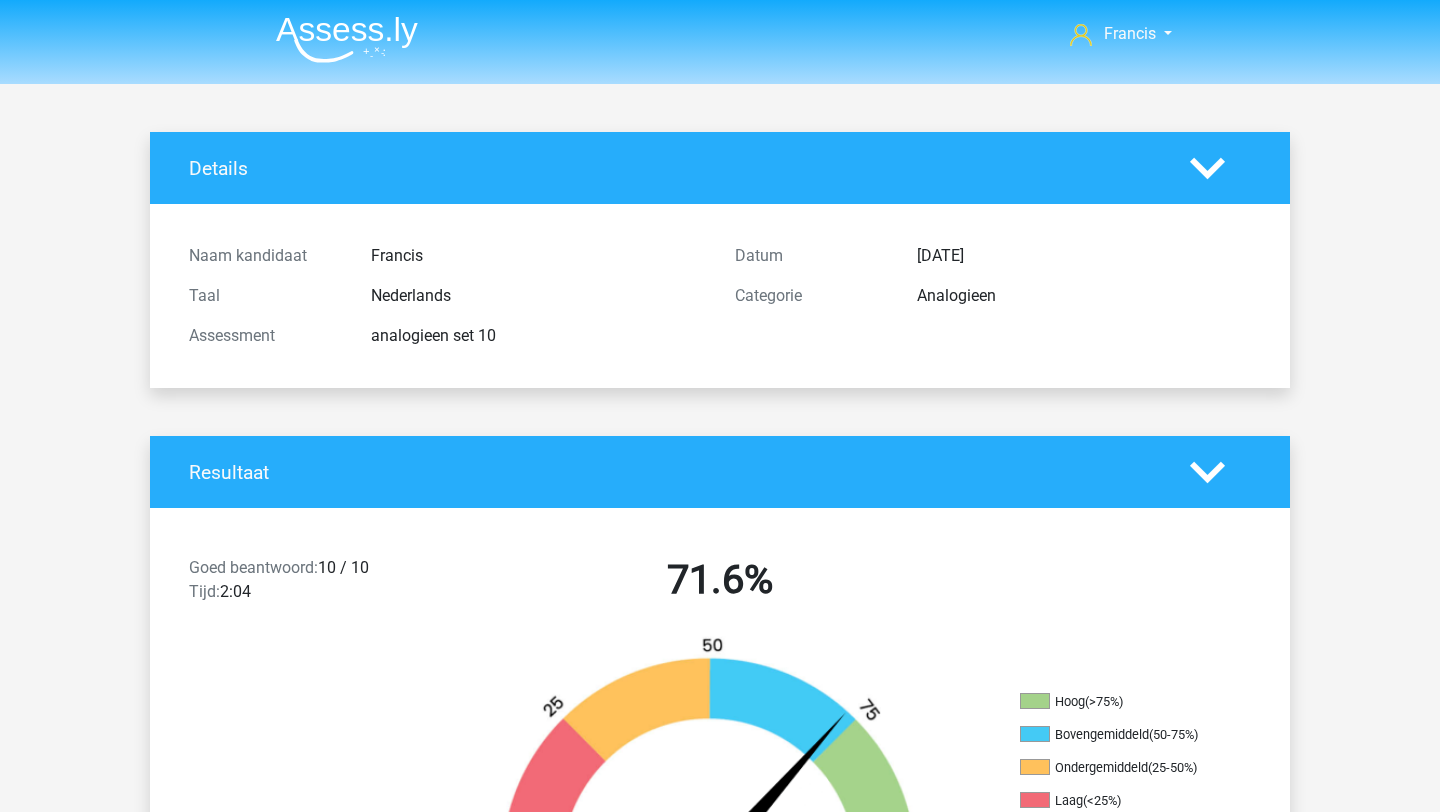 scroll, scrollTop: 19, scrollLeft: 0, axis: vertical 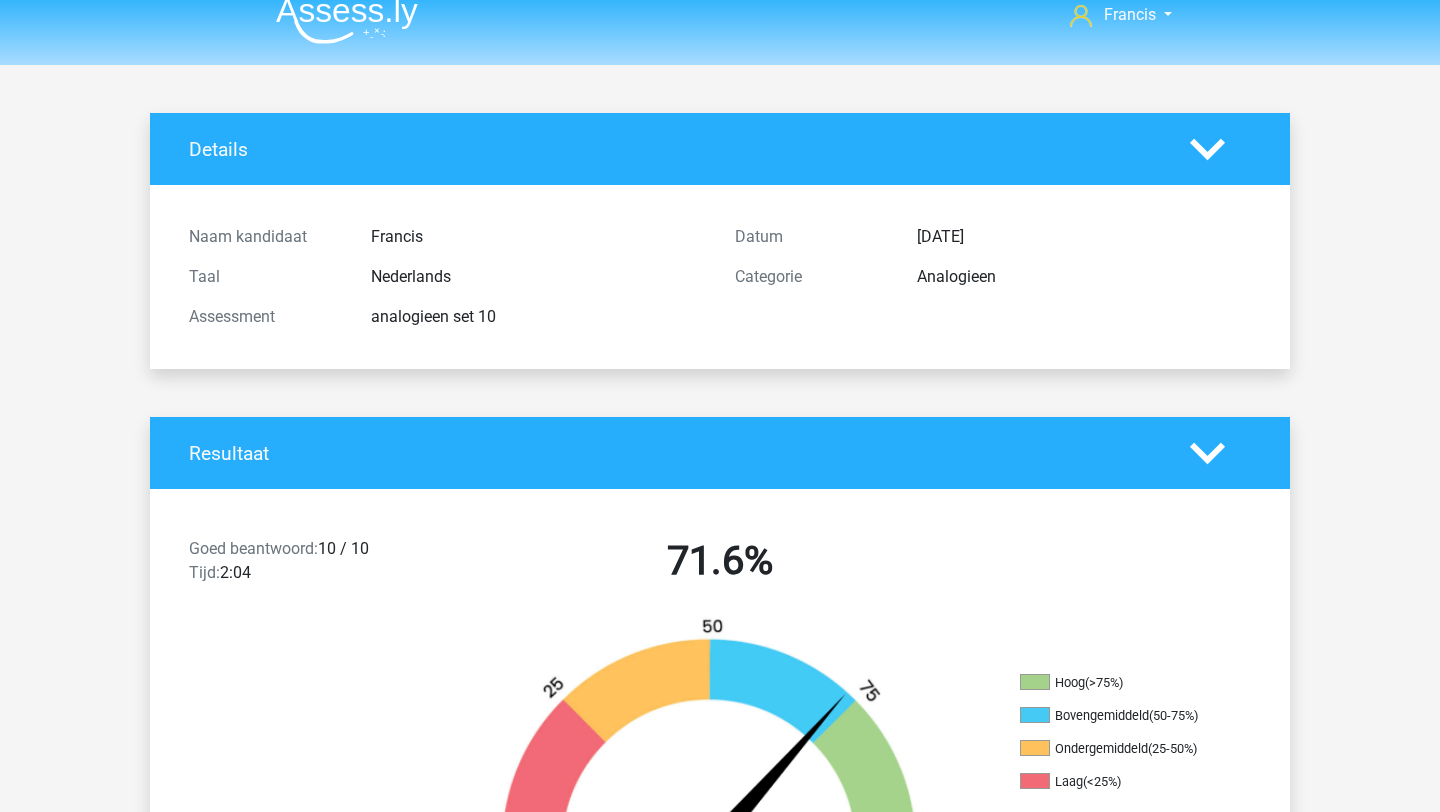 click on "Francis
francisgeurts2000@gmail.com" at bounding box center (720, 16) 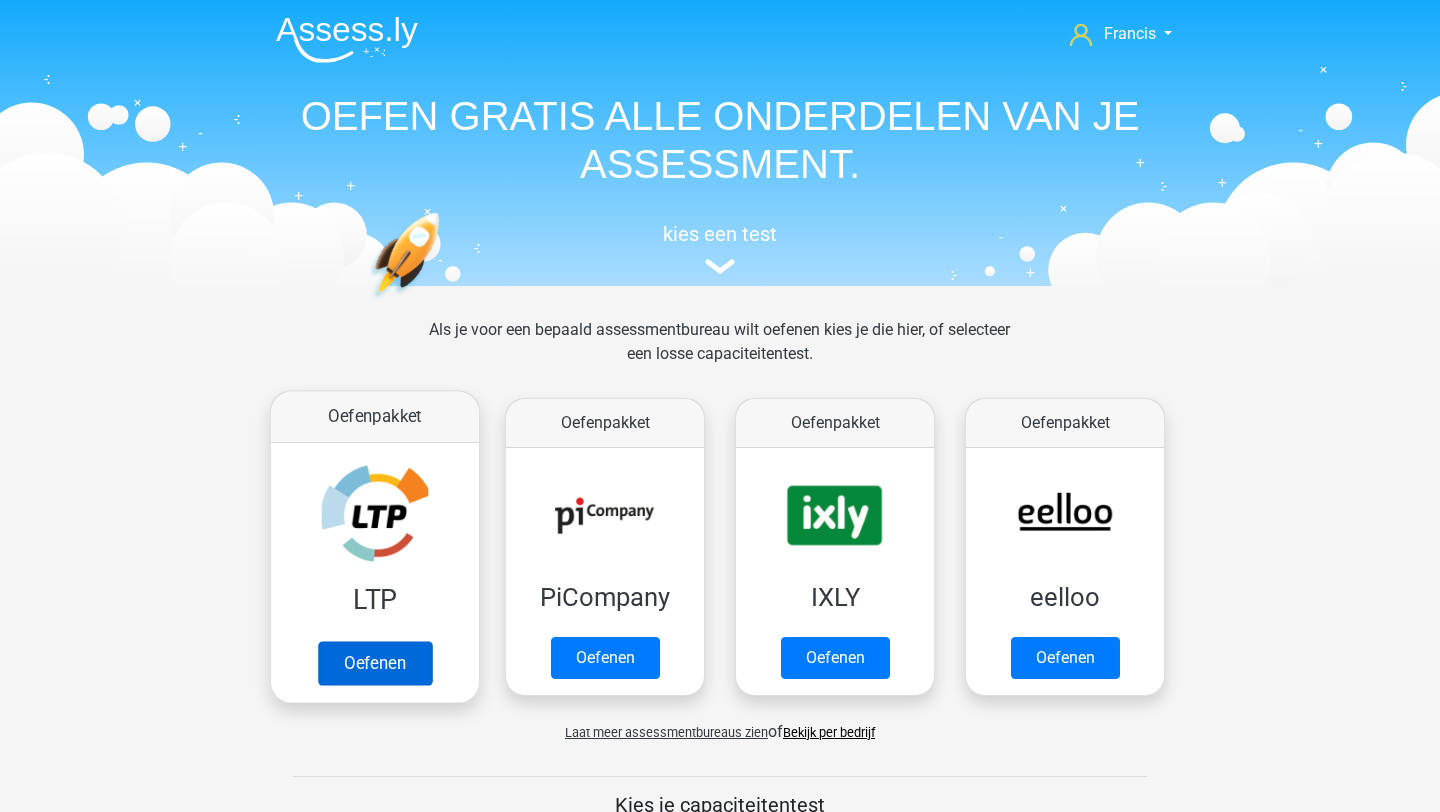 scroll, scrollTop: 0, scrollLeft: 0, axis: both 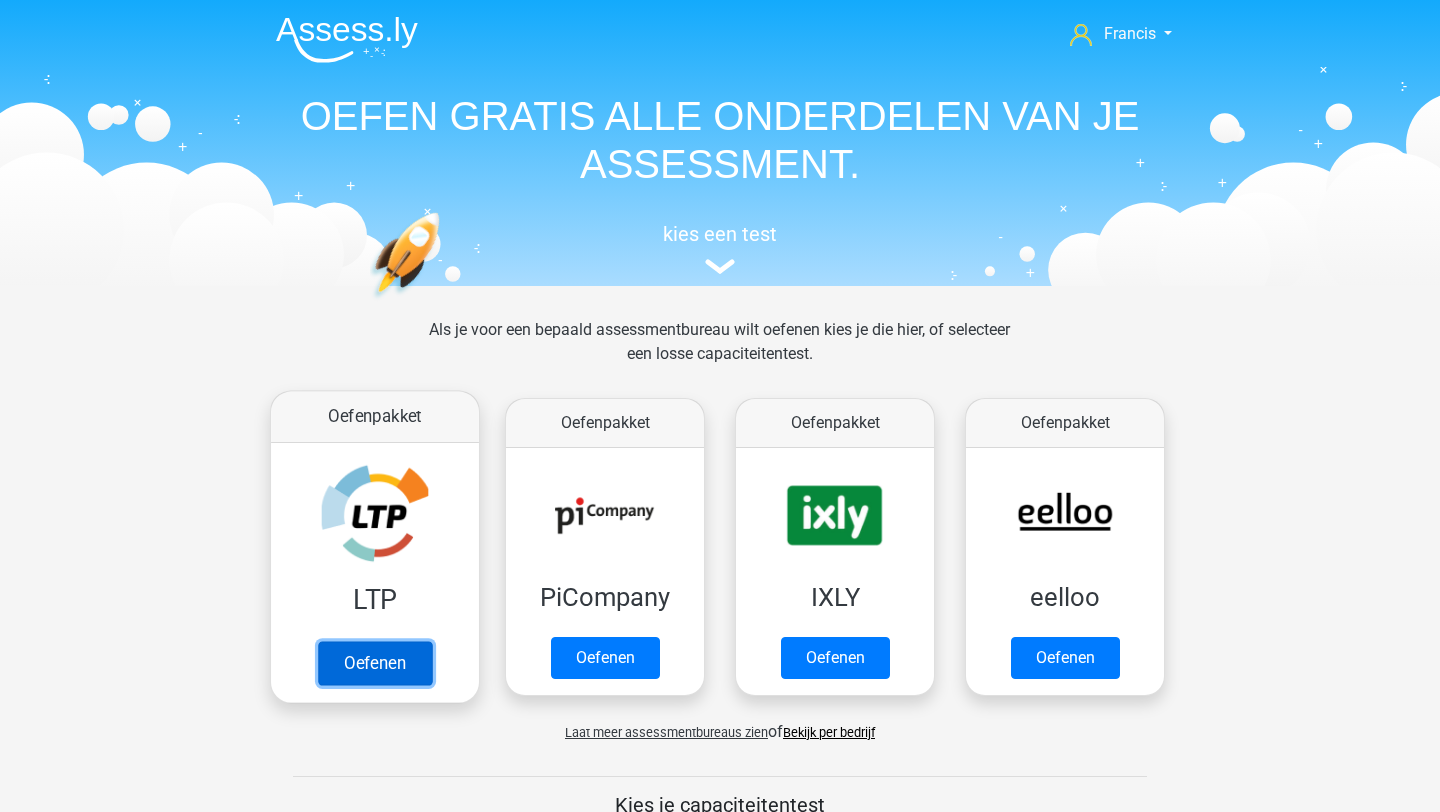 click on "Oefenen" at bounding box center (375, 663) 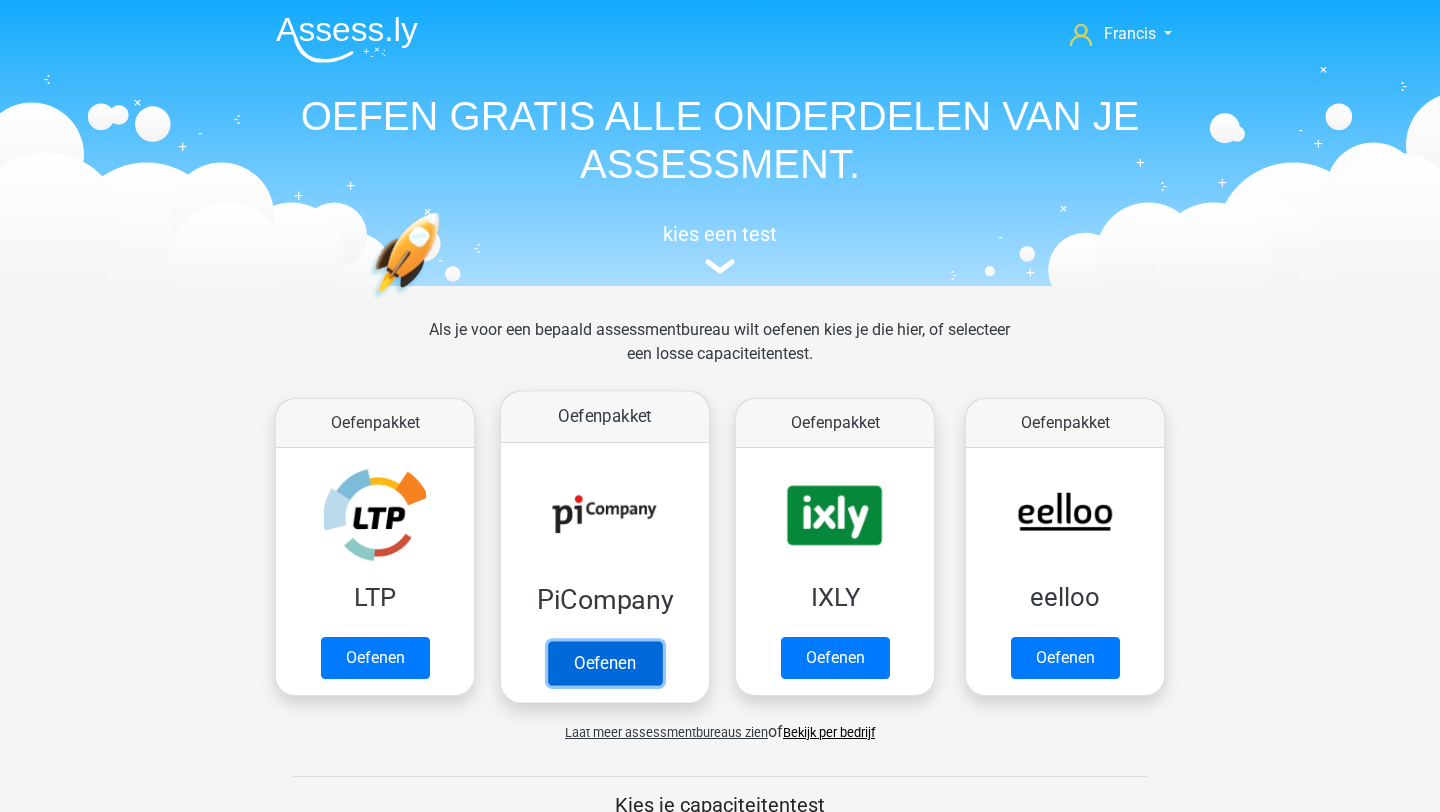 click on "Oefenen" at bounding box center (605, 663) 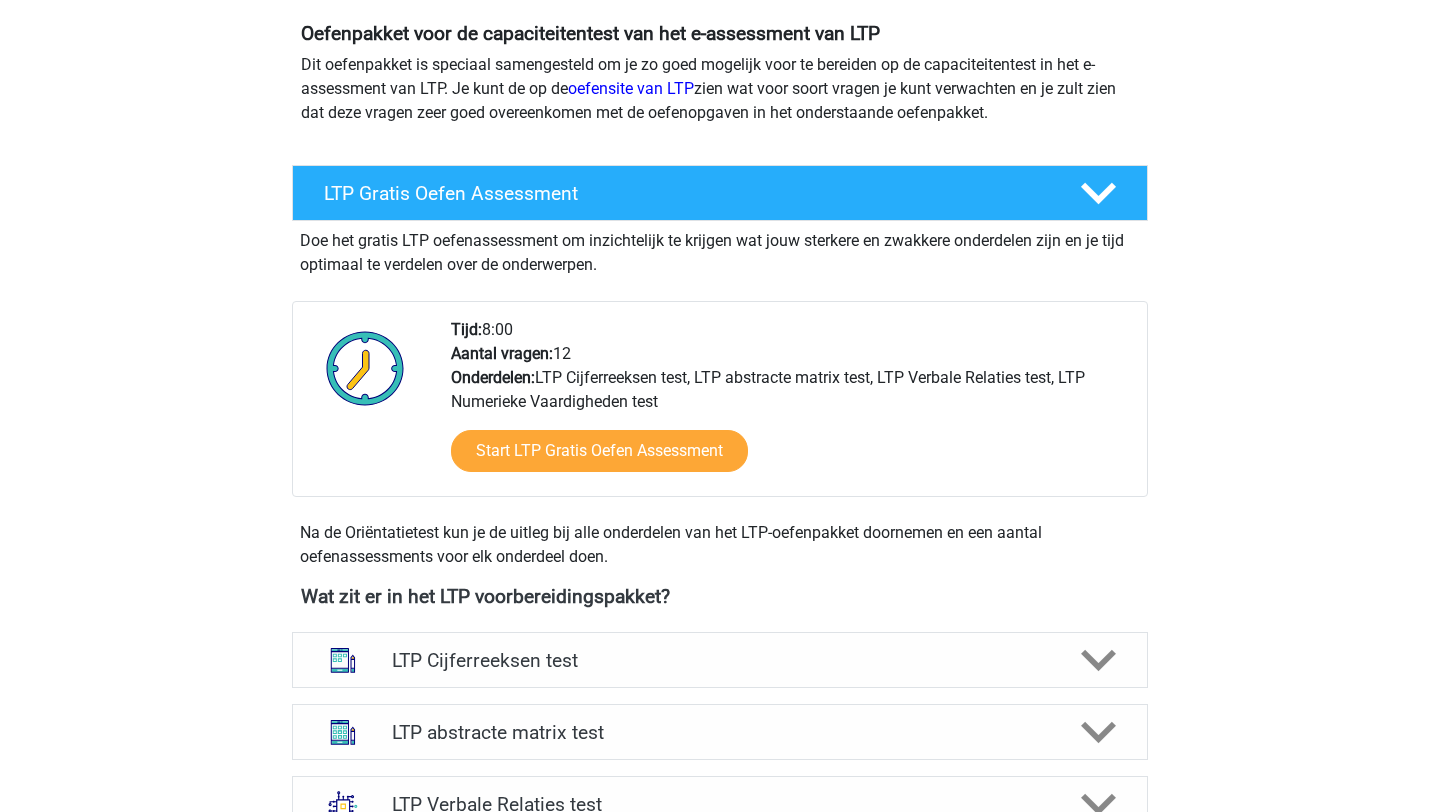 scroll, scrollTop: 0, scrollLeft: 0, axis: both 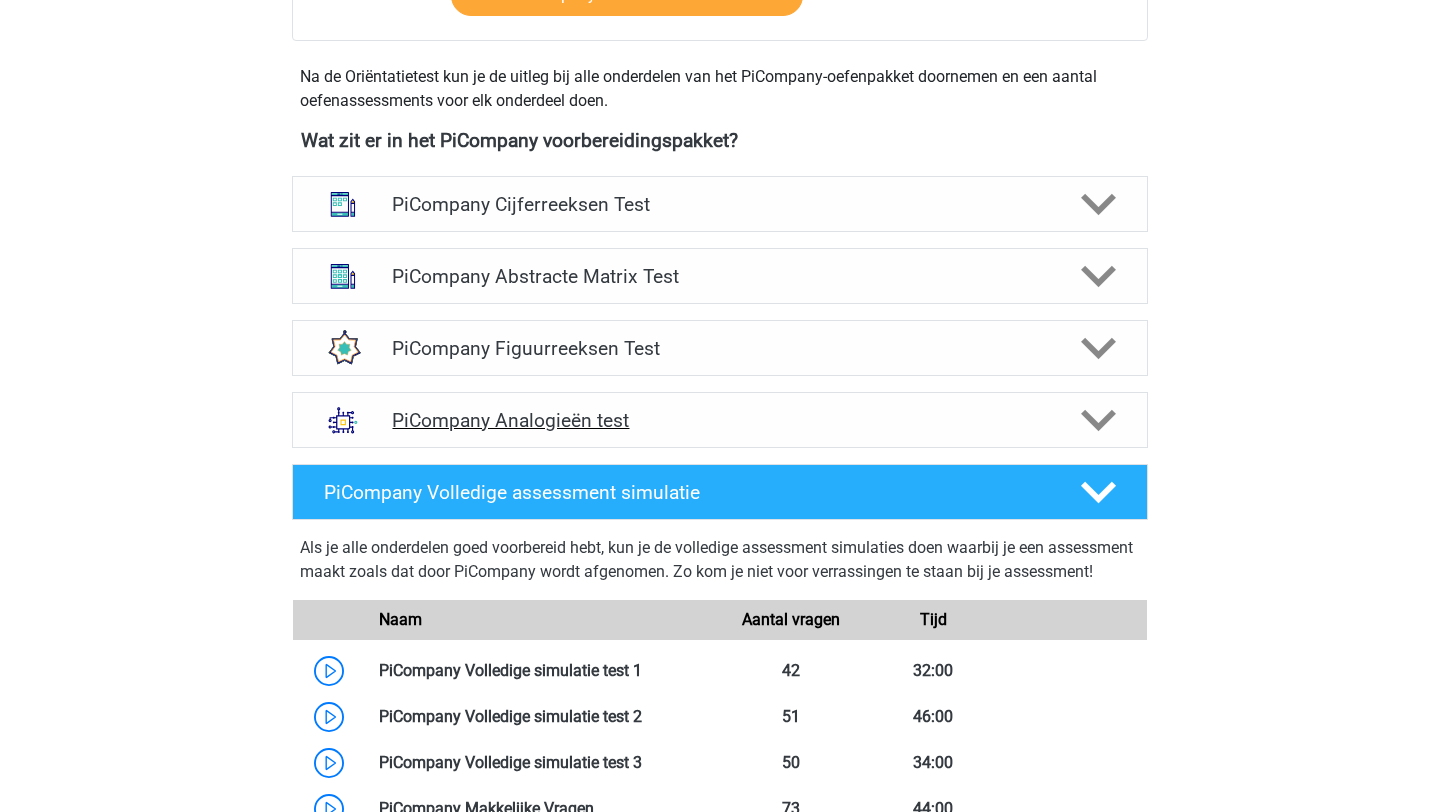 click on "PiCompany  Analogieën test" at bounding box center [720, 420] 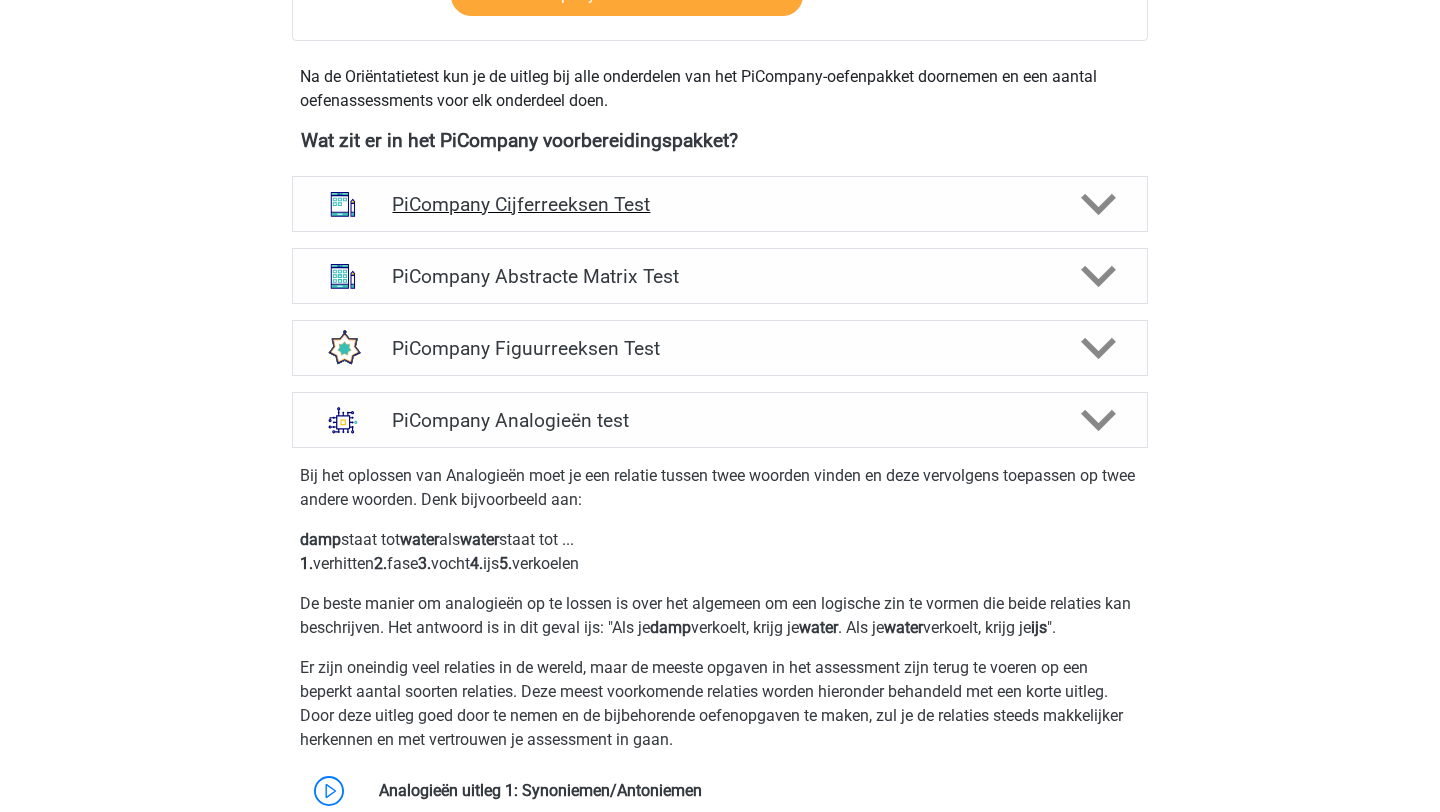 click on "PiCompany Cijferreeksen Test" at bounding box center [719, 204] 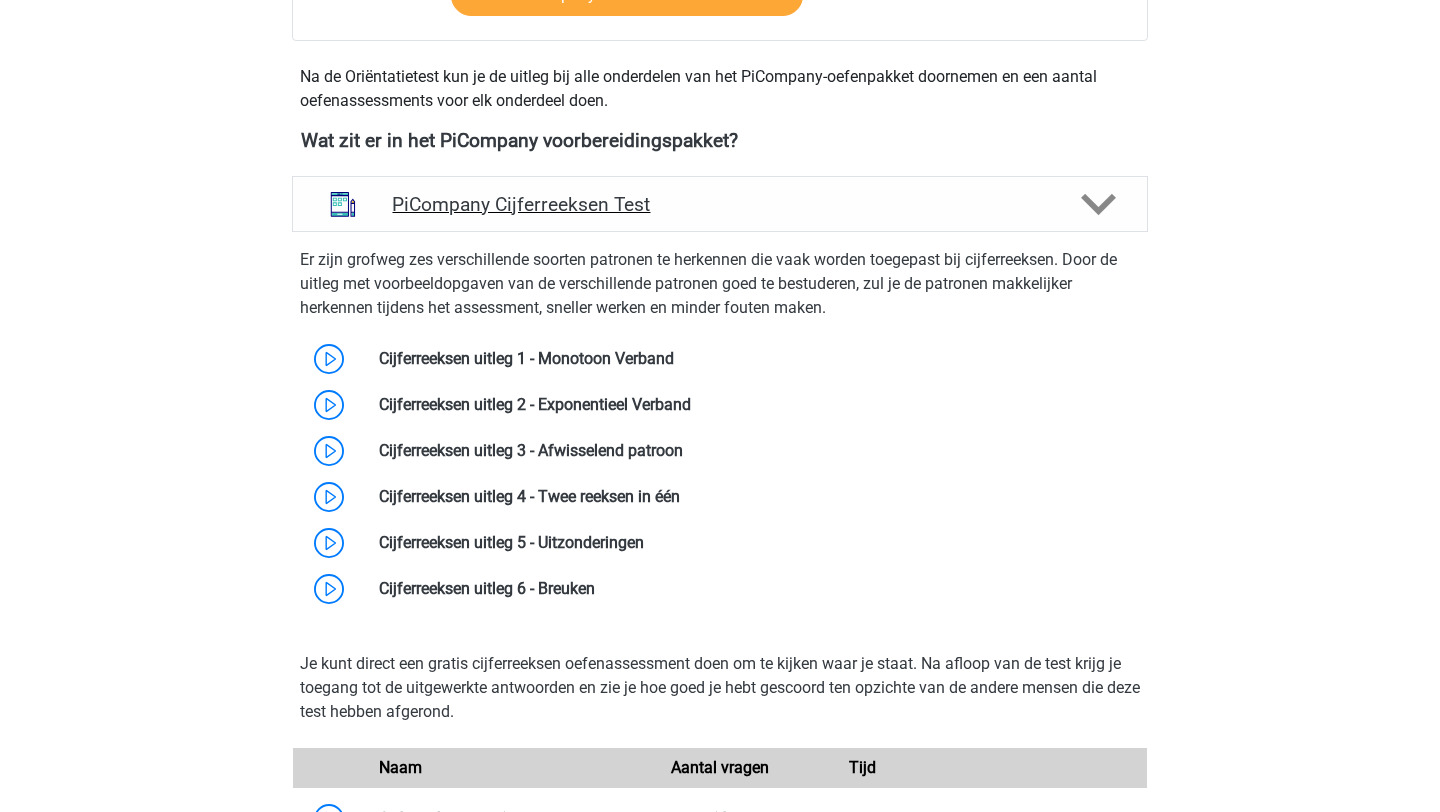click on "PiCompany Cijferreeksen Test" at bounding box center [719, 204] 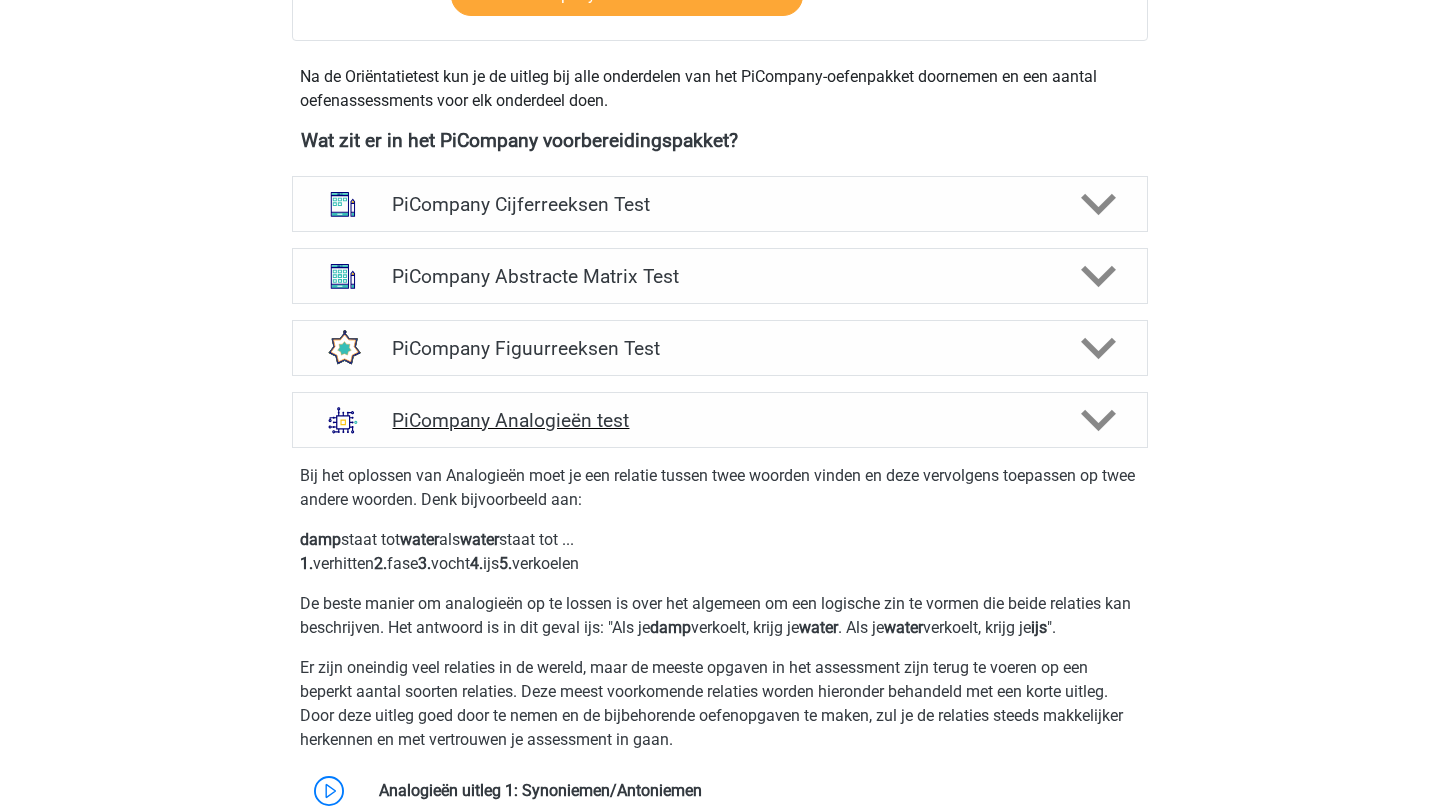 click on "PiCompany  Analogieën test" at bounding box center [720, 420] 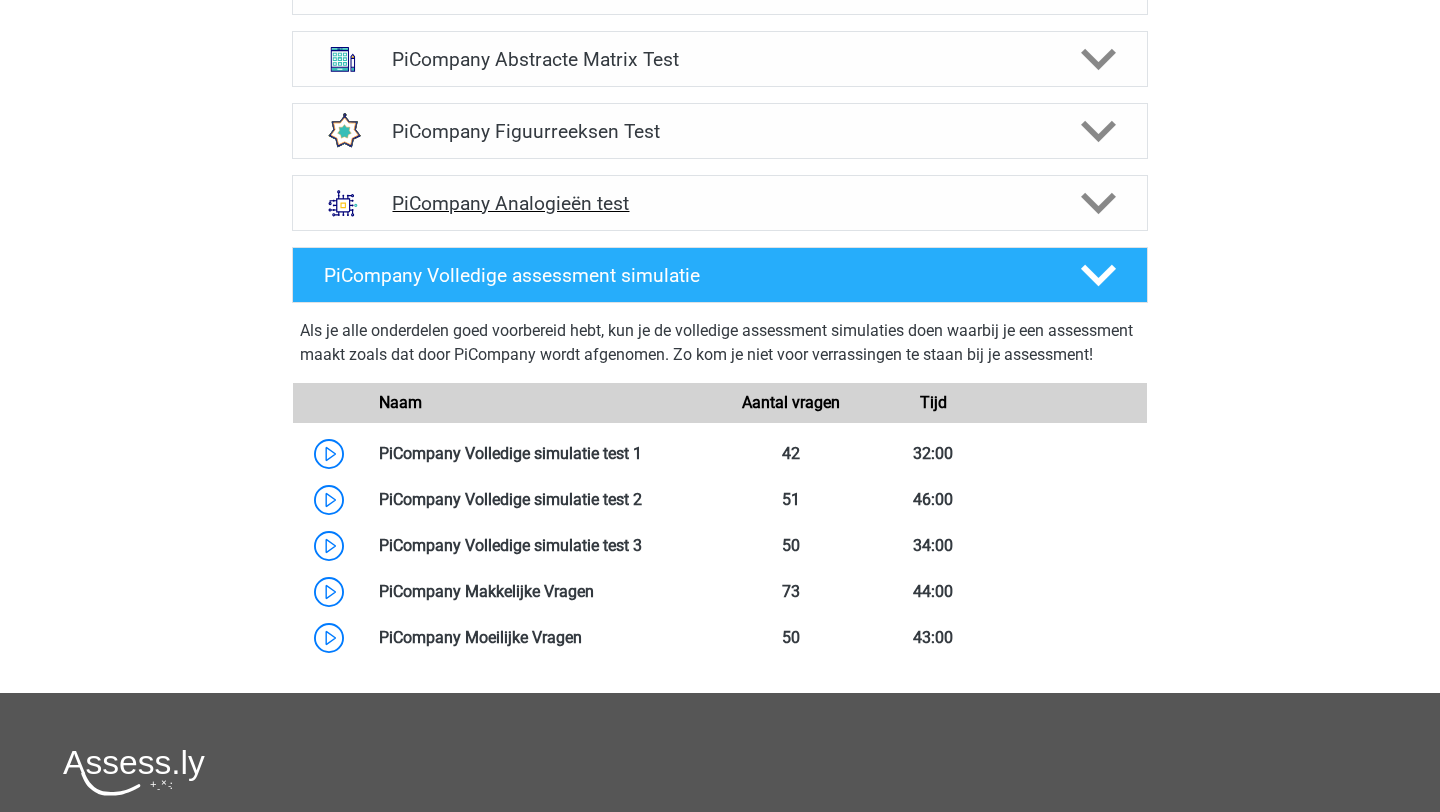 scroll, scrollTop: 944, scrollLeft: 0, axis: vertical 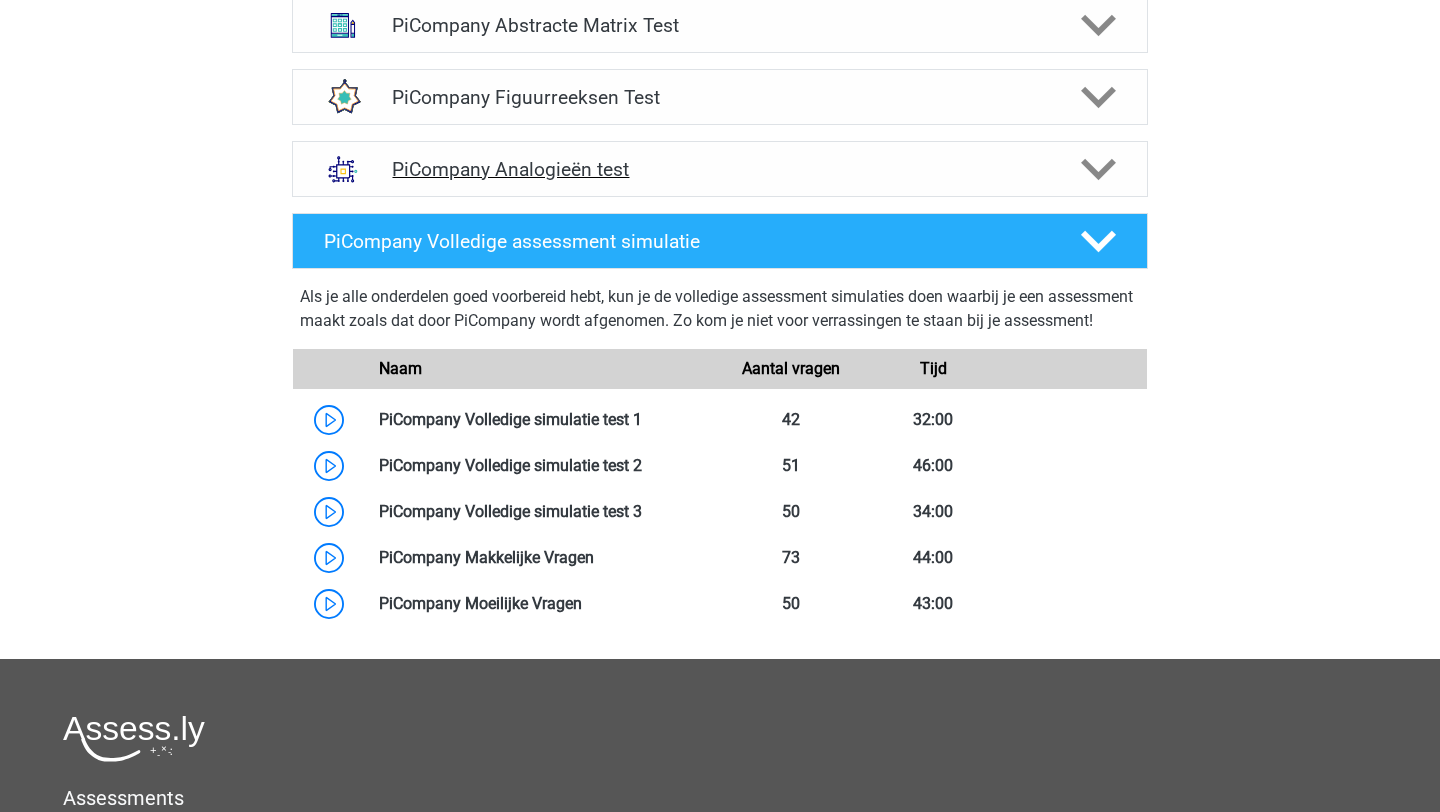 click on "PiCompany  Analogieën test" at bounding box center [719, 169] 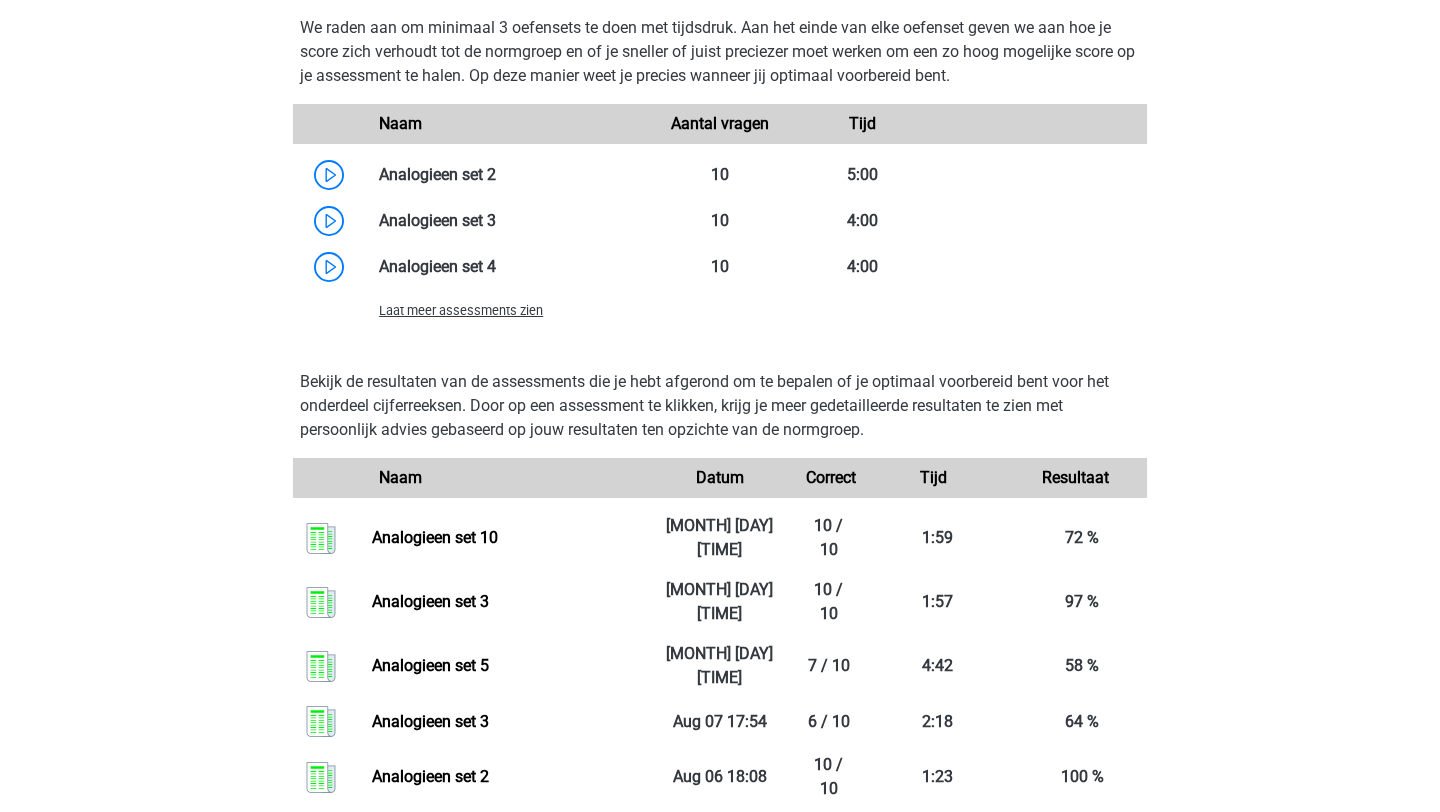 scroll, scrollTop: 1986, scrollLeft: 0, axis: vertical 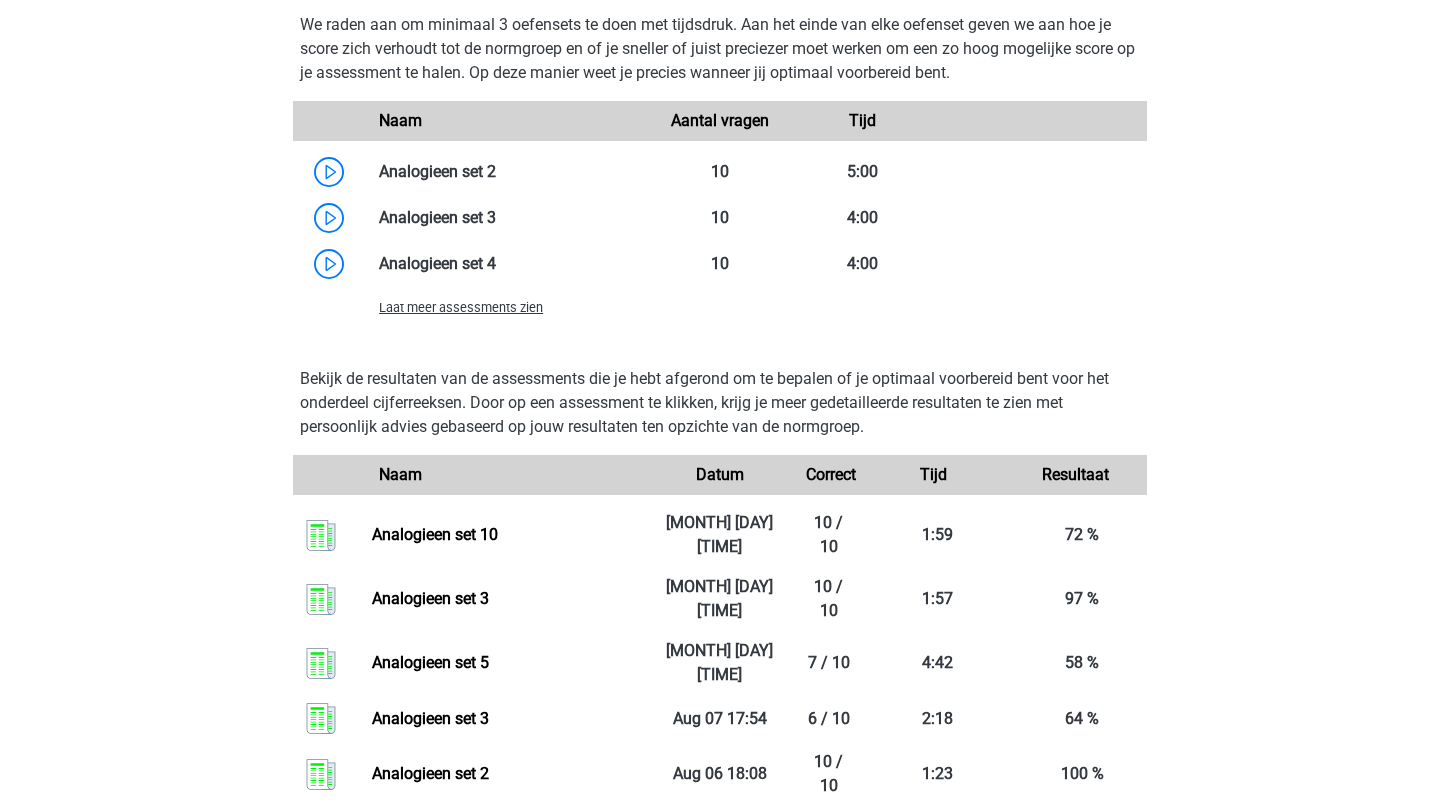 click on "Laat meer assessments zien" at bounding box center (461, 307) 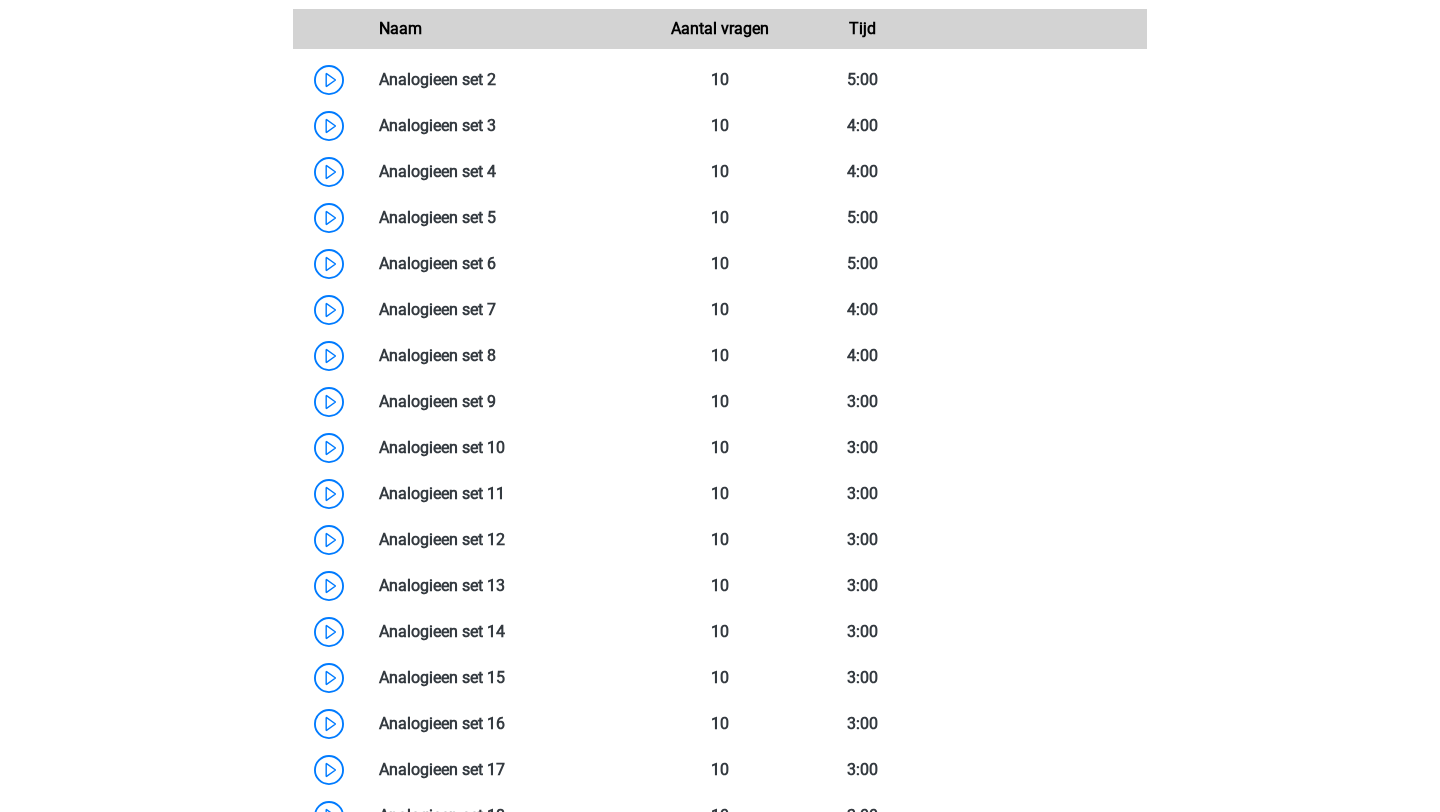 scroll, scrollTop: 1992, scrollLeft: 0, axis: vertical 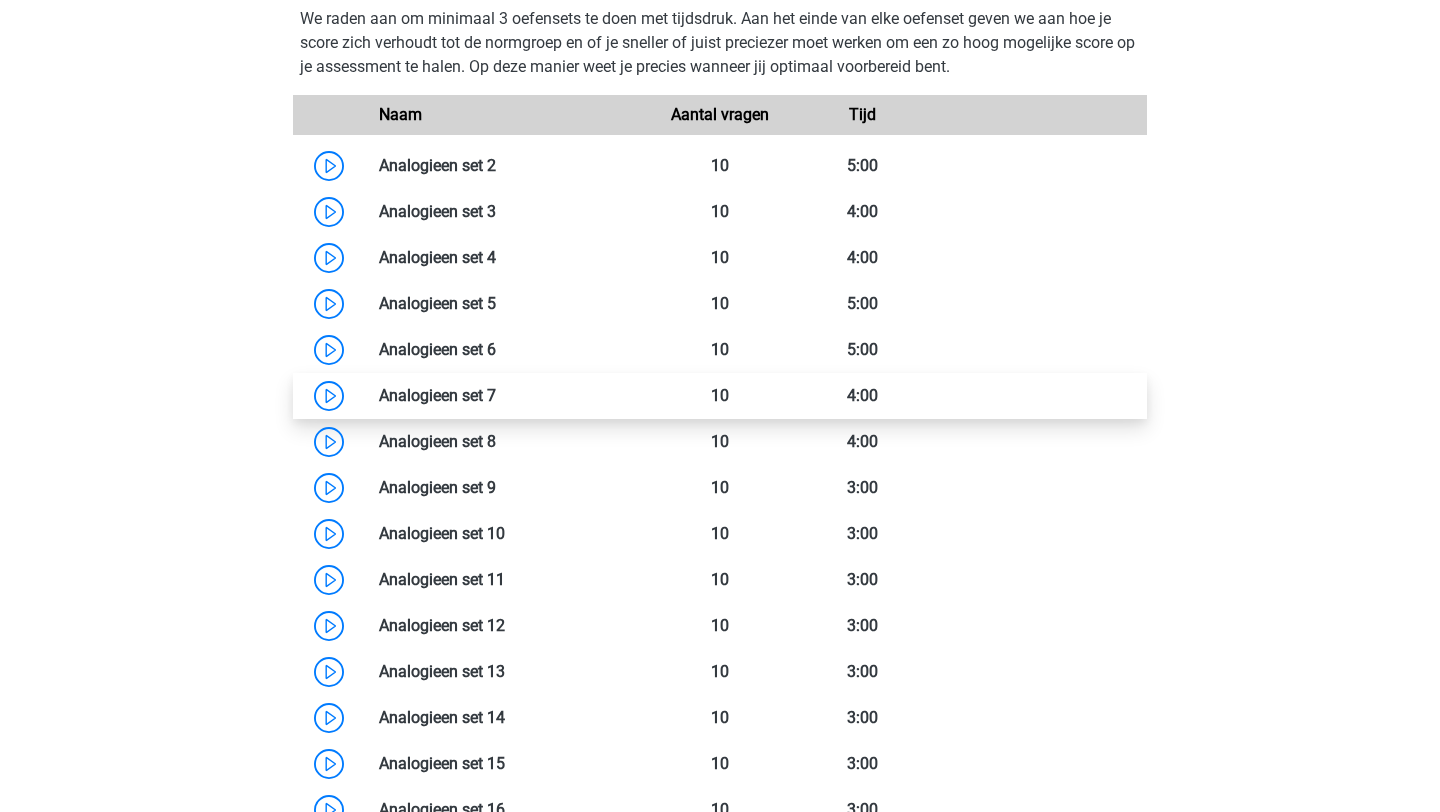 click at bounding box center [496, 395] 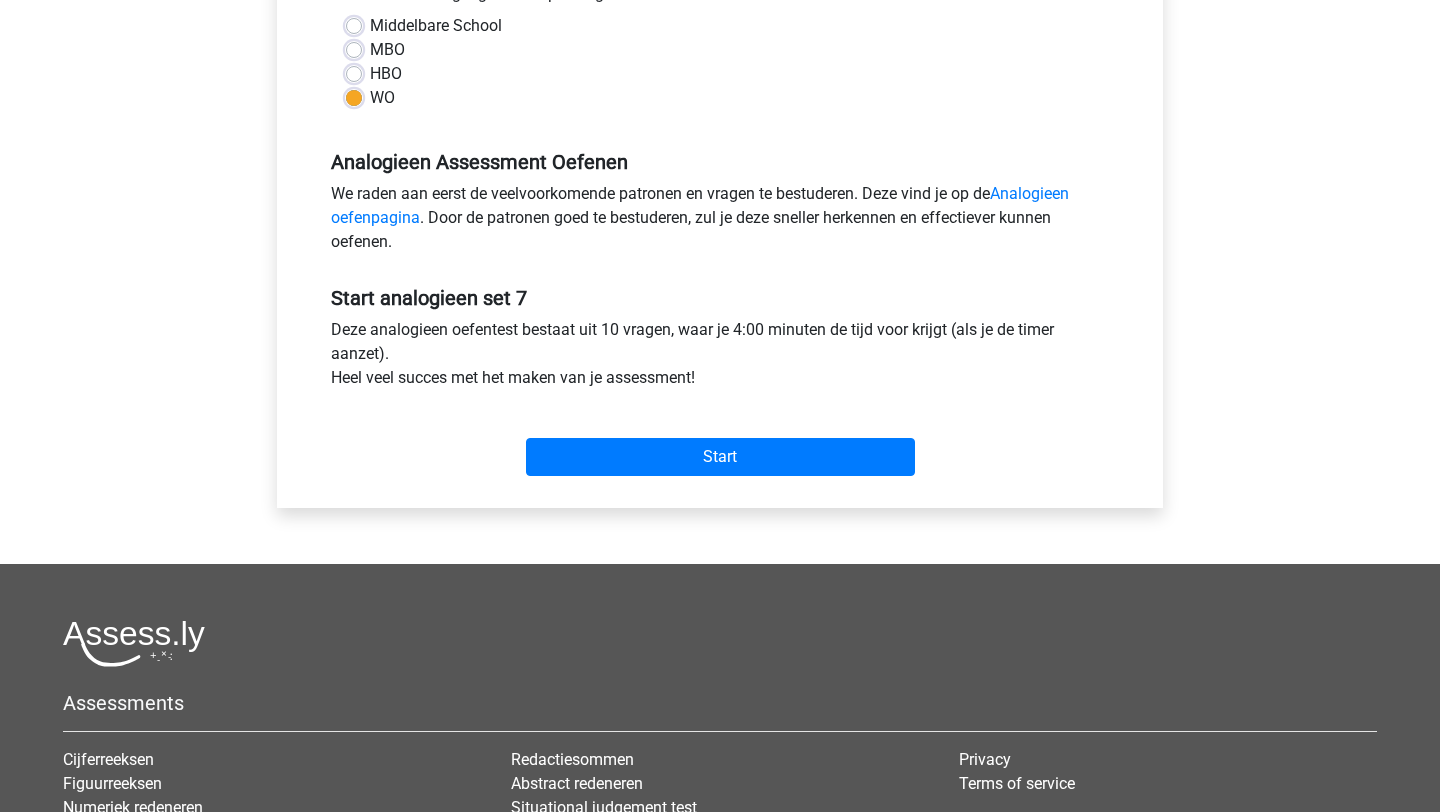 scroll, scrollTop: 530, scrollLeft: 0, axis: vertical 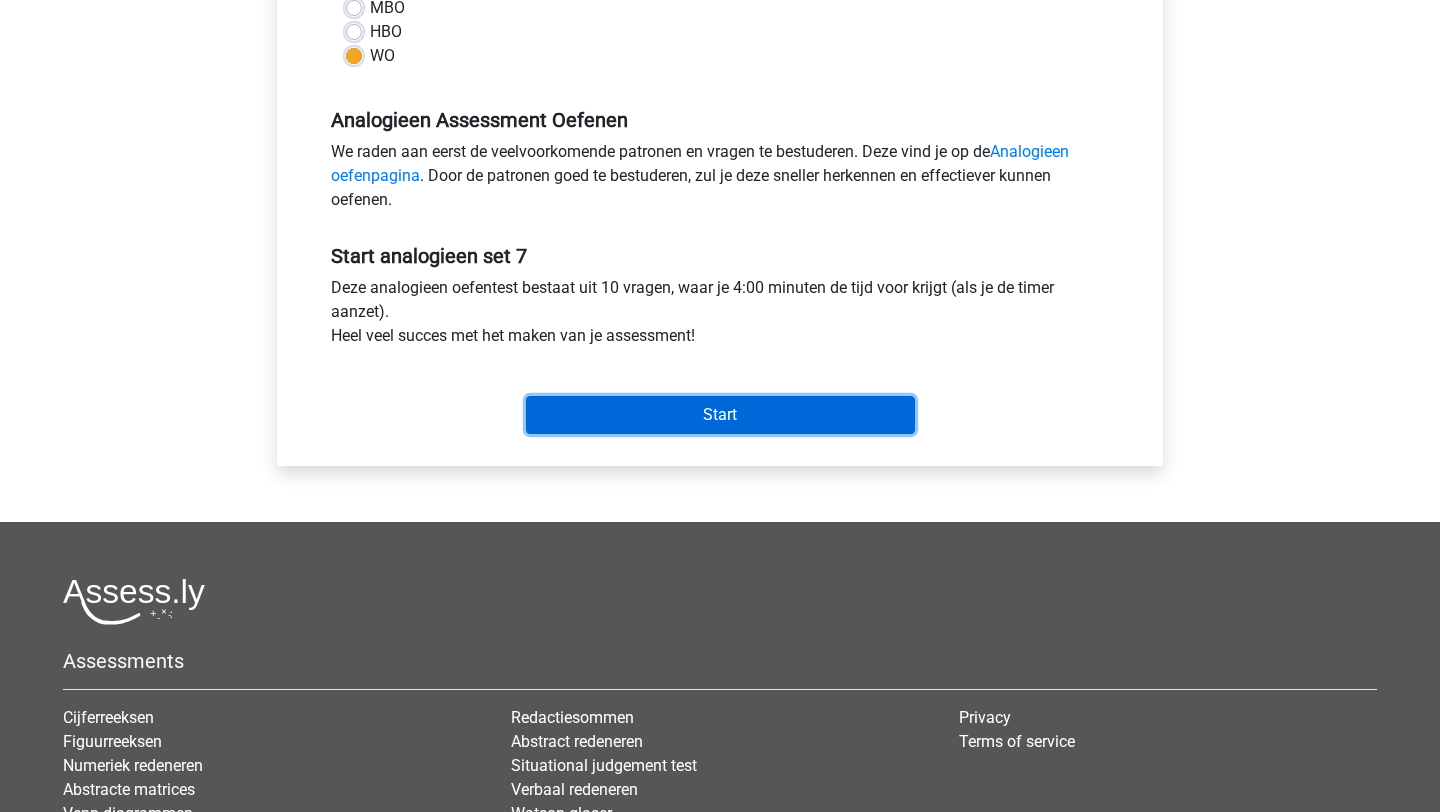 click on "Start" at bounding box center (720, 415) 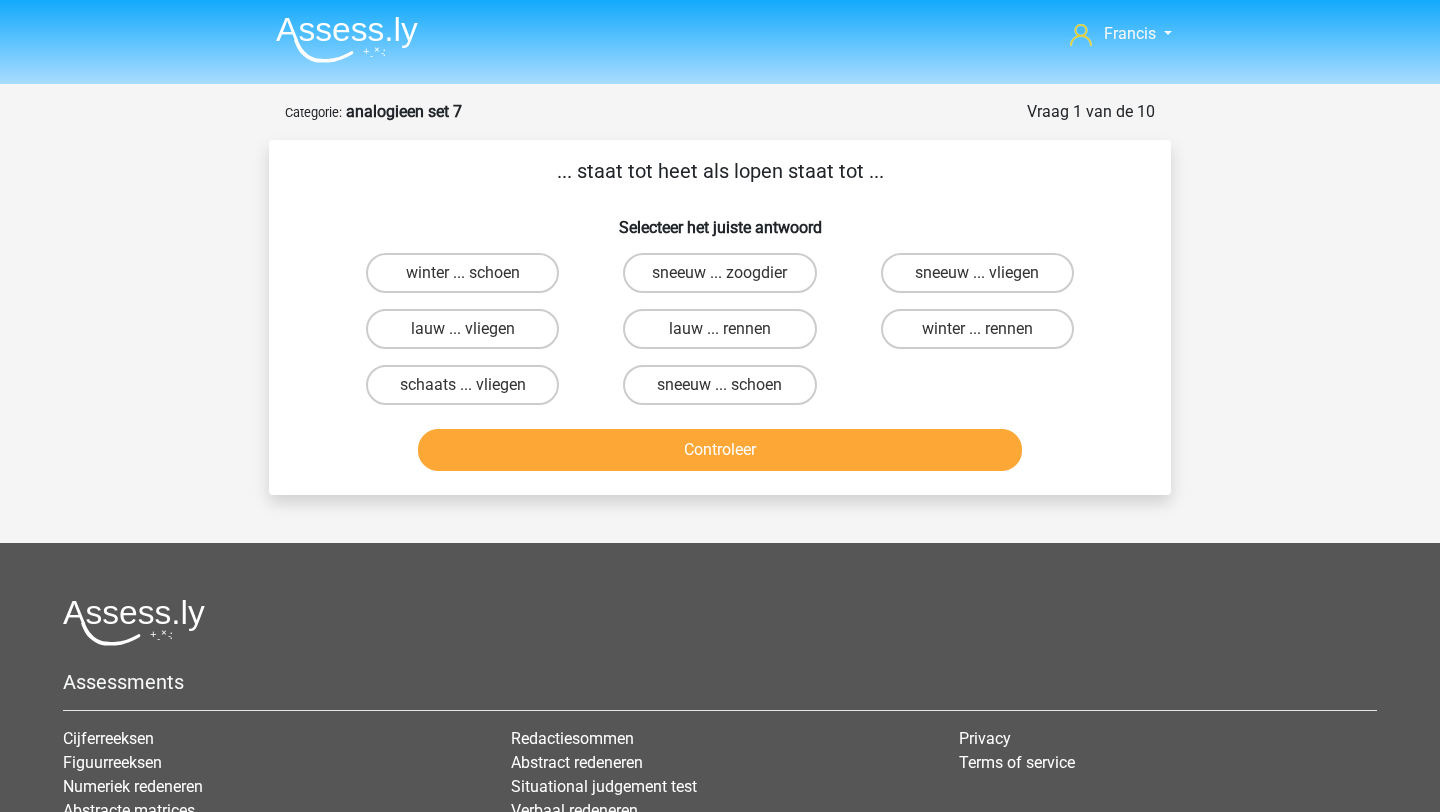 scroll, scrollTop: 0, scrollLeft: 0, axis: both 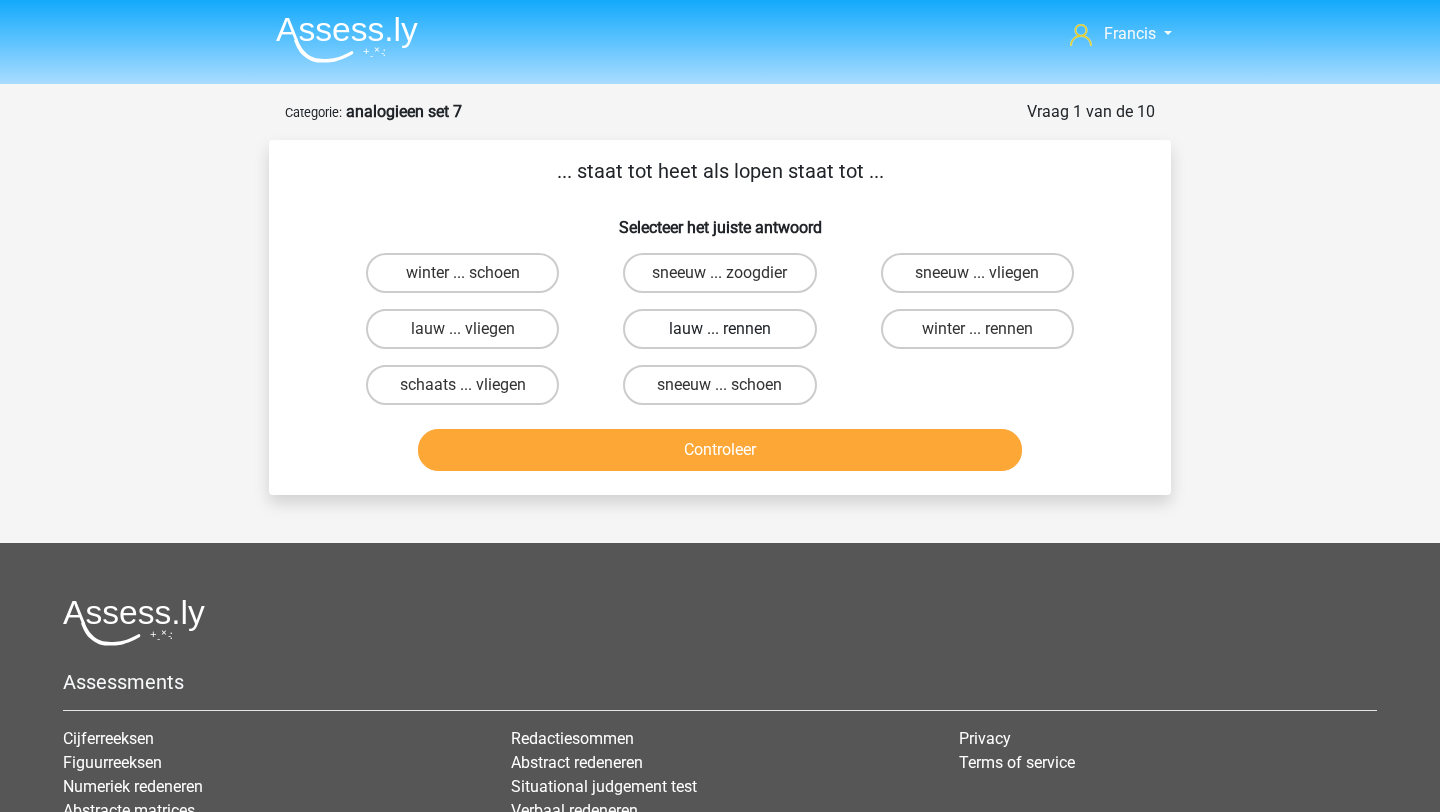 click on "lauw ... rennen" at bounding box center [719, 329] 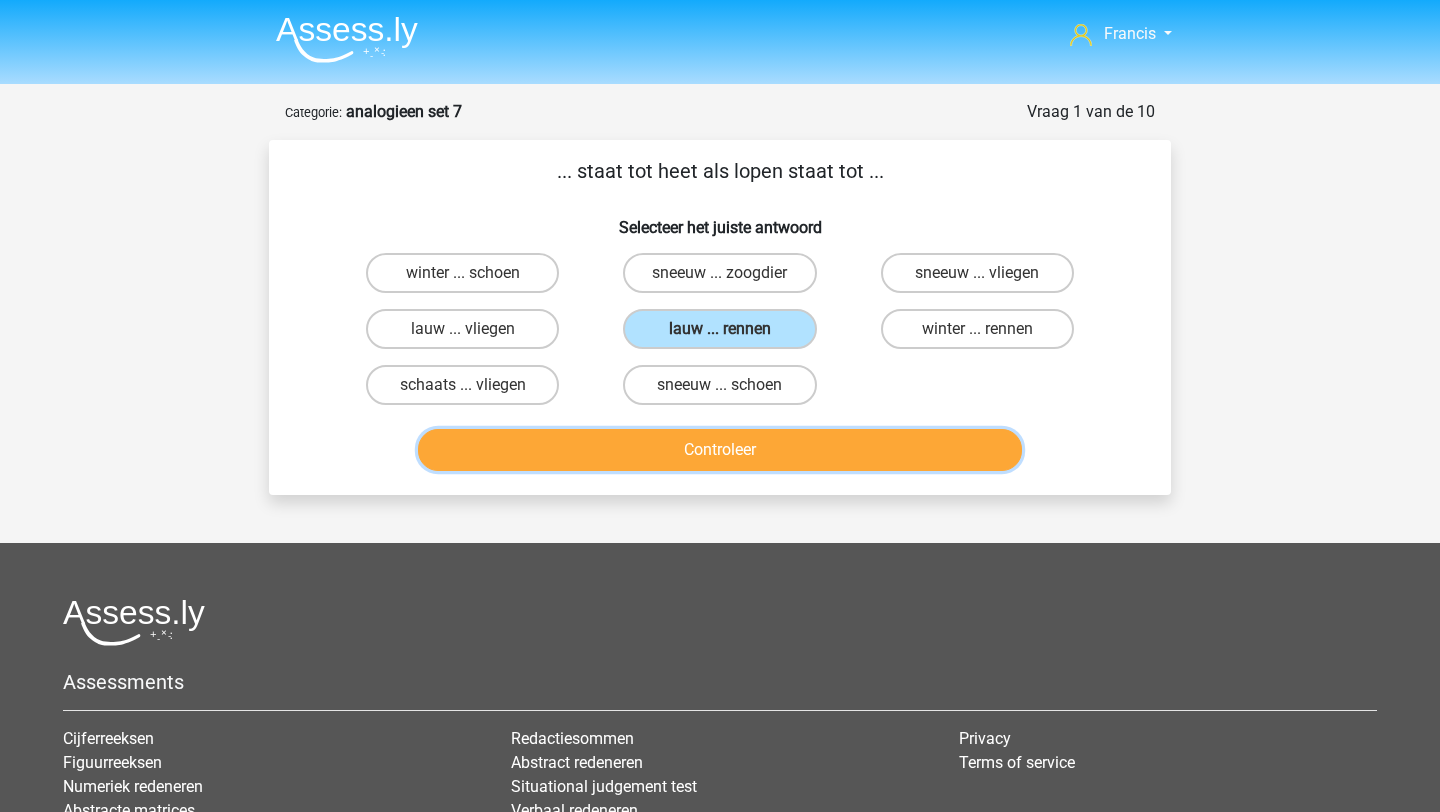 click on "Controleer" at bounding box center [720, 450] 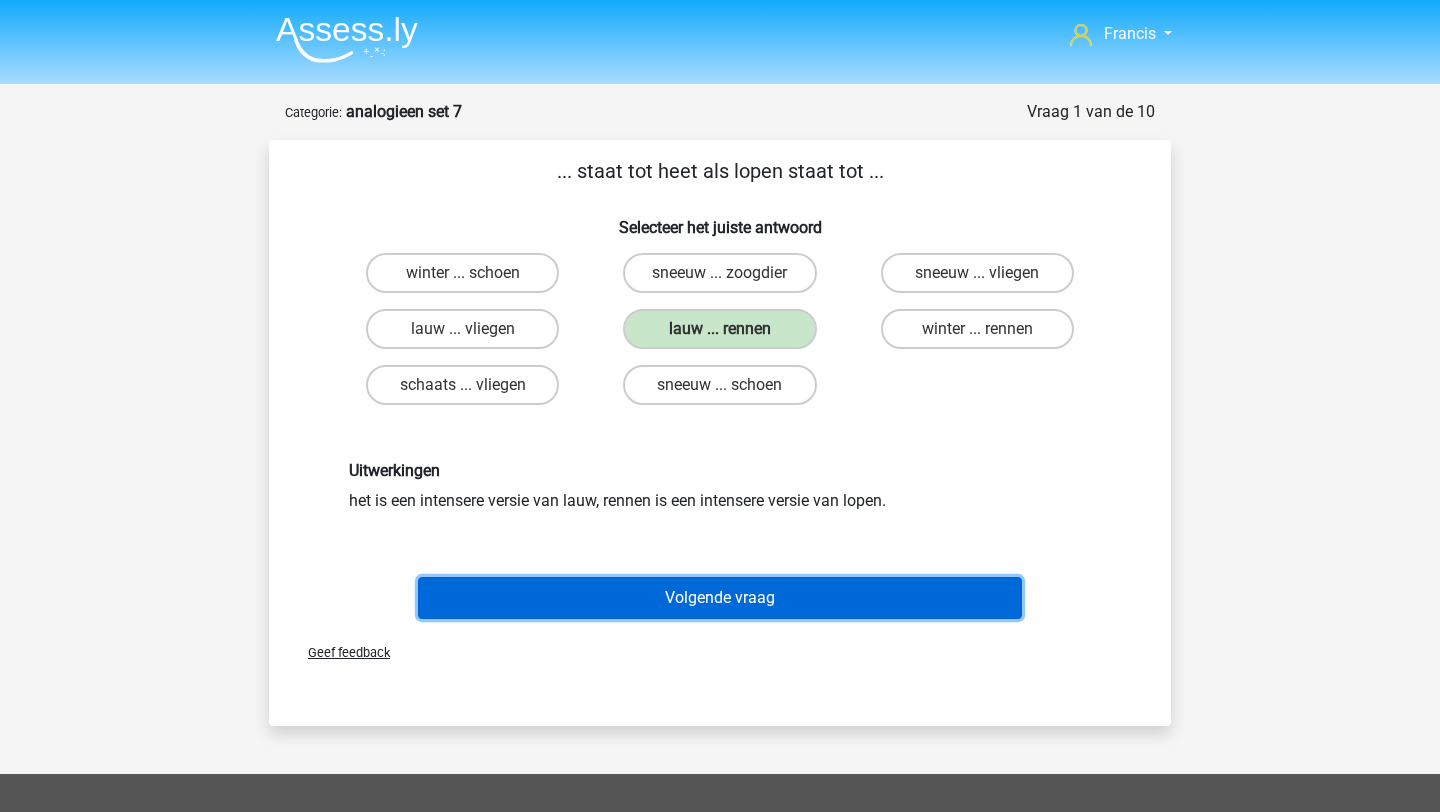 click on "Volgende vraag" at bounding box center (720, 598) 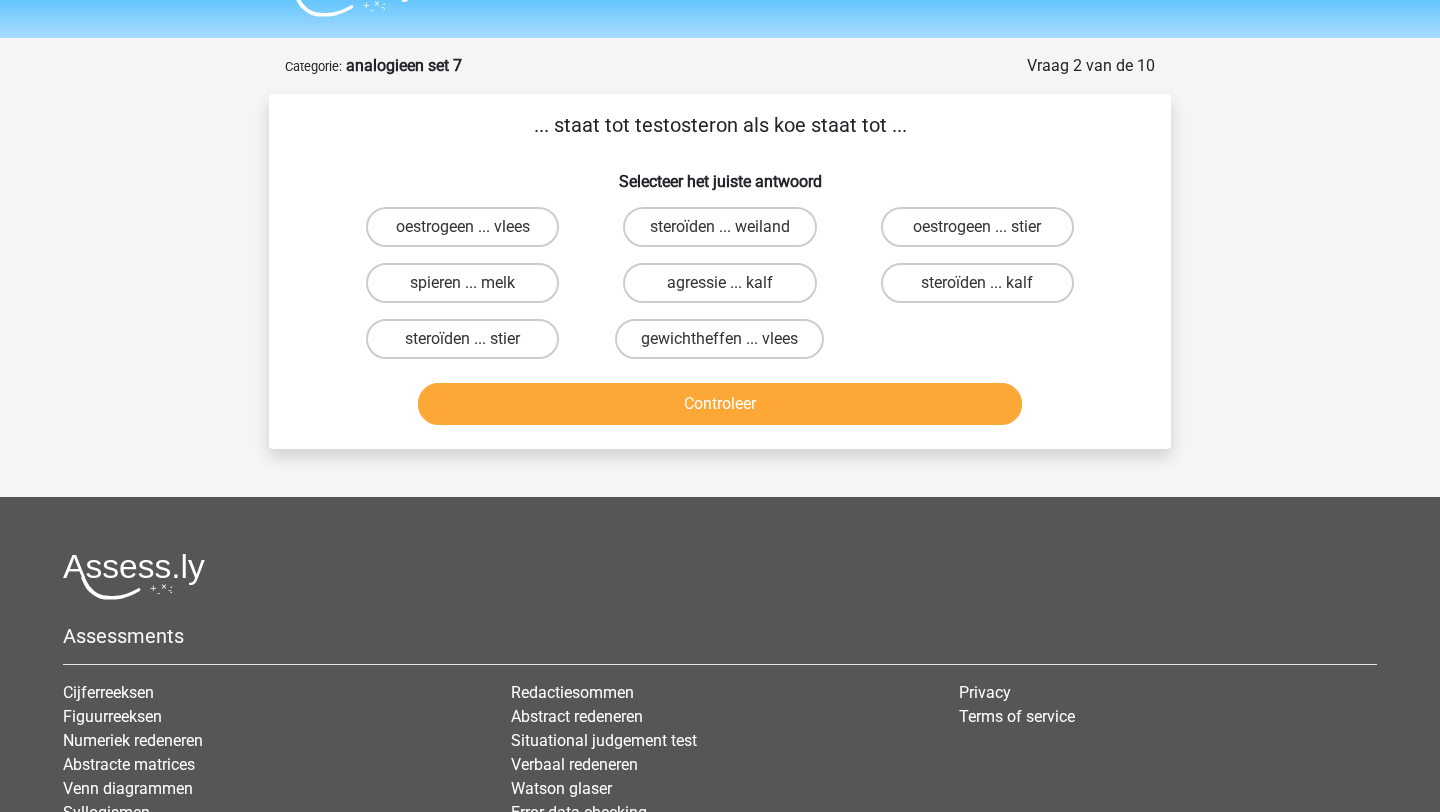 scroll, scrollTop: 0, scrollLeft: 0, axis: both 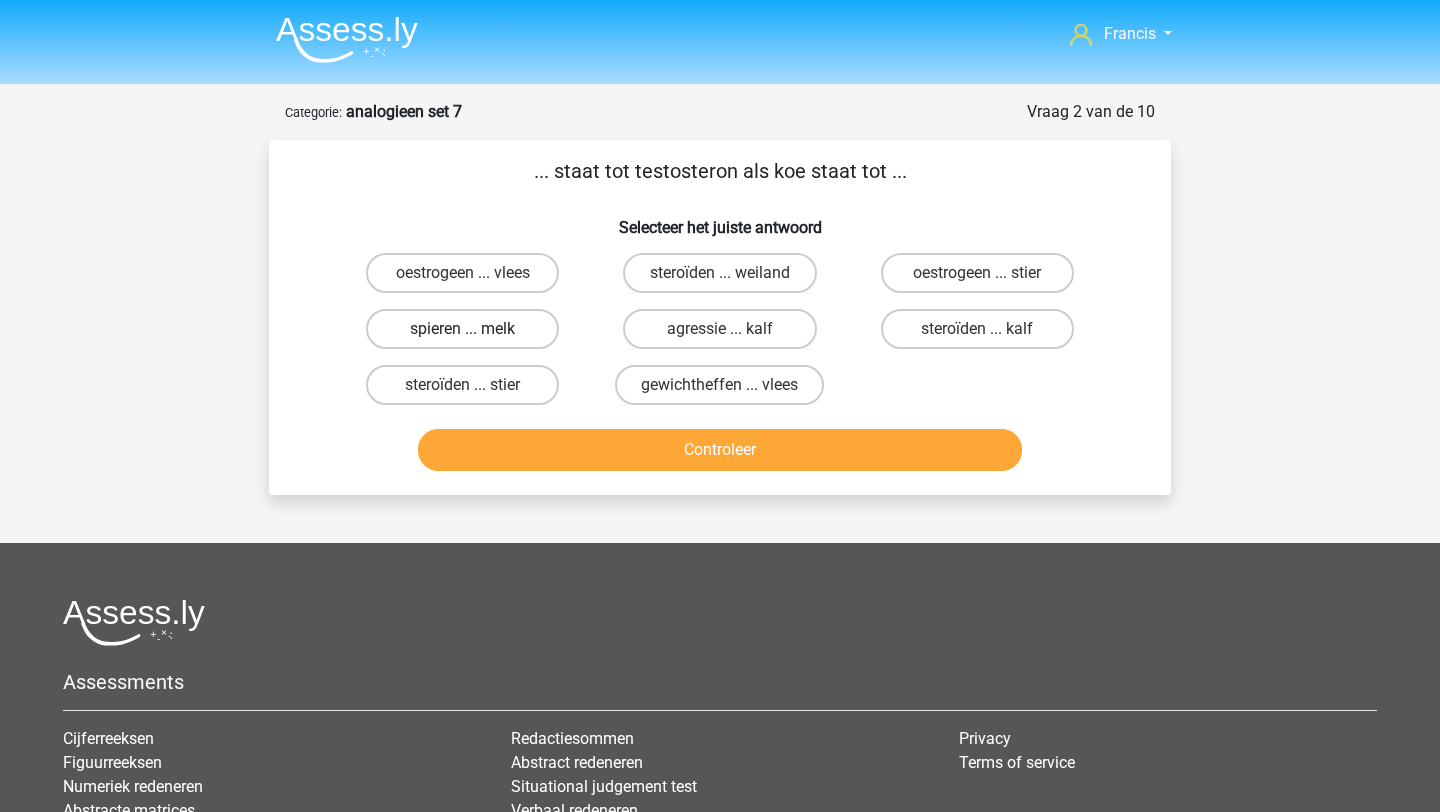 click on "spieren ... melk" at bounding box center (462, 329) 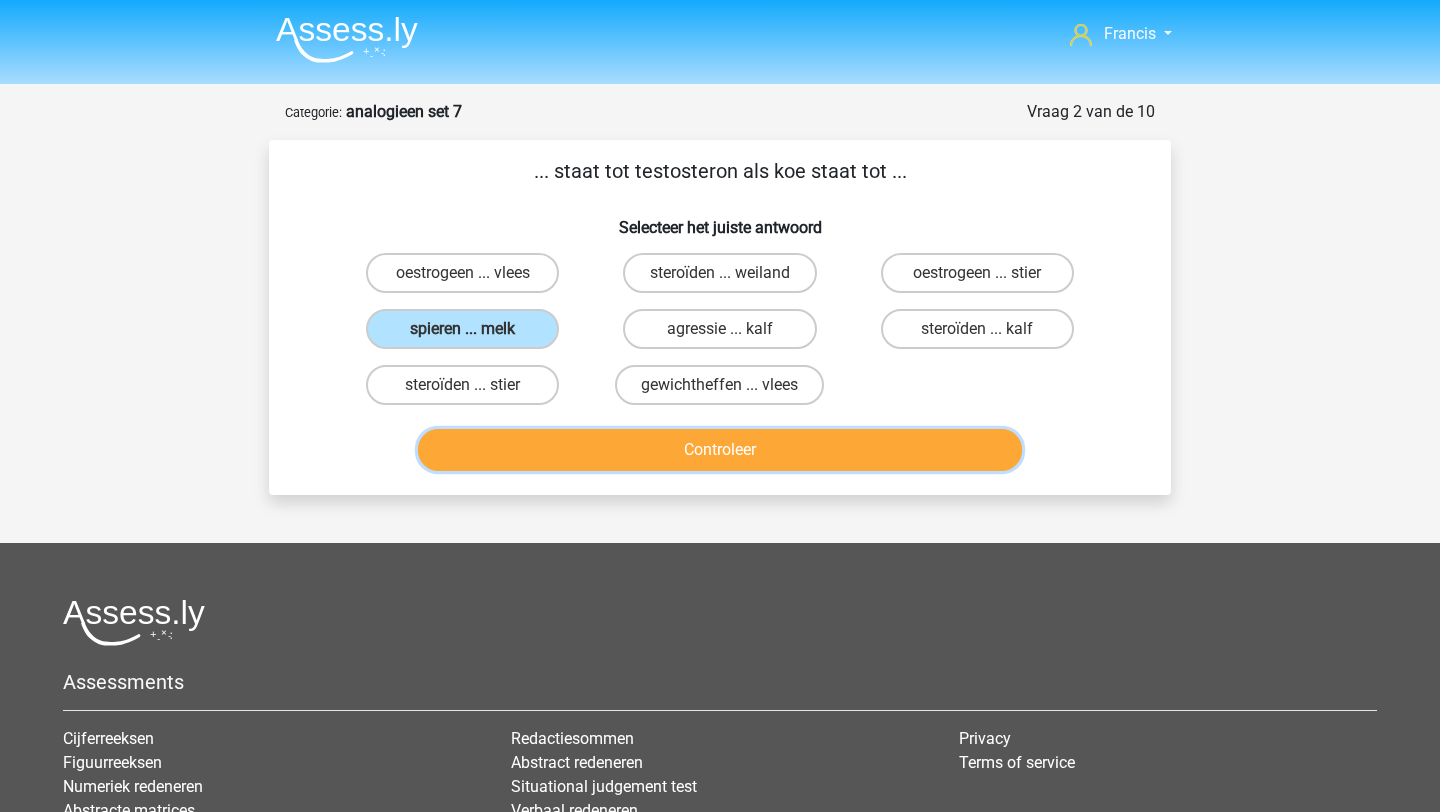click on "Controleer" at bounding box center [720, 450] 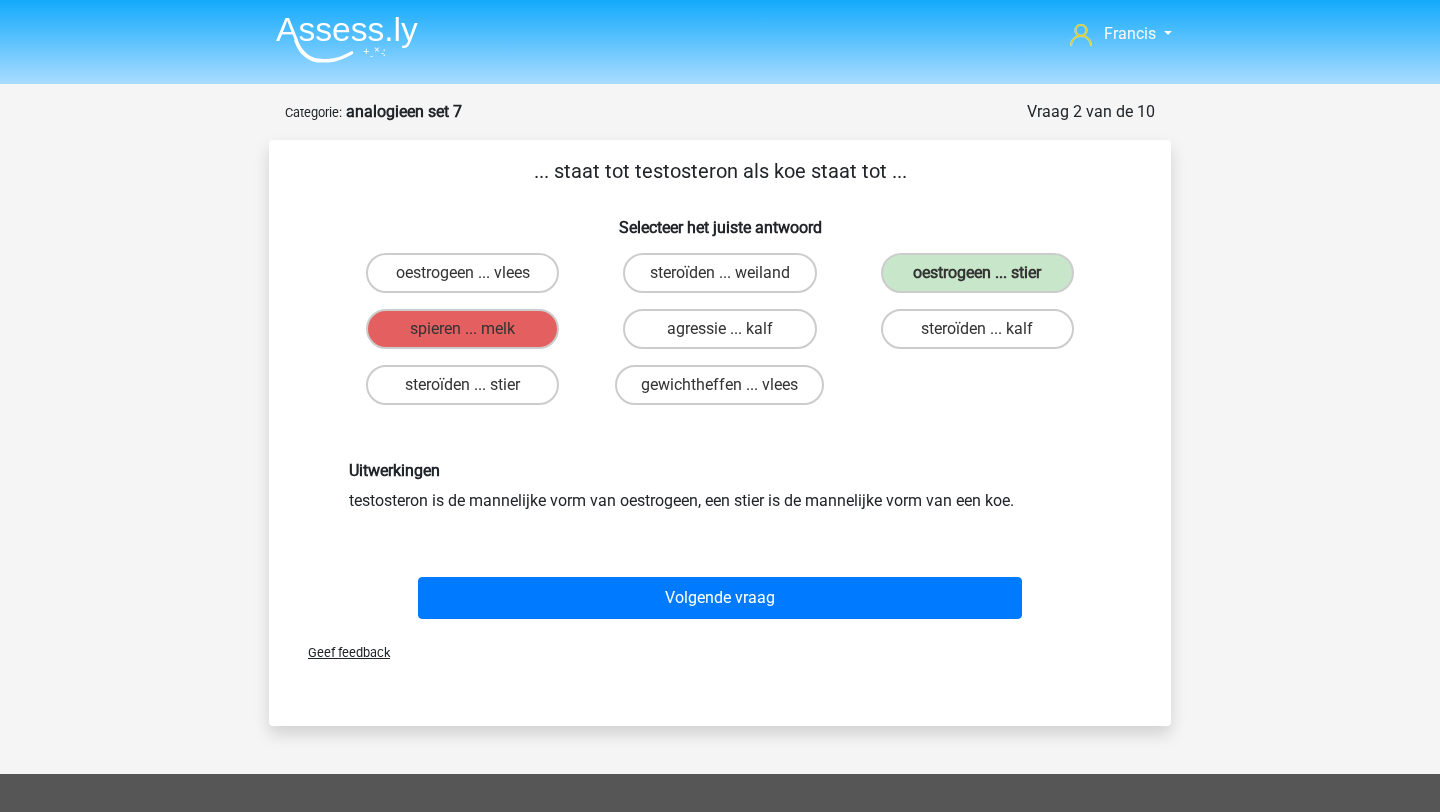 click on "Volgende vraag" at bounding box center (720, 602) 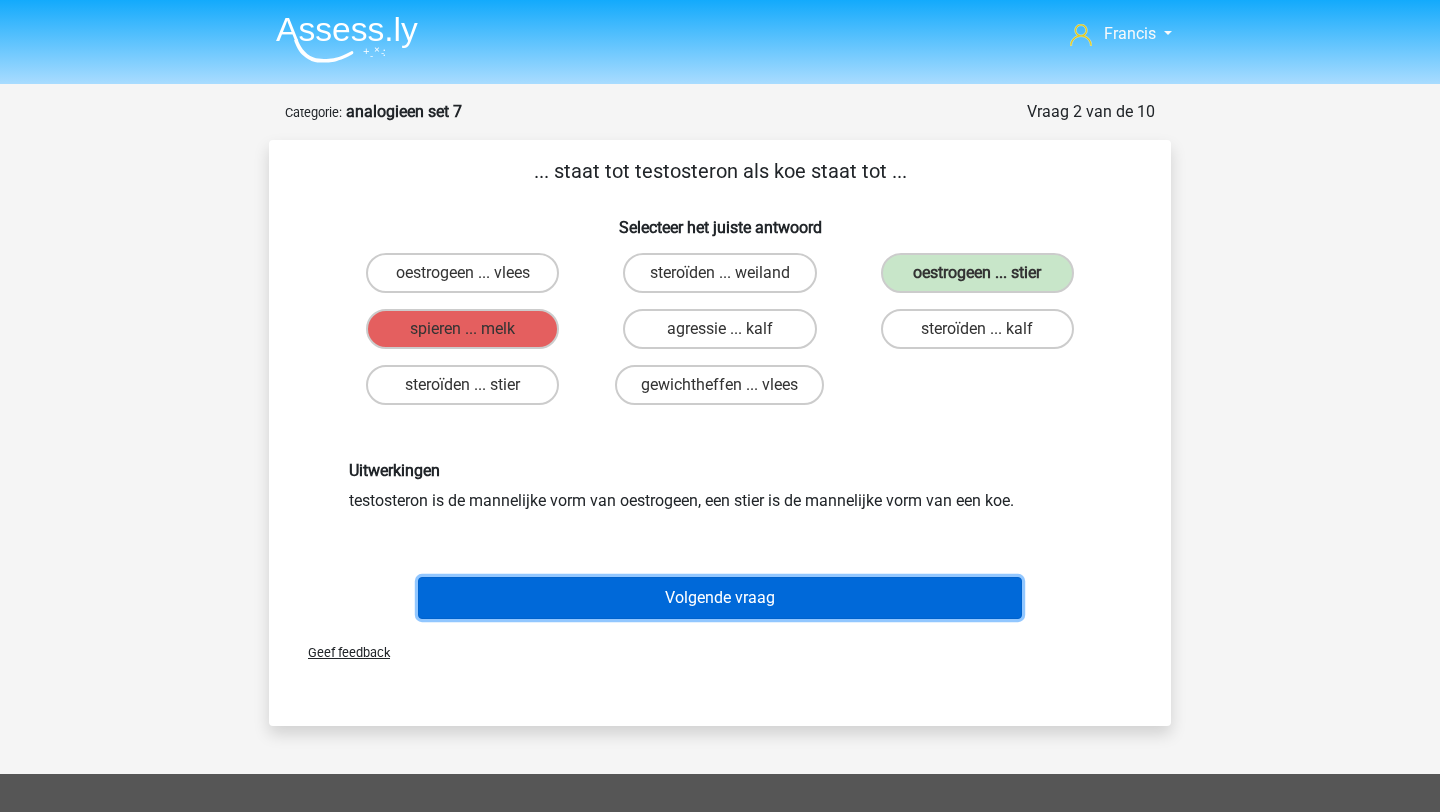 click on "Volgende vraag" at bounding box center (720, 598) 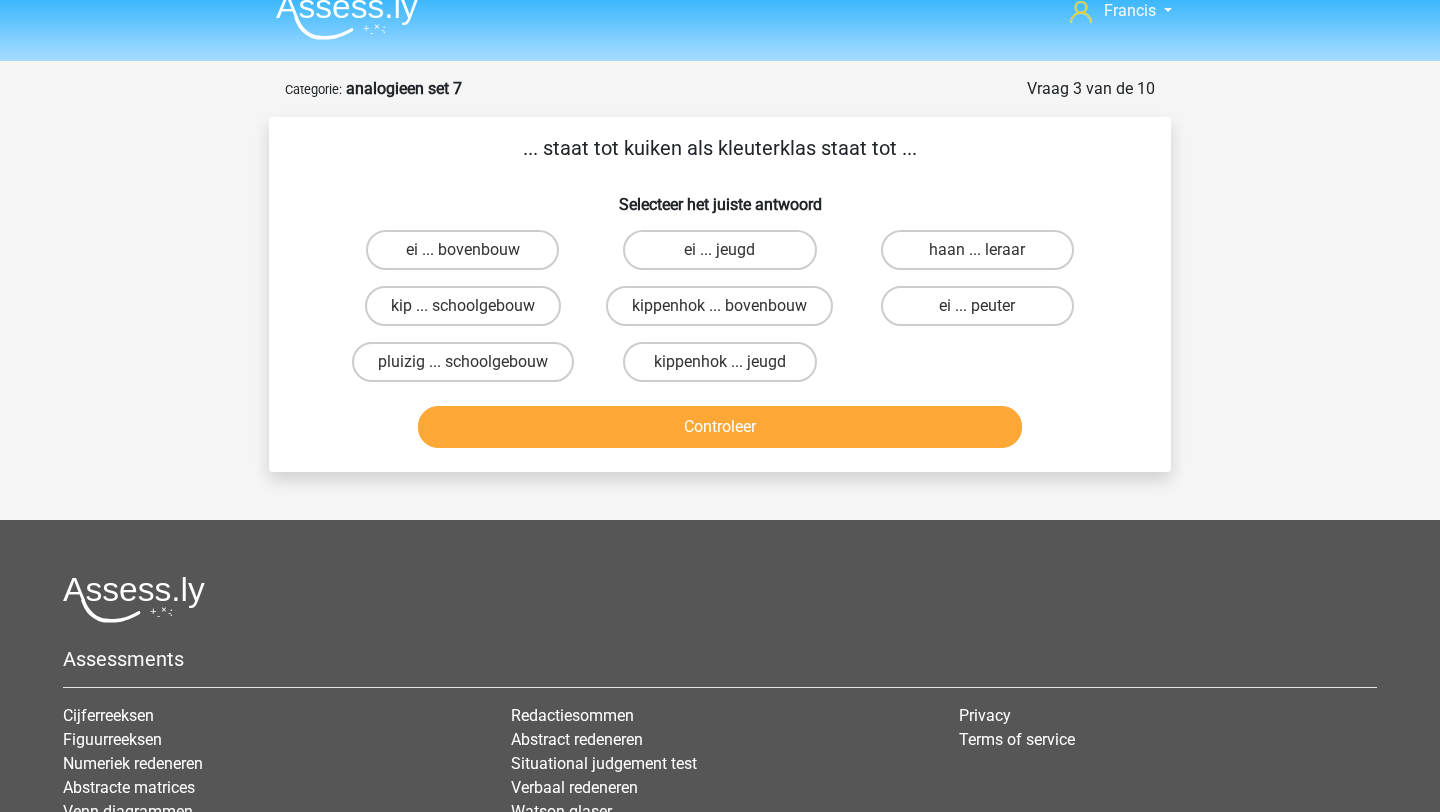 scroll, scrollTop: 0, scrollLeft: 0, axis: both 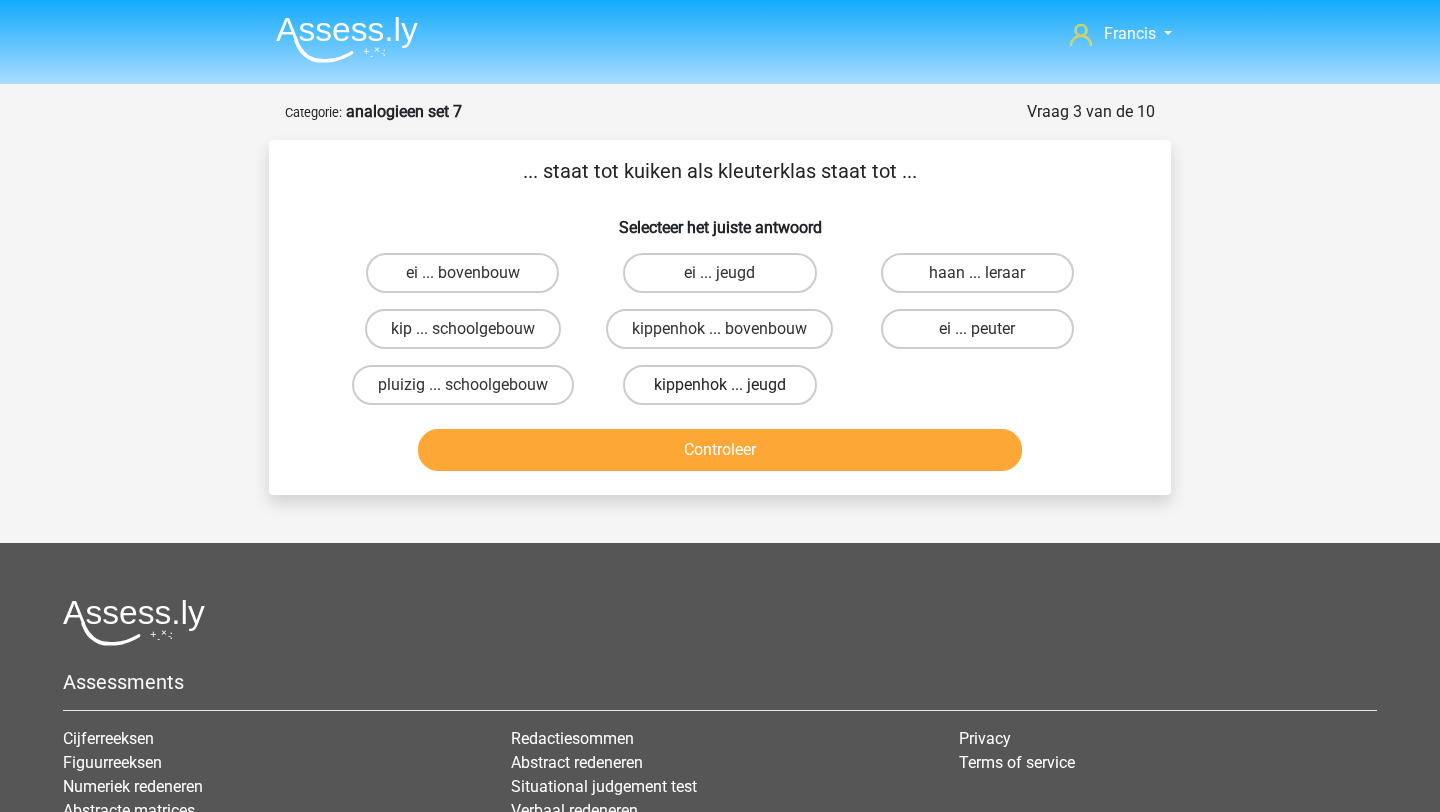 click on "kippenhok ... jeugd" at bounding box center (719, 385) 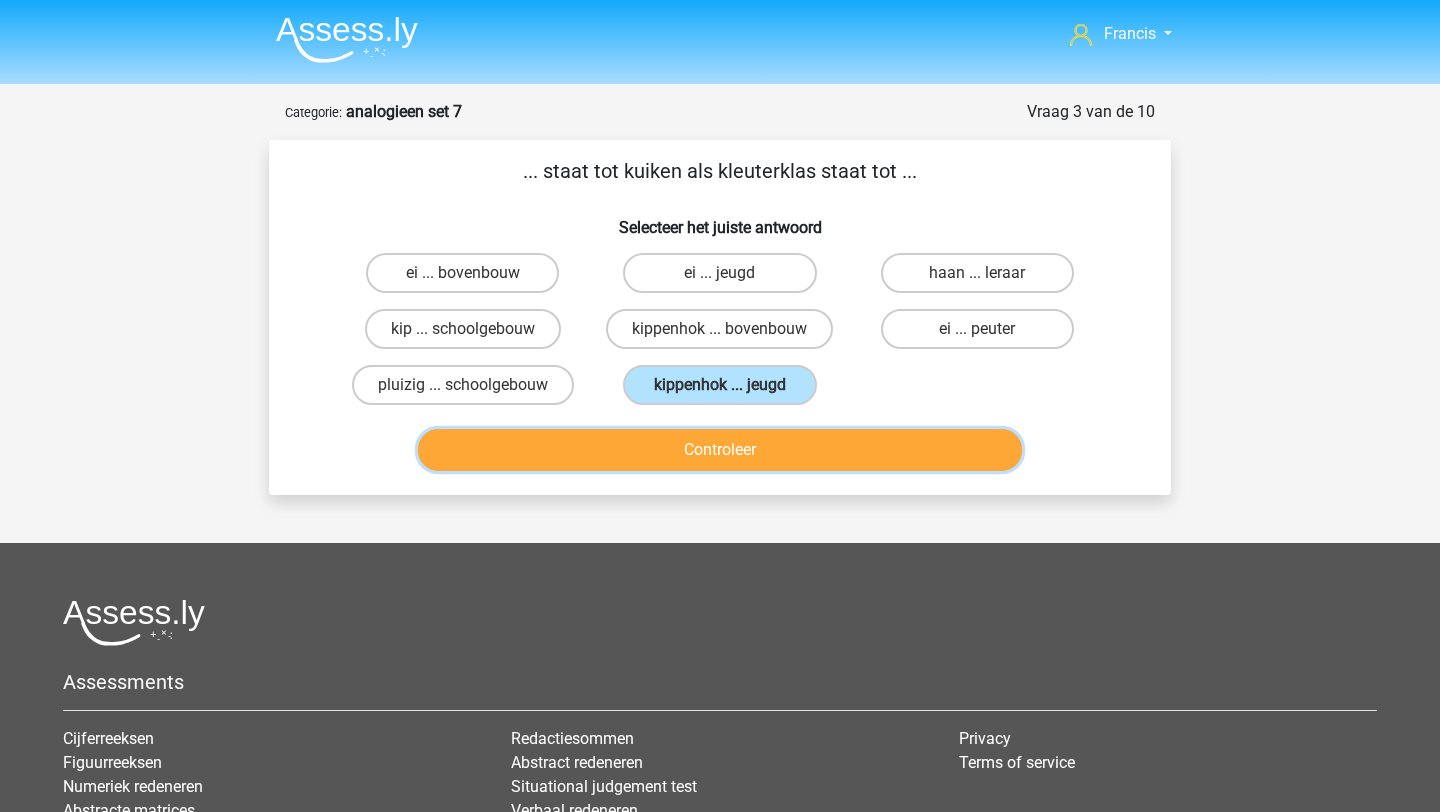 click on "Controleer" at bounding box center (720, 450) 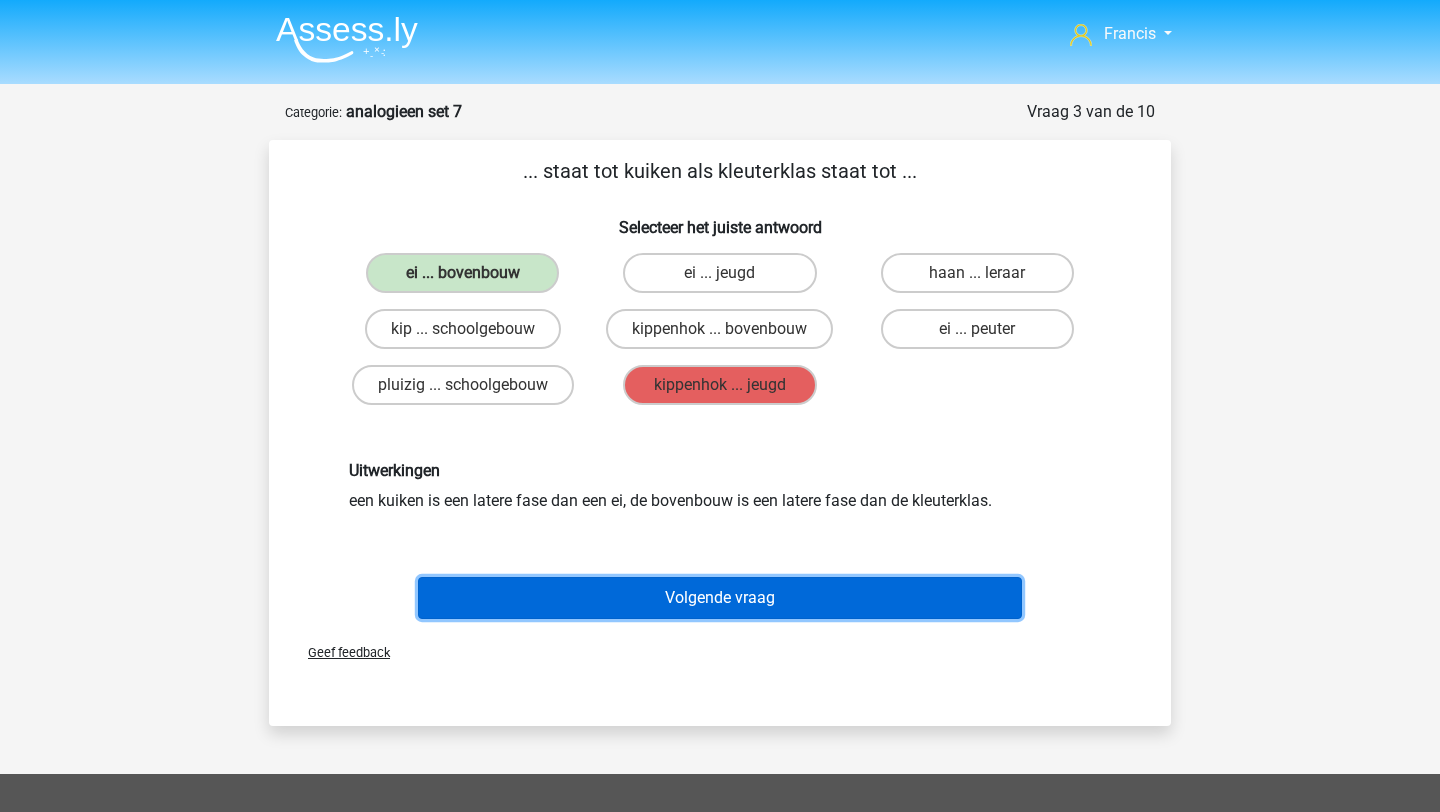 click on "Volgende vraag" at bounding box center [720, 598] 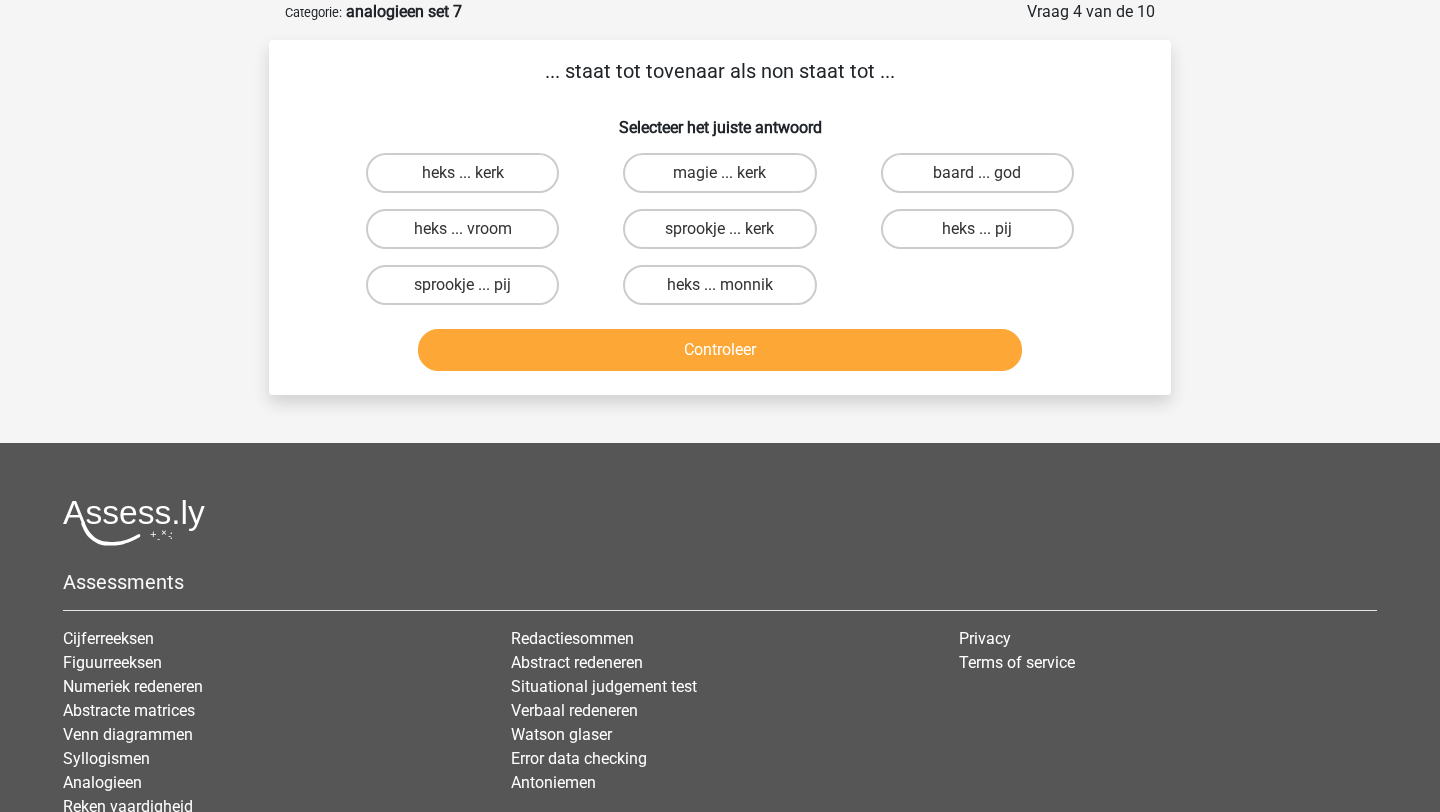 scroll, scrollTop: 0, scrollLeft: 0, axis: both 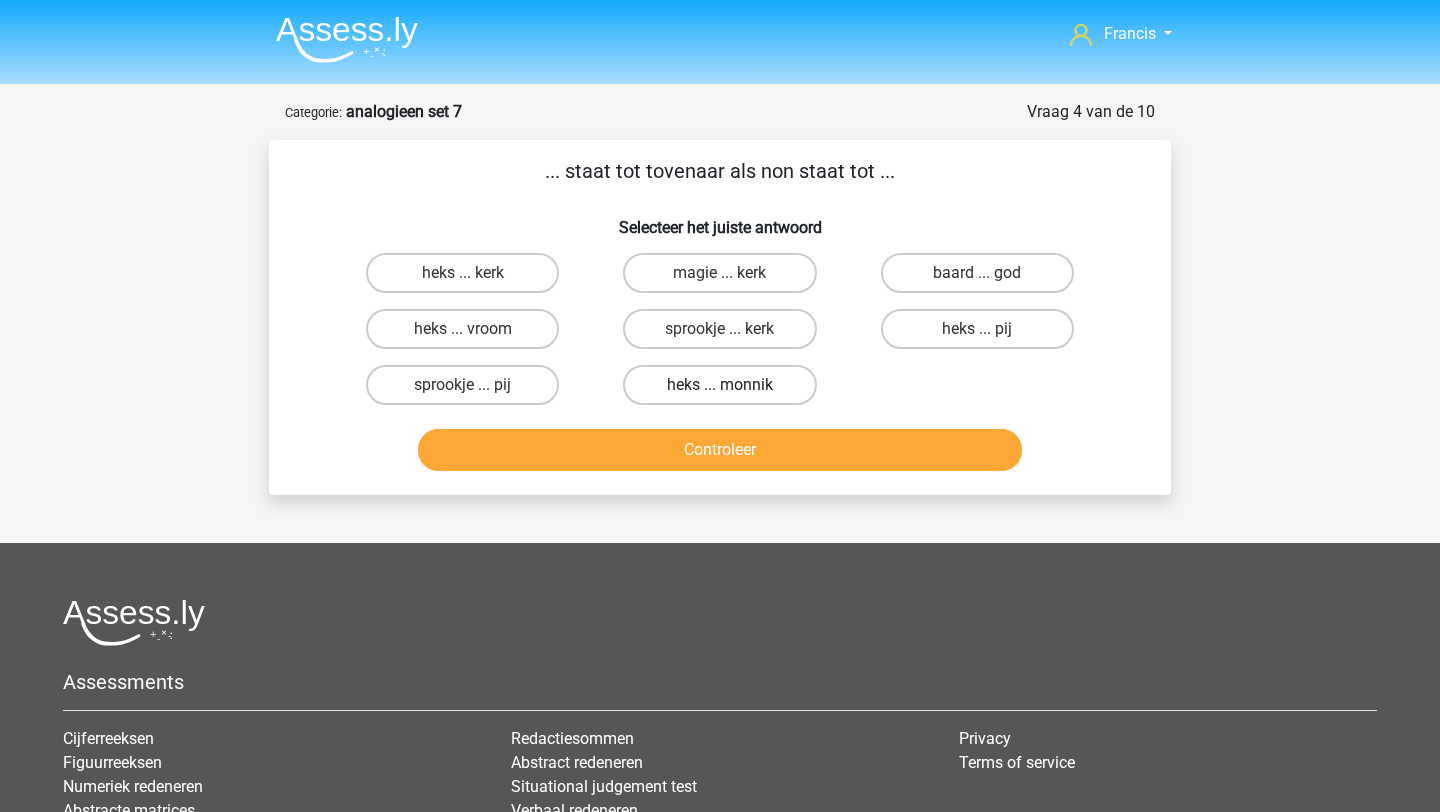 click on "heks ... monnik" at bounding box center (719, 385) 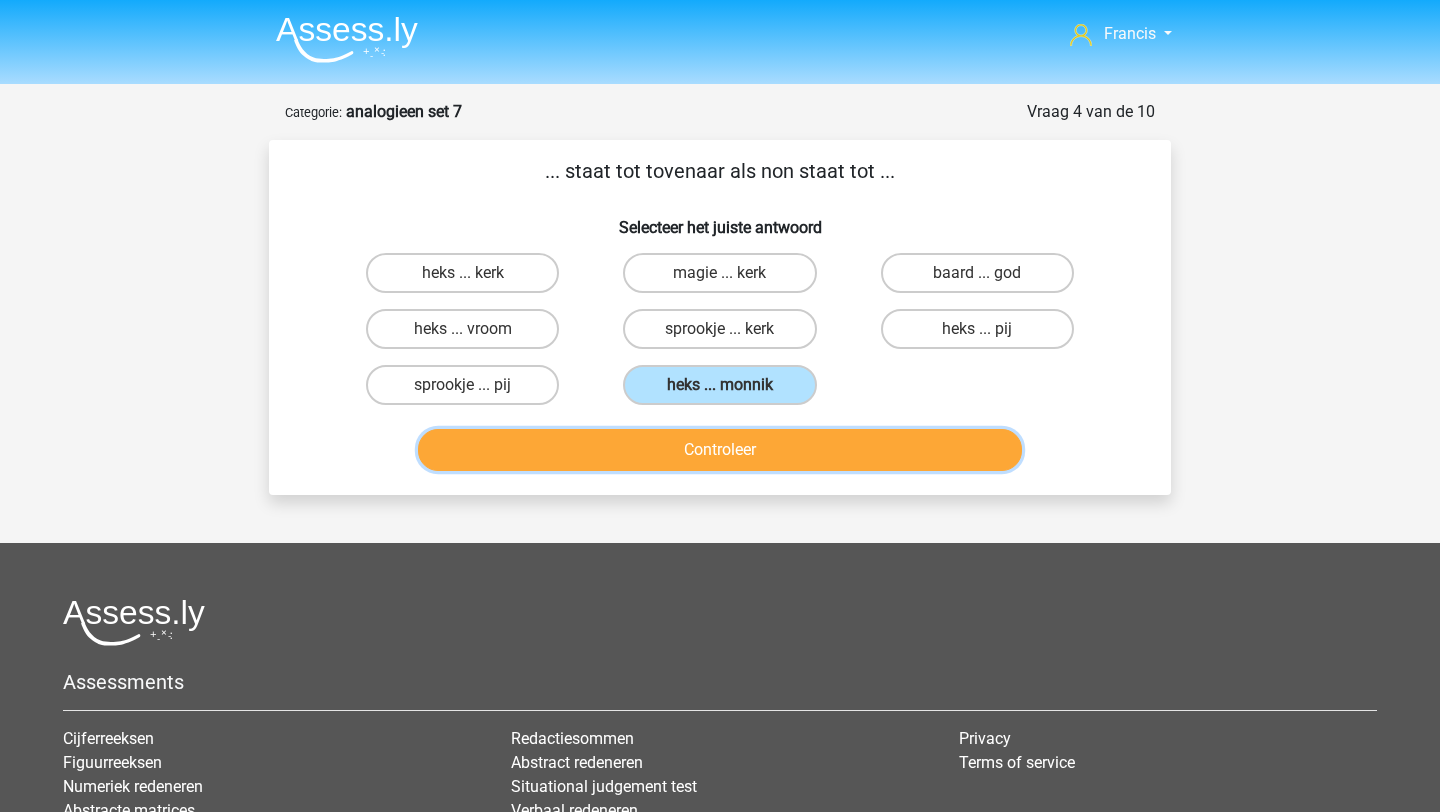 click on "Controleer" at bounding box center [720, 450] 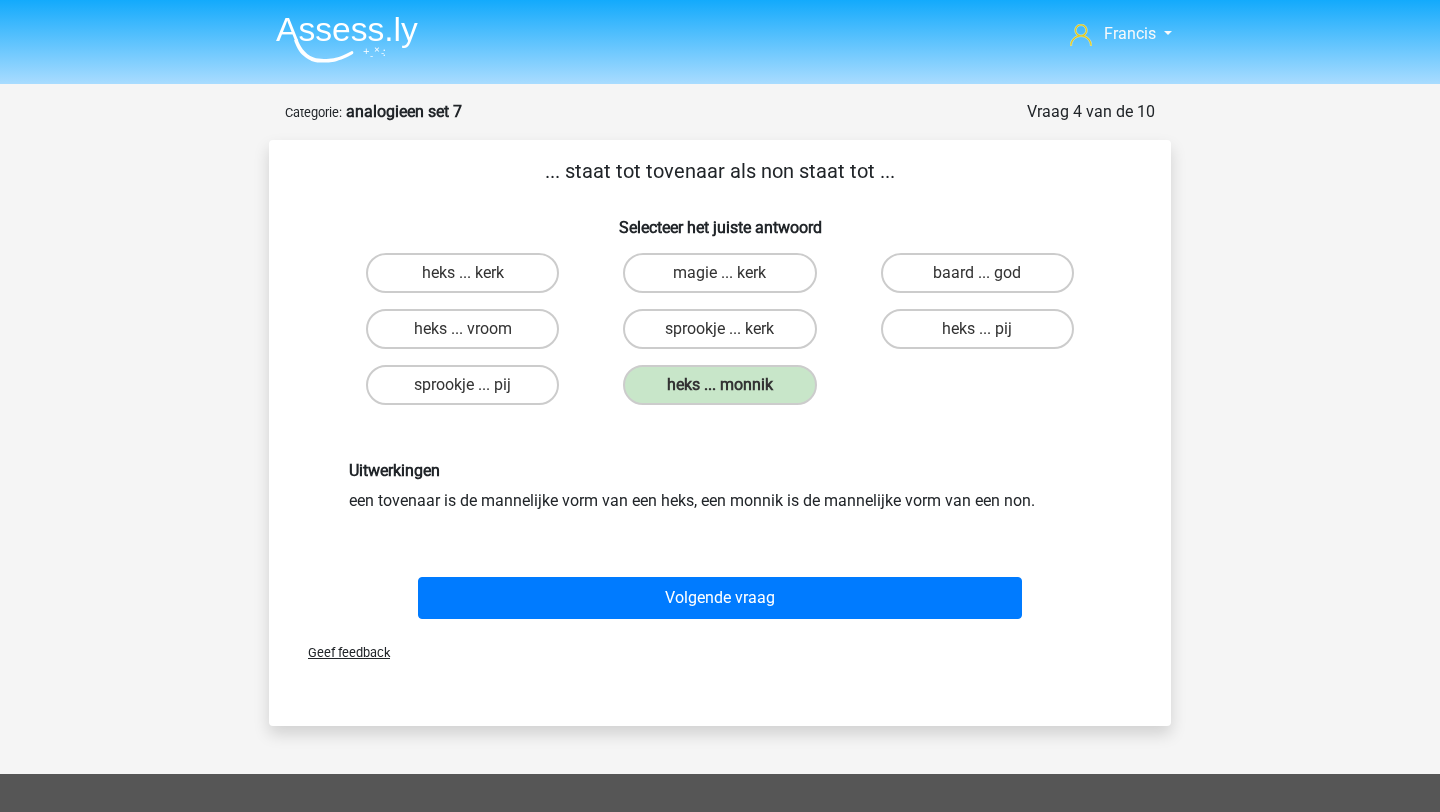 click on "Volgende vraag" at bounding box center [720, 602] 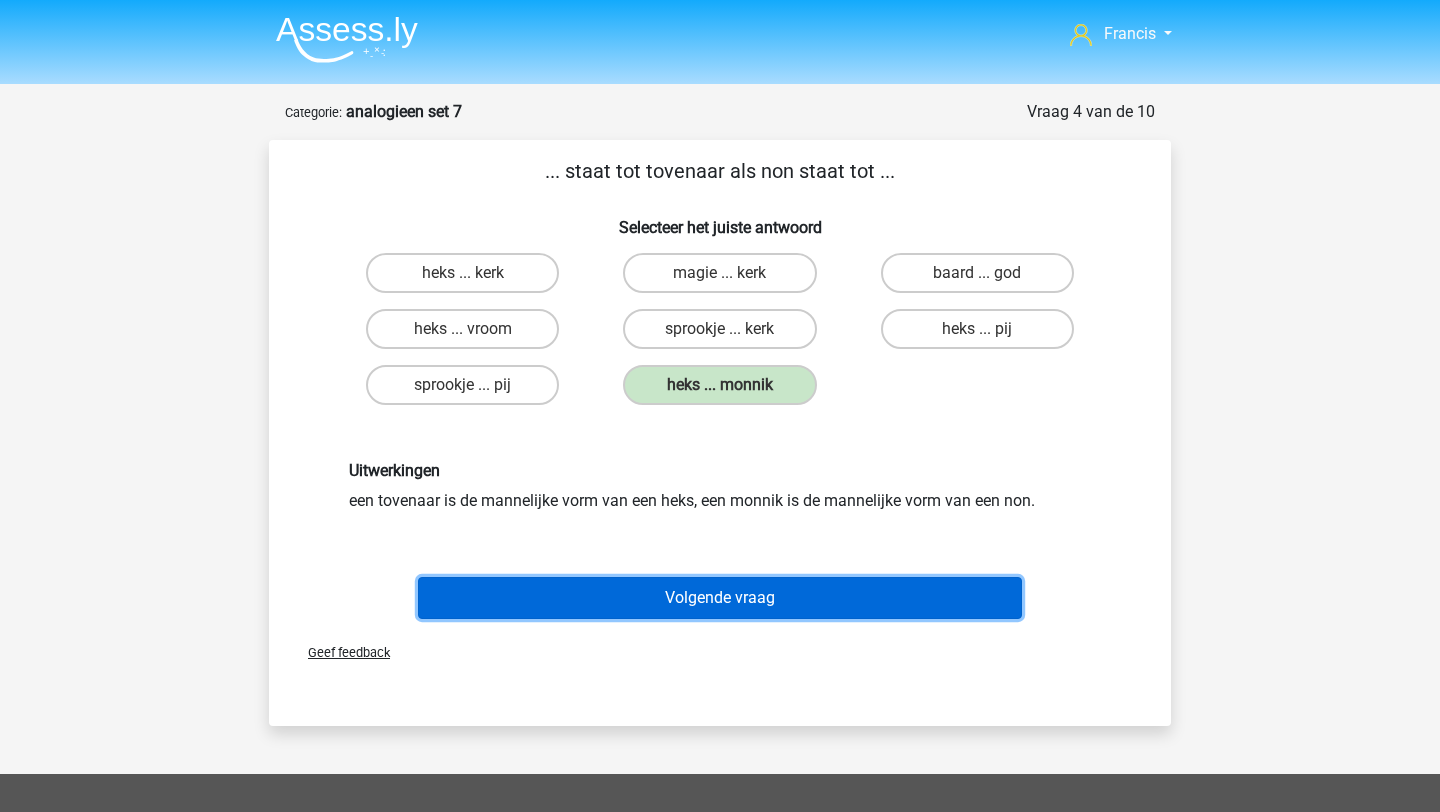 click on "Volgende vraag" at bounding box center (720, 598) 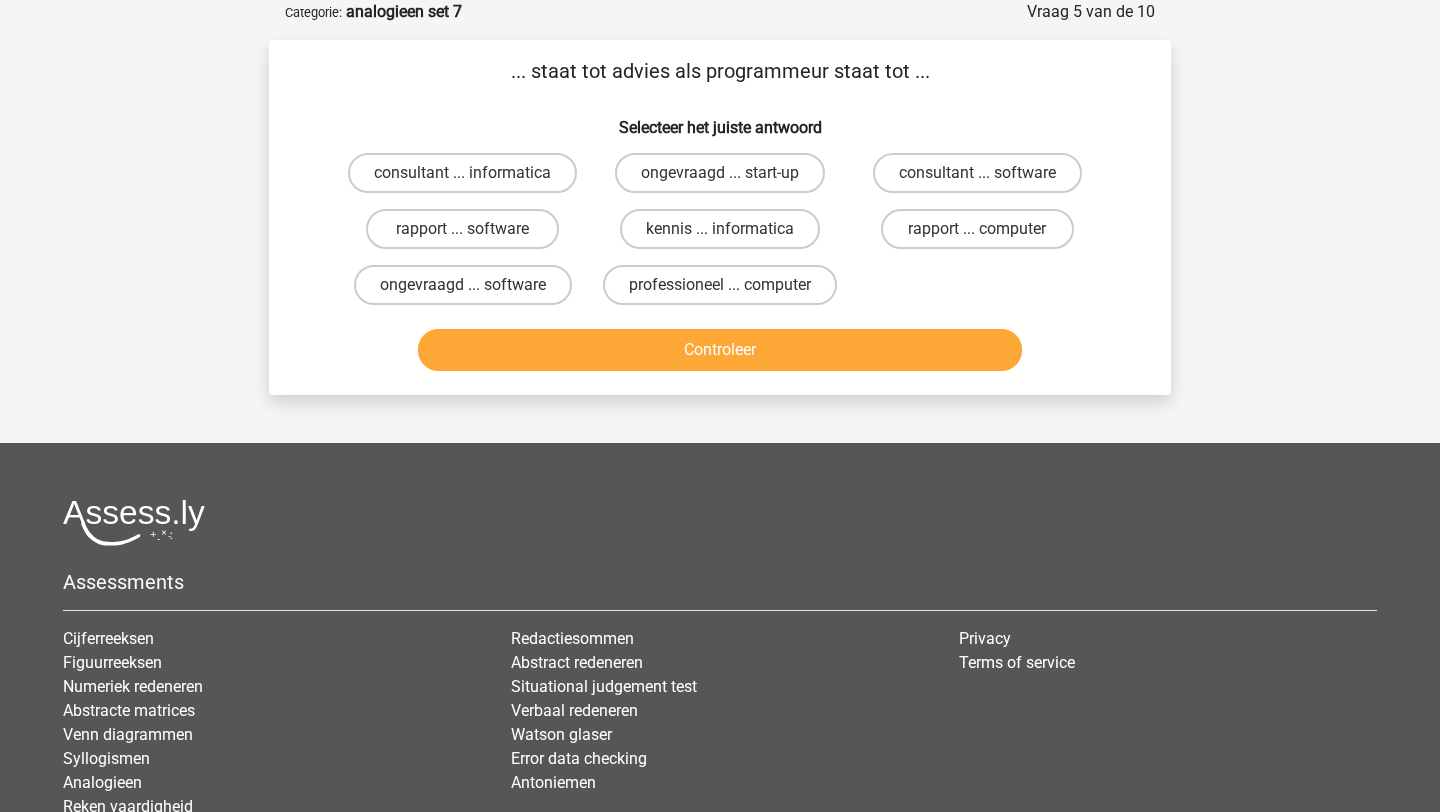 scroll, scrollTop: 0, scrollLeft: 0, axis: both 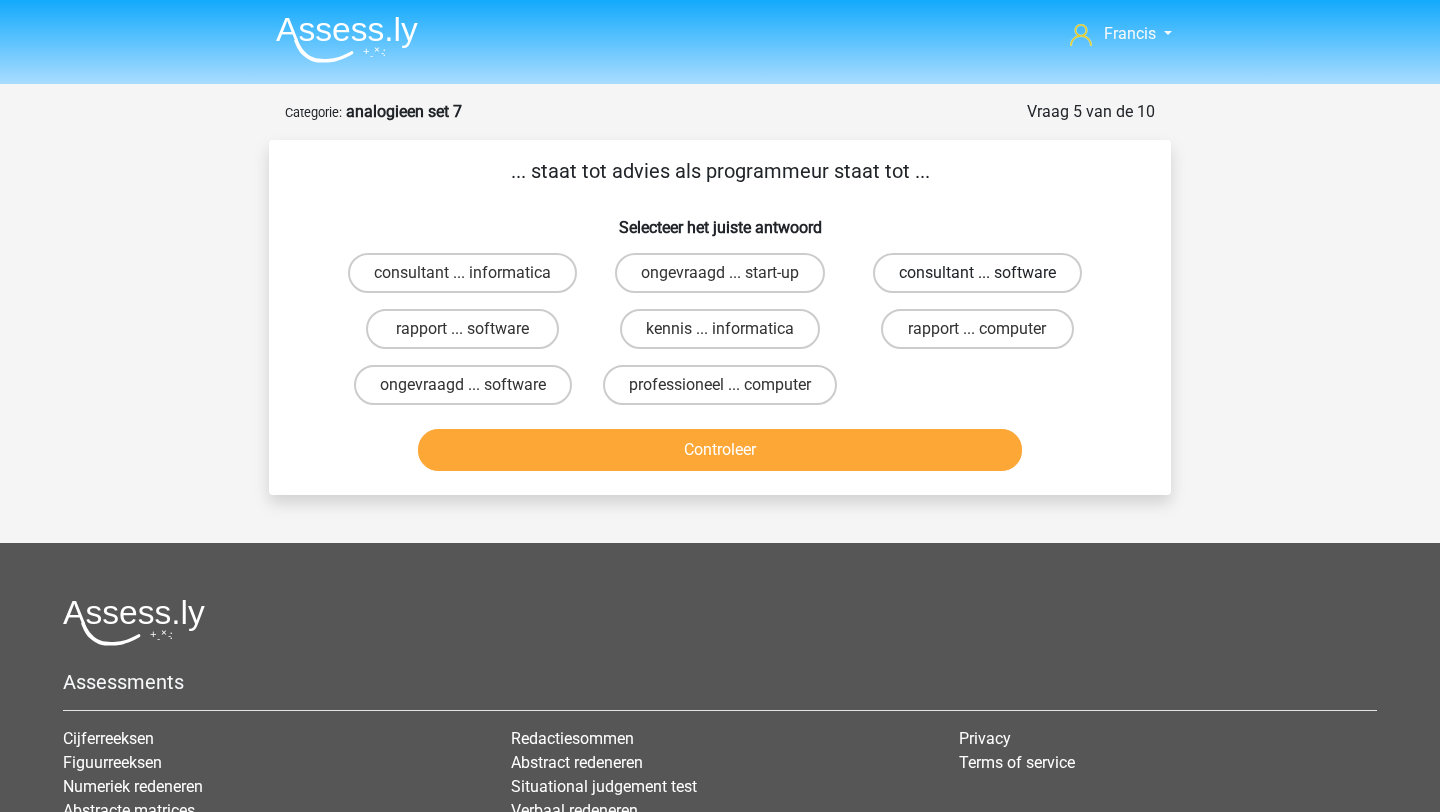 click on "consultant ... software" at bounding box center (977, 273) 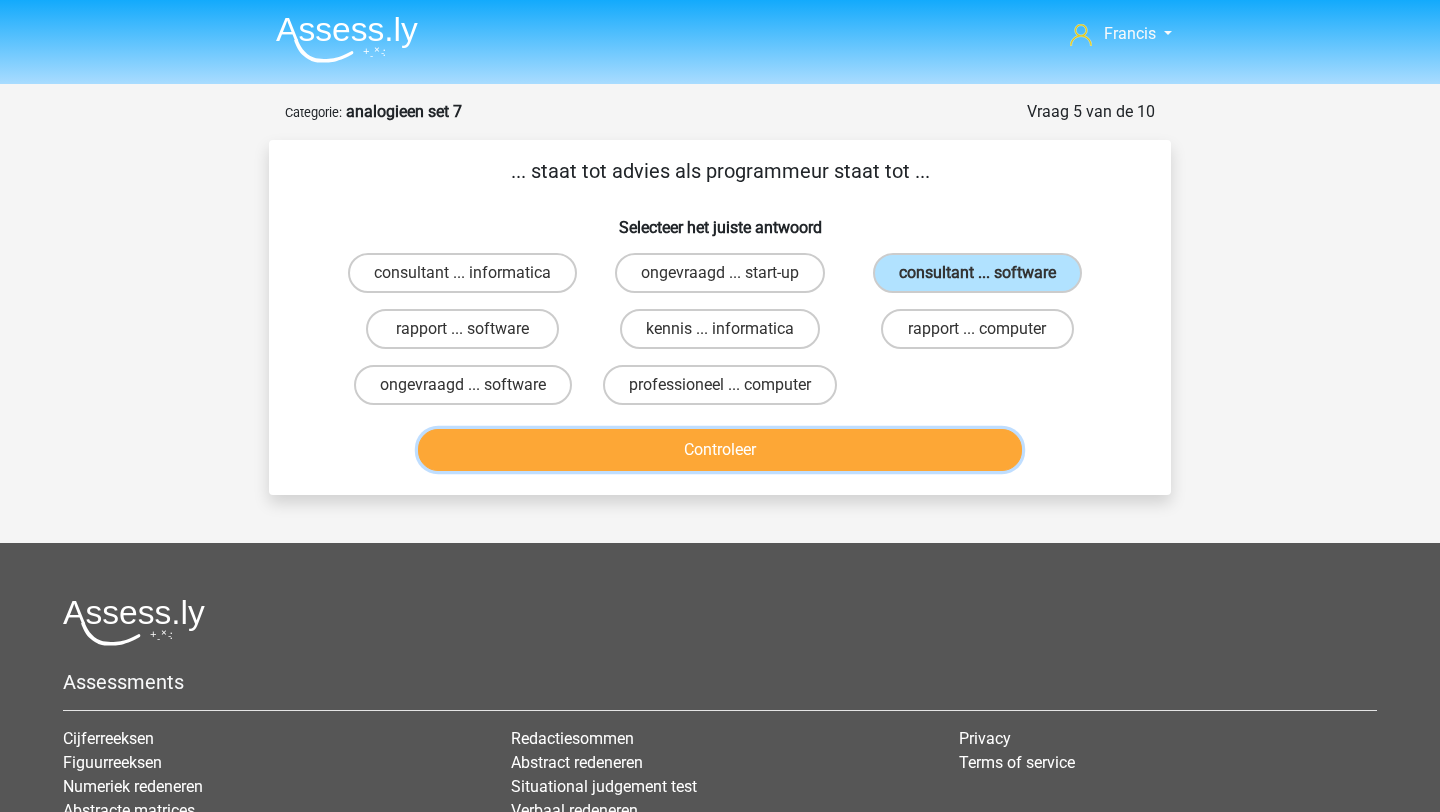click on "Controleer" at bounding box center (720, 450) 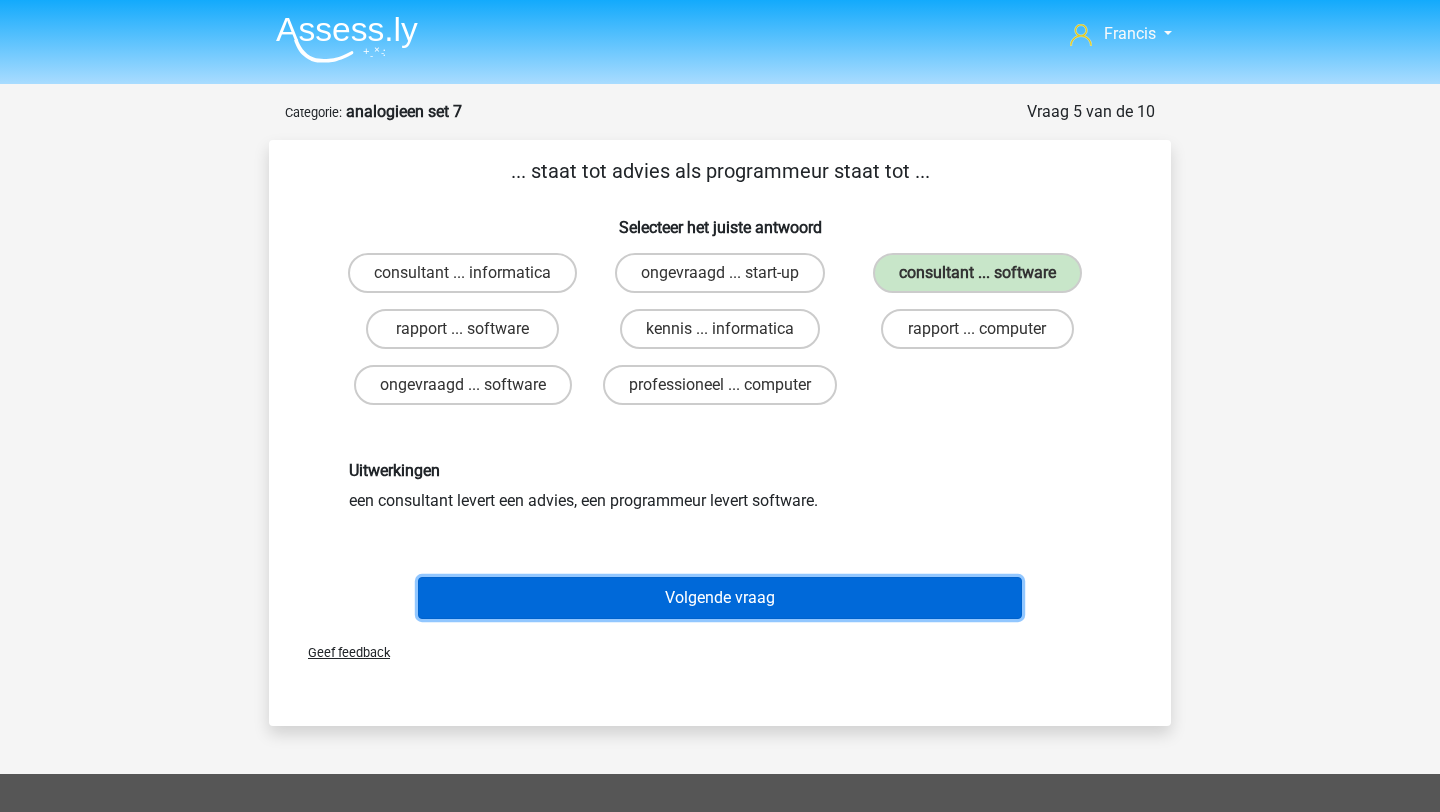 click on "Volgende vraag" at bounding box center [720, 598] 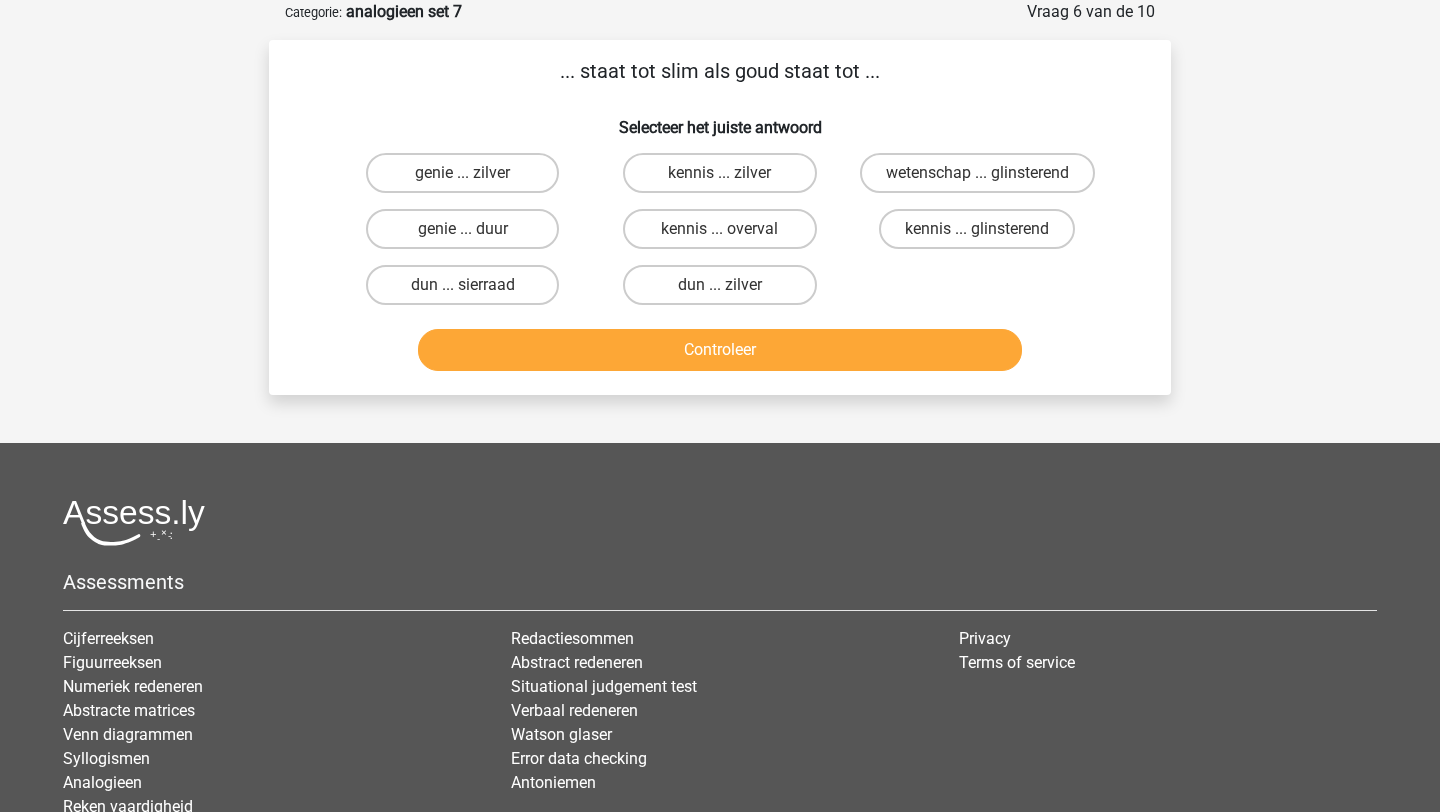 scroll, scrollTop: 0, scrollLeft: 0, axis: both 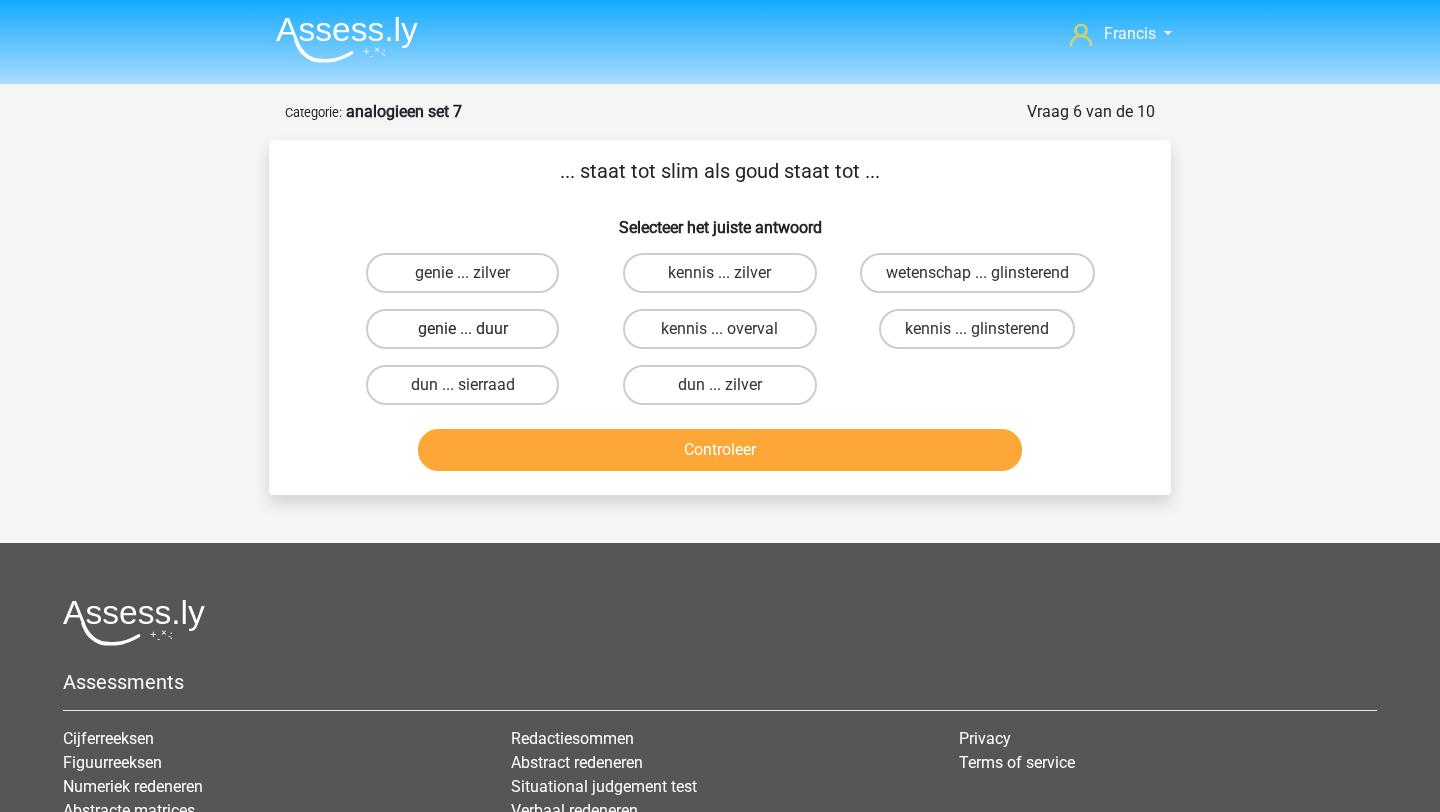 click on "genie ... duur" at bounding box center (462, 329) 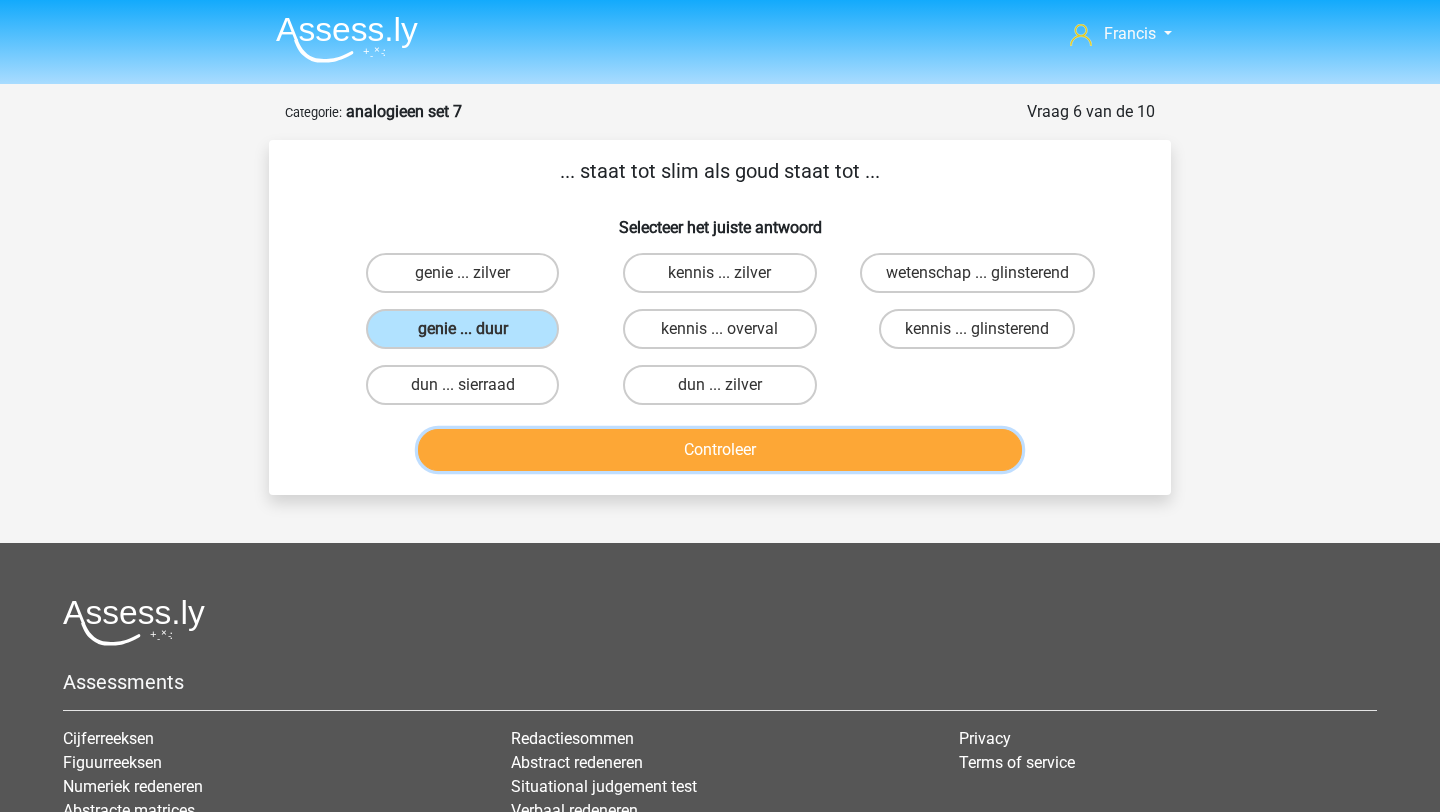 click on "Controleer" at bounding box center (720, 450) 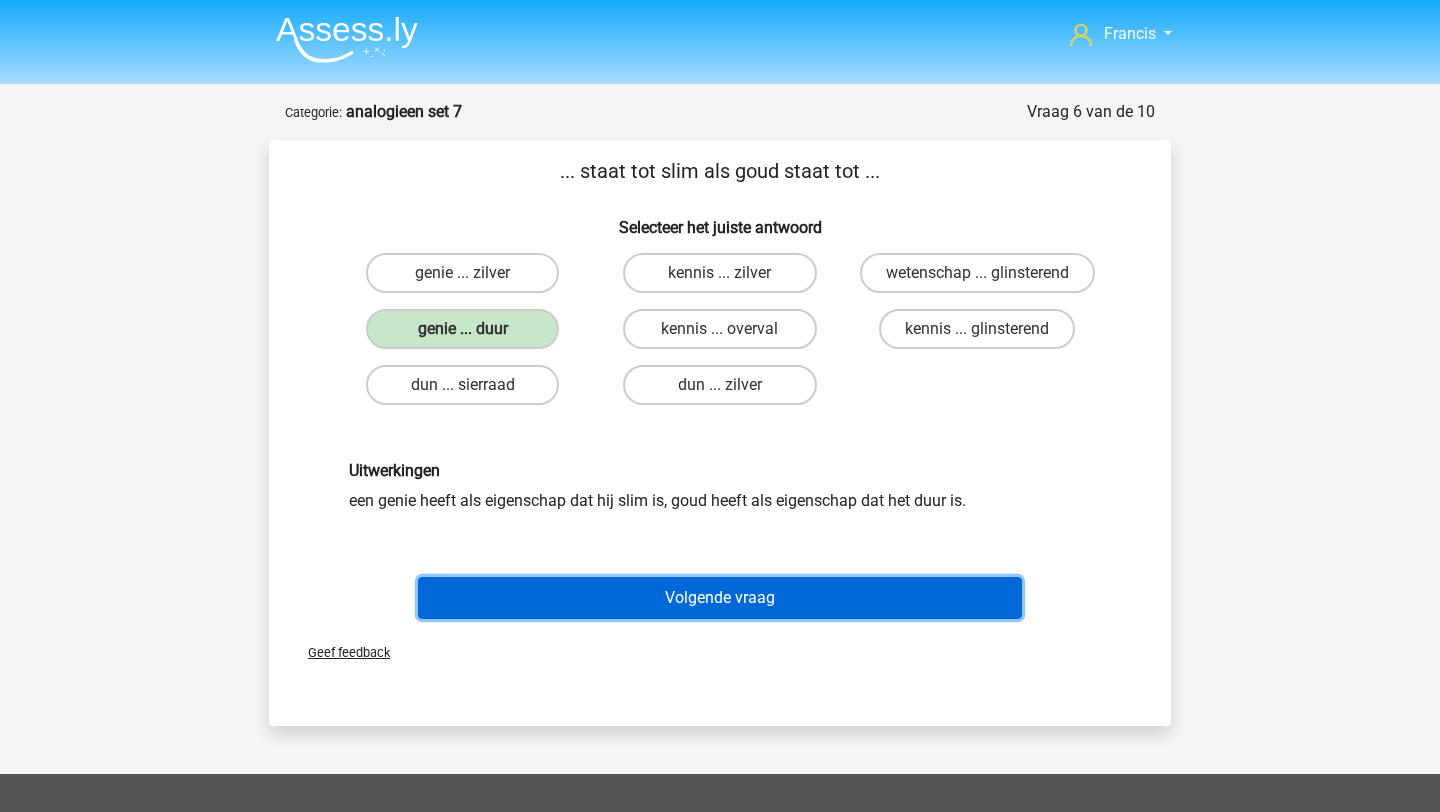 click on "Volgende vraag" at bounding box center [720, 598] 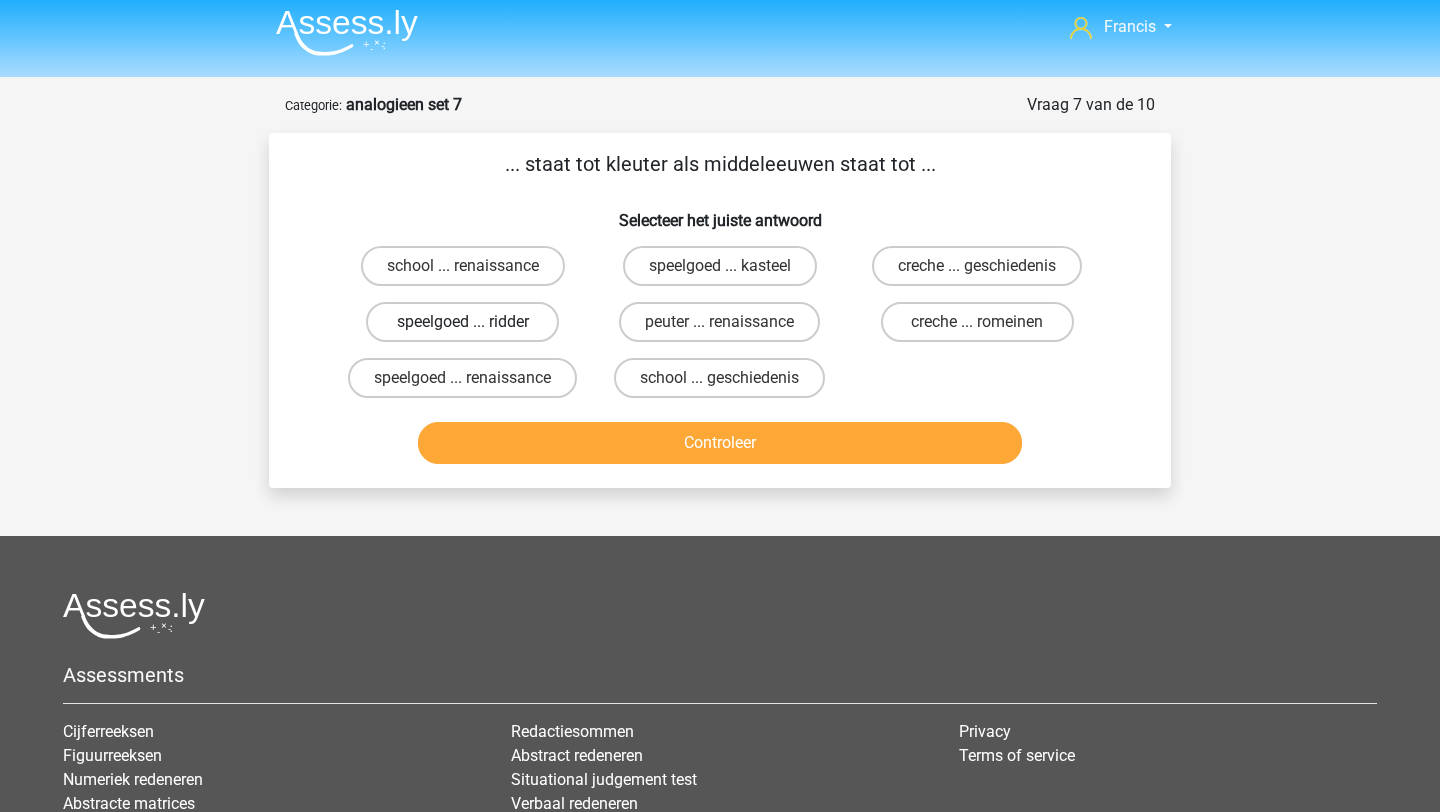 scroll, scrollTop: 0, scrollLeft: 0, axis: both 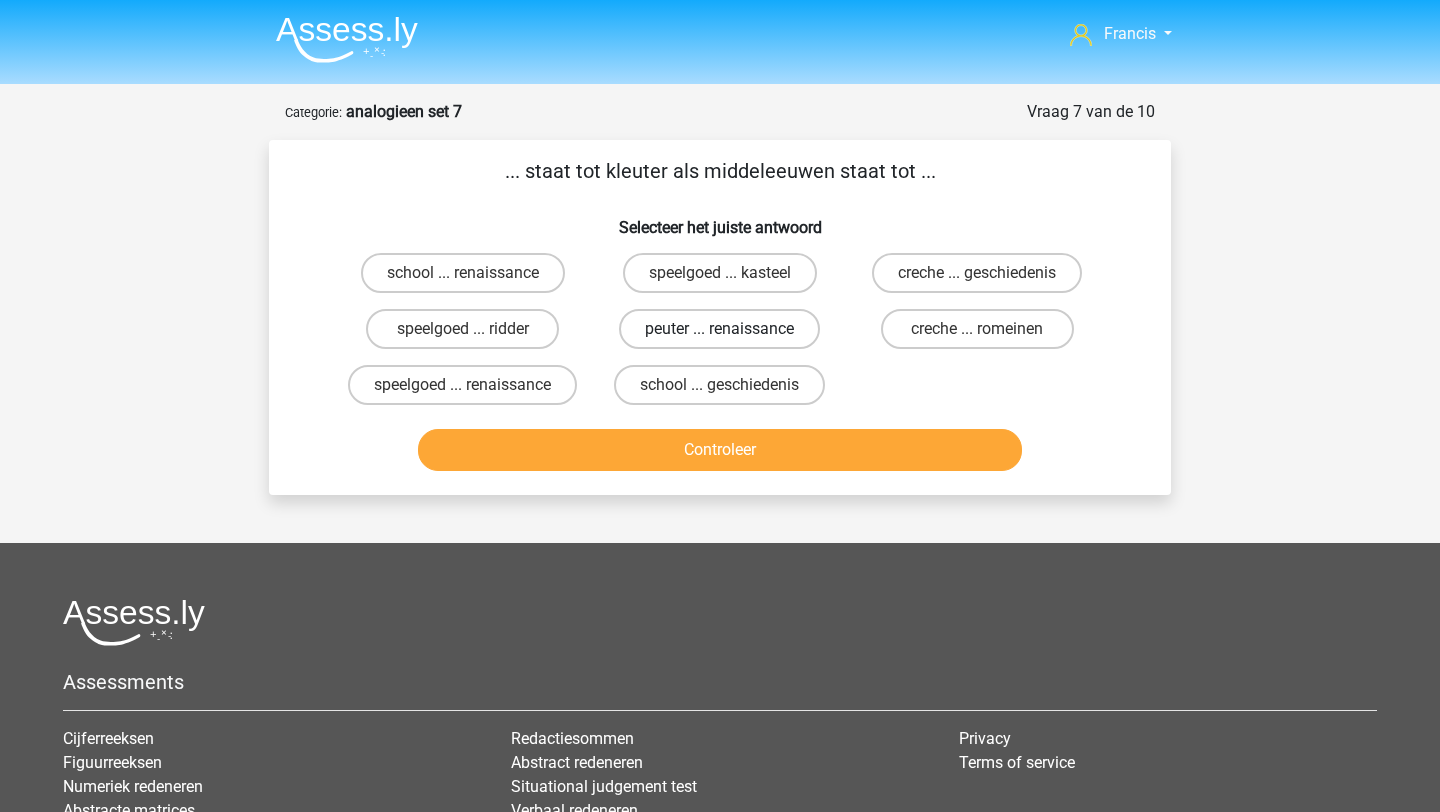 click on "peuter ... renaissance" at bounding box center [719, 329] 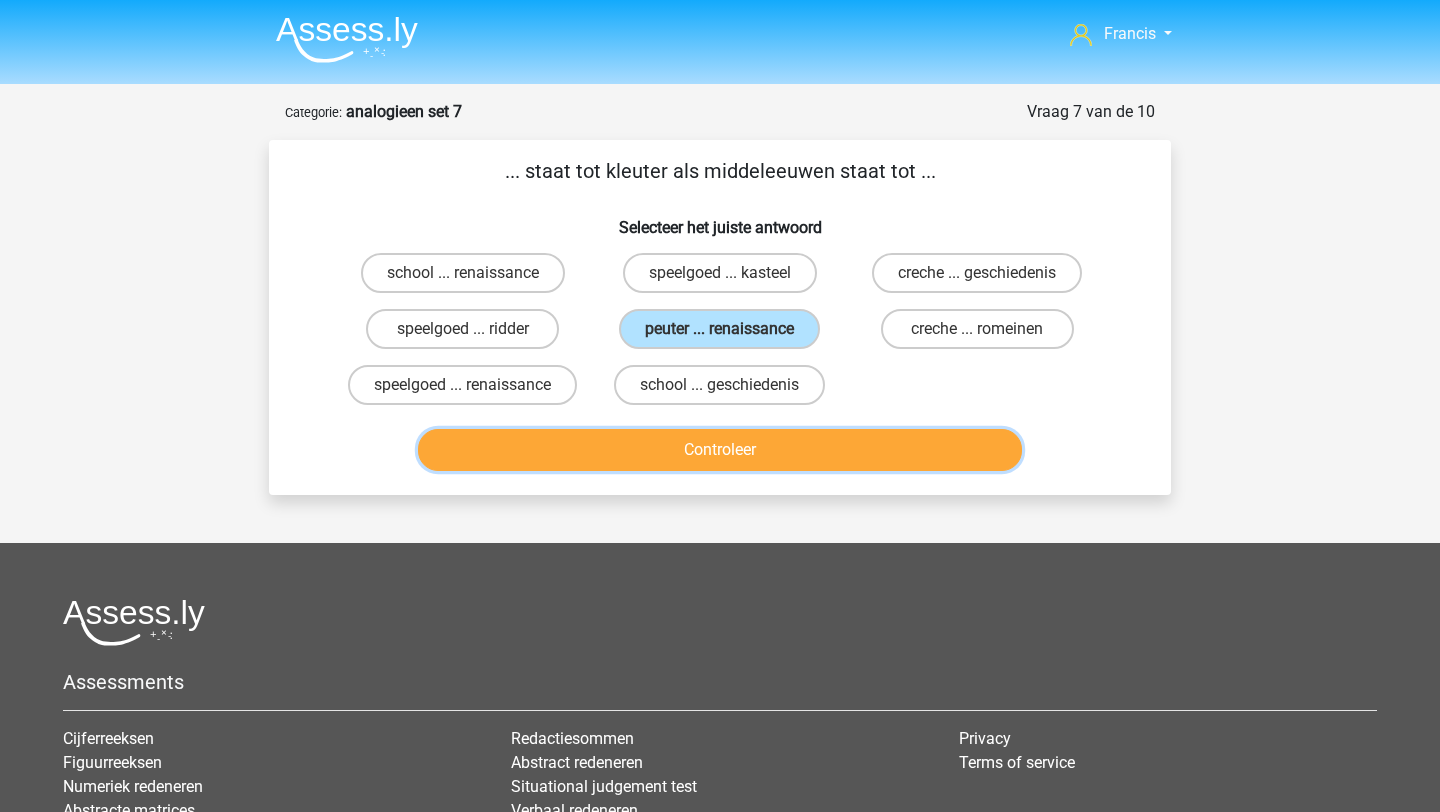 click on "Controleer" at bounding box center [720, 450] 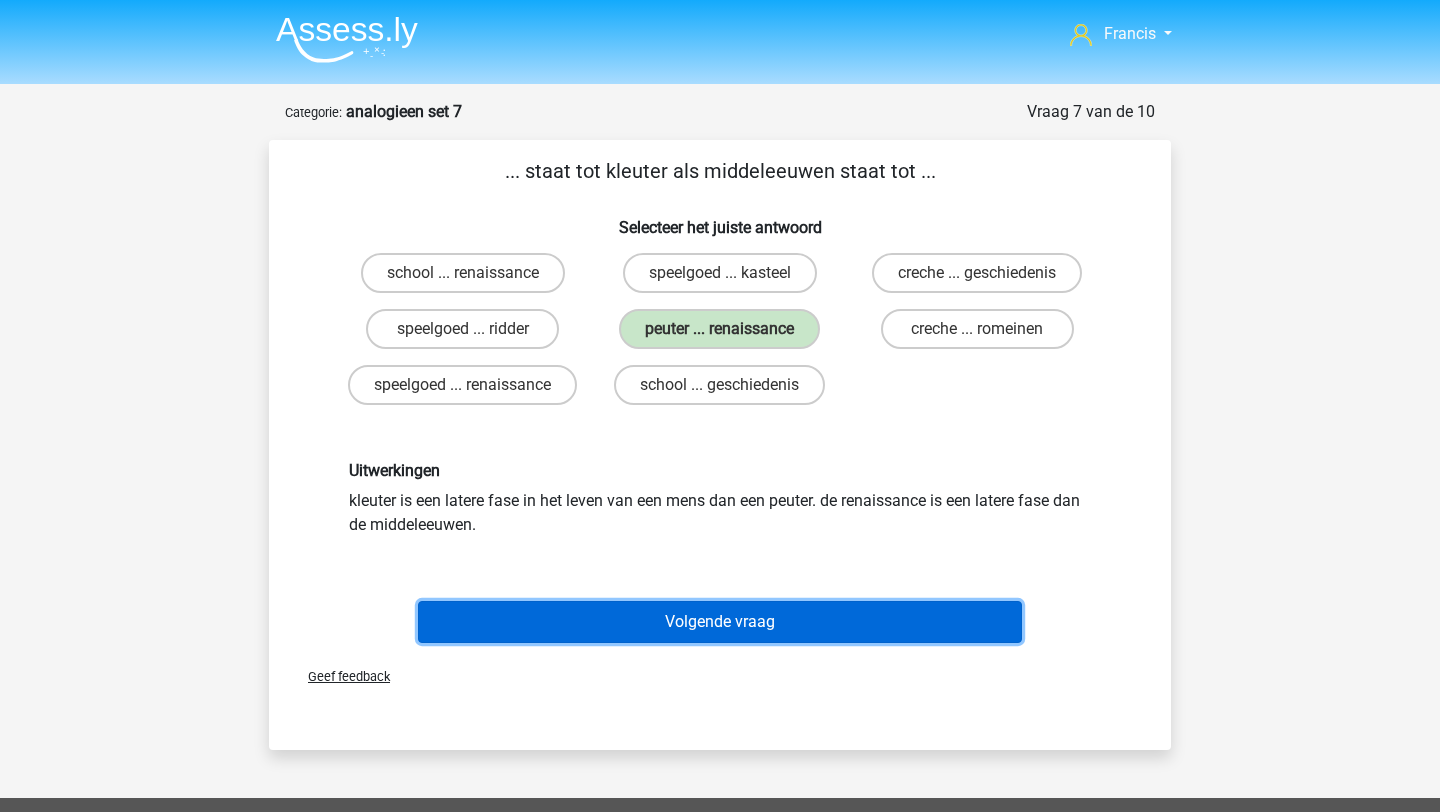 click on "Volgende vraag" at bounding box center (720, 622) 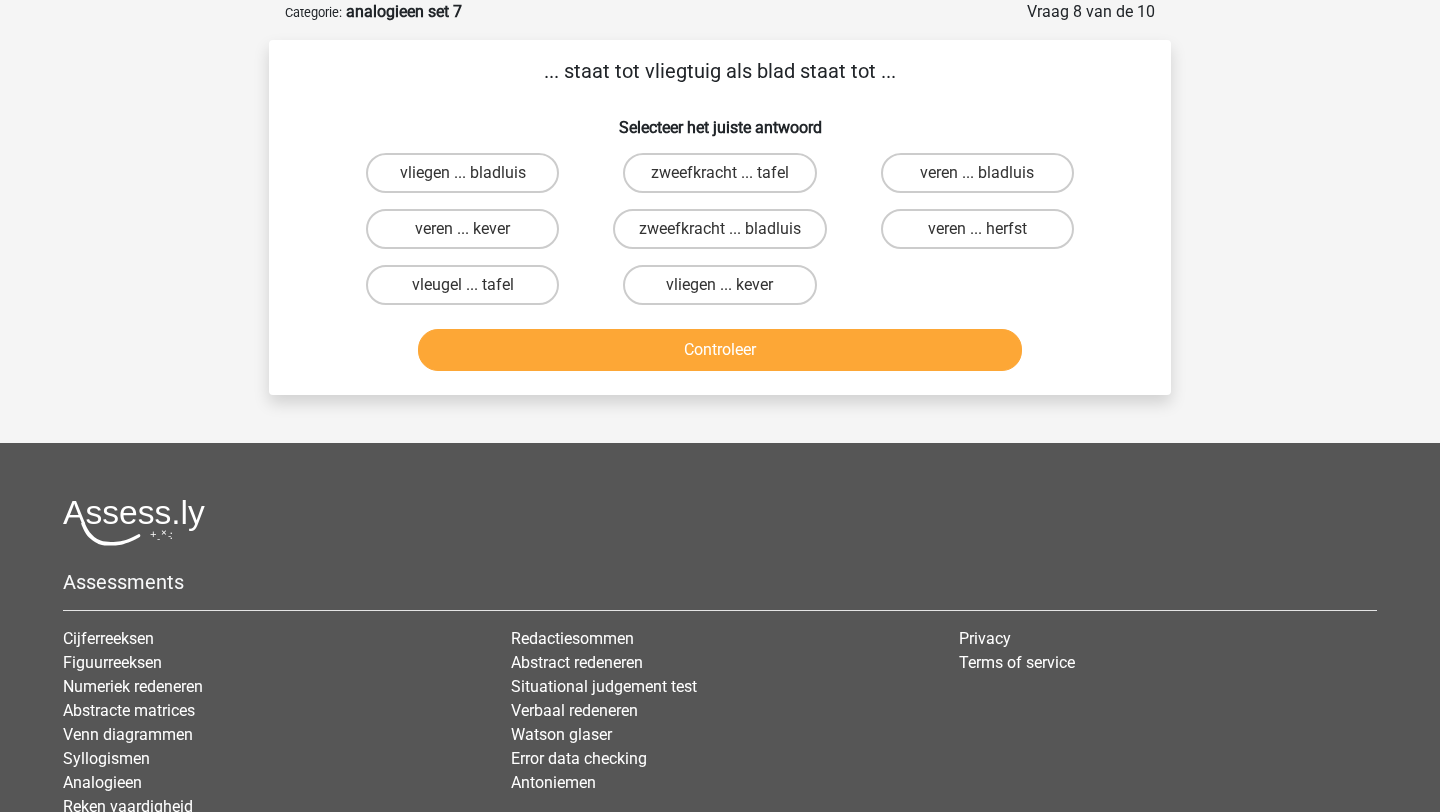 scroll, scrollTop: 0, scrollLeft: 0, axis: both 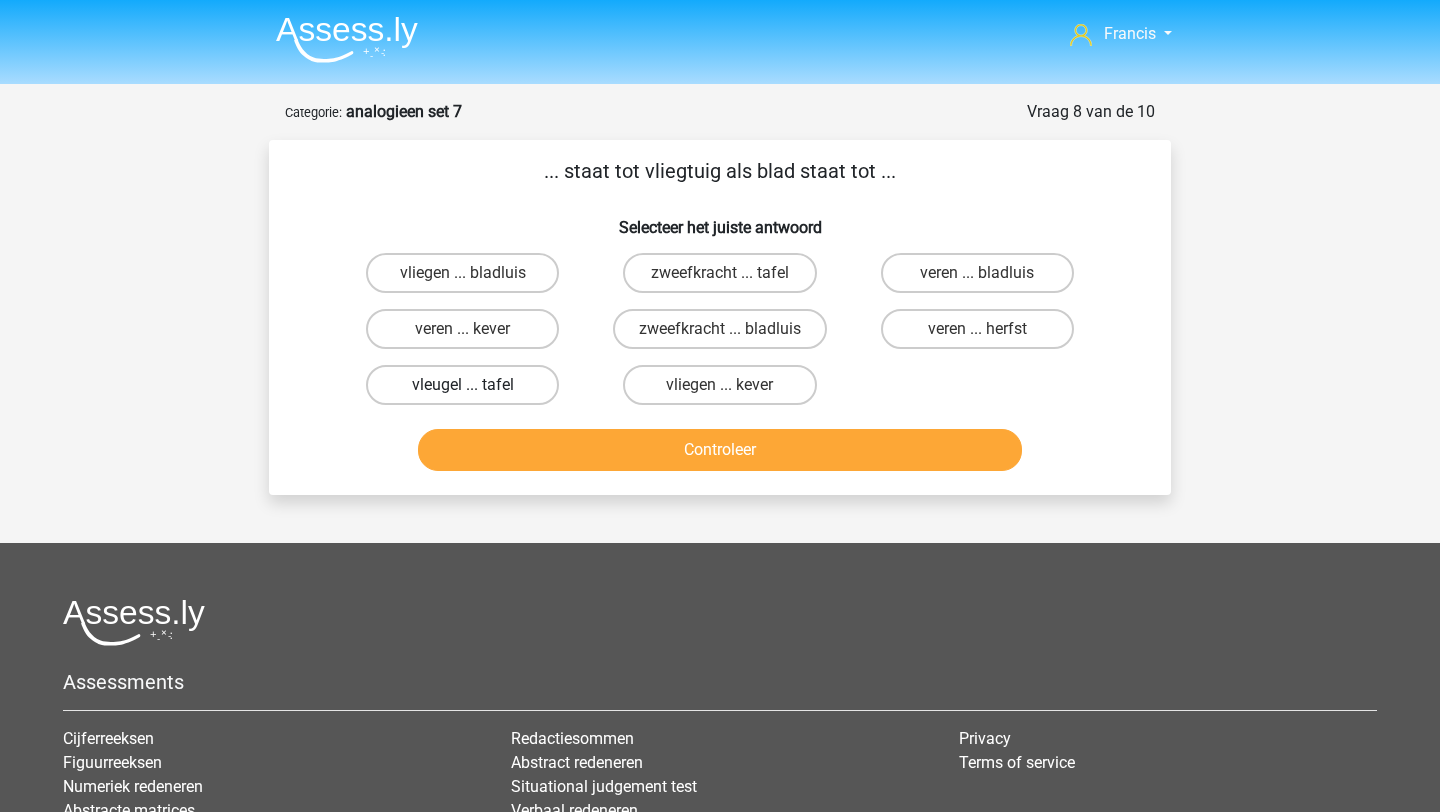 click on "vleugel ... tafel" at bounding box center (462, 385) 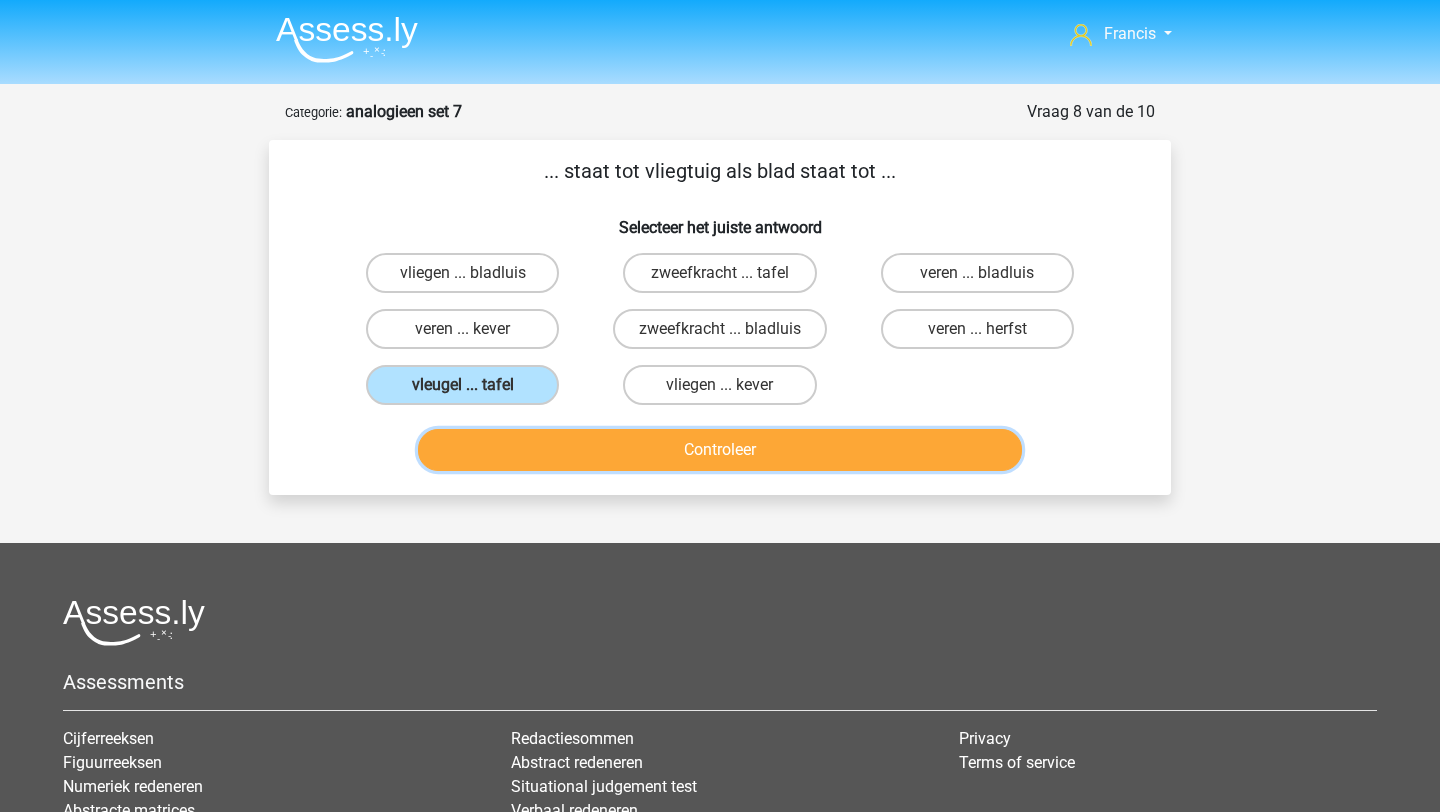 click on "Controleer" at bounding box center [720, 450] 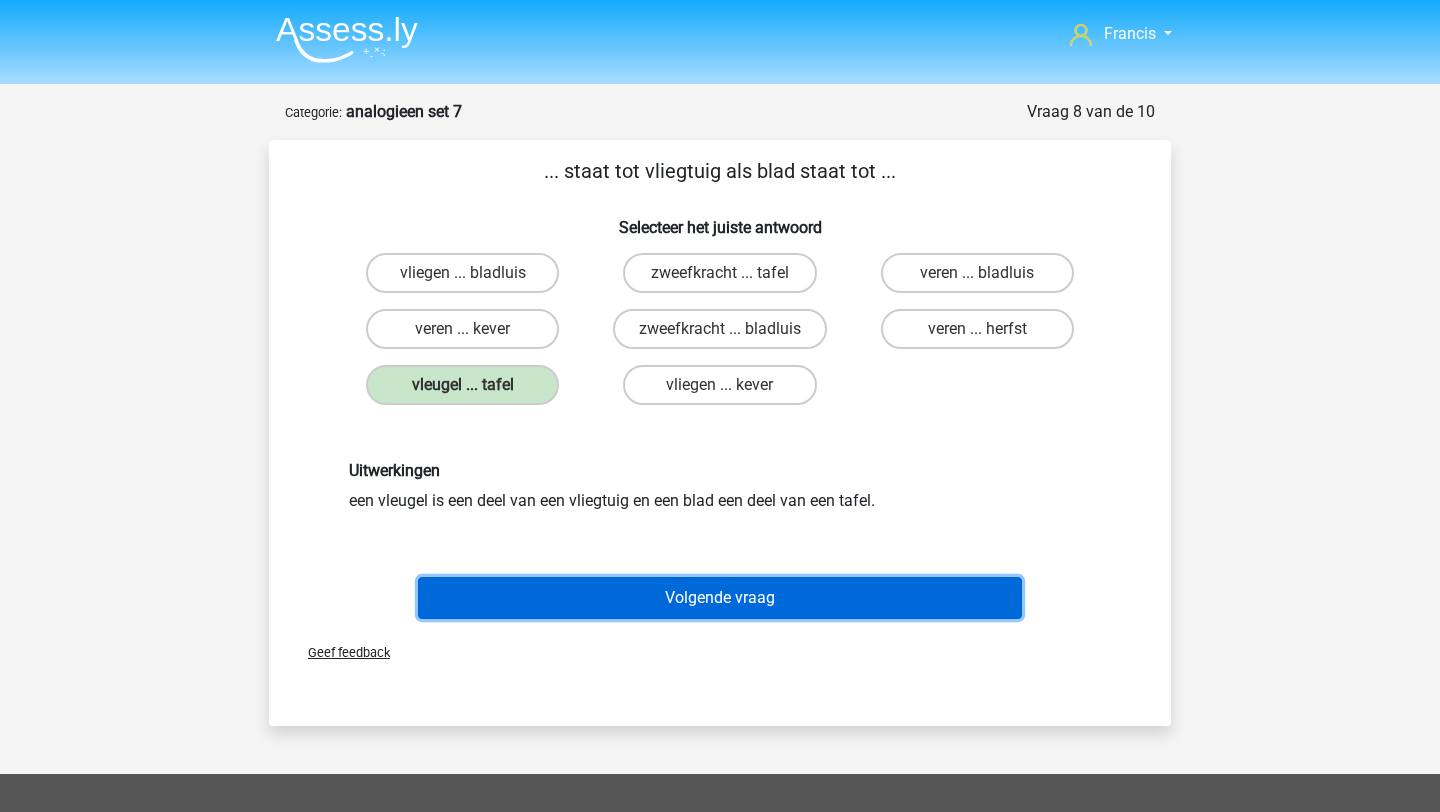 click on "Volgende vraag" at bounding box center (720, 598) 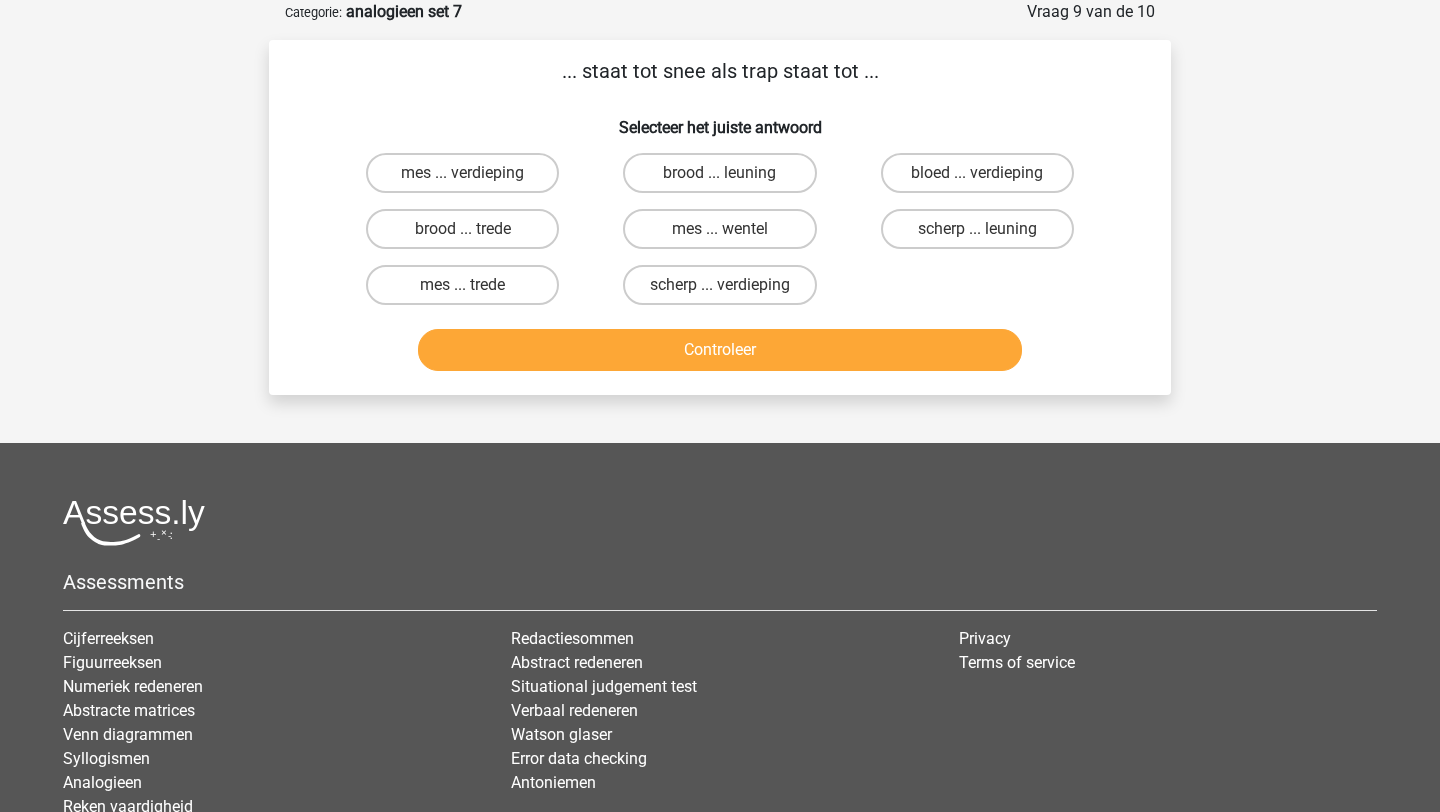 scroll, scrollTop: 8, scrollLeft: 0, axis: vertical 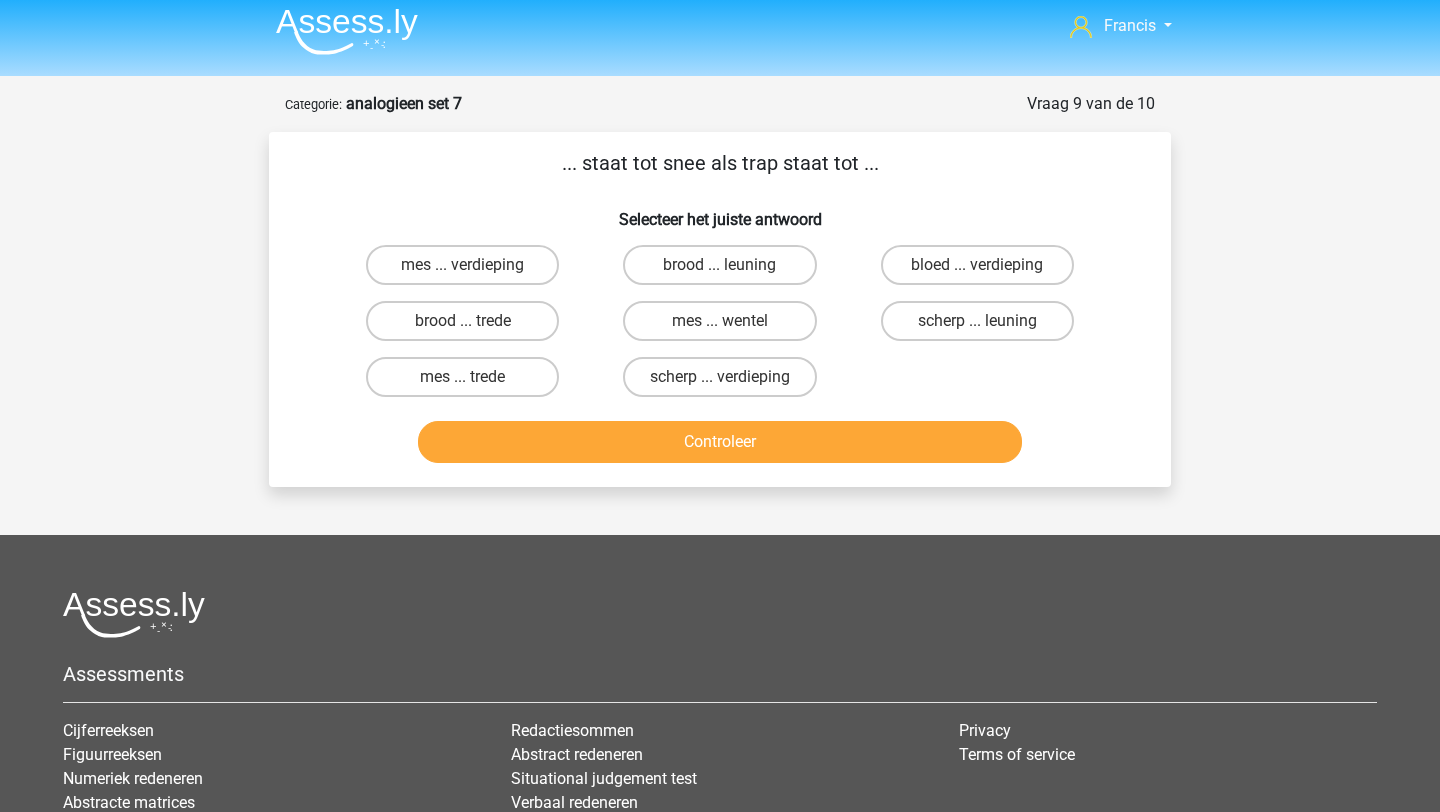 drag, startPoint x: 517, startPoint y: 380, endPoint x: 212, endPoint y: 358, distance: 305.79242 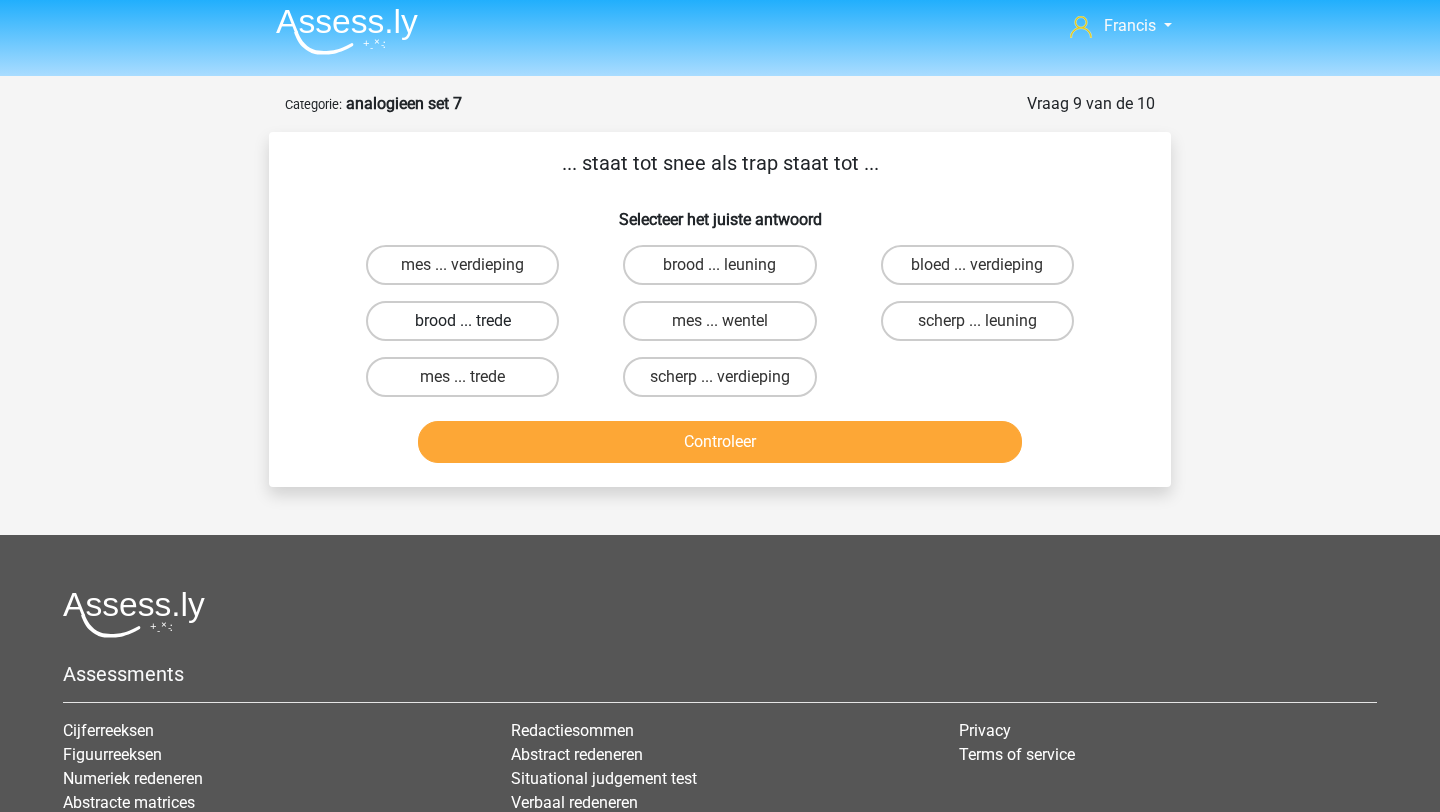 click on "brood ... trede" at bounding box center (462, 321) 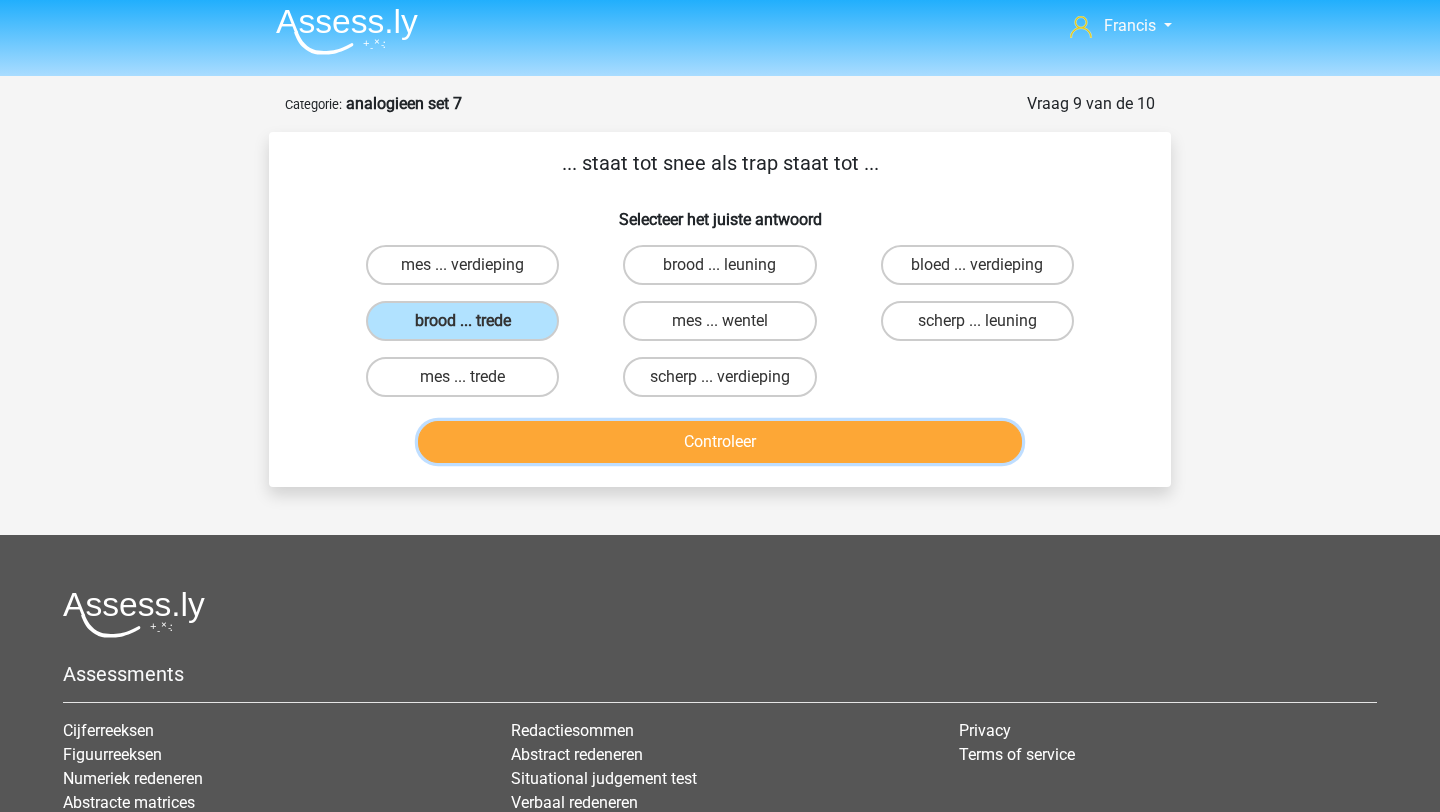 click on "Controleer" at bounding box center (720, 442) 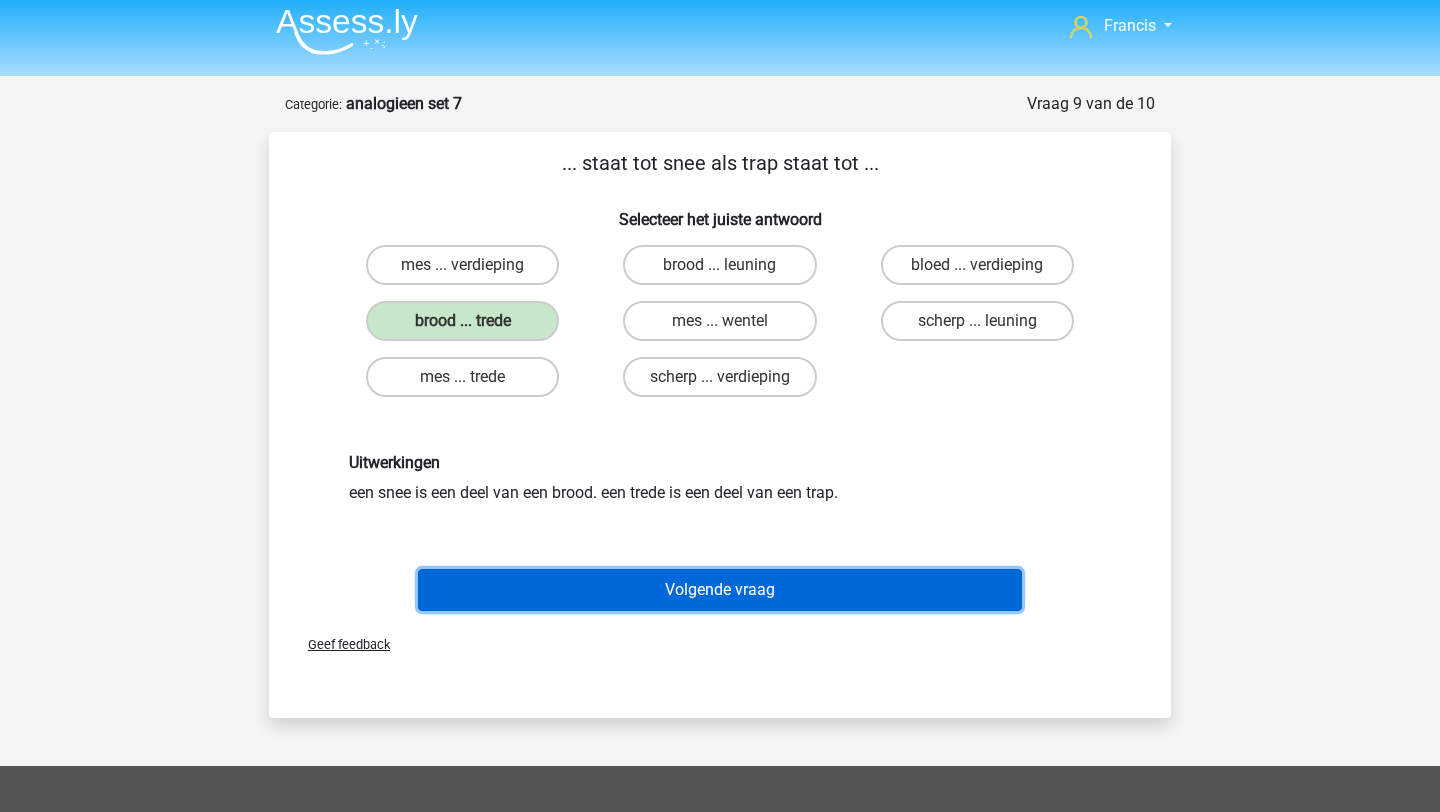 click on "Volgende vraag" at bounding box center (720, 590) 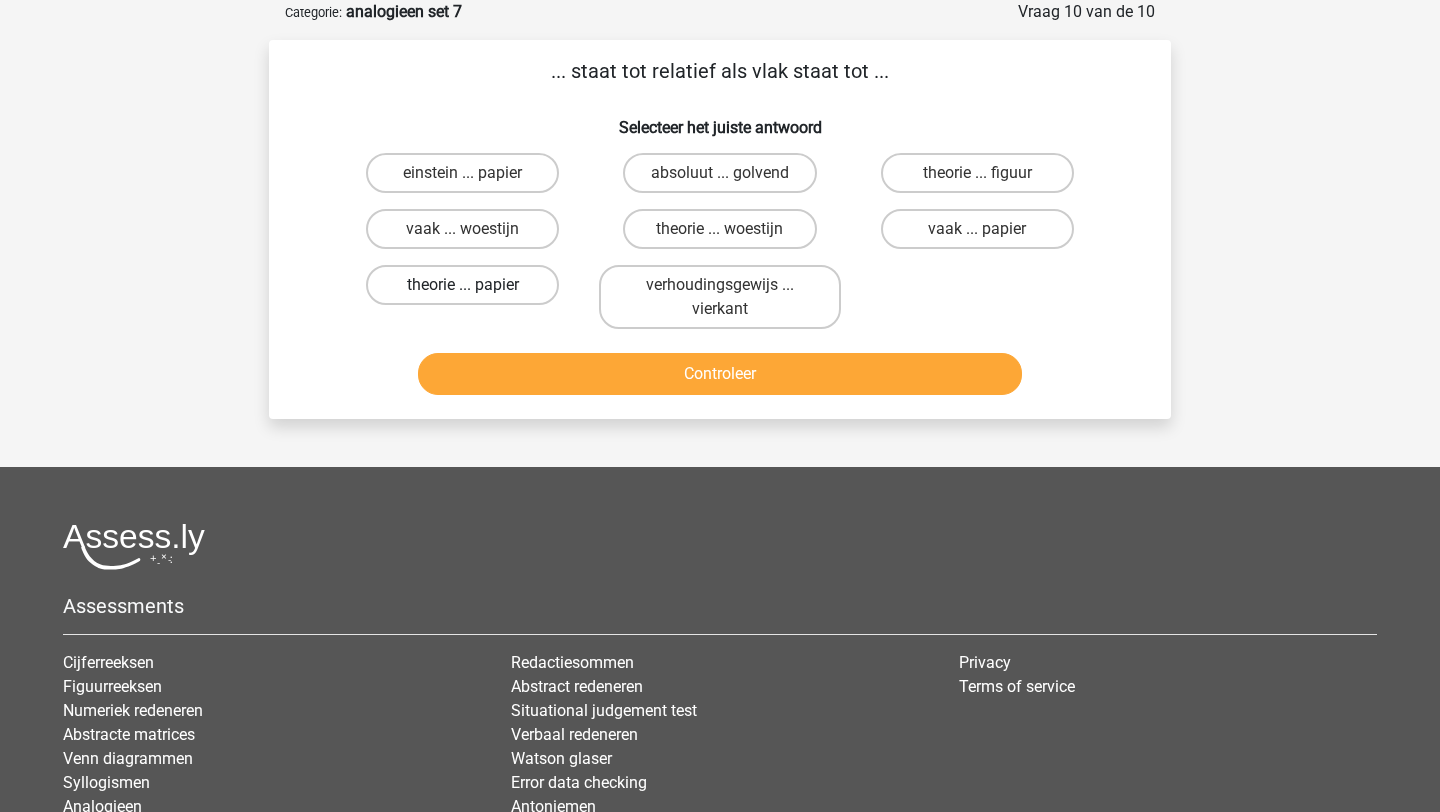 scroll, scrollTop: 0, scrollLeft: 0, axis: both 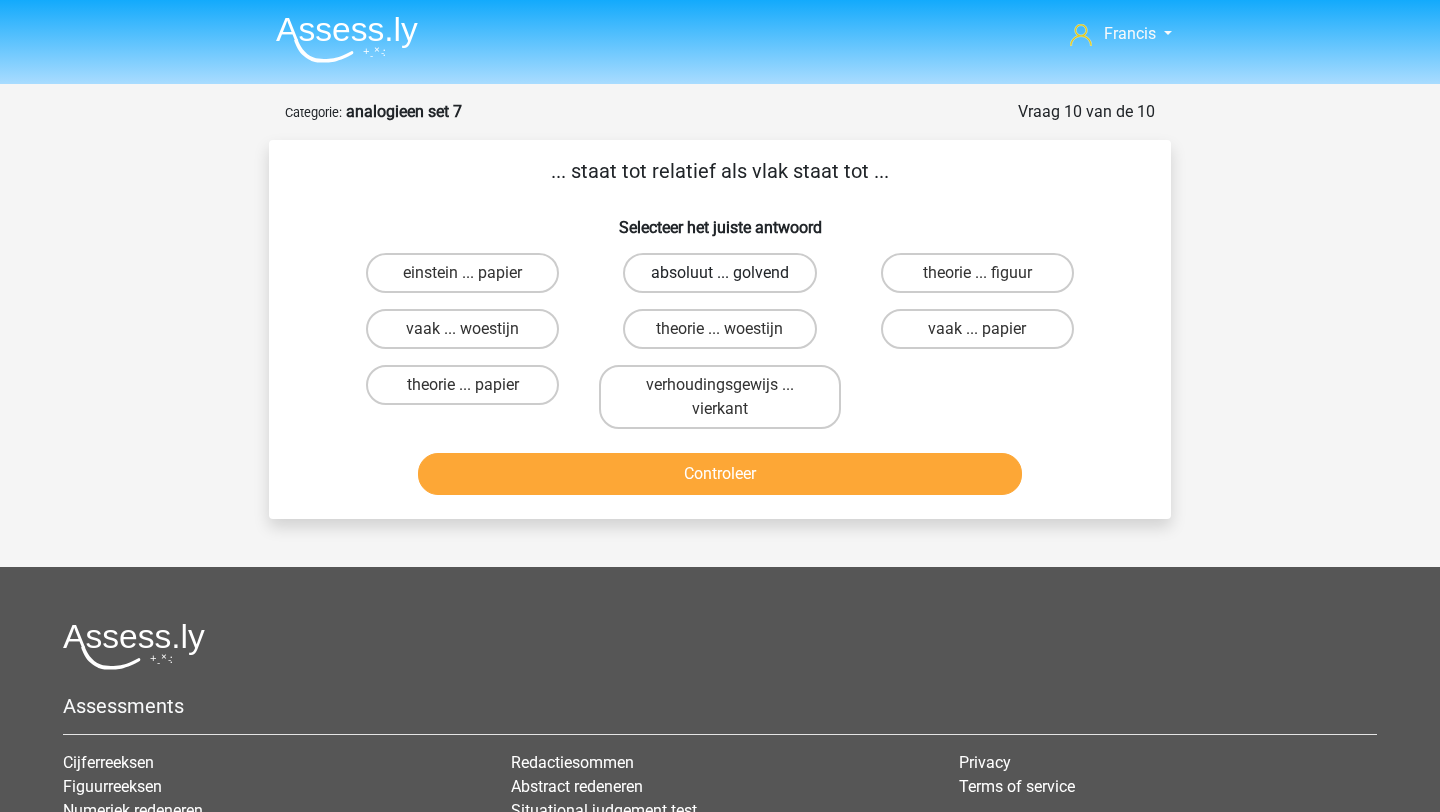 click on "absoluut ... golvend" at bounding box center (719, 273) 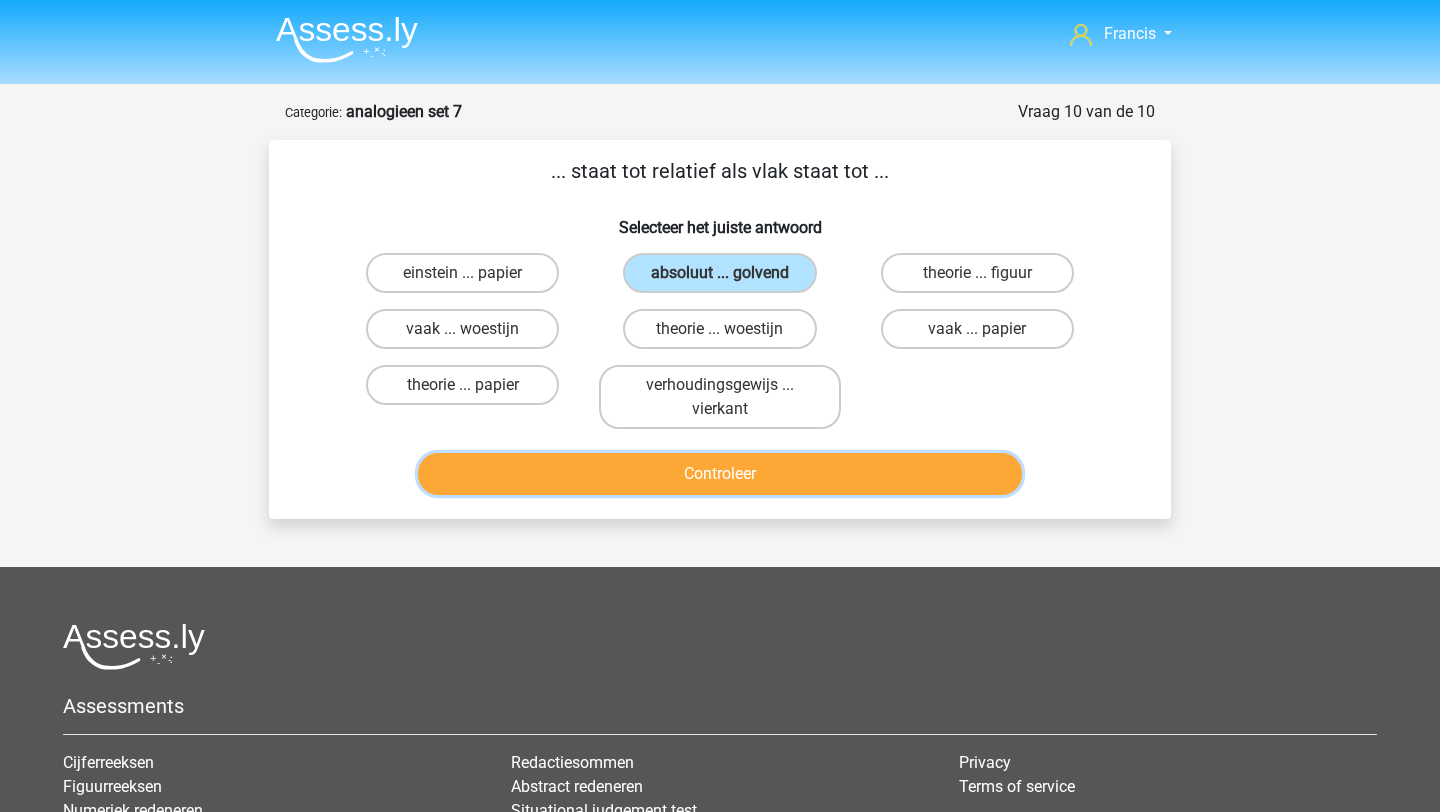 click on "Controleer" at bounding box center (720, 474) 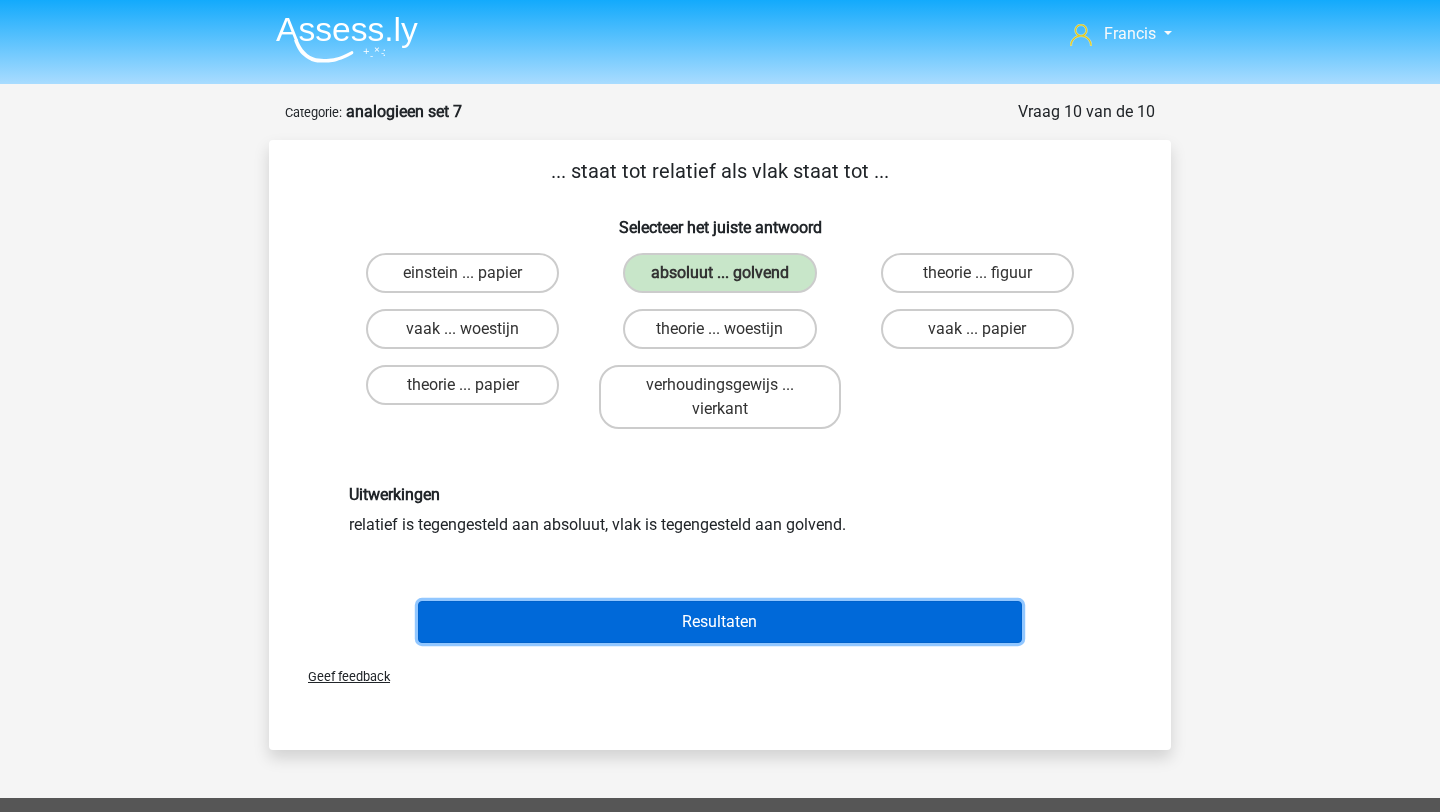 click on "Resultaten" at bounding box center (720, 622) 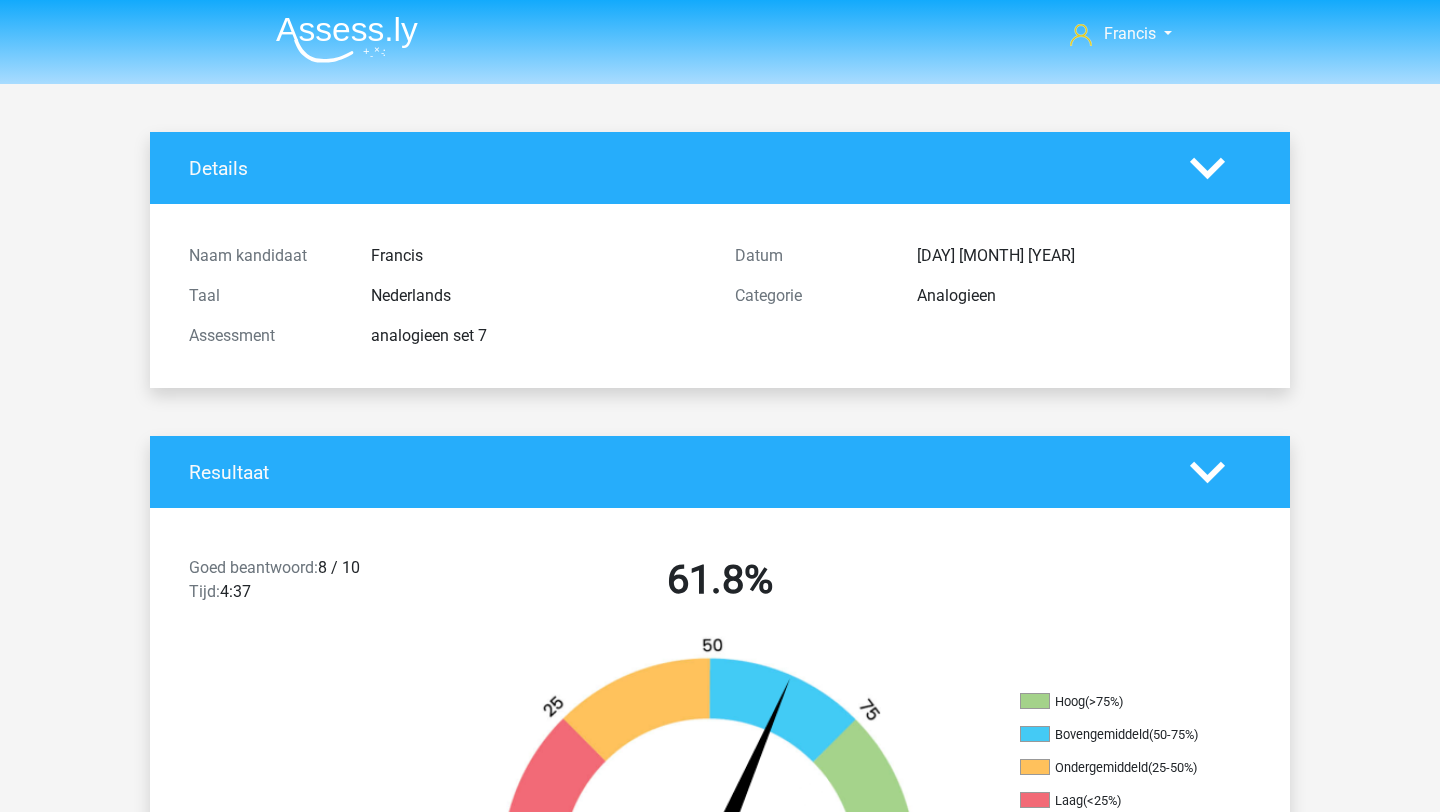 click on "61.8%" at bounding box center [720, 584] 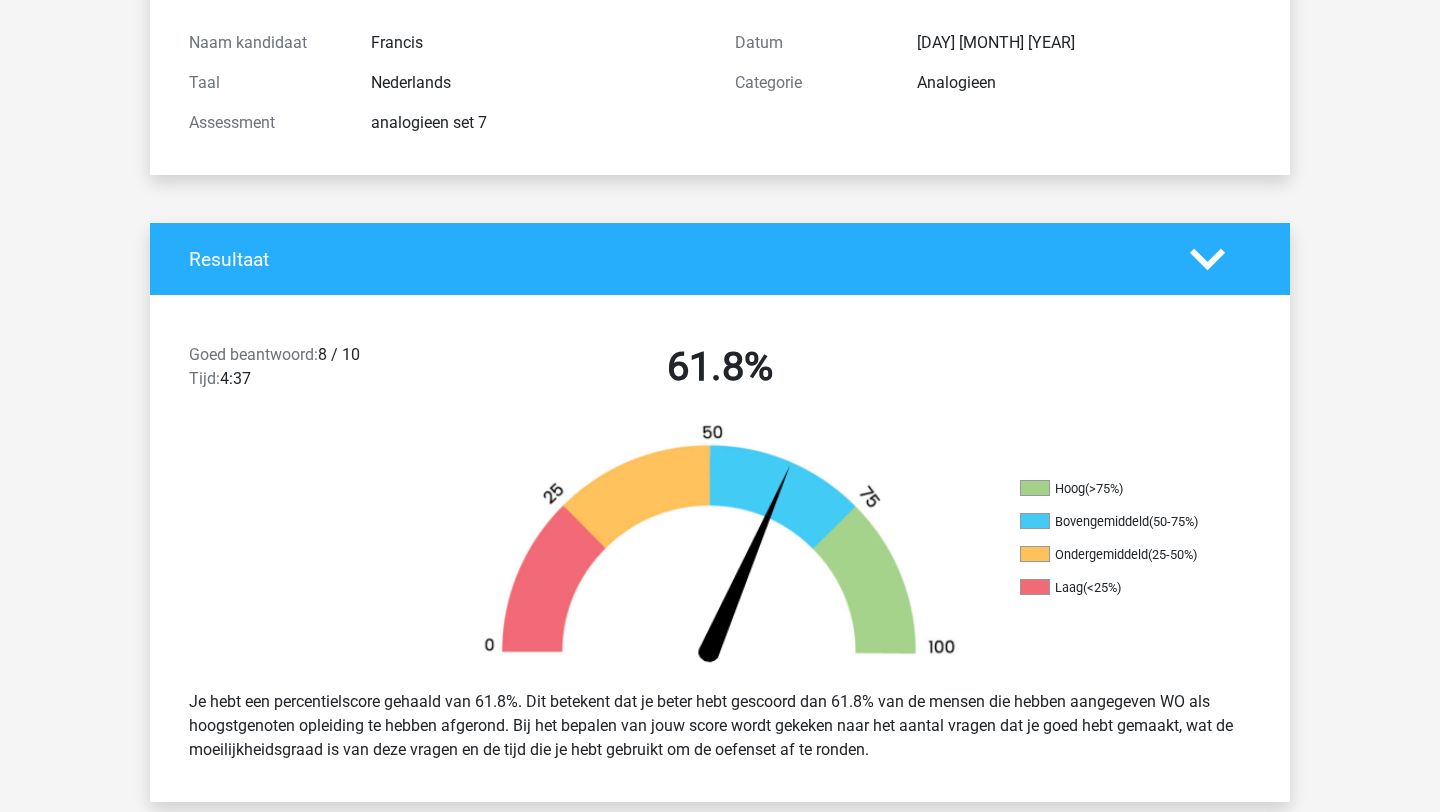 scroll, scrollTop: 0, scrollLeft: 0, axis: both 